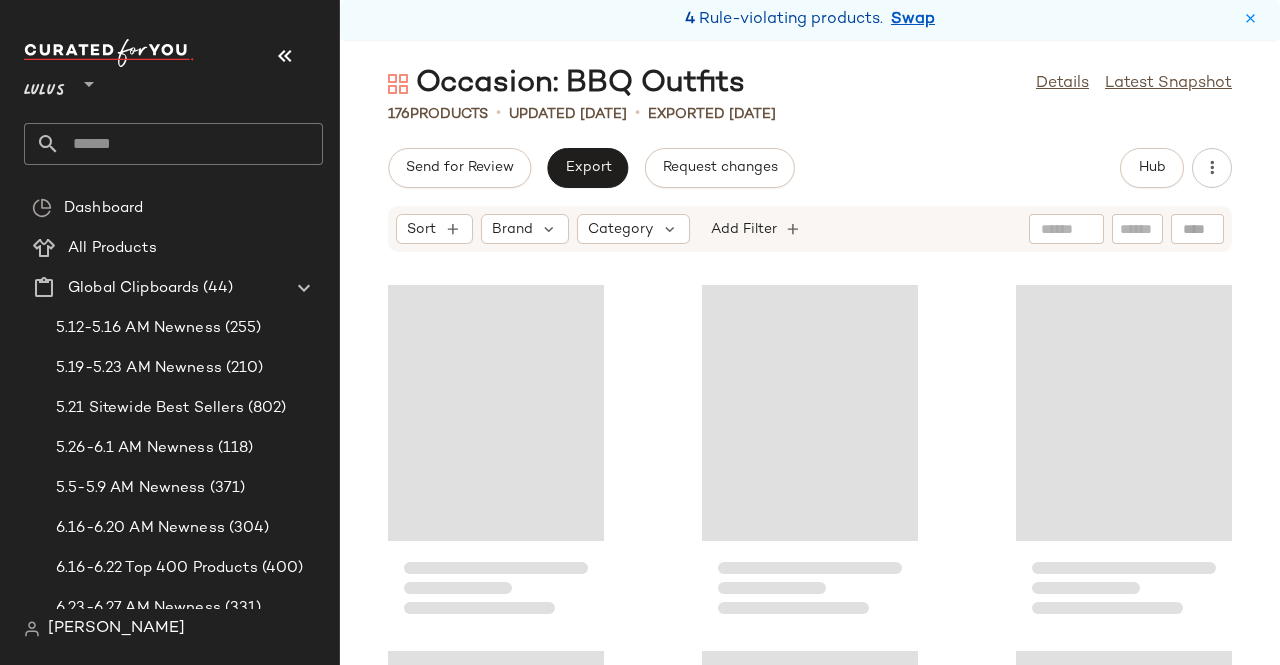 scroll, scrollTop: 0, scrollLeft: 0, axis: both 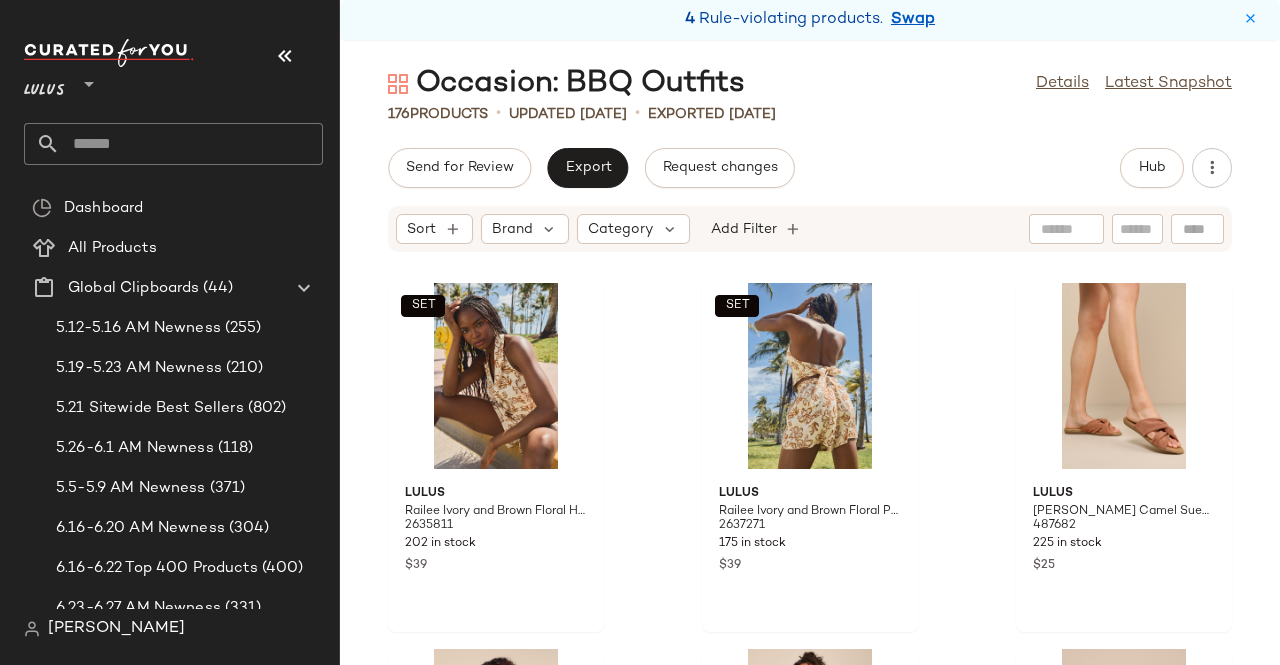 click at bounding box center [285, 56] 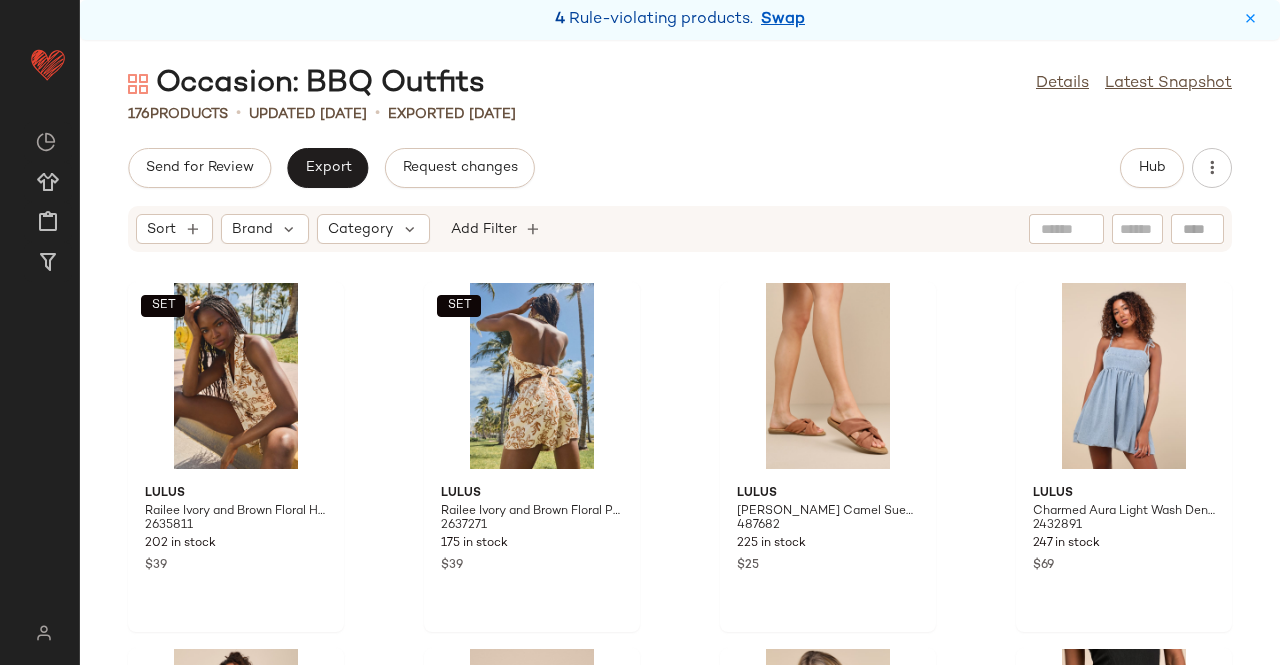 click on "Swap" at bounding box center (783, 20) 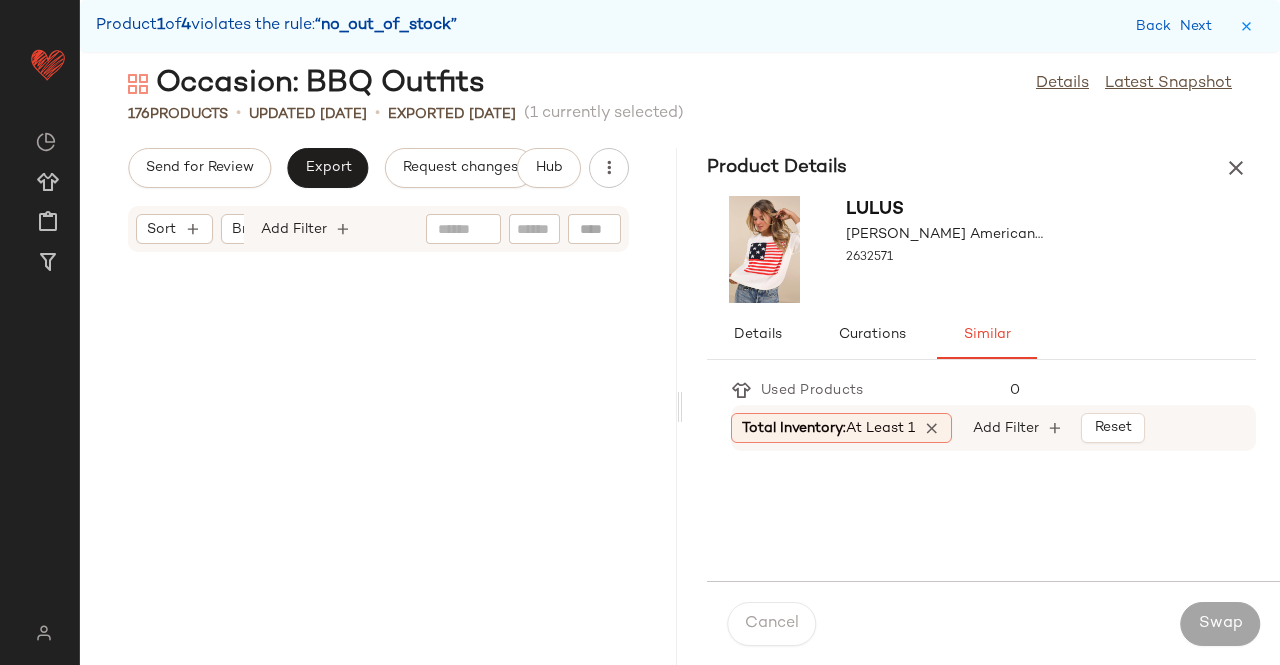 scroll, scrollTop: 5856, scrollLeft: 0, axis: vertical 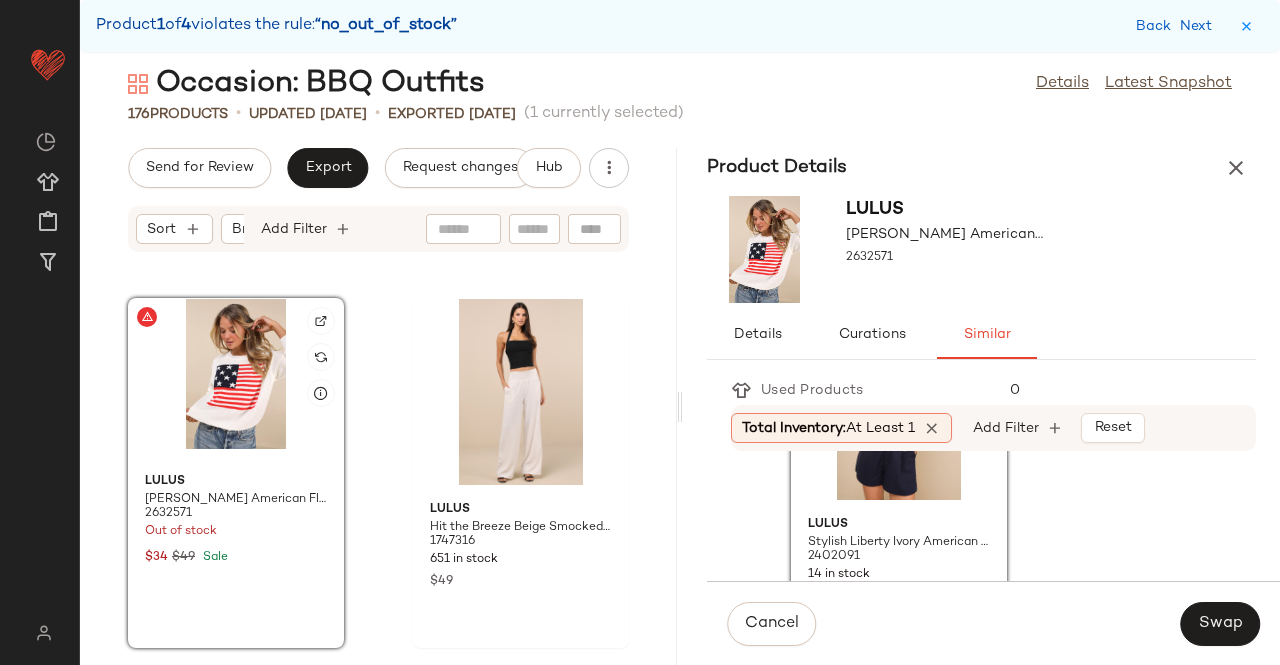 click 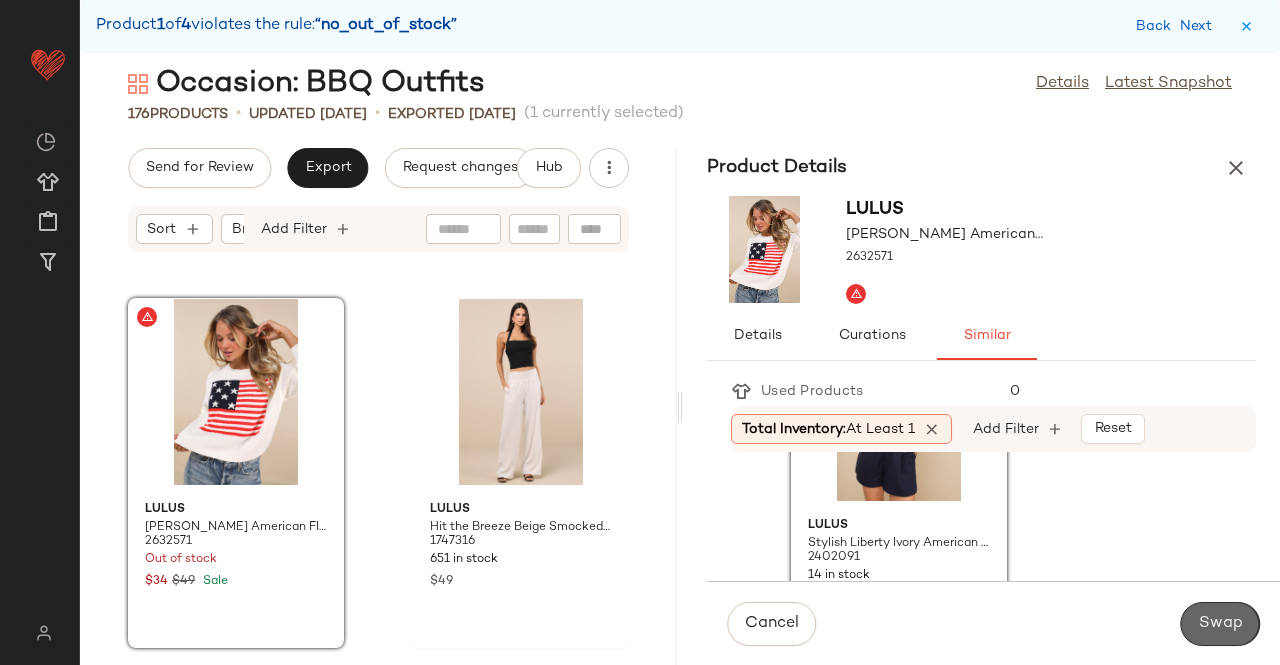 click on "Swap" 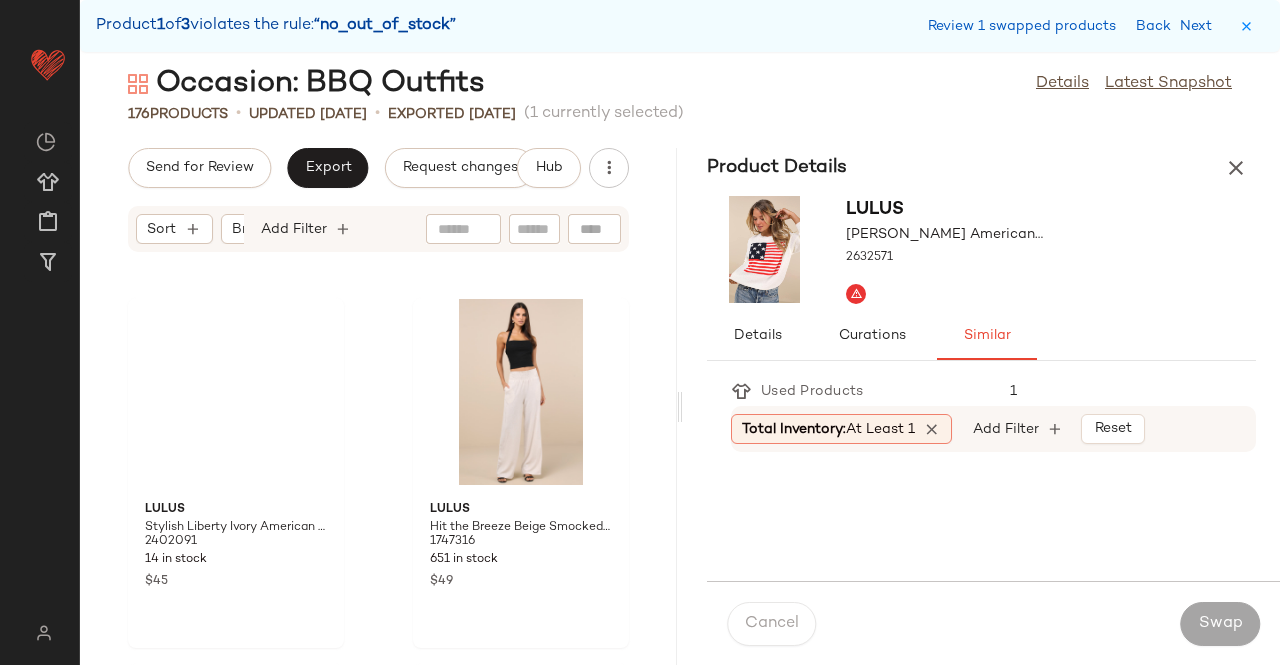 scroll, scrollTop: 8784, scrollLeft: 0, axis: vertical 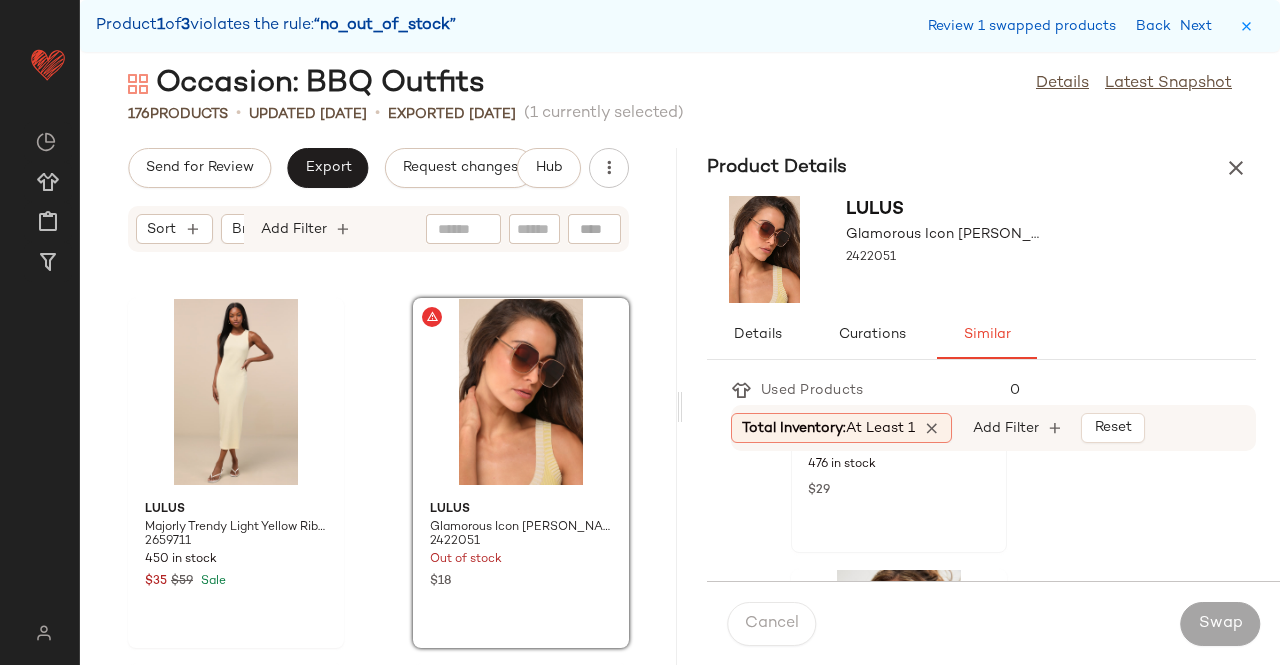 click on "Lulus Cool Instincts Beige Short Sleeve Top 2129436 476 in stock $29" 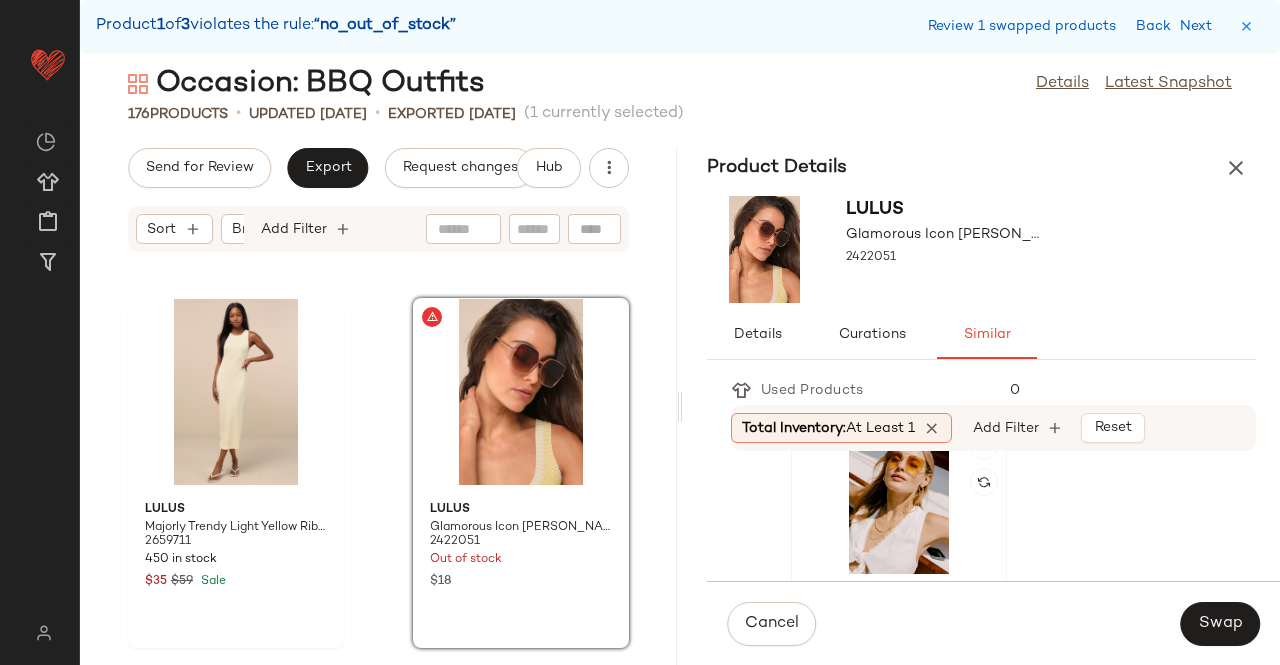 scroll, scrollTop: 12, scrollLeft: 0, axis: vertical 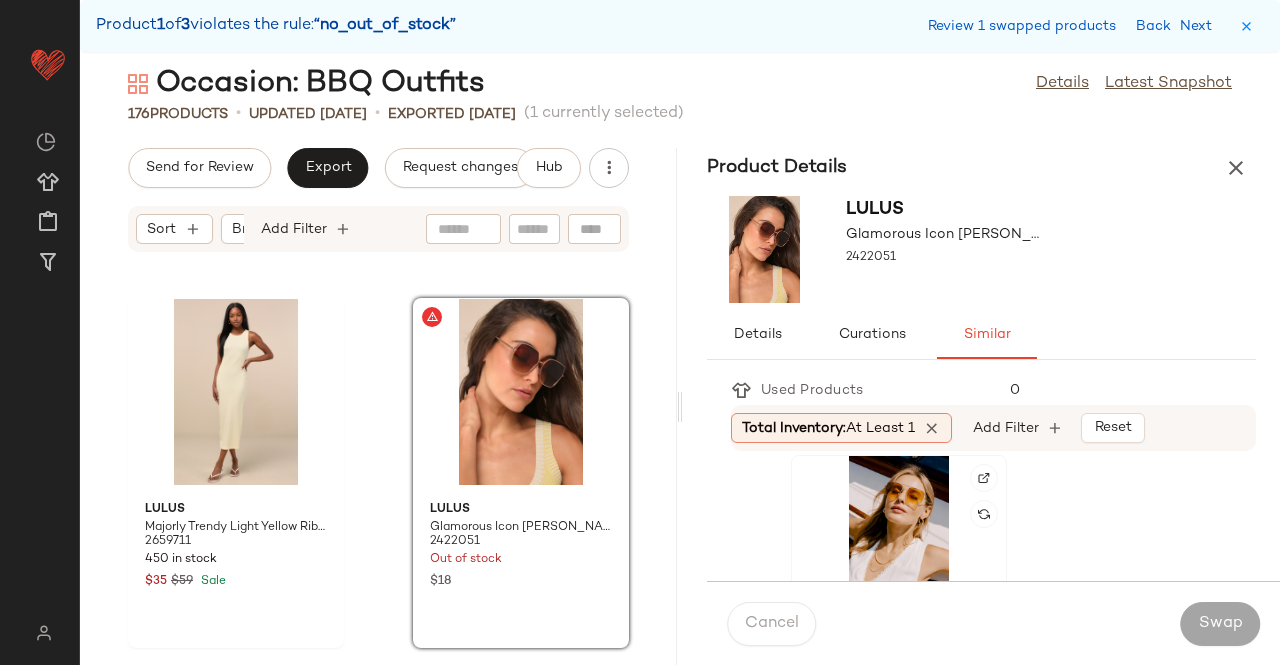 click 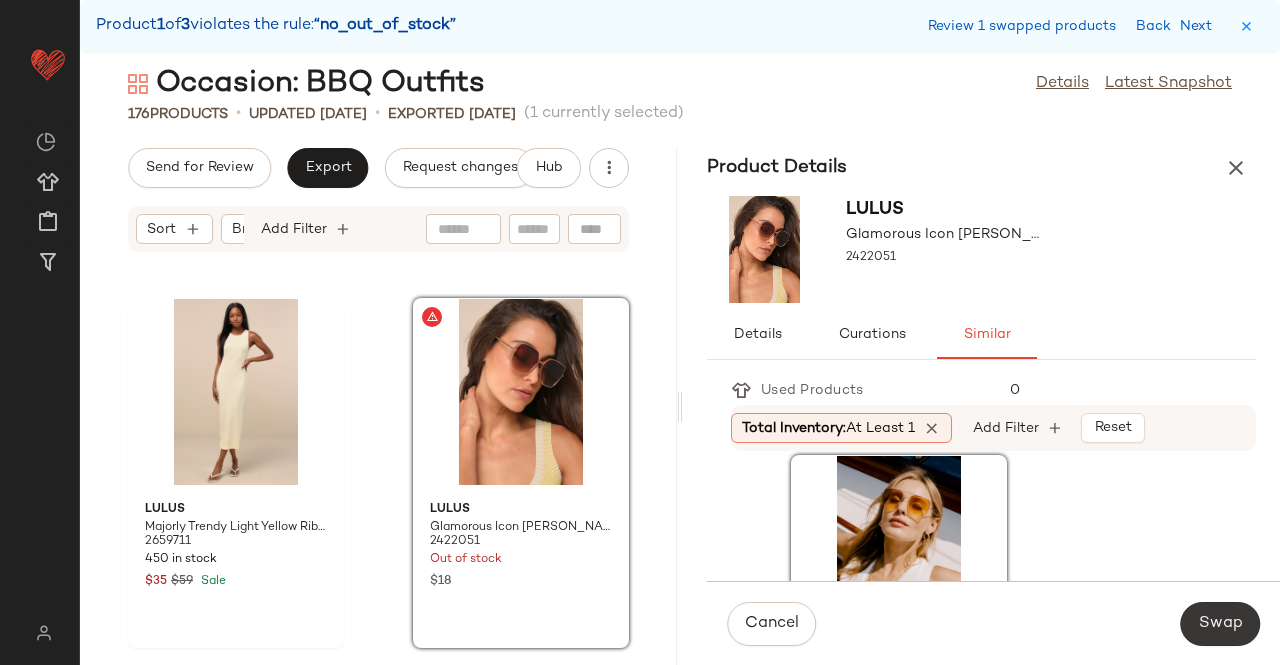 click on "Swap" at bounding box center (1220, 624) 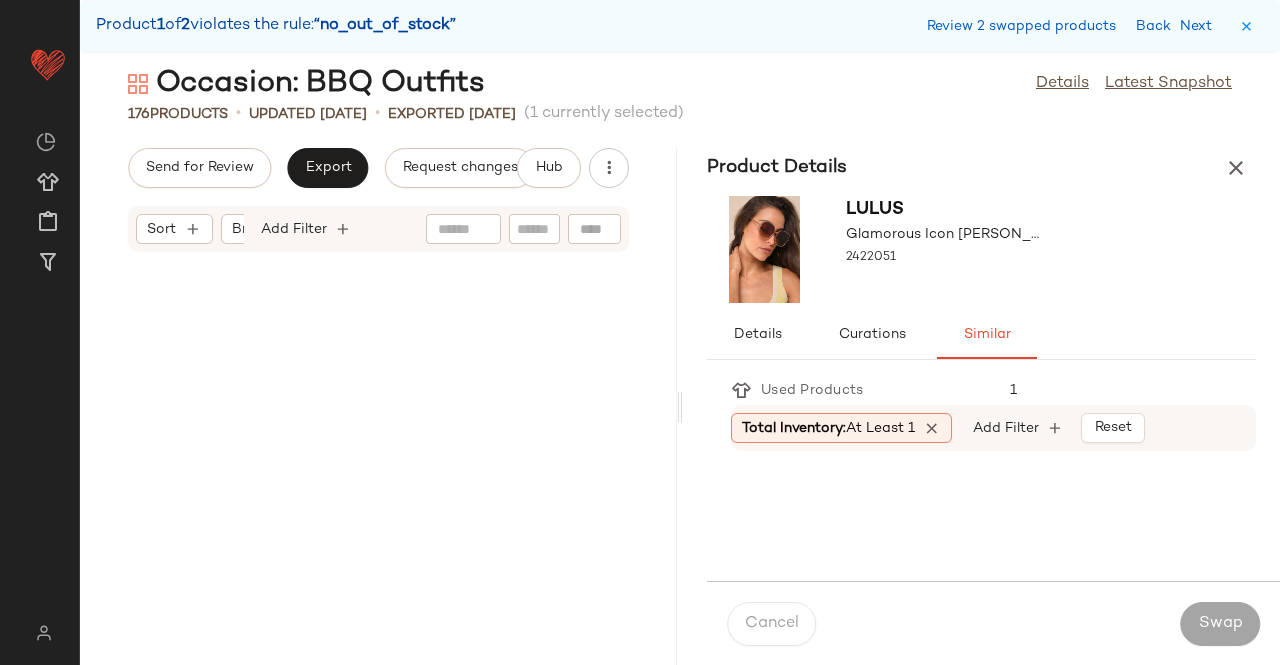 scroll, scrollTop: 18666, scrollLeft: 0, axis: vertical 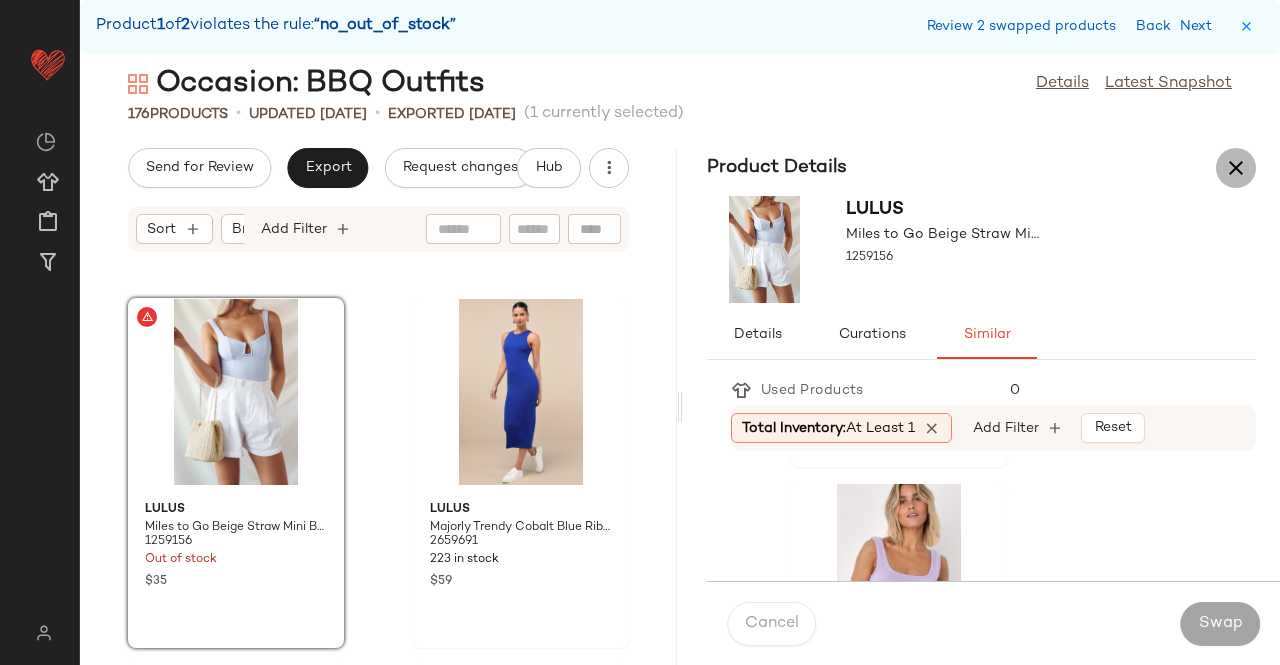 click at bounding box center (1236, 168) 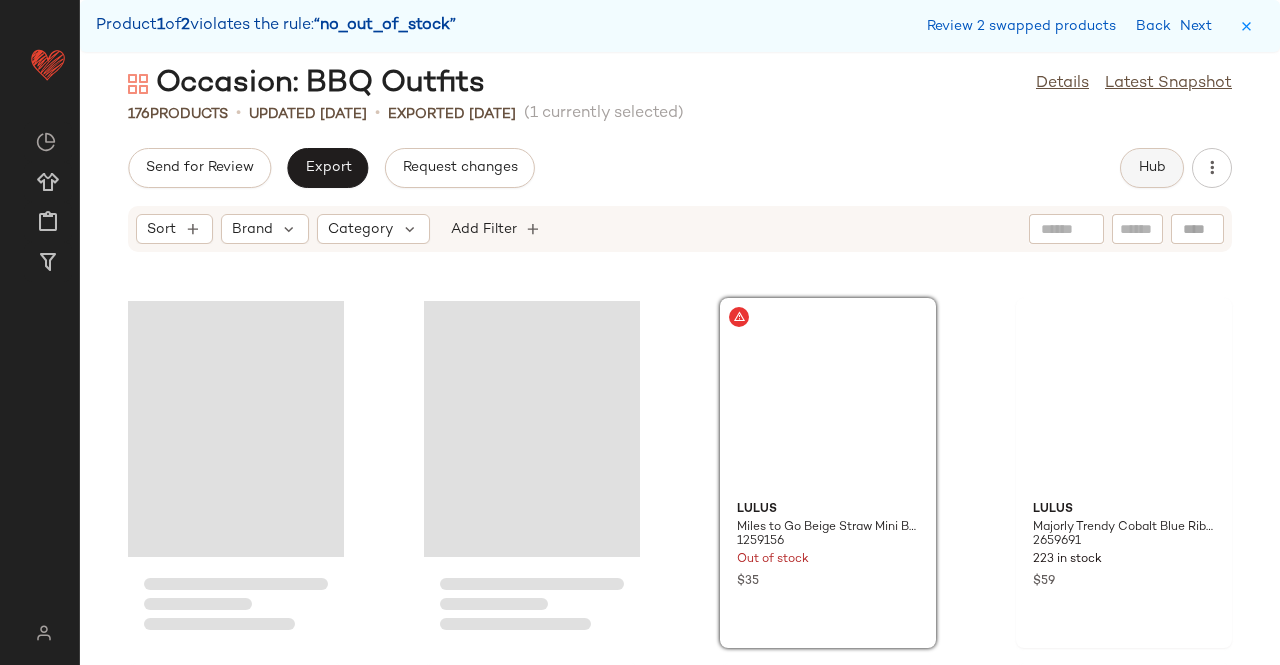 click on "Hub" at bounding box center [1152, 168] 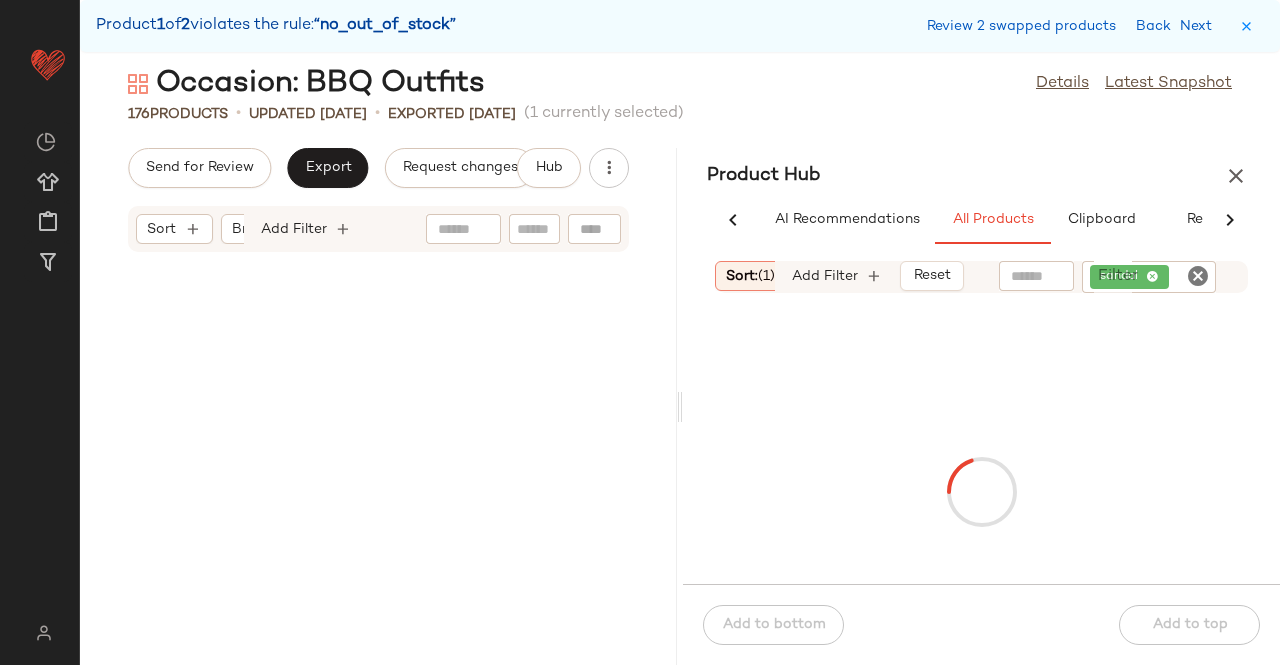 scroll, scrollTop: 9882, scrollLeft: 0, axis: vertical 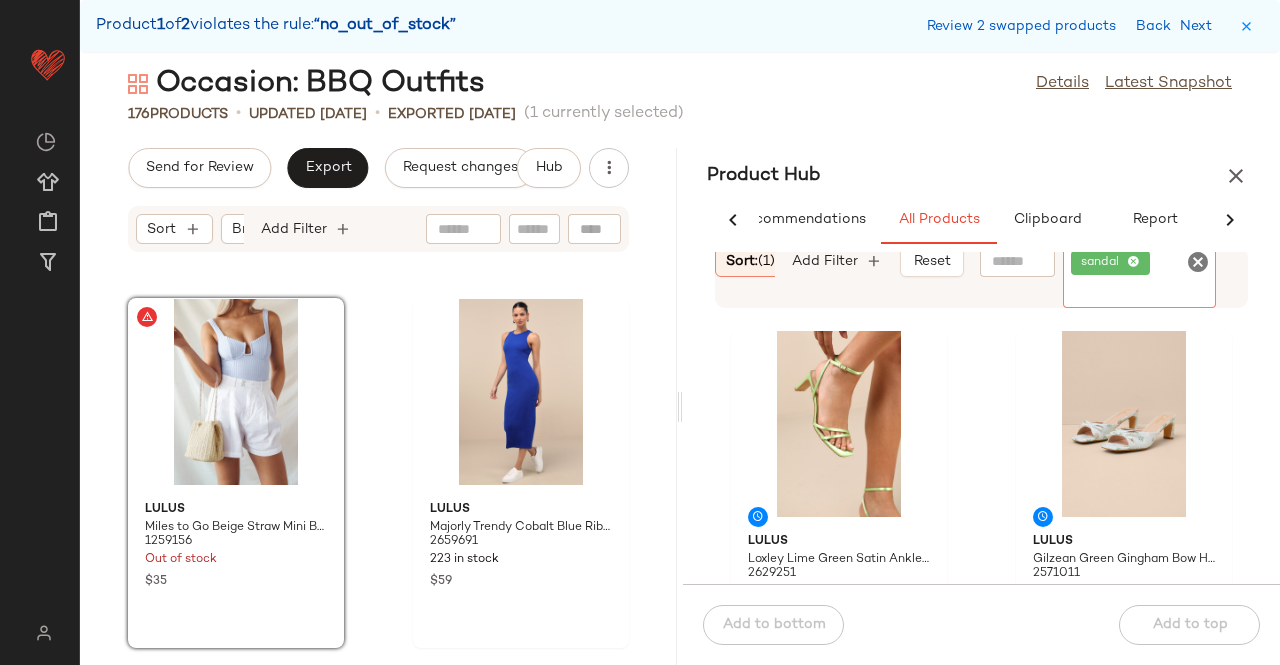 click on "sandal" 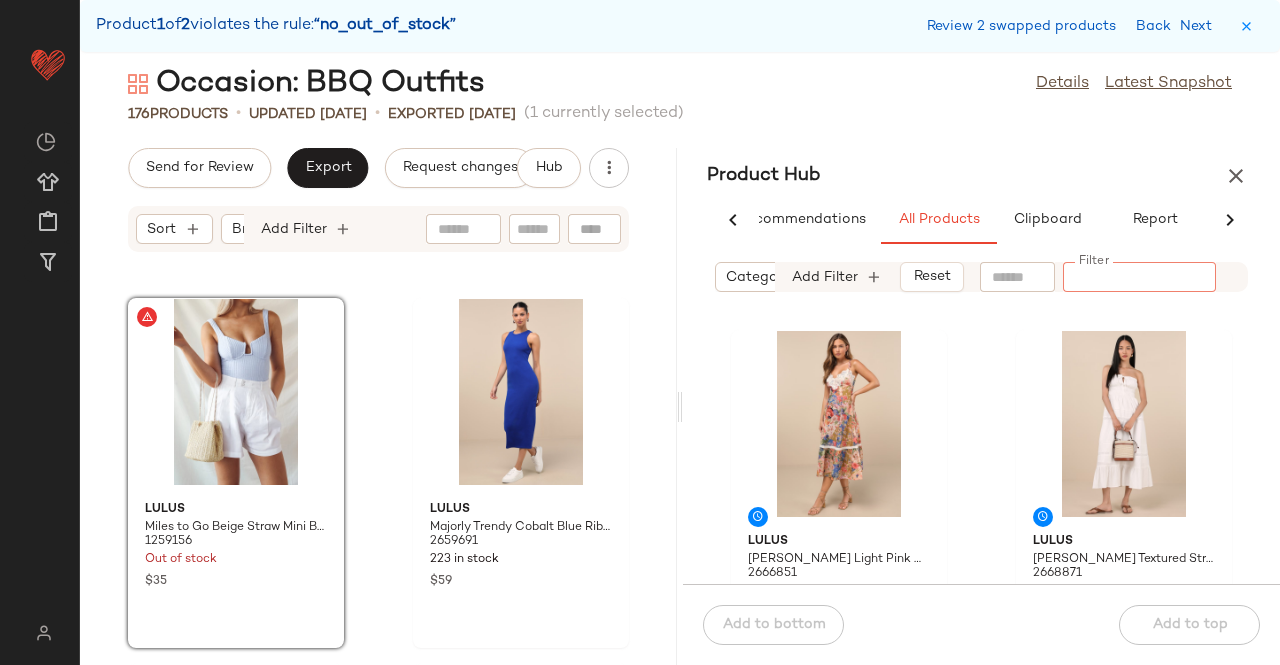 scroll, scrollTop: 0, scrollLeft: 192, axis: horizontal 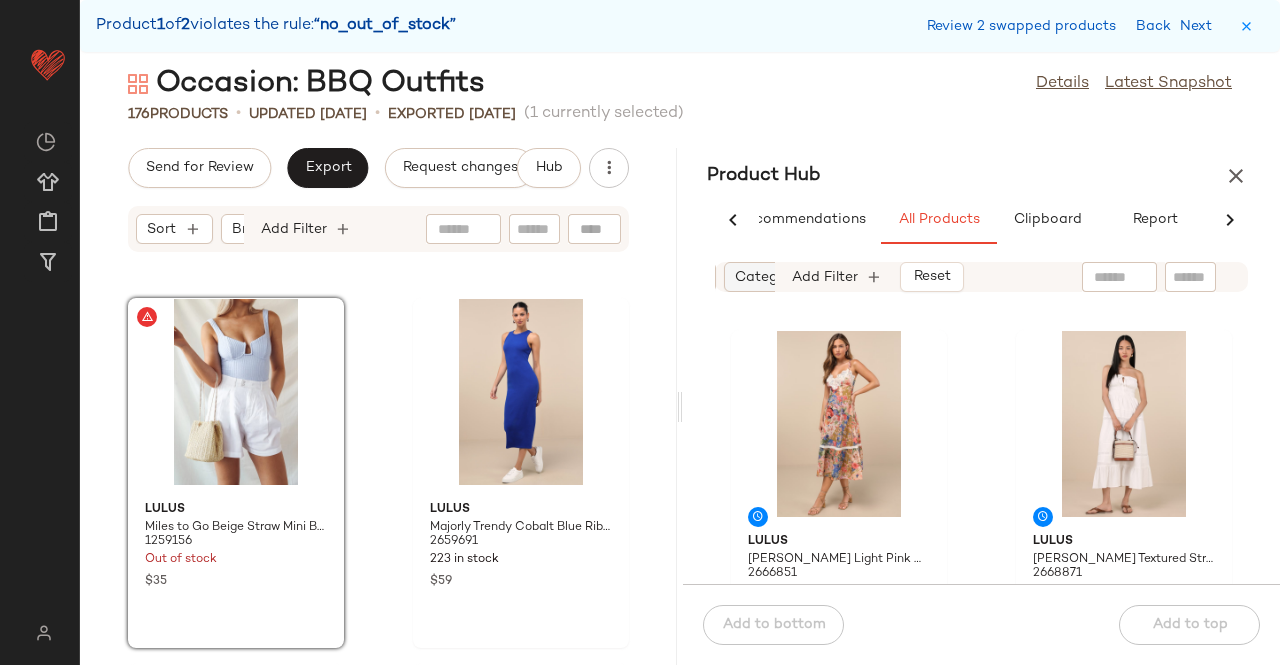 click on "Category" at bounding box center [767, 277] 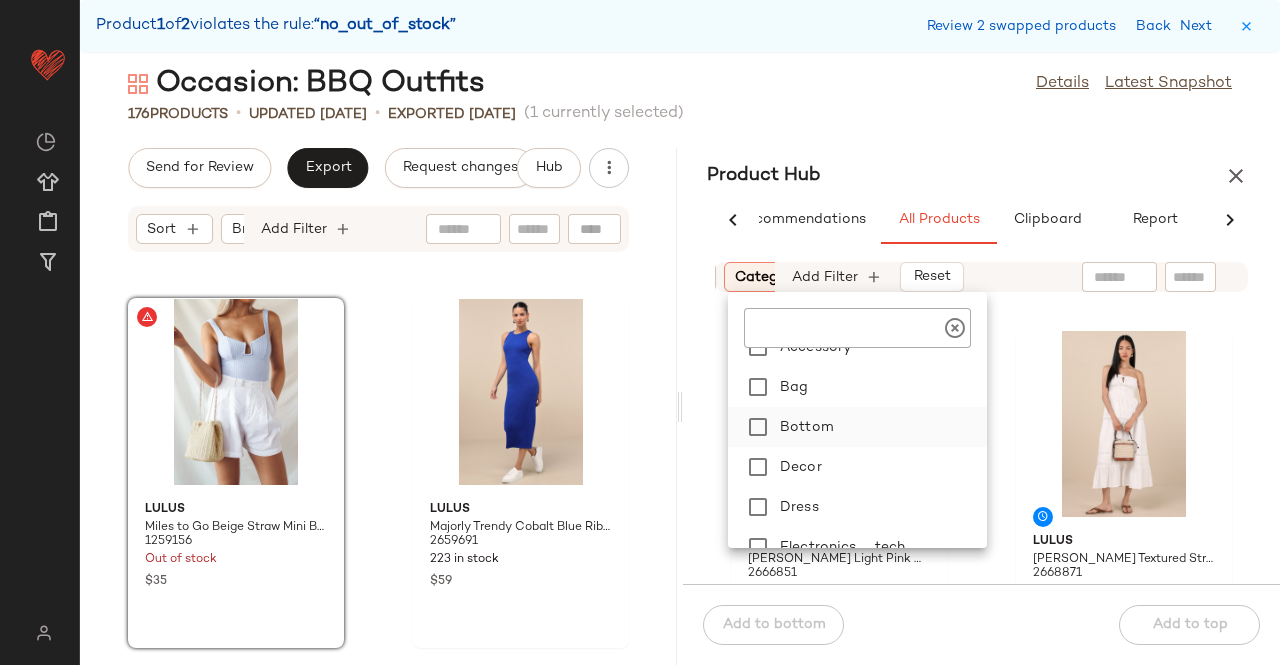 scroll, scrollTop: 100, scrollLeft: 0, axis: vertical 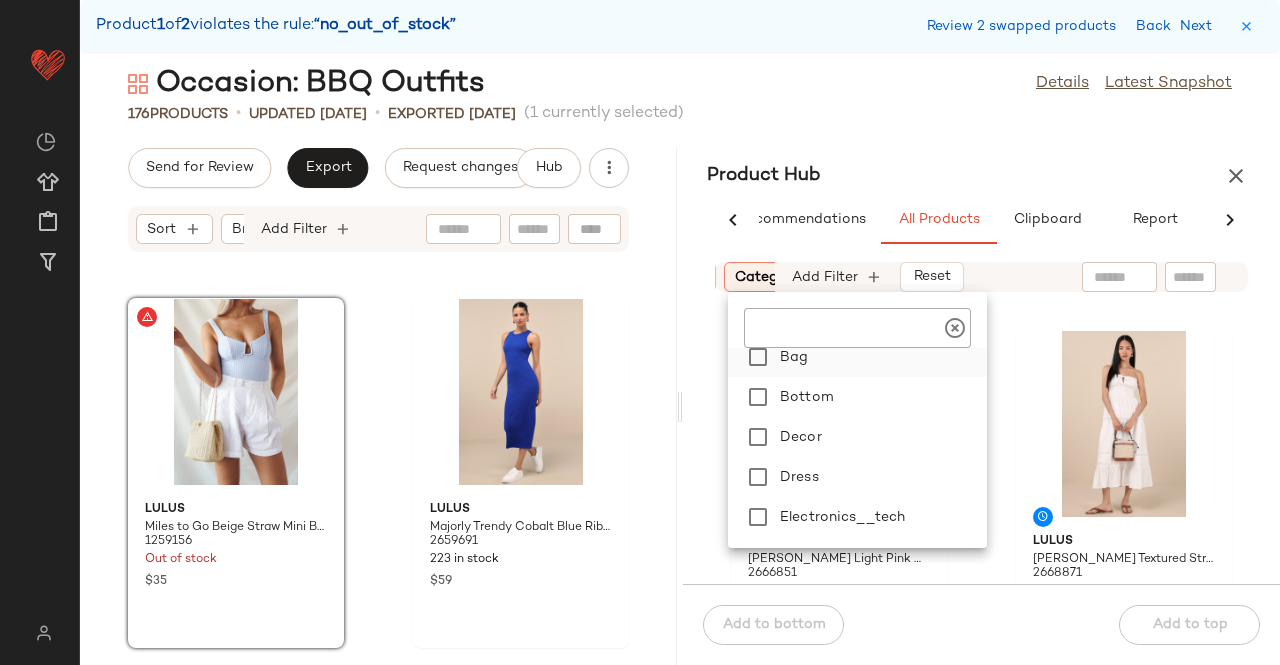 click on "Select all Accessory    Bag    Bottom    Decor    Dress    Electronics__tech    Hat    Jewelry    Luggage__travel_accessories    One-piece    Outerwear    Pajama    Personal_care" 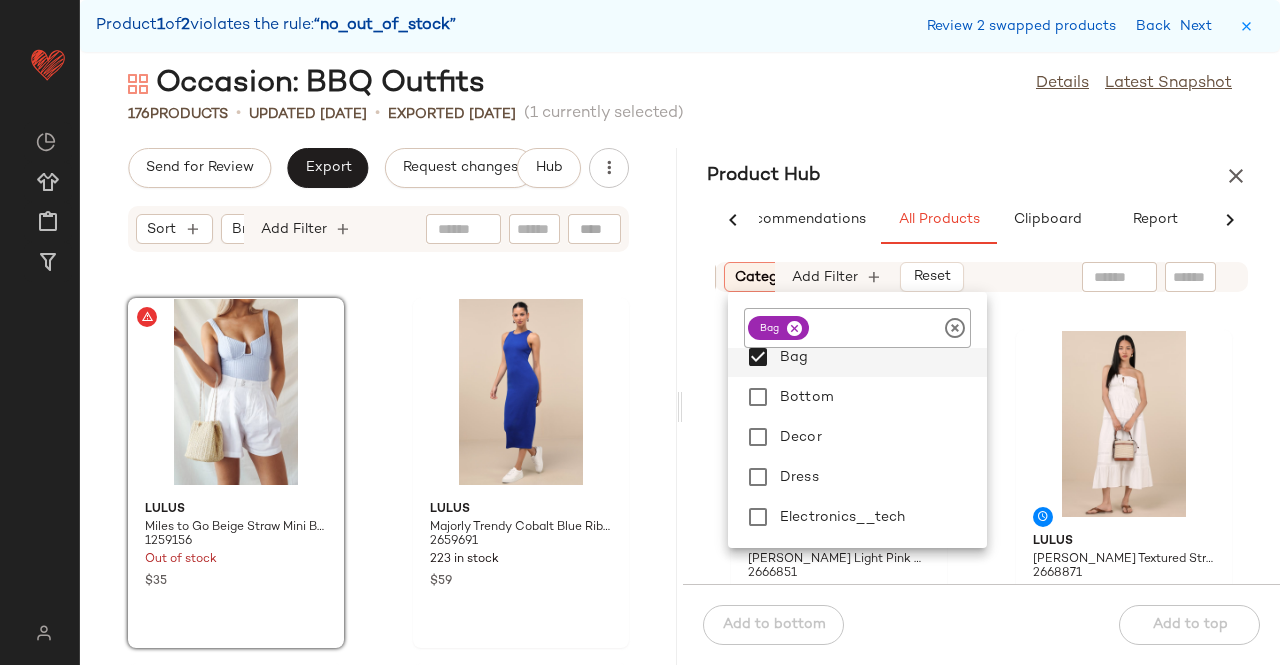 drag, startPoint x: 856, startPoint y: 112, endPoint x: 885, endPoint y: 111, distance: 29.017237 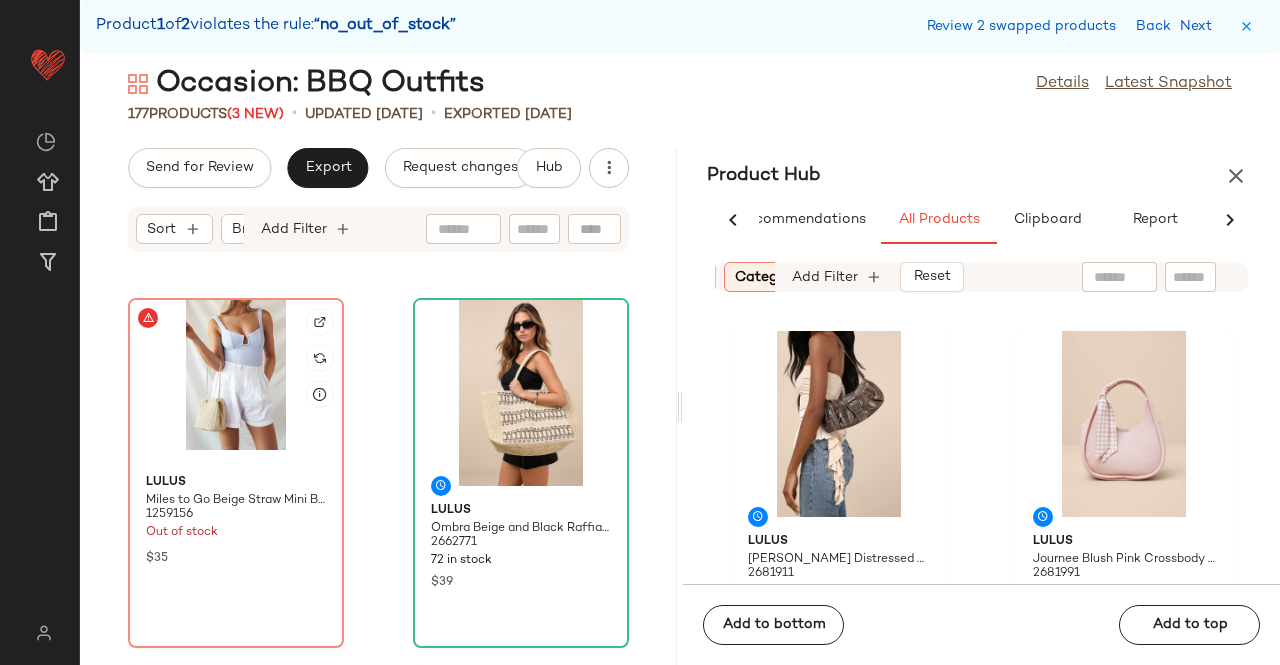 click 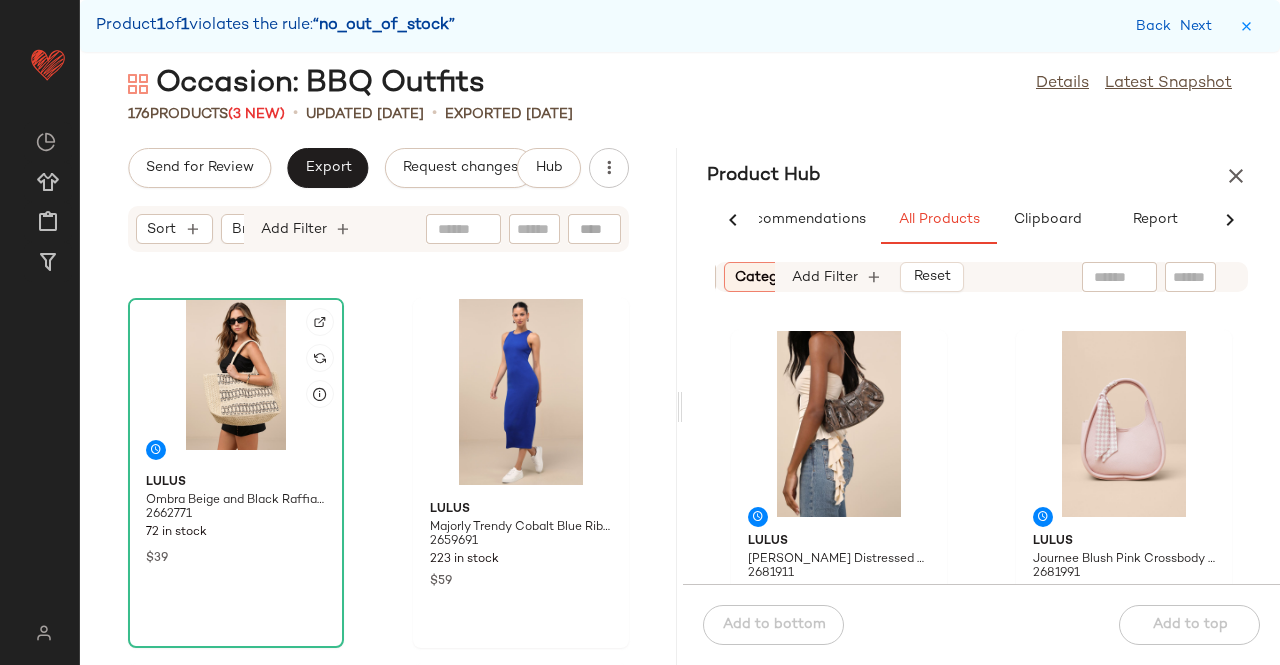 click 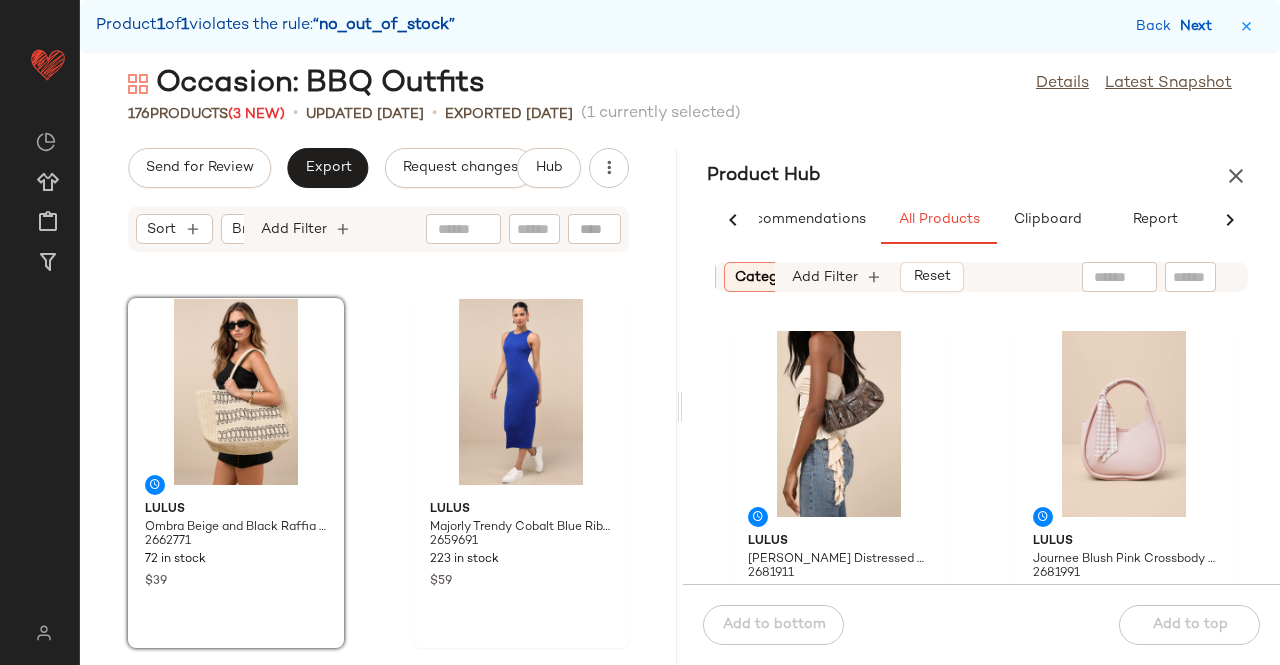 click on "Next" at bounding box center [1200, 26] 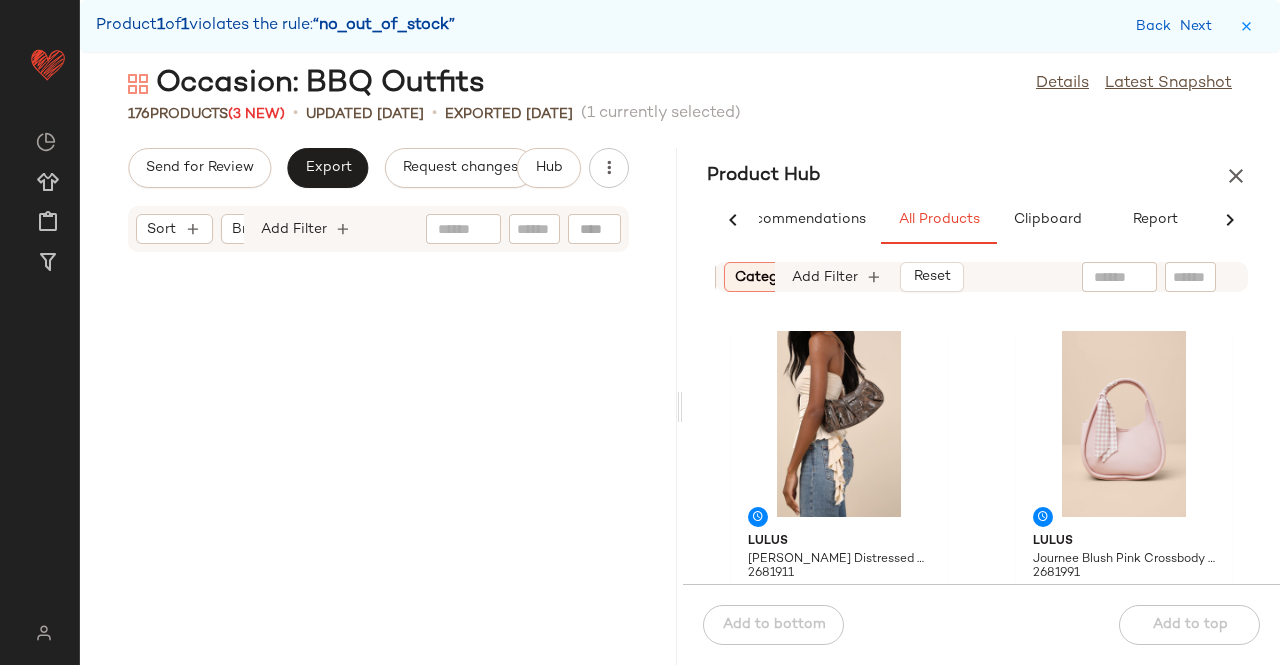 scroll, scrollTop: 30378, scrollLeft: 0, axis: vertical 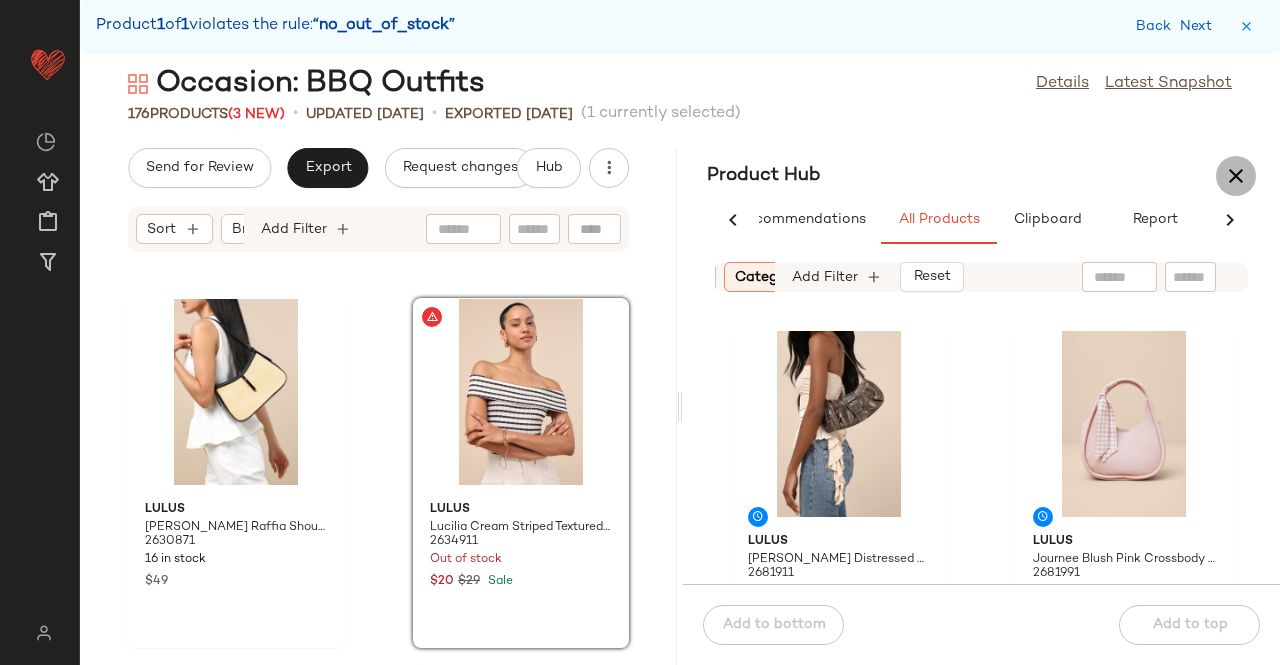 click at bounding box center (1236, 176) 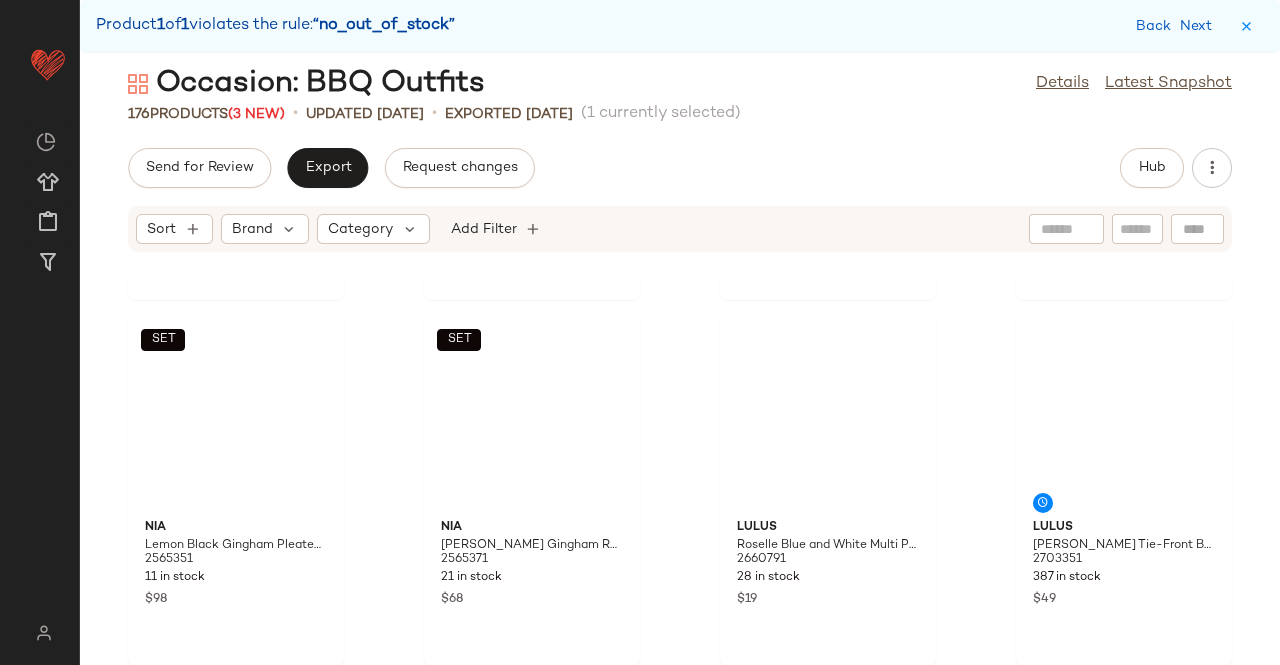 scroll, scrollTop: 15006, scrollLeft: 0, axis: vertical 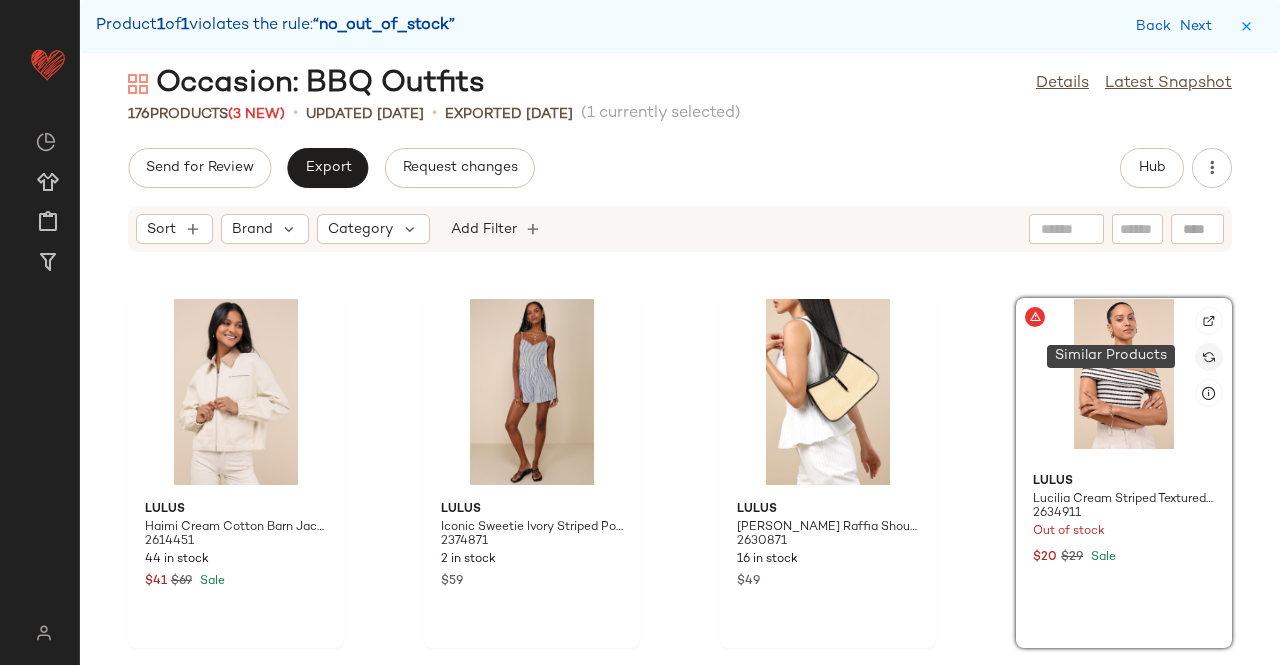click 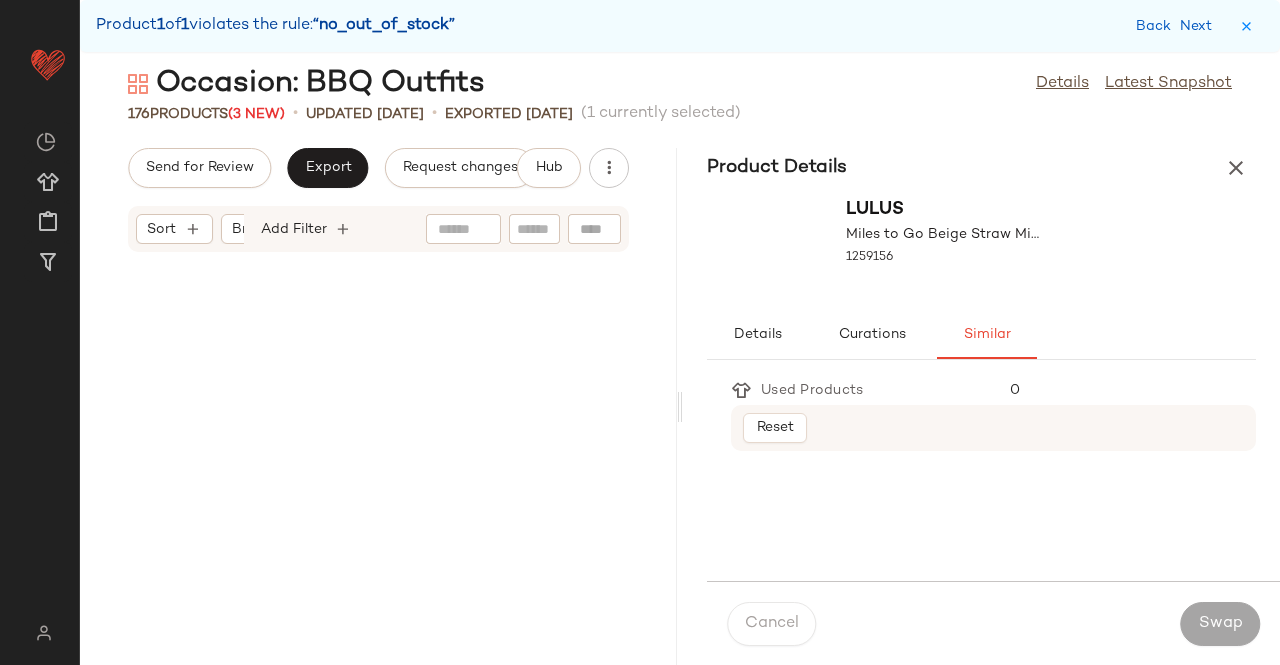 scroll, scrollTop: 15738, scrollLeft: 0, axis: vertical 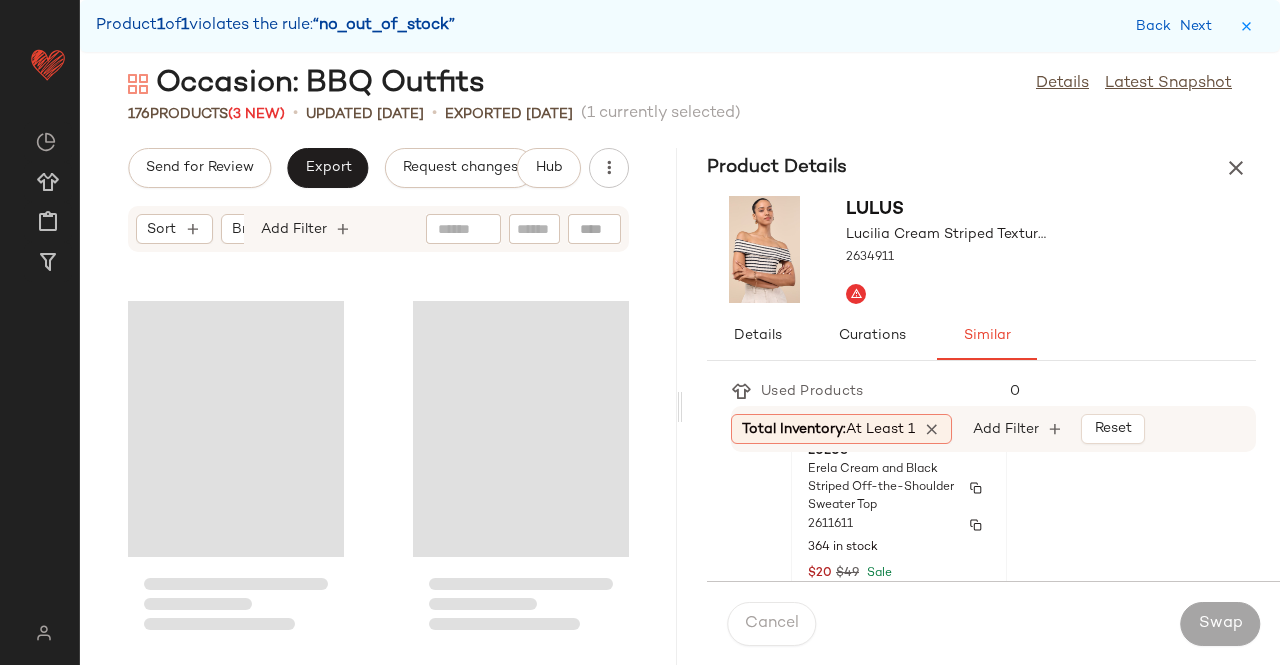 click on "2611611" at bounding box center (899, 525) 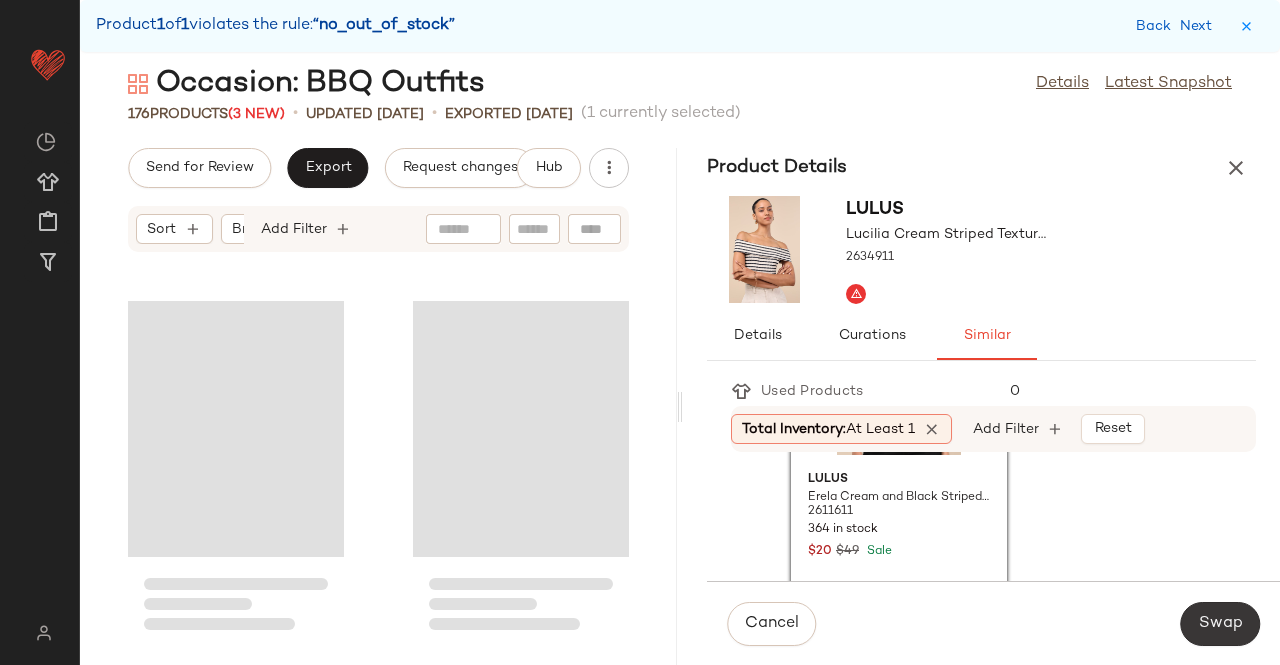 click on "Swap" 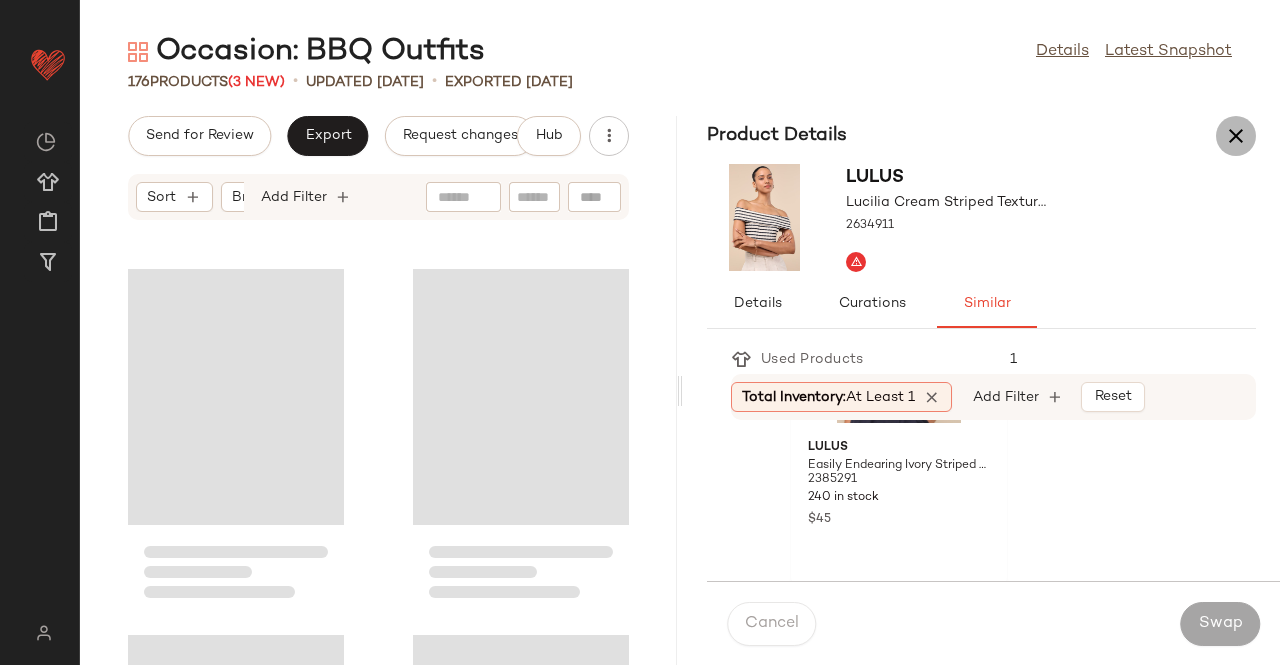 click at bounding box center [1236, 136] 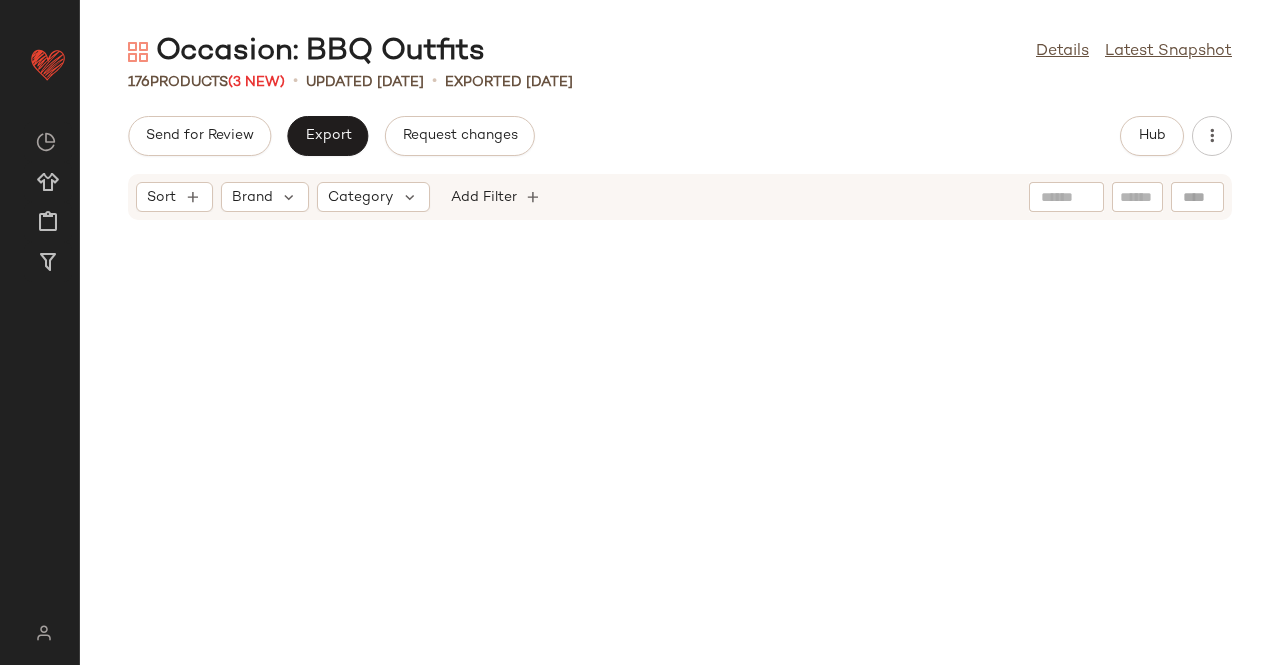 scroll, scrollTop: 15372, scrollLeft: 0, axis: vertical 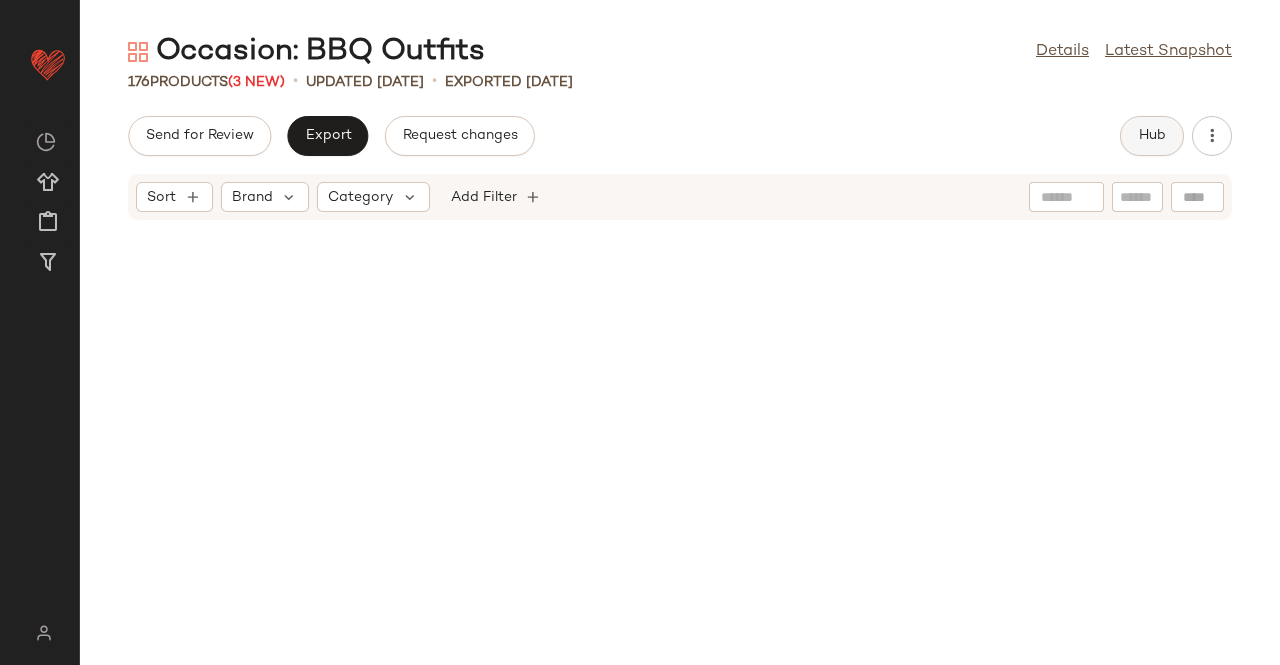click on "Hub" at bounding box center (1152, 136) 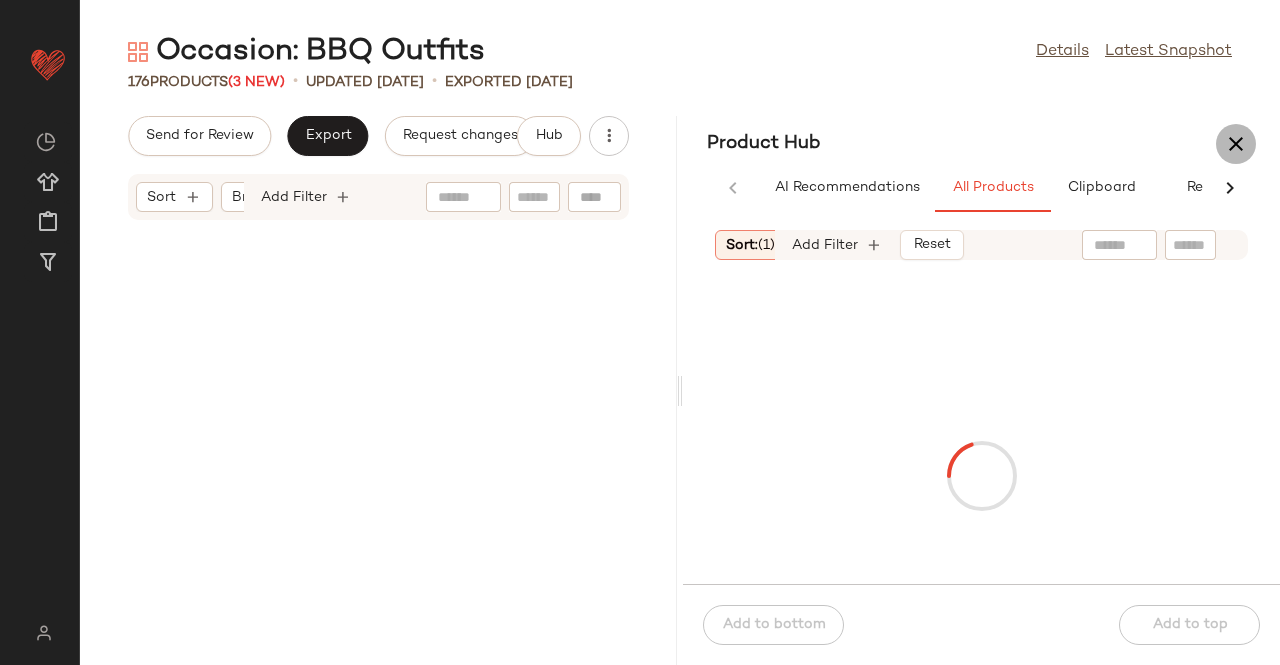 click at bounding box center (1236, 144) 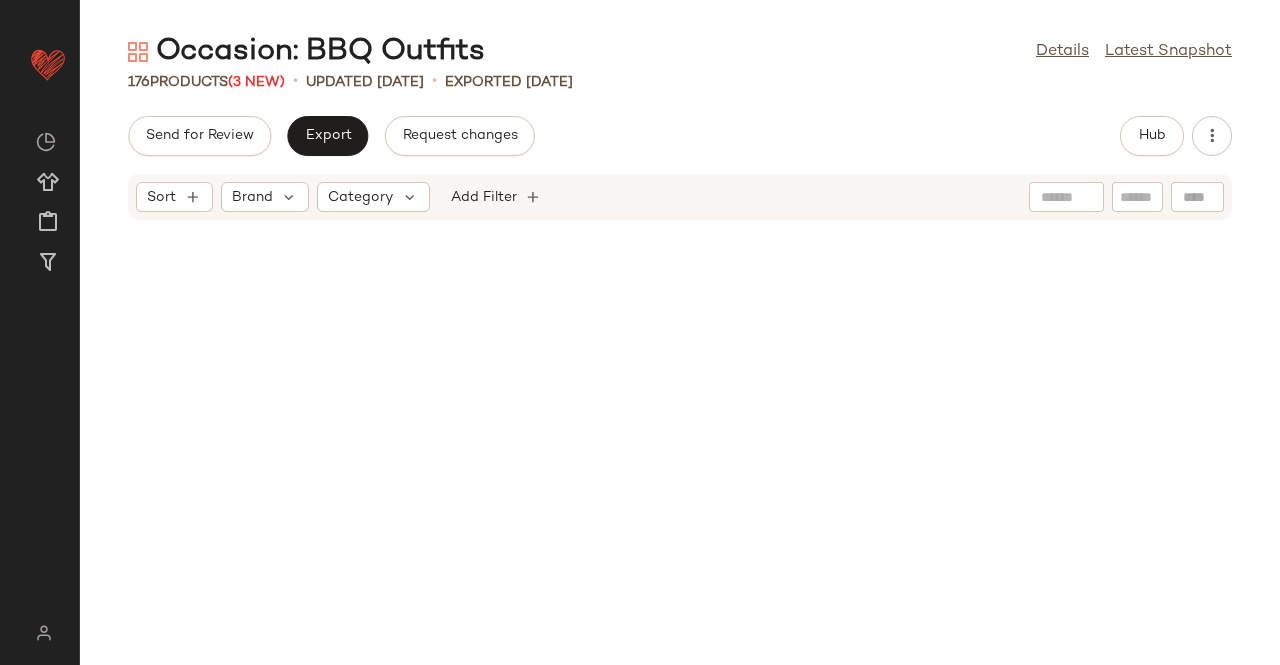 scroll, scrollTop: 14956, scrollLeft: 0, axis: vertical 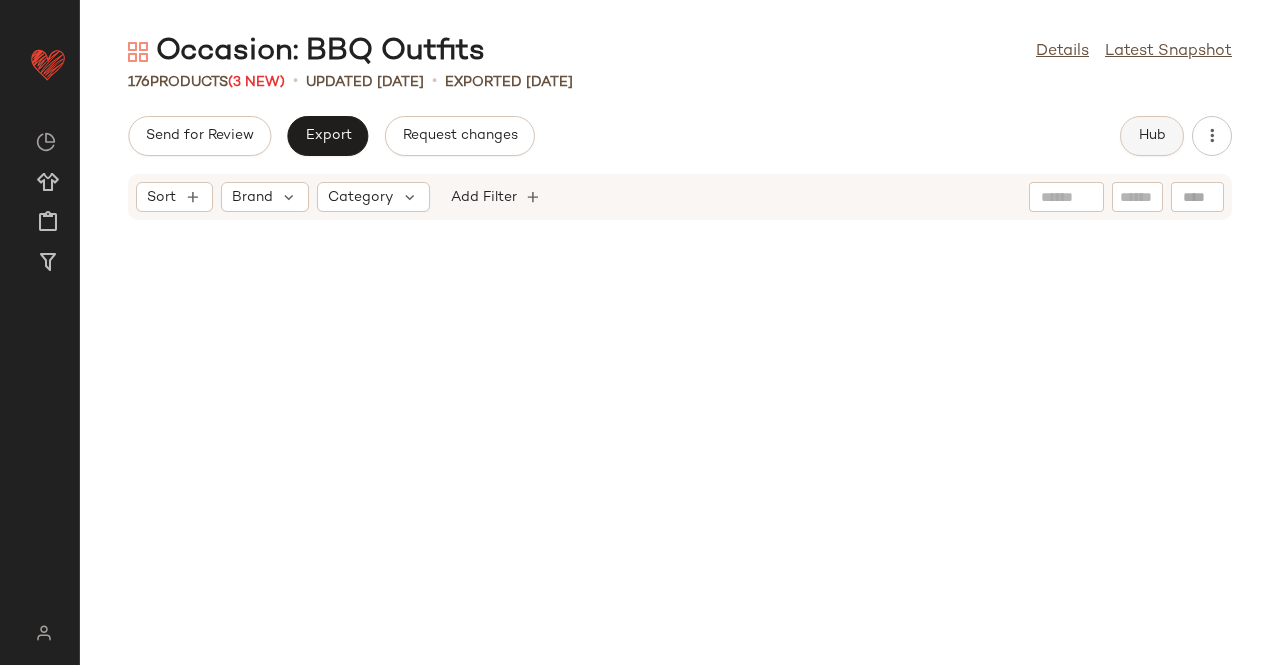 click on "Hub" at bounding box center (1152, 136) 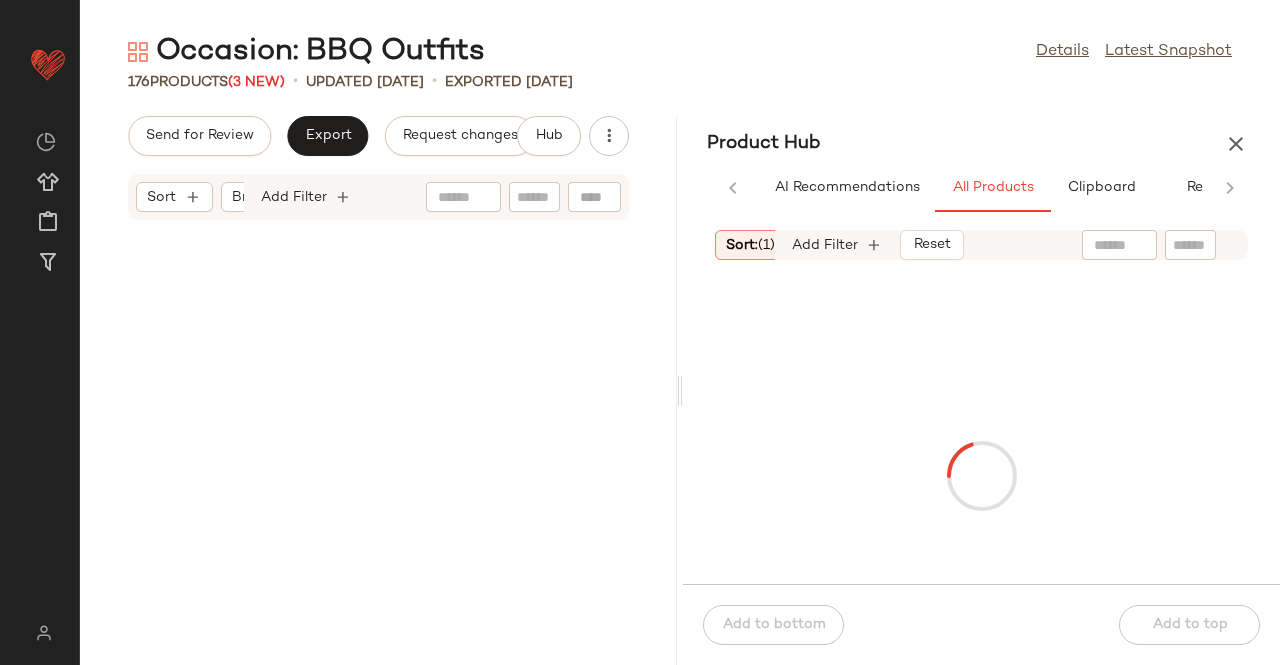 click at bounding box center [1236, 144] 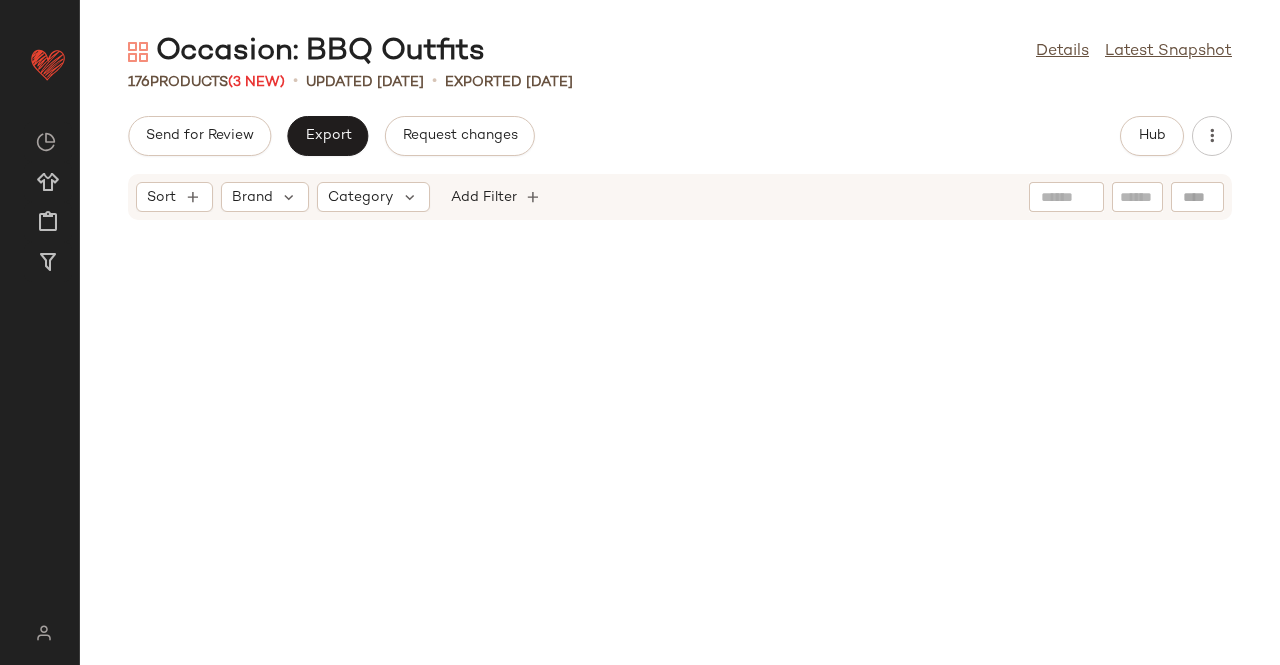 scroll, scrollTop: 15688, scrollLeft: 0, axis: vertical 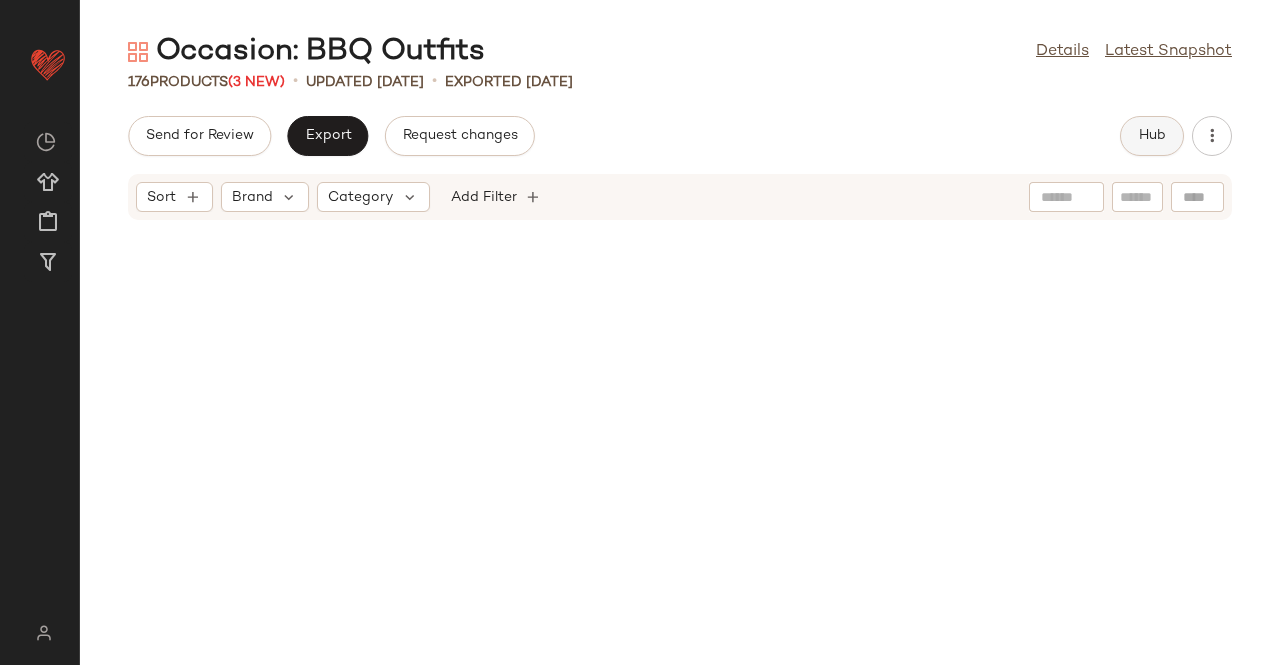 click on "Hub" at bounding box center (1152, 136) 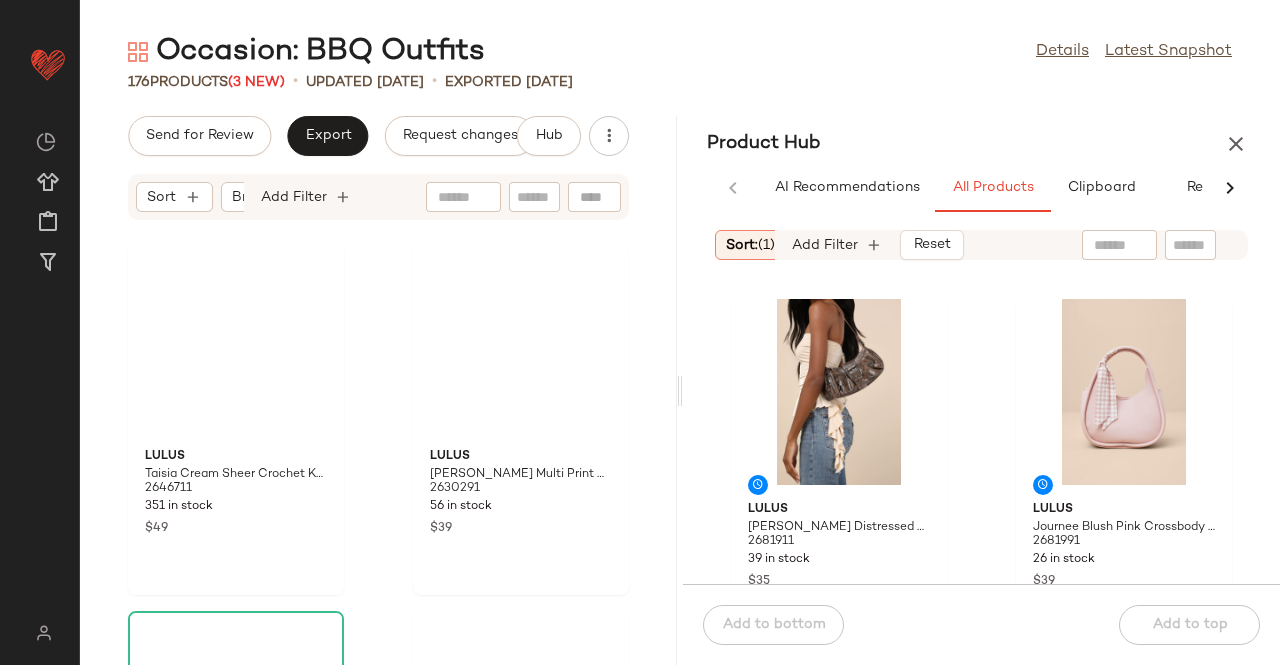 scroll, scrollTop: 0, scrollLeft: 0, axis: both 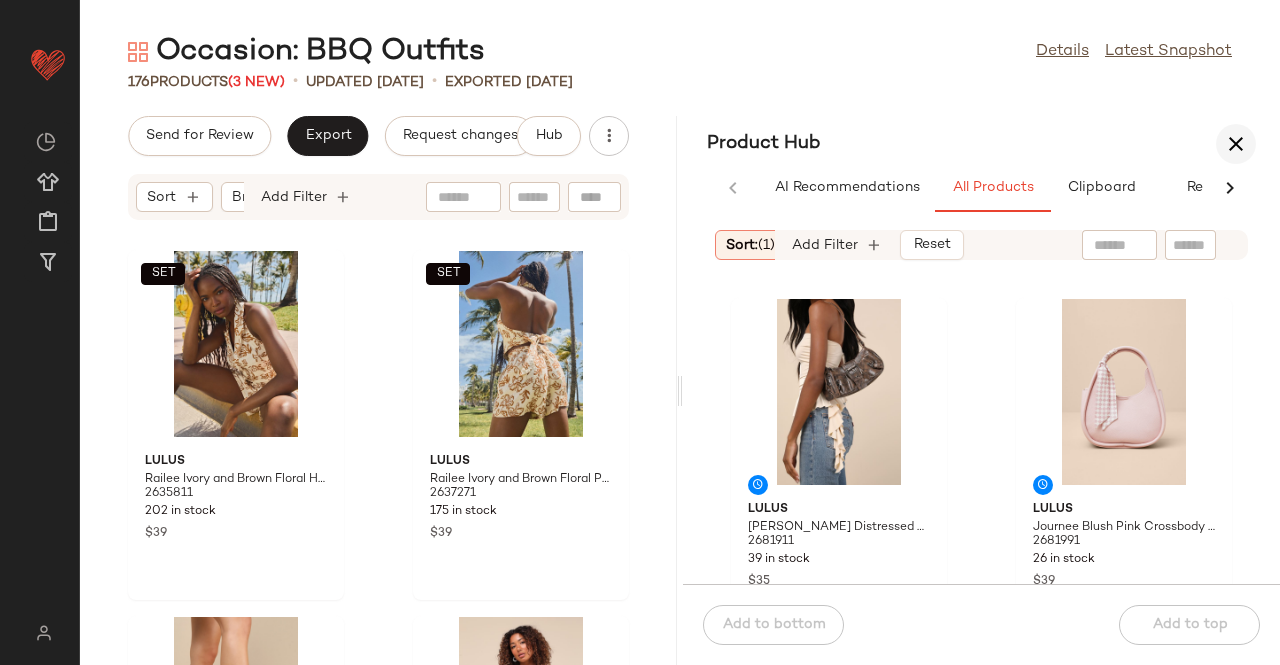 click at bounding box center [1236, 144] 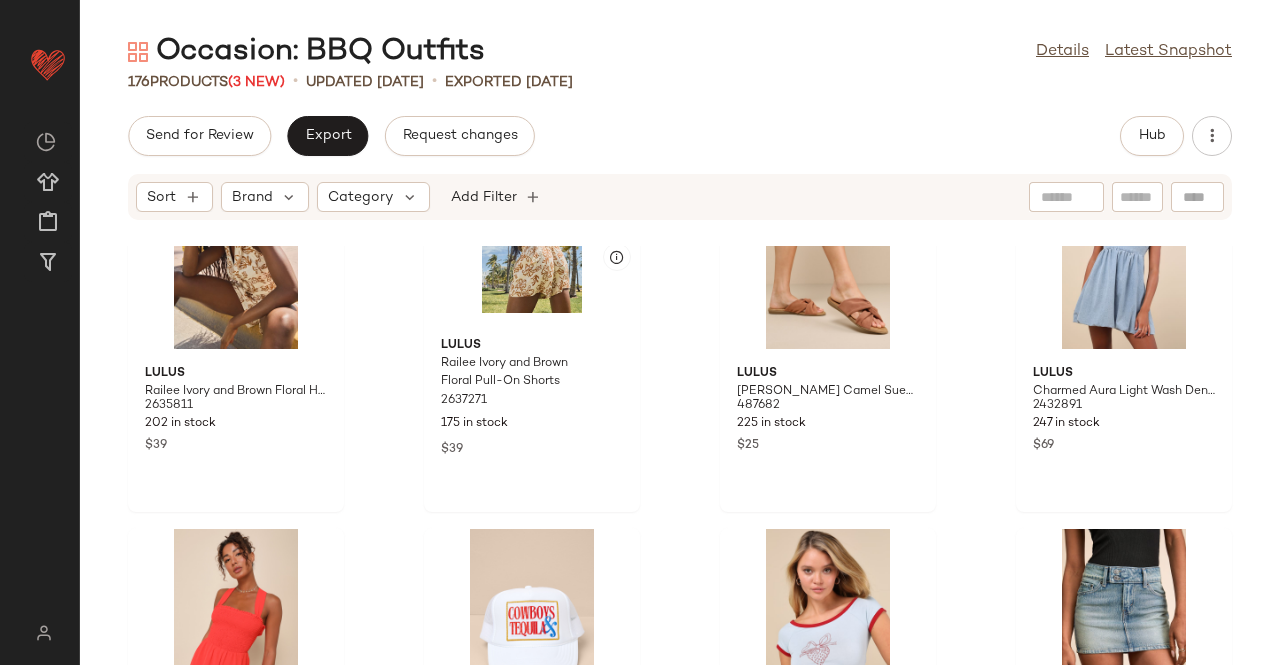 scroll, scrollTop: 0, scrollLeft: 0, axis: both 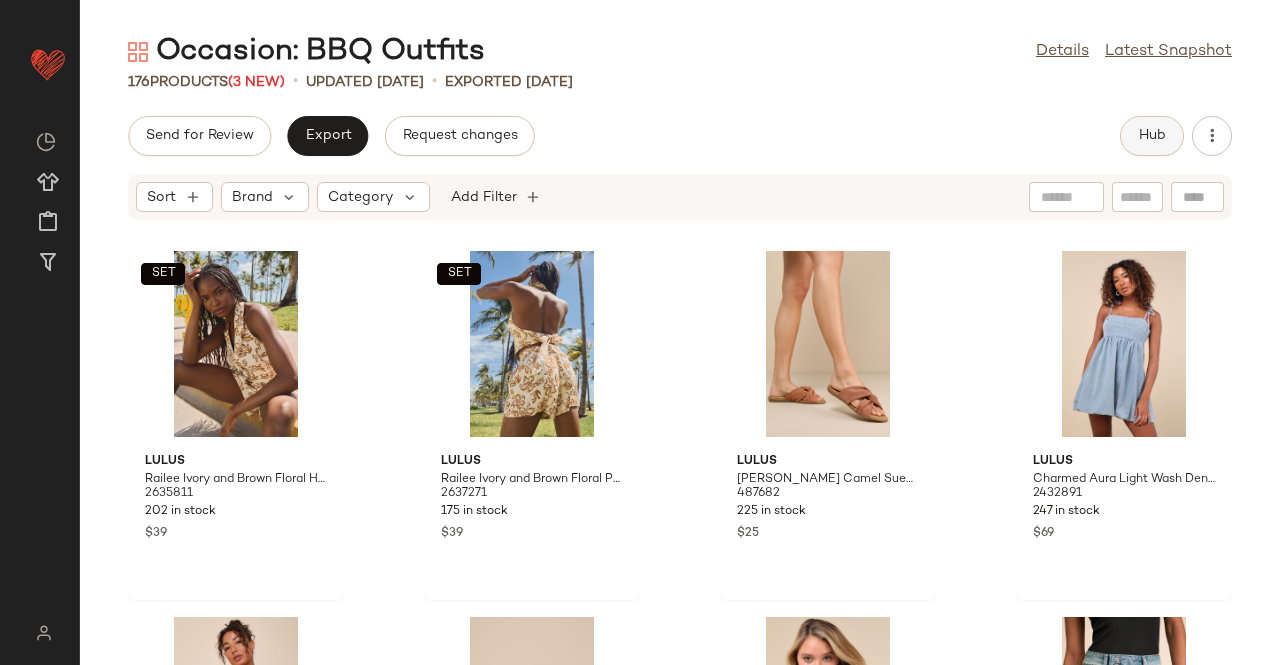 drag, startPoint x: 1144, startPoint y: 134, endPoint x: 1152, endPoint y: 120, distance: 16.124516 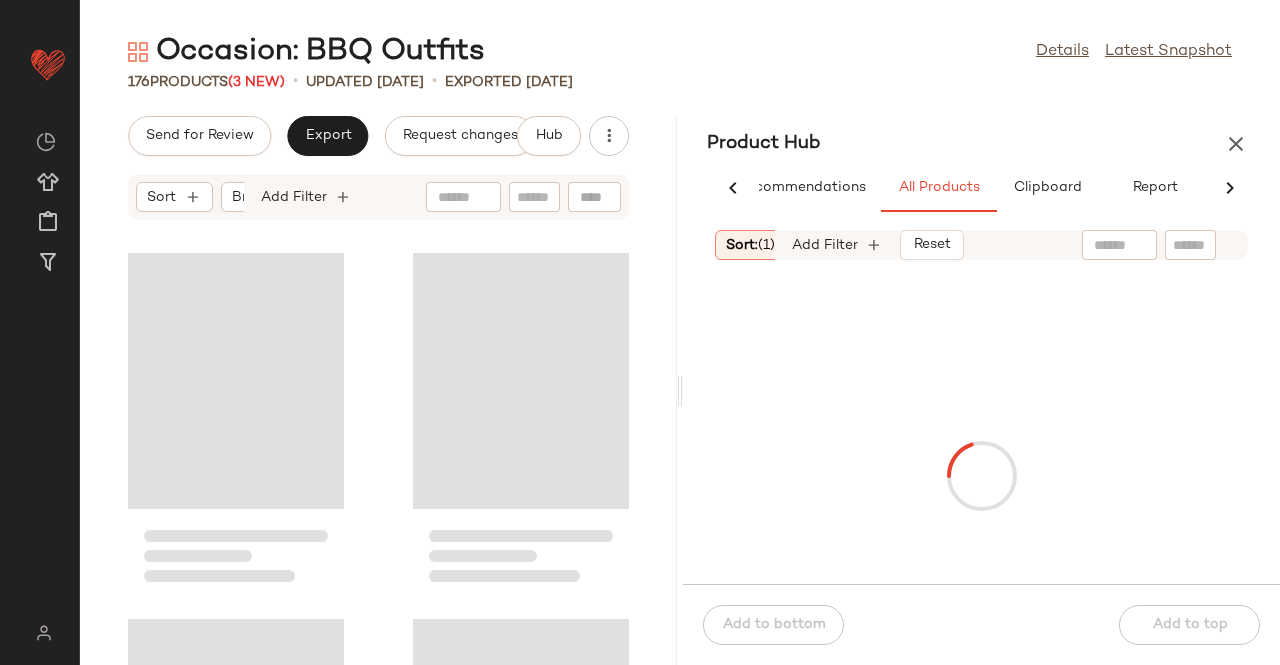 click on "Product Hub" at bounding box center [981, 144] 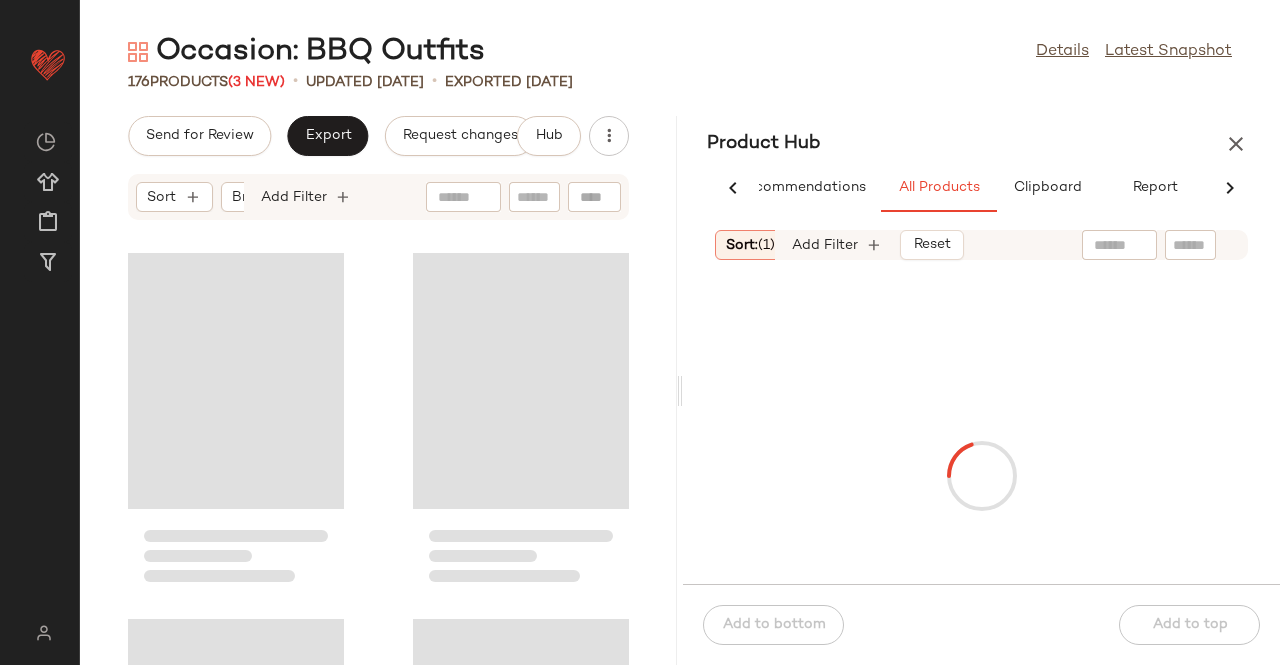 scroll, scrollTop: 0, scrollLeft: 54, axis: horizontal 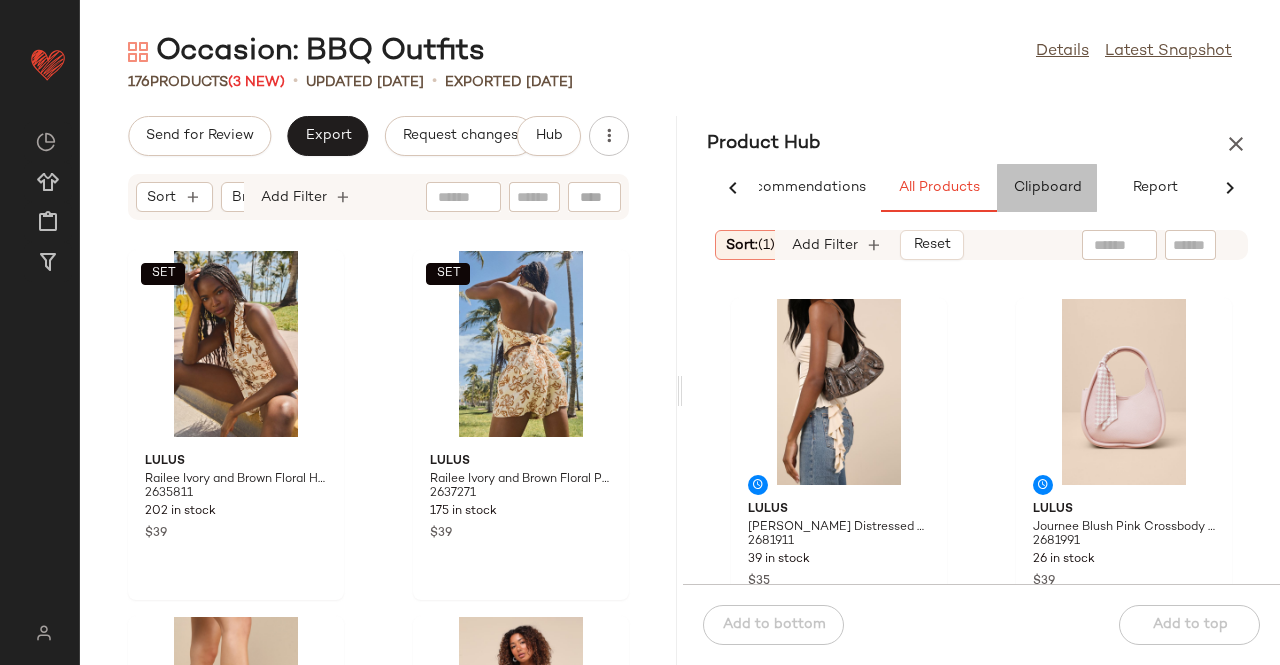 click on "Clipboard" at bounding box center [1047, 188] 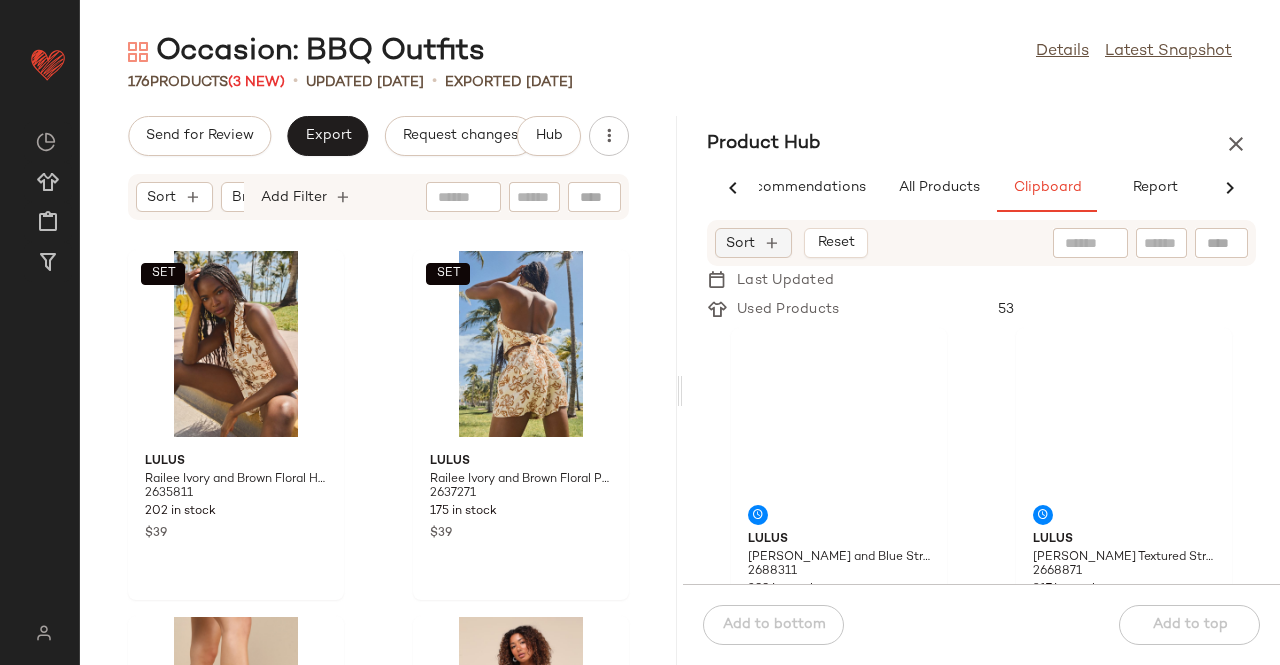 click on "Sort" at bounding box center (740, 243) 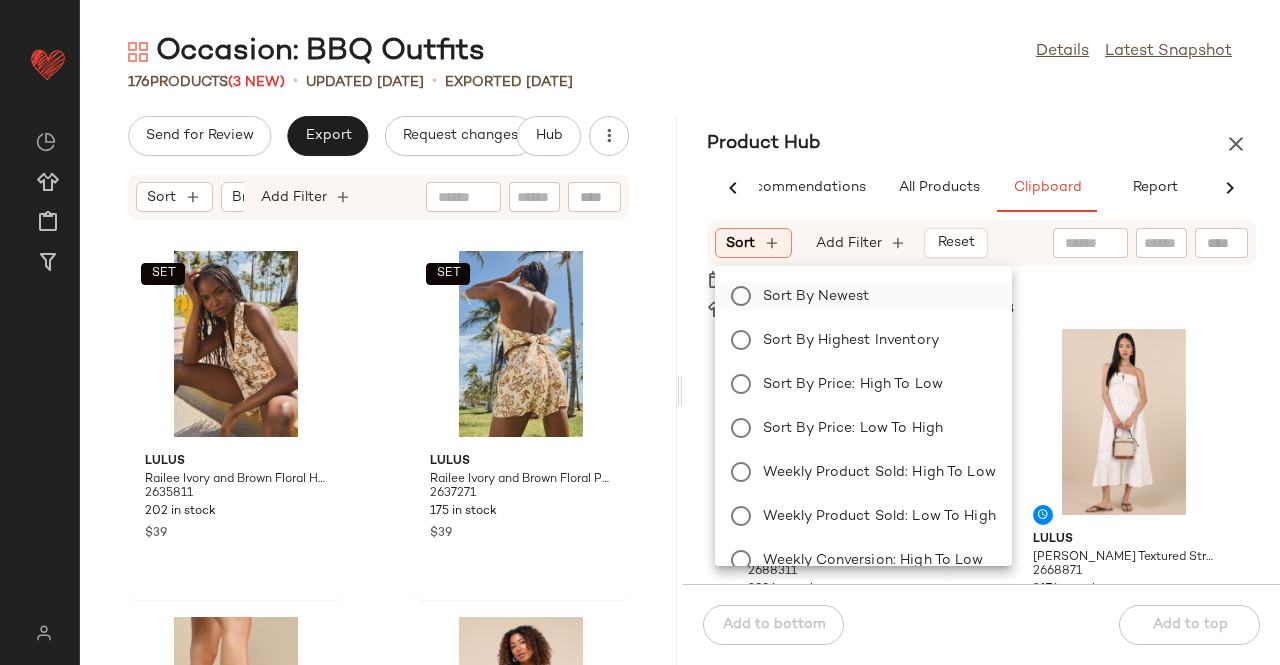 click on "Sort by Newest" 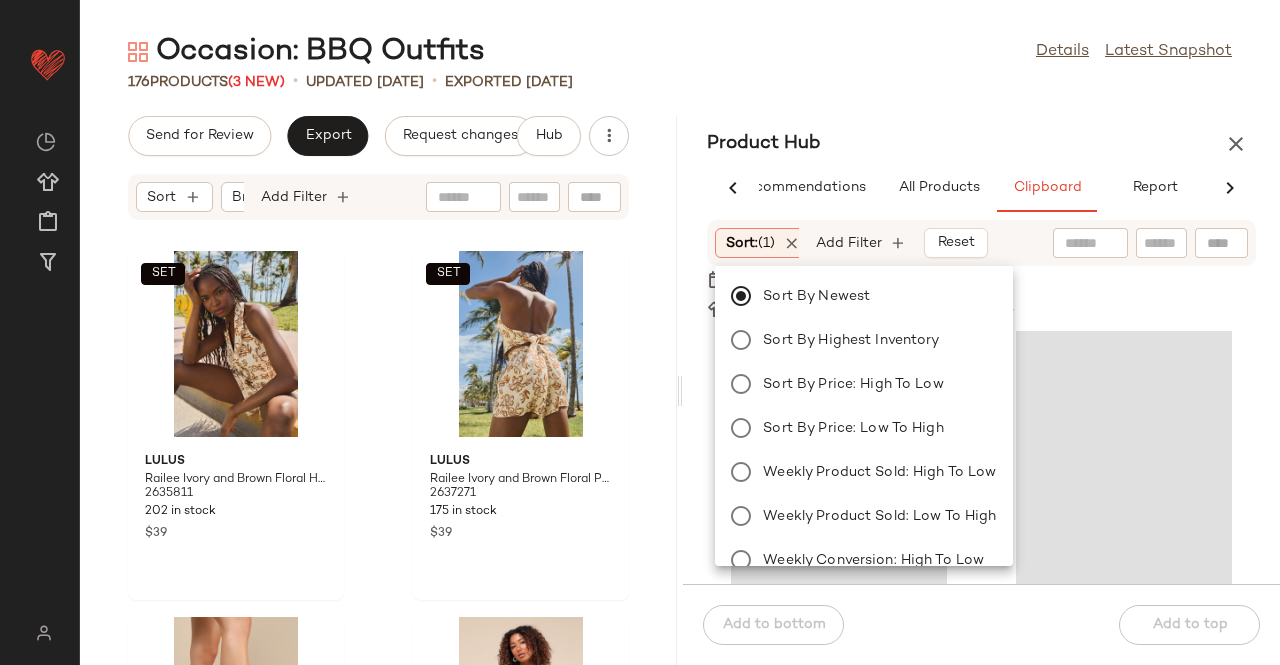 click on "Occasion: BBQ Outfits  Details   Latest Snapshot  176   Products  (3 New)  •   updated Jul 8th  •  Exported Jul 3rd  Send for Review   Export   Request changes   Hub  Sort  Brand  Category  Add Filter   SET  Lulus Railee Ivory and Brown Floral Halter Vest Top 2635811 202 in stock $39  SET  Lulus Railee Ivory and Brown Floral Pull-On Shorts 2637271 175 in stock $39 Lulus Santana Camel Suede Slide Sandals 487682 225 in stock $25 Lulus Charmed Aura Light Wash Denim Tie-Strap Bubble-Hem Mini Dress 2432891 247 in stock $69 Lulus Summertime Senses Red Orange Smocked Tie-Back Romper 2343671 39 in stock $59 Friday Feelin Cowboys & Tequila White Mesh Trucker Het 2734431 38 in stock $35 Motel Bitha Light Blue Strawberry Graphic Tee 2560331 67 in stock $20 $49 Sale Levi's Superlow Medium Wash Low-Rise Mini Skirt 2662991 77 in stock $60 Product Hub  AI Recommendations   All Products   Clipboard   Report  Sort:   (1) Brand  Category:   bag In Curation?:   No Availability:   in_stock Add Filter   Reset  Lulus $35" at bounding box center (680, 348) 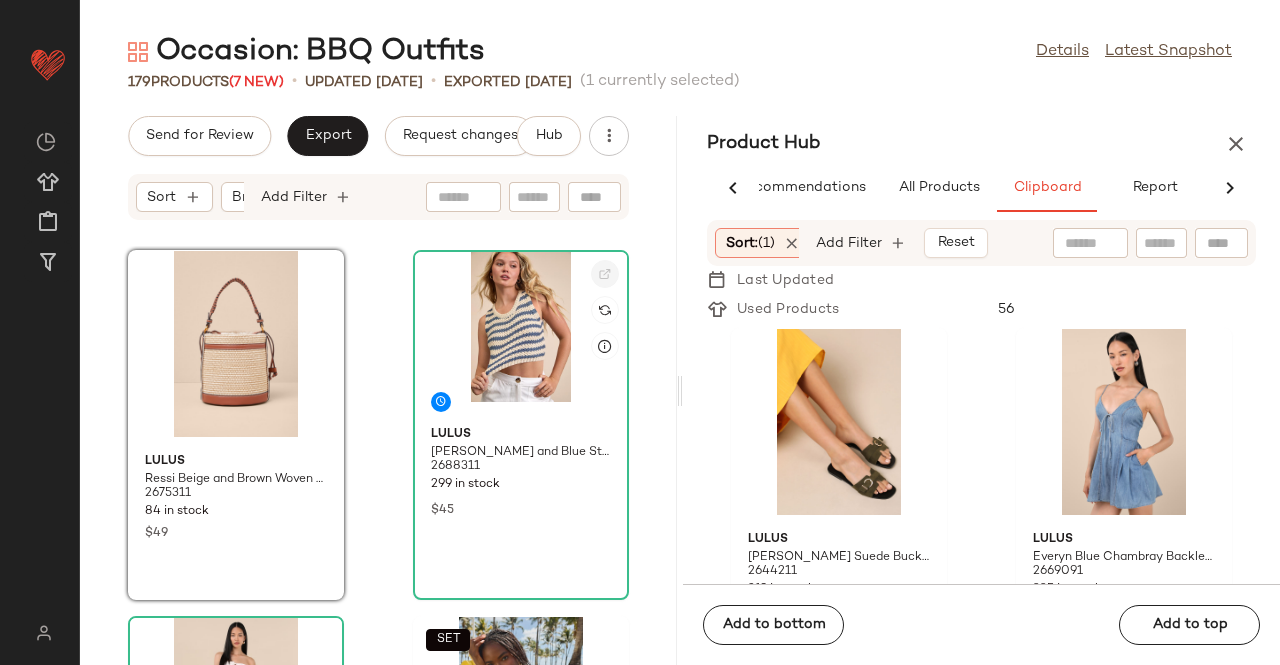 click 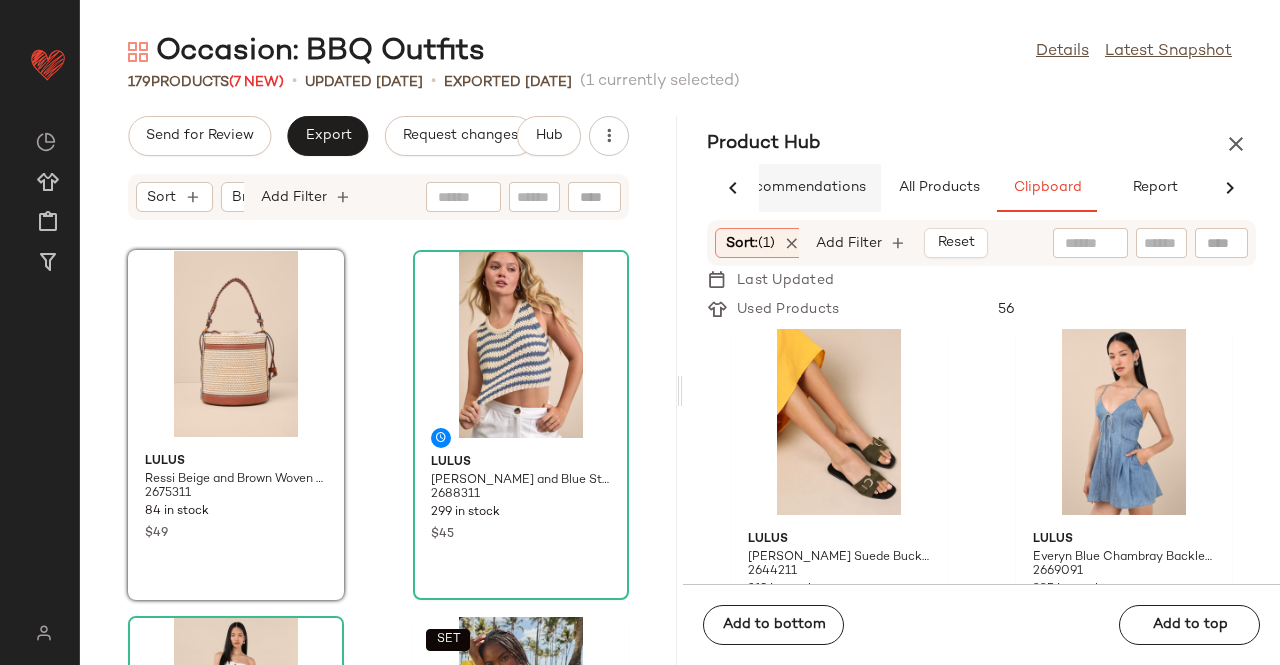 drag, startPoint x: 922, startPoint y: 189, endPoint x: 872, endPoint y: 195, distance: 50.358715 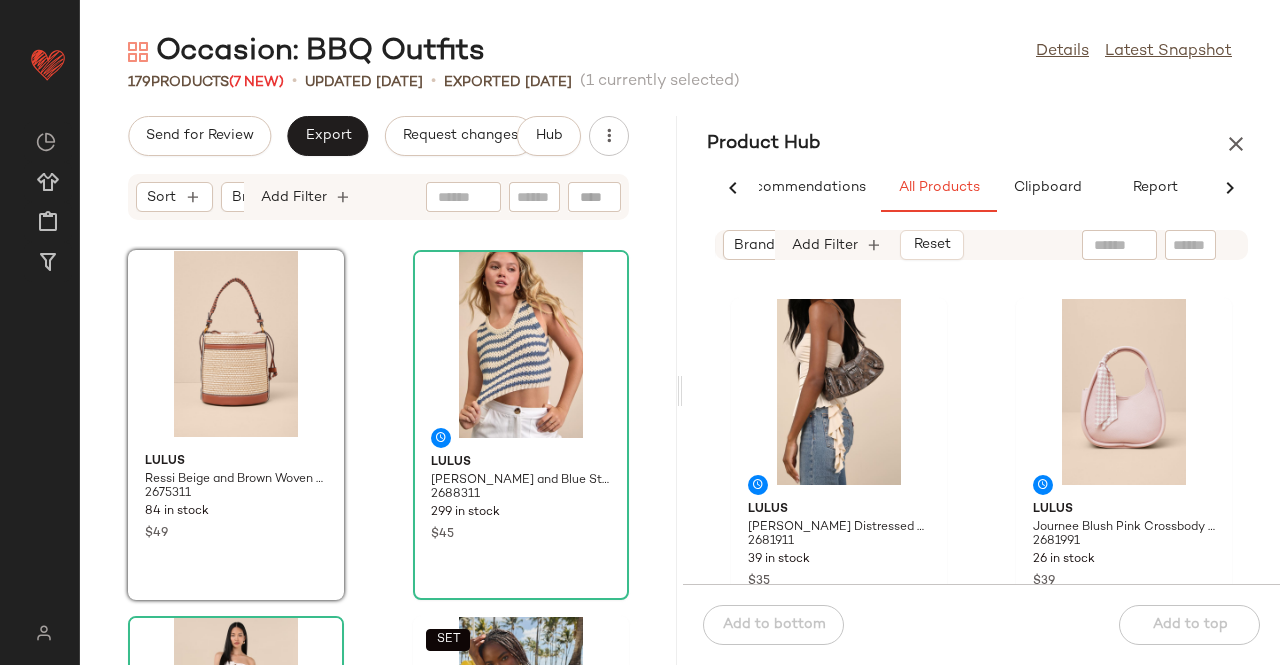 scroll, scrollTop: 0, scrollLeft: 154, axis: horizontal 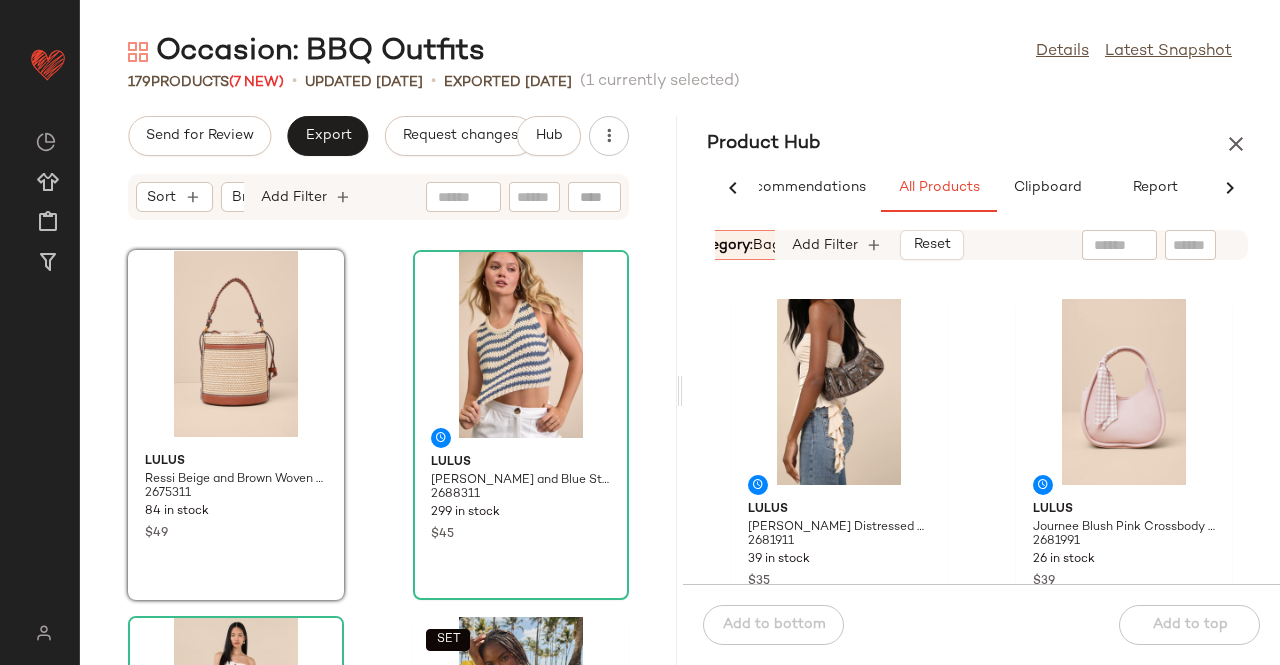 click on "Category:   bag" at bounding box center (733, 245) 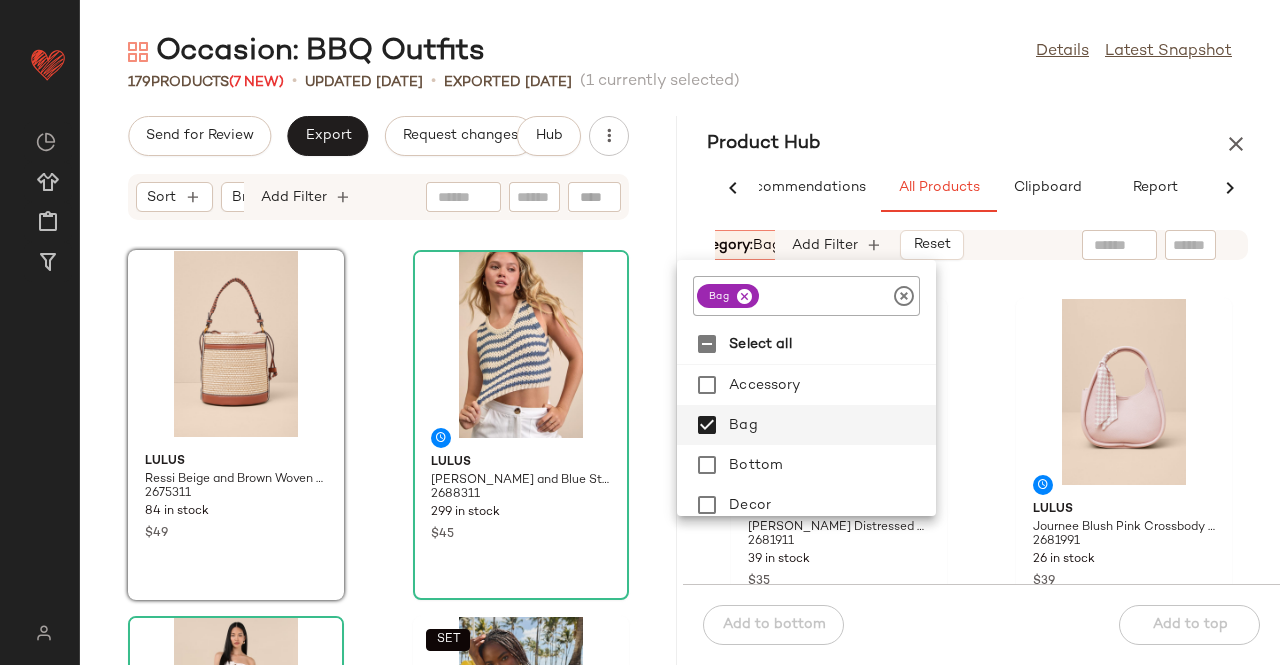 click at bounding box center [744, 296] 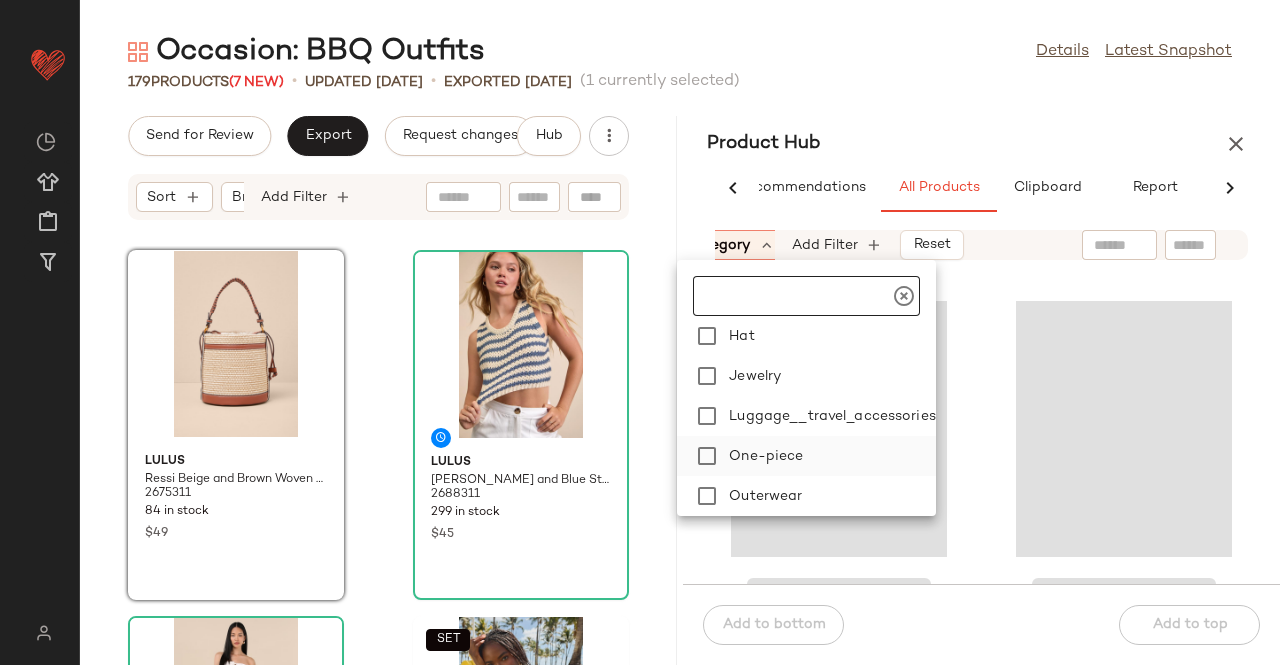 scroll, scrollTop: 300, scrollLeft: 0, axis: vertical 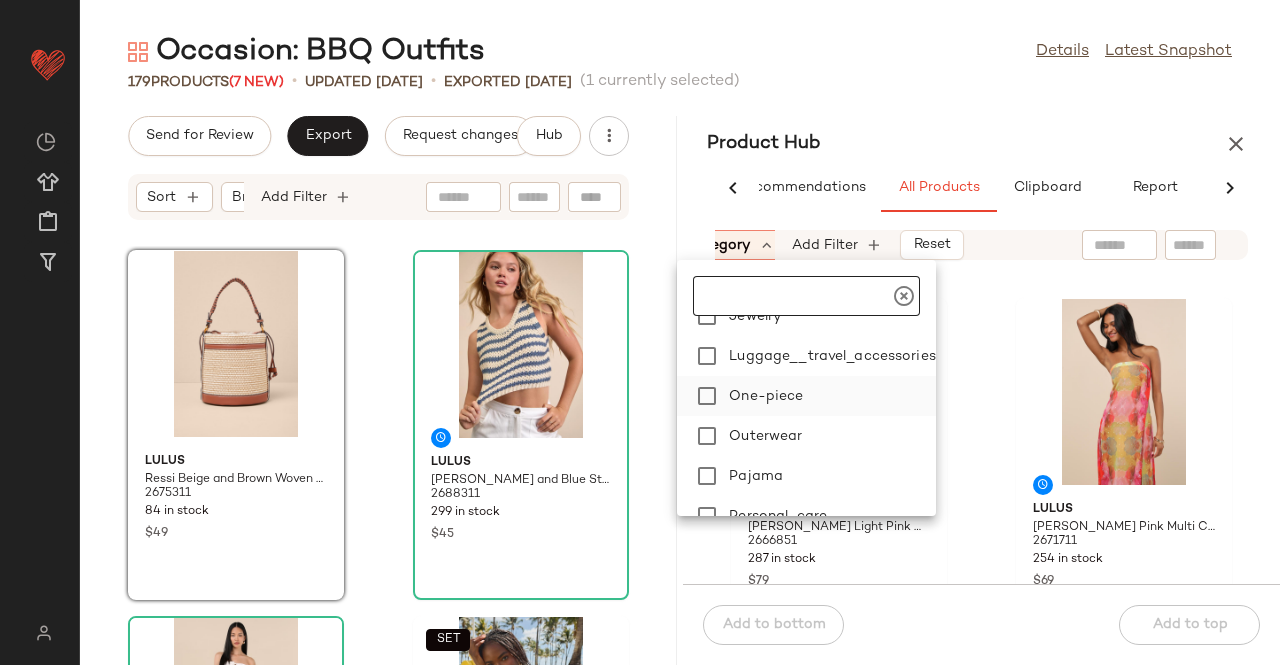 click on "One-piece" 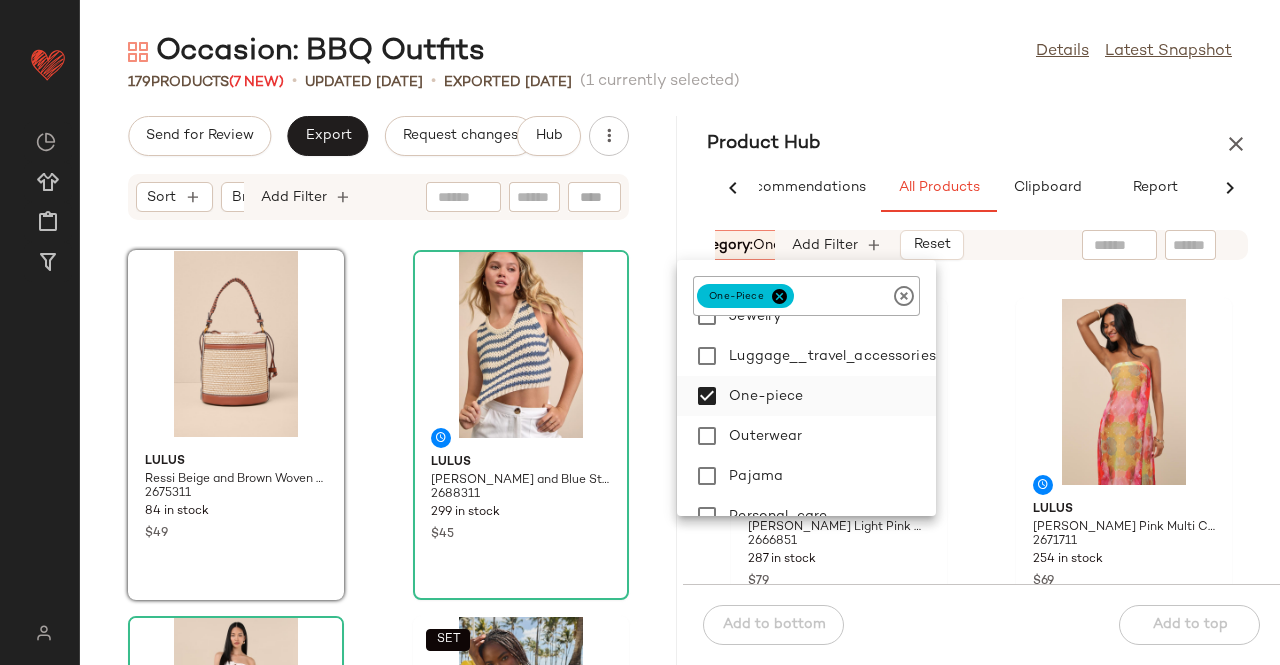 click on "One-piece" 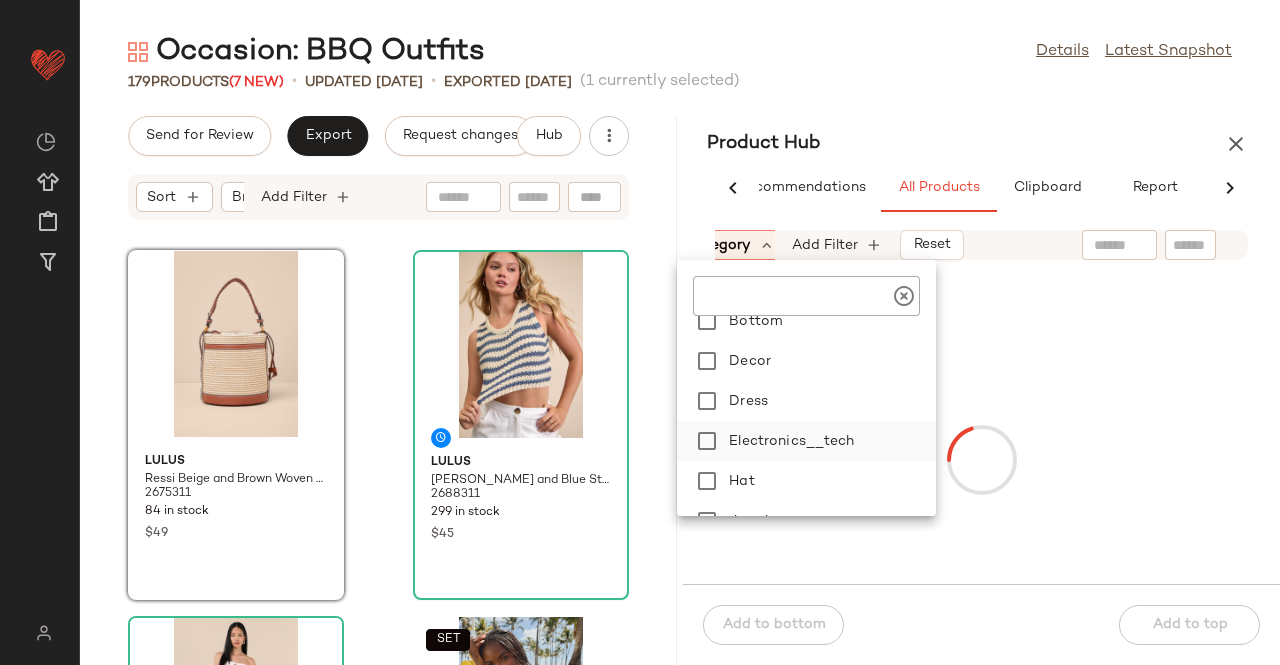 scroll, scrollTop: 0, scrollLeft: 0, axis: both 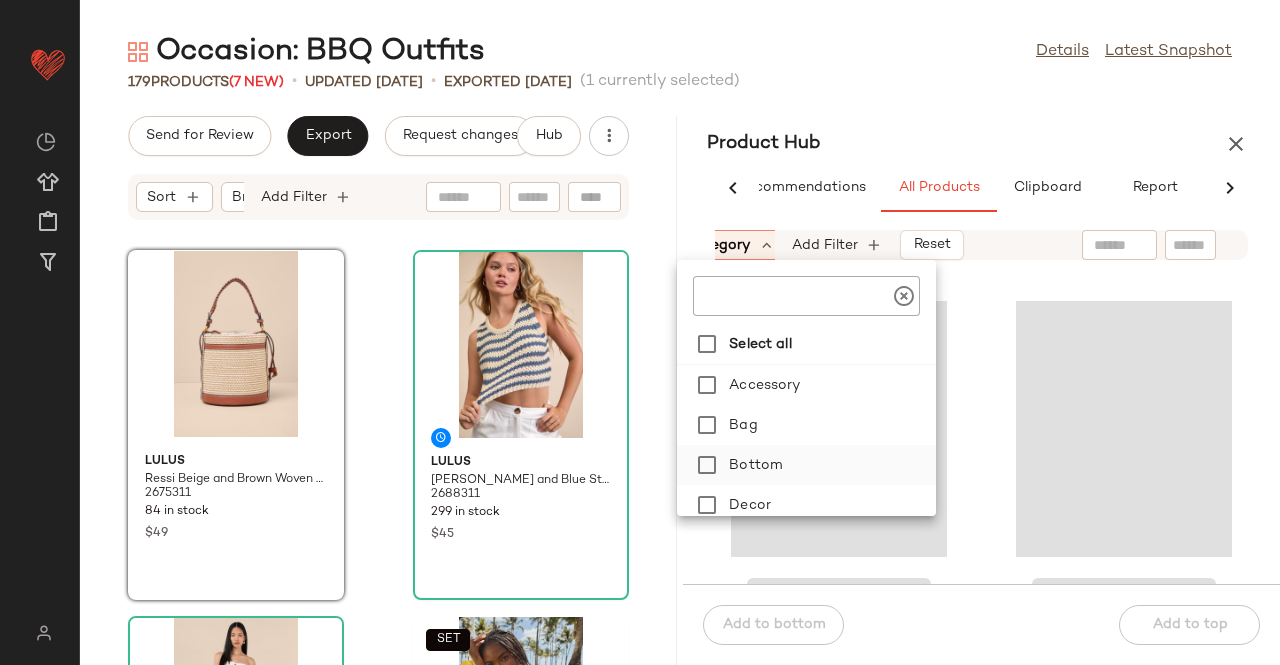 click on "Bottom" at bounding box center (828, 465) 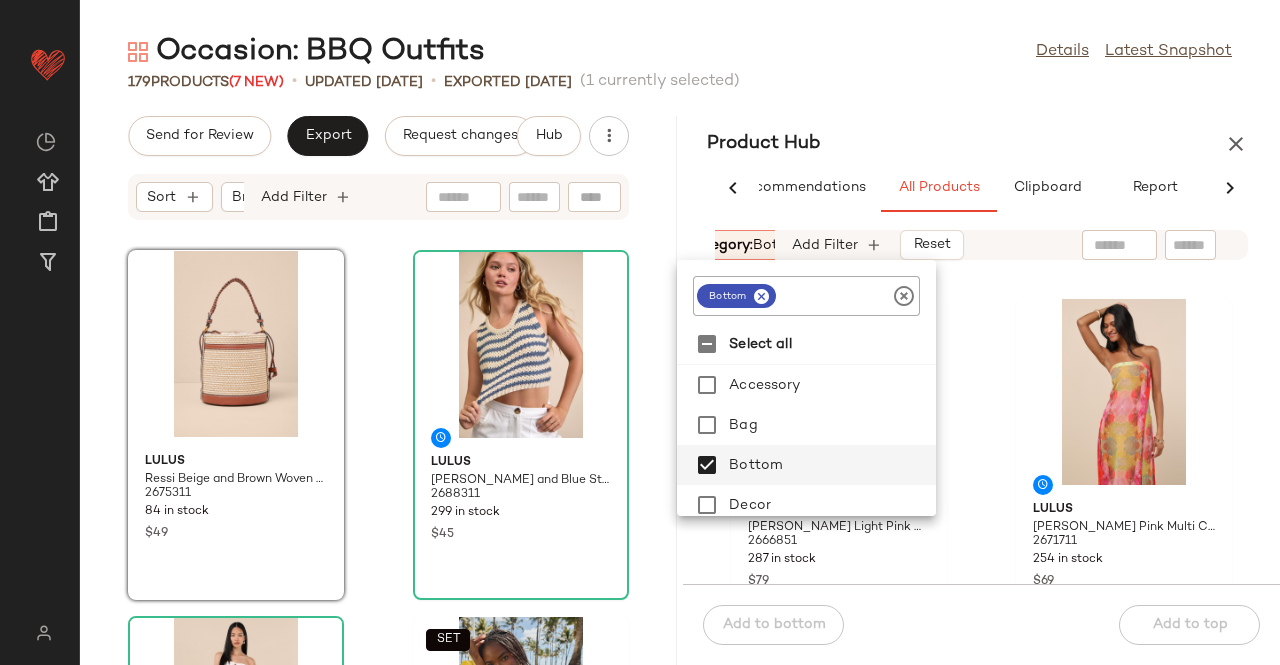 click 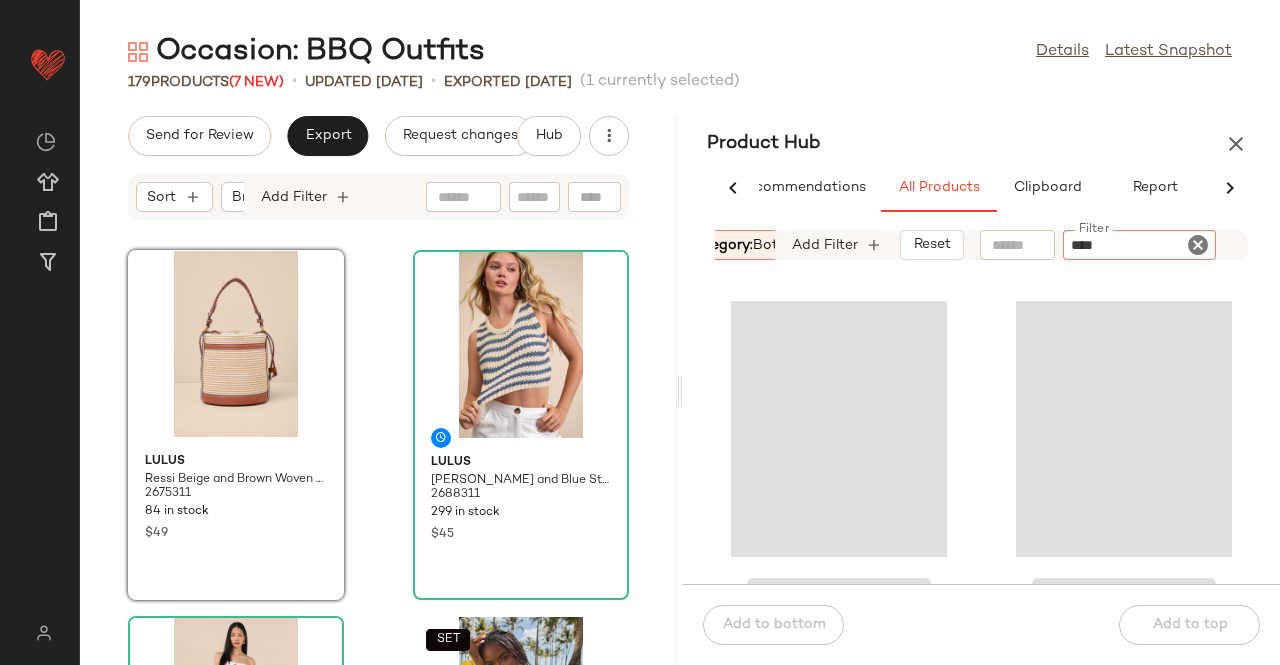 type on "*****" 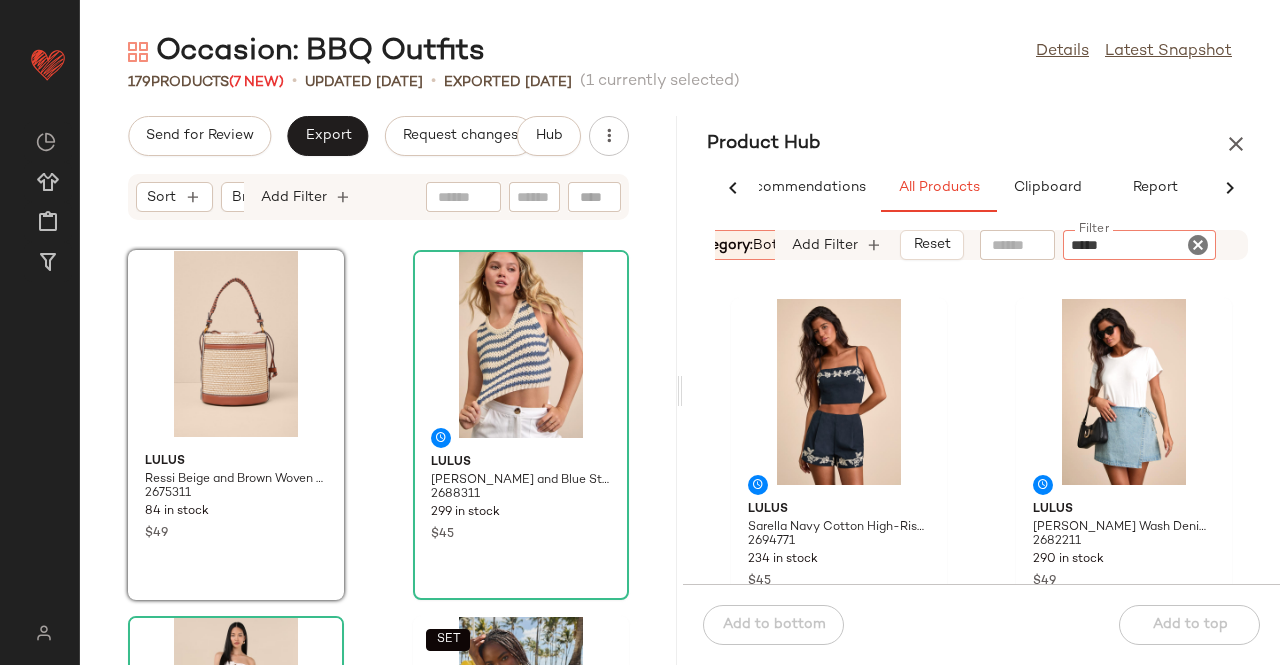 type 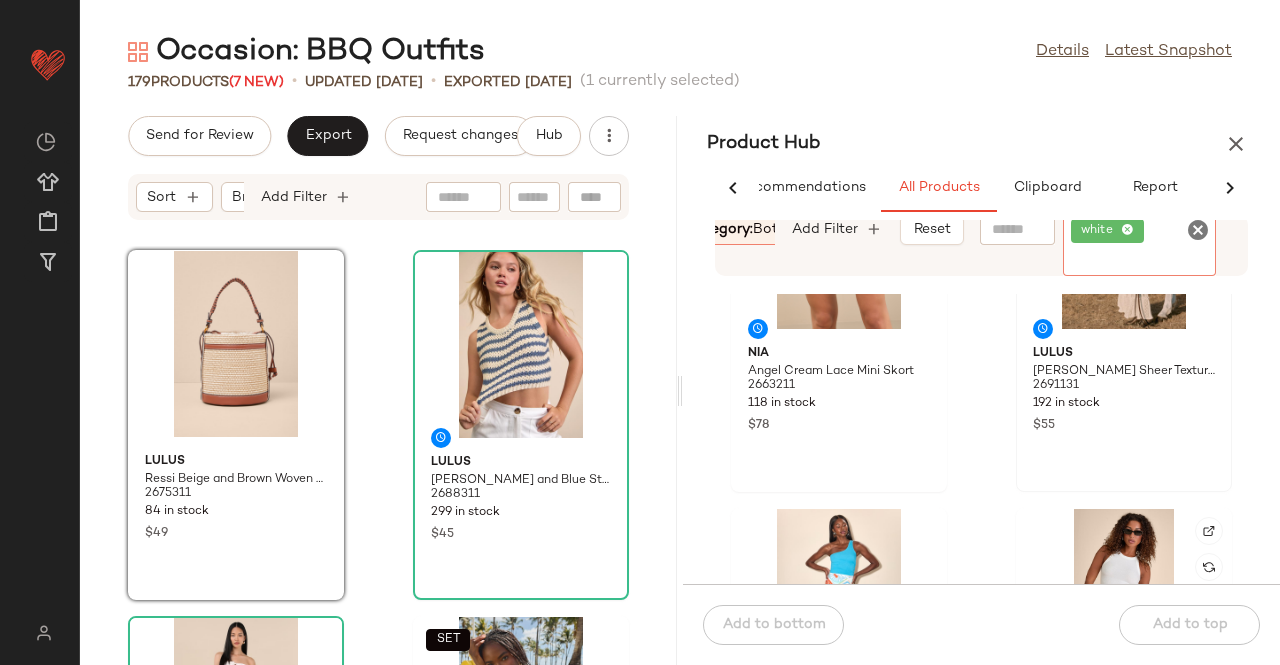 scroll, scrollTop: 100, scrollLeft: 0, axis: vertical 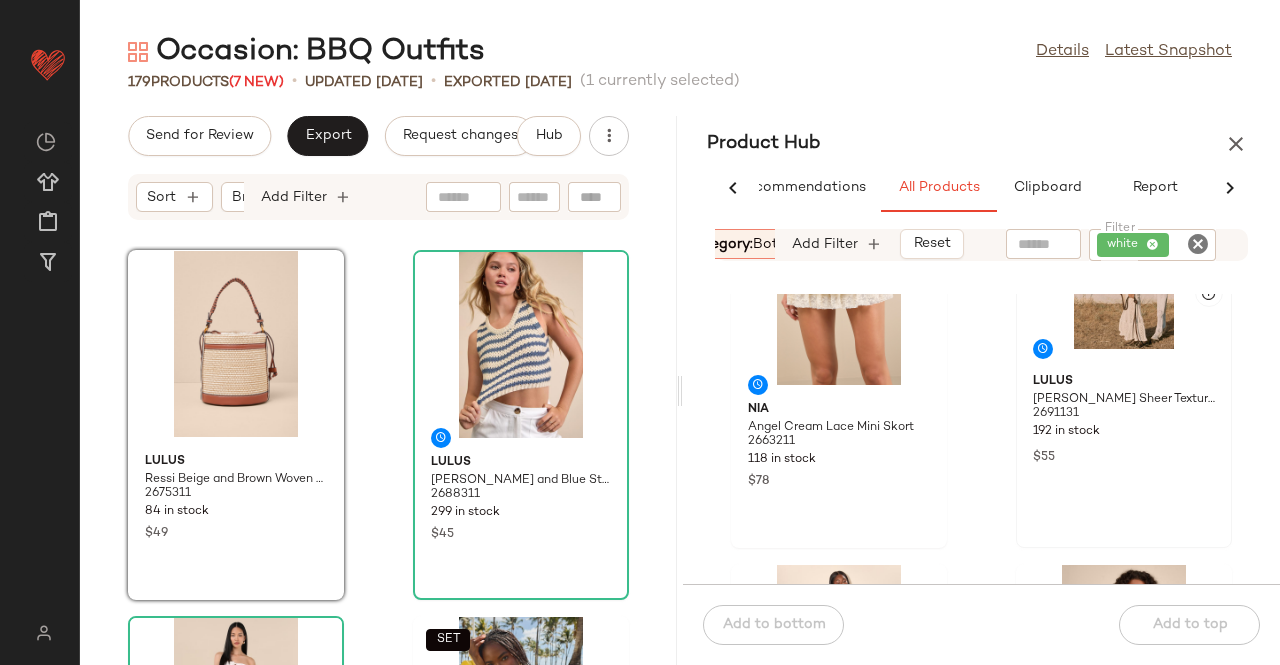 click 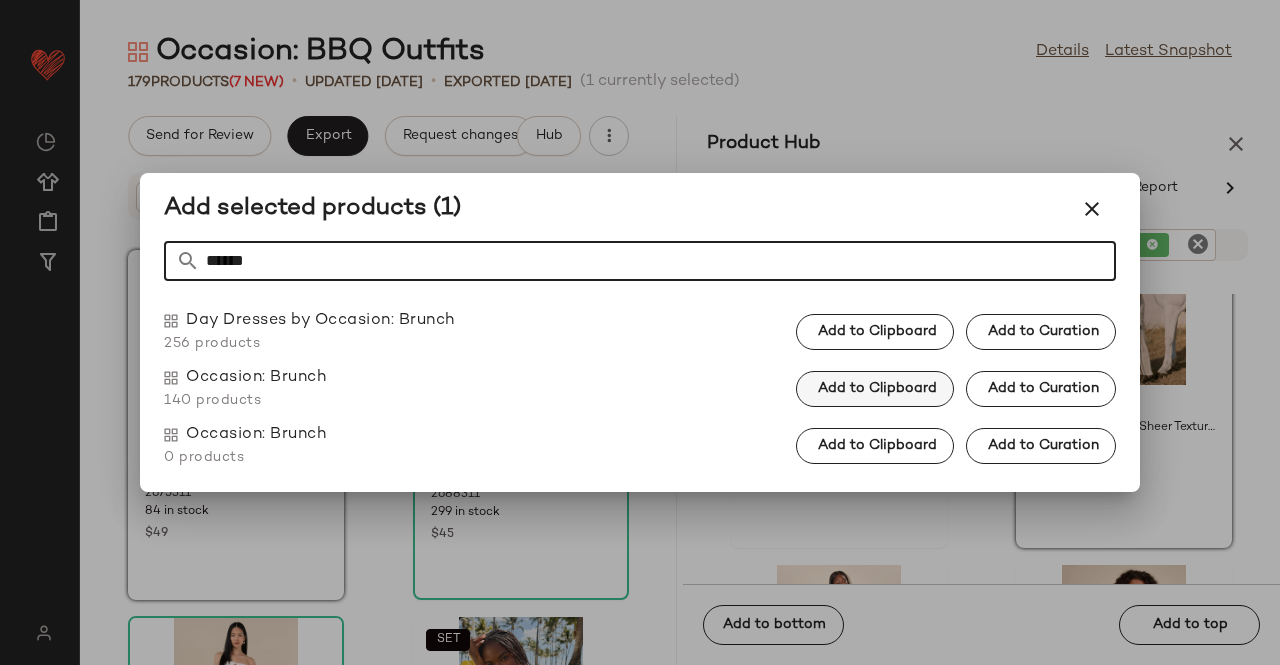 type on "******" 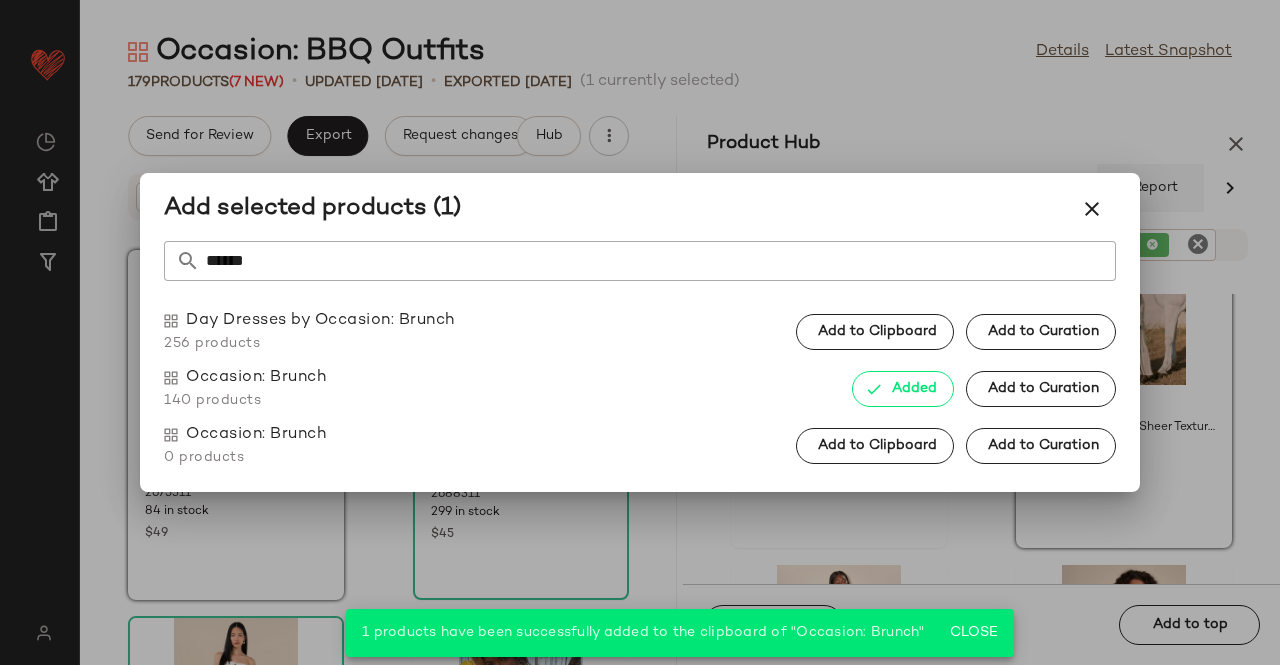 drag, startPoint x: 1113, startPoint y: 204, endPoint x: 1099, endPoint y: 205, distance: 14.035668 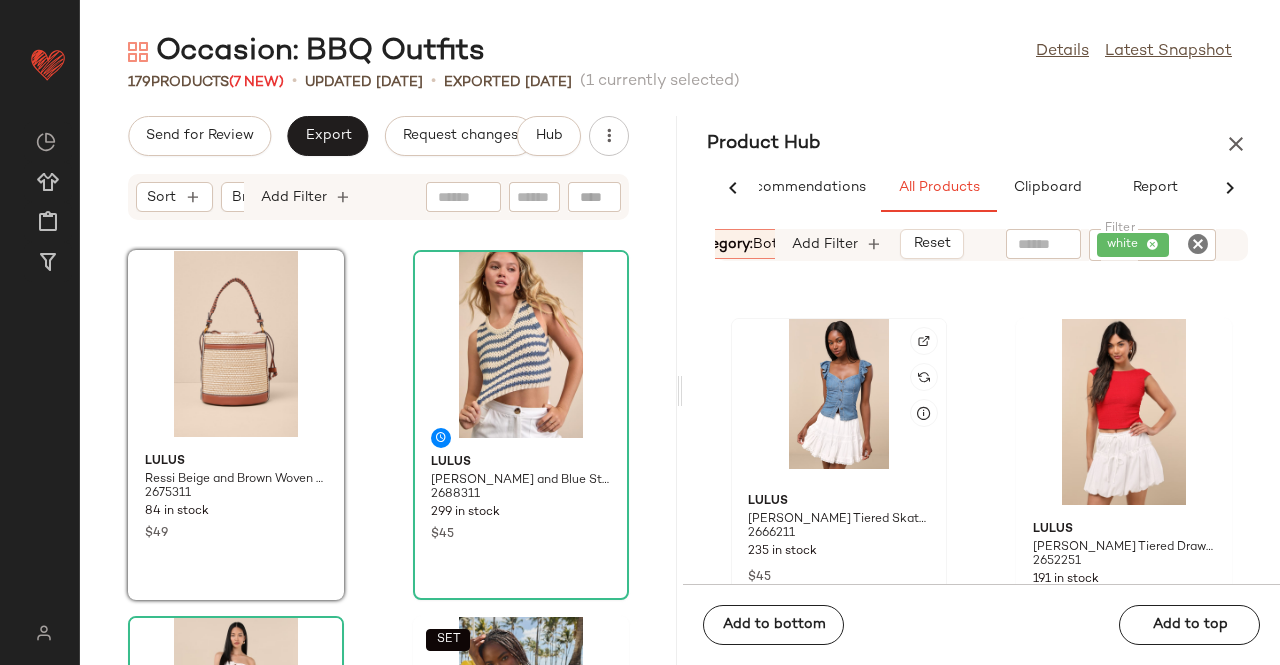 scroll, scrollTop: 2292, scrollLeft: 0, axis: vertical 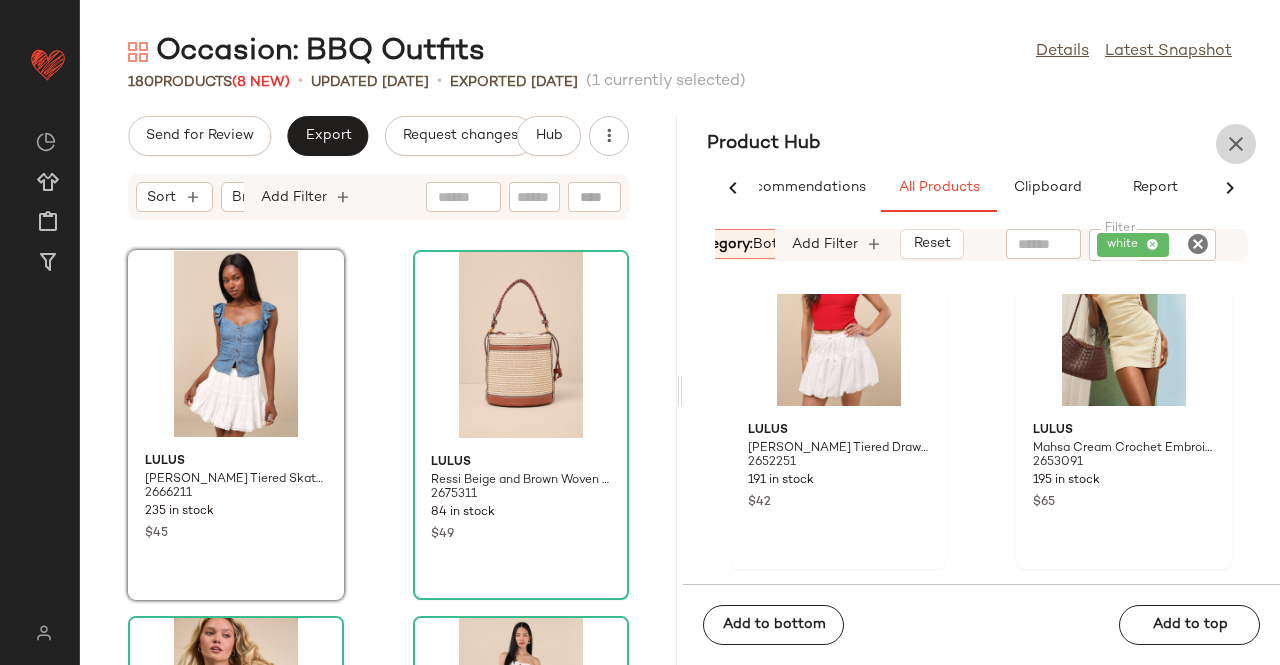click at bounding box center [1236, 144] 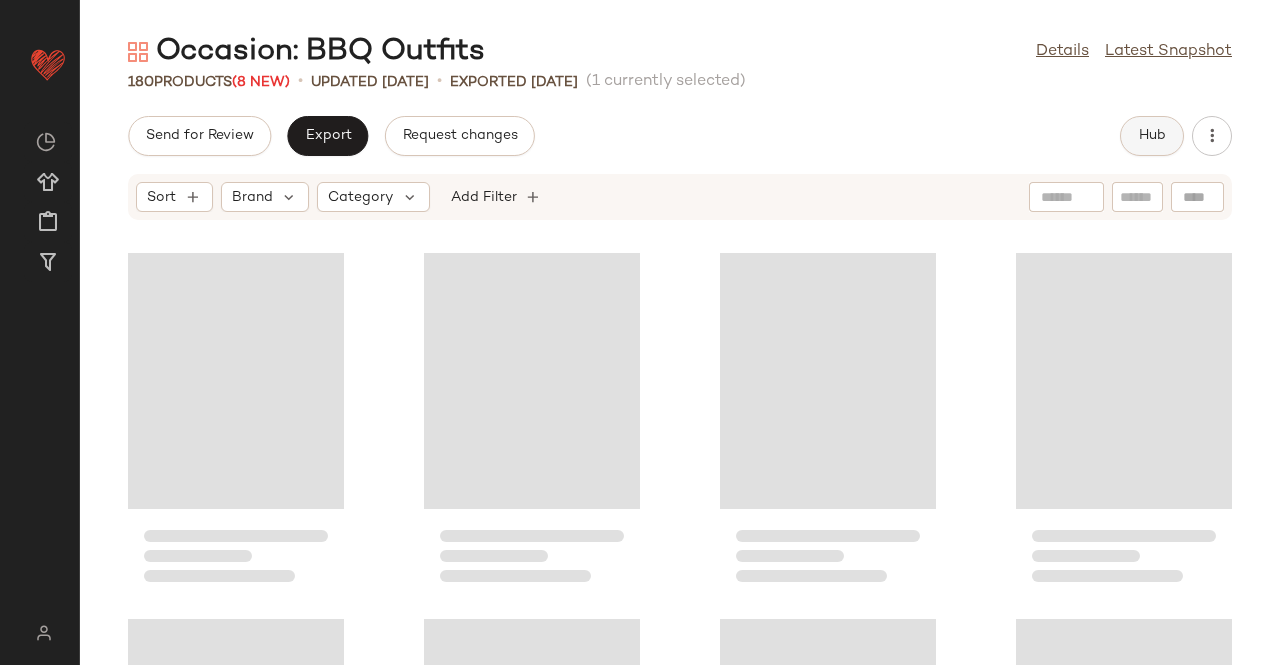 click on "Hub" at bounding box center [1152, 136] 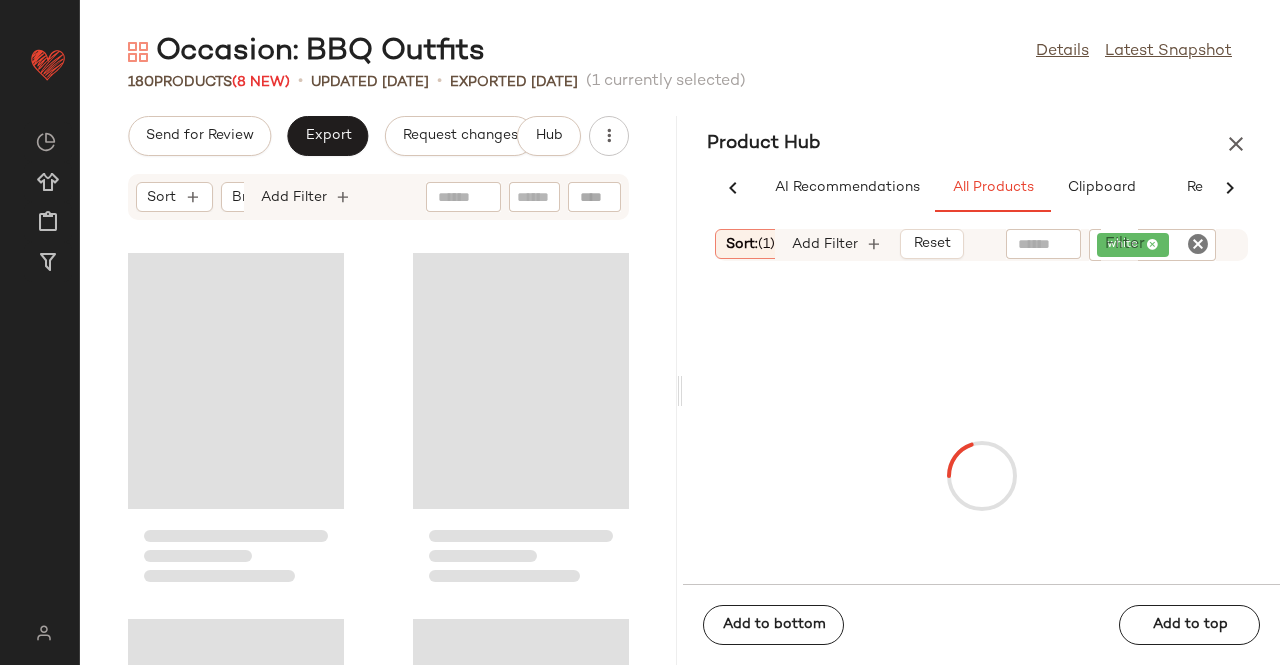 scroll, scrollTop: 0, scrollLeft: 54, axis: horizontal 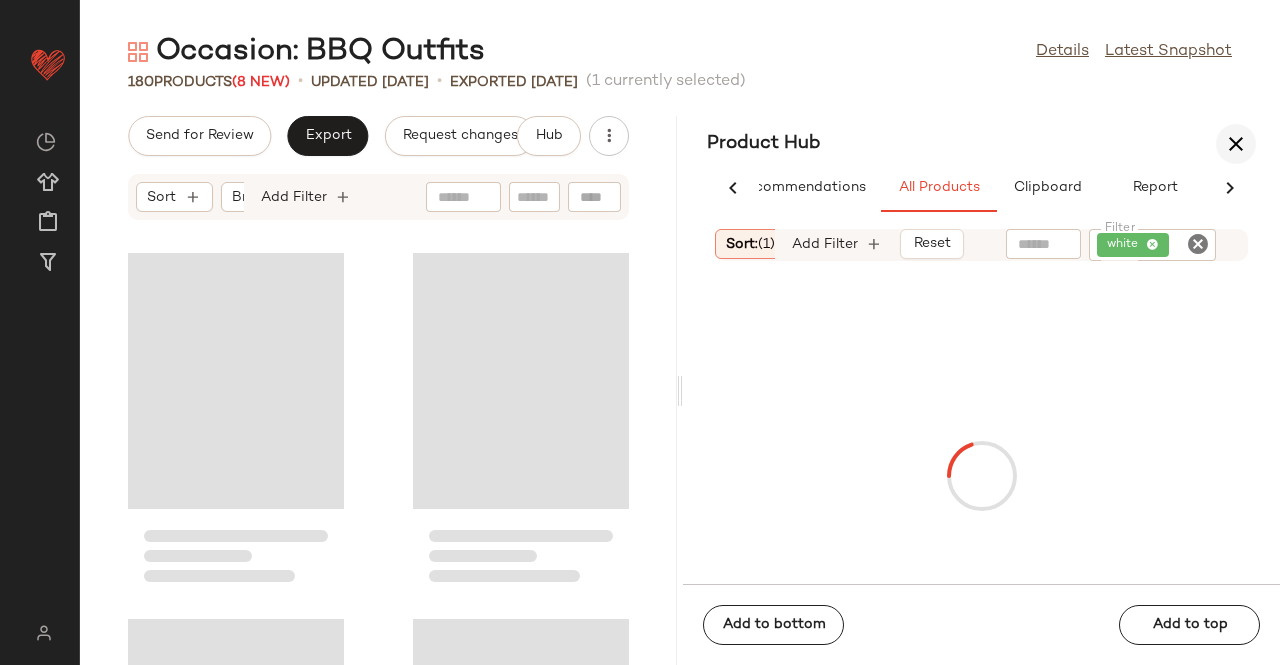 drag, startPoint x: 1210, startPoint y: 138, endPoint x: 1222, endPoint y: 146, distance: 14.422205 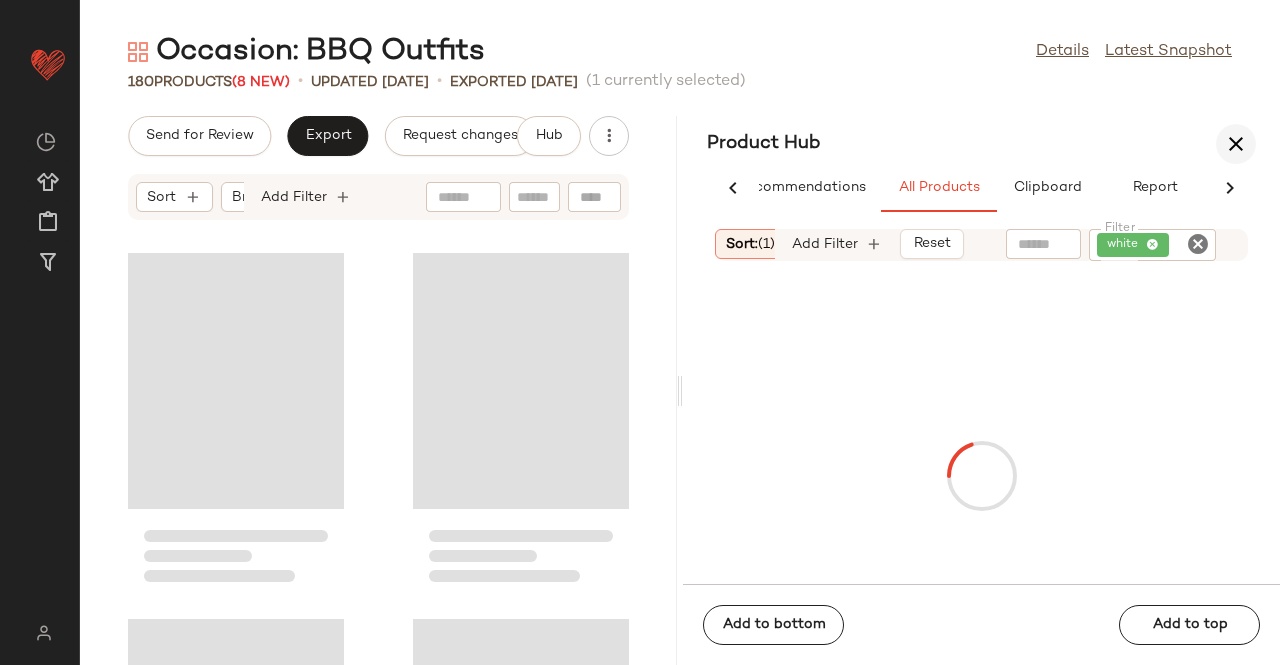 click on "Product Hub" at bounding box center (981, 144) 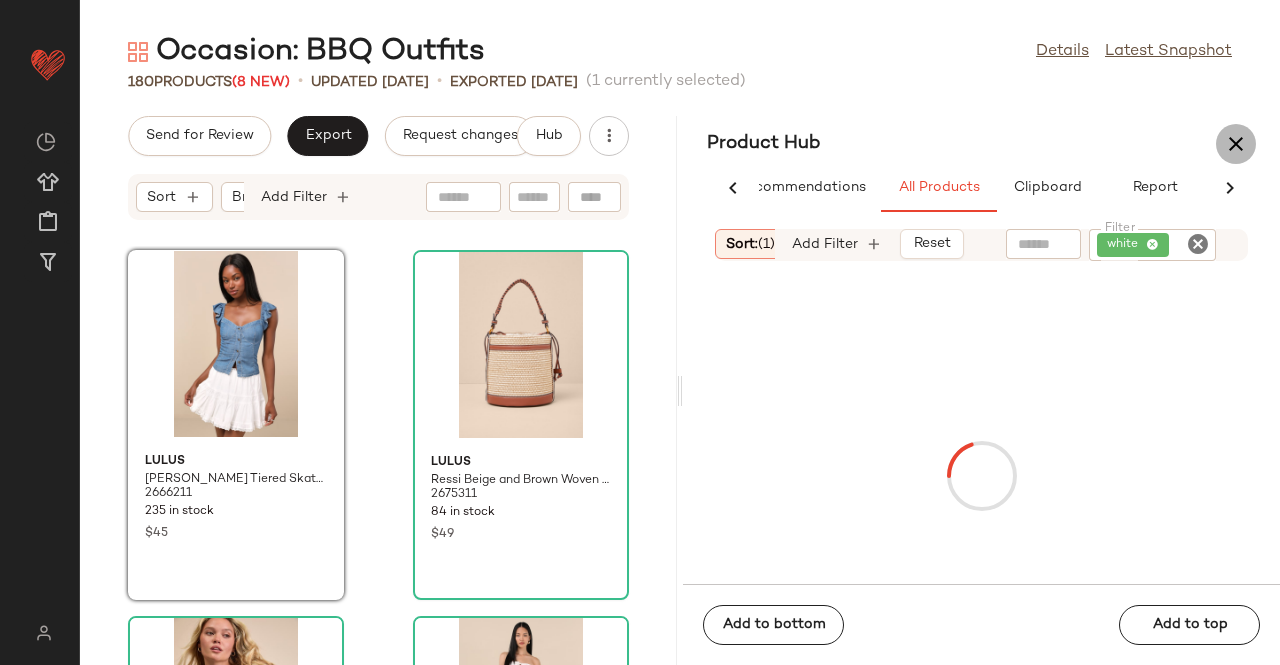 click at bounding box center [1236, 144] 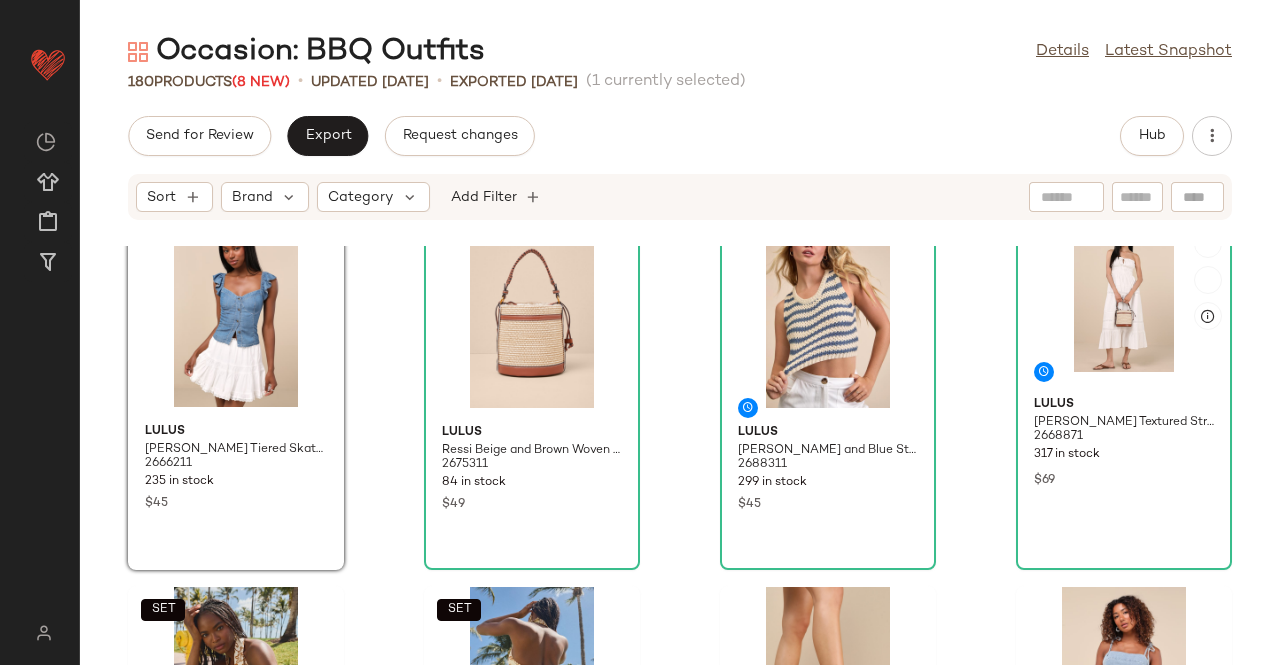 scroll, scrollTop: 0, scrollLeft: 0, axis: both 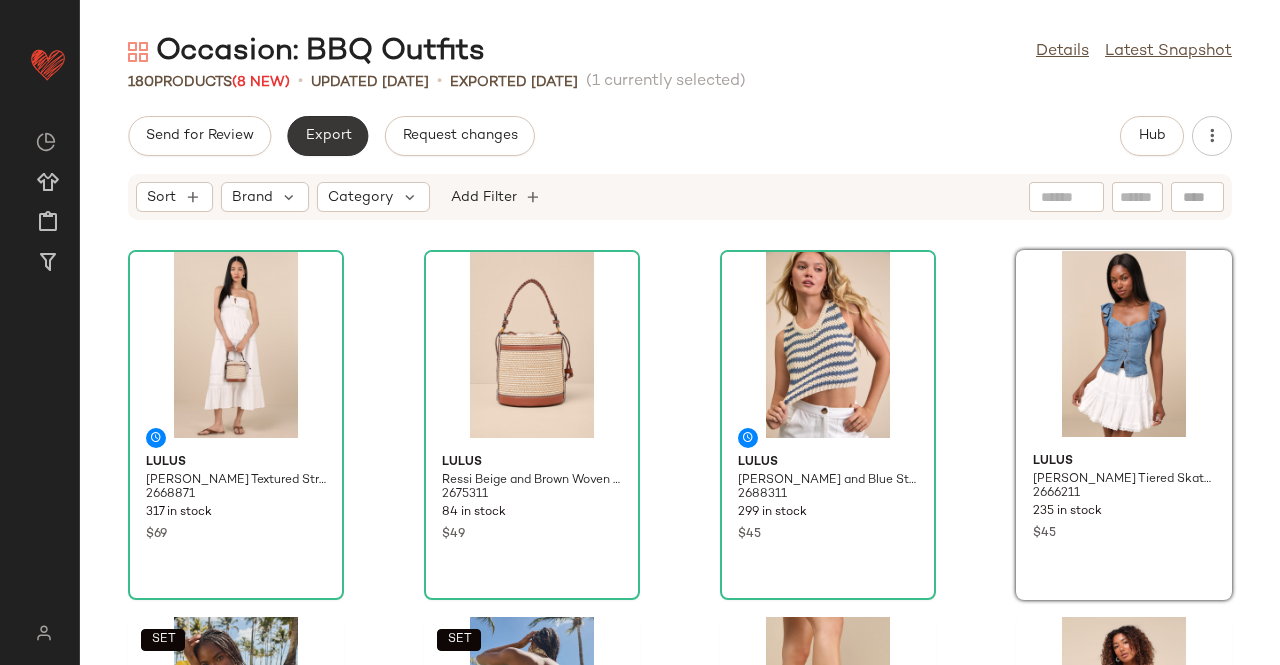 click on "Export" 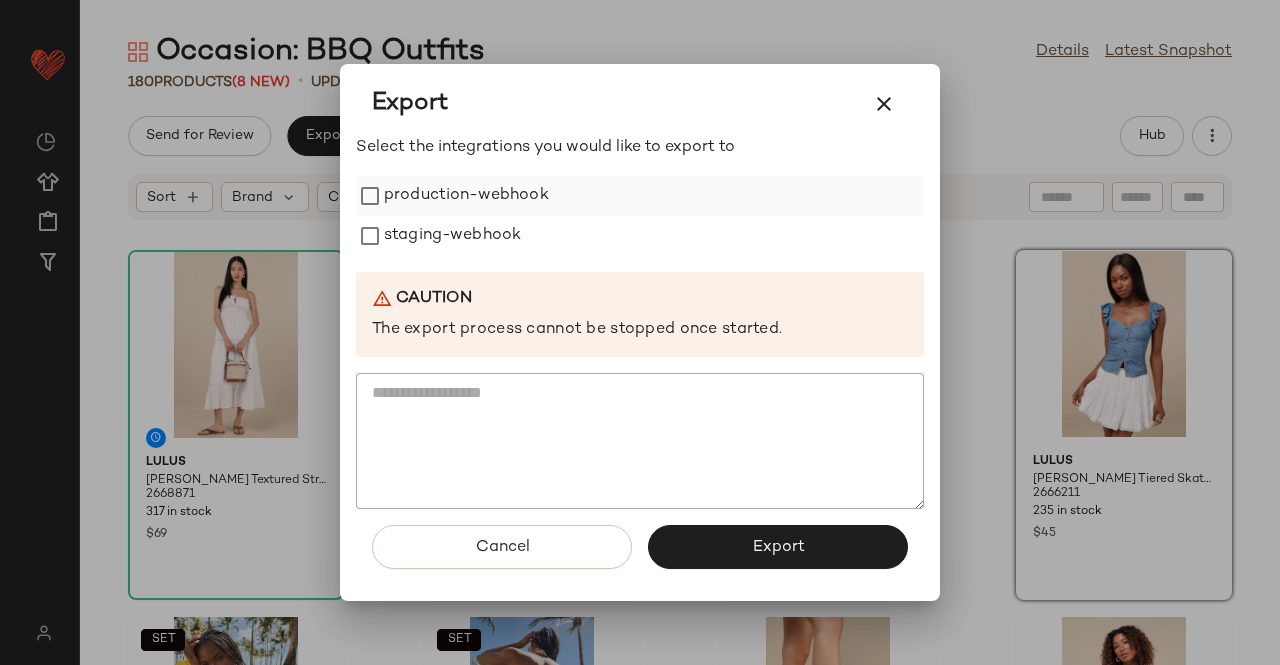 drag, startPoint x: 385, startPoint y: 155, endPoint x: 385, endPoint y: 179, distance: 24 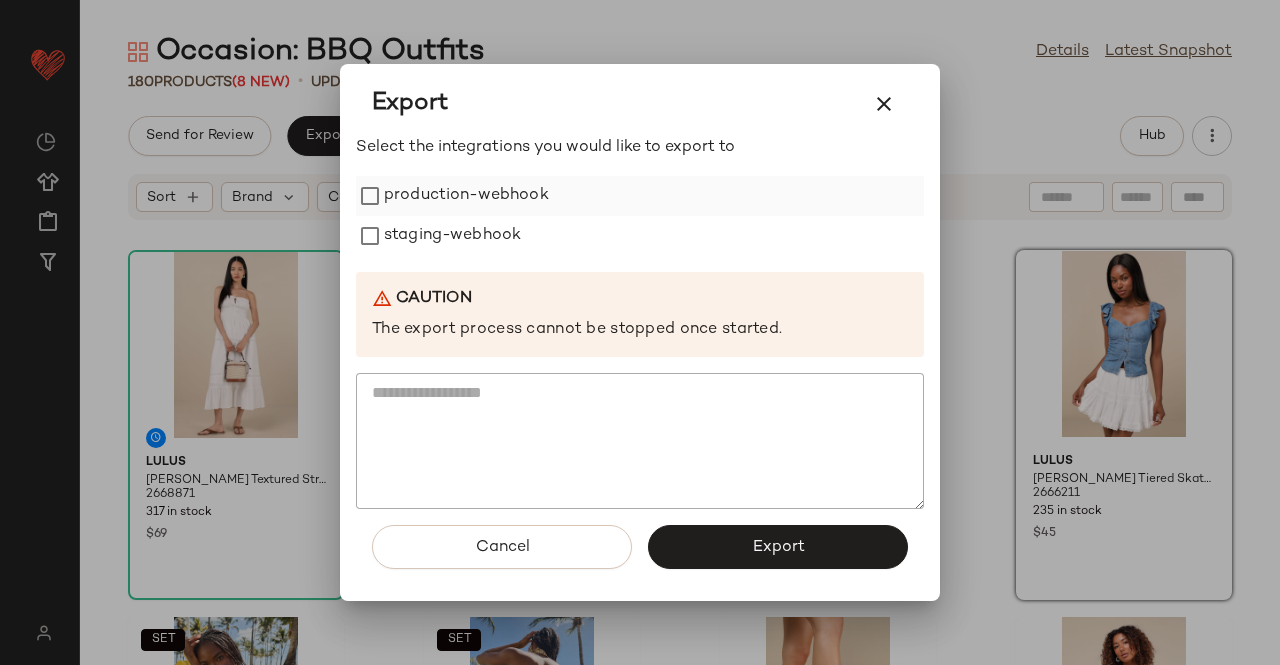 click on "Select the integrations you would like to export to production-webhook staging-webhook Caution The export process cannot be stopped once started." at bounding box center [640, 323] 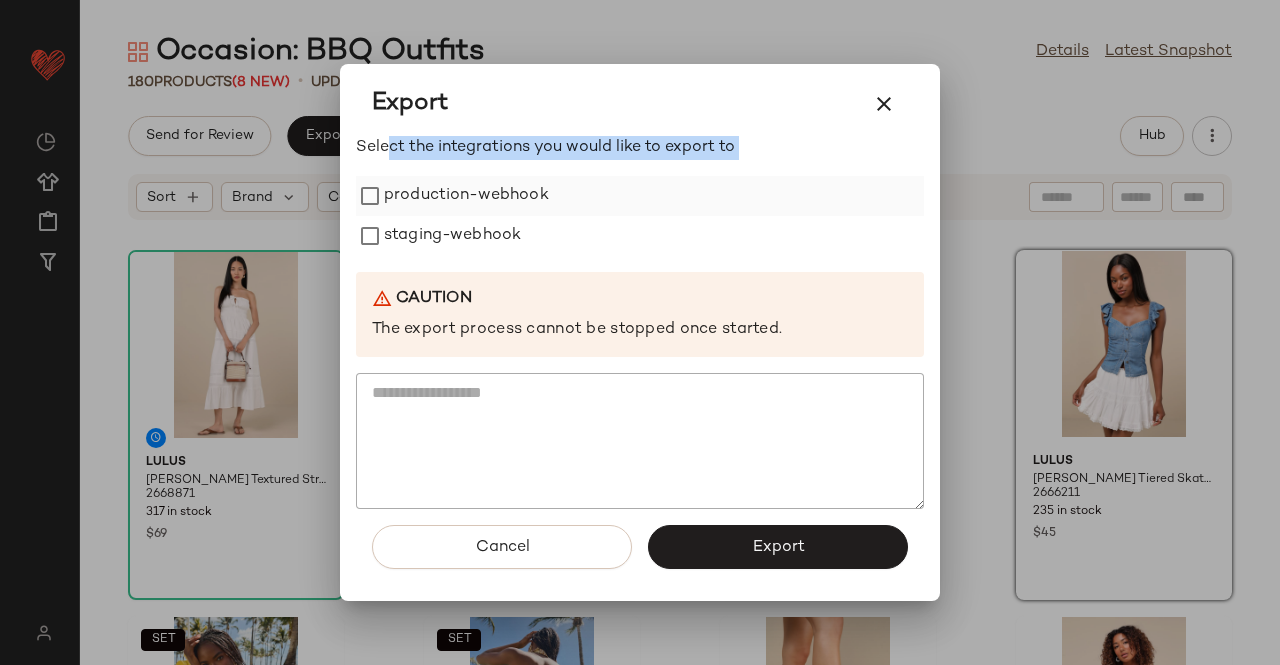 drag, startPoint x: 386, startPoint y: 201, endPoint x: 392, endPoint y: 211, distance: 11.661903 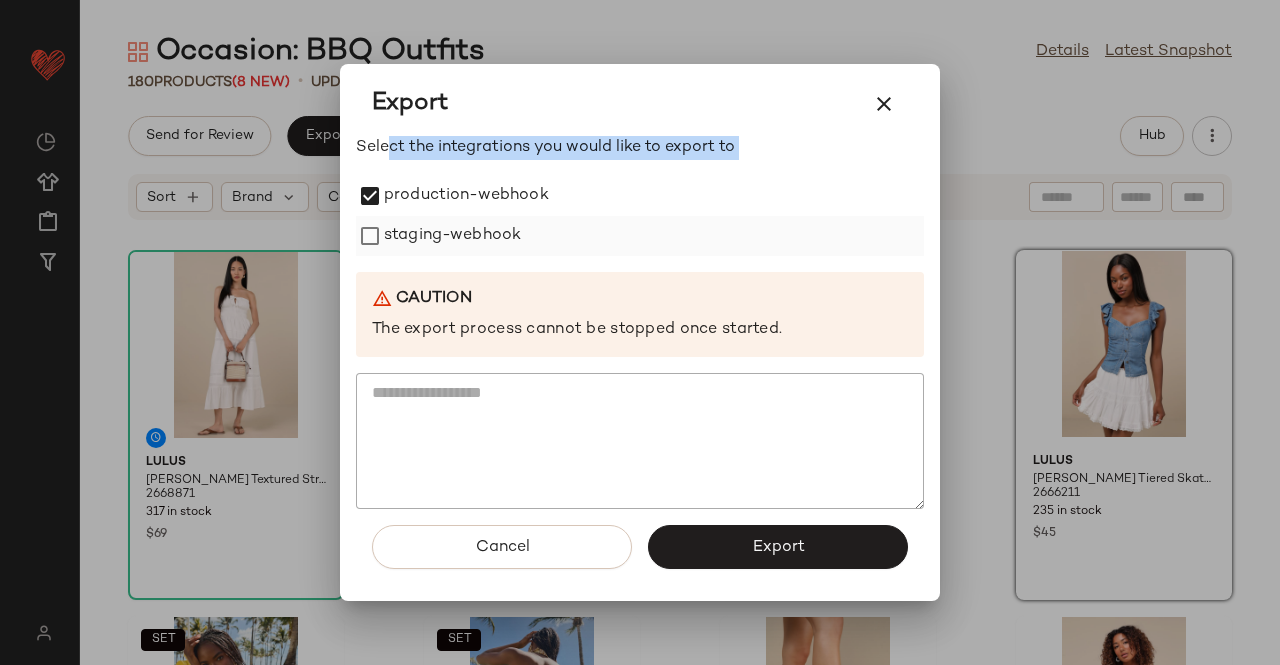 click on "staging-webhook" at bounding box center [452, 236] 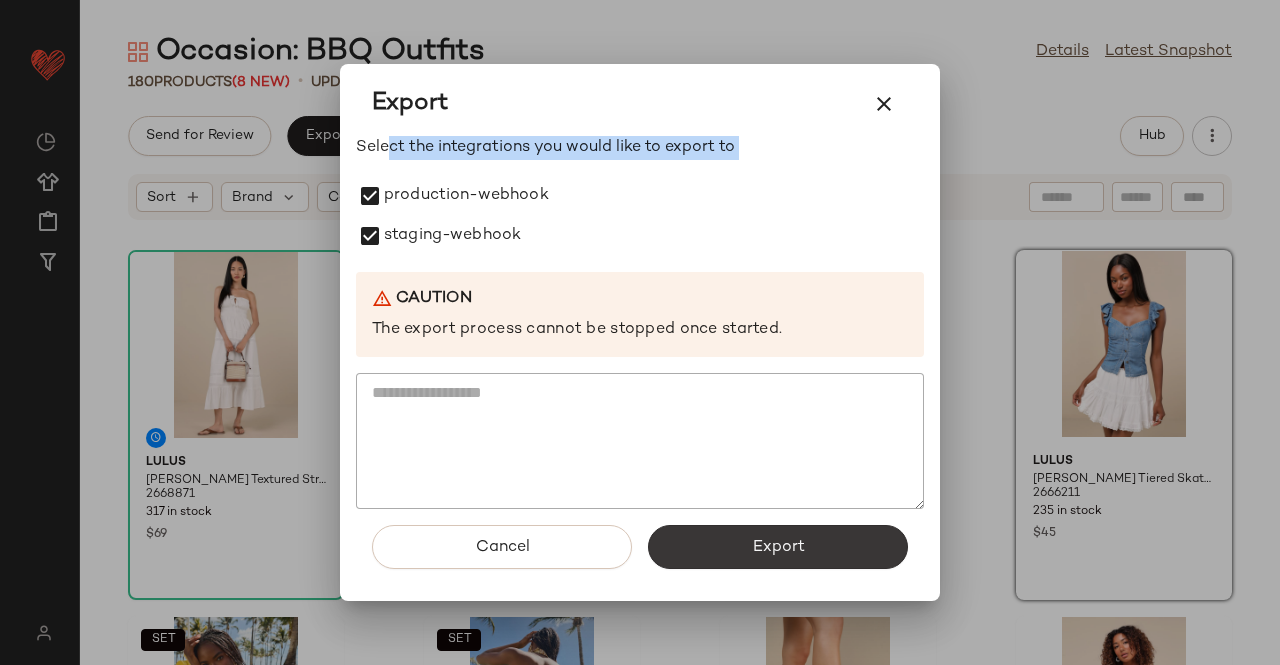 click on "Export" 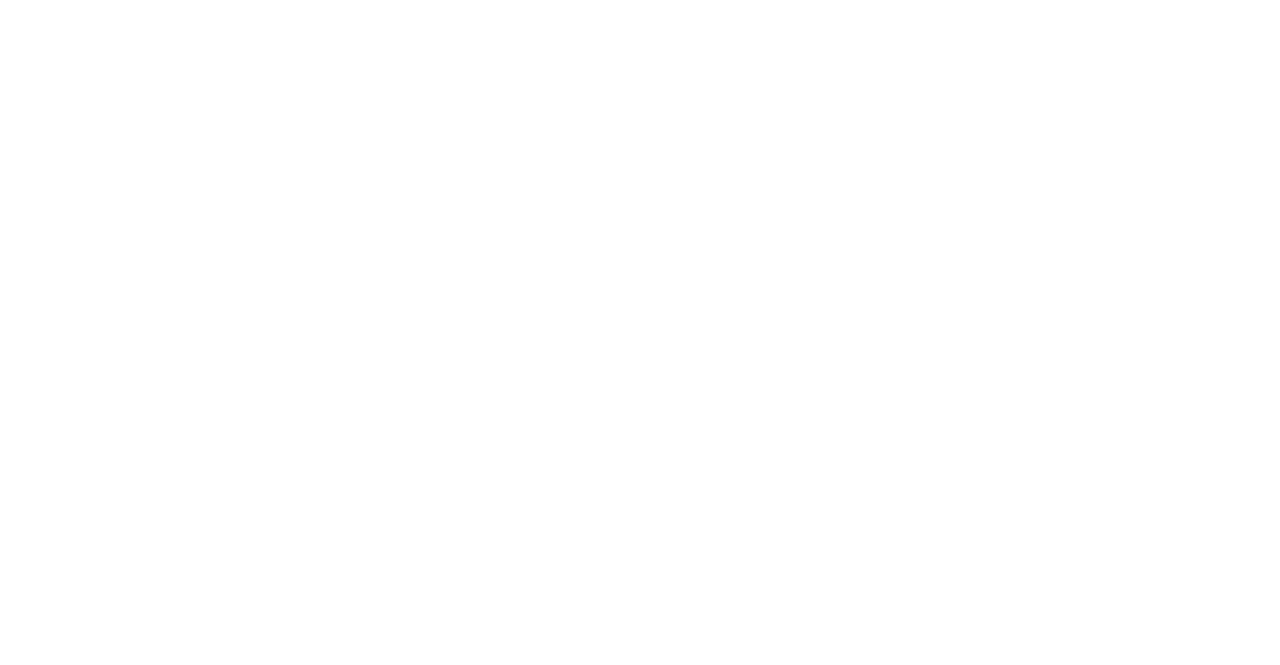 scroll, scrollTop: 0, scrollLeft: 0, axis: both 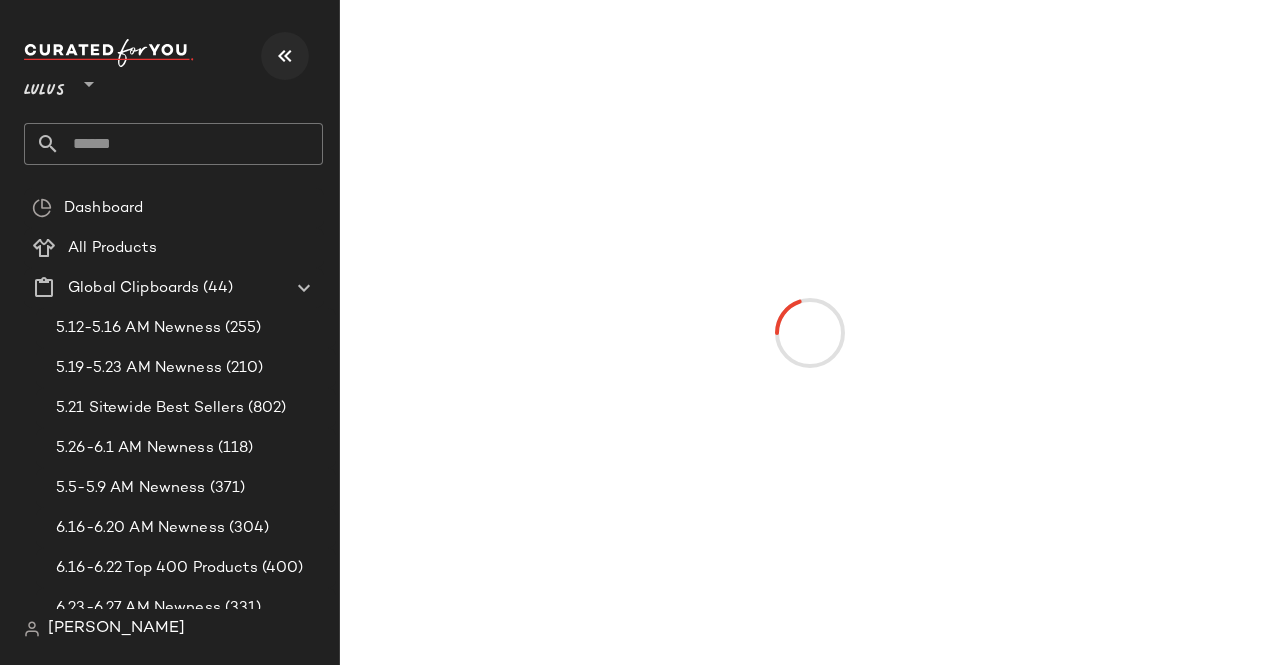 click at bounding box center (285, 56) 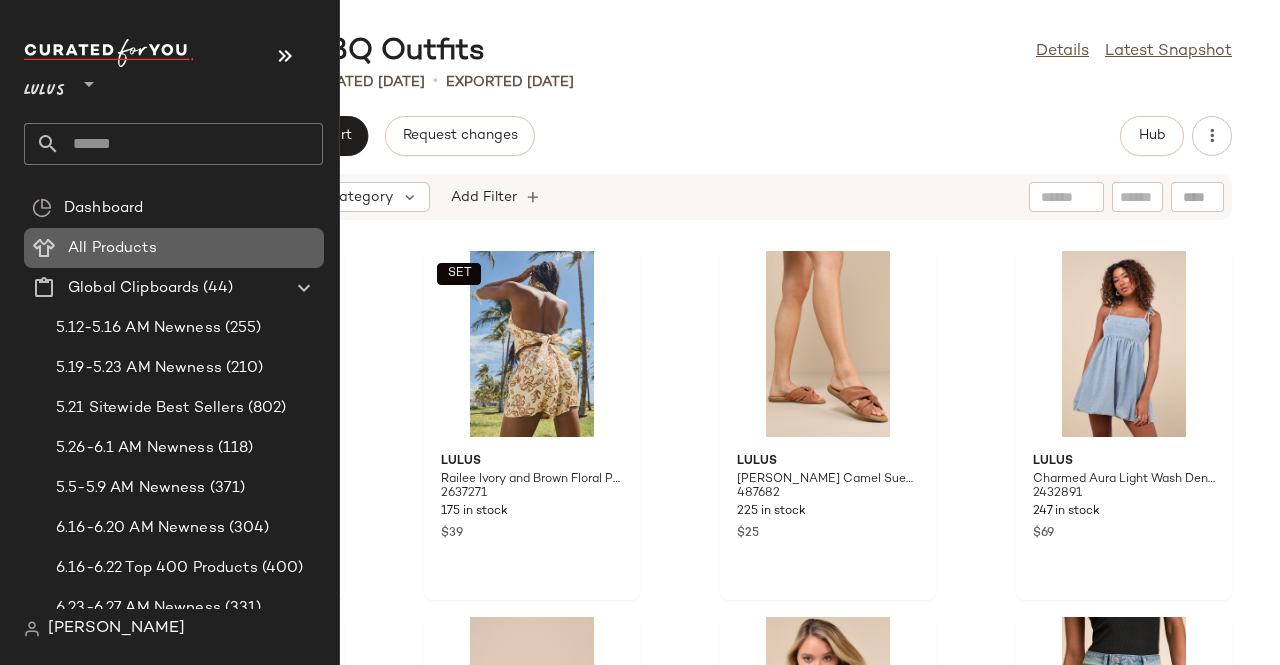 click on "All Products" at bounding box center (112, 248) 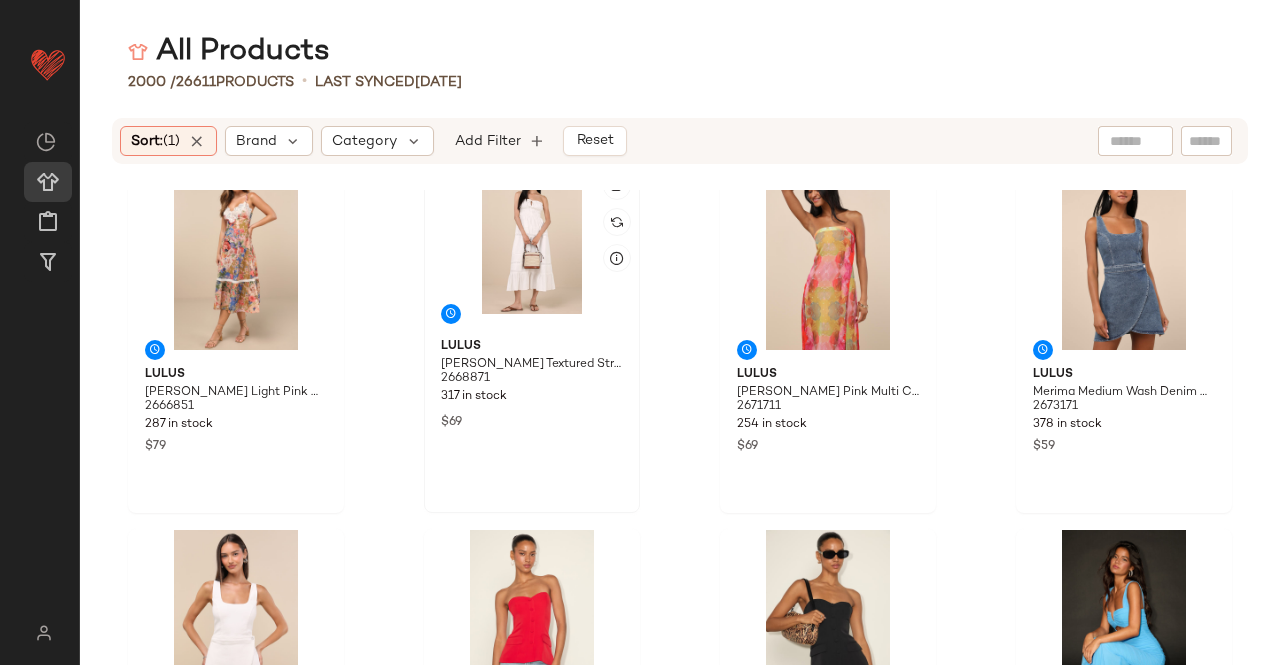 scroll, scrollTop: 0, scrollLeft: 0, axis: both 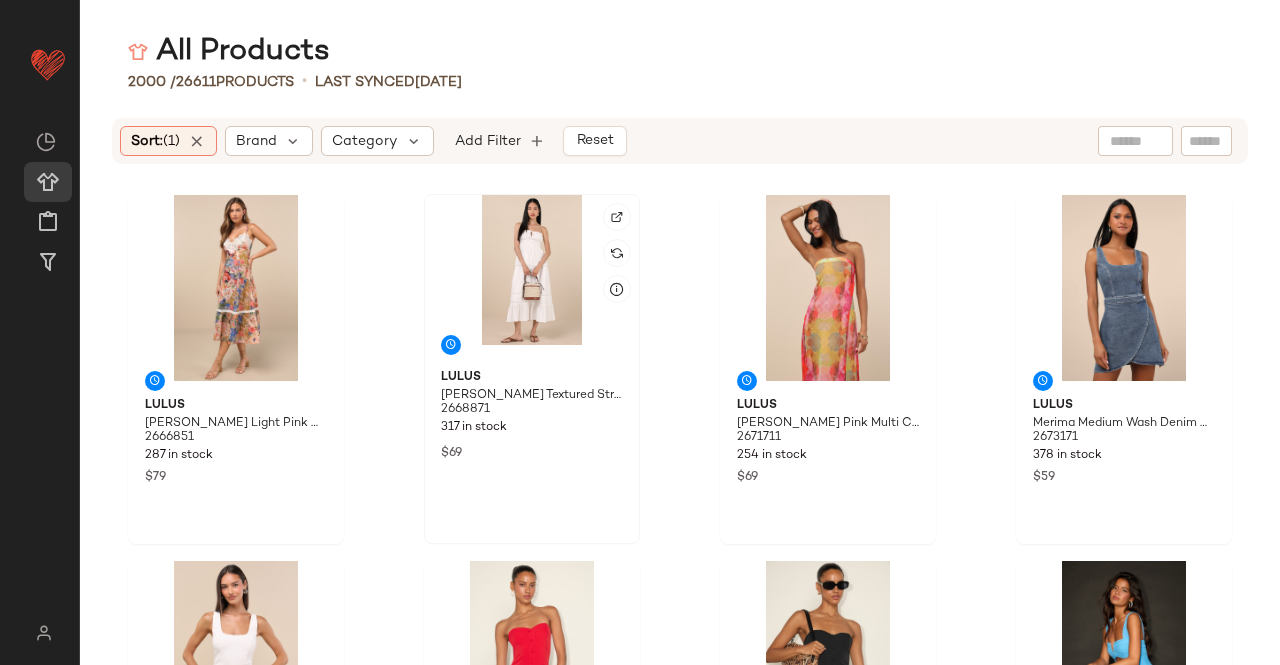click 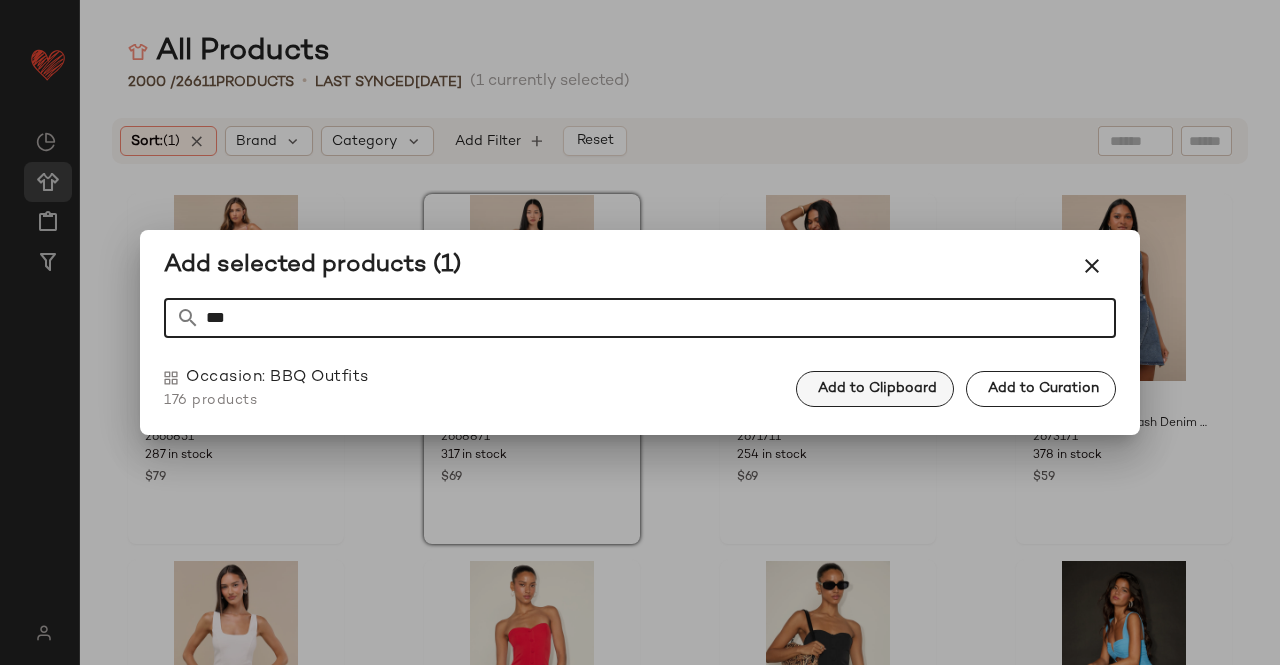 type on "***" 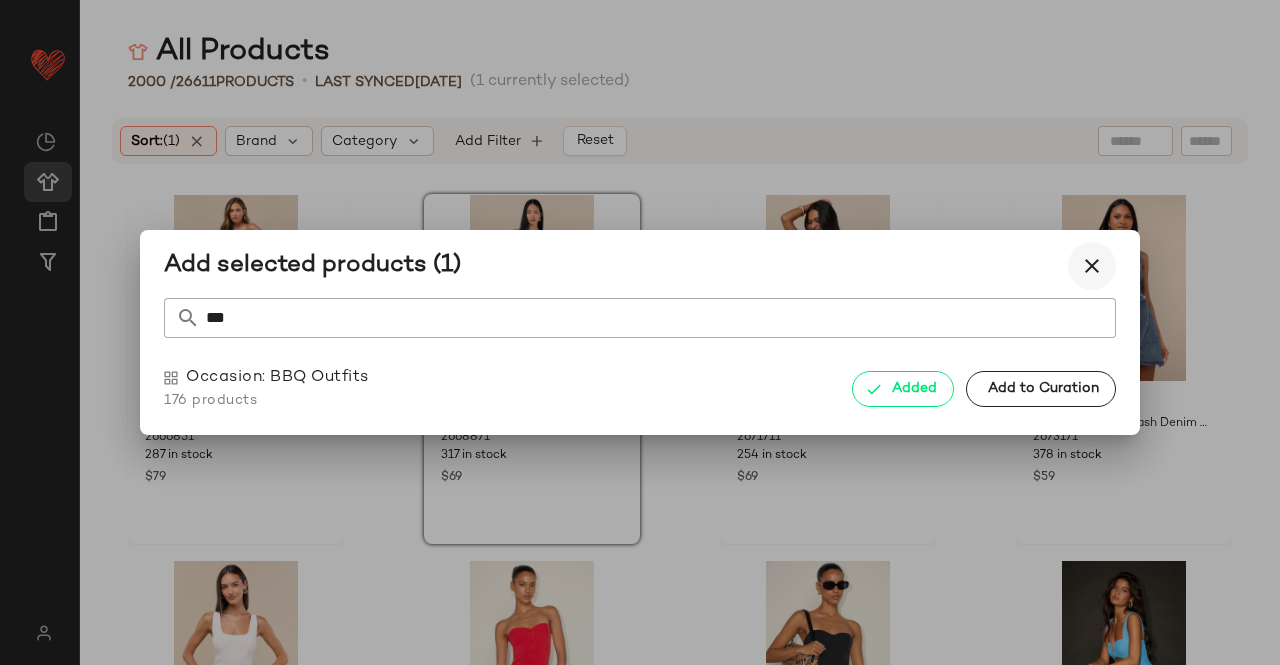 click at bounding box center (1092, 266) 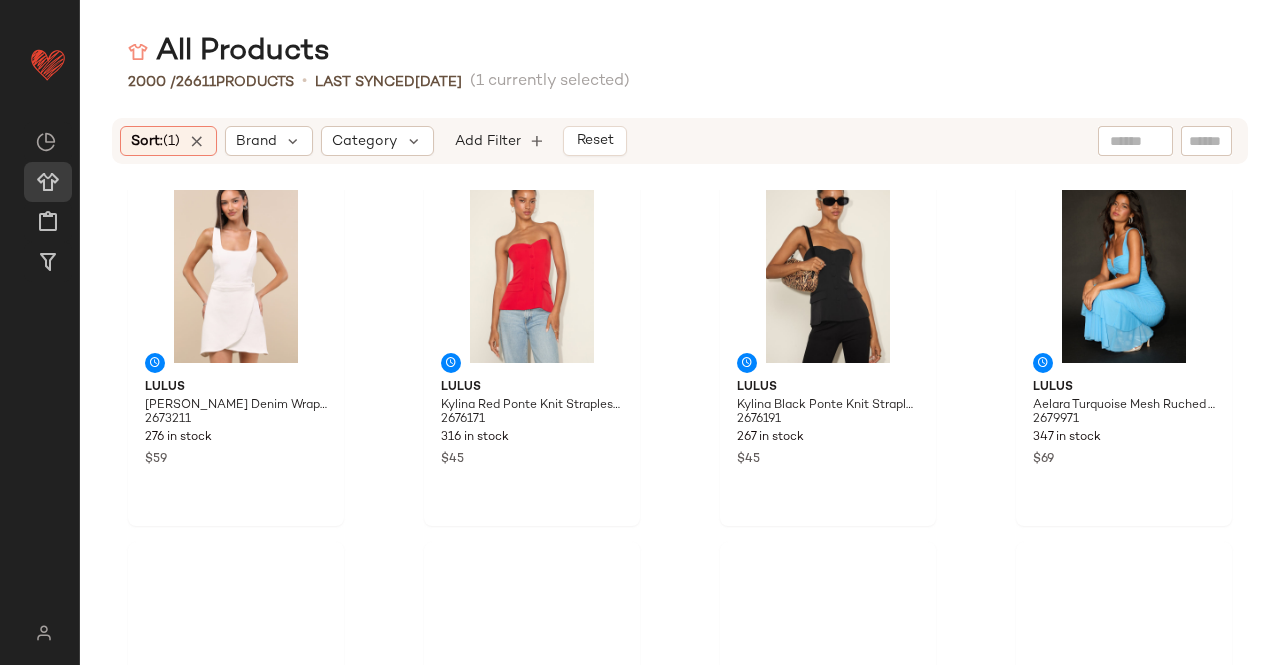 scroll, scrollTop: 400, scrollLeft: 0, axis: vertical 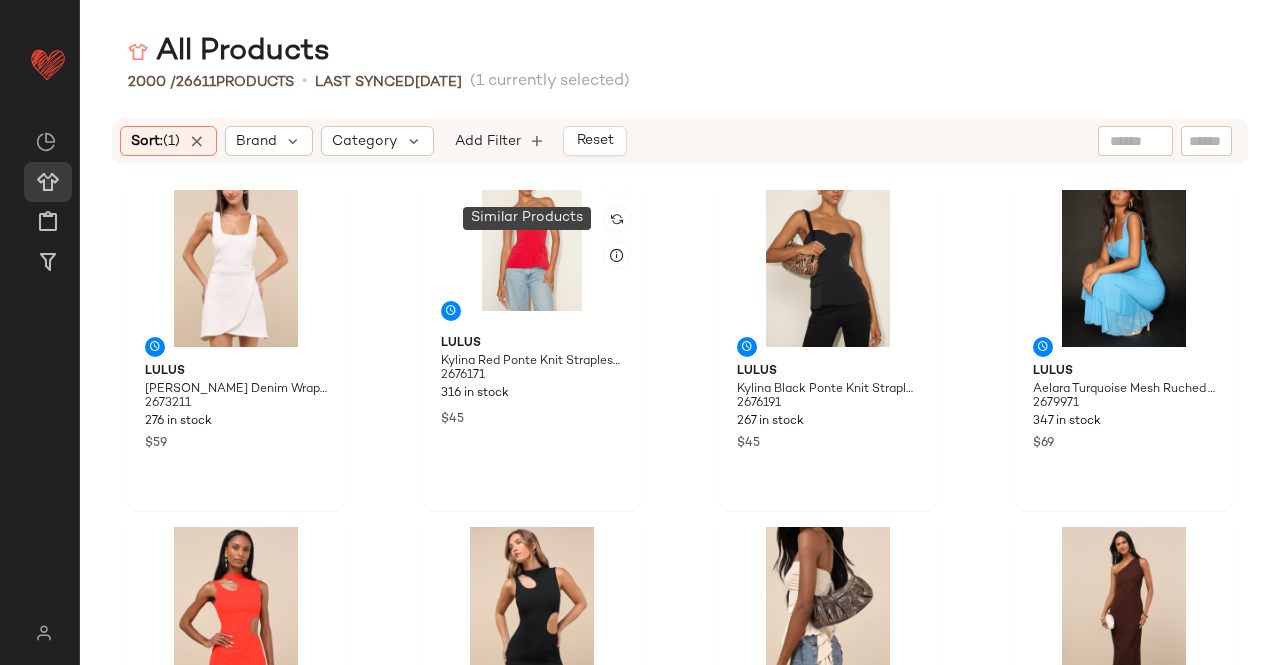 drag, startPoint x: 624, startPoint y: 225, endPoint x: 98, endPoint y: 295, distance: 530.6373 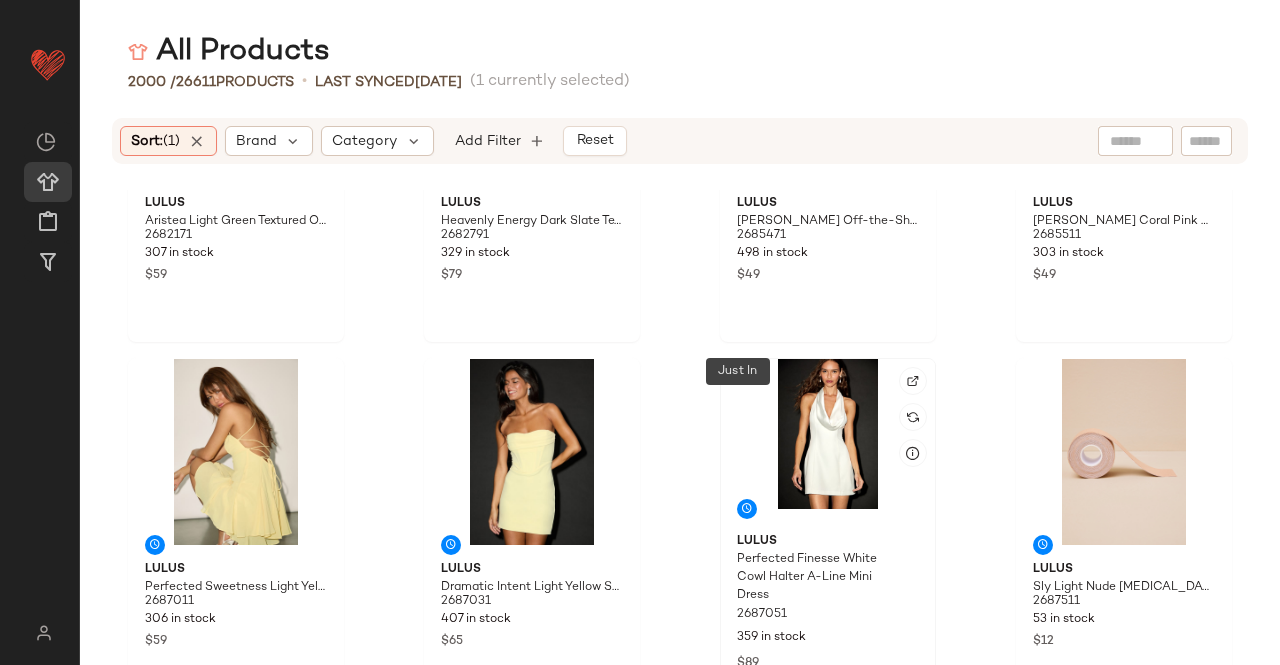 scroll, scrollTop: 1816, scrollLeft: 0, axis: vertical 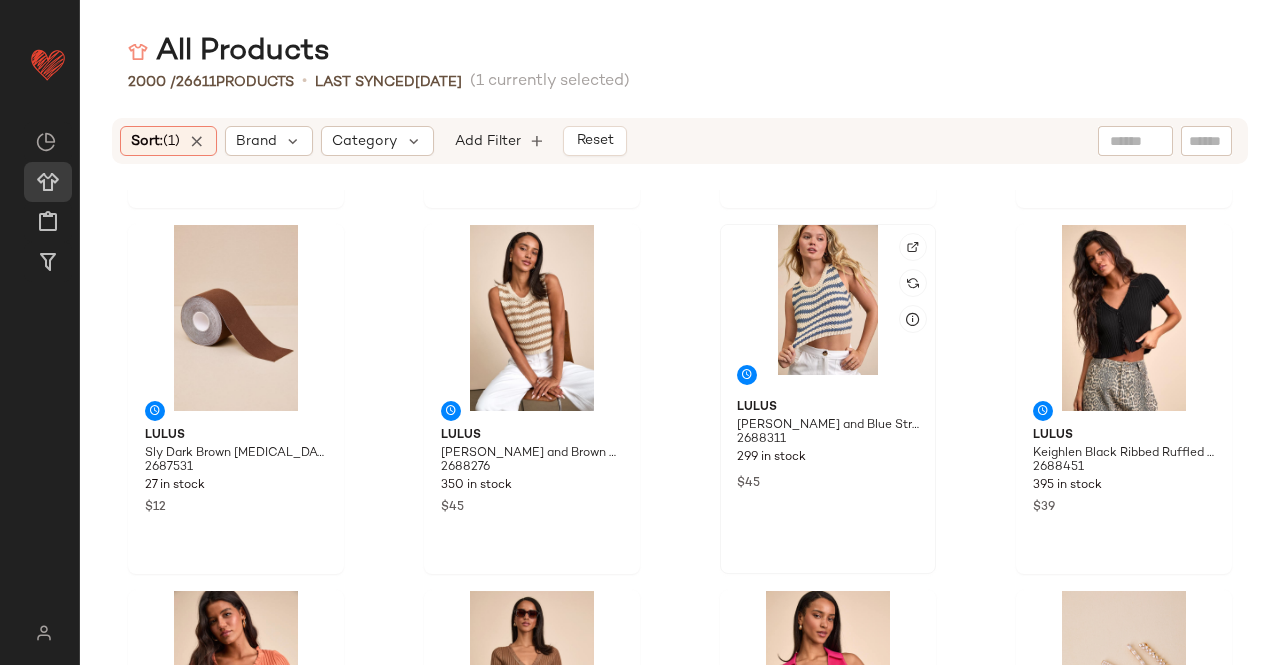 click 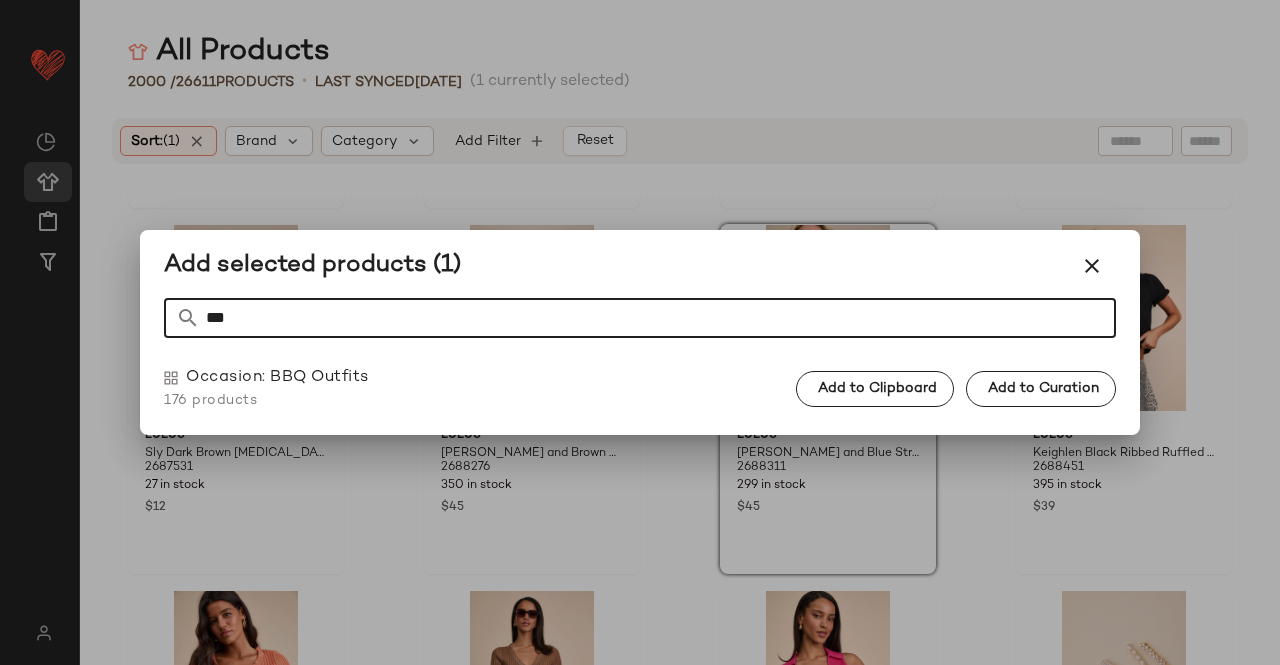type on "***" 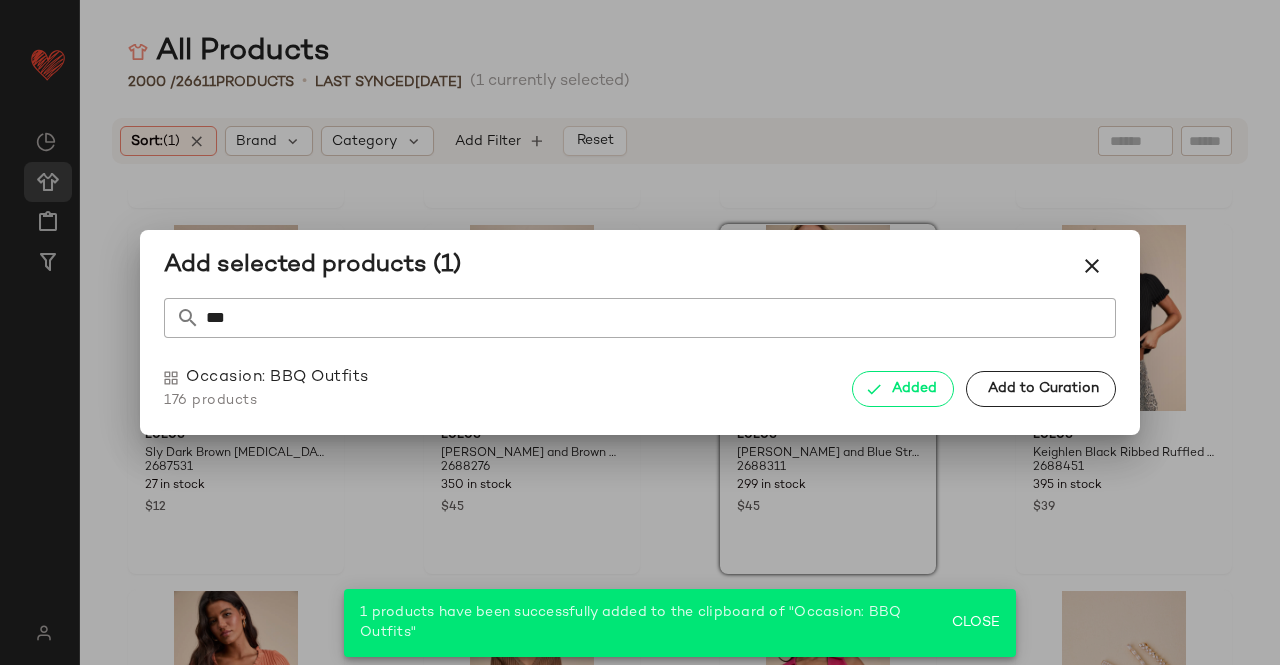click at bounding box center (640, 332) 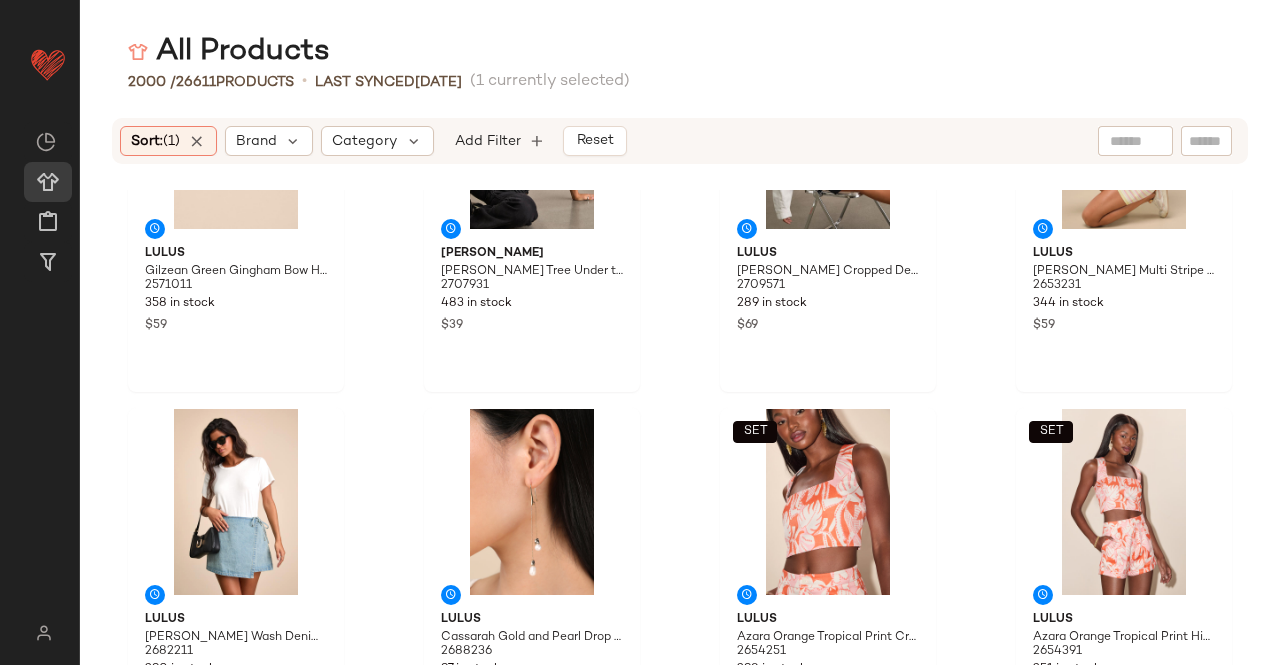 scroll, scrollTop: 4516, scrollLeft: 0, axis: vertical 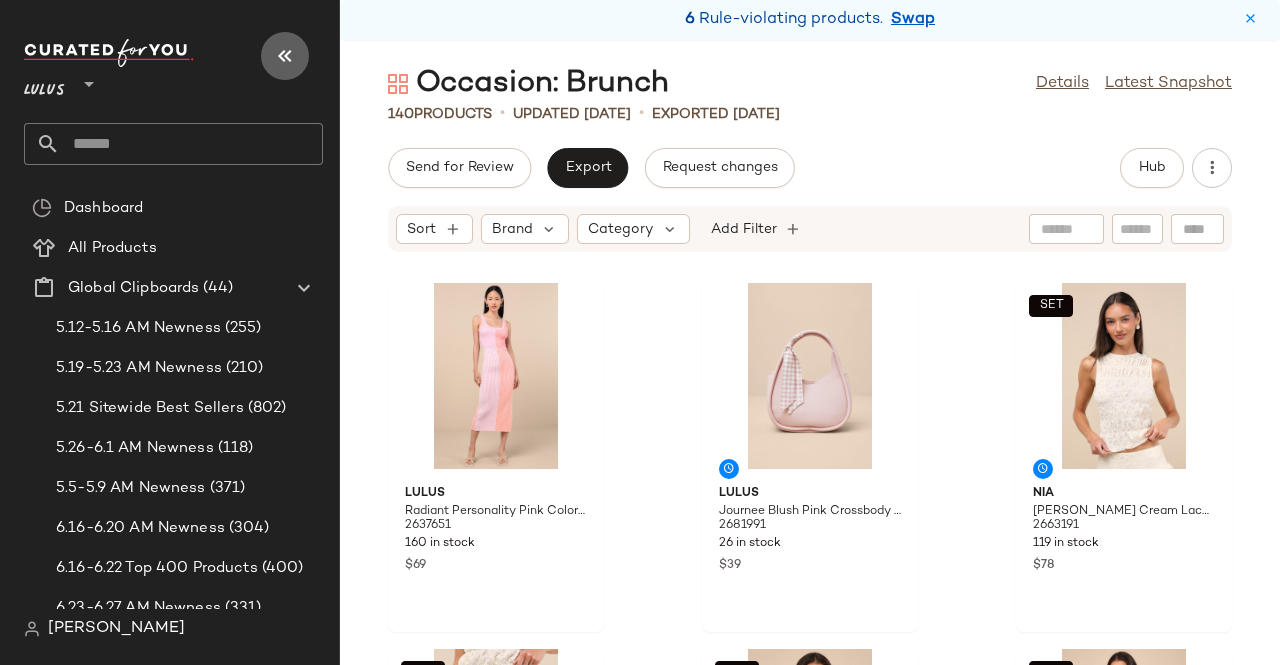 click at bounding box center (285, 56) 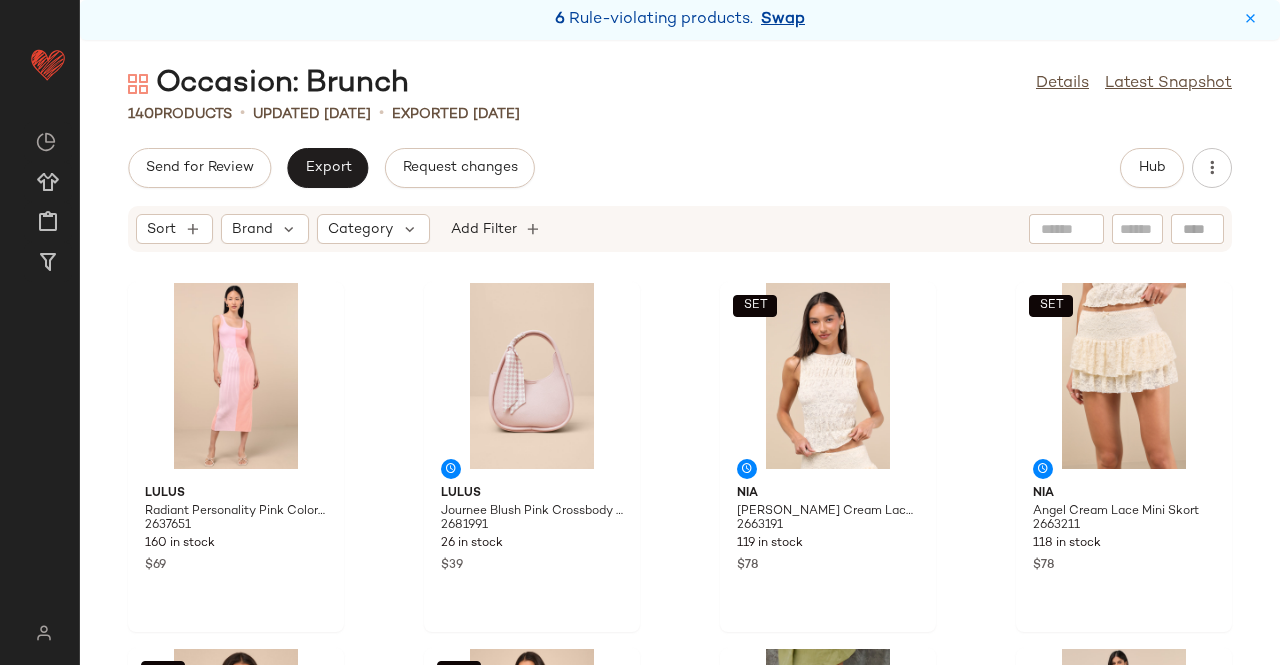 click on "Swap" at bounding box center (783, 20) 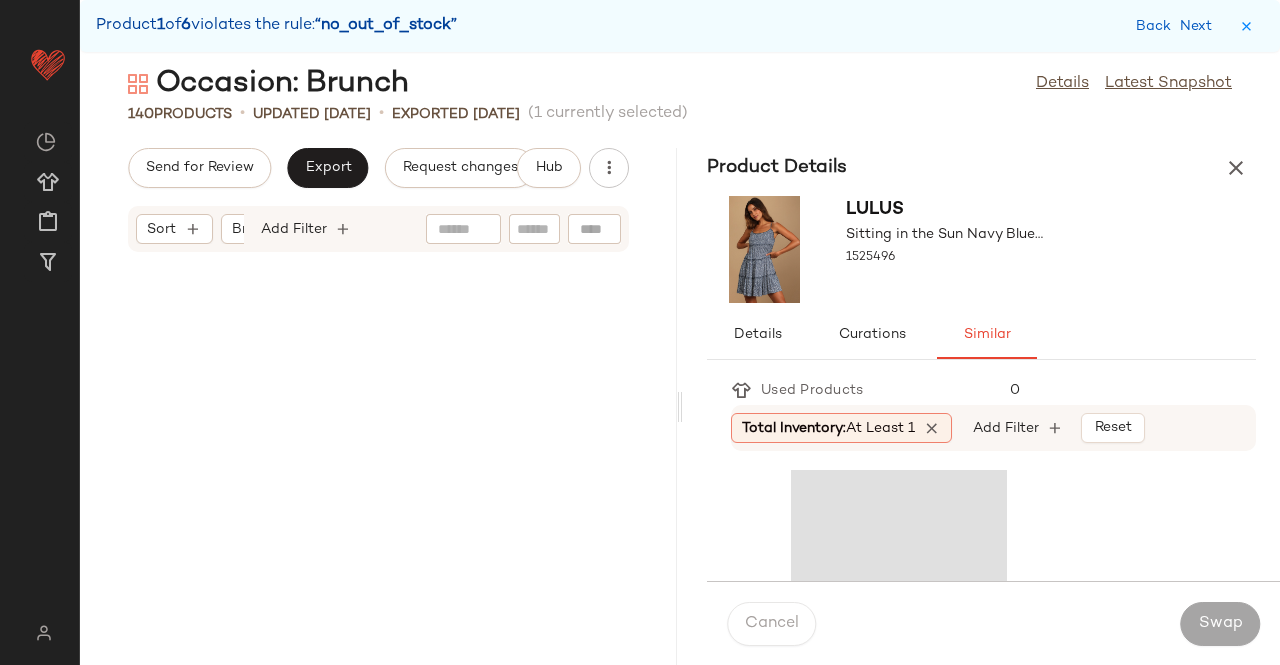 scroll, scrollTop: 6588, scrollLeft: 0, axis: vertical 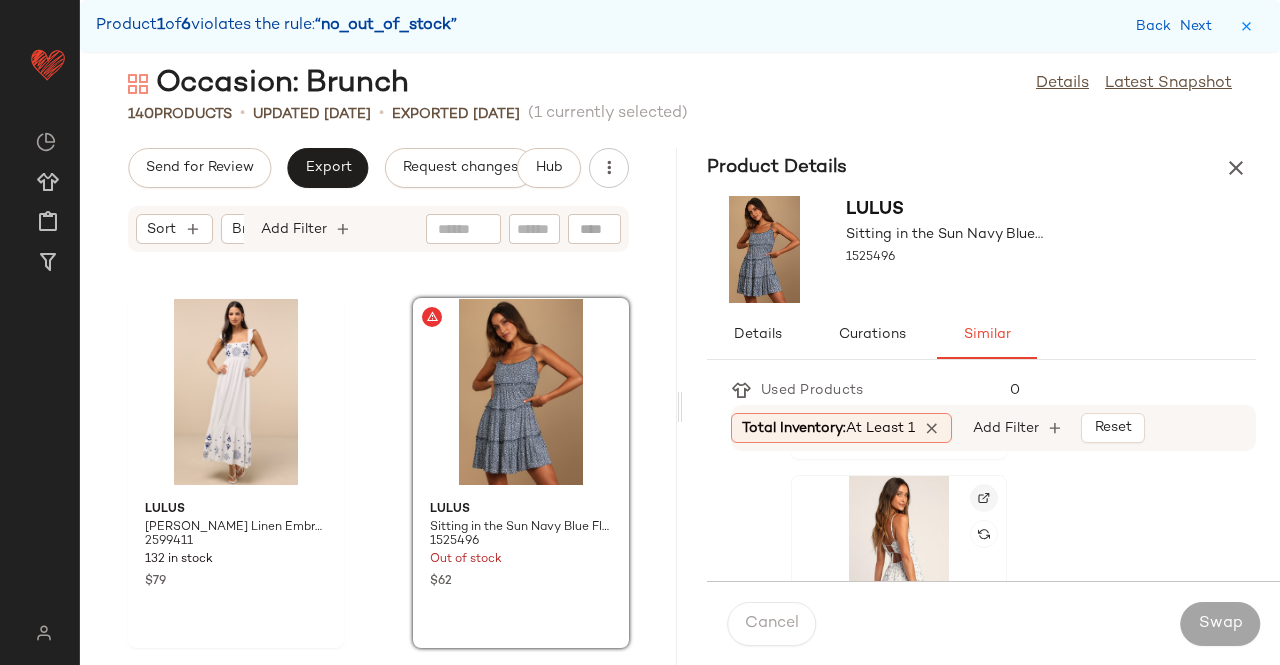 click at bounding box center (984, 498) 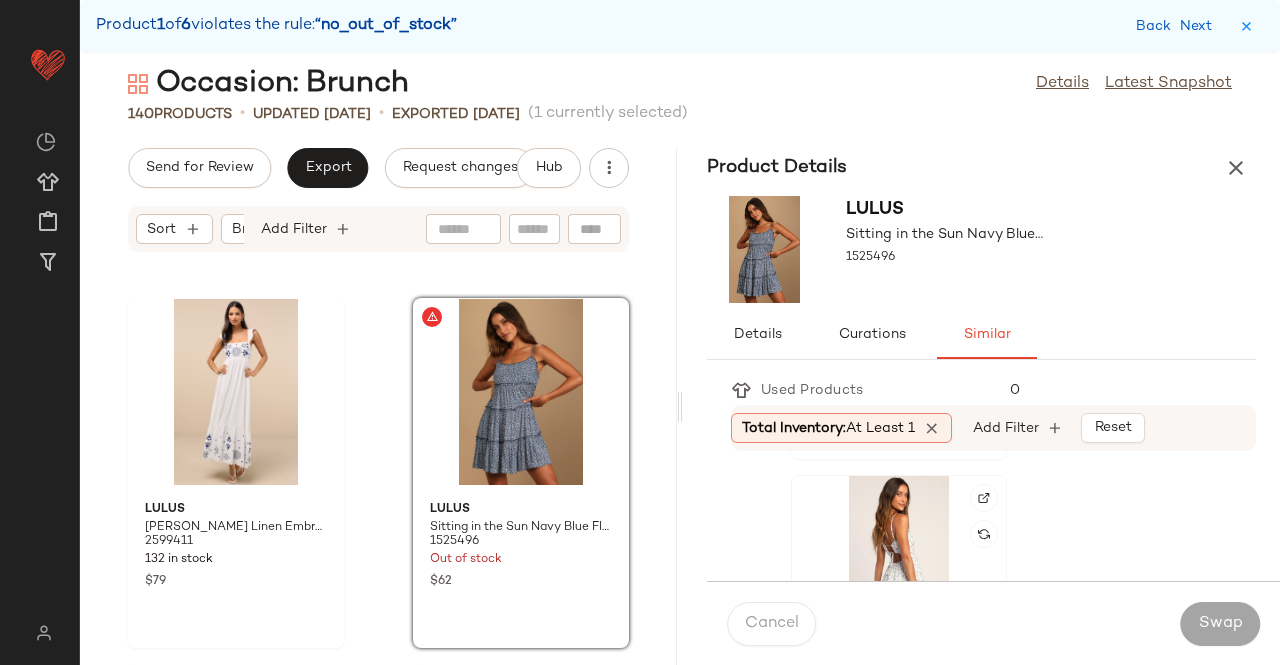 click 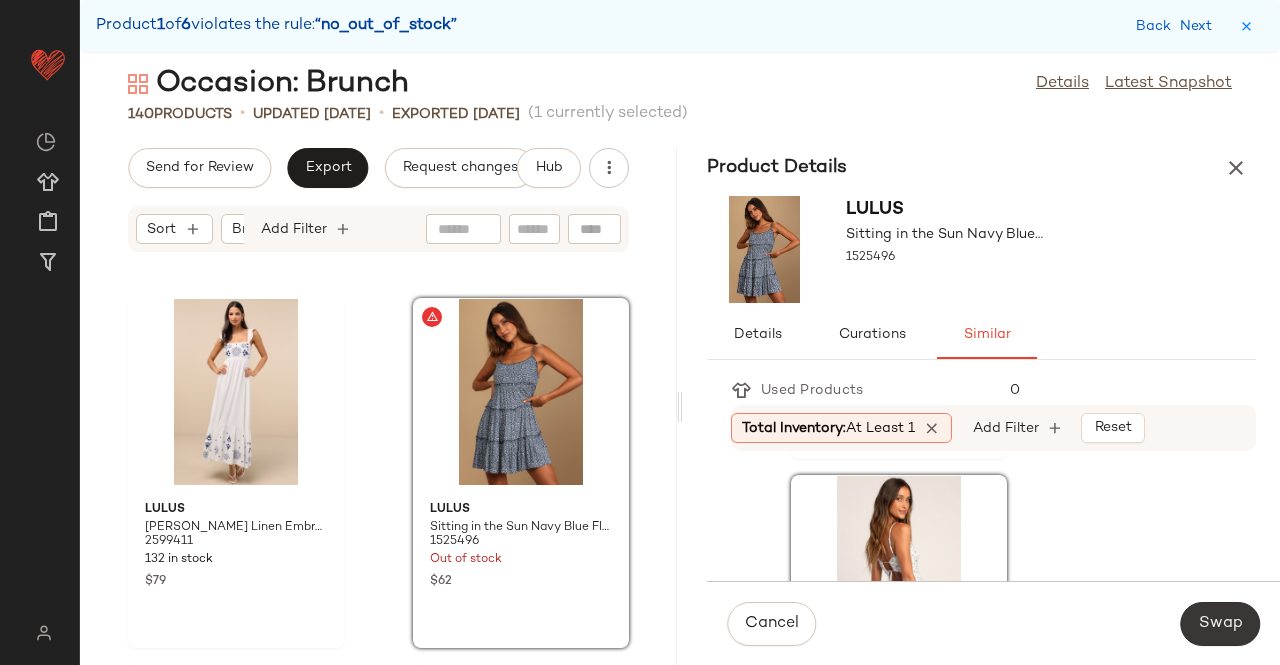 click on "Swap" 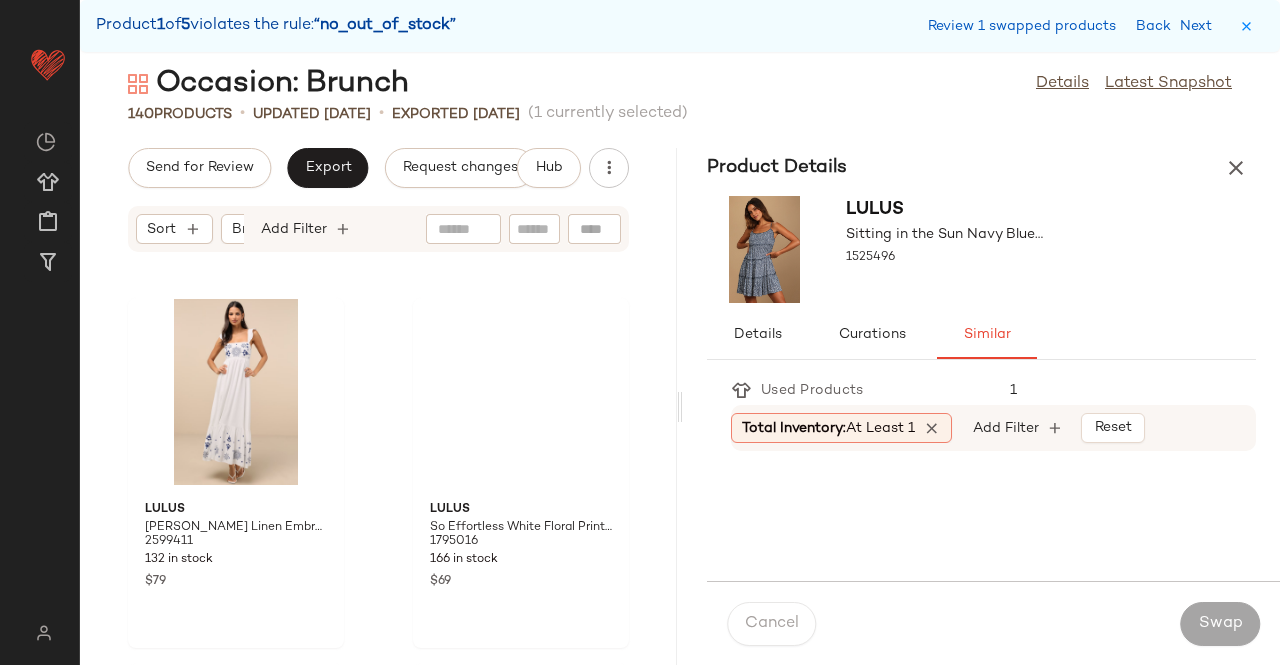 scroll, scrollTop: 9882, scrollLeft: 0, axis: vertical 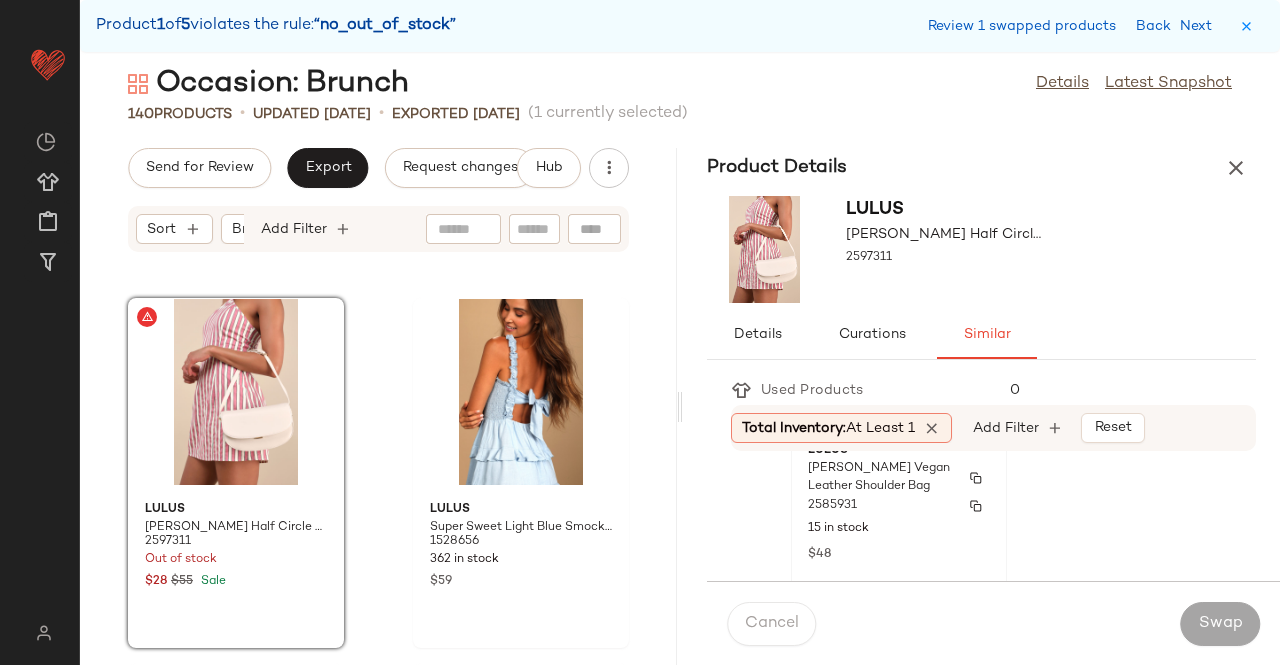 click on "2585931" at bounding box center (899, 506) 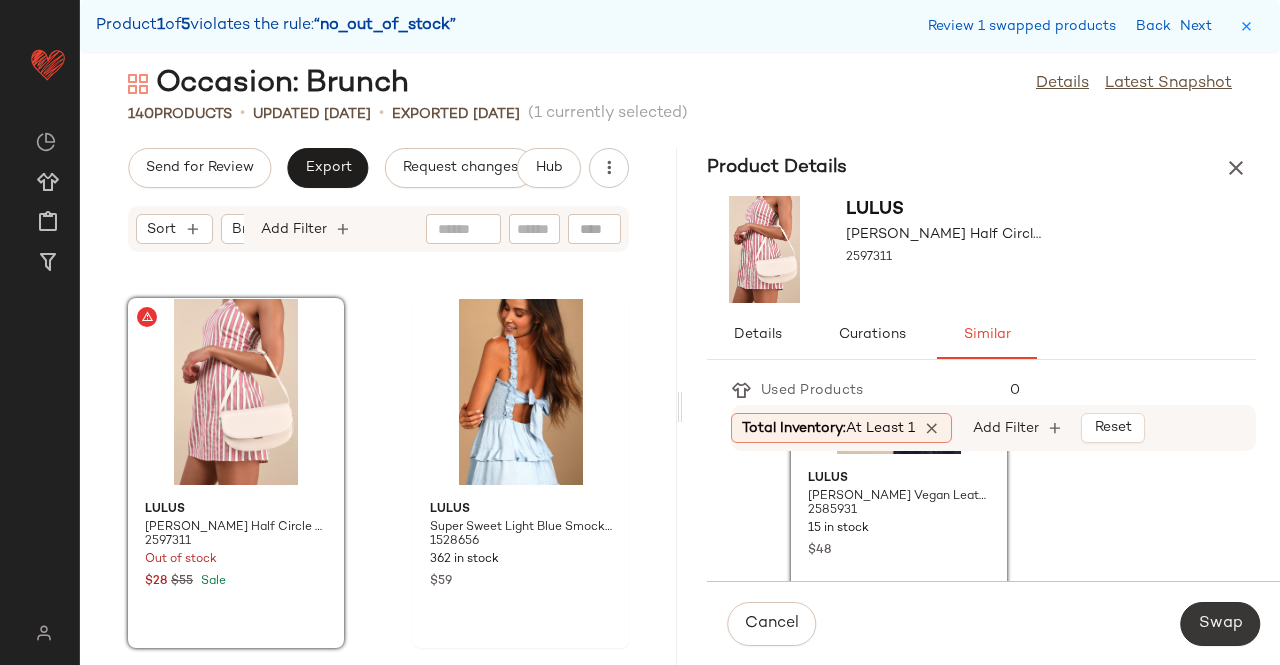 click on "Swap" 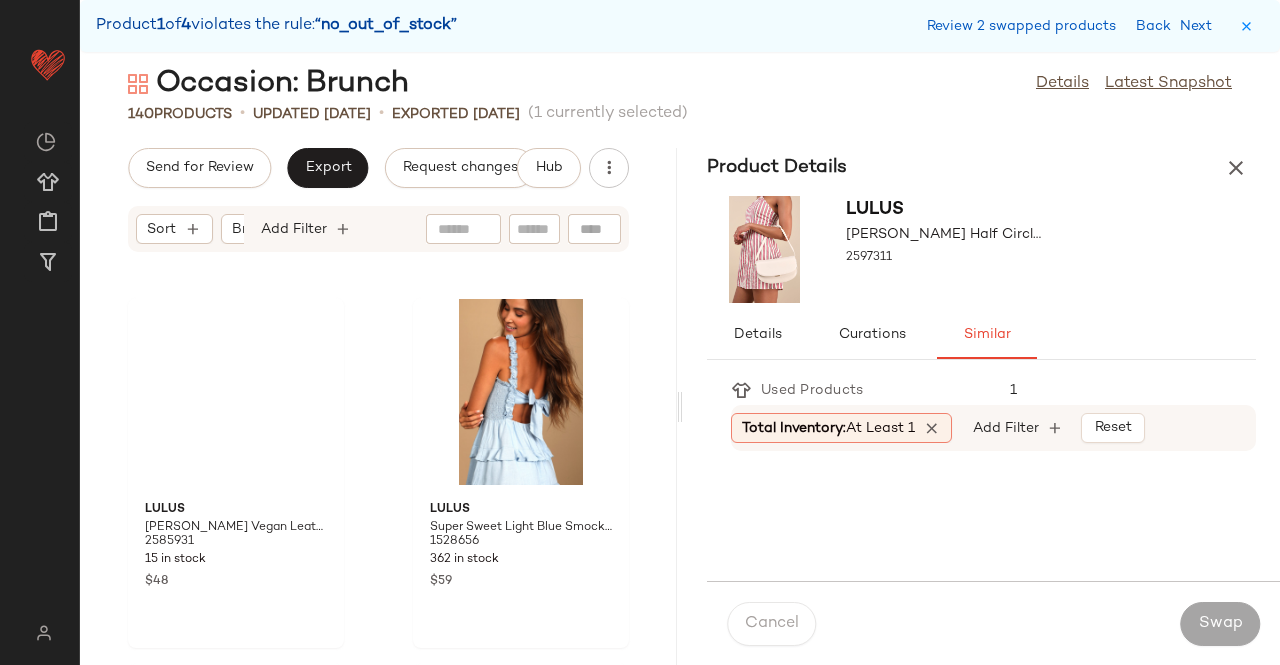 scroll, scrollTop: 11712, scrollLeft: 0, axis: vertical 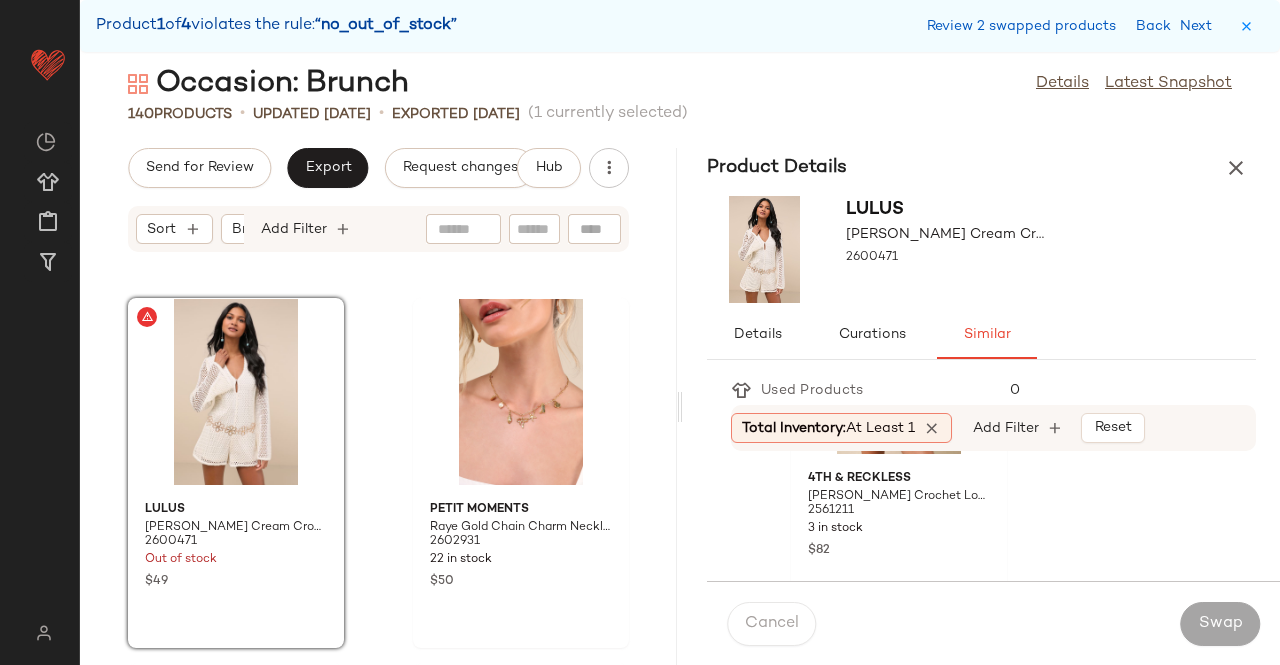 click on "Product Details" at bounding box center [981, 168] 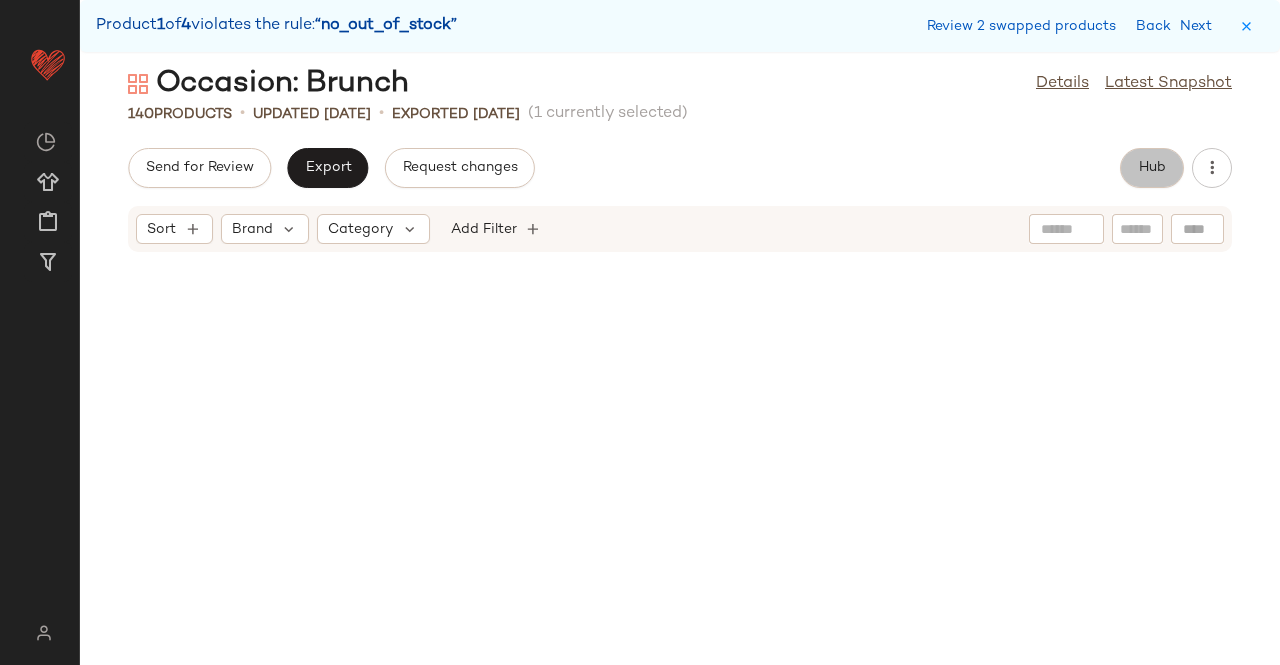 click on "Hub" 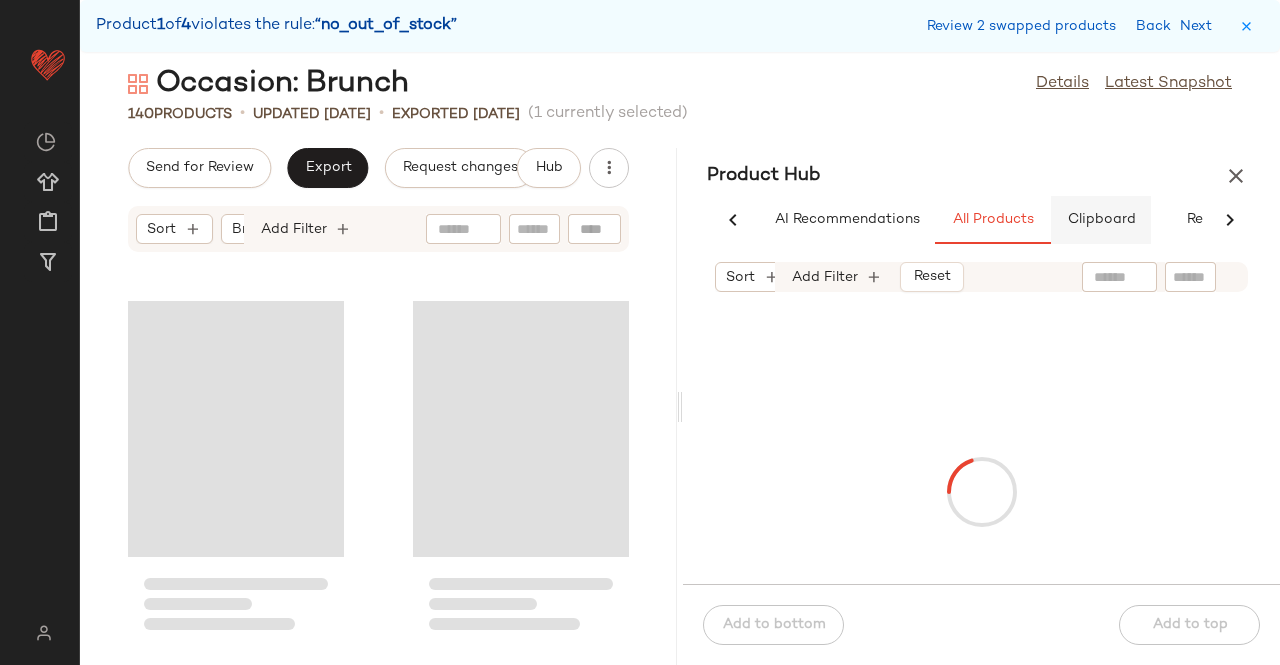 scroll, scrollTop: 12810, scrollLeft: 0, axis: vertical 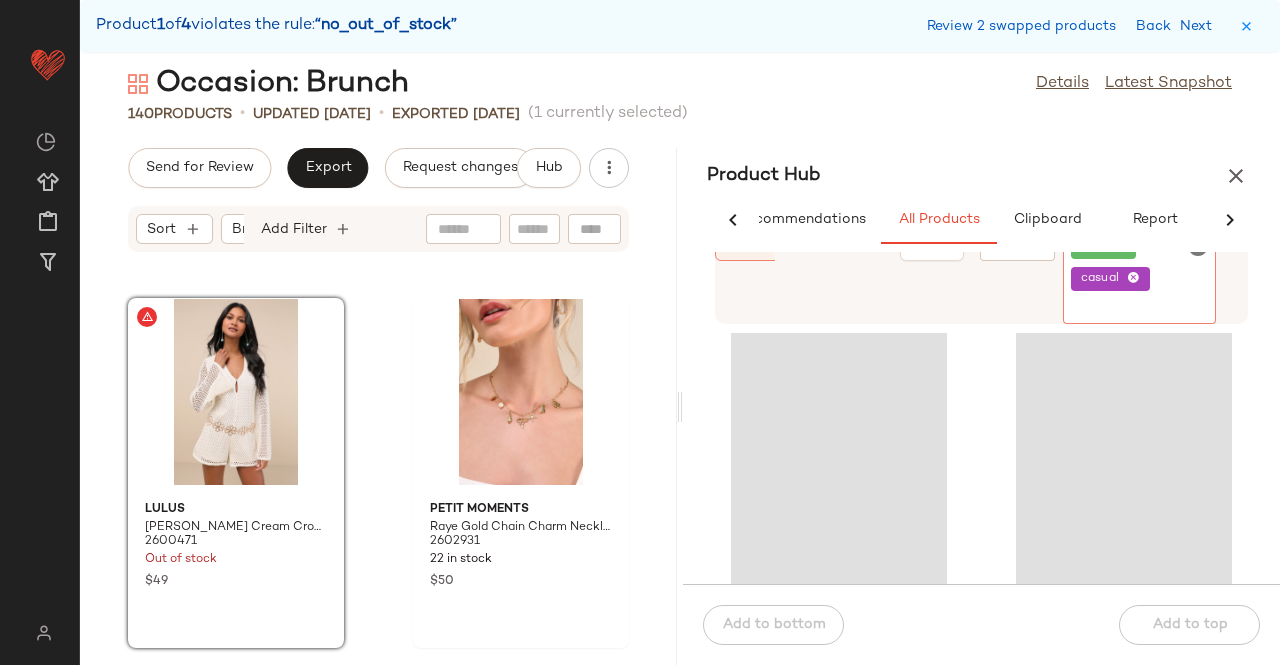 click on "pink casual" 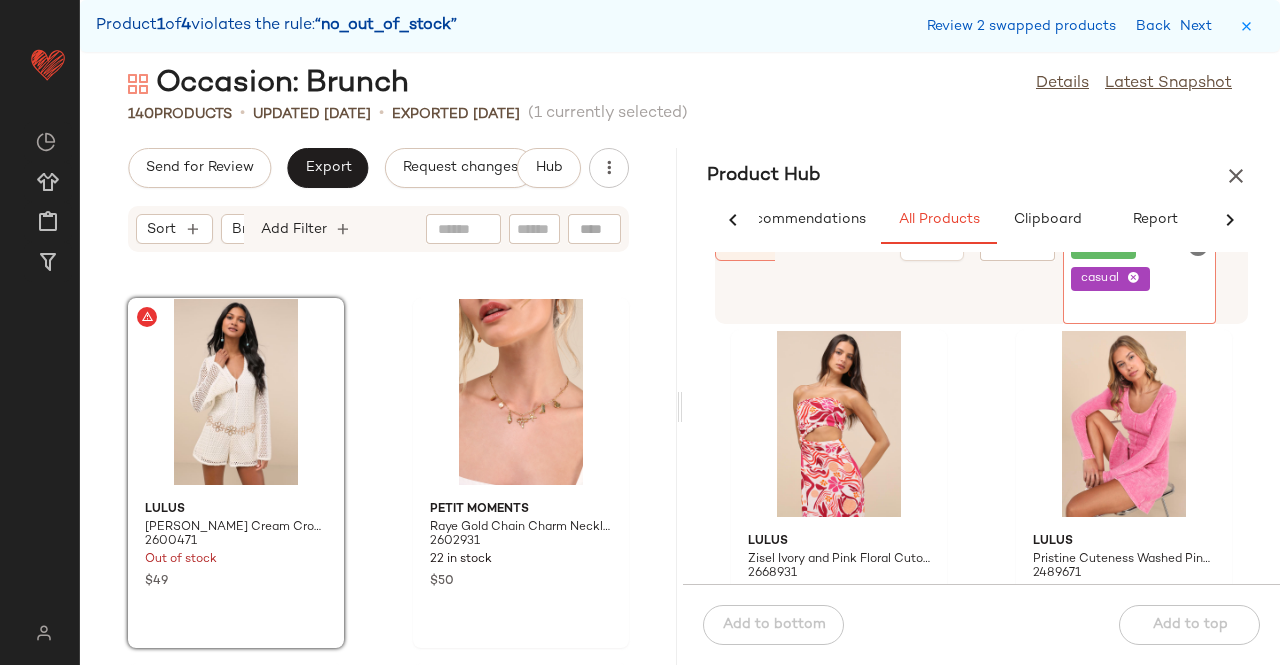 drag, startPoint x: 1122, startPoint y: 268, endPoint x: 1138, endPoint y: 282, distance: 21.260292 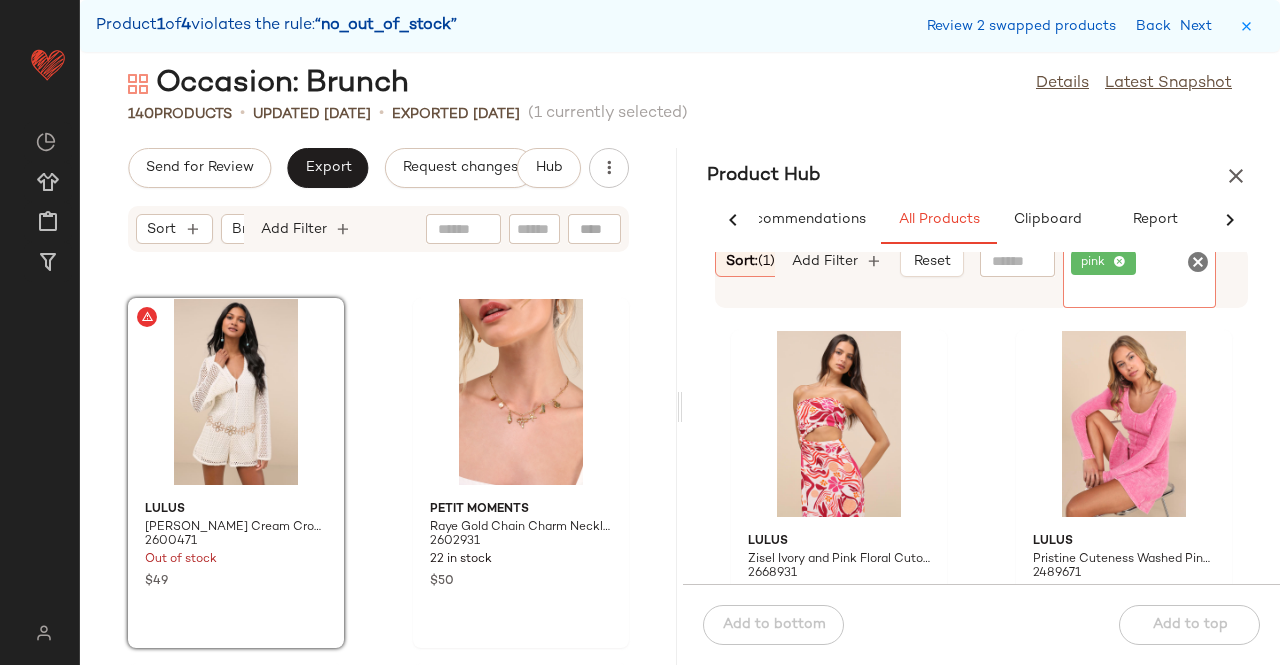 drag, startPoint x: 1115, startPoint y: 262, endPoint x: 980, endPoint y: 273, distance: 135.4474 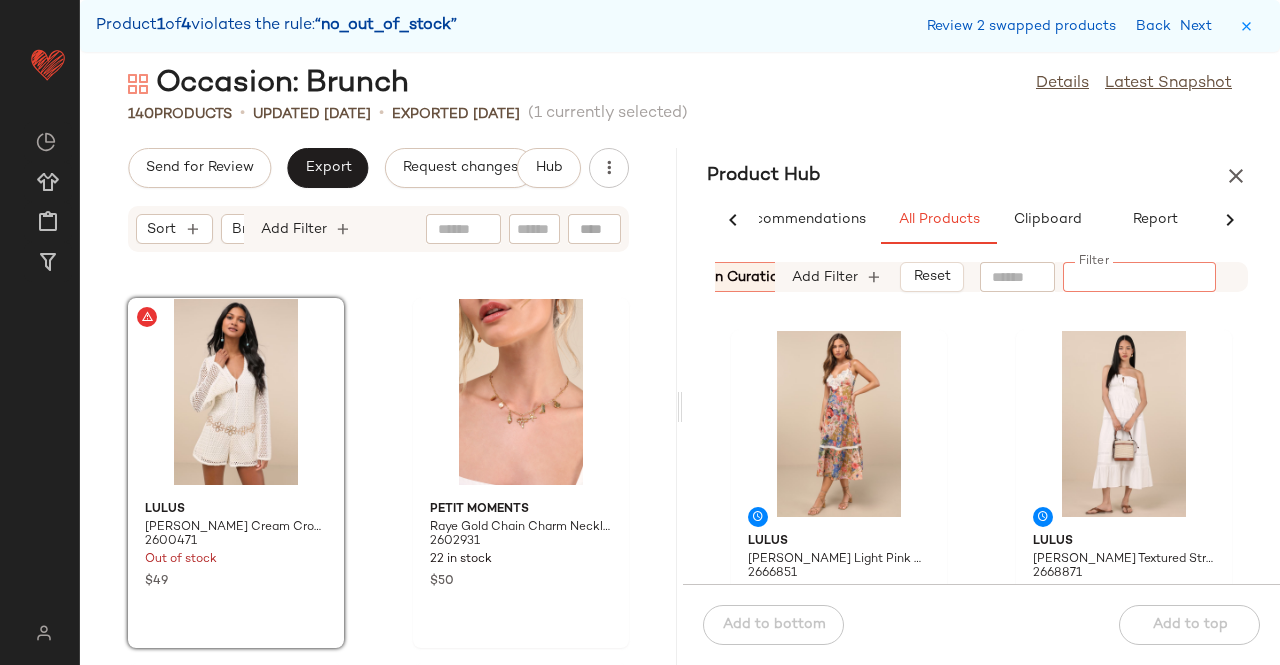 scroll, scrollTop: 0, scrollLeft: 391, axis: horizontal 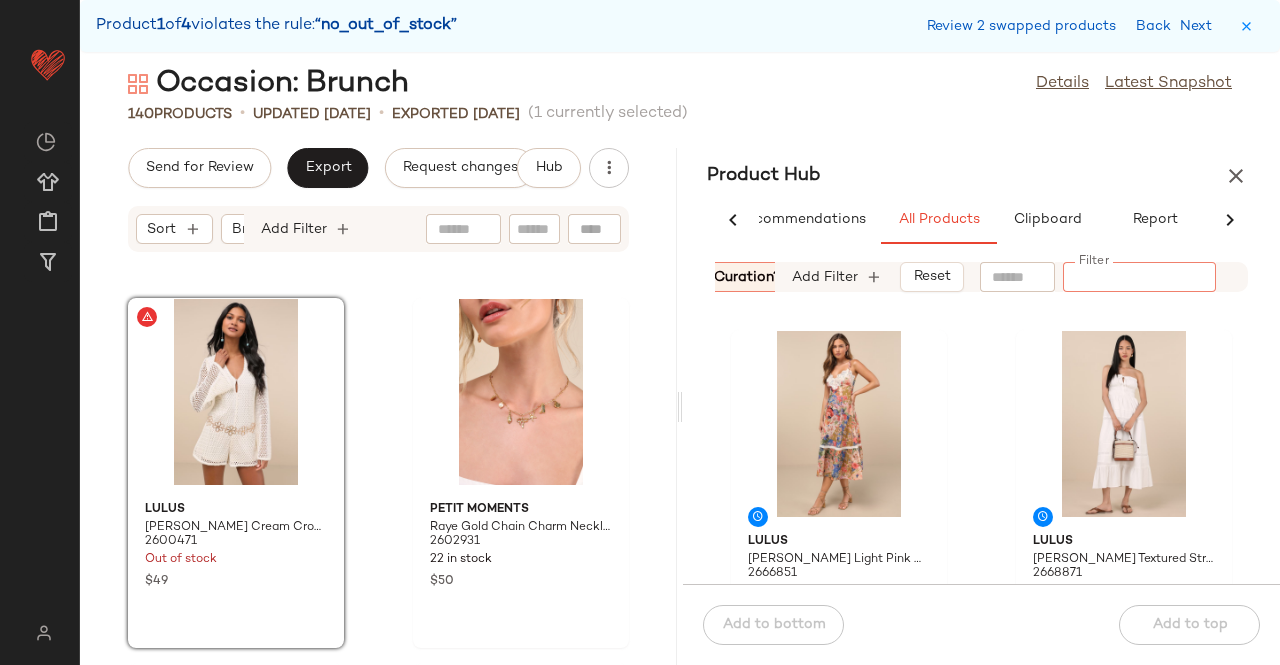 click on "In Curation?:   No" at bounding box center [751, 277] 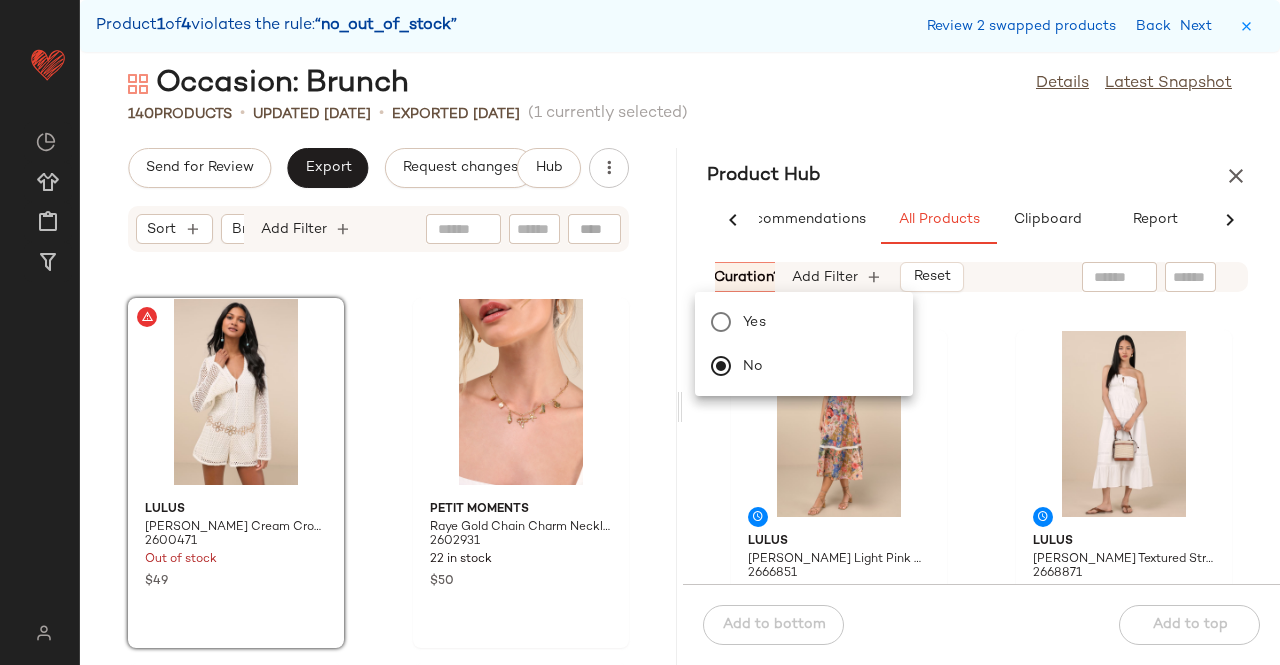 drag, startPoint x: 932, startPoint y: 162, endPoint x: 762, endPoint y: 260, distance: 196.22437 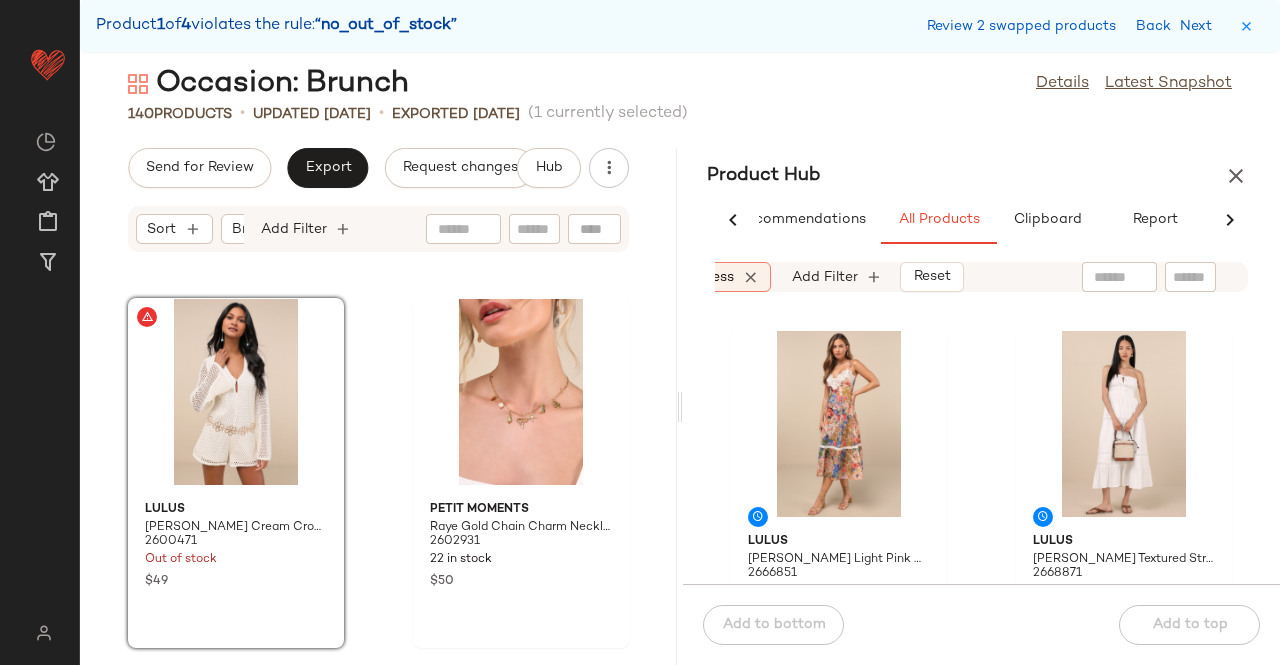scroll, scrollTop: 0, scrollLeft: 274, axis: horizontal 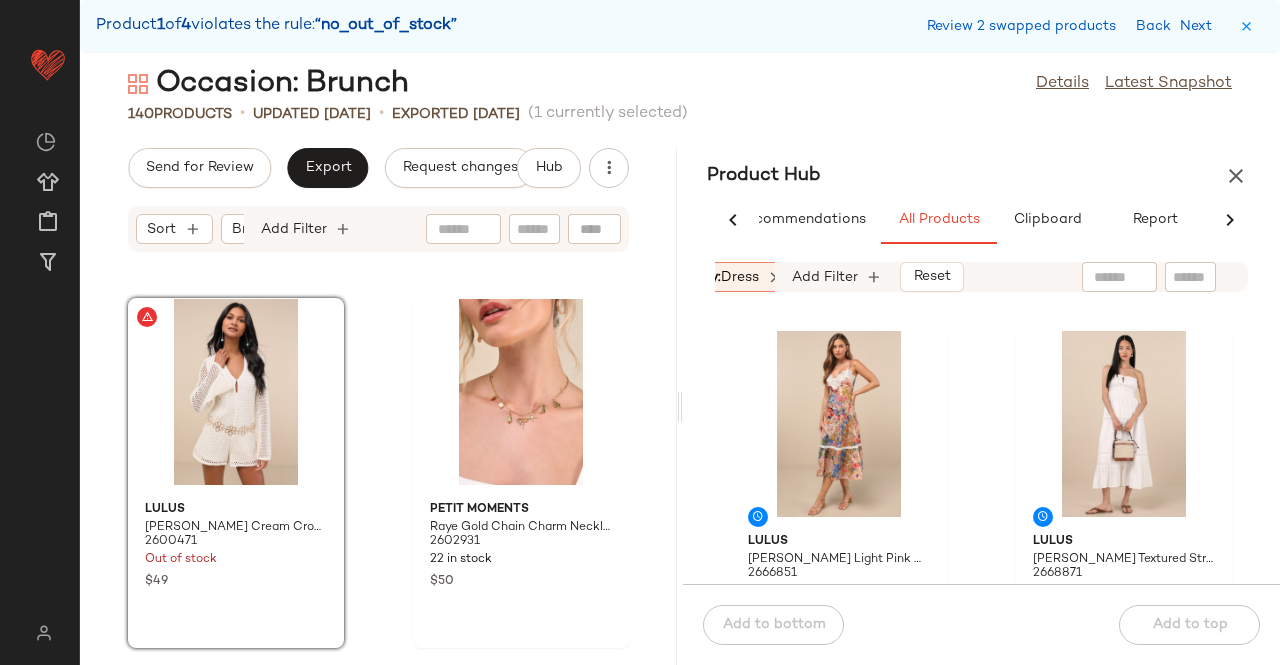 drag, startPoint x: 729, startPoint y: 269, endPoint x: 739, endPoint y: 289, distance: 22.36068 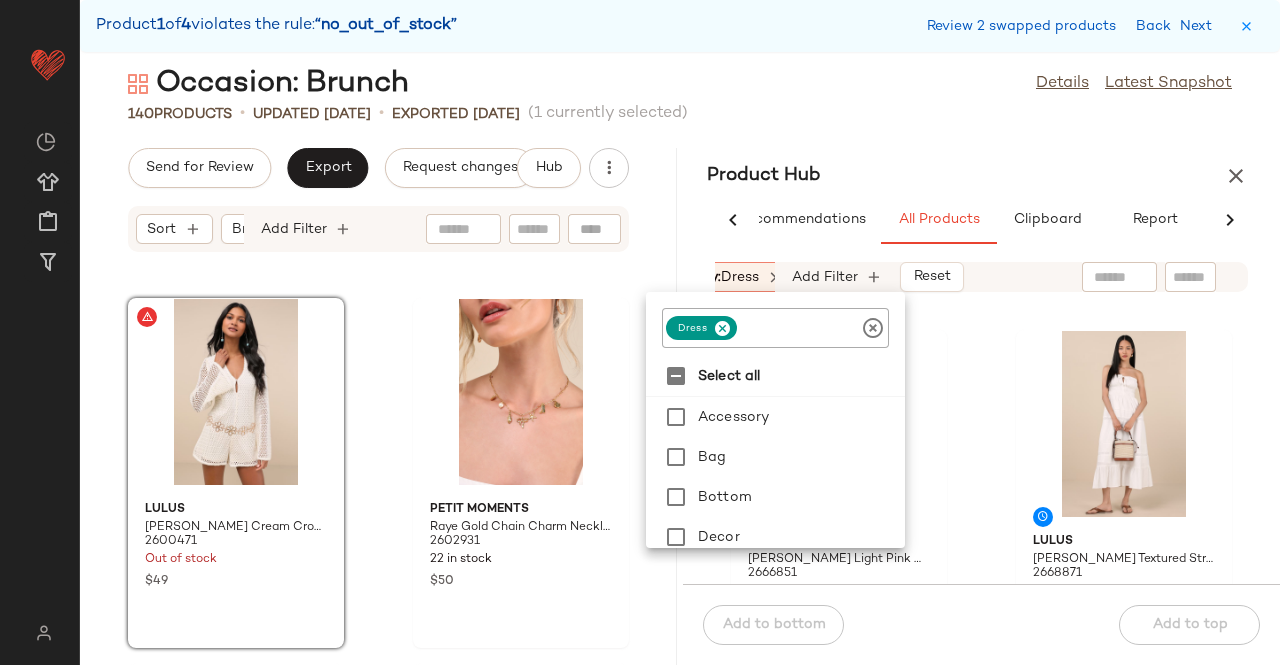 click at bounding box center [722, 328] 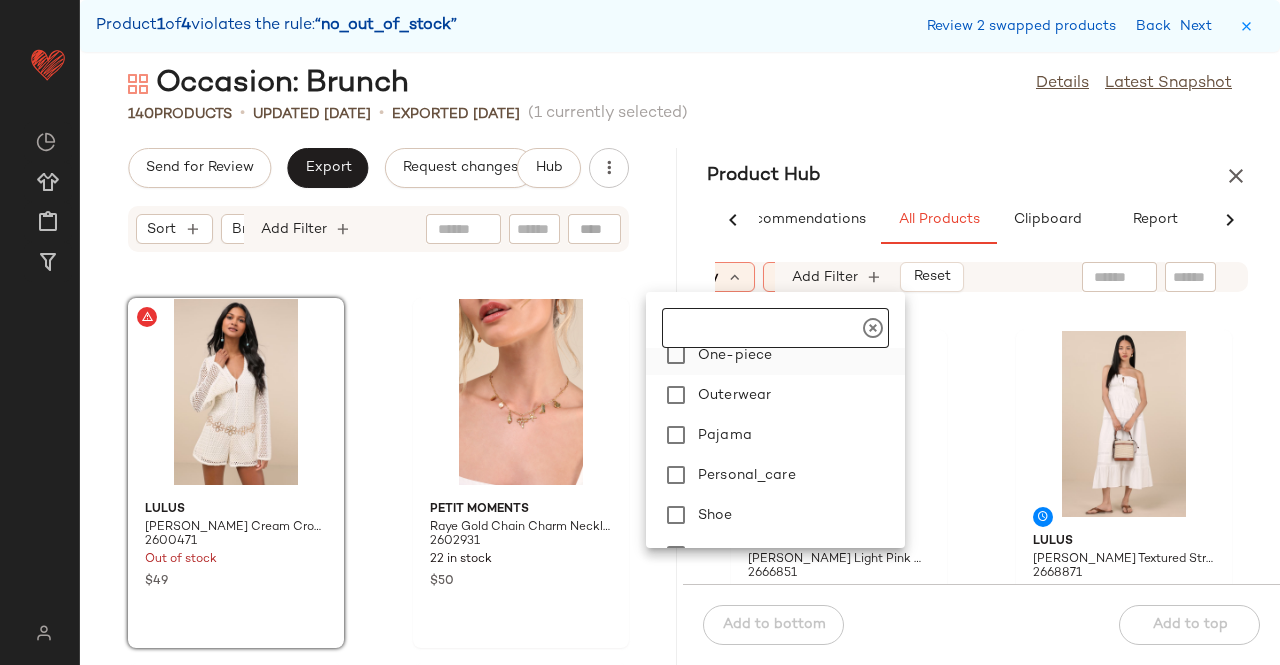 scroll, scrollTop: 300, scrollLeft: 0, axis: vertical 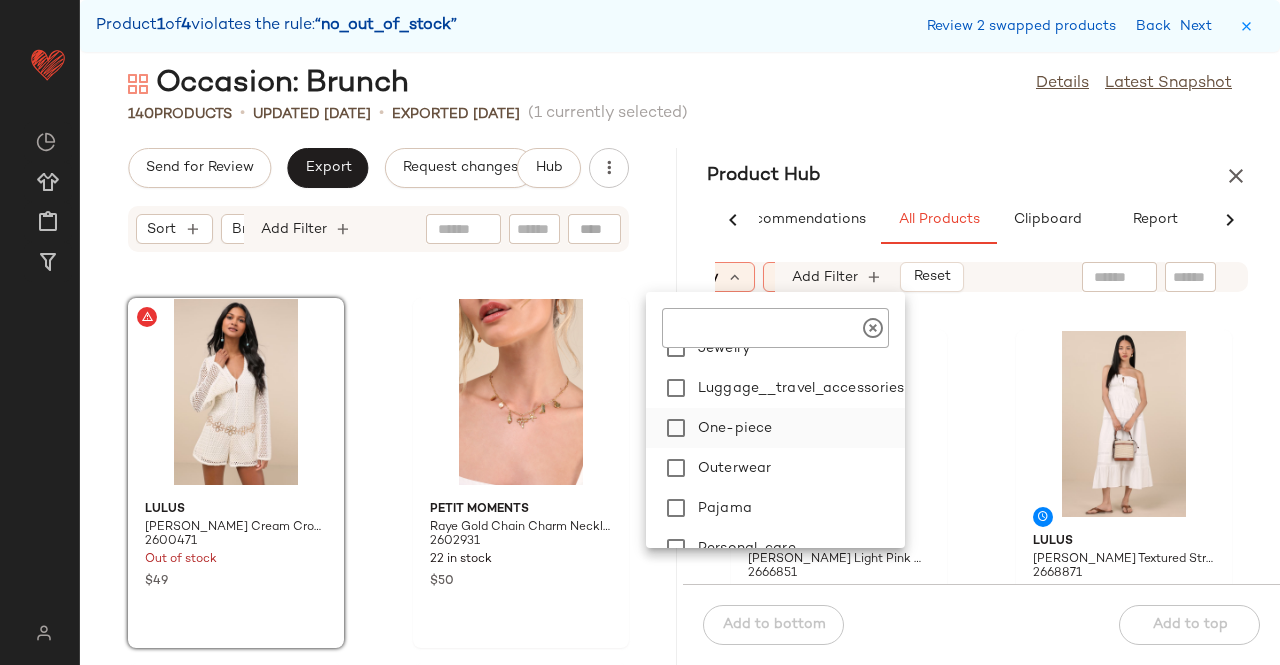 click on "One-piece" 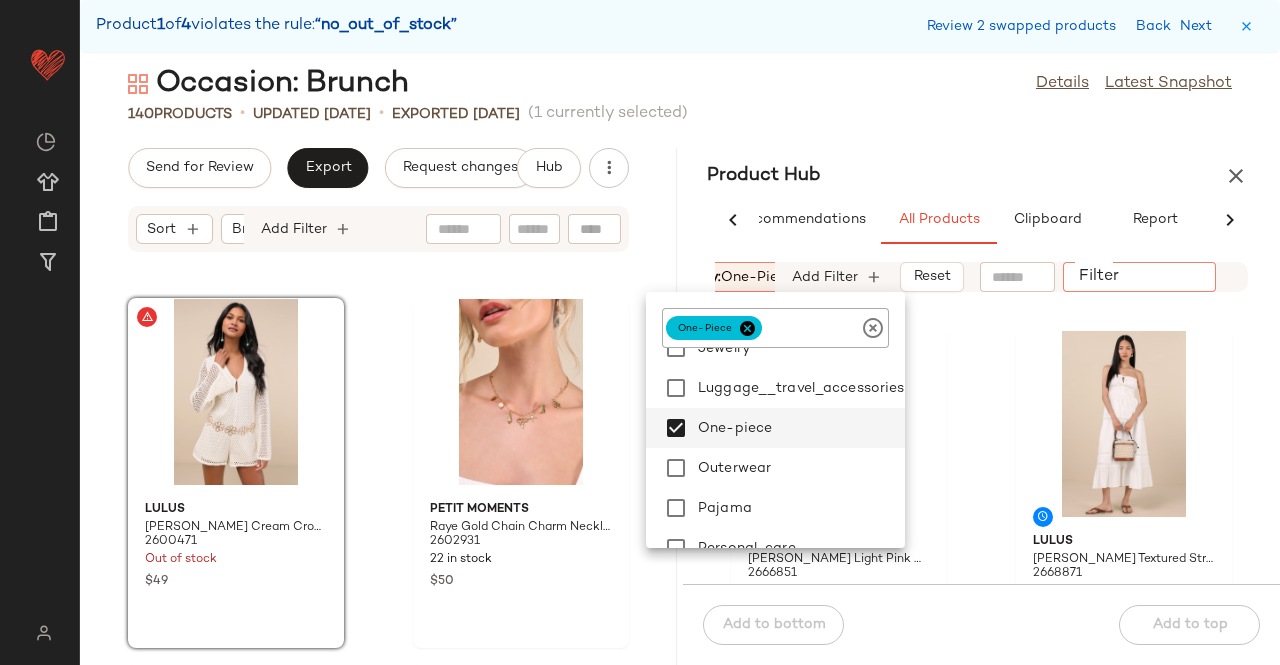 click 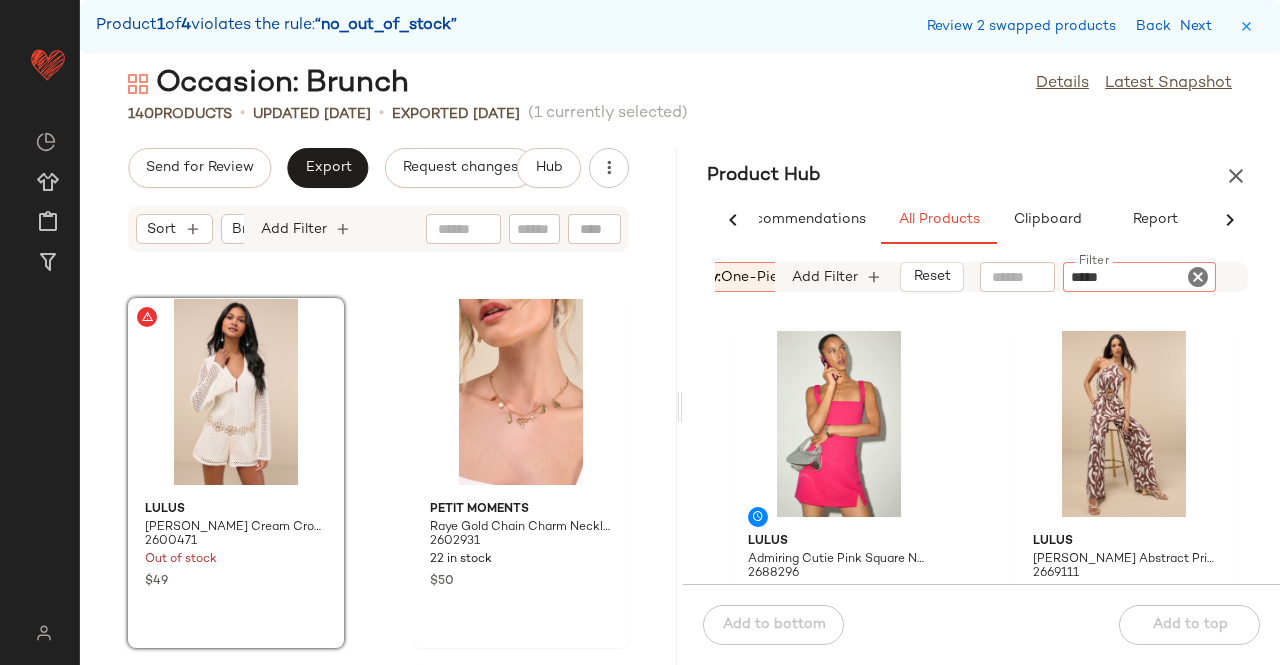 type on "******" 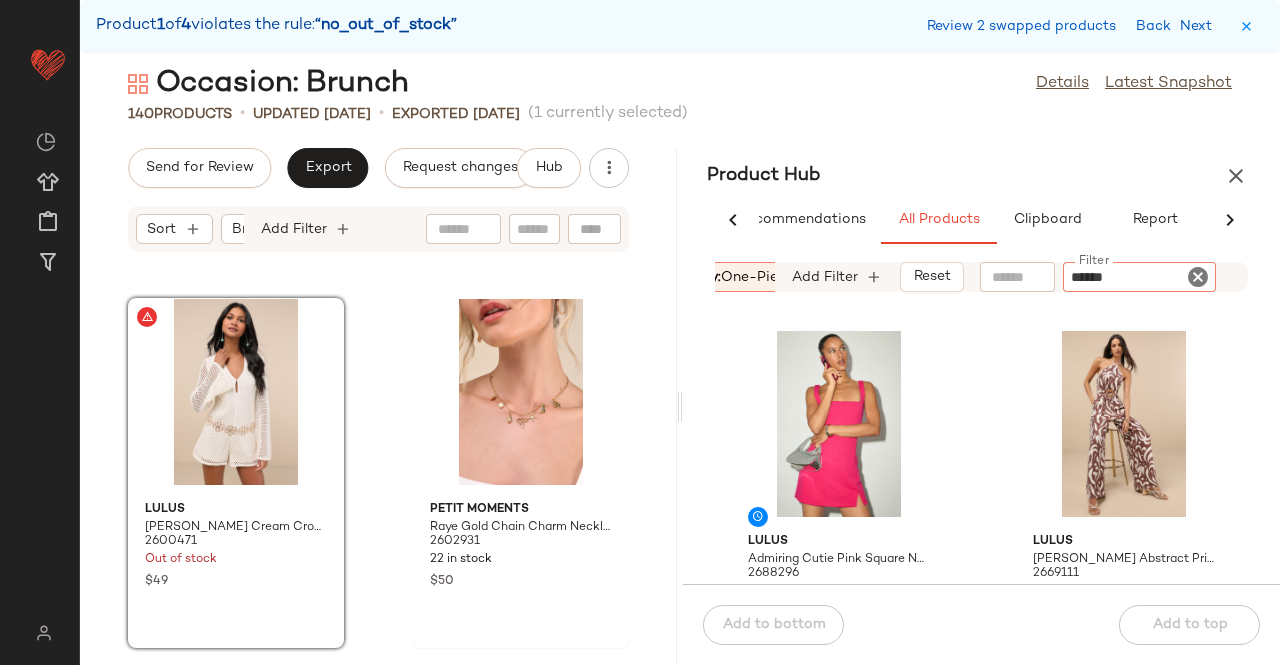 type 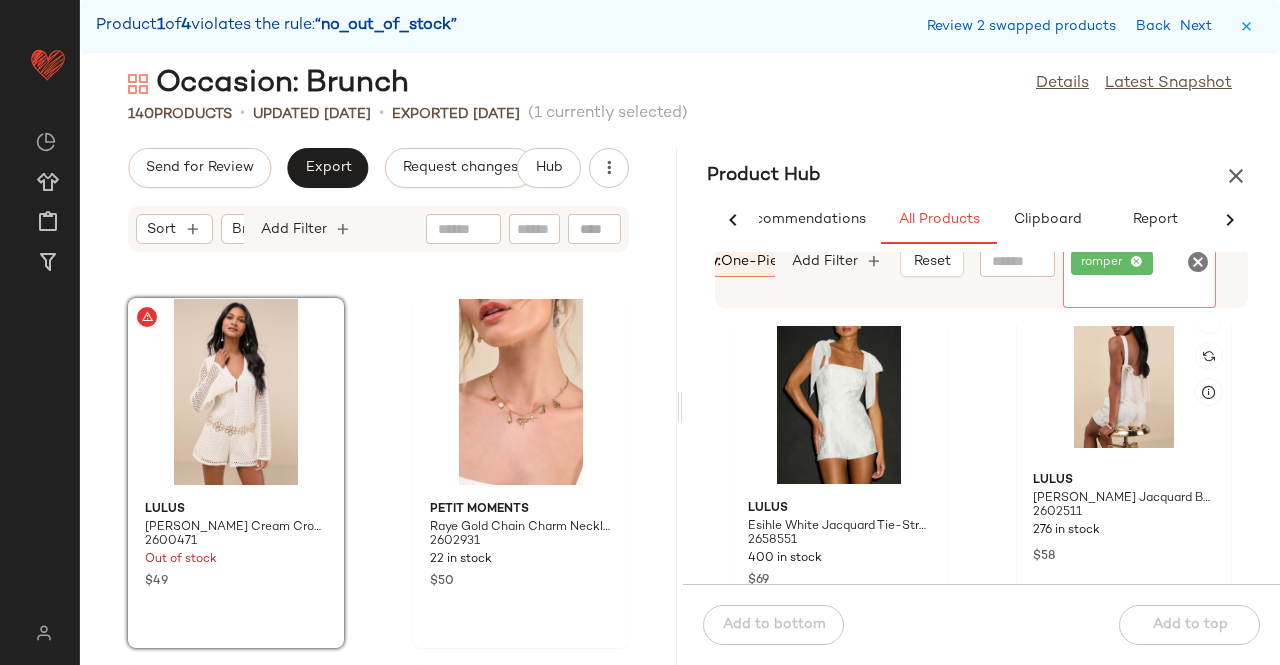 scroll, scrollTop: 1116, scrollLeft: 0, axis: vertical 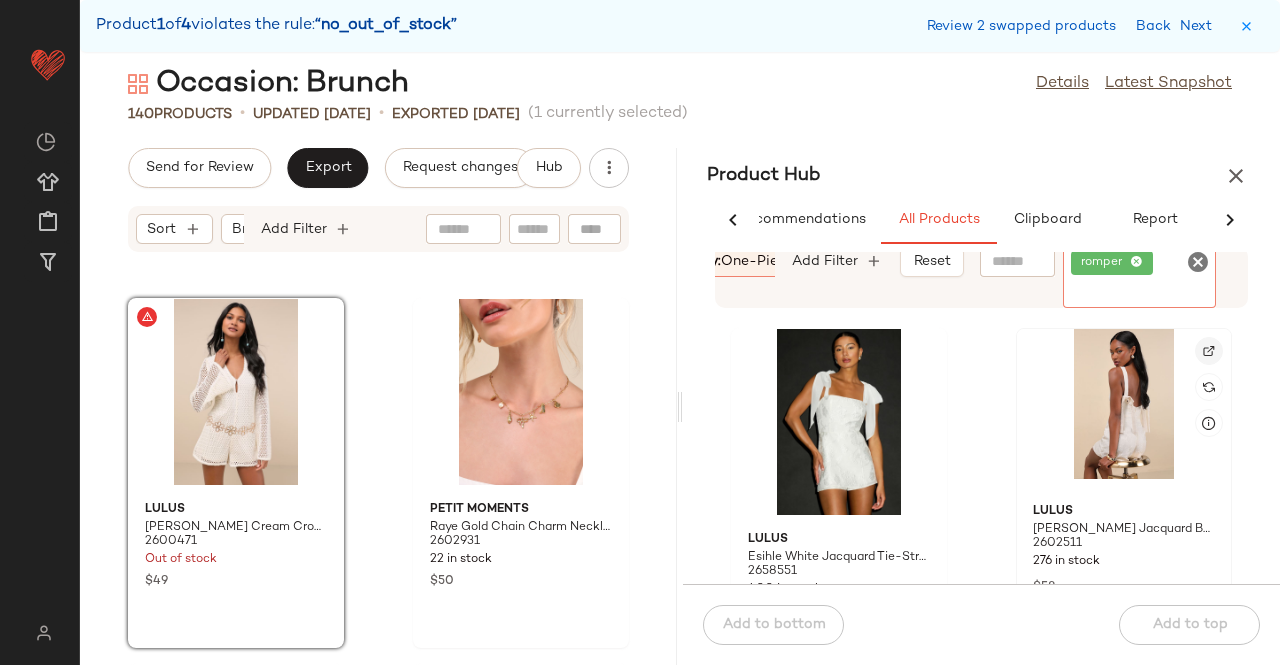 click 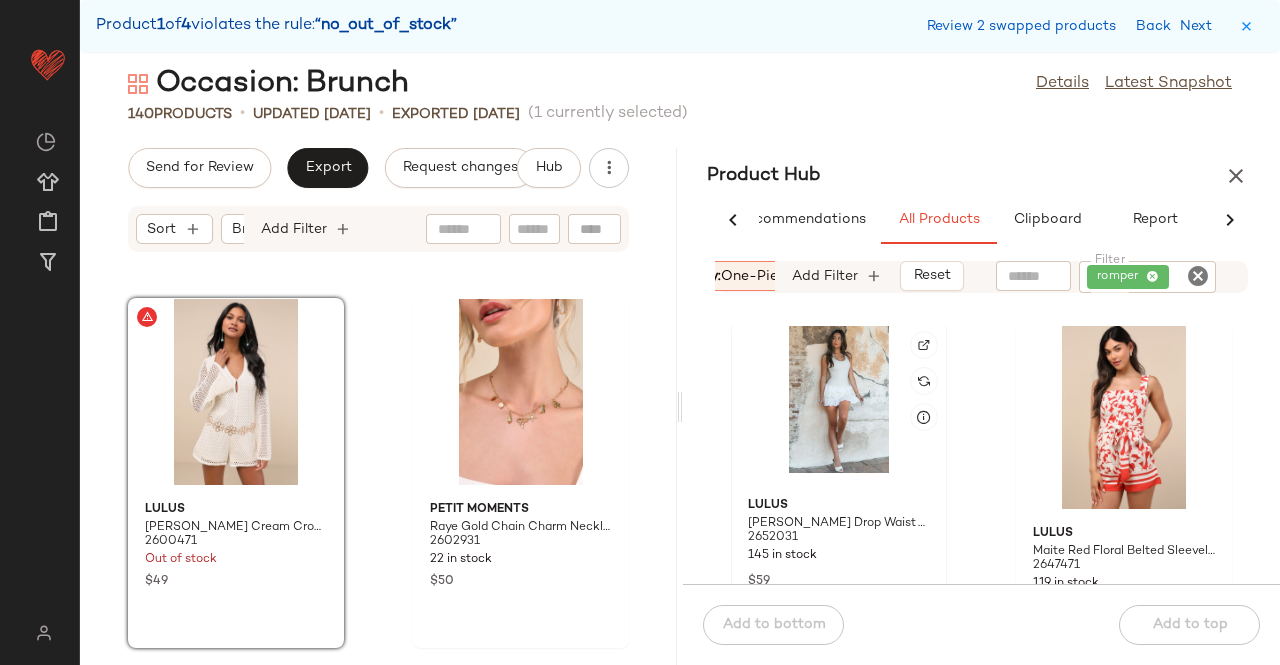 scroll, scrollTop: 1588, scrollLeft: 0, axis: vertical 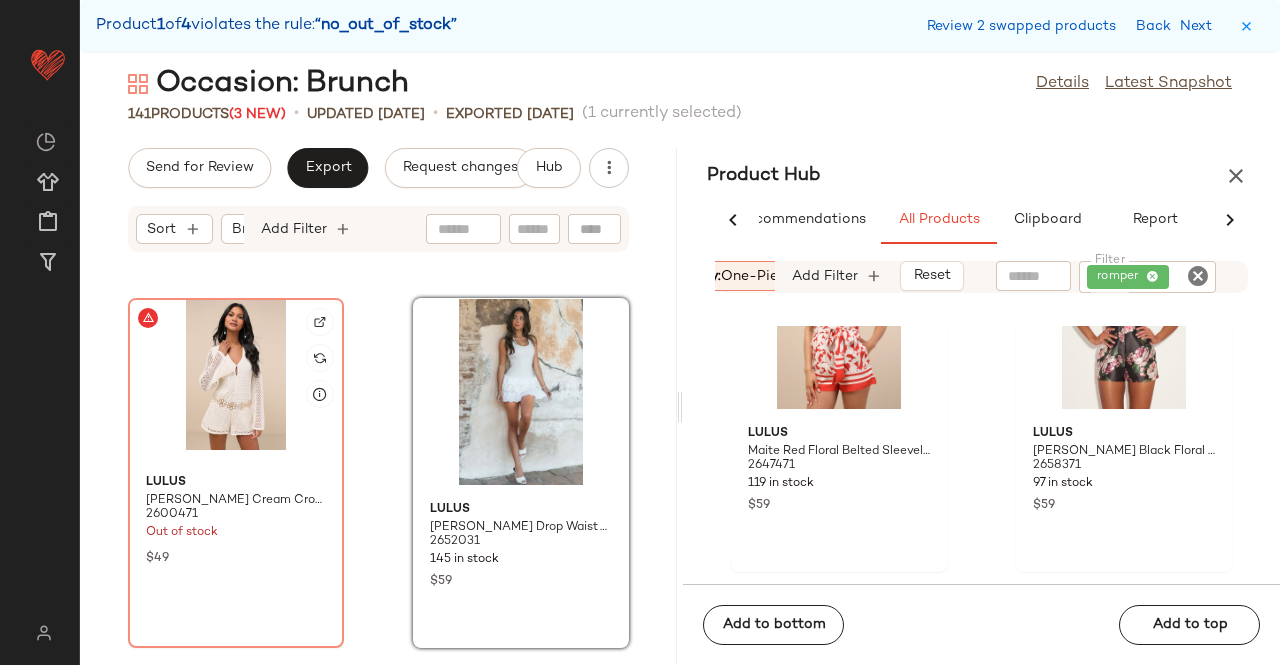 click 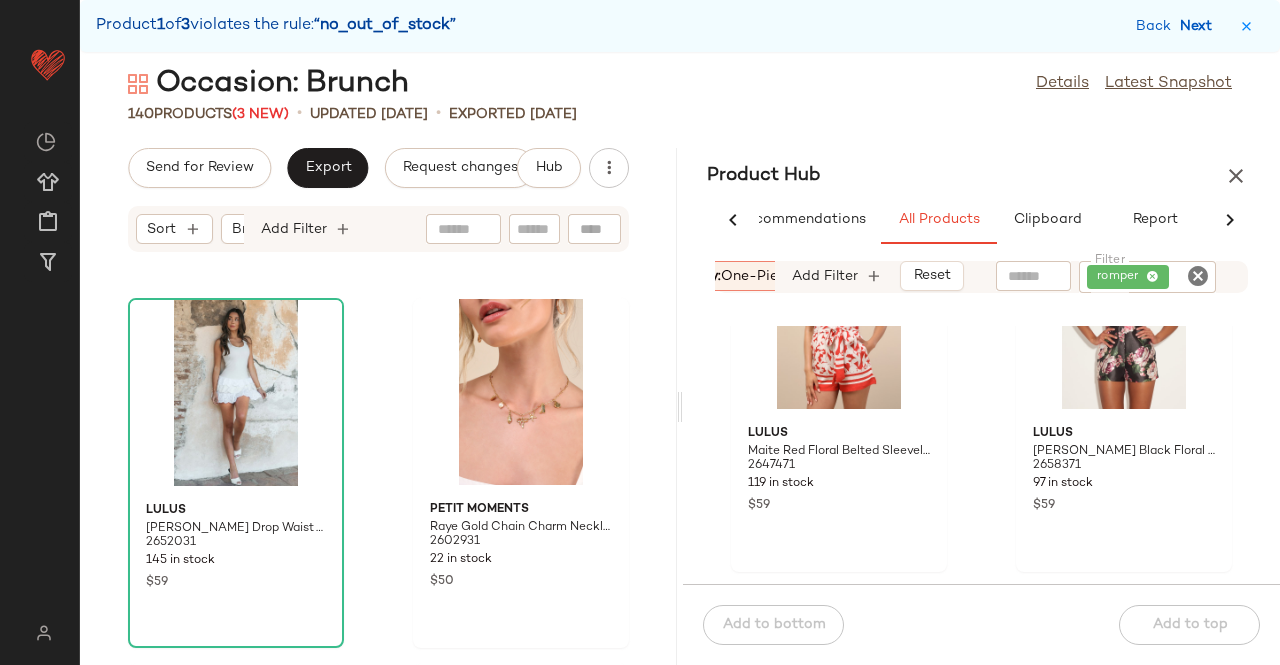 click on "Next" at bounding box center [1200, 26] 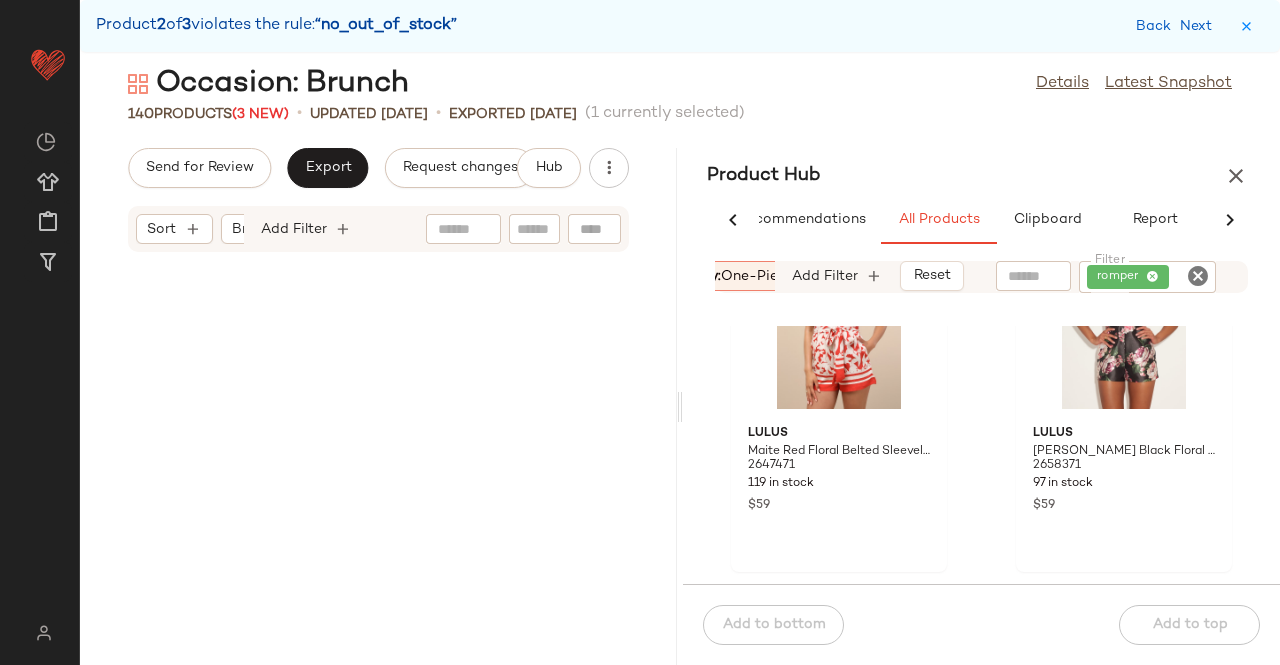 scroll, scrollTop: 18666, scrollLeft: 0, axis: vertical 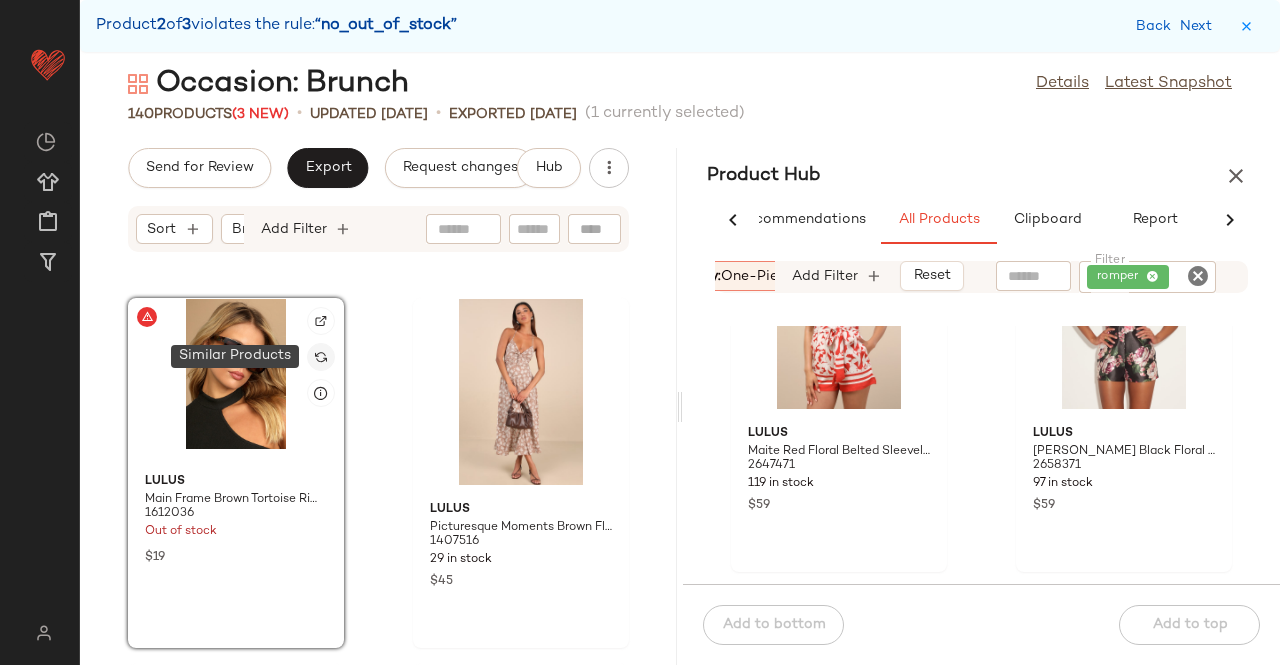 click 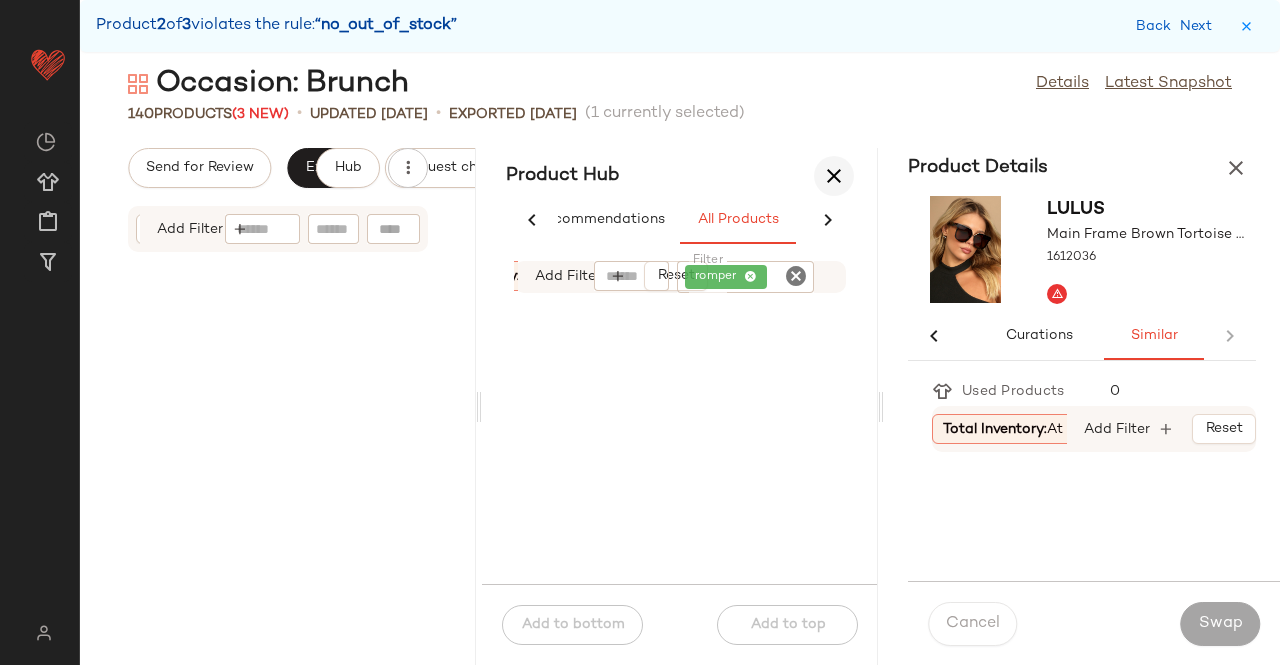 scroll, scrollTop: 0, scrollLeft: 86, axis: horizontal 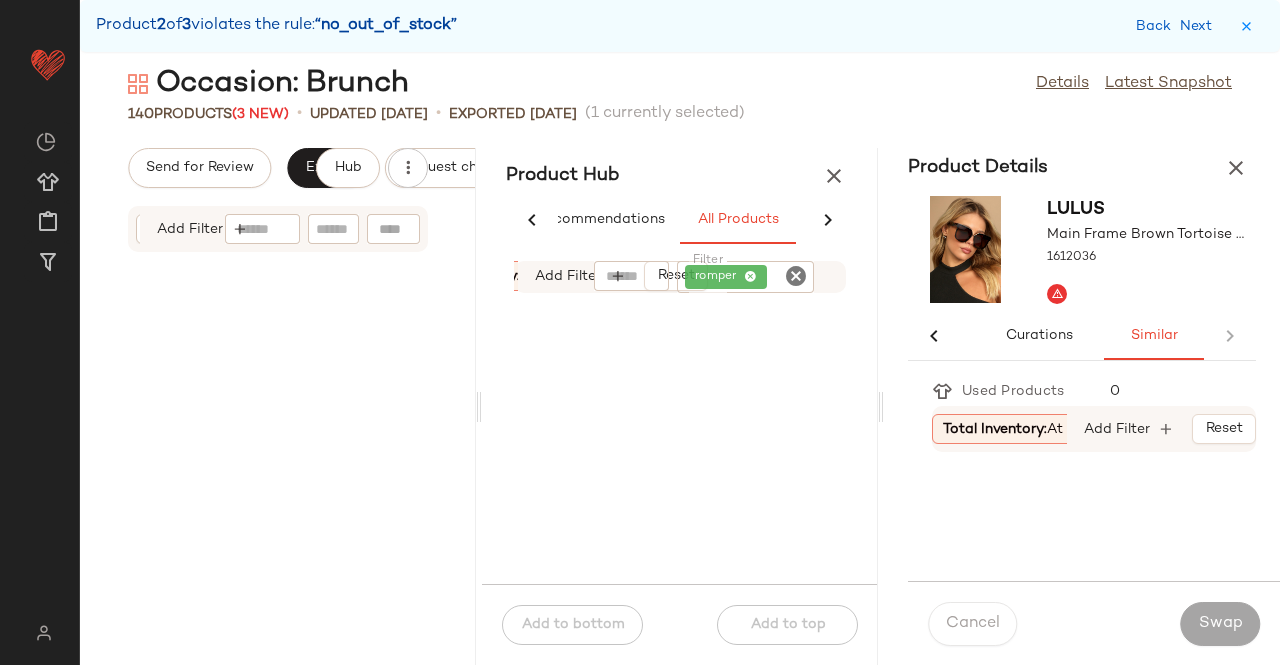 click at bounding box center [834, 176] 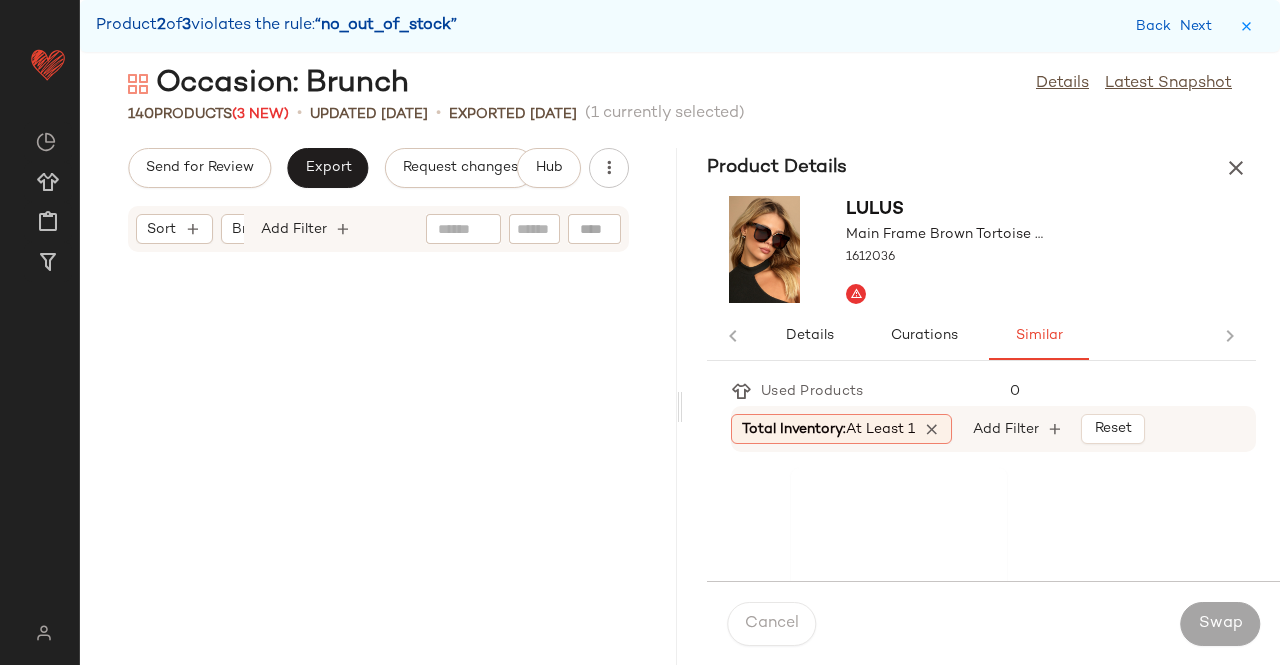 scroll, scrollTop: 0, scrollLeft: 0, axis: both 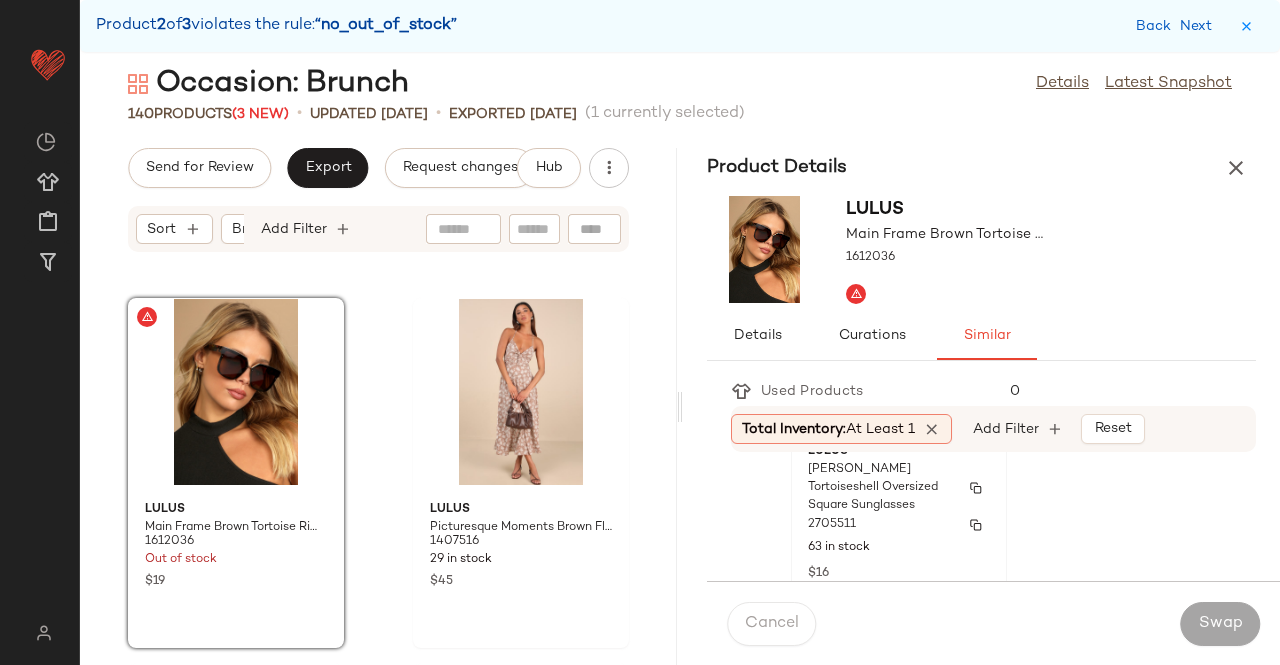 click on "2705511" at bounding box center (899, 525) 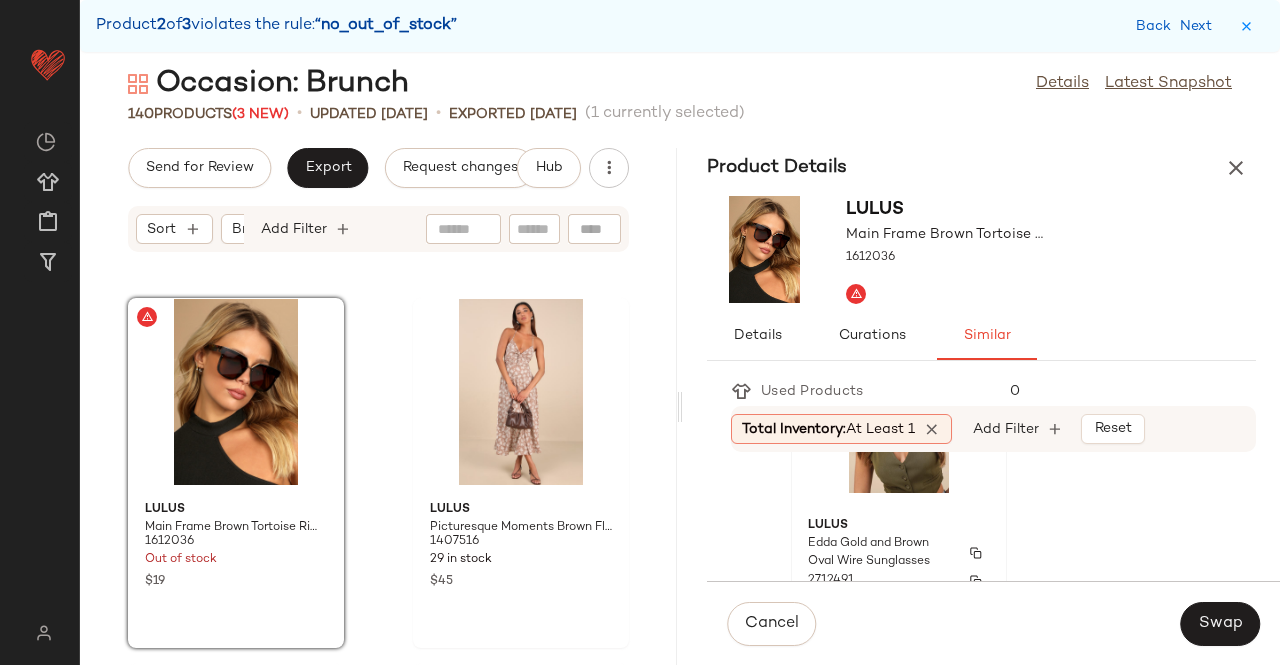 scroll, scrollTop: 600, scrollLeft: 0, axis: vertical 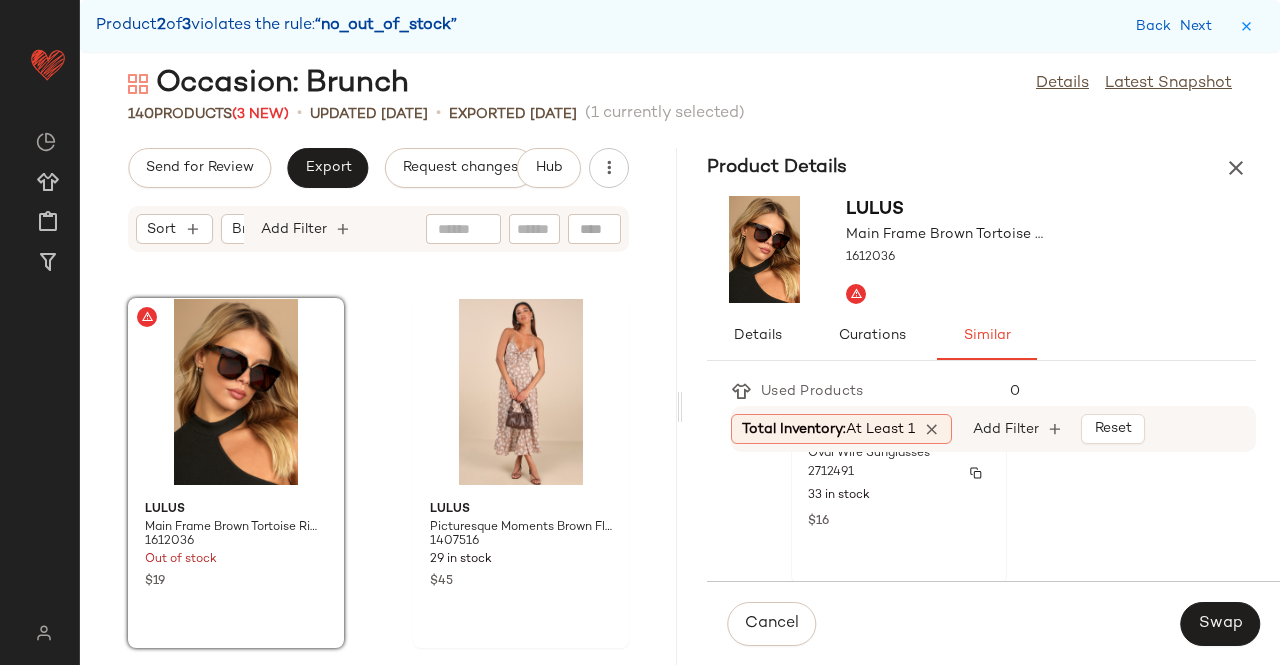 click on "Lulus Edda Gold and Brown Oval Wire Sunglasses 2712491 33 in stock $16" 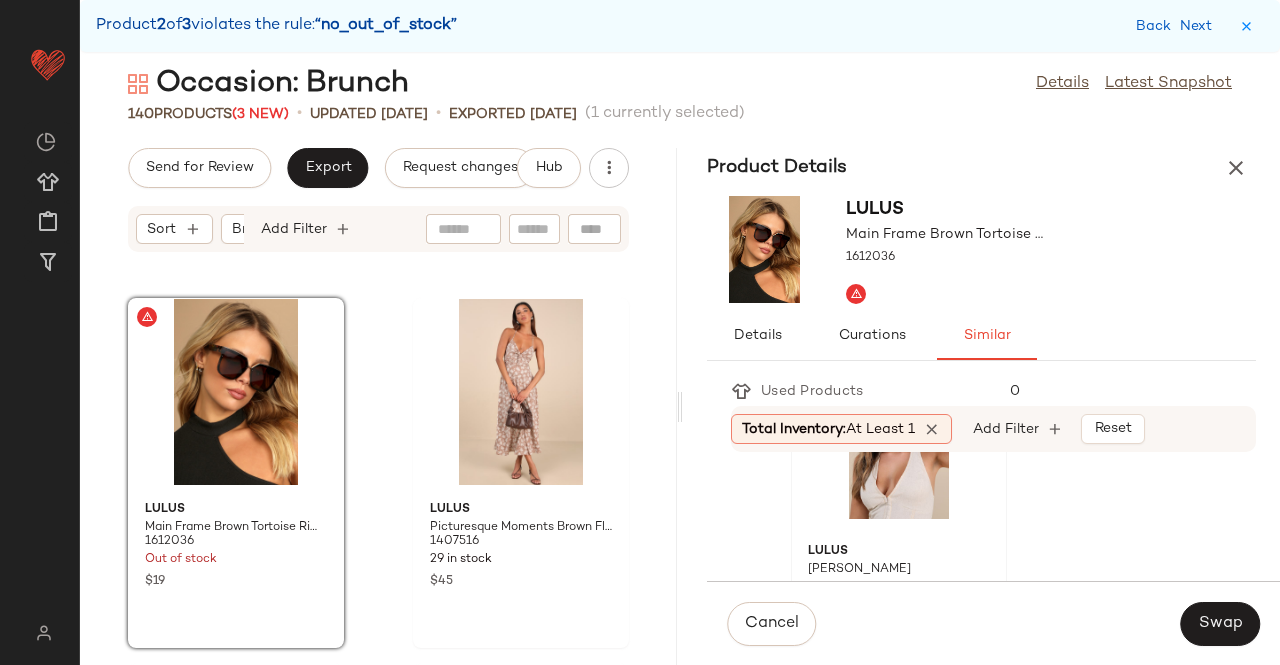 scroll, scrollTop: 0, scrollLeft: 0, axis: both 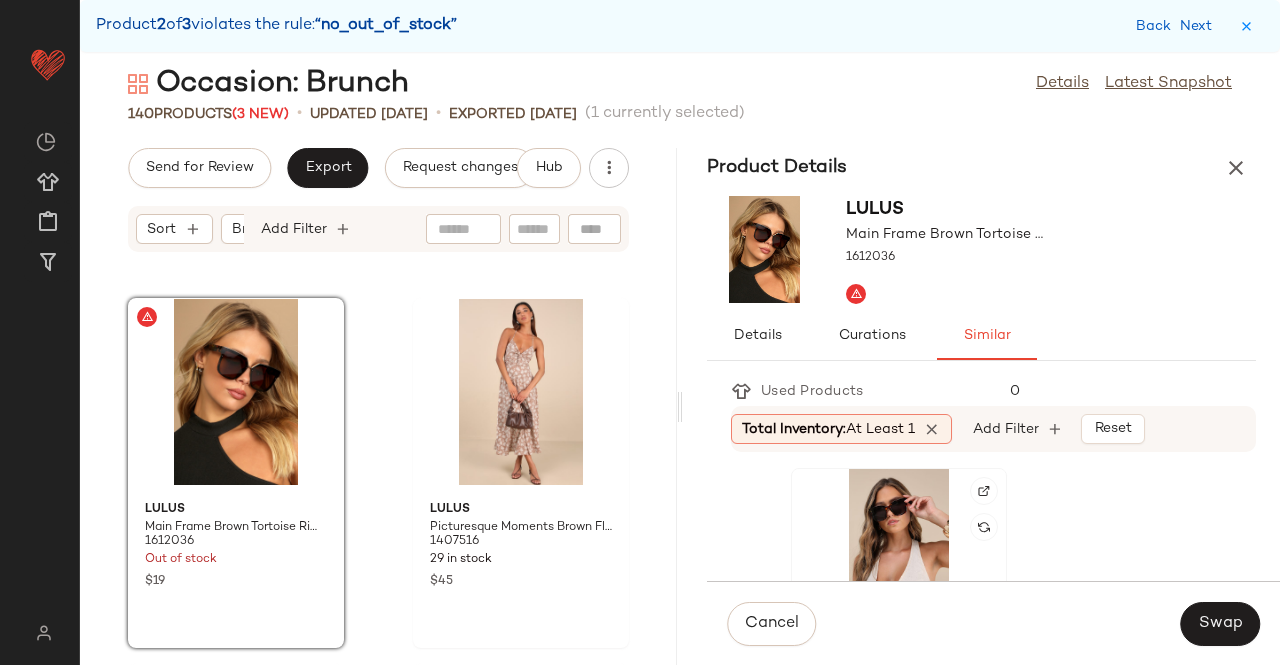 click 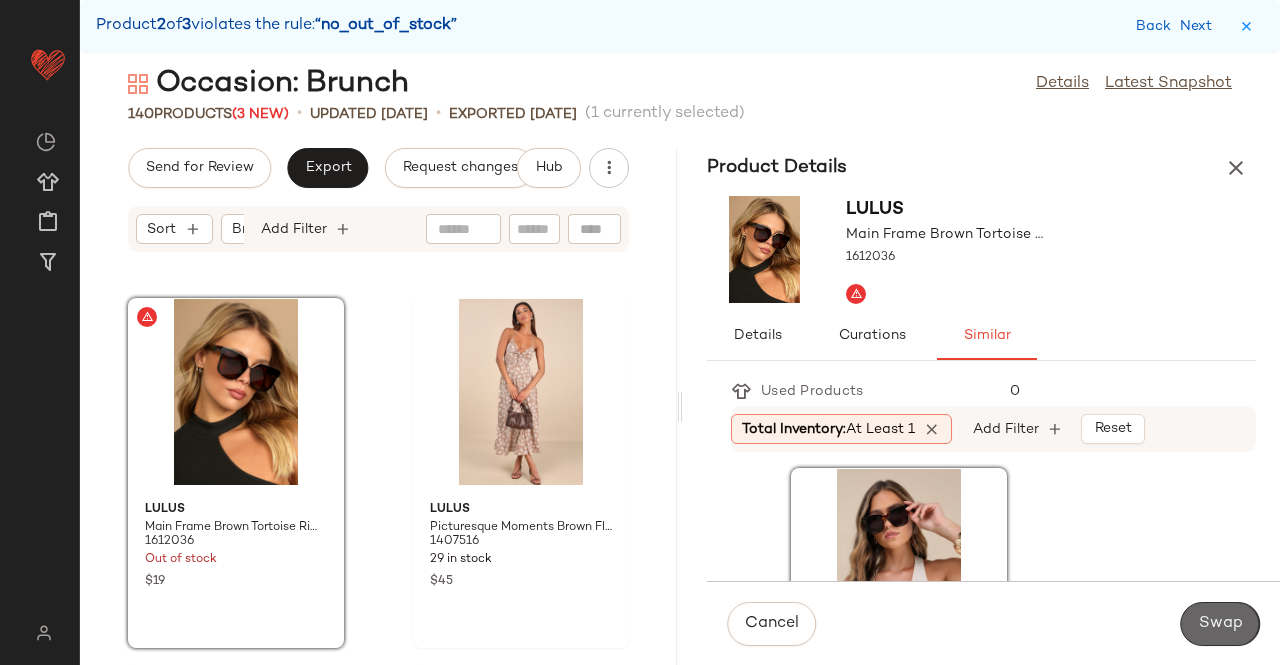click on "Swap" at bounding box center (1220, 624) 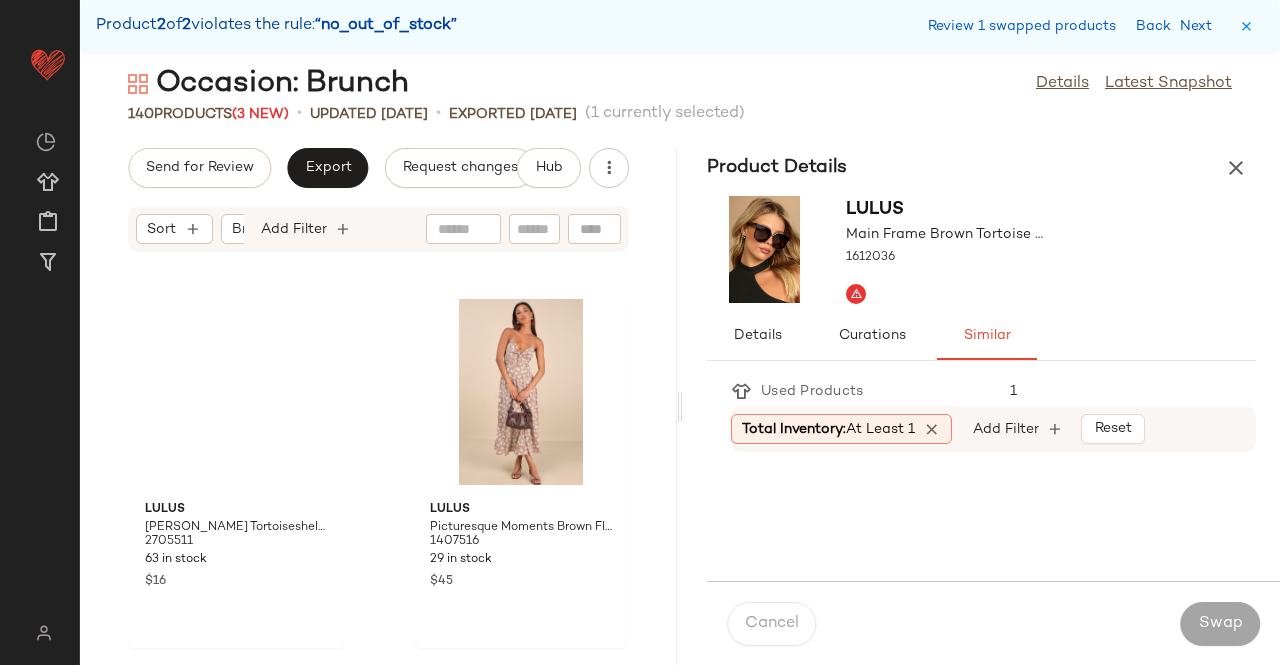 scroll, scrollTop: 20130, scrollLeft: 0, axis: vertical 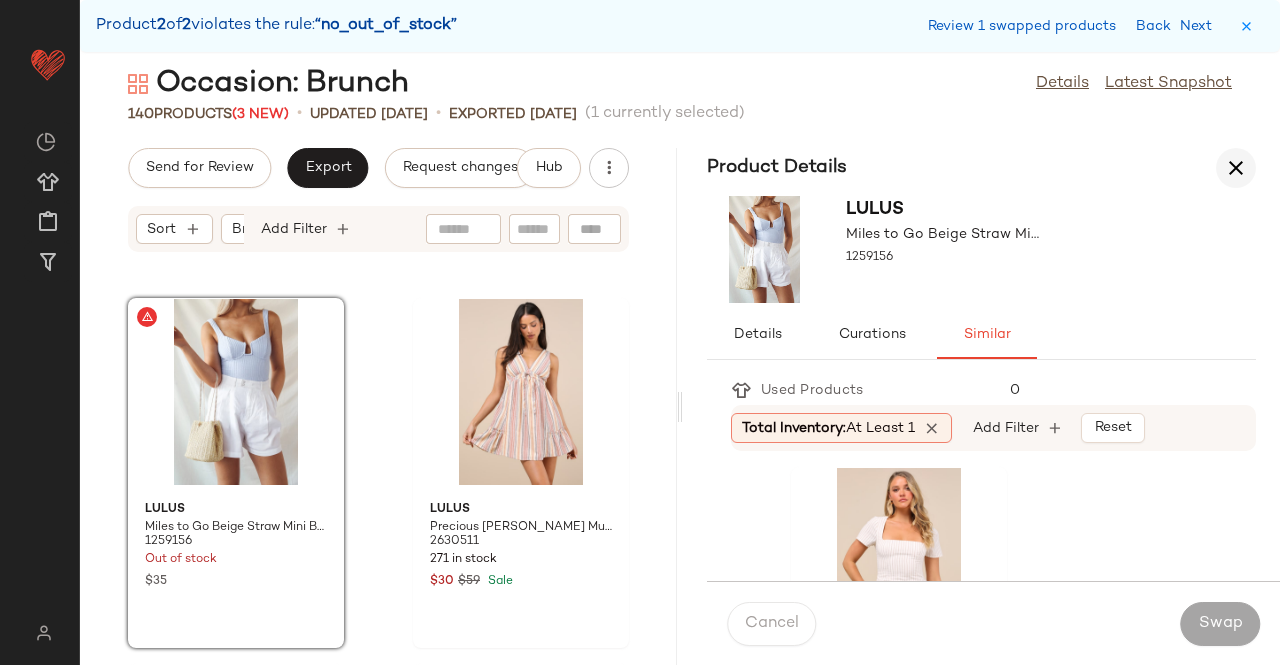 click at bounding box center (1236, 168) 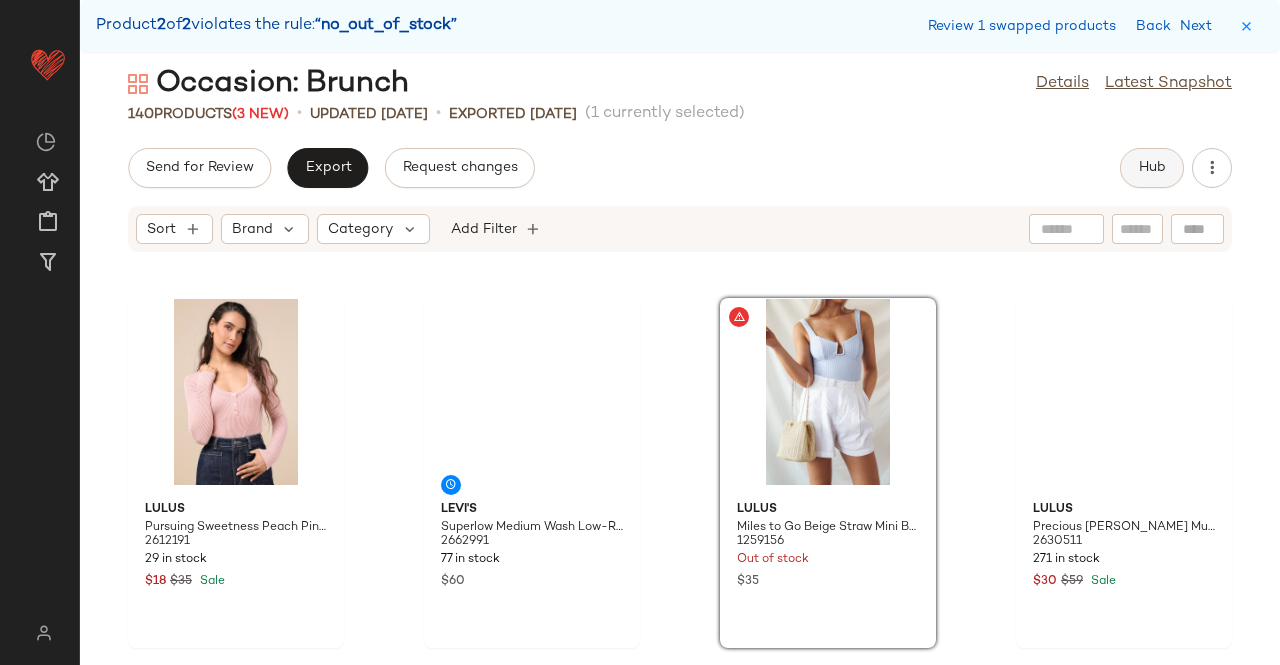 click on "Hub" 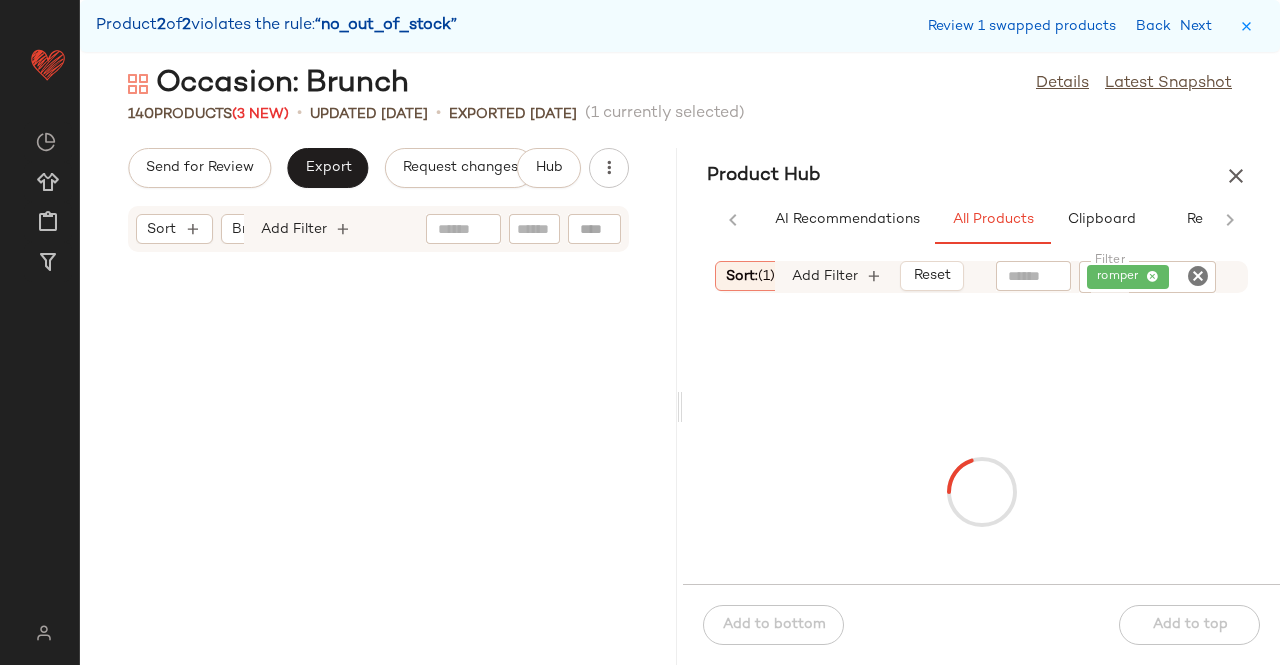 scroll, scrollTop: 20130, scrollLeft: 0, axis: vertical 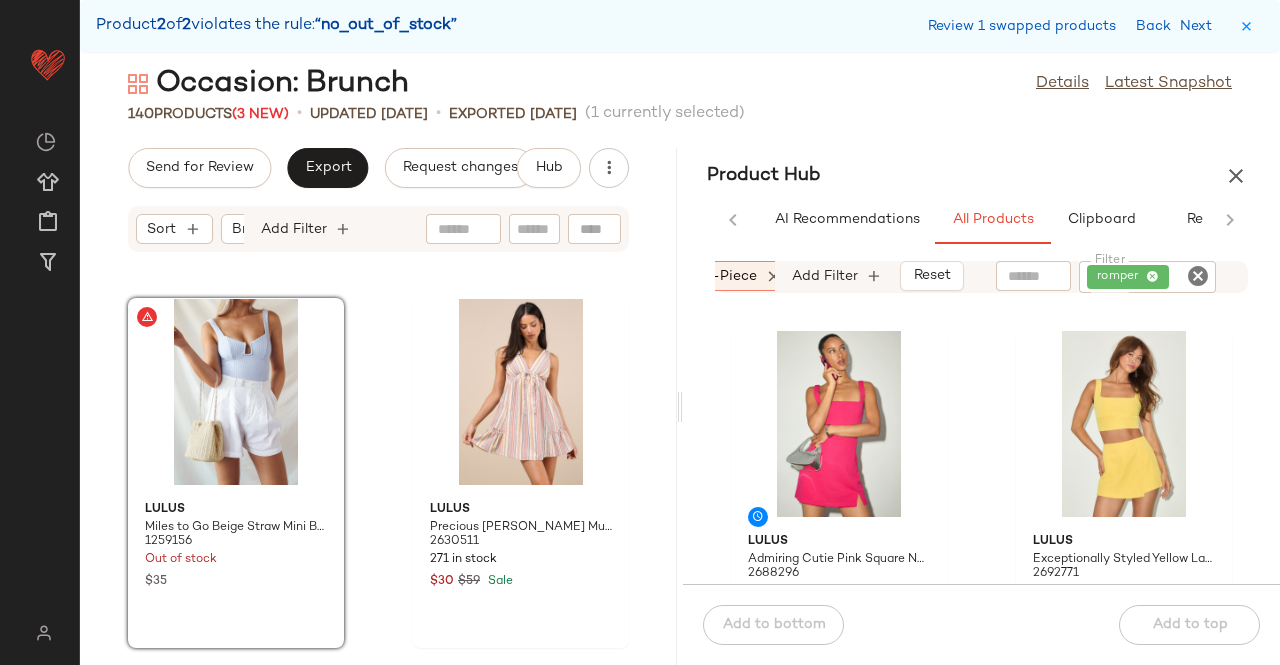 click on "one-piece" at bounding box center (720, 276) 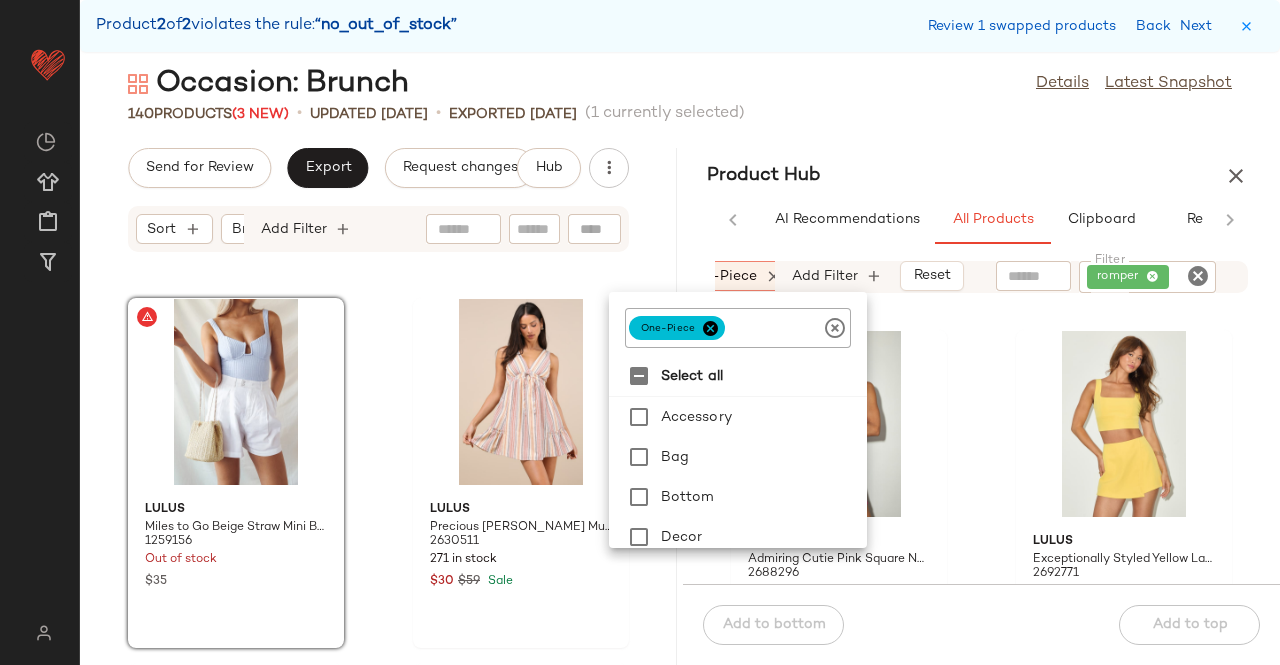 click at bounding box center [710, 328] 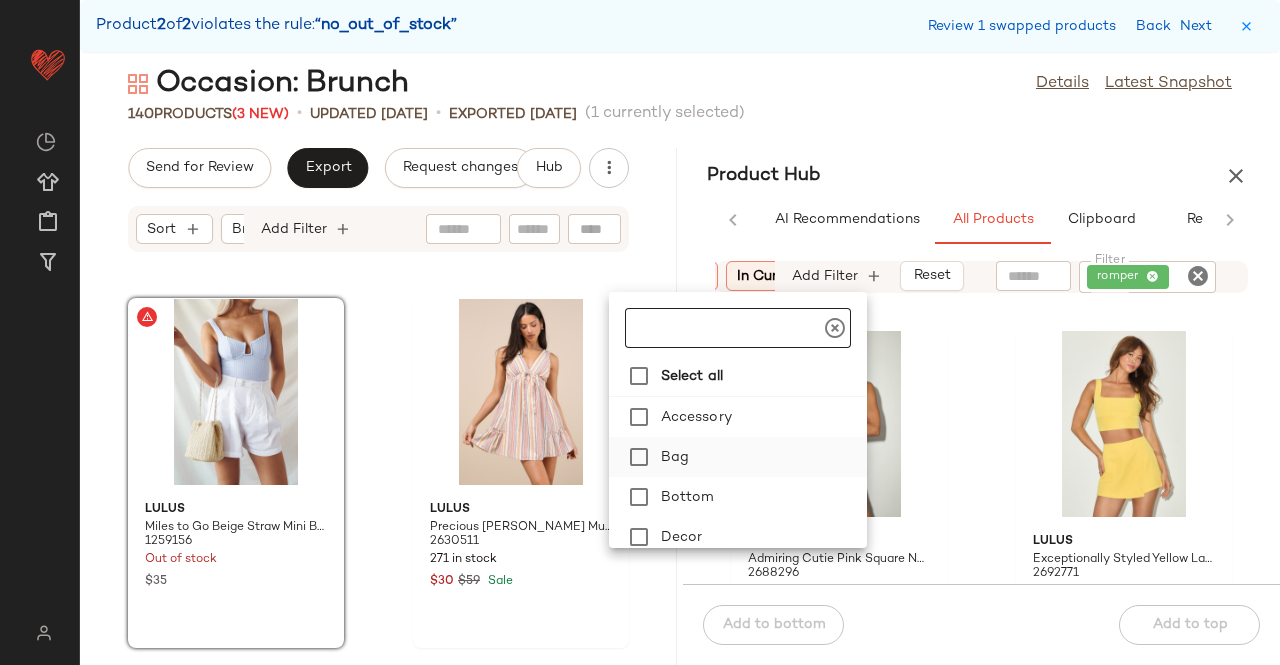 click on "Bag" at bounding box center (760, 457) 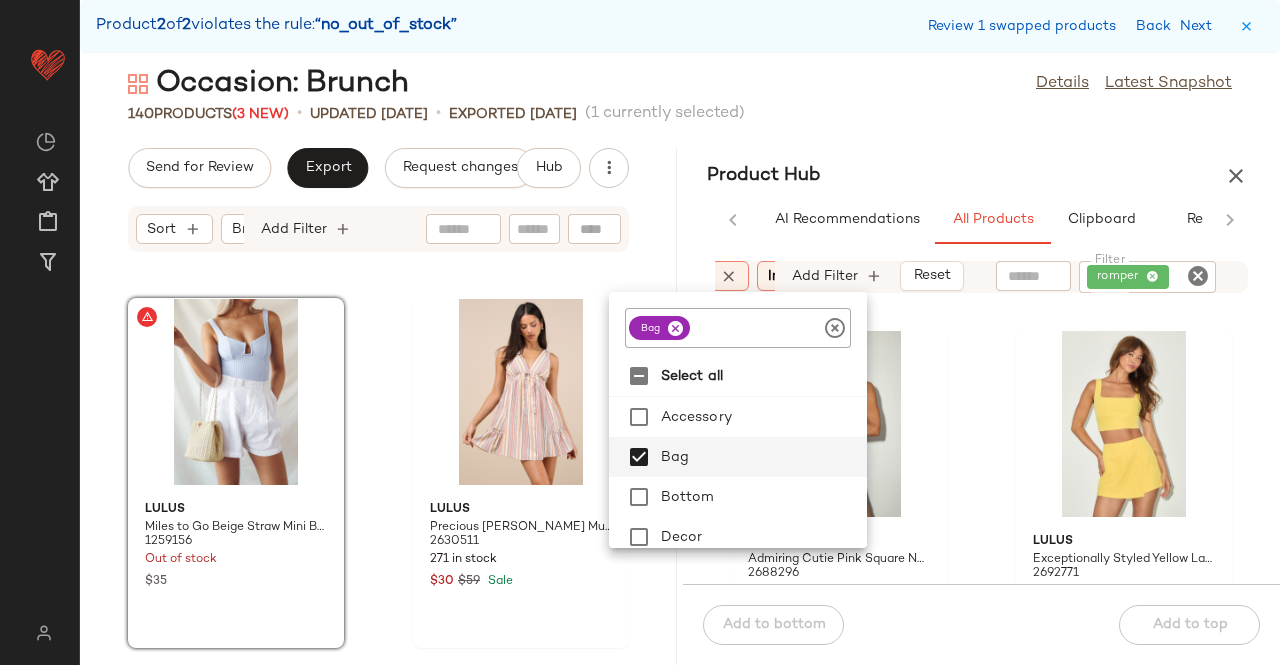 drag, startPoint x: 923, startPoint y: 101, endPoint x: 916, endPoint y: 109, distance: 10.630146 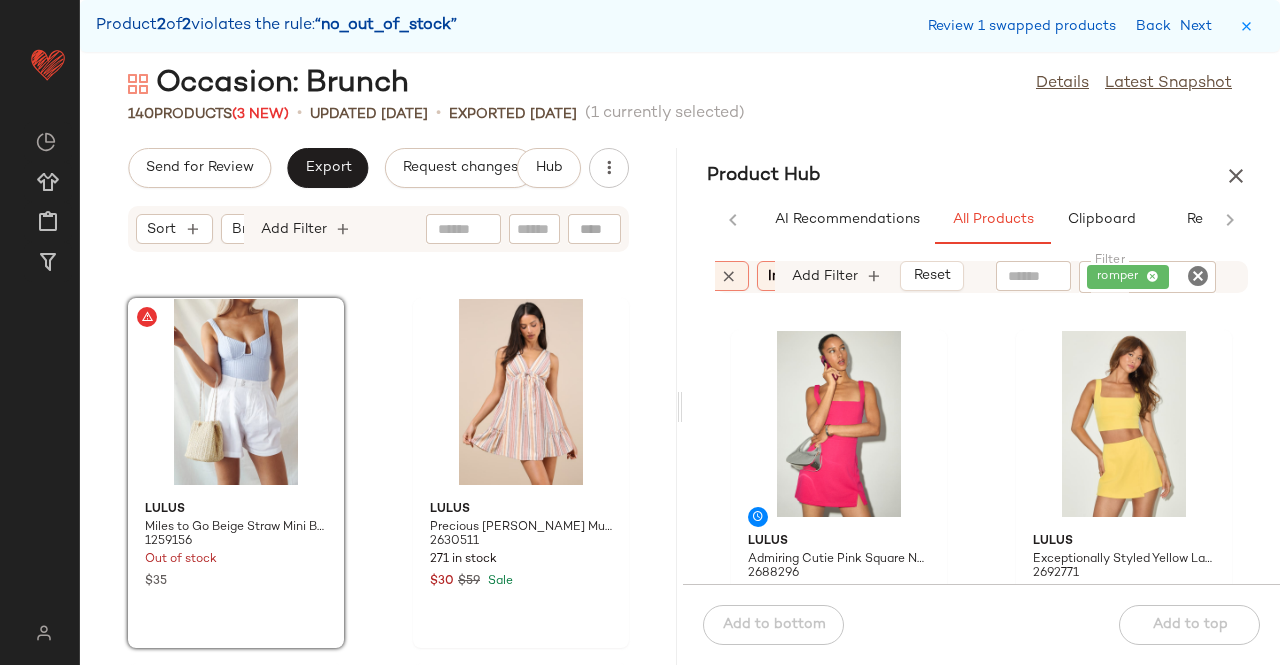 click on "romper" 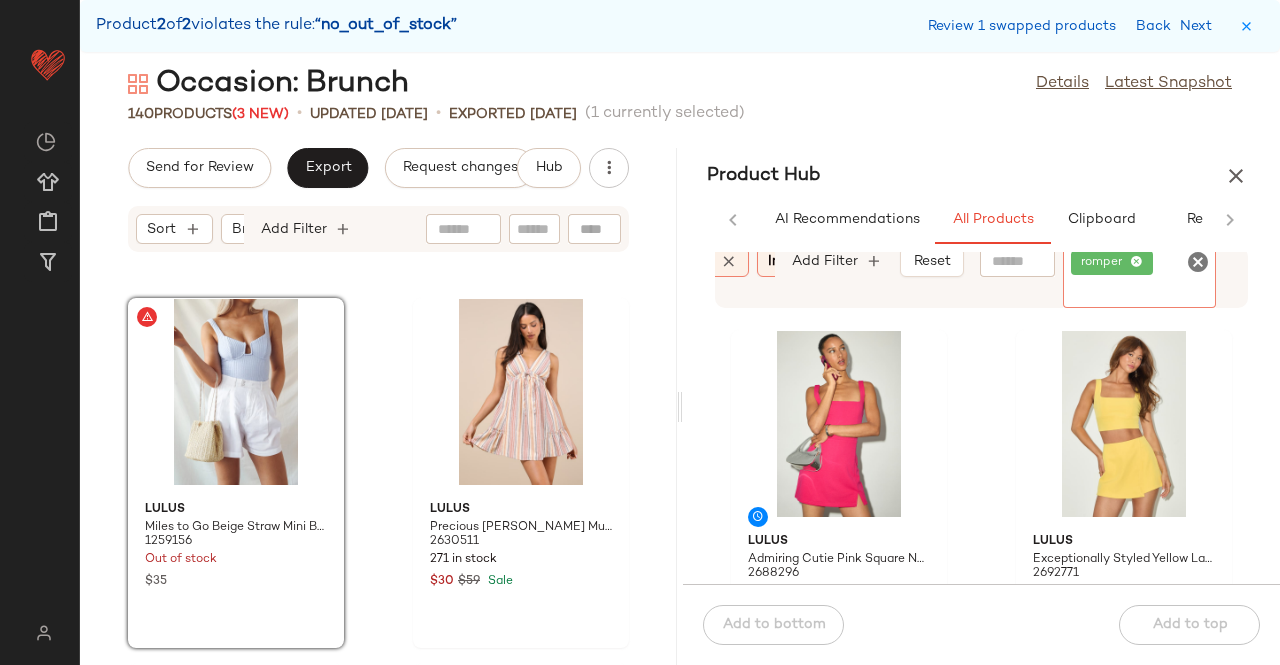 click on "romper" 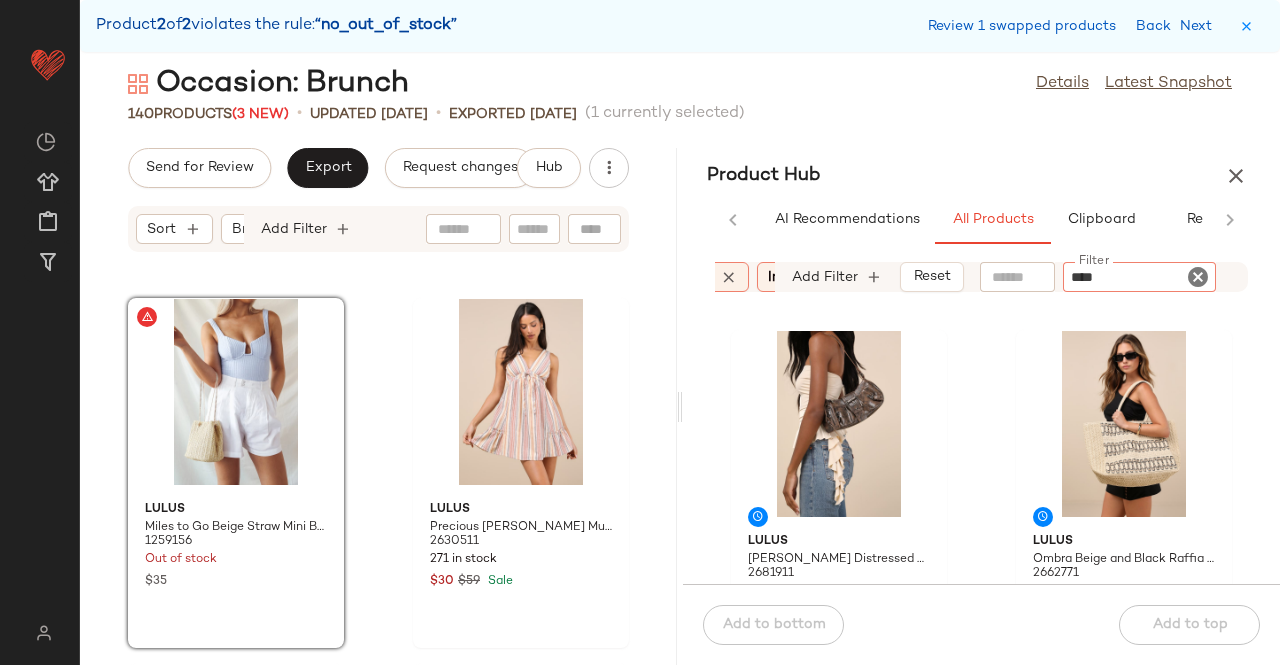 type on "*****" 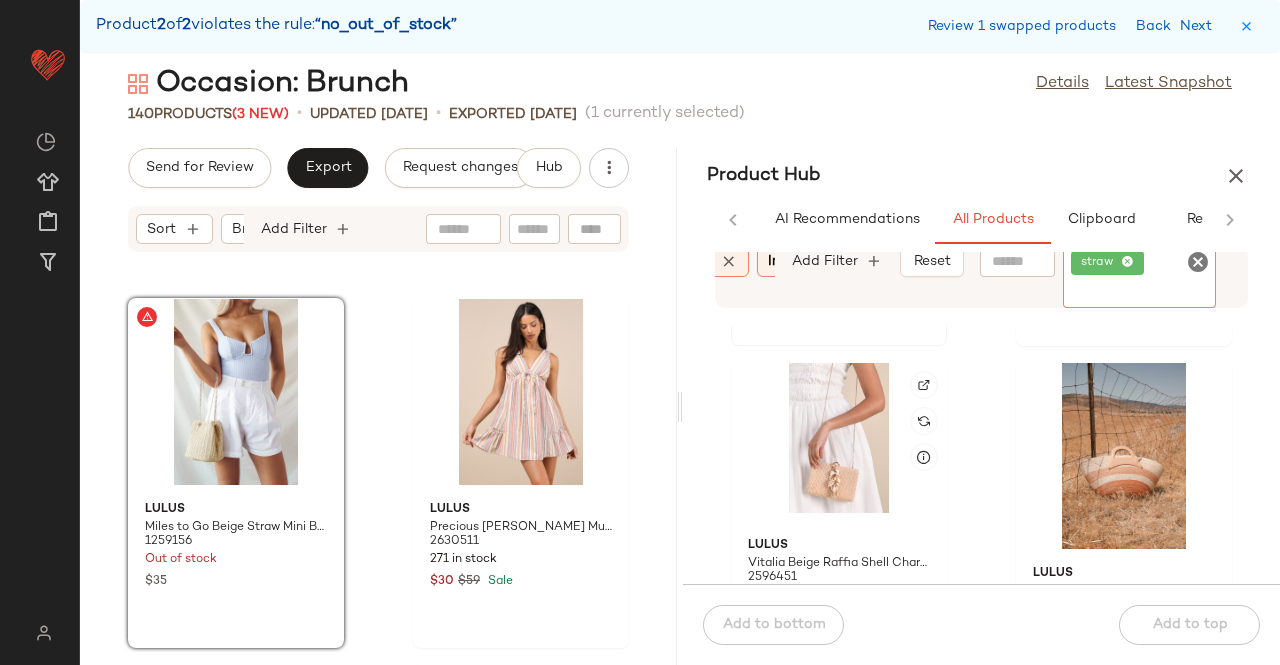 scroll, scrollTop: 816, scrollLeft: 0, axis: vertical 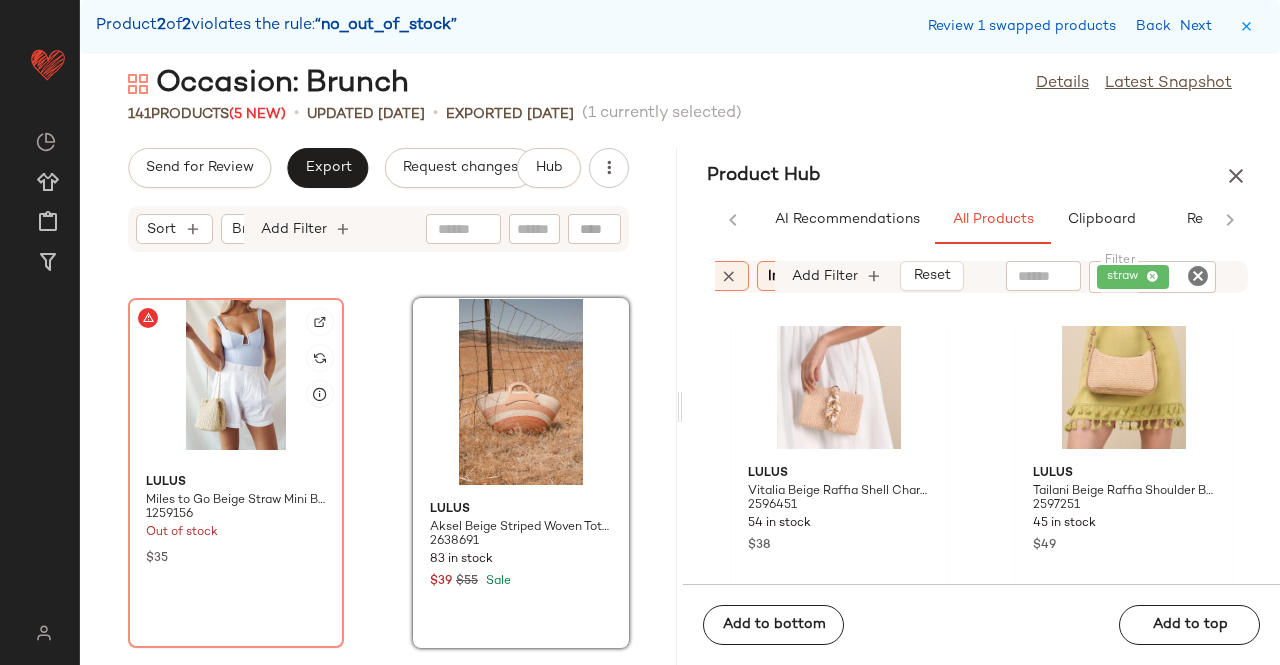 click 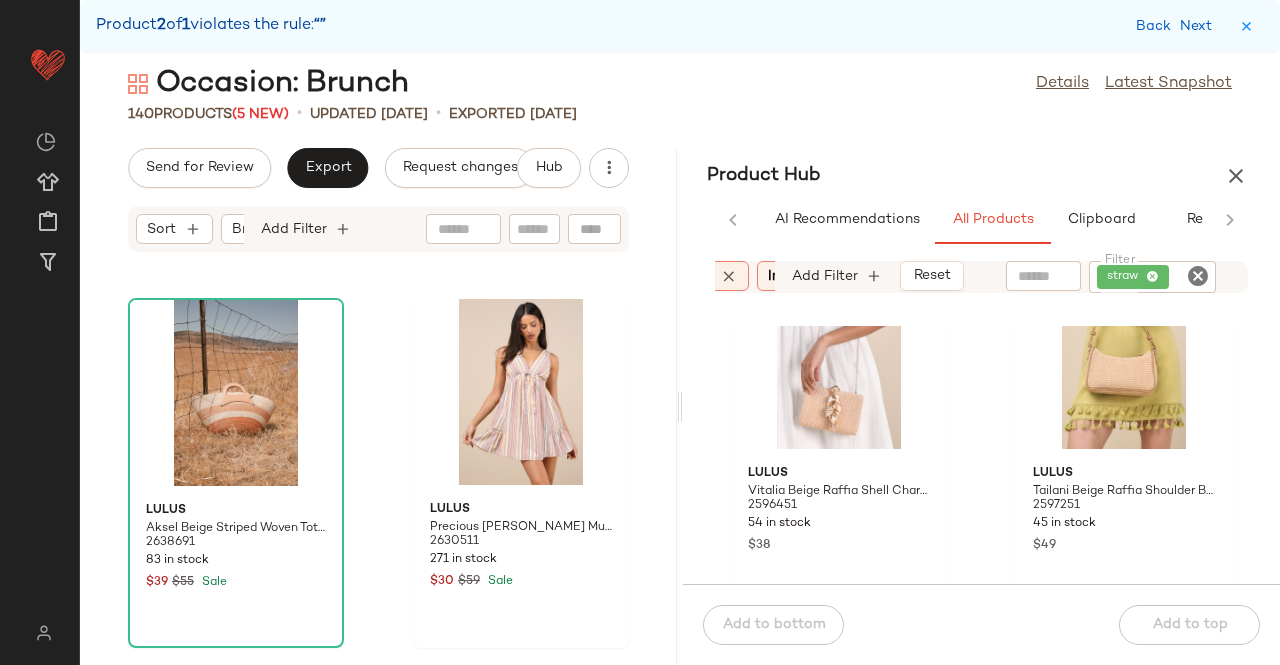 click on "Back Next" at bounding box center (1178, 26) 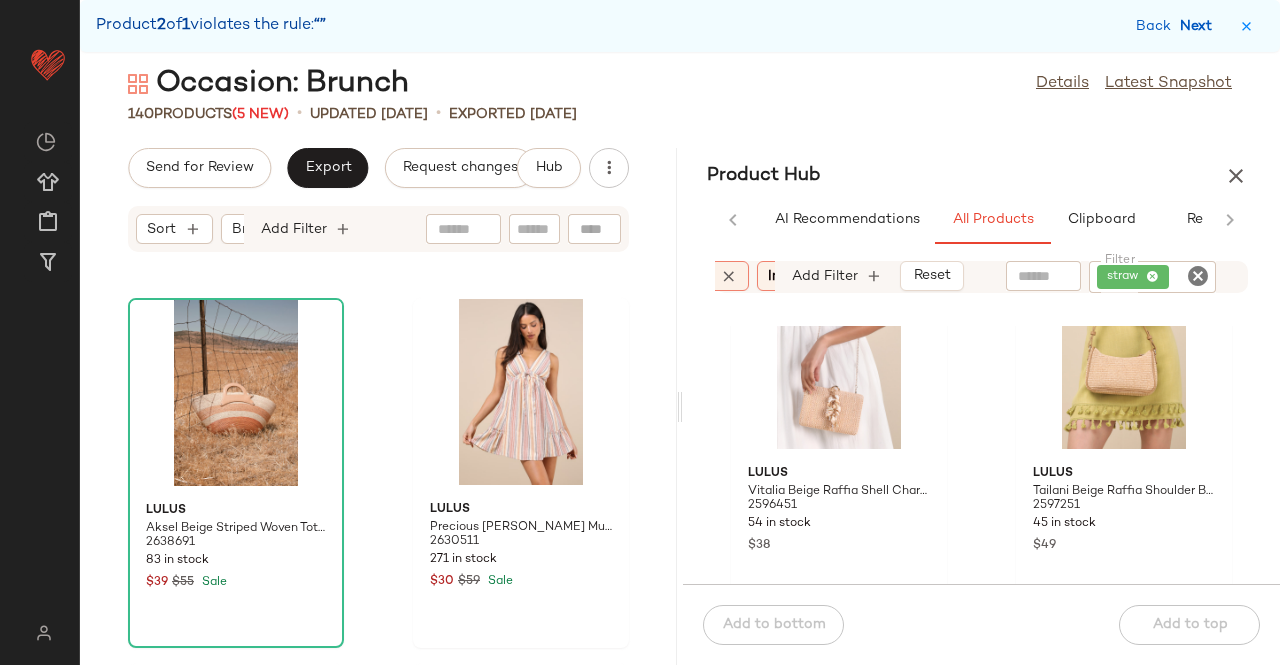 click on "Next" at bounding box center (1200, 26) 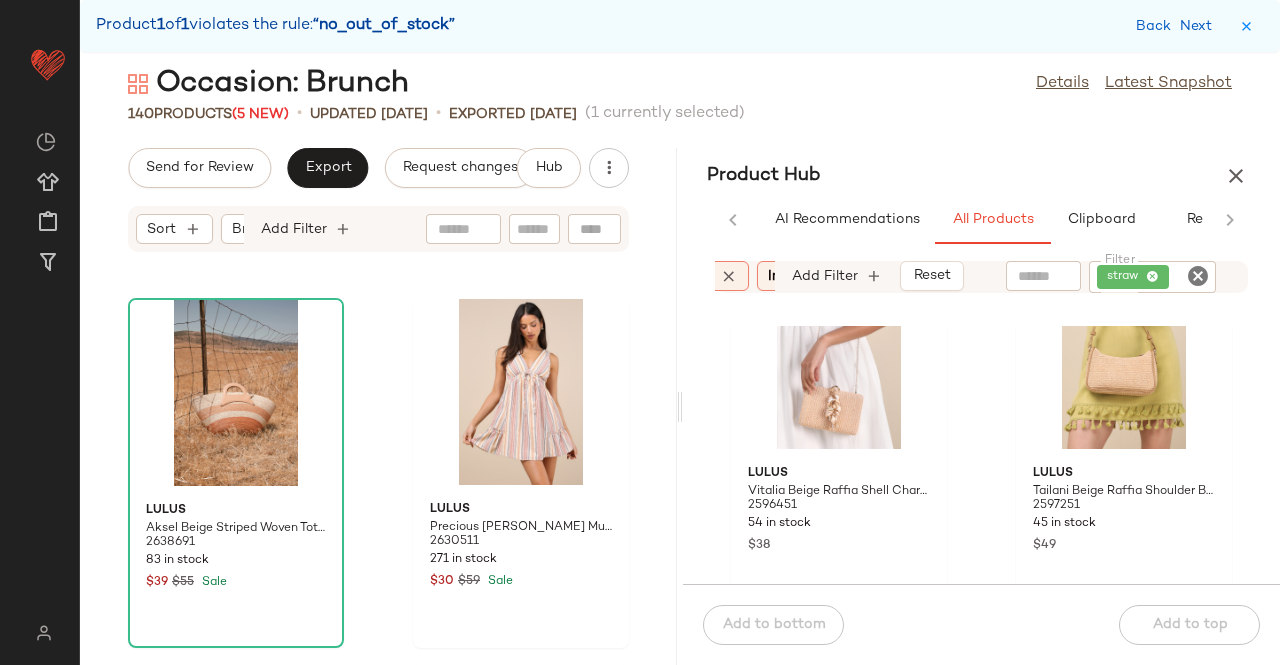 scroll, scrollTop: 13542, scrollLeft: 0, axis: vertical 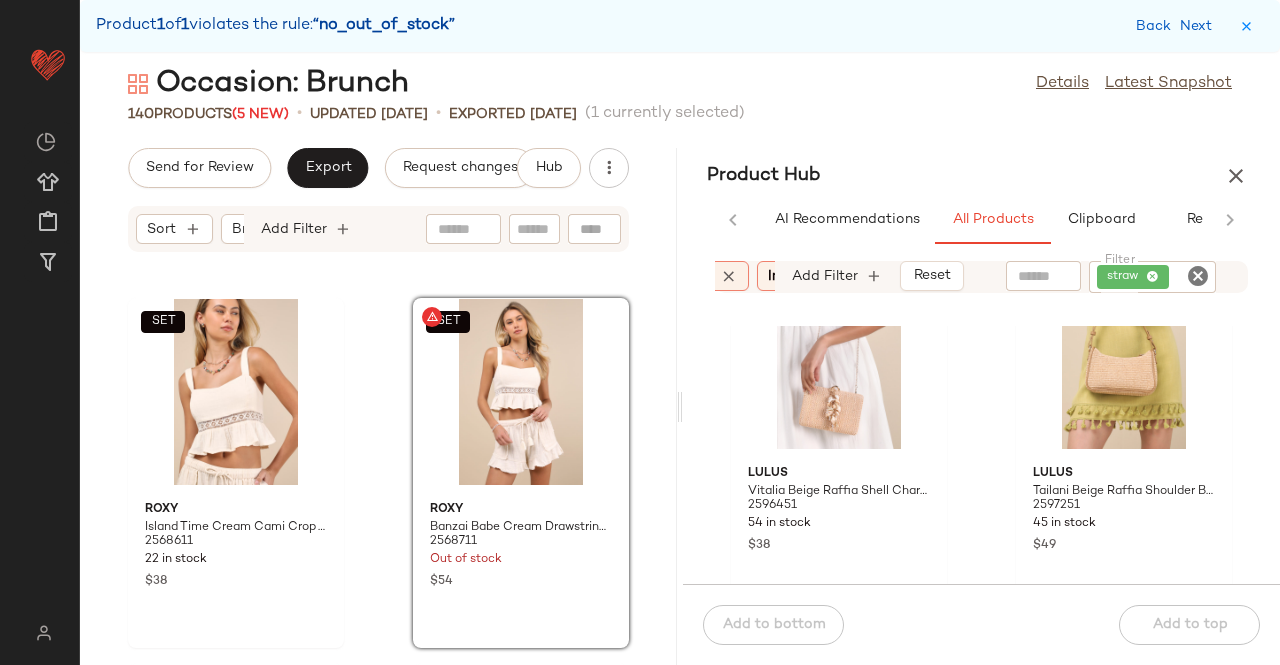 click on "straw" 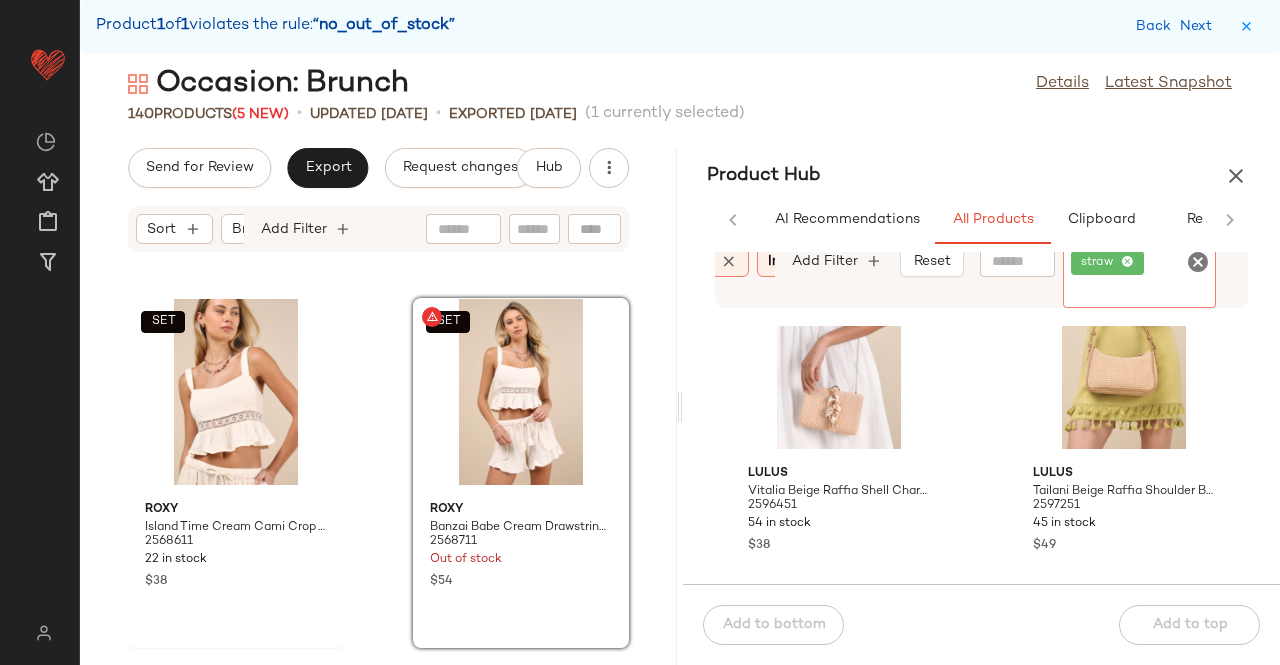 drag, startPoint x: 1146, startPoint y: 269, endPoint x: 1119, endPoint y: 269, distance: 27 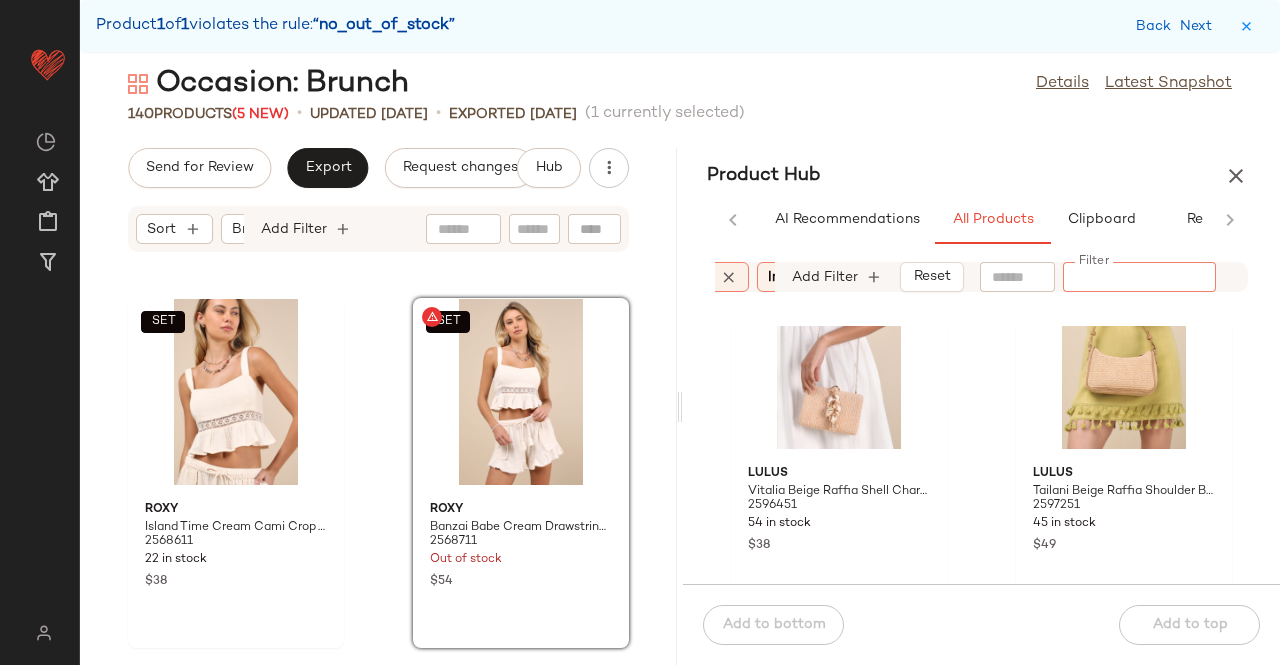scroll, scrollTop: 0, scrollLeft: 875, axis: horizontal 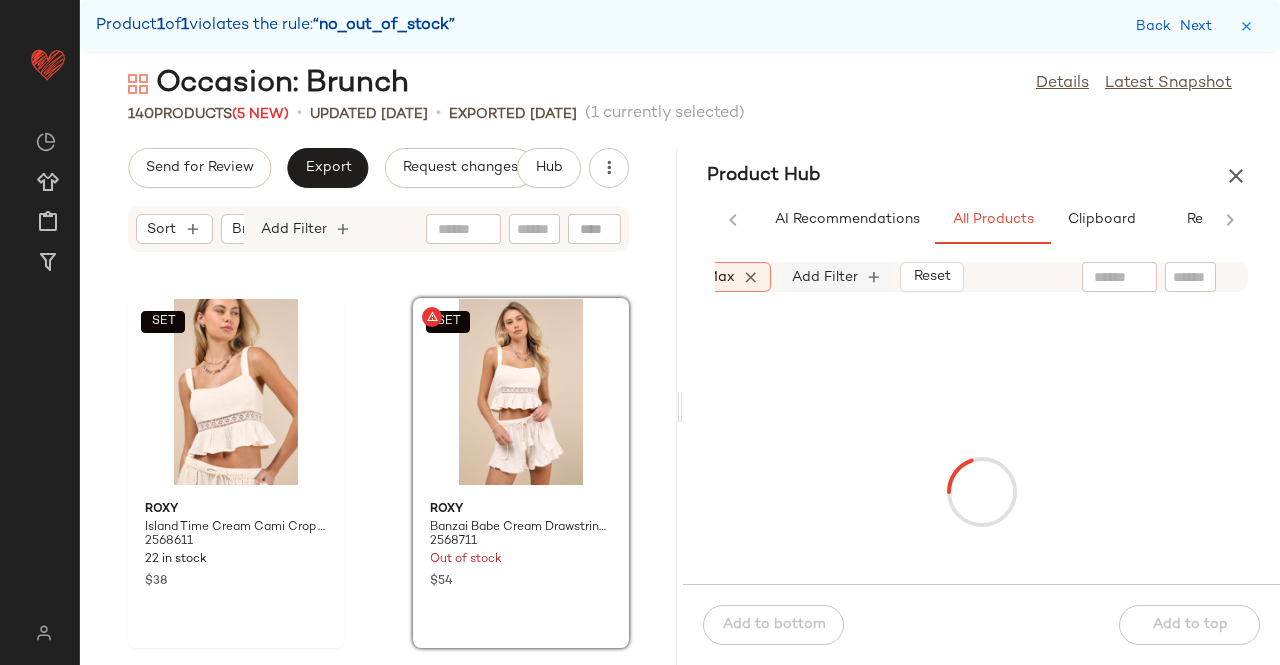 click on "Add Filter" at bounding box center (825, 277) 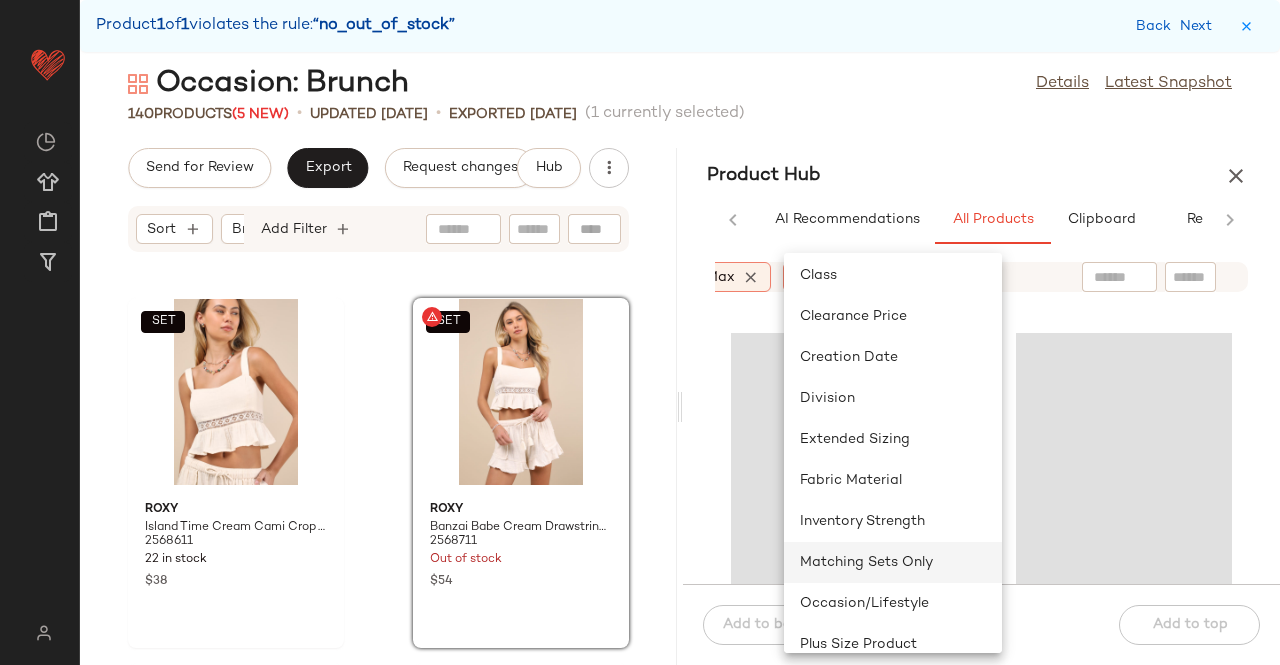 scroll, scrollTop: 200, scrollLeft: 0, axis: vertical 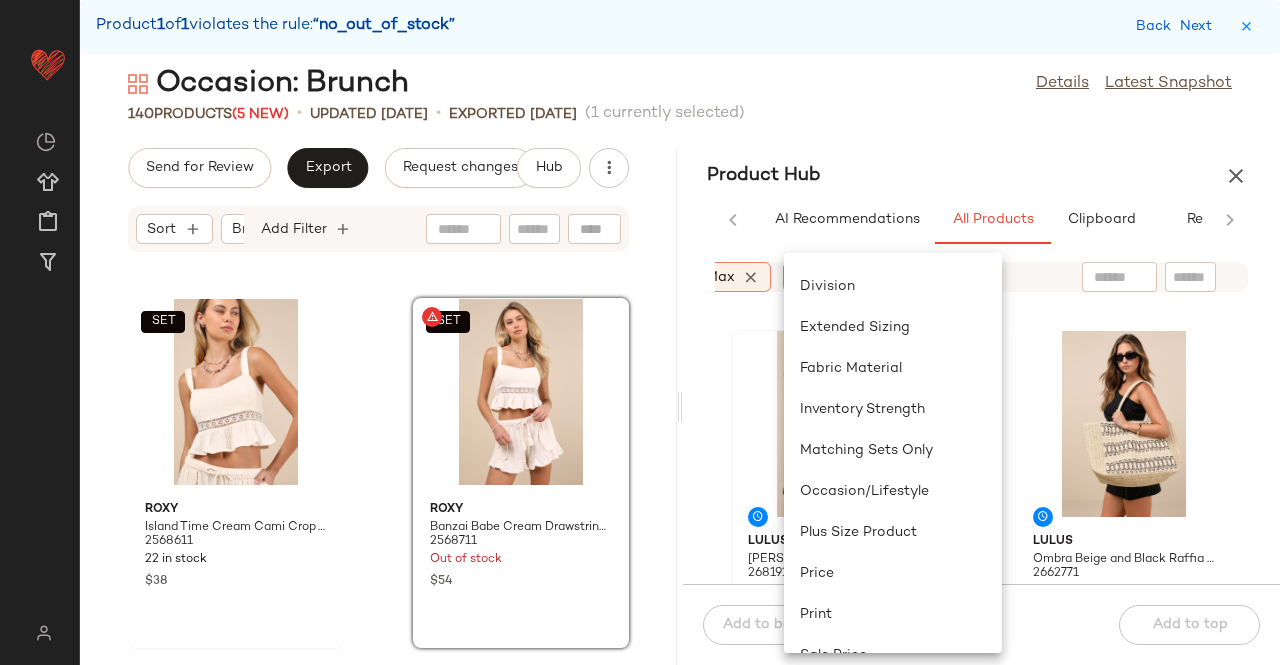 click on "Matching Sets Only" 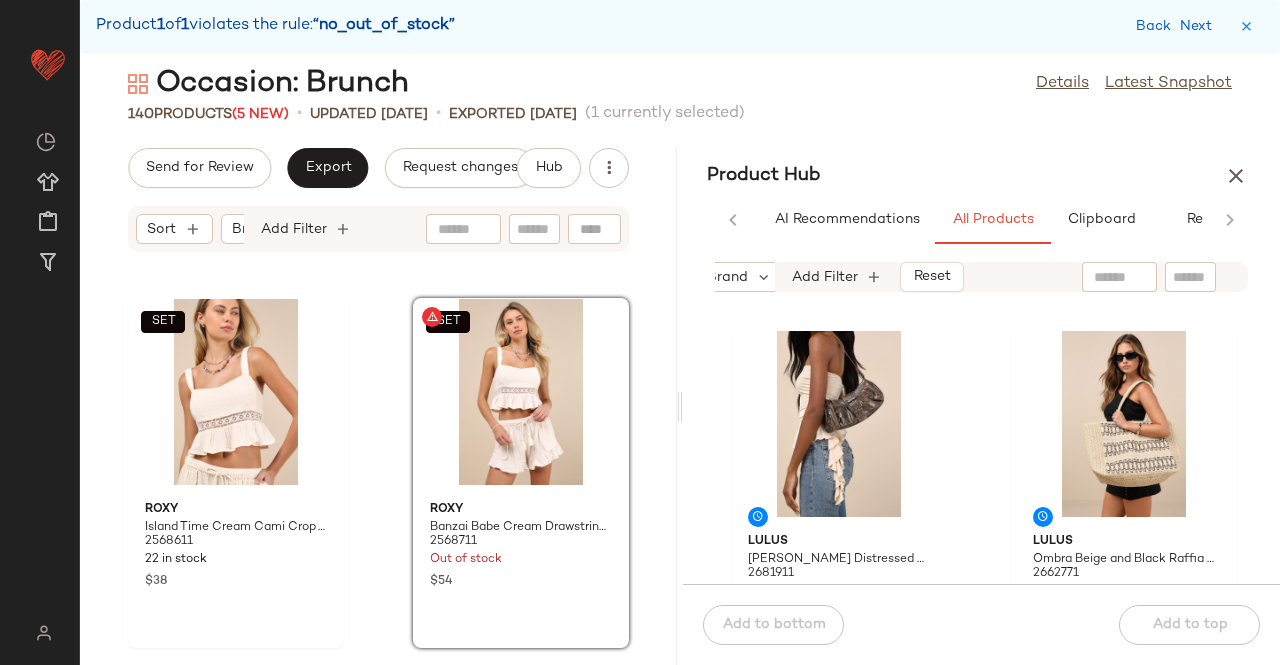 scroll, scrollTop: 0, scrollLeft: 296, axis: horizontal 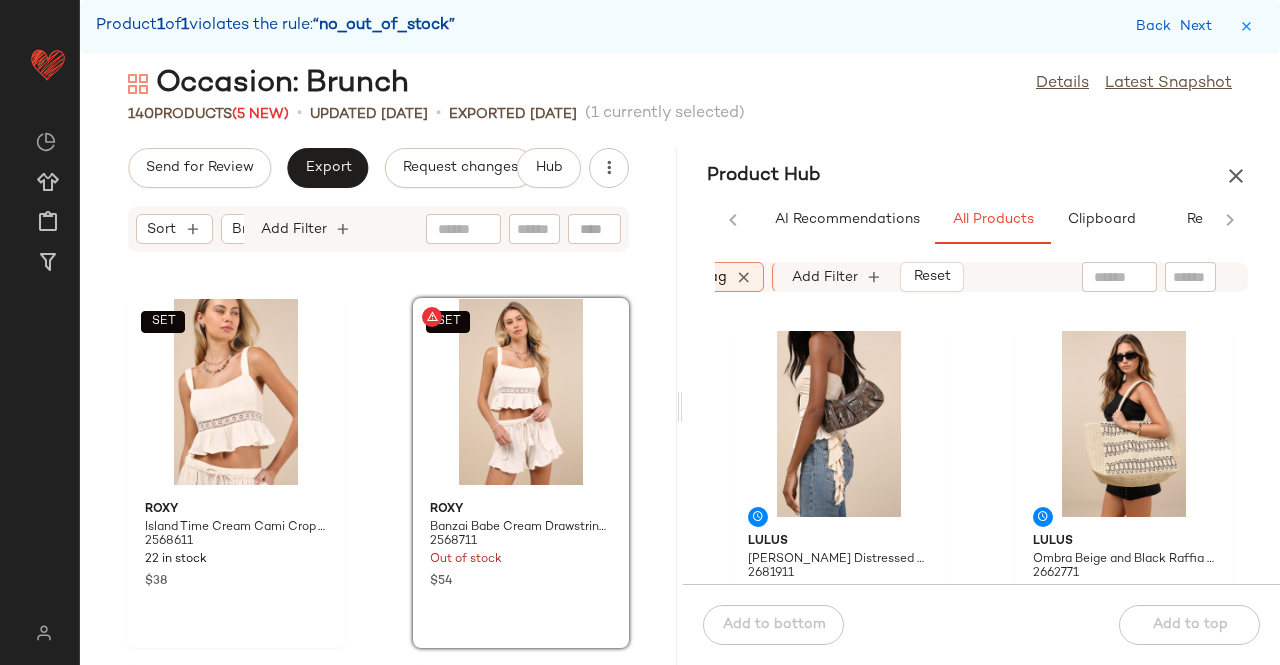 click on "bag" at bounding box center (713, 277) 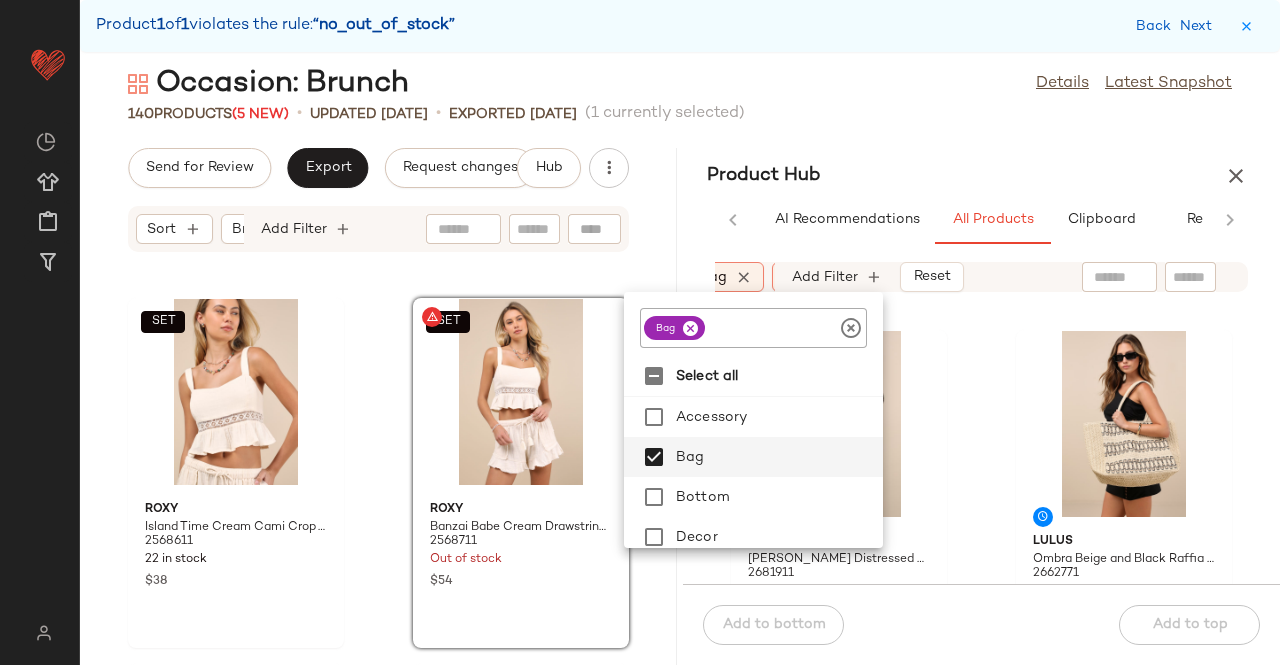 click at bounding box center [690, 328] 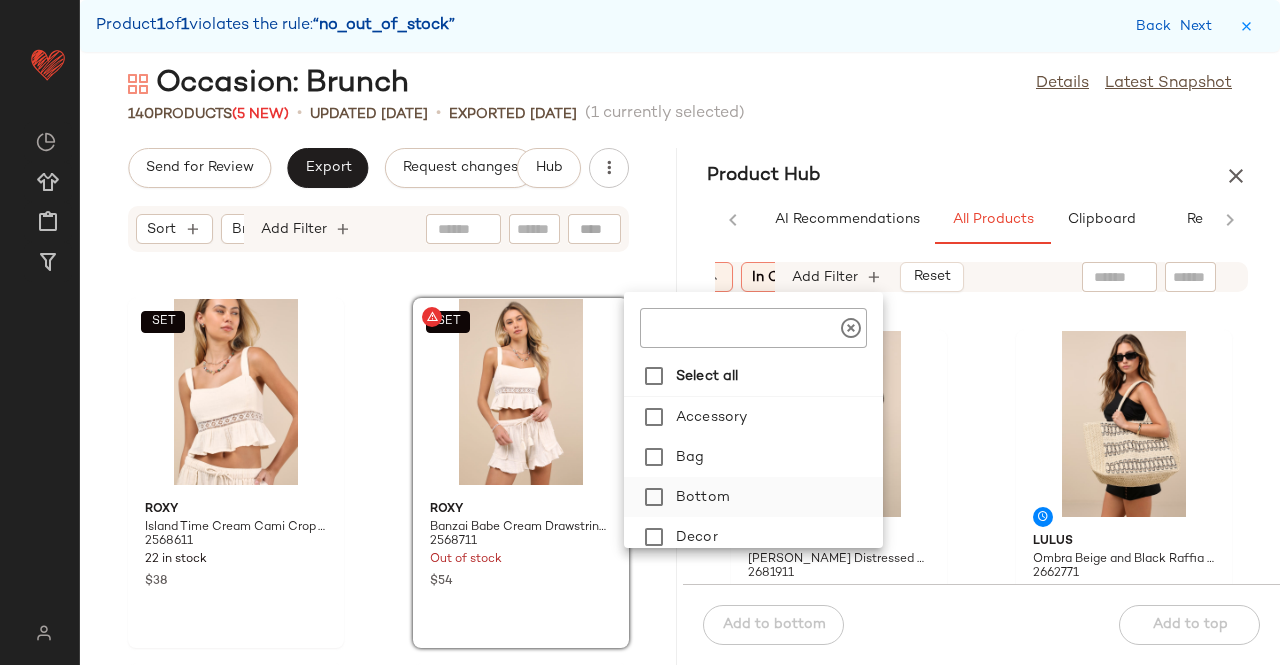click on "Bottom" 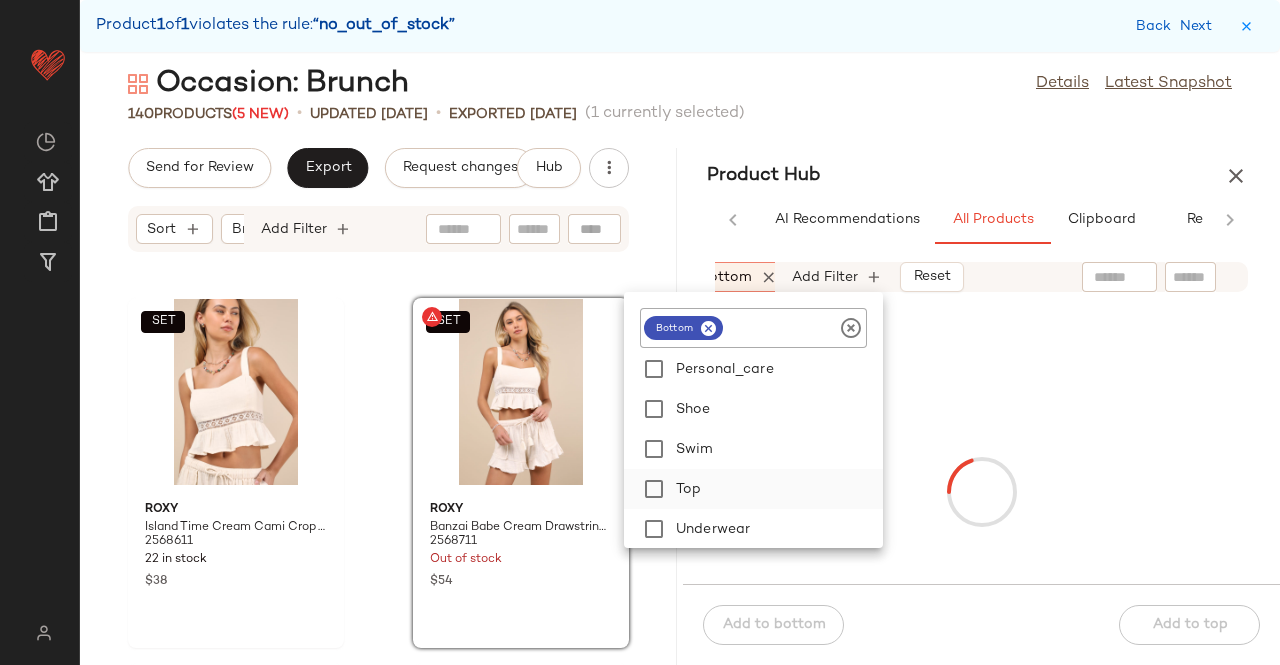 scroll, scrollTop: 480, scrollLeft: 0, axis: vertical 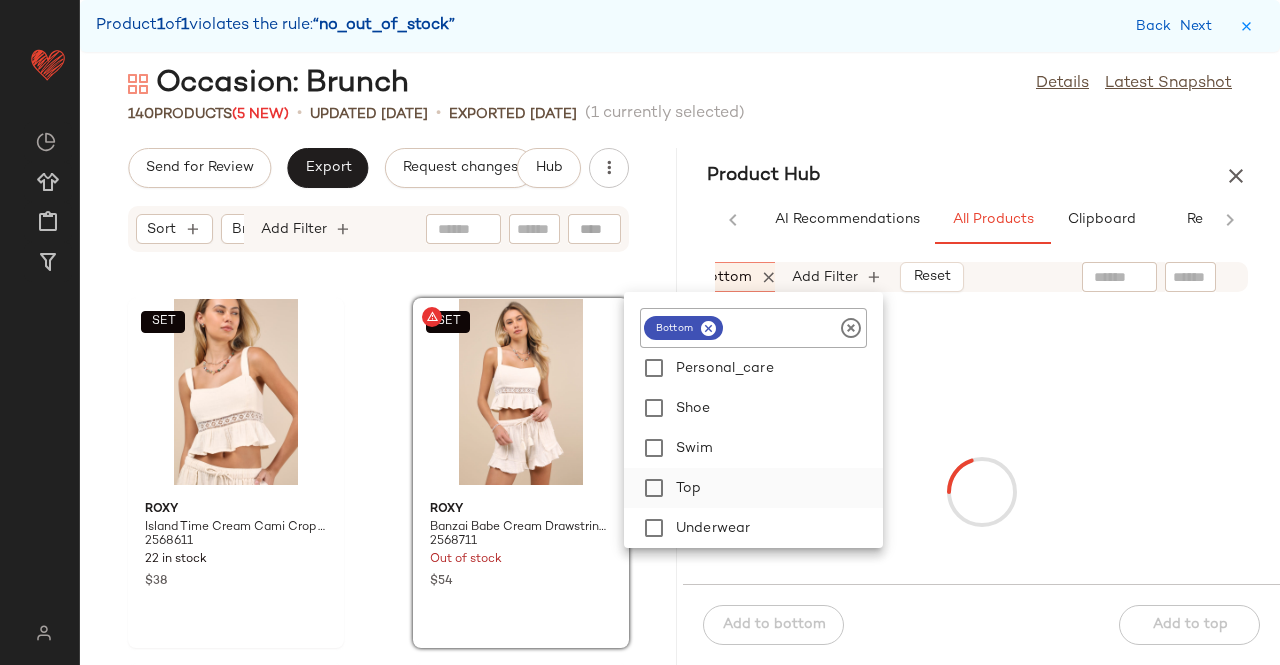 click on "Top" at bounding box center (775, 488) 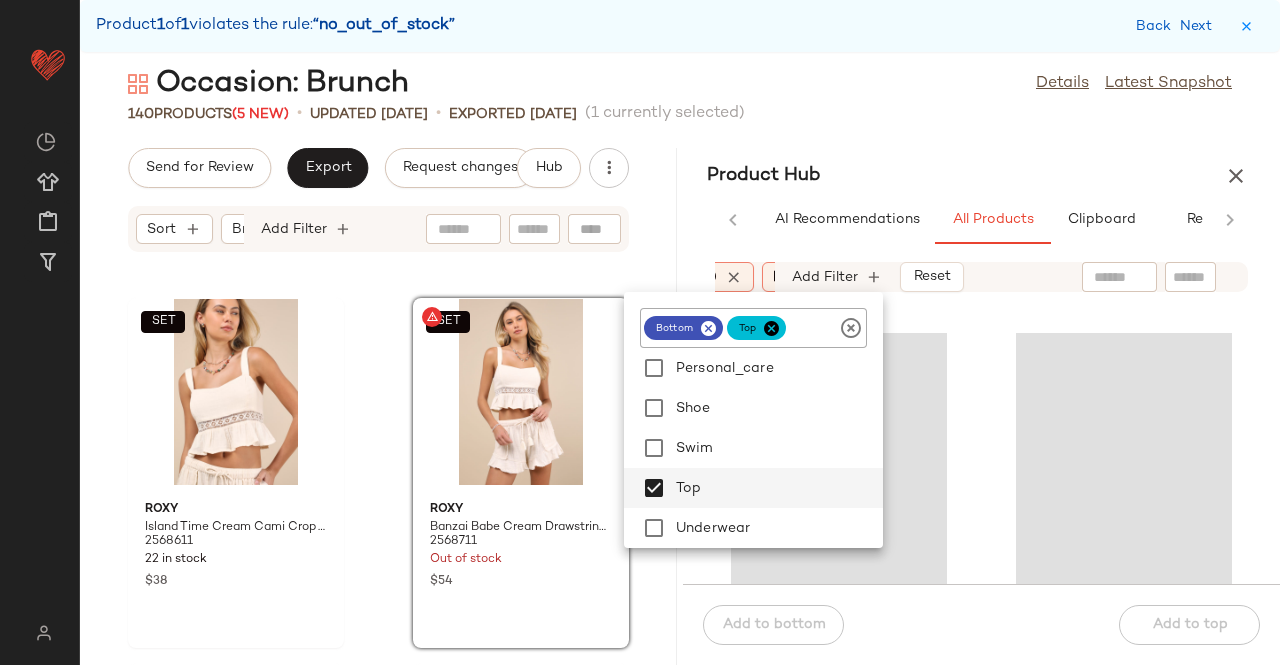 click on "Occasion: Brunch  Details   Latest Snapshot" 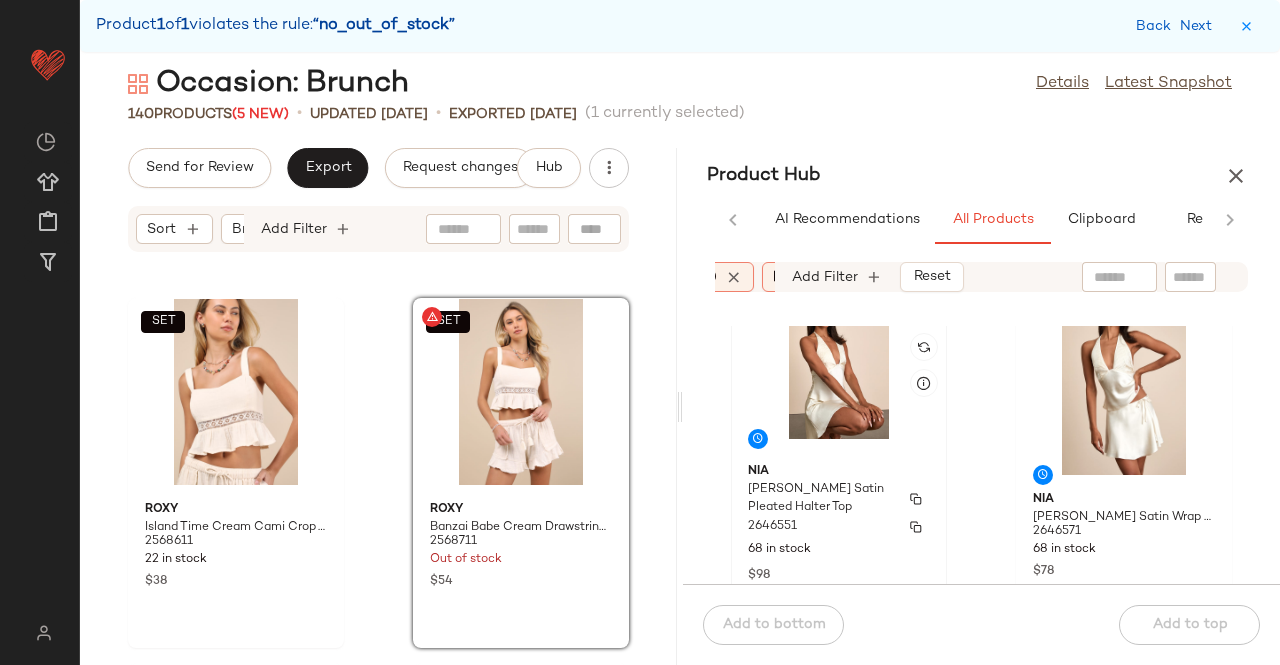 scroll, scrollTop: 392, scrollLeft: 0, axis: vertical 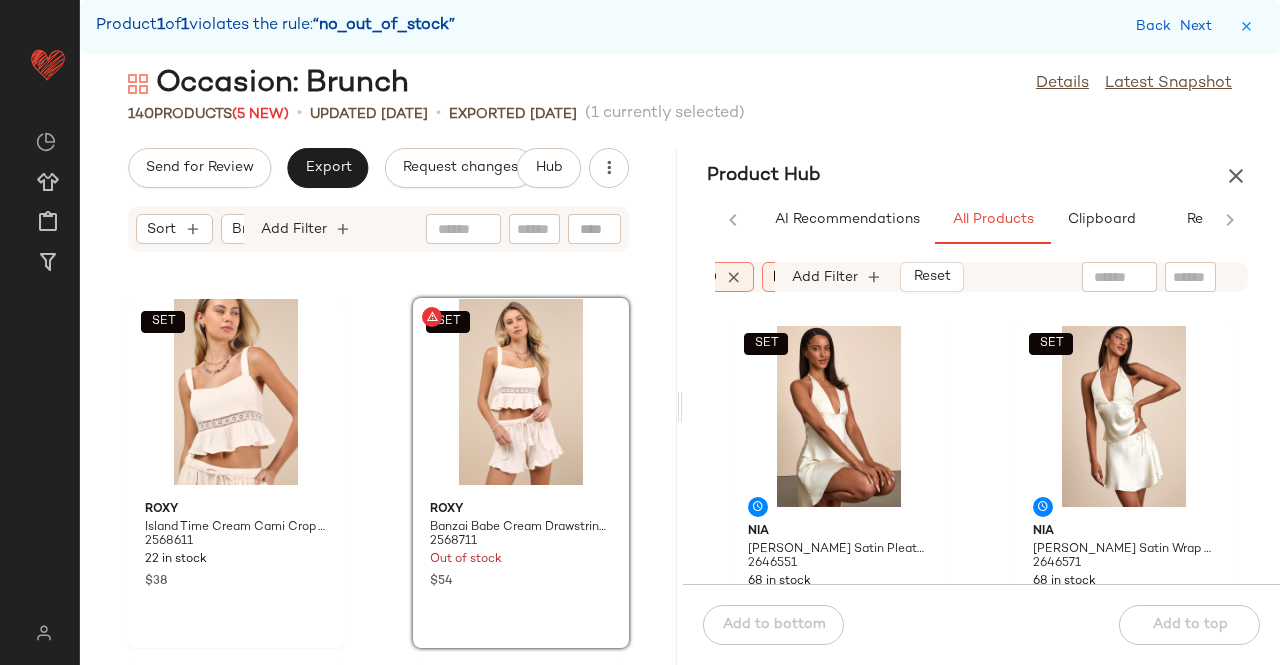click 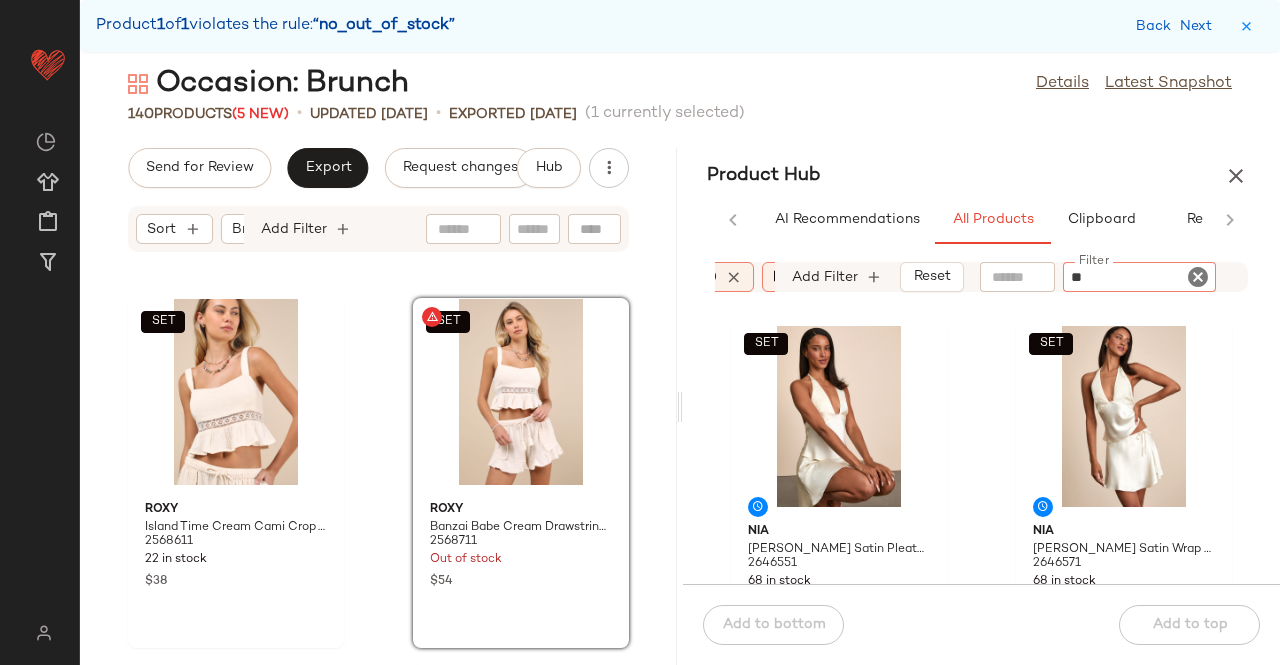 type on "*" 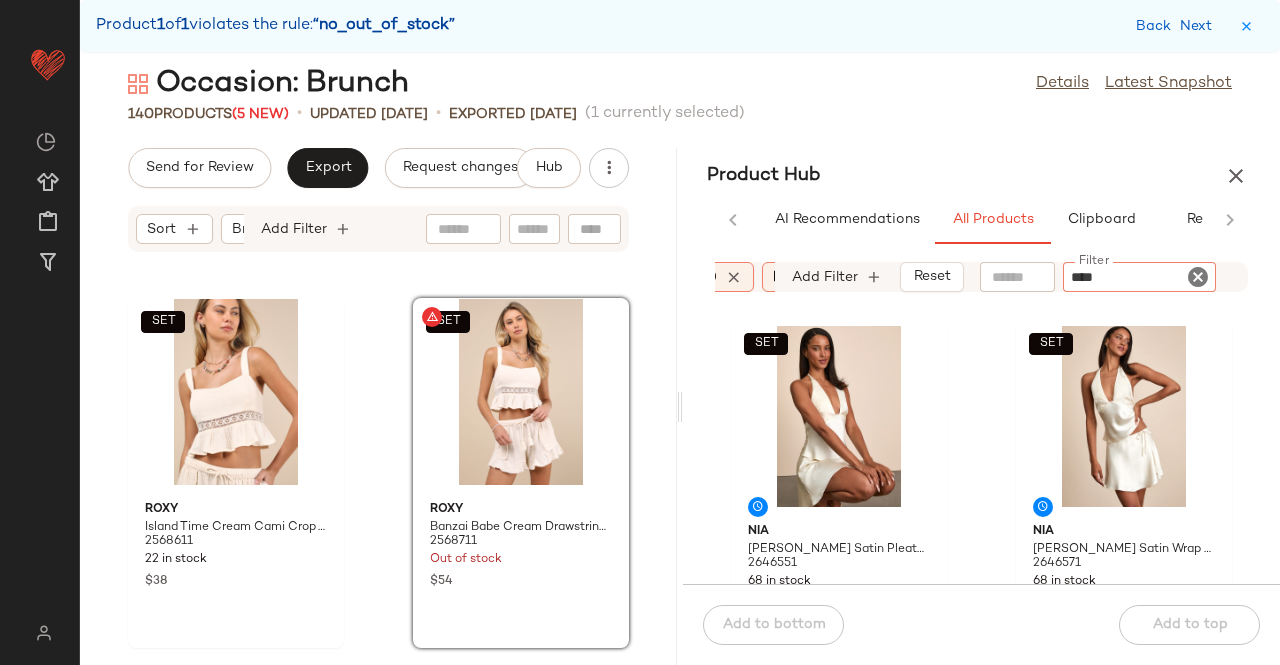 type on "*****" 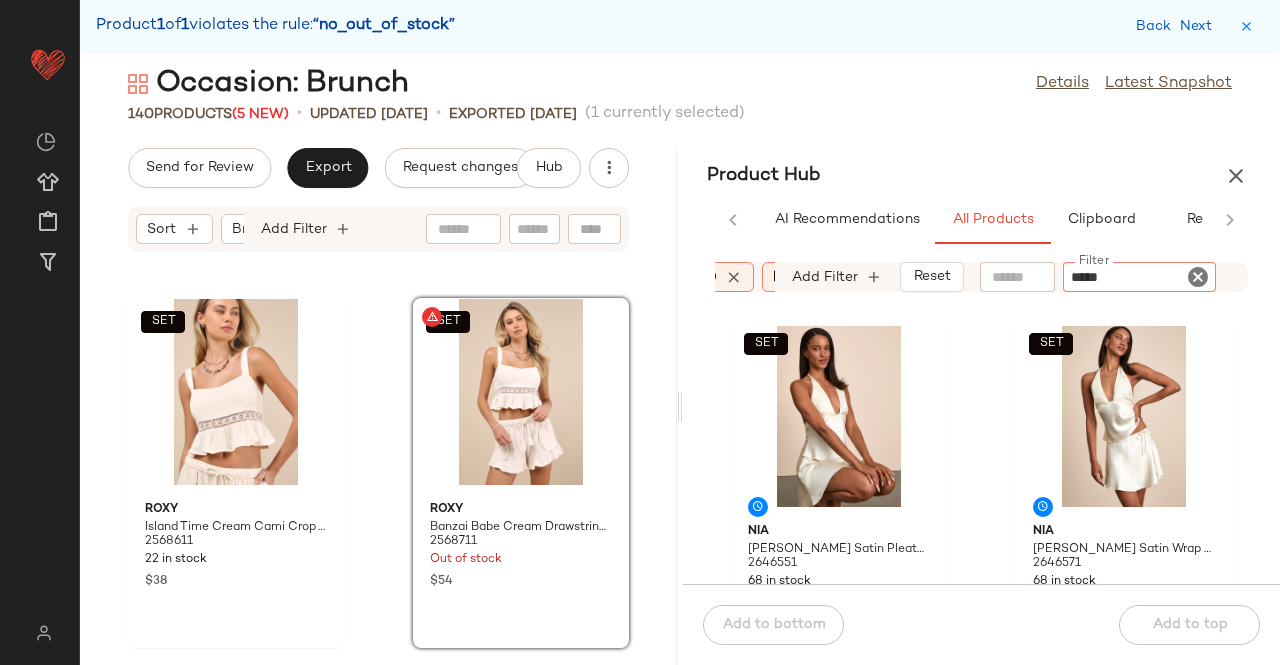 type 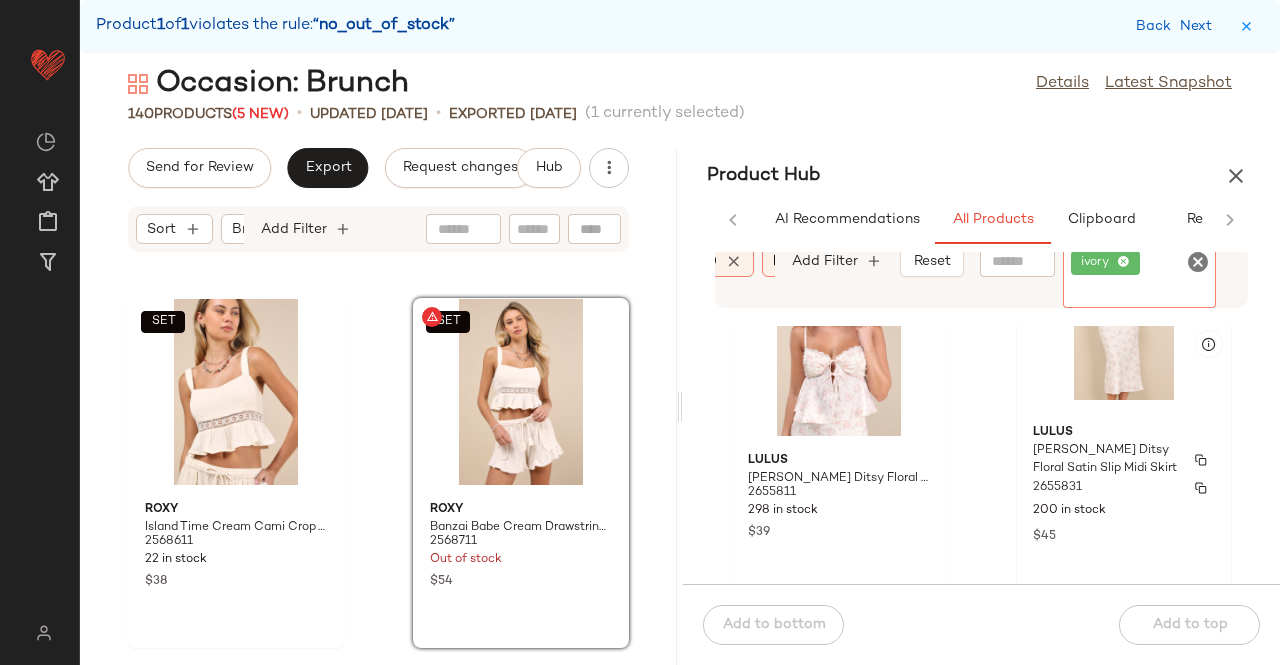 scroll, scrollTop: 816, scrollLeft: 0, axis: vertical 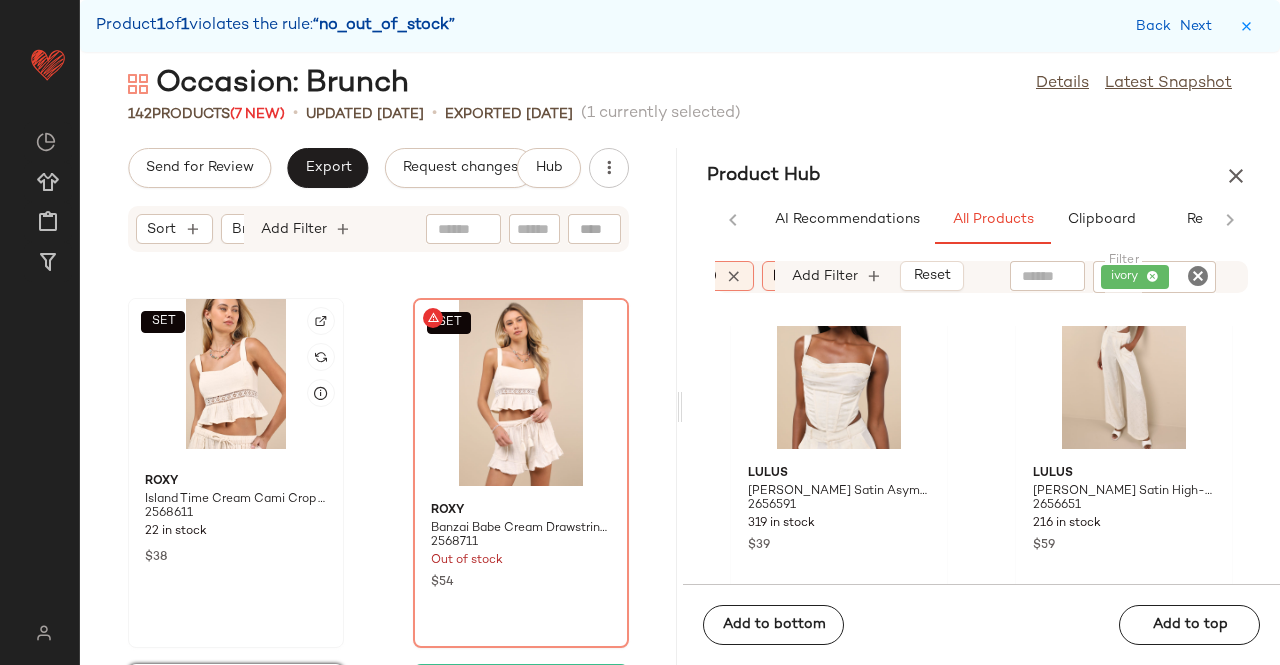 click on "SET" 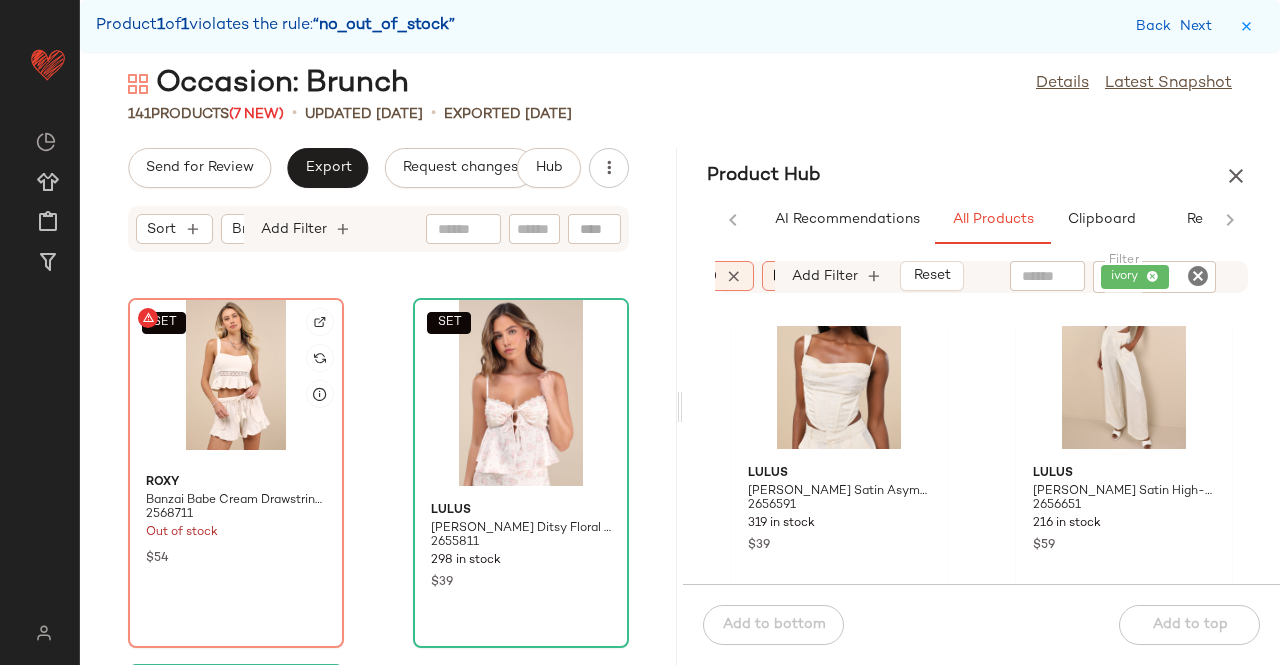 click on "SET" 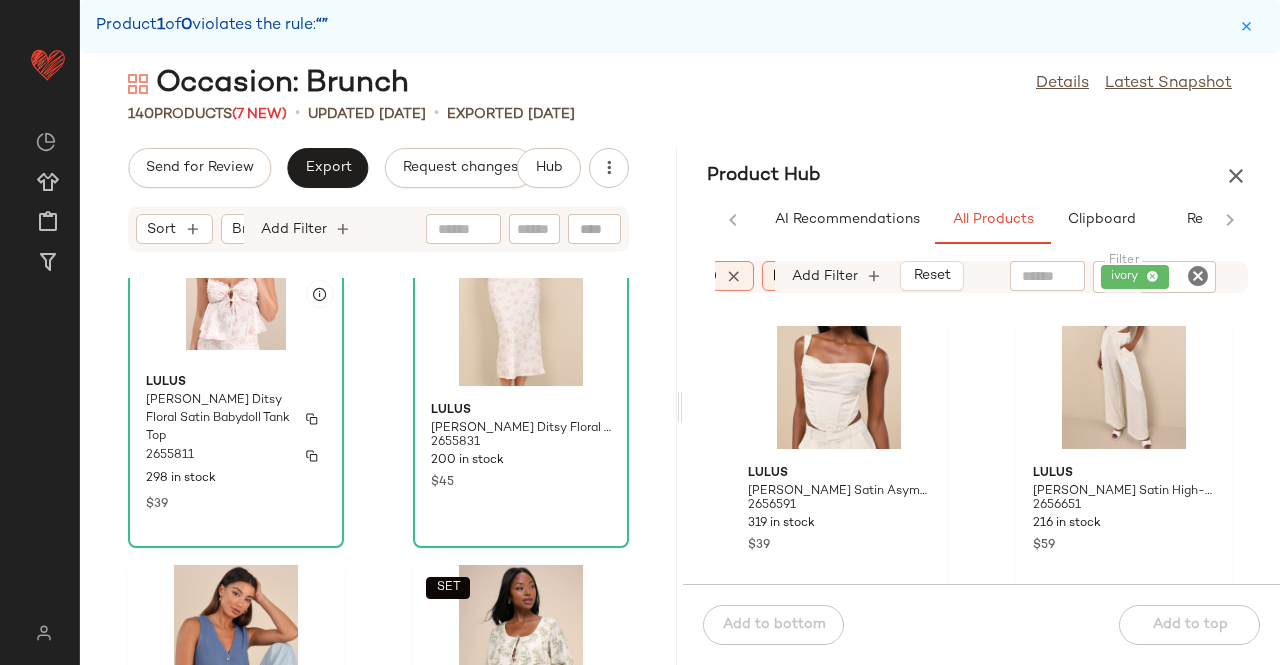 click on "Lulus" at bounding box center [236, 383] 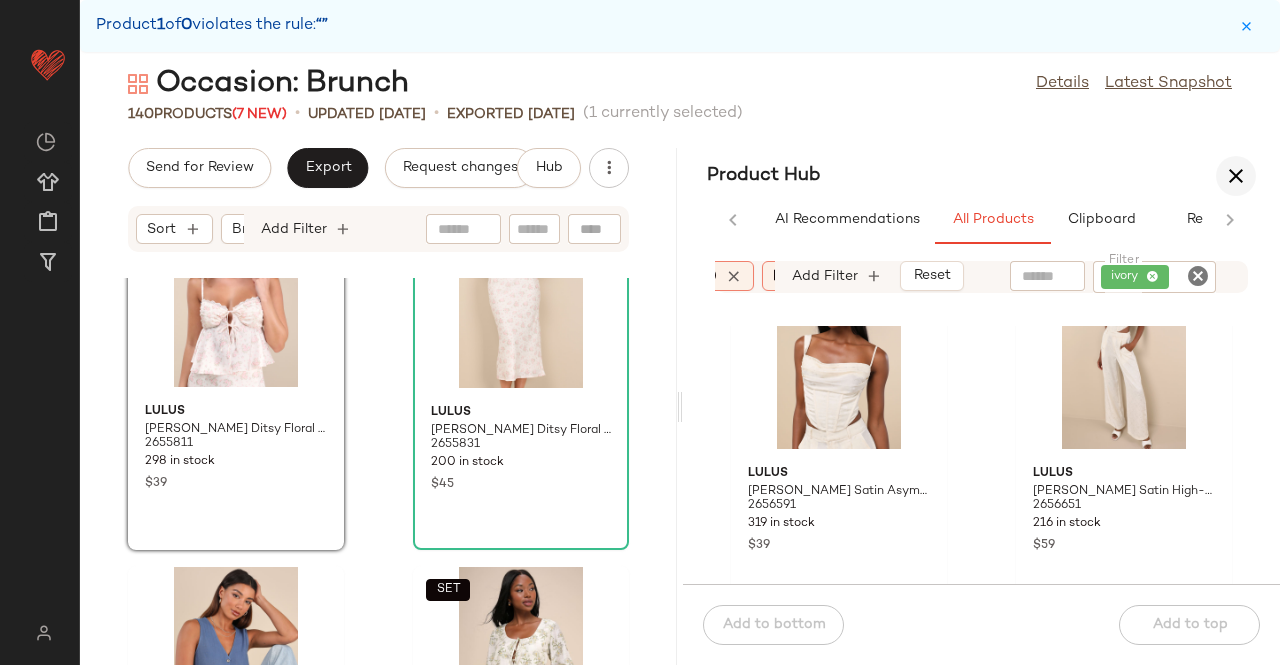 click at bounding box center (1236, 176) 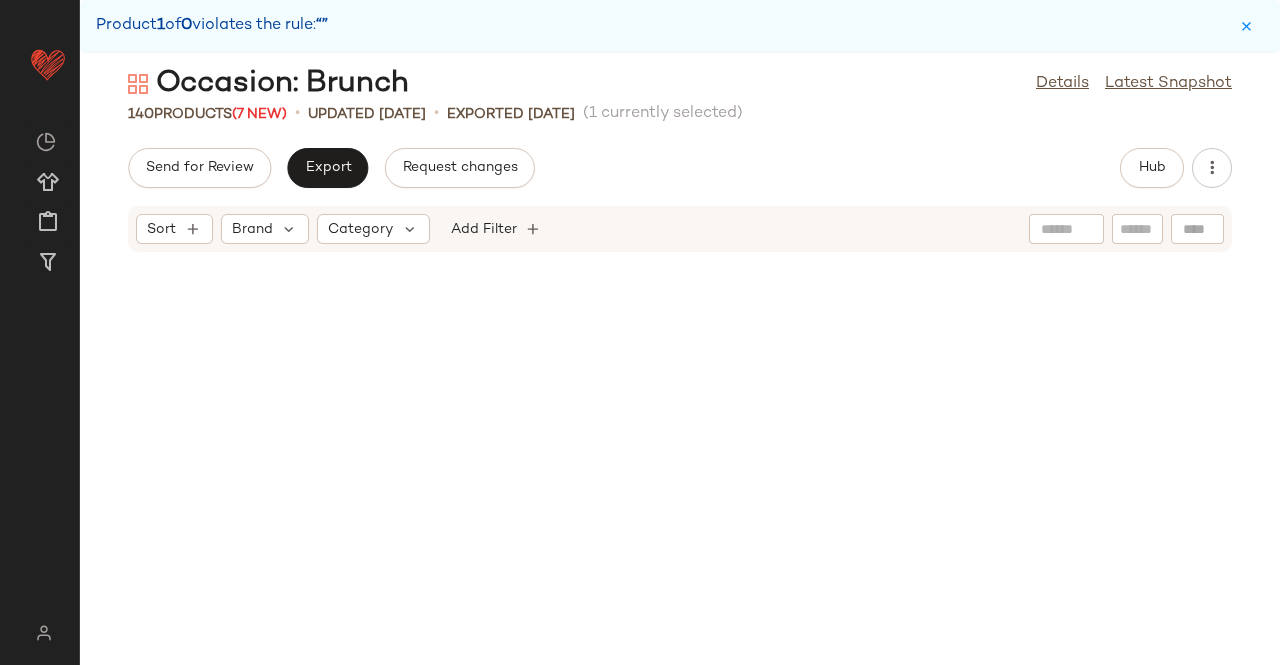 scroll, scrollTop: 0, scrollLeft: 0, axis: both 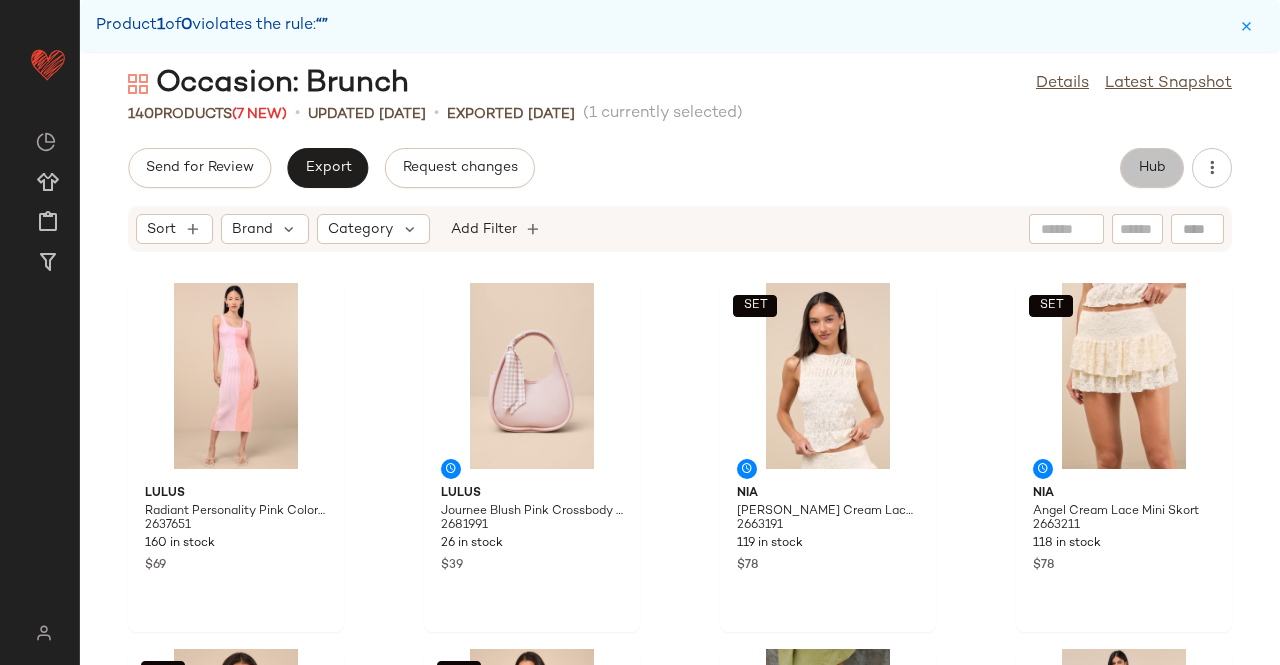 click on "Hub" at bounding box center [1152, 168] 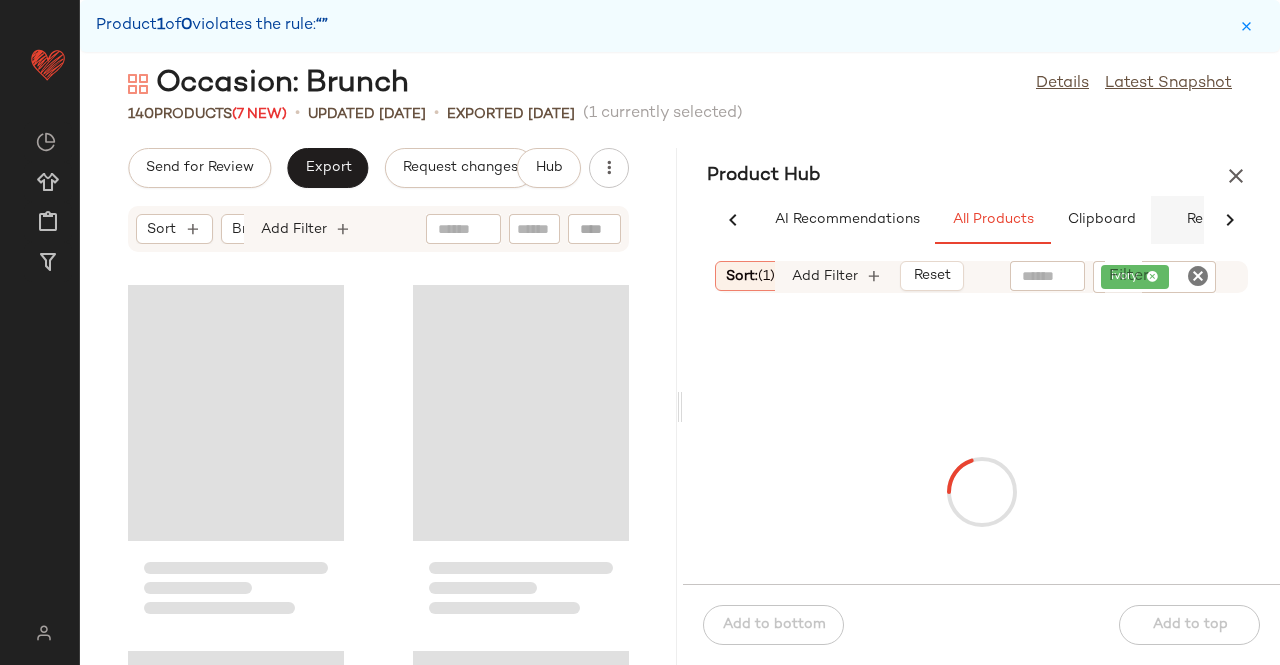 scroll, scrollTop: 0, scrollLeft: 54, axis: horizontal 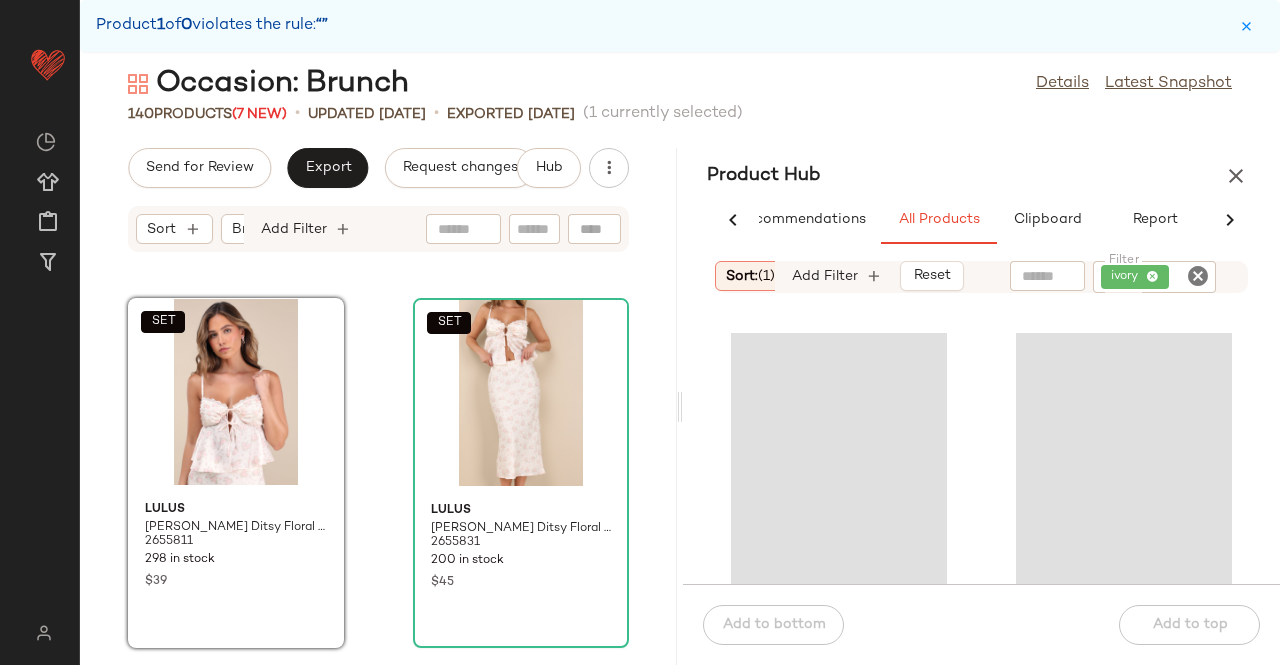 click on "ivory" 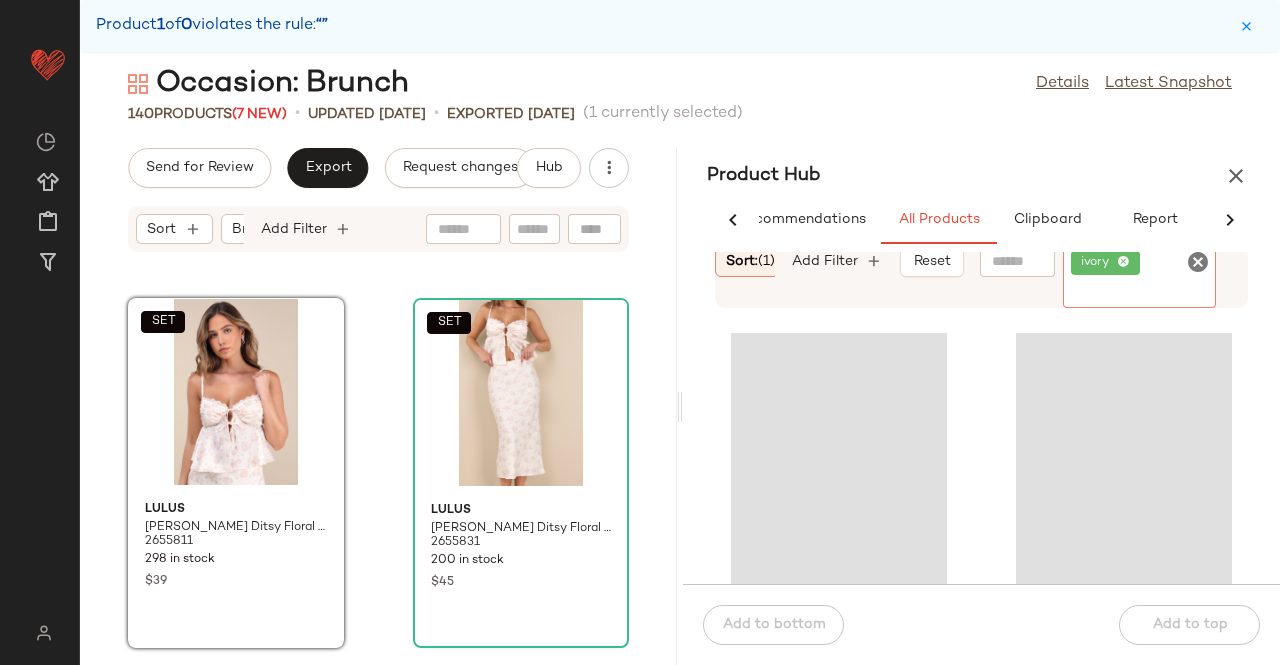 click 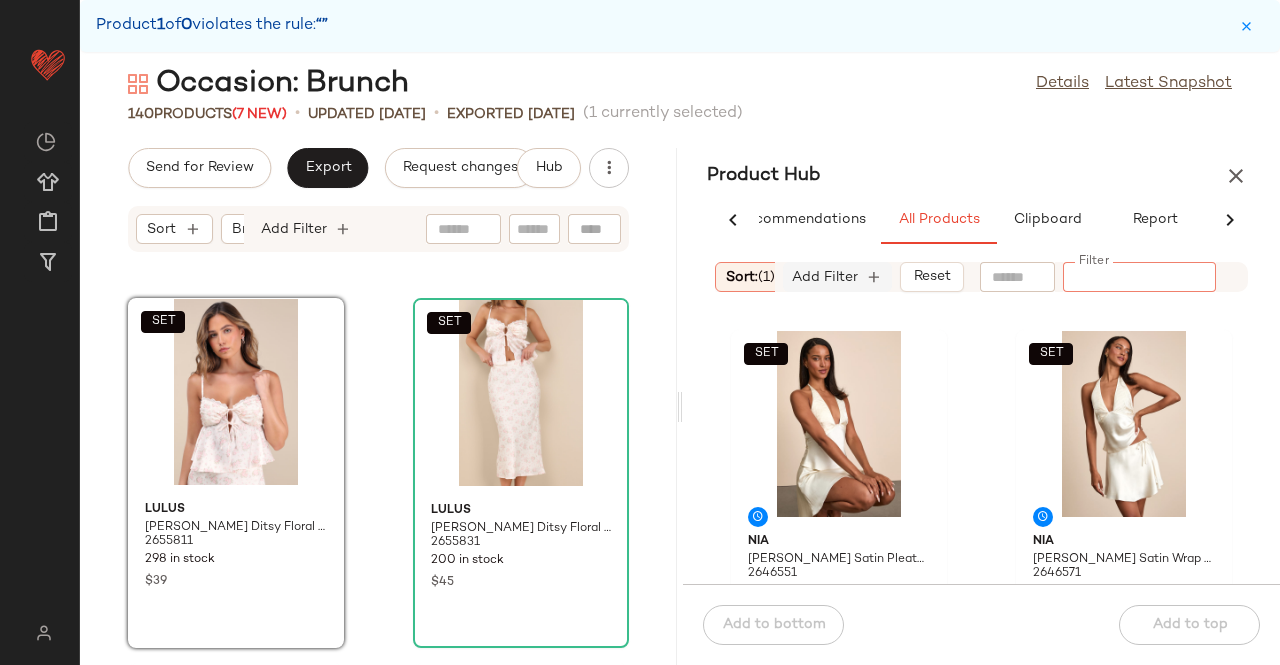click on "Add Filter" at bounding box center [825, 277] 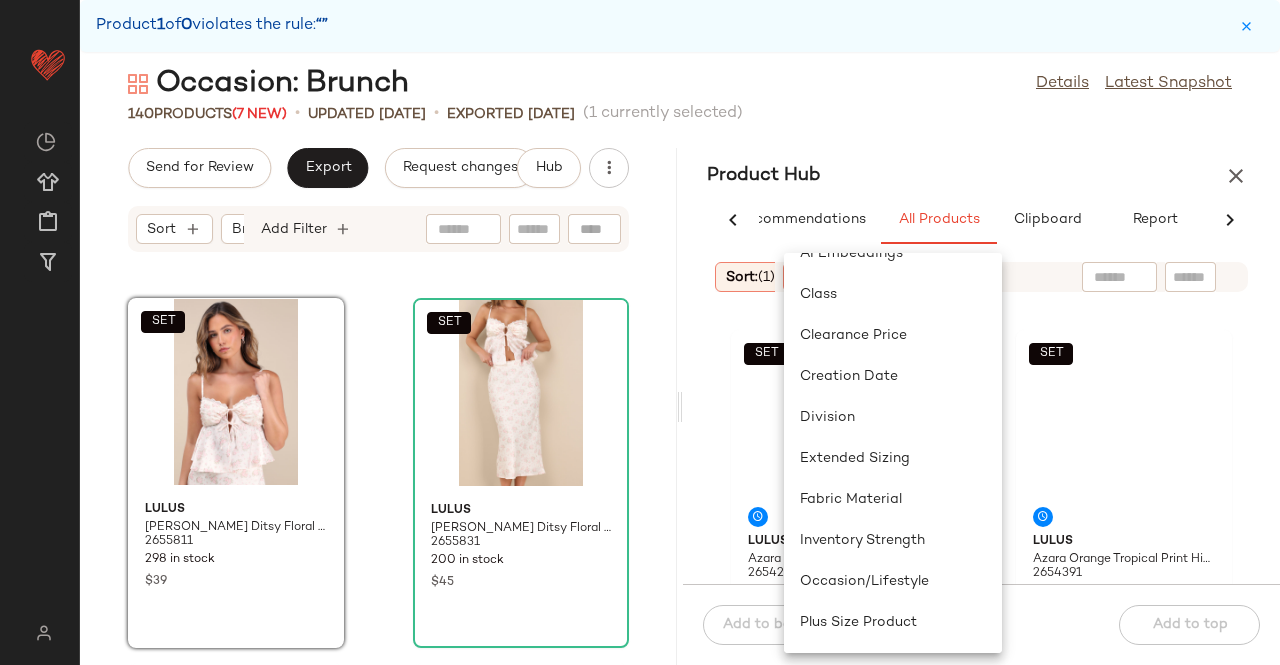 scroll, scrollTop: 100, scrollLeft: 0, axis: vertical 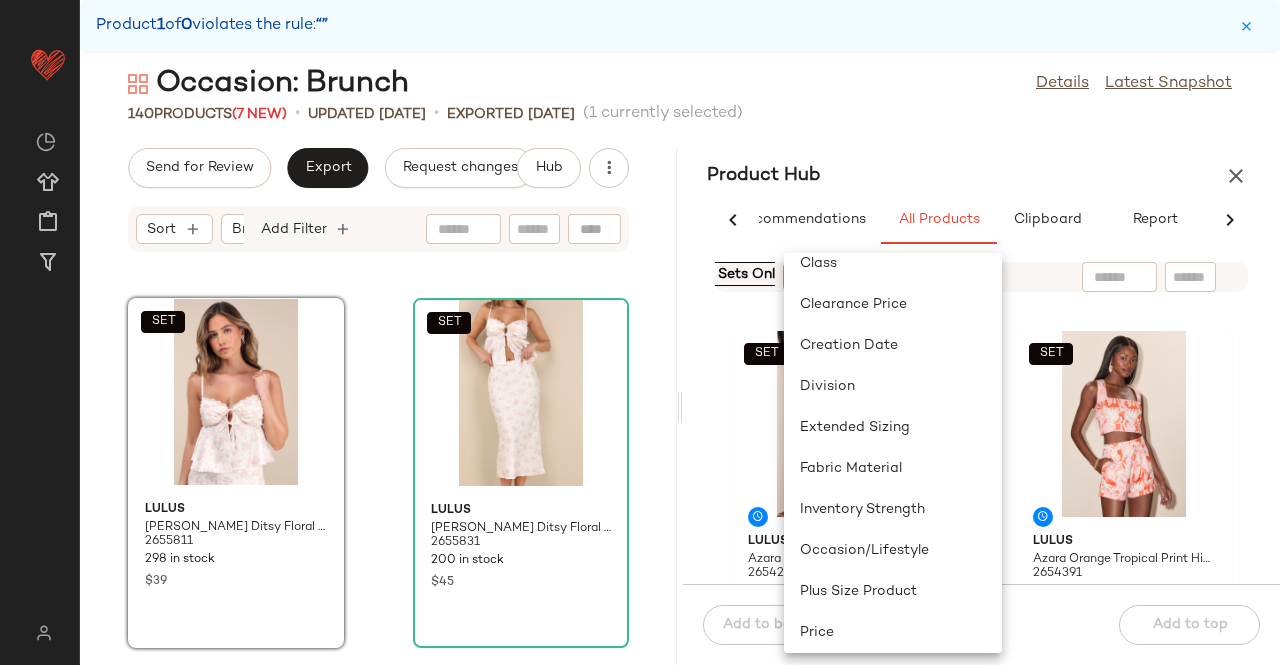 click on "Matching Sets Only" 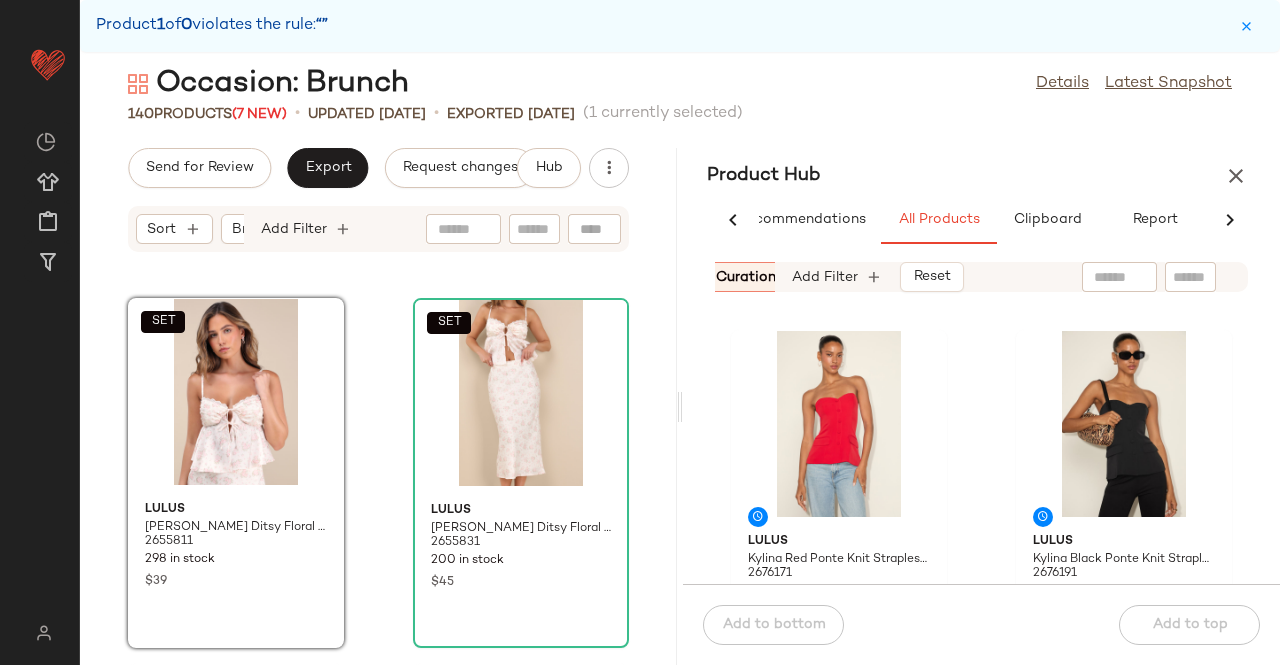 scroll, scrollTop: 0, scrollLeft: 356, axis: horizontal 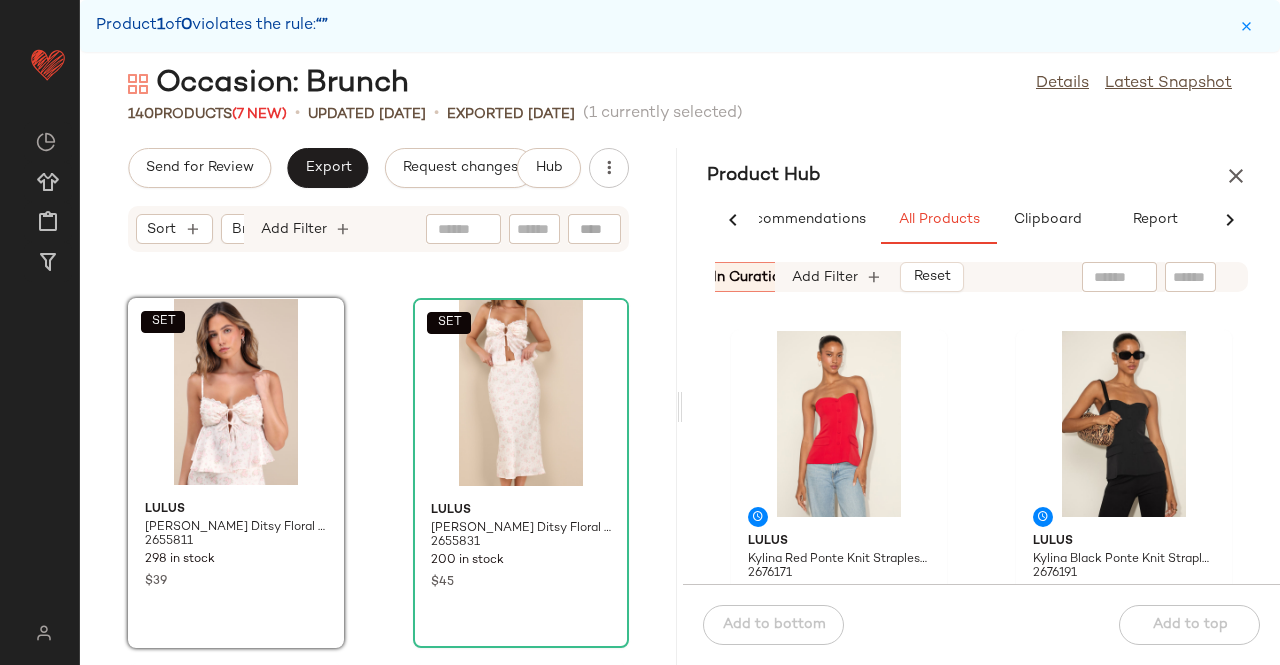 click on "In Curation?:   No" at bounding box center [766, 277] 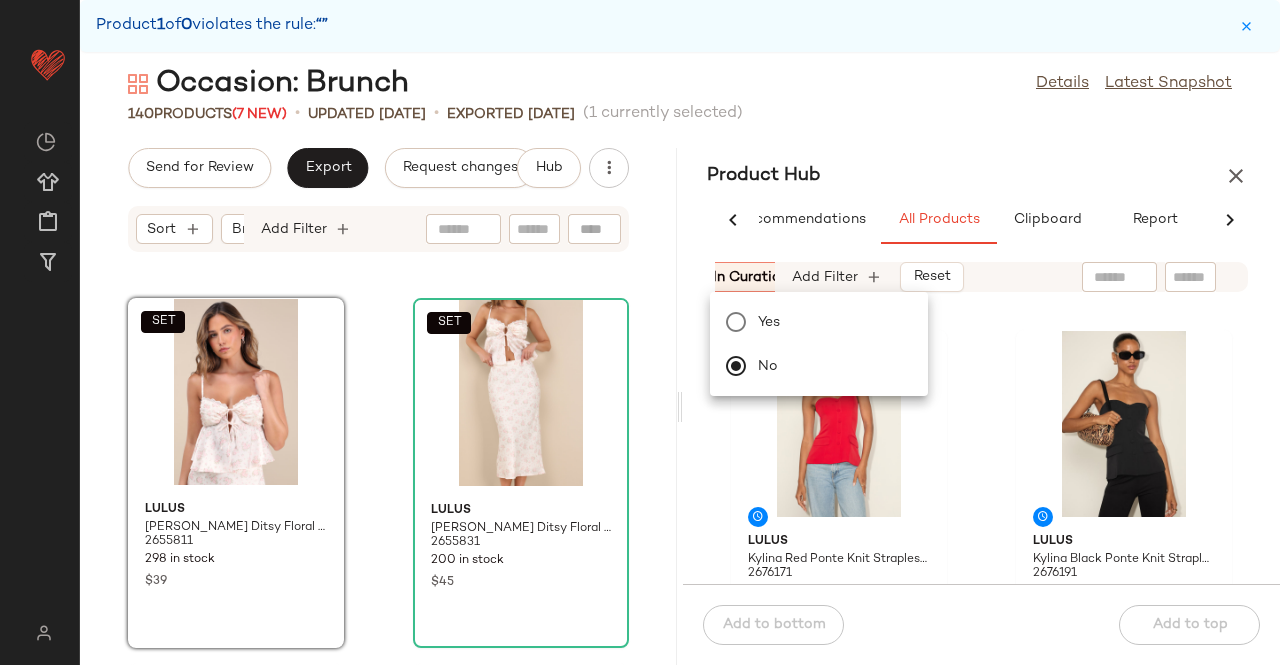 click on "Product Hub  AI Recommendations   All Products   Clipboard   Report  Sort:   (1) Brand  Category:   (2) In Curation?:   No Availability:   in_stock Total Inventory:   25-Max Add Filter   Reset  Lulus Kylina Red Ponte Knit Strapless Top 2676171 316 in stock $45 Lulus Kylina Black Ponte Knit Strapless Top 2676191 267 in stock $45 Lulus Marielle Beige and Brown Striped Crop Sweater Tank Top 2688276 350 in stock $45 Lulus Marielle Beige and Blue Striped Crop Sweater Tank Top 2688311 299 in stock $45 Lulus Keighlen Black Ribbed Ruffled Short Sleeve Sweater Top 2688451 395 in stock $39 Lulus Keighlen Rust Orange Ribbed Ruffled Short Sleeve Sweater Top 2688471 400 in stock $39  Add to bottom   Add to top" 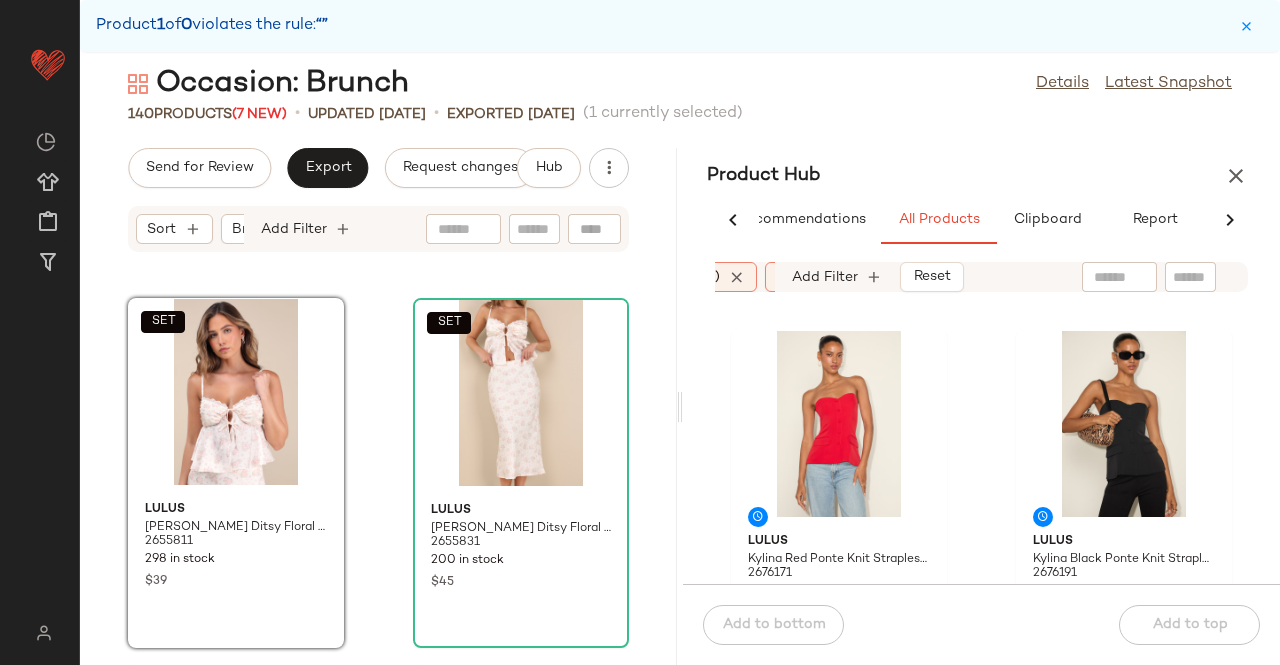 scroll, scrollTop: 0, scrollLeft: 305, axis: horizontal 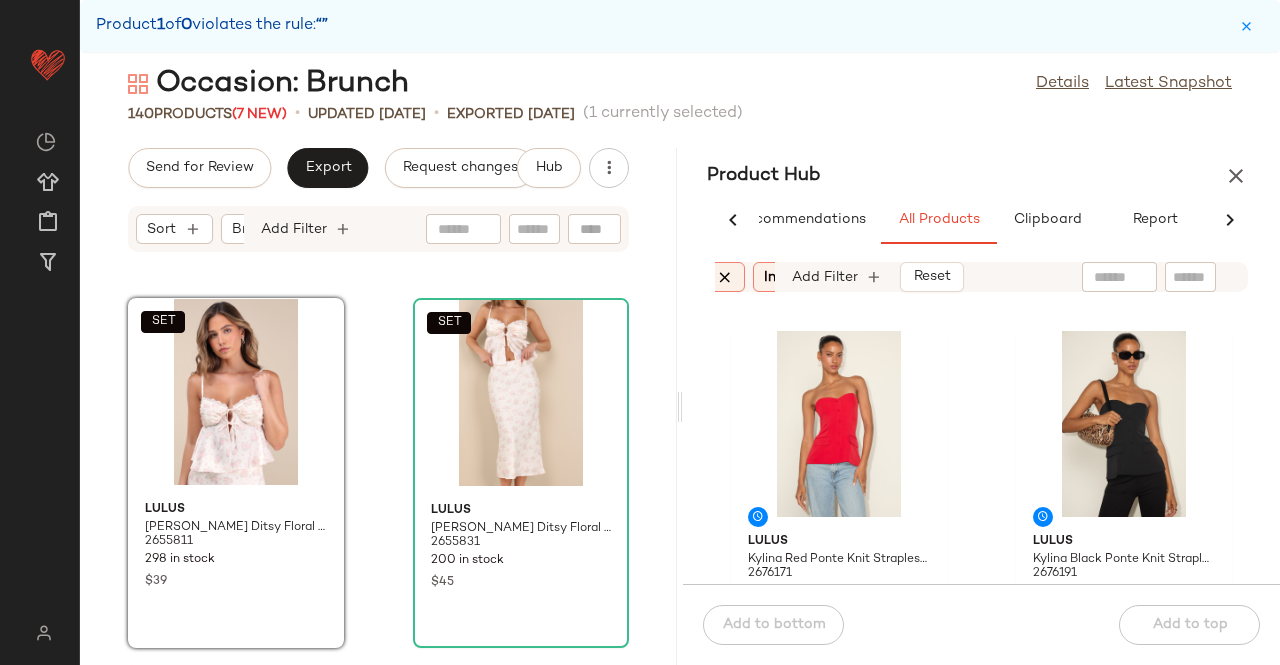 click at bounding box center (725, 277) 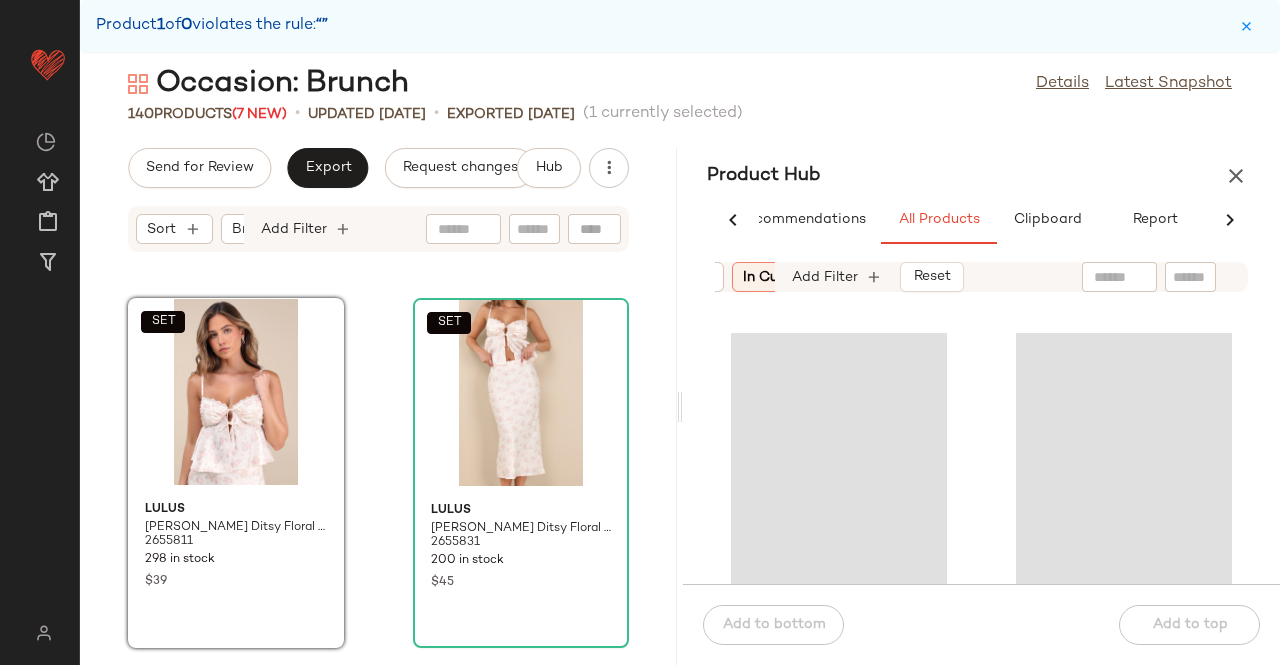 click on "Sort:   (1) Brand  Category  In Curation?:   No Availability:   in_stock Total Inventory:   25-Max" at bounding box center [745, 277] 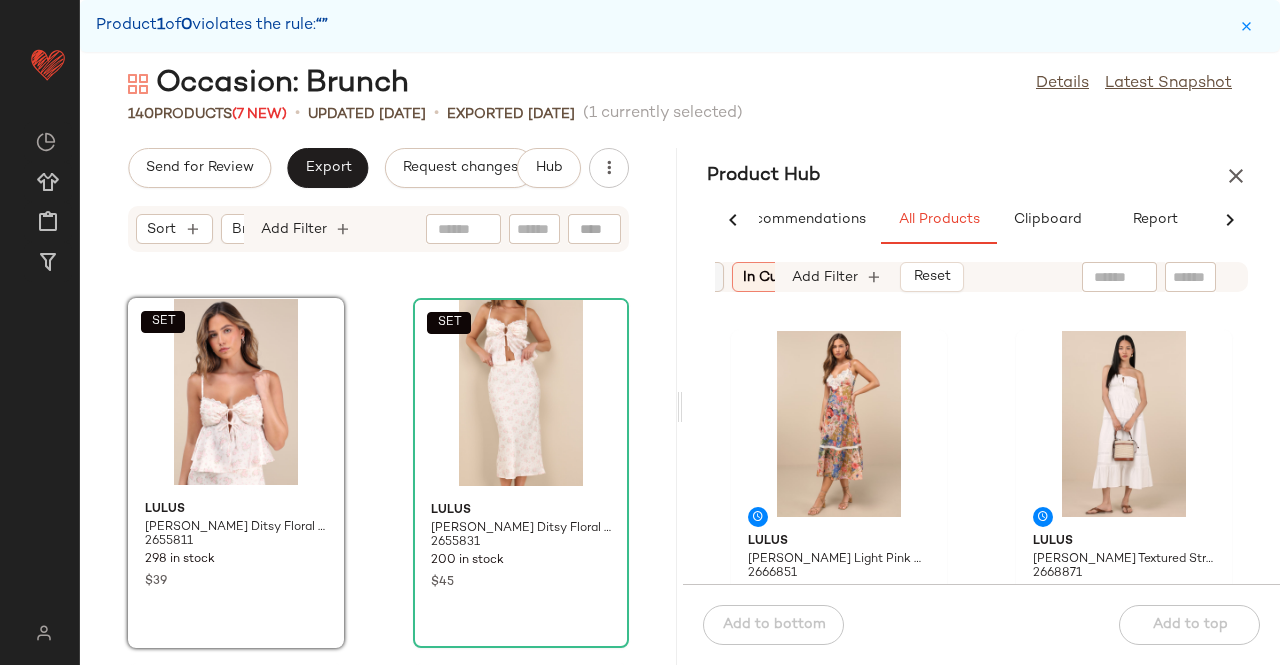 click on "Category" 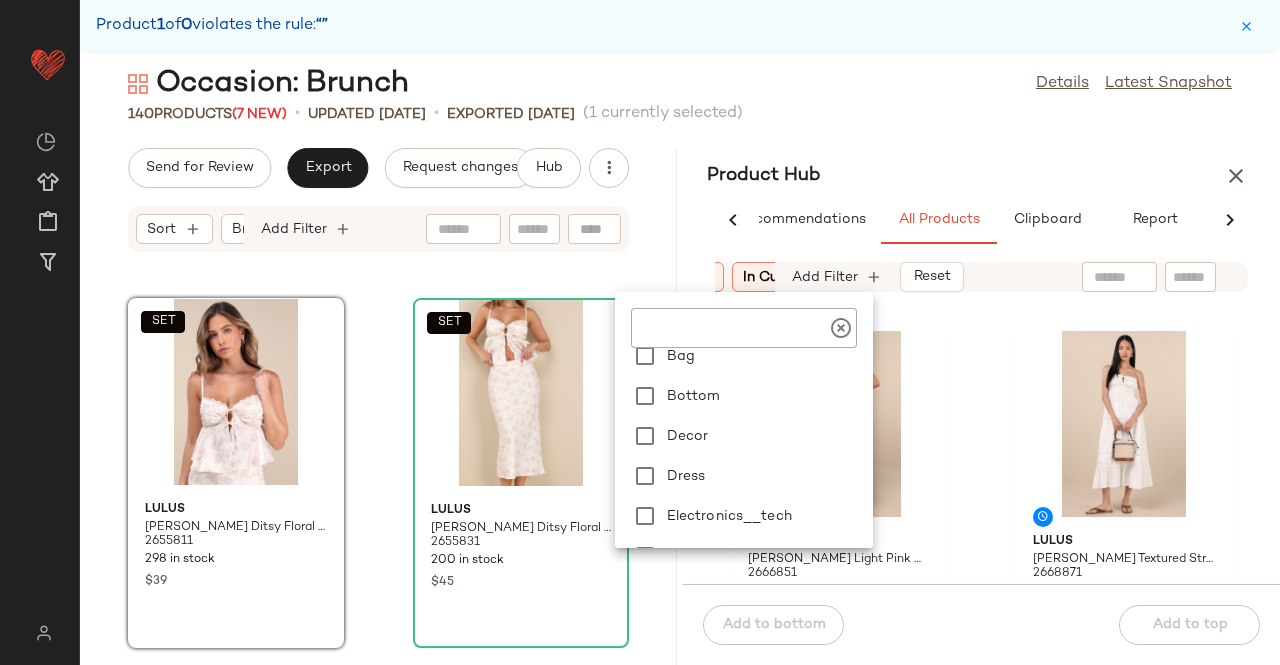 scroll, scrollTop: 300, scrollLeft: 0, axis: vertical 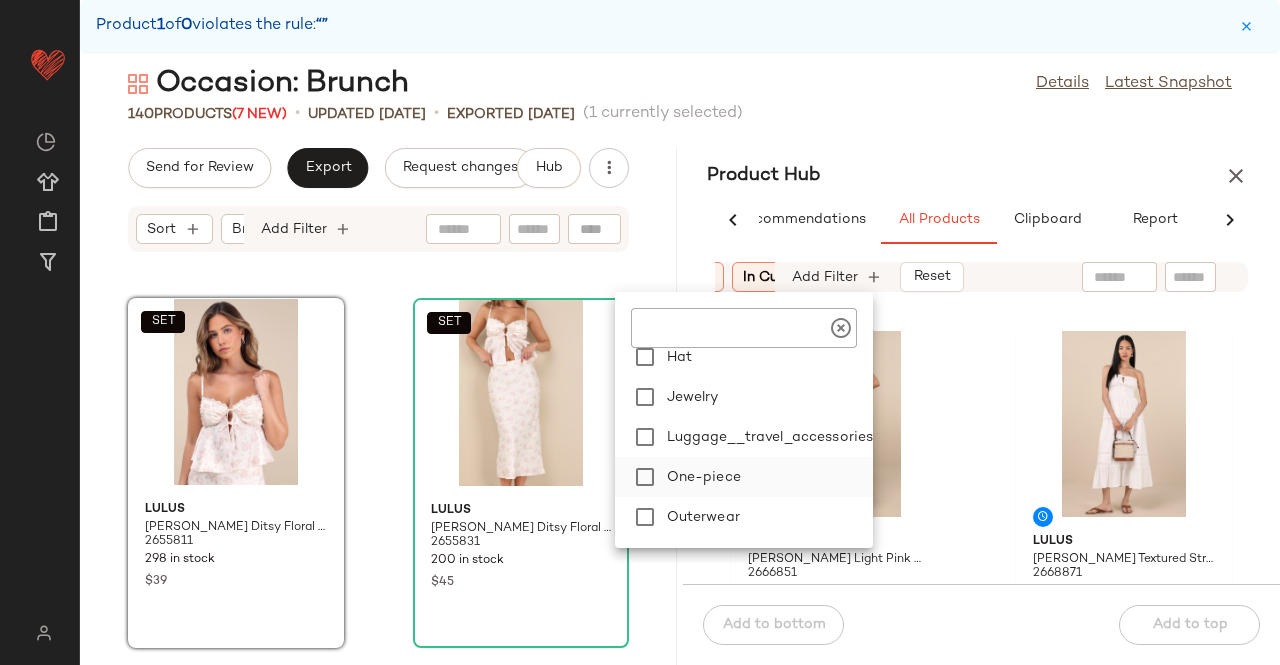 click on "One-piece" at bounding box center (766, 477) 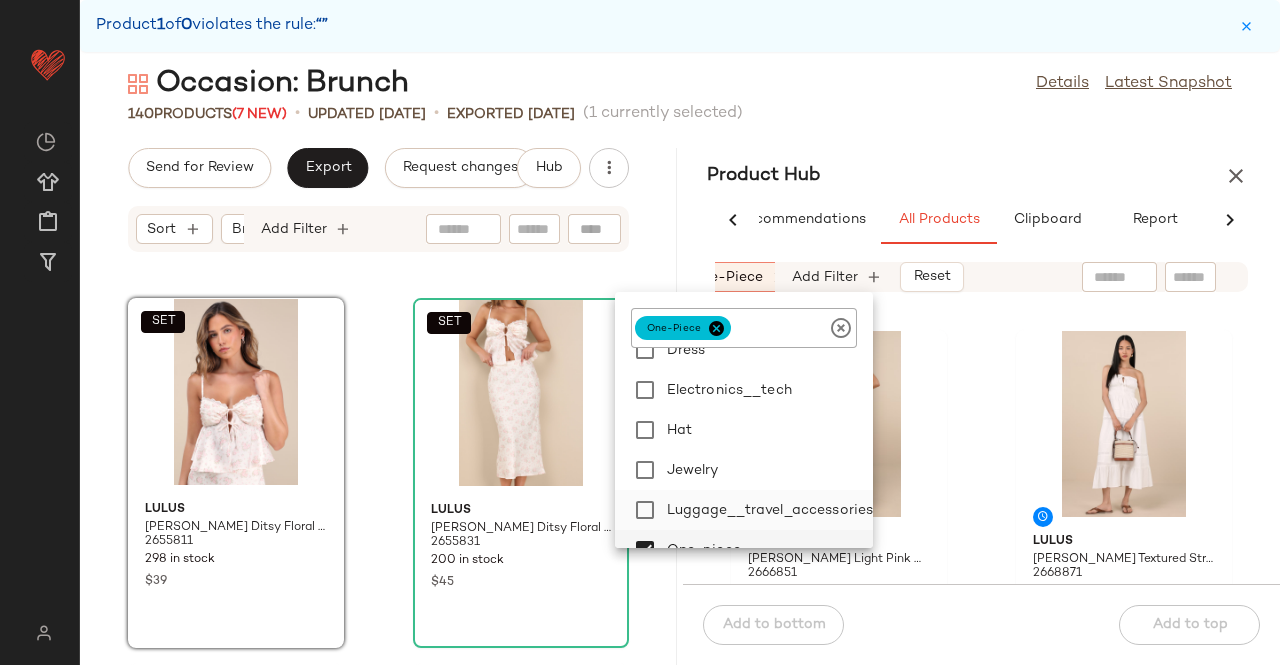 scroll, scrollTop: 200, scrollLeft: 0, axis: vertical 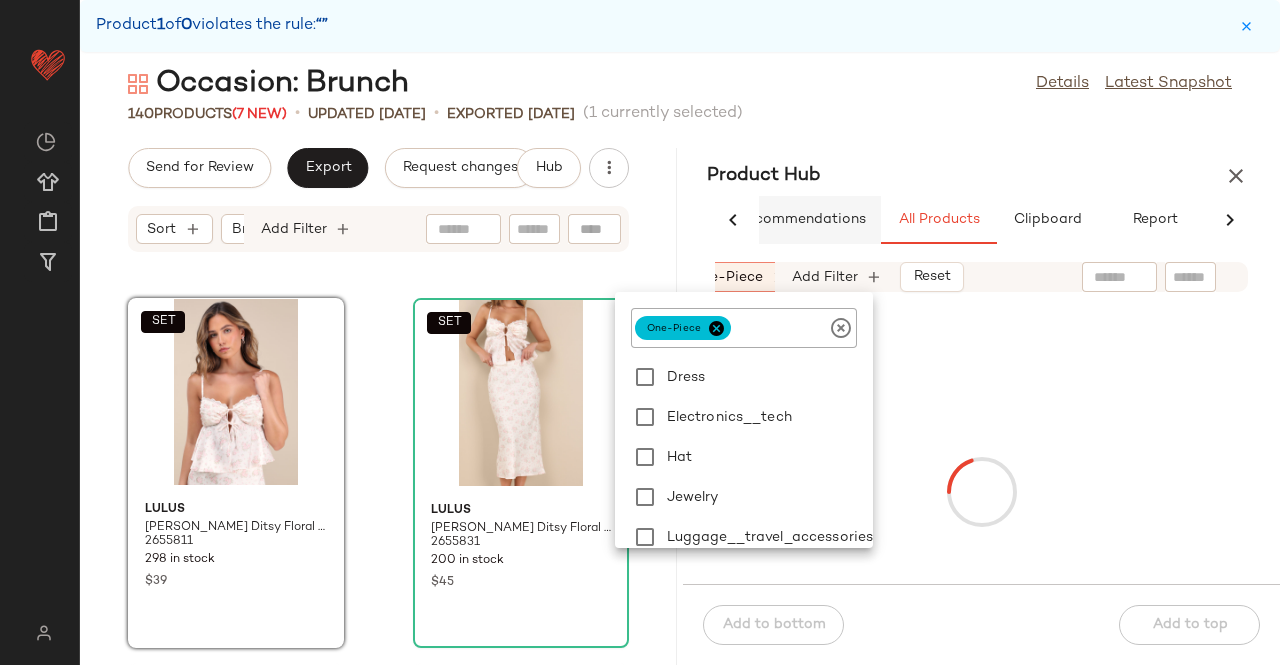 drag, startPoint x: 699, startPoint y: 382, endPoint x: 865, endPoint y: 211, distance: 238.32121 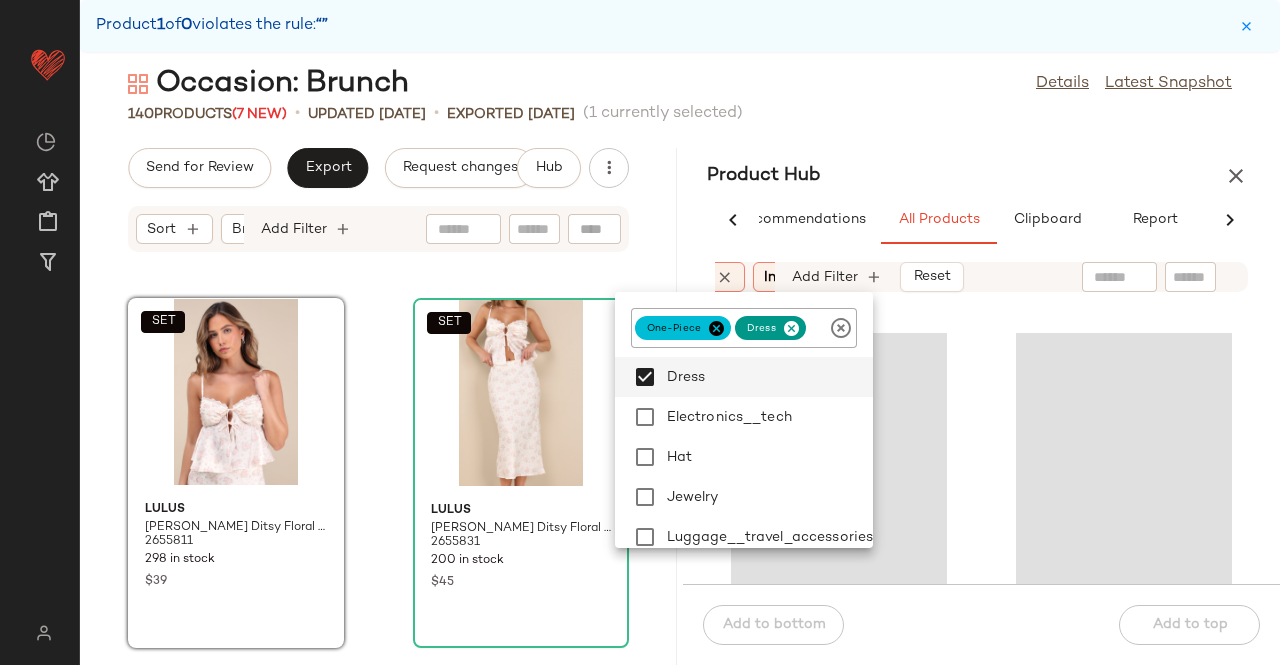 drag, startPoint x: 934, startPoint y: 133, endPoint x: 922, endPoint y: 143, distance: 15.6205 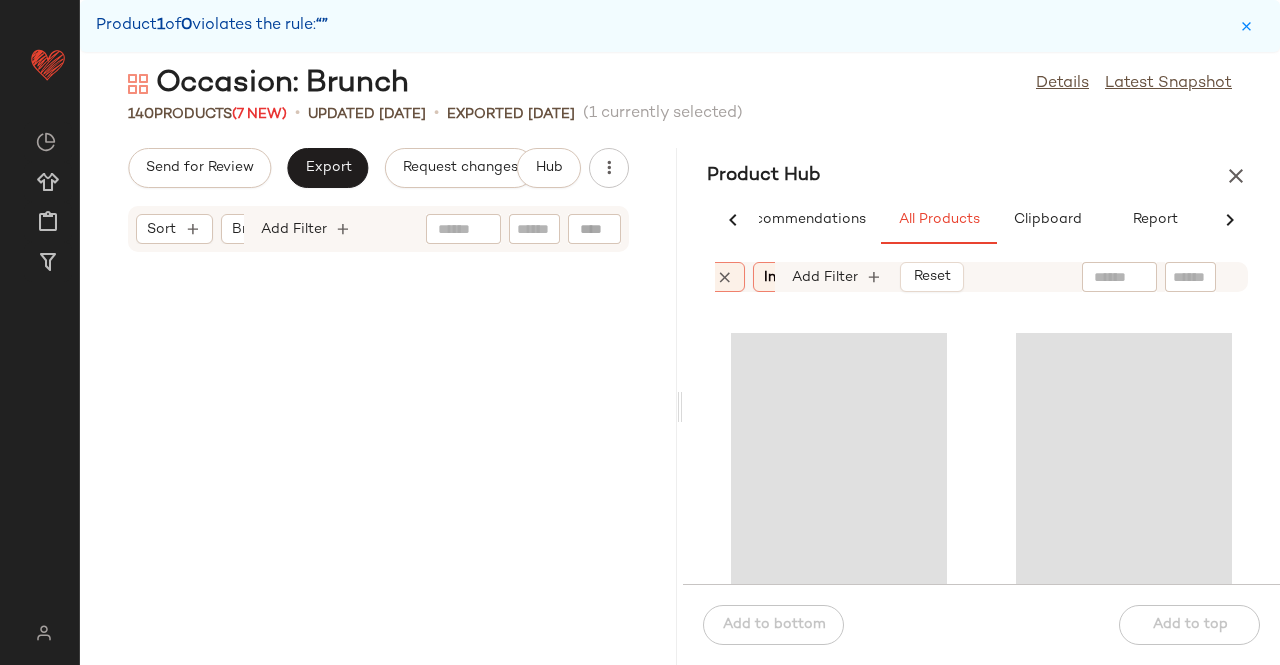 scroll, scrollTop: 0, scrollLeft: 0, axis: both 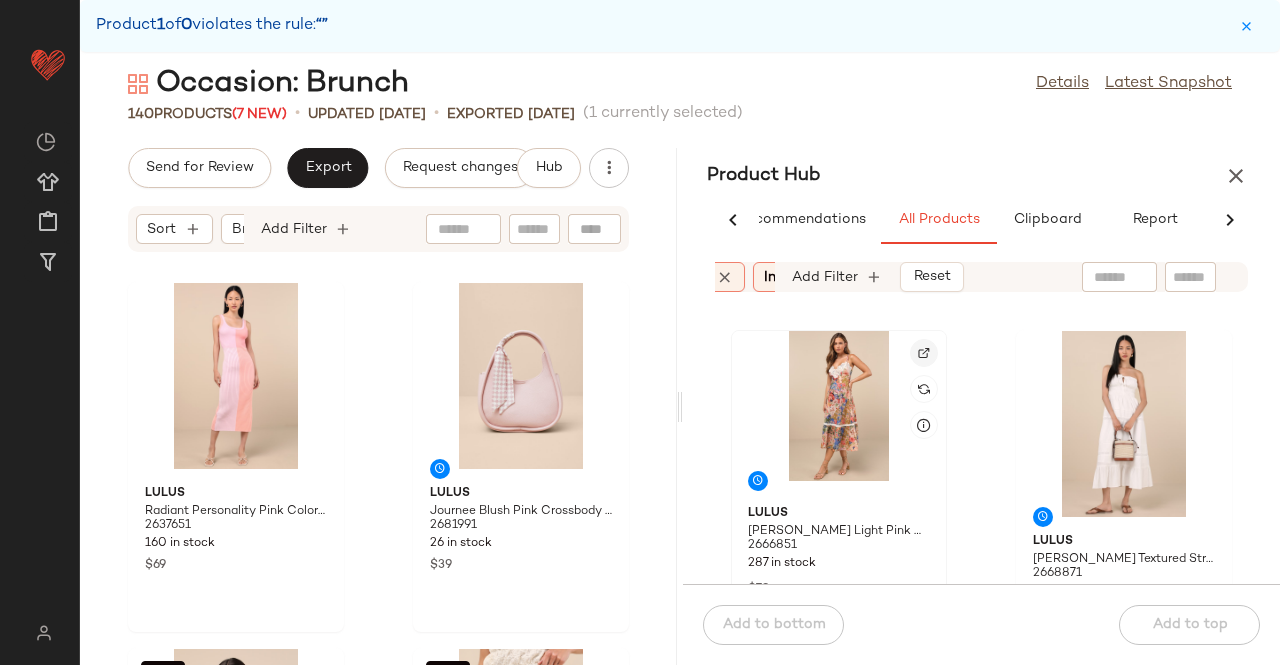 click 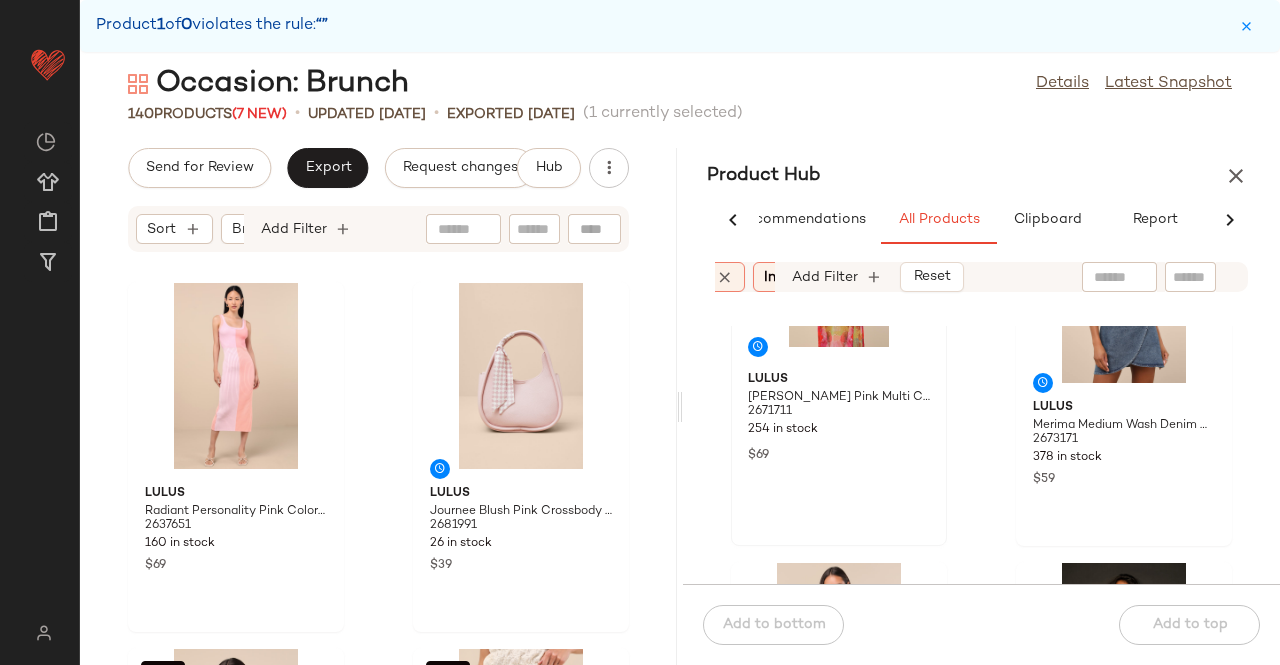 scroll, scrollTop: 316, scrollLeft: 0, axis: vertical 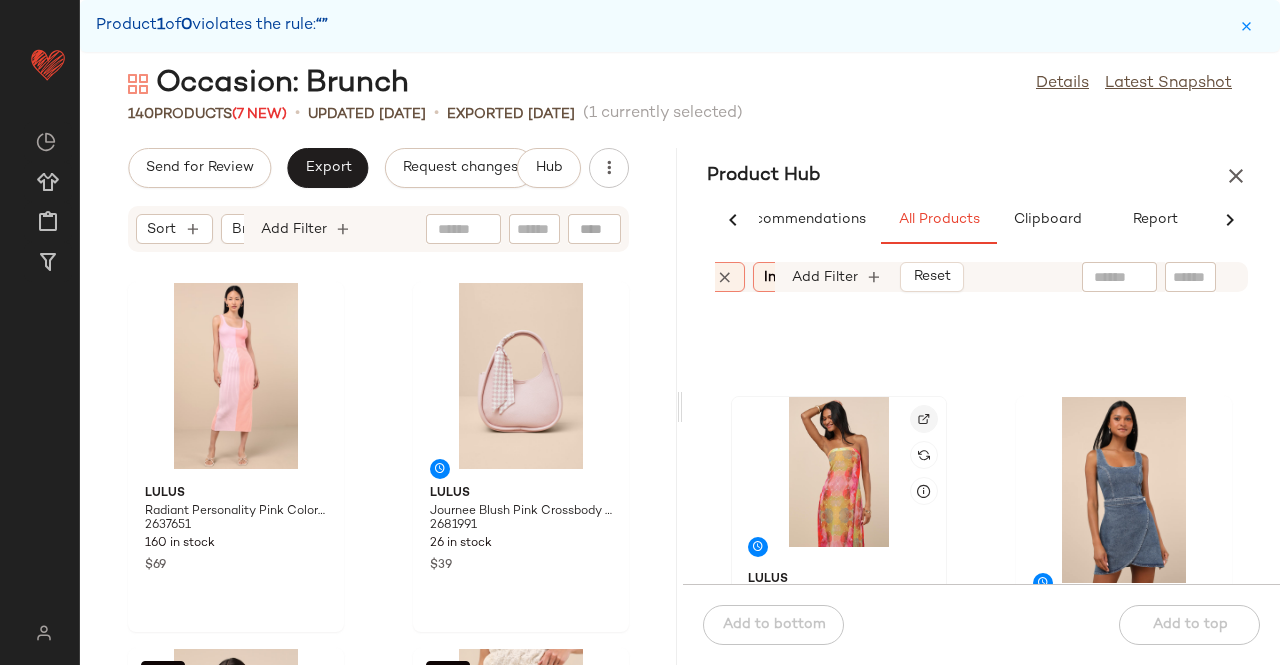 click at bounding box center (924, 419) 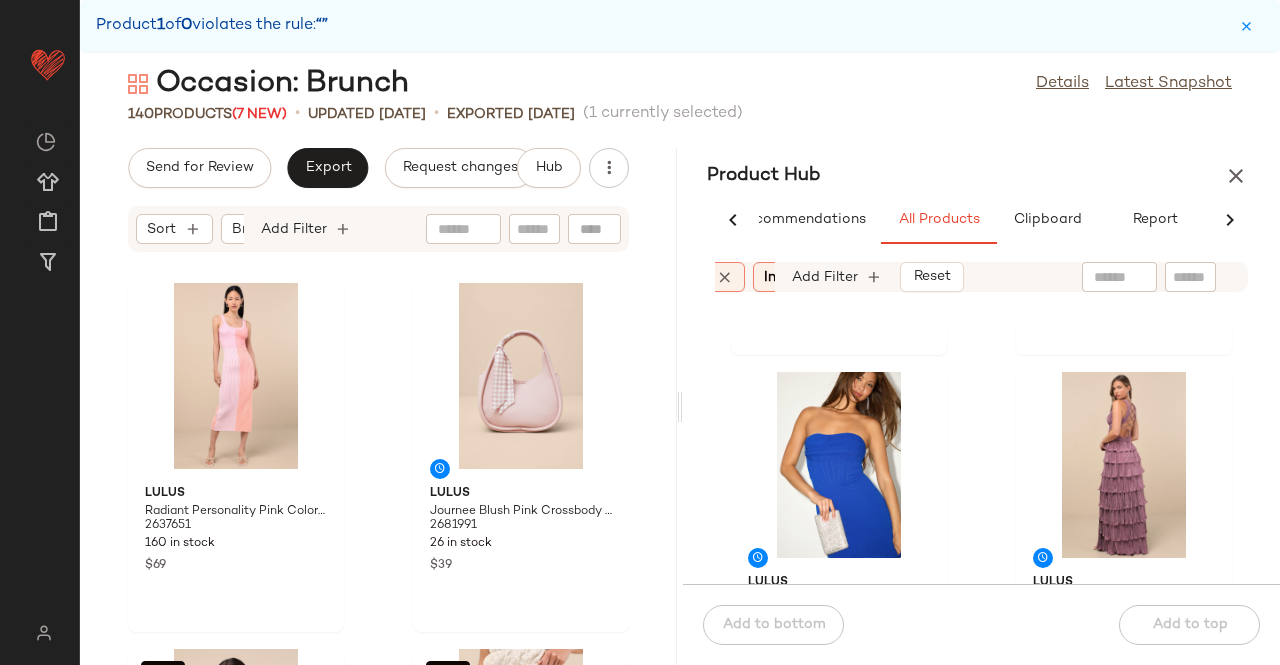 scroll, scrollTop: 4016, scrollLeft: 0, axis: vertical 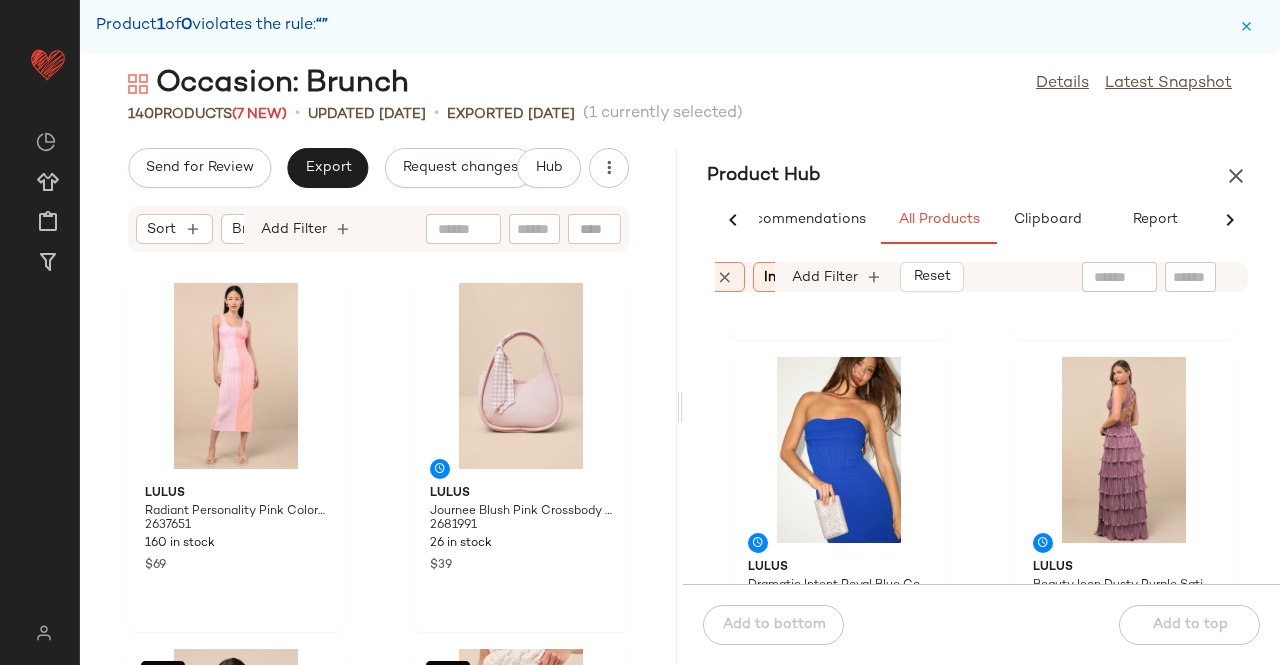 click 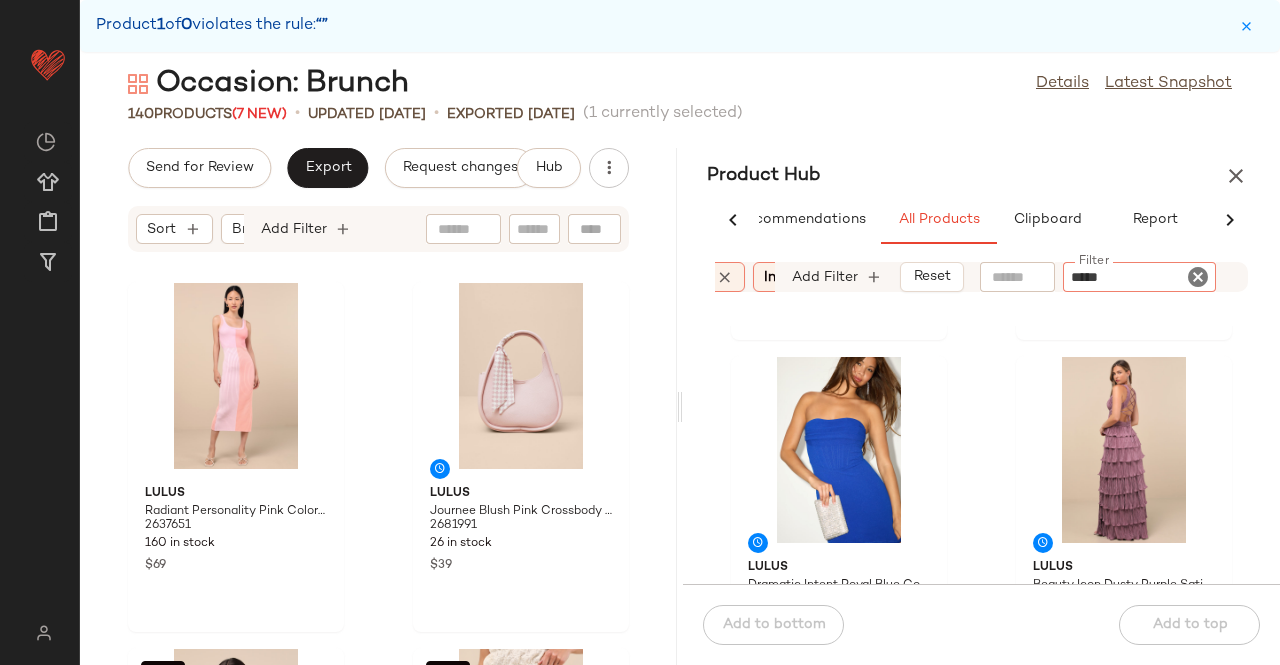 type on "******" 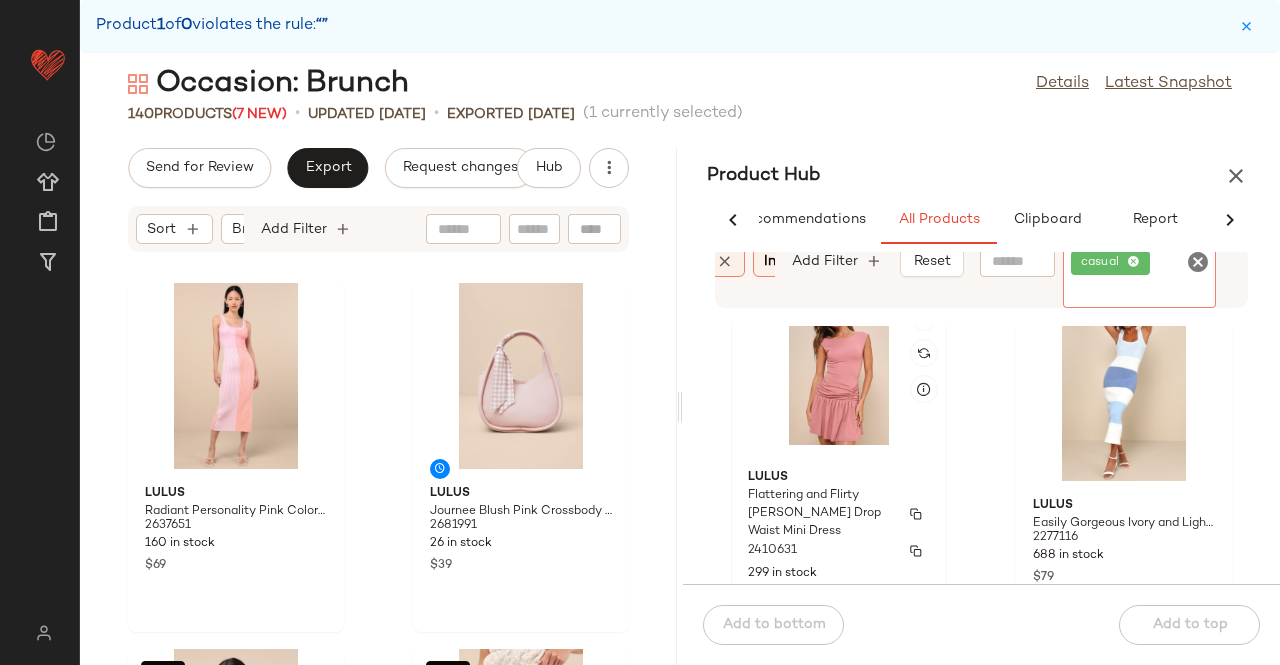 scroll, scrollTop: 6516, scrollLeft: 0, axis: vertical 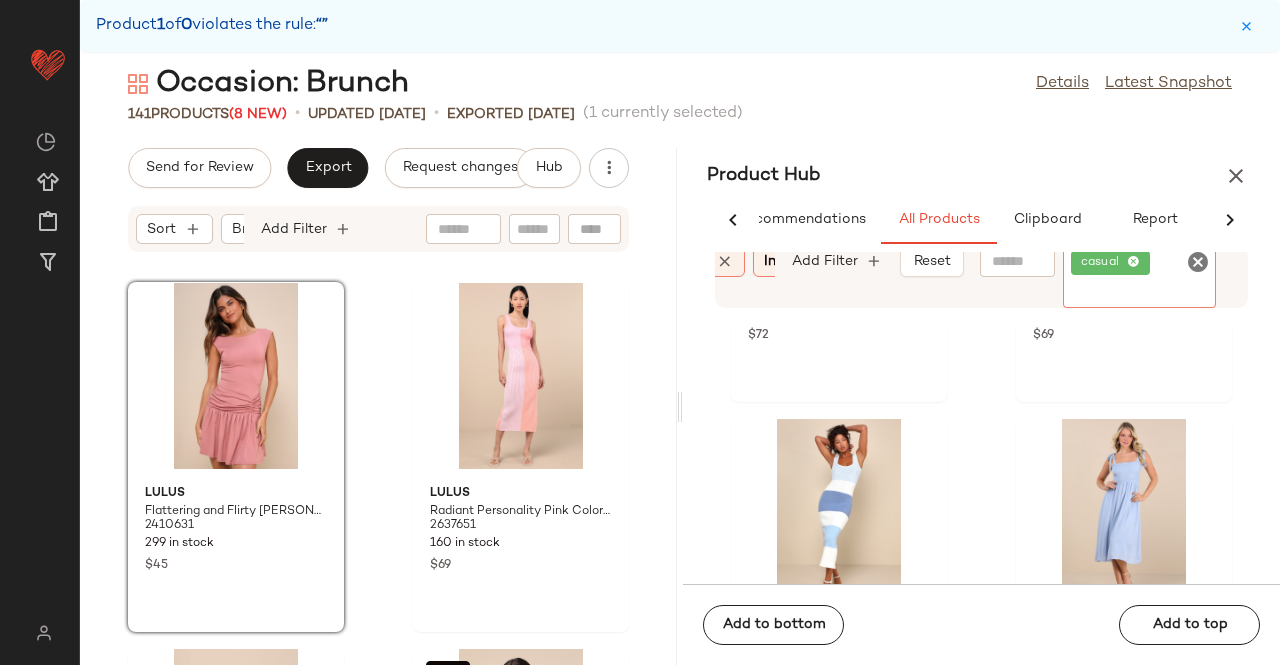 click on "casual" 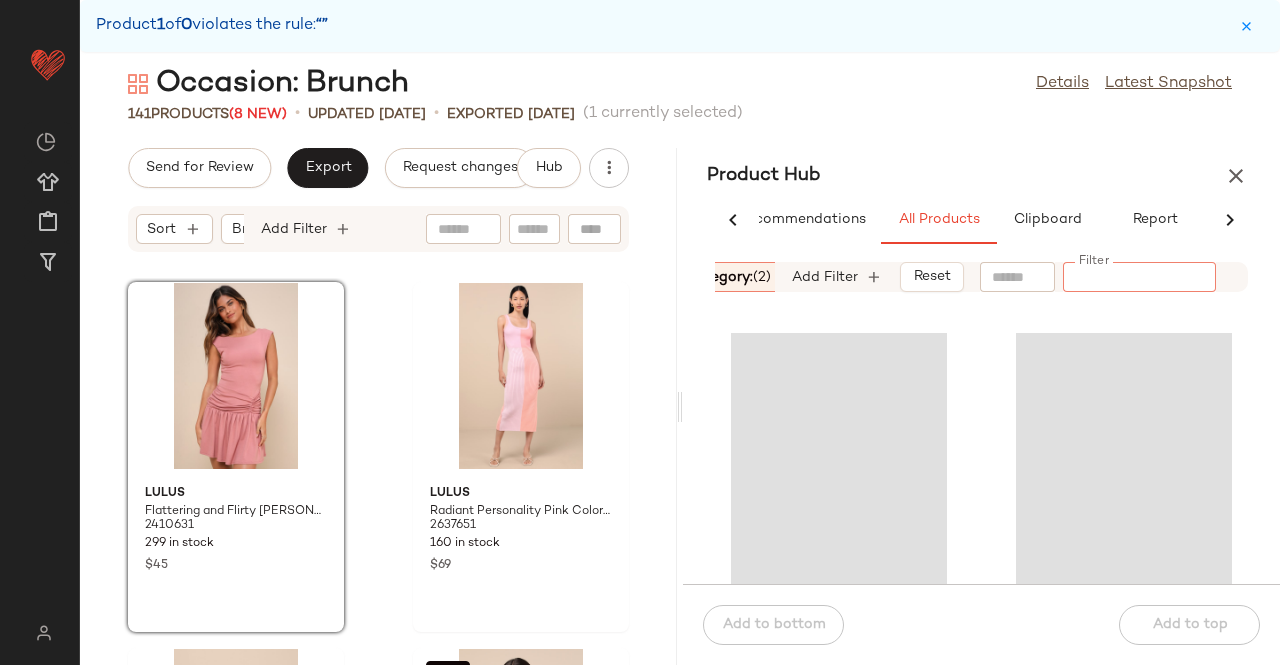 scroll, scrollTop: 0, scrollLeft: 191, axis: horizontal 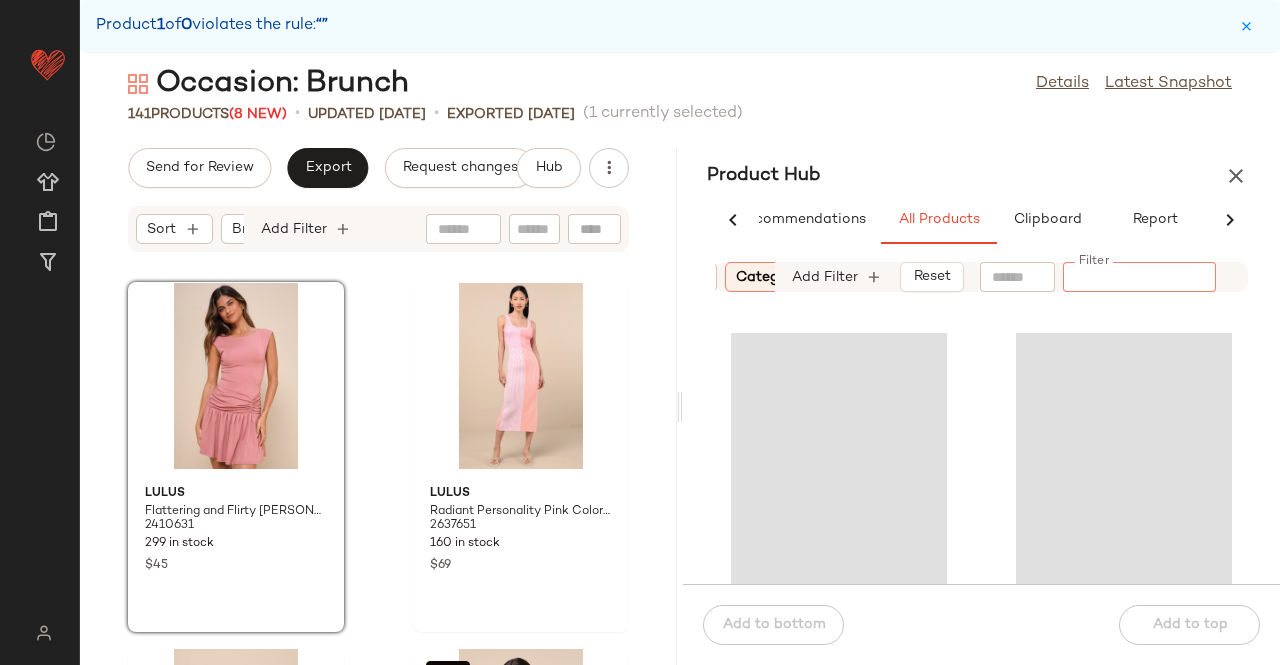 click on "Category:   (2)" at bounding box center [779, 277] 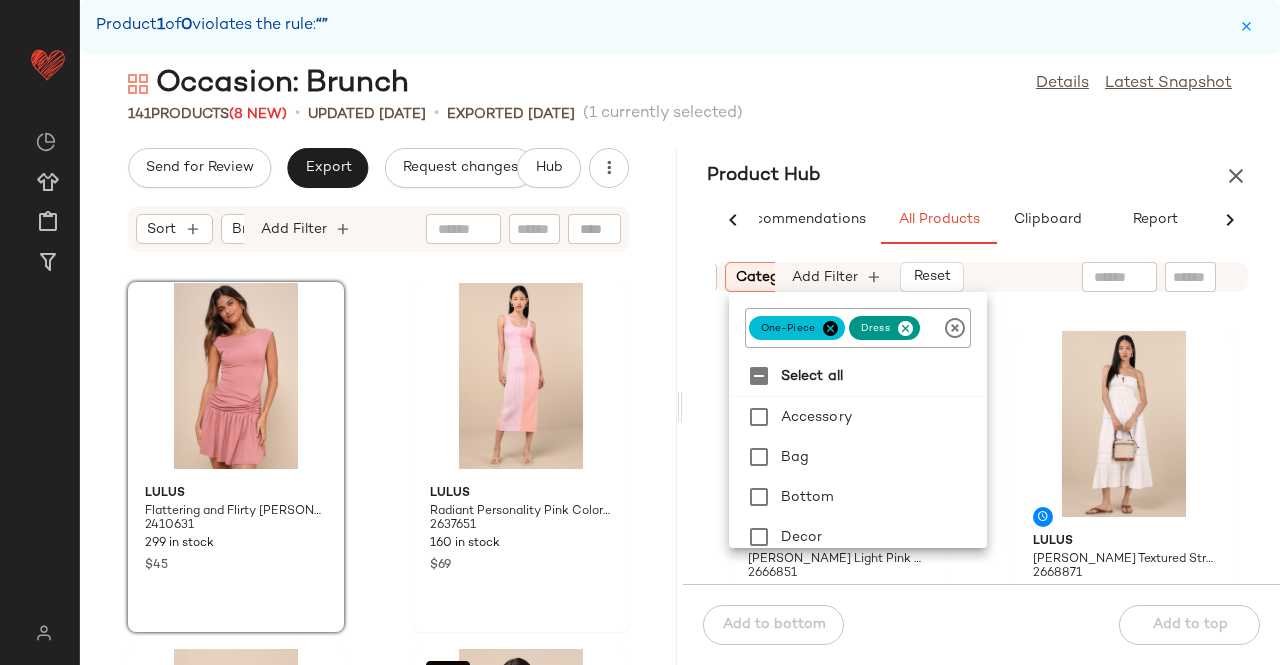 click on "one-piece" 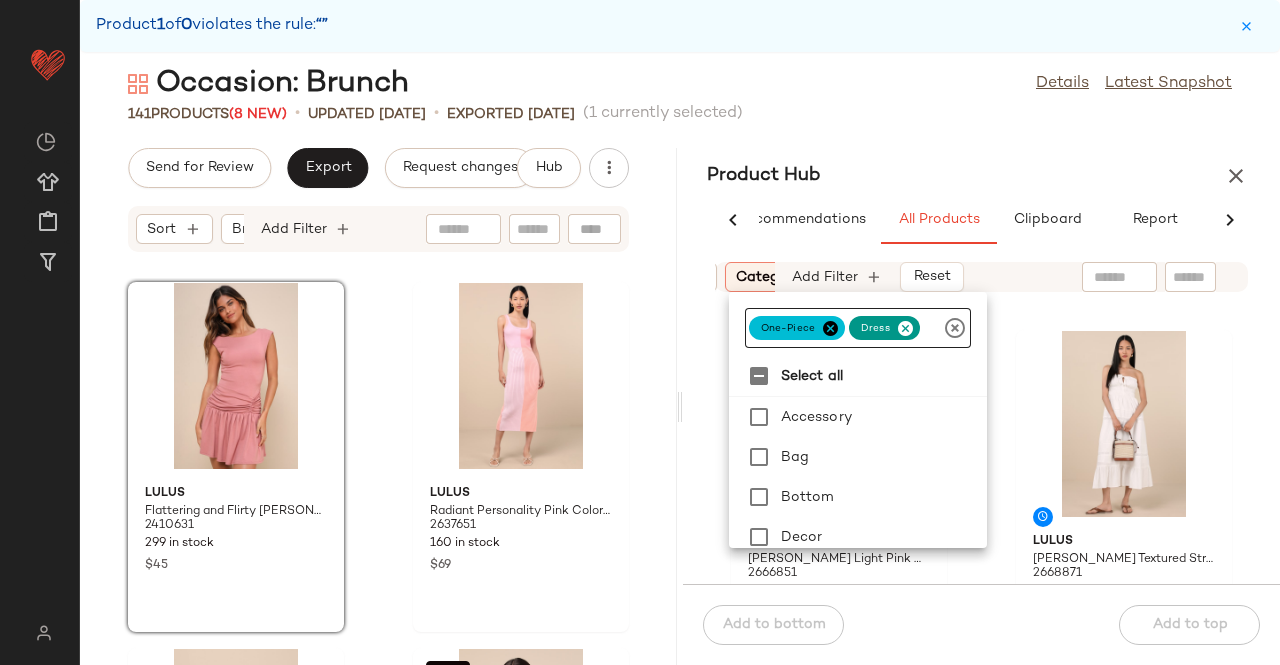 click at bounding box center [830, 328] 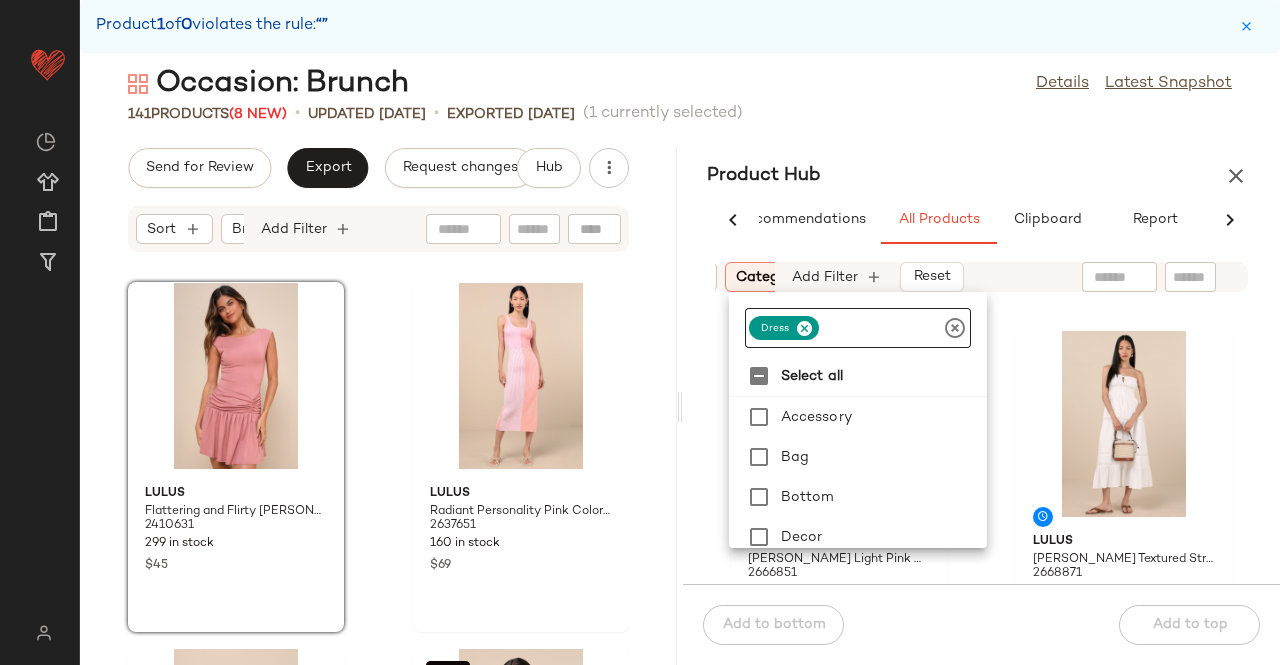 click on "dress" 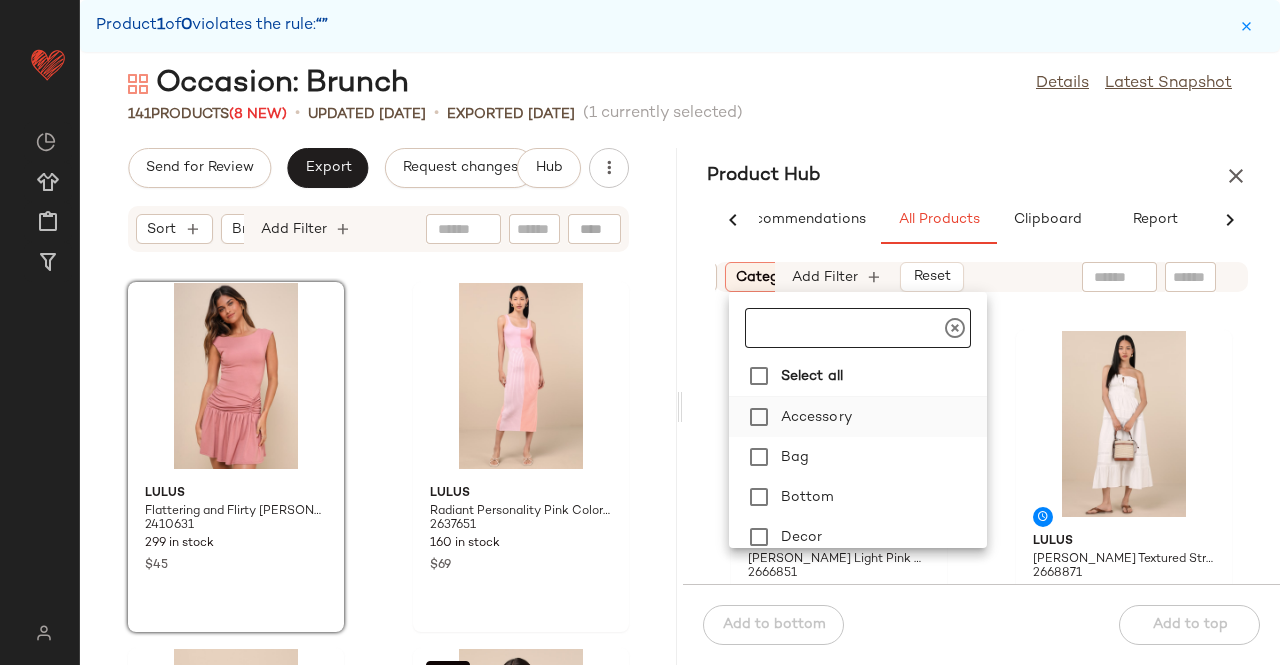 drag, startPoint x: 801, startPoint y: 411, endPoint x: 802, endPoint y: 433, distance: 22.022715 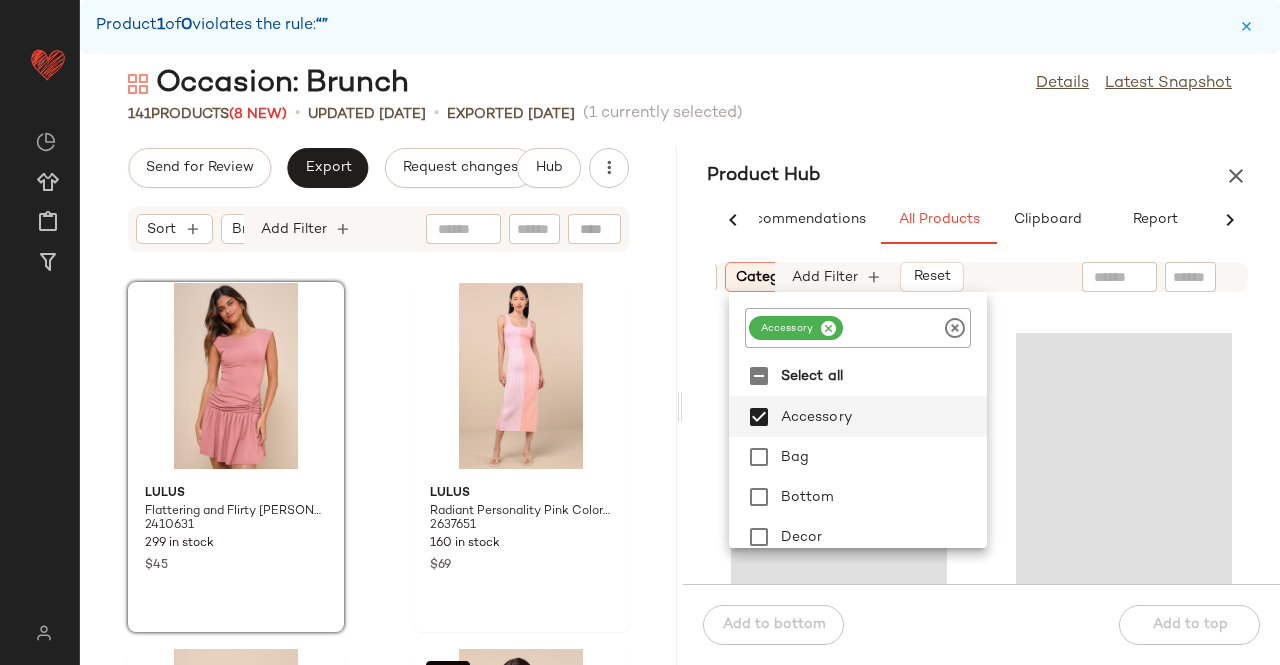 click on "Occasion: Brunch  Details   Latest Snapshot  141   Products  (8 New)  •   updated Jul 8th  •  Exported Jul 3rd   (1 currently selected)   Send for Review   Export   Request changes   Hub  Sort  Brand  Category  Add Filter  Lulus Flattering and Flirty Dusty Rose Drop Waist Mini Dress 2410631 299 in stock $45 Lulus Radiant Personality Pink Color Block Ribbed Knit Midi Dress 2637651 160 in stock $69 Lulus Journee Blush Pink Crossbody Handbag 2681991 26 in stock $39  SET  Nia Wes Cream Lace Smocked Tank Top 2663191 119 in stock $78  SET  Nia Angel Cream Lace Mini Skort 2663211 118 in stock $78  SET  Lulus Posh Certainty Beige Pinstripe Linen Tie-Back Halter Vest Top 2378031 131 in stock $27 $39 Sale  SET  Lulus Posh Certainty Beige Pinstripe Linen Pleated High-Rise Shorts 2378051 236 in stock $32 $45 Sale Lulus Aliah White Lace-Up High Heel Sandals 1190971 531 in stock $32 $45 Sale Product Hub  AI Recommendations   All Products   Clipboard   Report  Sort:   (1) Brand  Category:   accessory No in_stock" at bounding box center (680, 364) 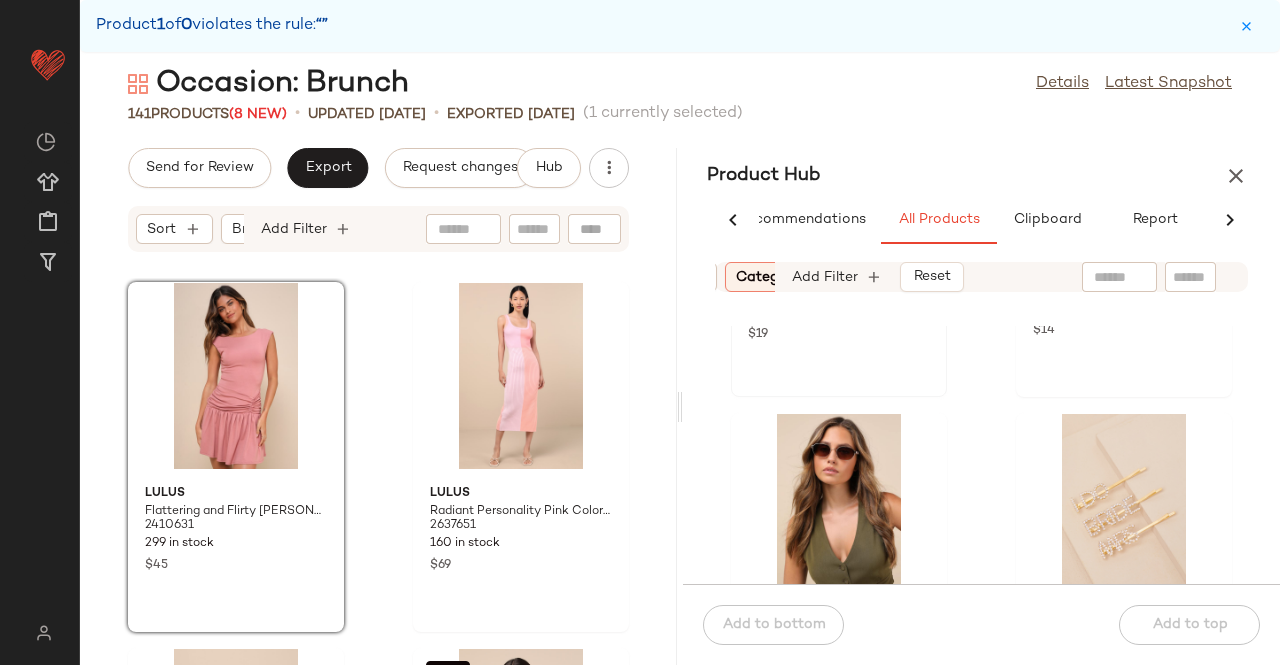 scroll, scrollTop: 1516, scrollLeft: 0, axis: vertical 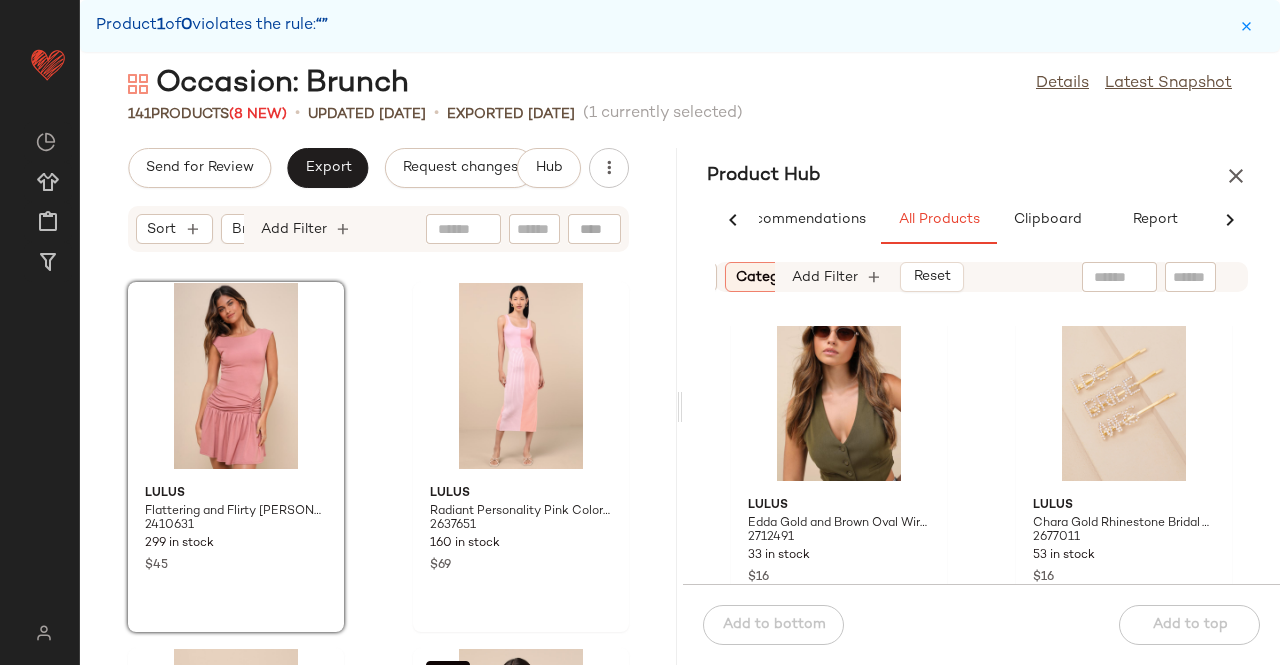 click on "Sort:   (1) Brand  Category:   accessory In Curation?:   No Availability:   in_stock Total Inventory:   25-Max" at bounding box center (745, 277) 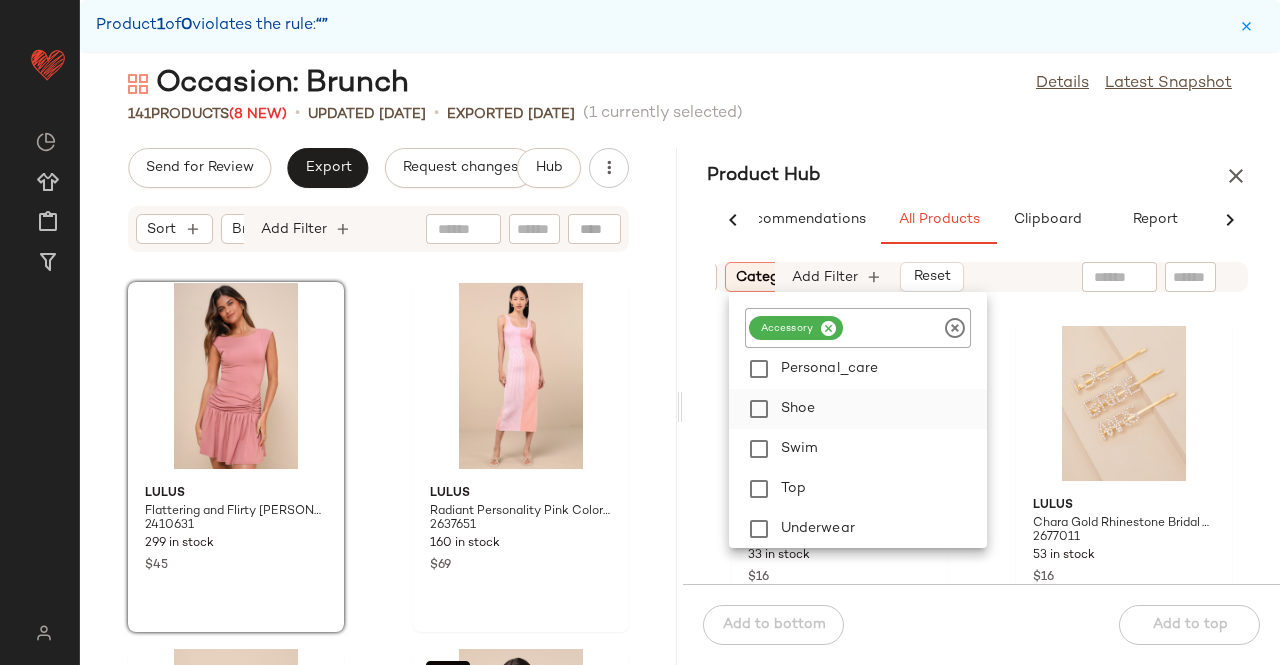 click on "Shoe" at bounding box center (880, 409) 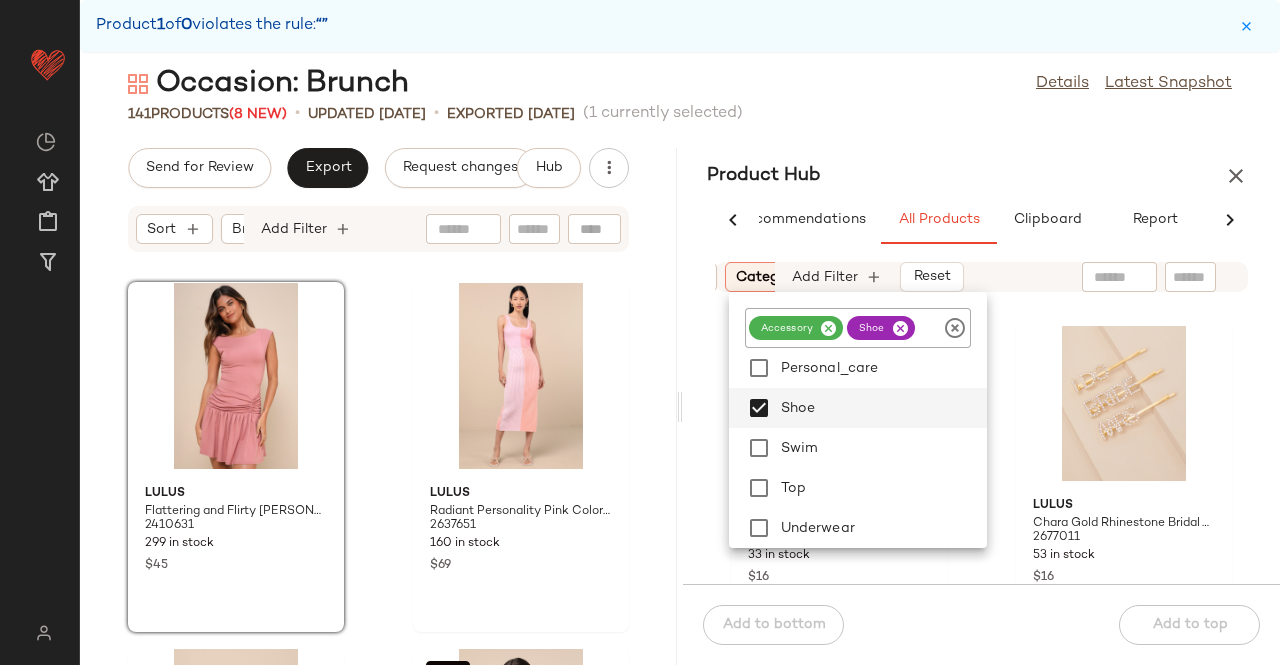 click on "Occasion: Brunch  Details   Latest Snapshot  141   Products  (8 New)  •   updated Jul 8th  •  Exported Jul 3rd   (1 currently selected)   Send for Review   Export   Request changes   Hub  Sort  Brand  Category  Add Filter  Lulus Flattering and Flirty Dusty Rose Drop Waist Mini Dress 2410631 299 in stock $45 Lulus Radiant Personality Pink Color Block Ribbed Knit Midi Dress 2637651 160 in stock $69 Lulus Journee Blush Pink Crossbody Handbag 2681991 26 in stock $39  SET  Nia Wes Cream Lace Smocked Tank Top 2663191 119 in stock $78  SET  Nia Angel Cream Lace Mini Skort 2663211 118 in stock $78  SET  Lulus Posh Certainty Beige Pinstripe Linen Tie-Back Halter Vest Top 2378031 131 in stock $27 $39 Sale  SET  Lulus Posh Certainty Beige Pinstripe Linen Pleated High-Rise Shorts 2378051 236 in stock $32 $45 Sale Lulus Aliah White Lace-Up High Heel Sandals 1190971 531 in stock $32 $45 Sale Product Hub  AI Recommendations   All Products   Clipboard   Report  Sort:   (1) Brand  Category:   (2) In Curation?:   No" at bounding box center [680, 364] 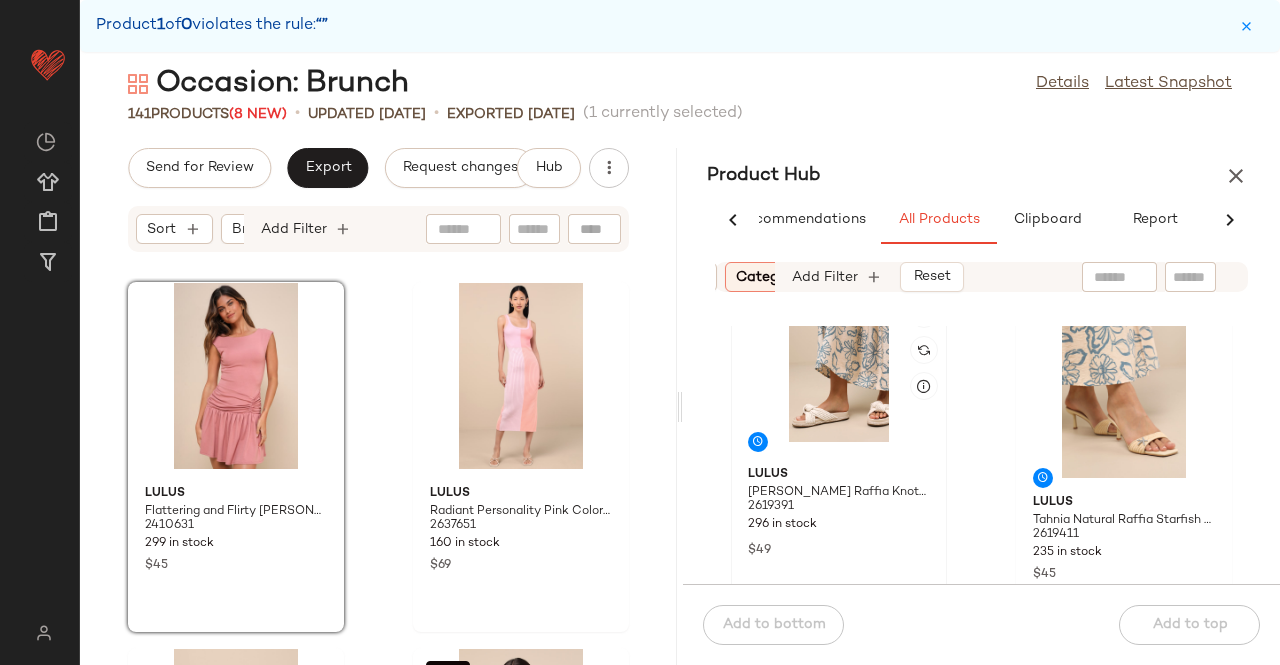 scroll, scrollTop: 1916, scrollLeft: 0, axis: vertical 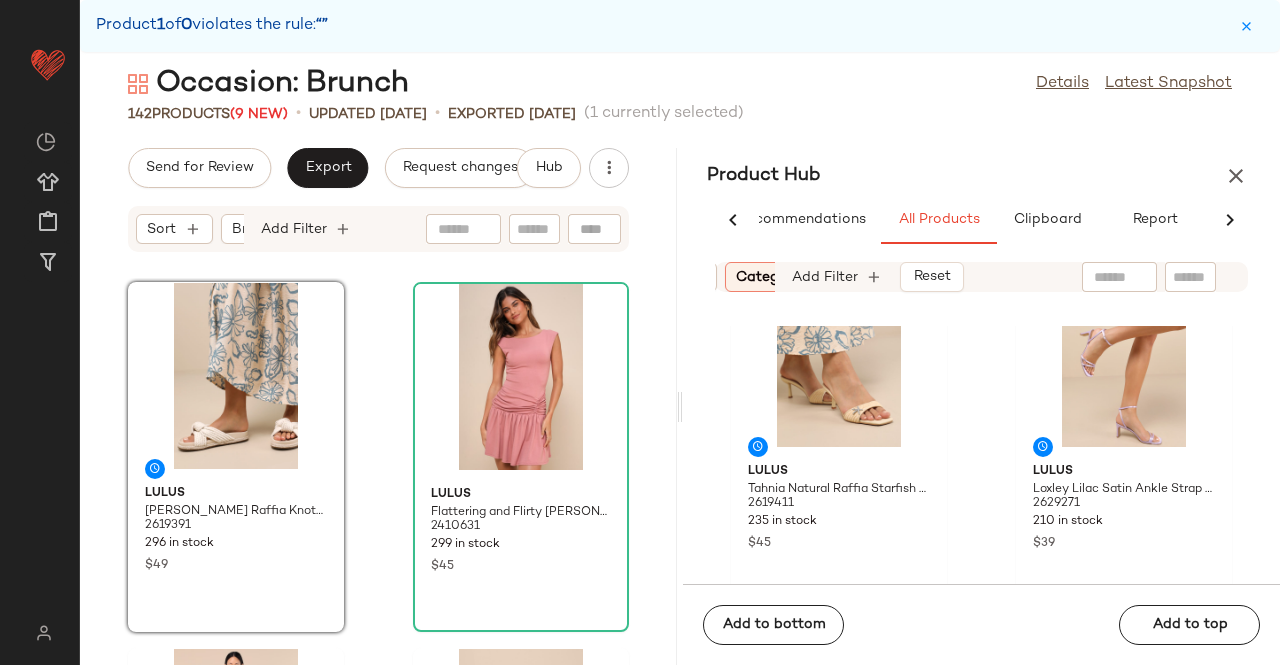 click on "Category:   (2)" at bounding box center [779, 277] 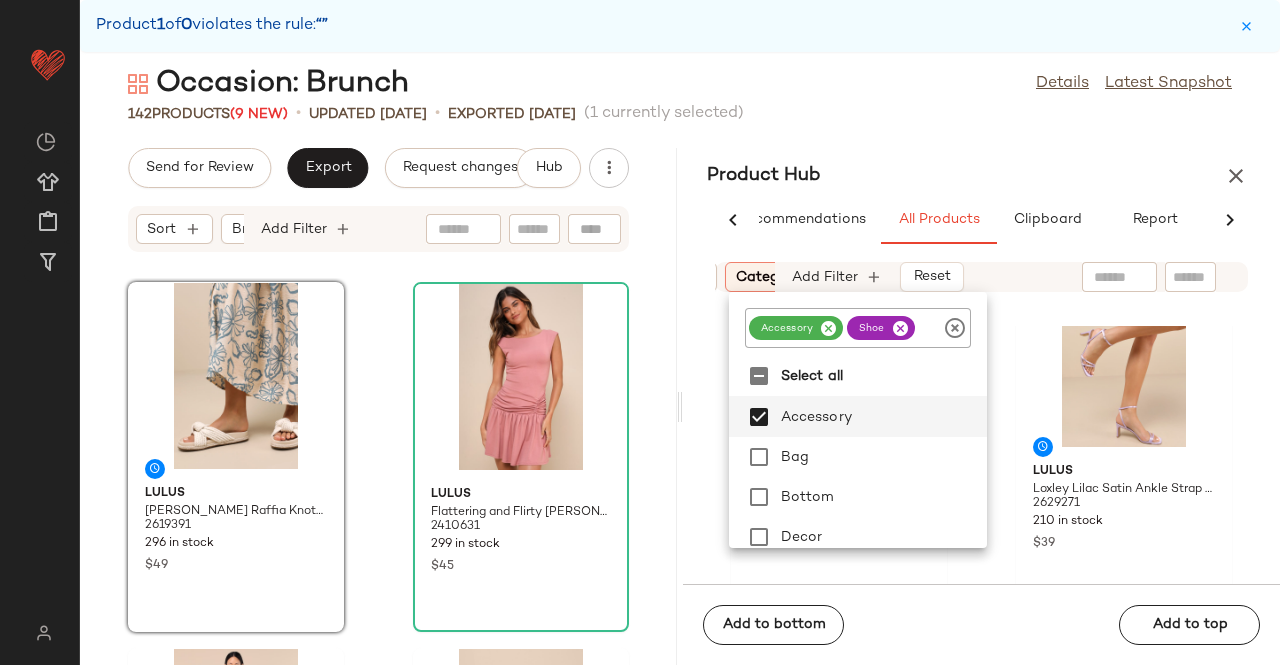 click at bounding box center [828, 328] 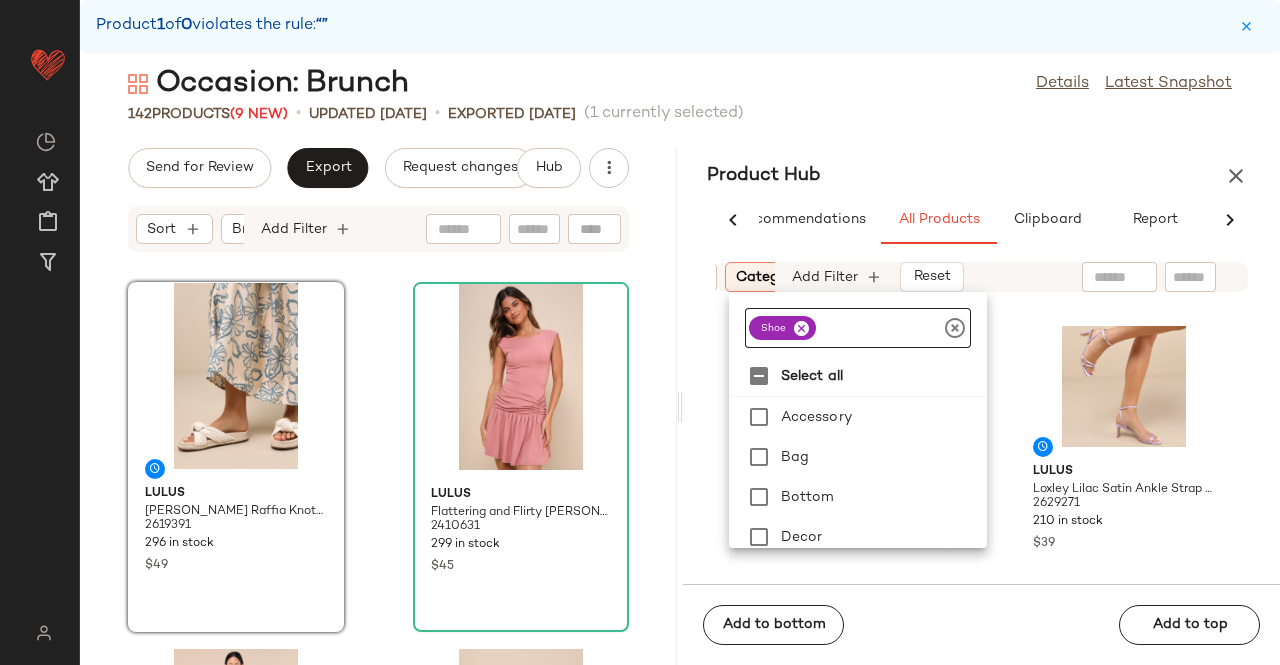 click at bounding box center [801, 328] 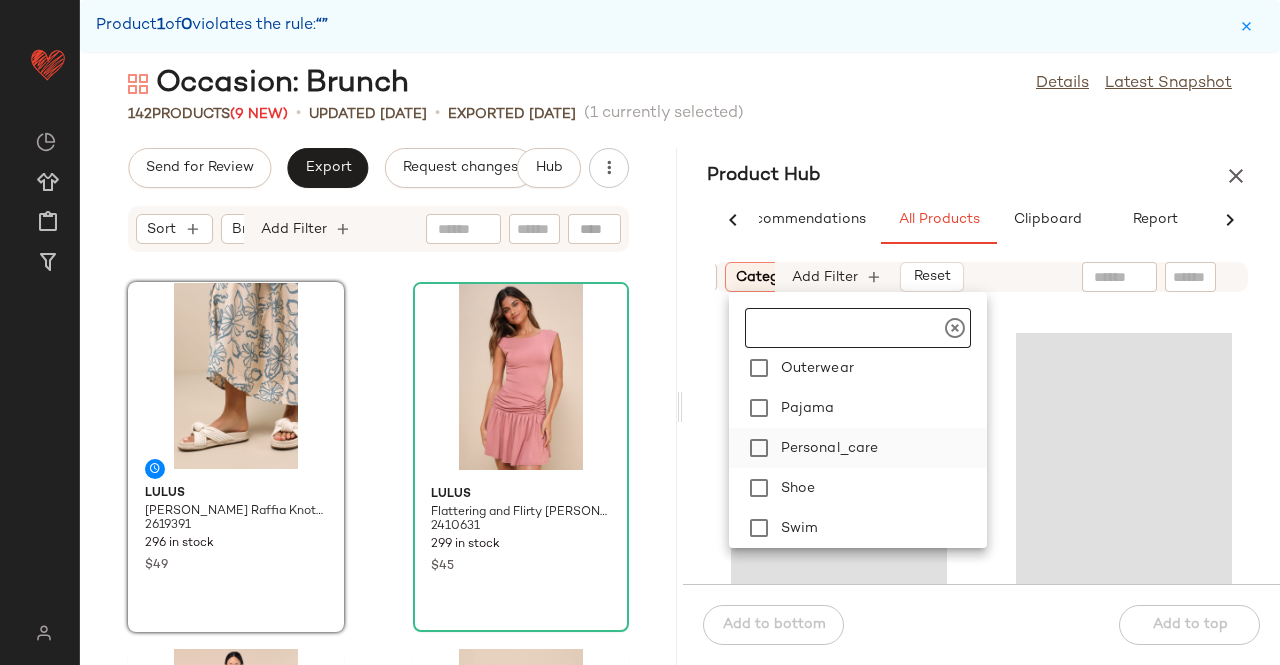 scroll, scrollTop: 480, scrollLeft: 0, axis: vertical 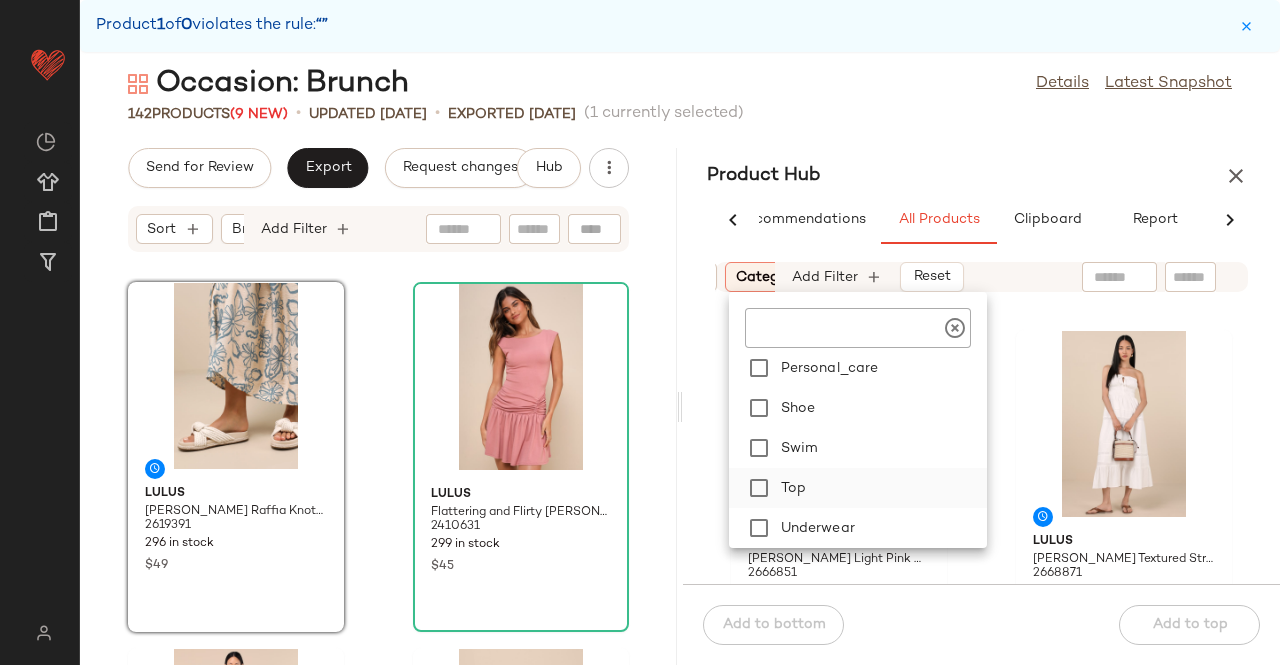 click on "Top" at bounding box center [880, 488] 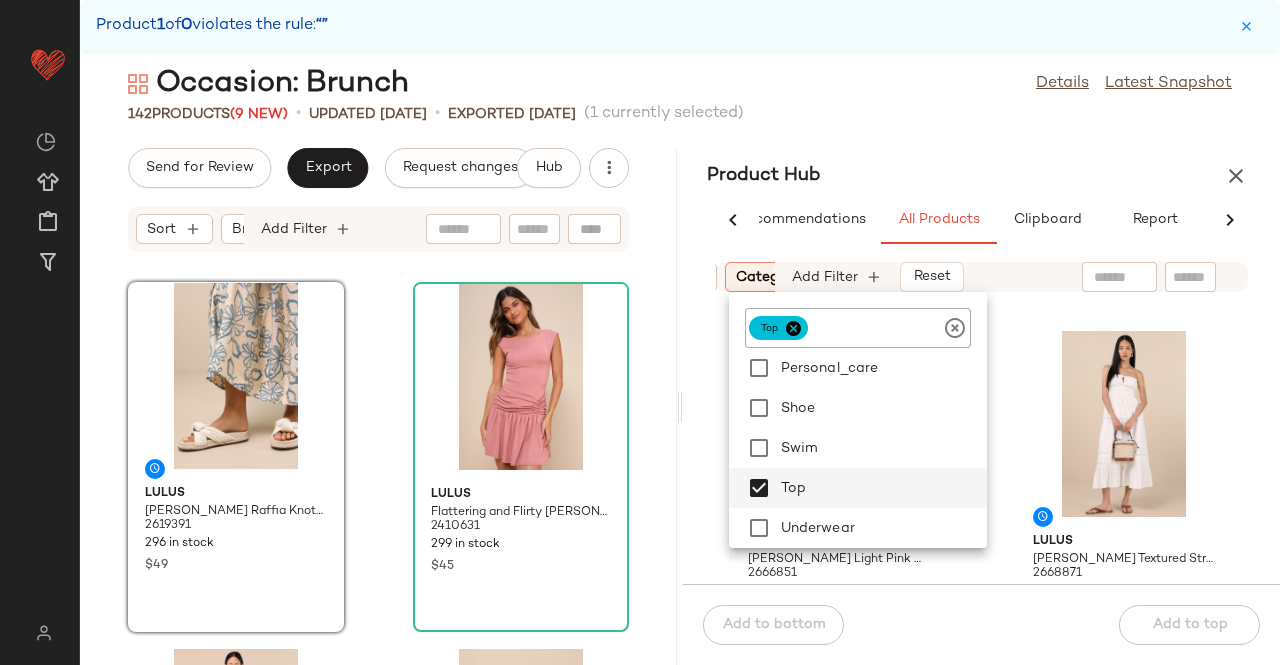 click on "142   Products  (9 New)  •   updated Jul 8th  •  Exported Jul 3rd   (1 currently selected)" 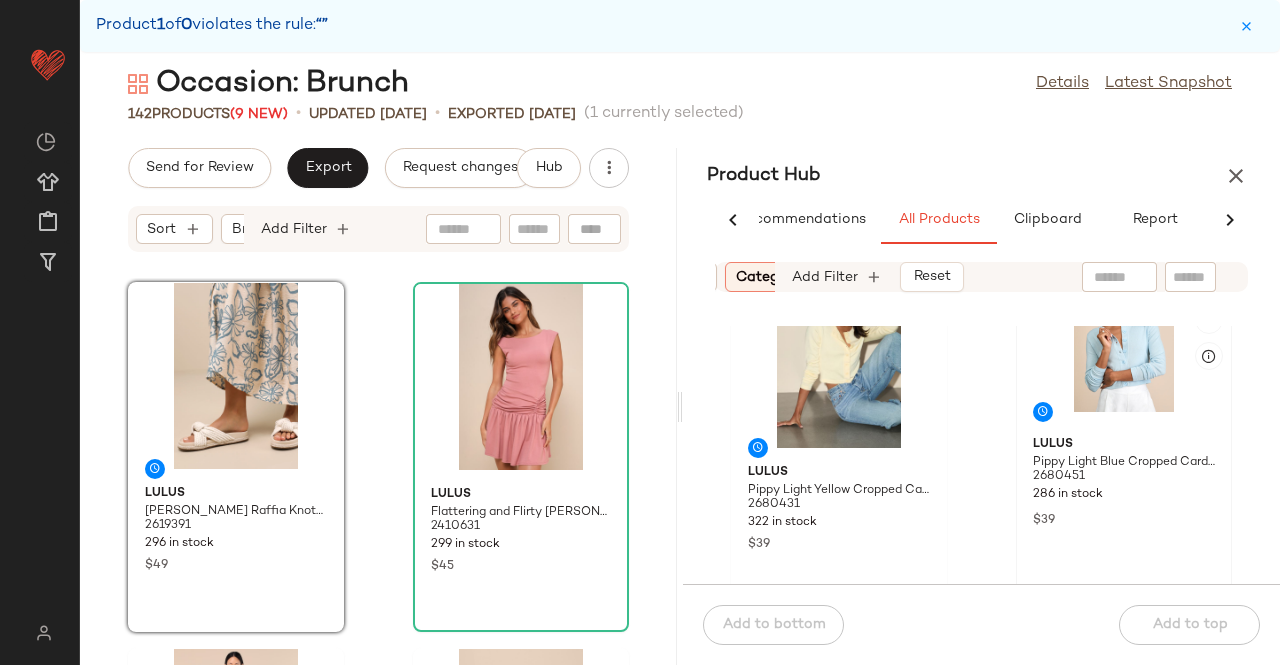 scroll, scrollTop: 2616, scrollLeft: 0, axis: vertical 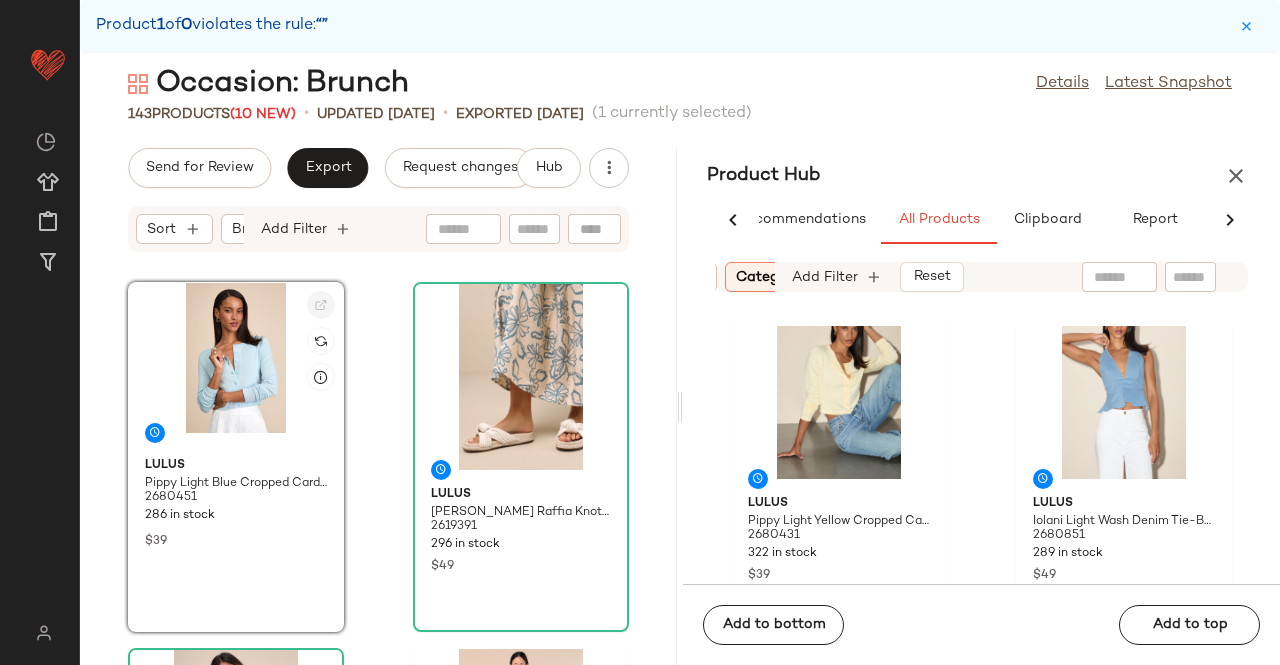 click at bounding box center [321, 305] 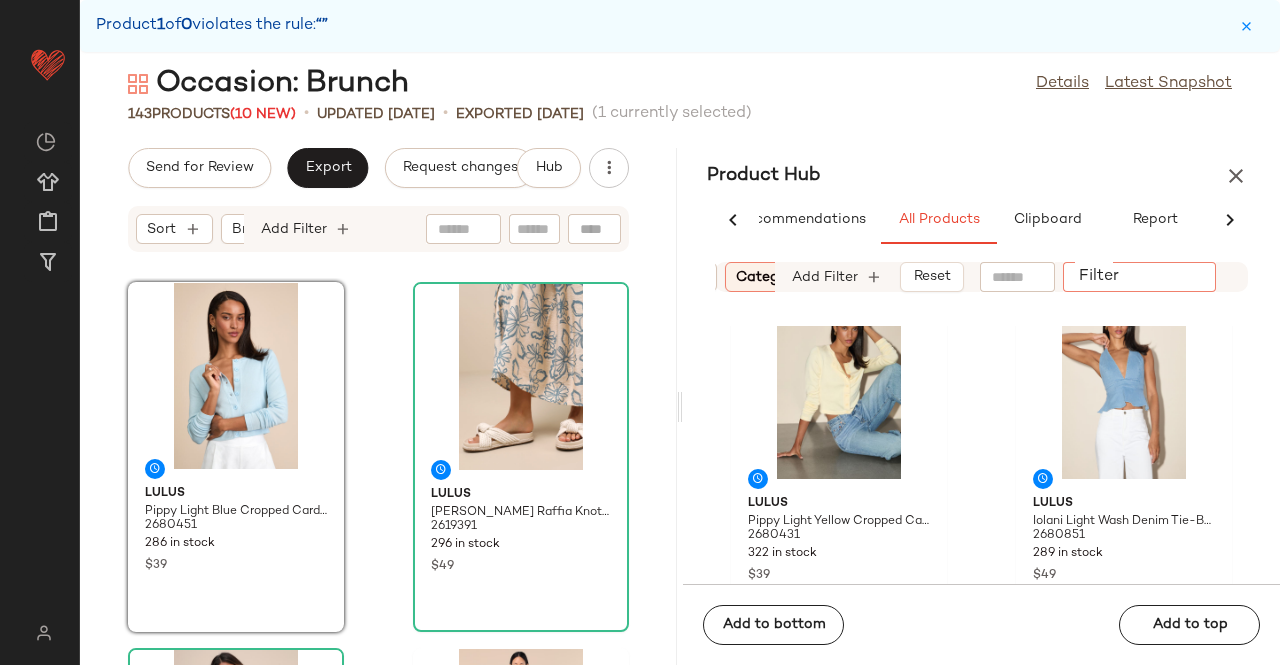 click on "Filter" 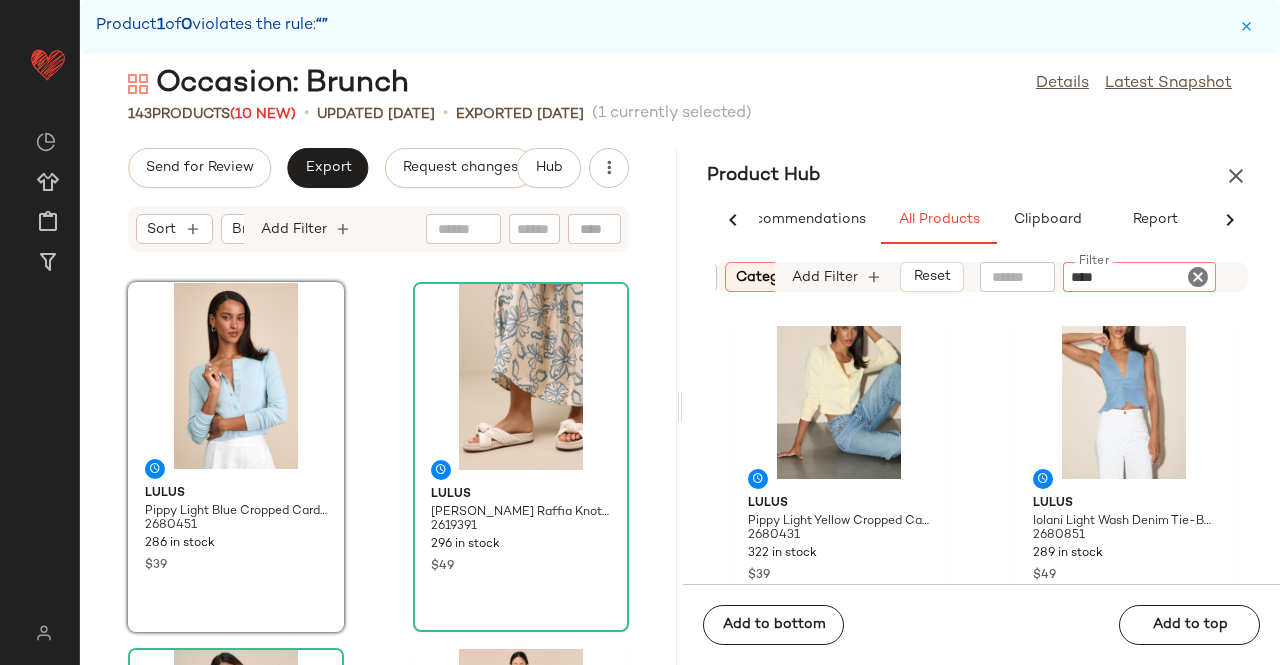 type on "*****" 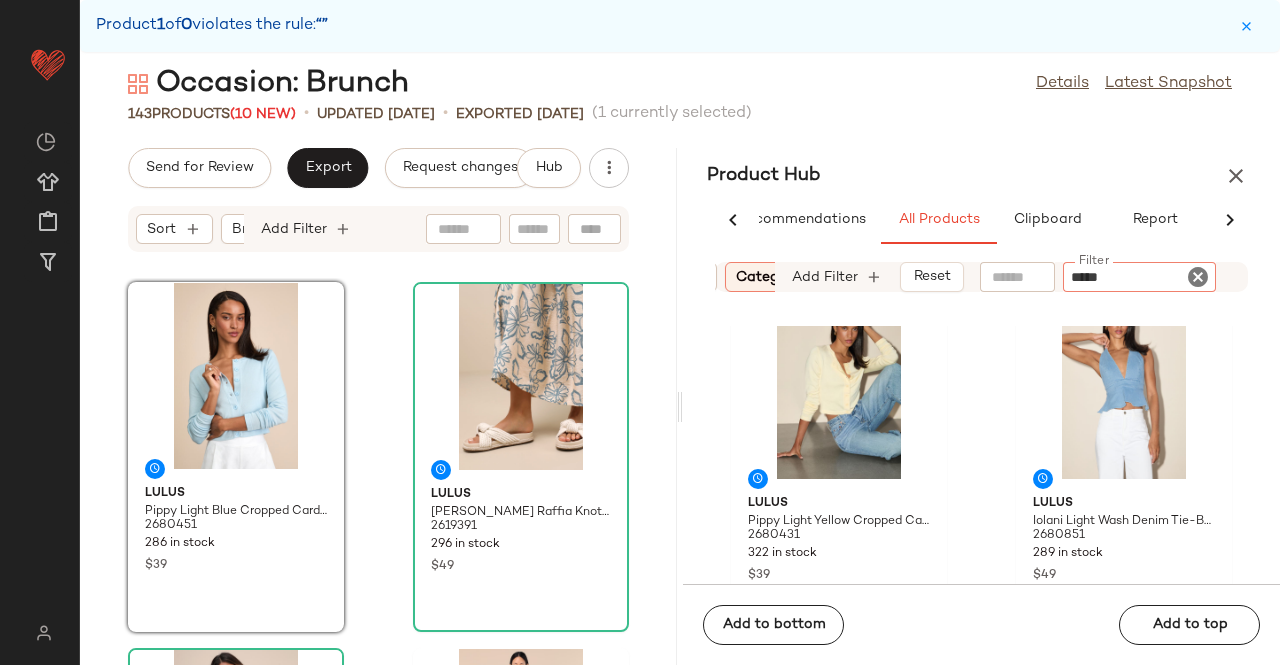 type 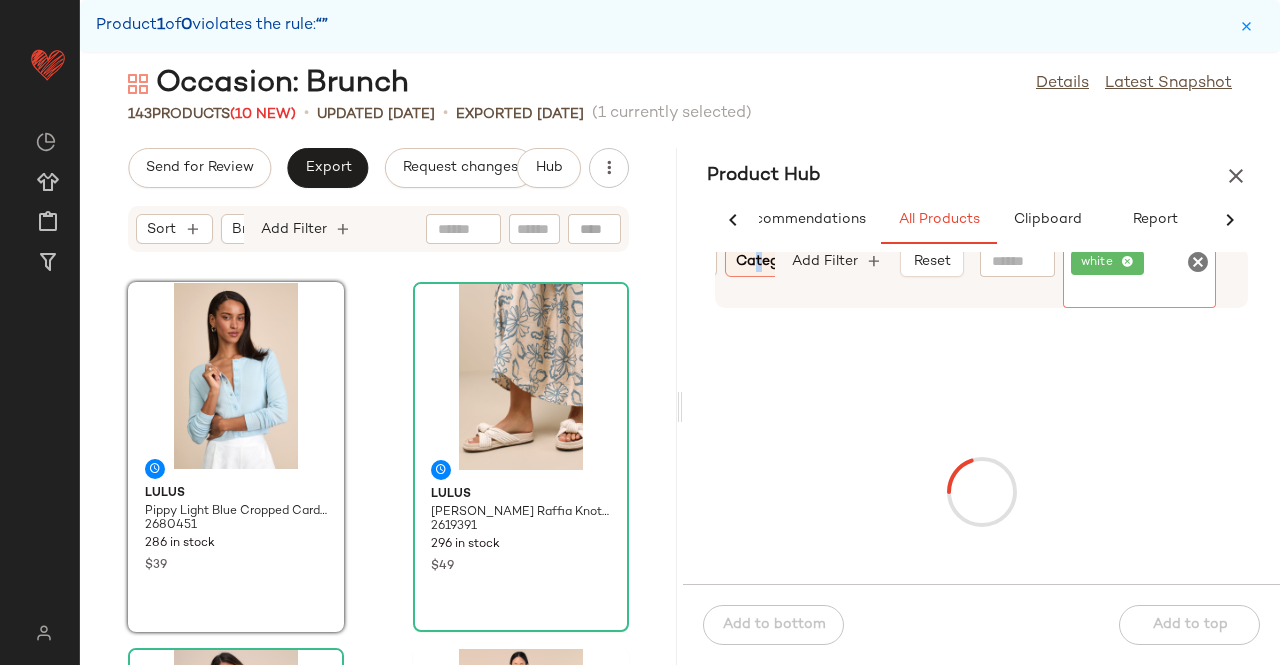 drag, startPoint x: 761, startPoint y: 255, endPoint x: 770, endPoint y: 284, distance: 30.364452 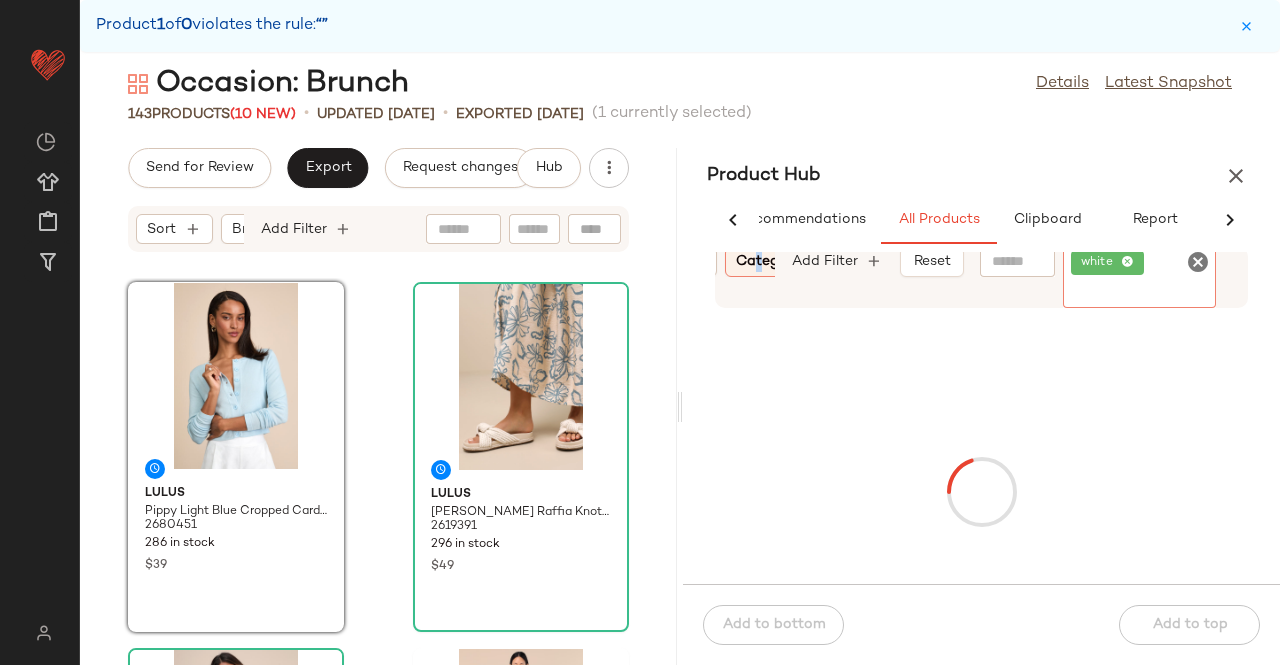 click on "Category:   top" 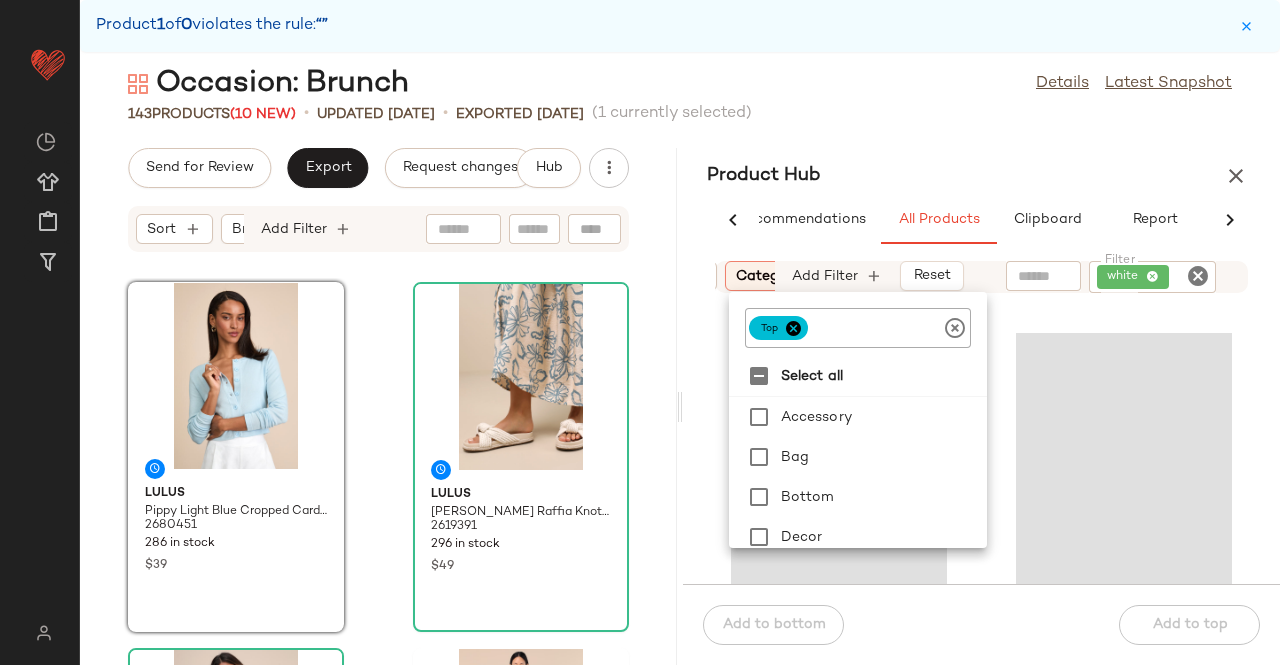 click at bounding box center (793, 328) 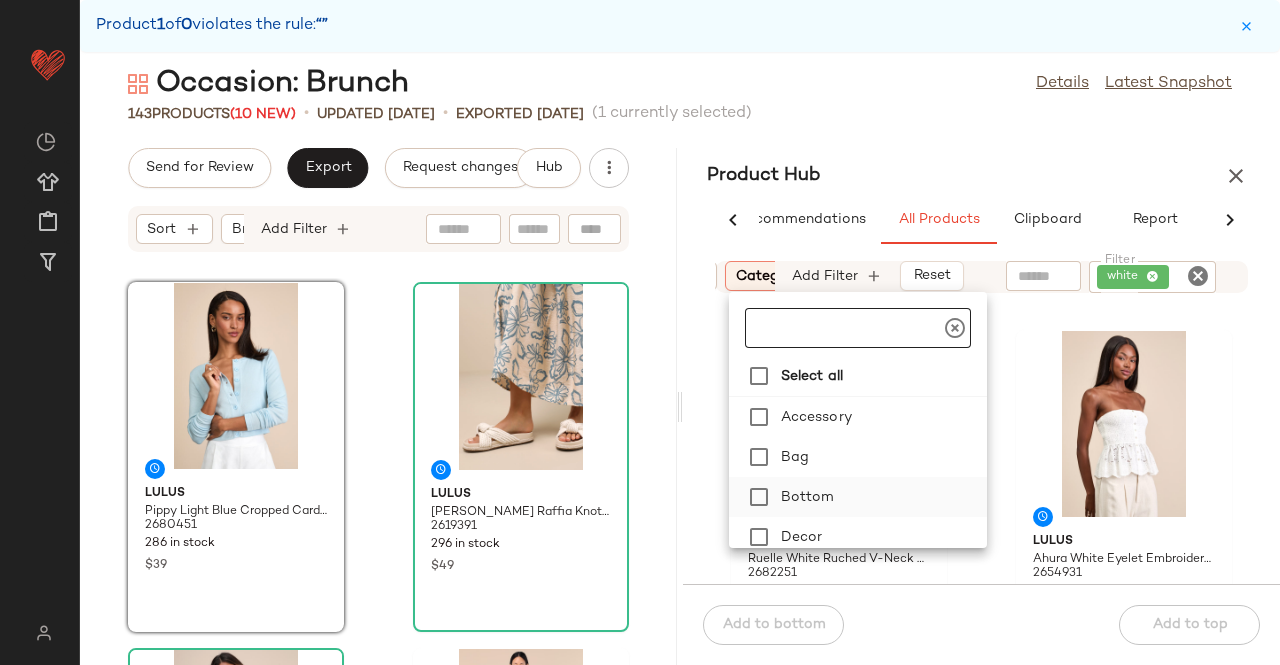 click on "Bottom" 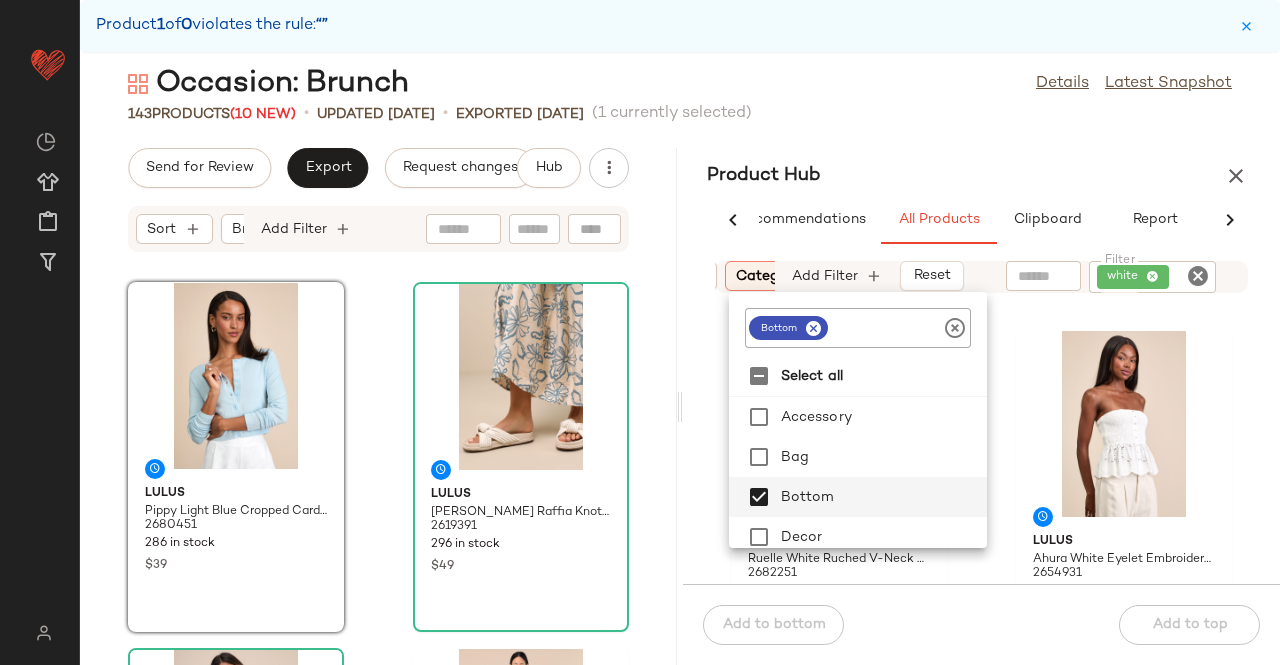 drag, startPoint x: 927, startPoint y: 139, endPoint x: 928, endPoint y: 169, distance: 30.016663 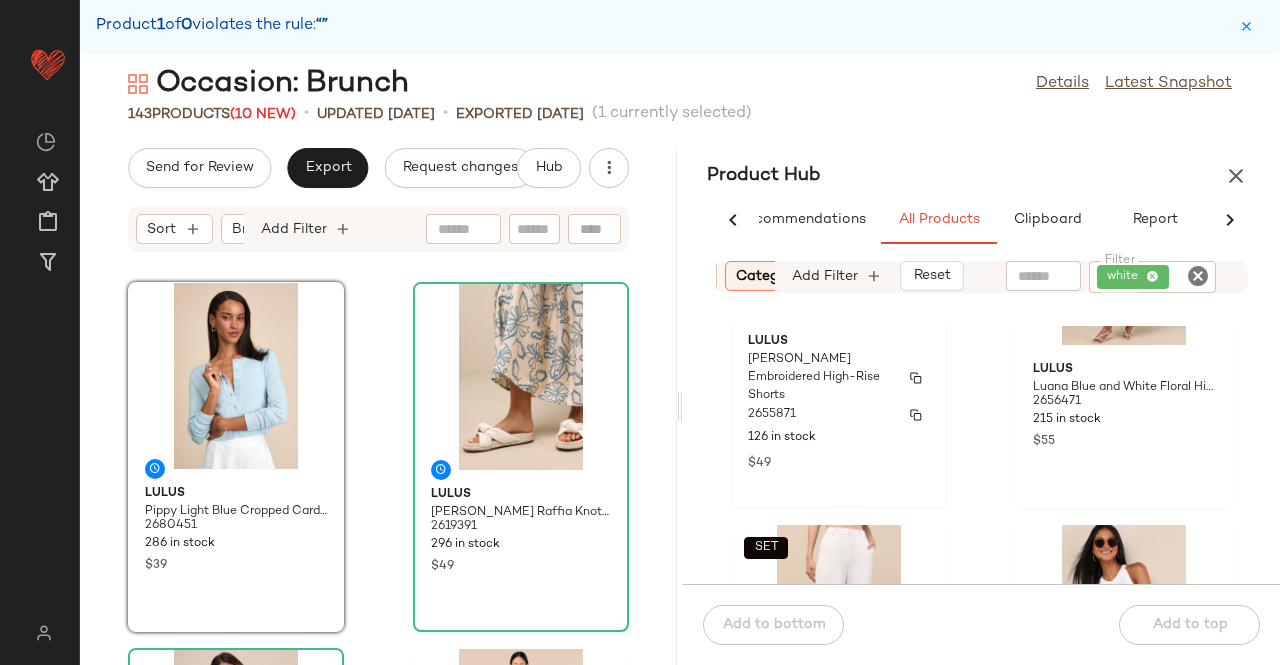 scroll, scrollTop: 3316, scrollLeft: 0, axis: vertical 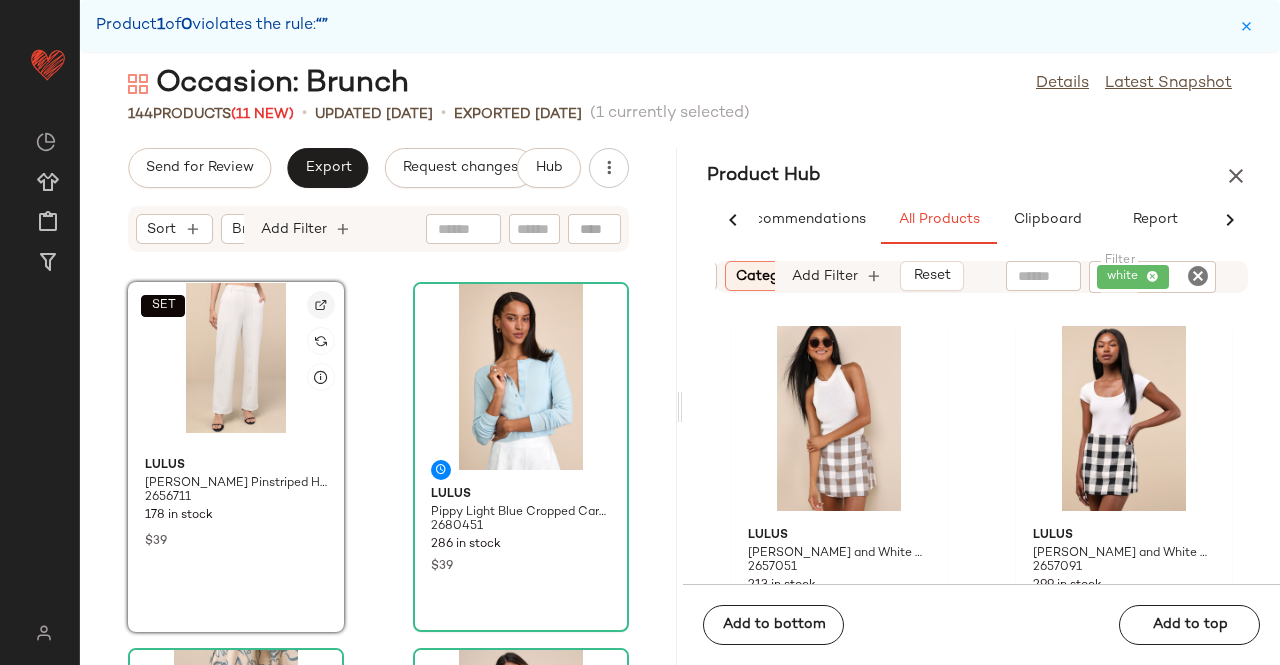click 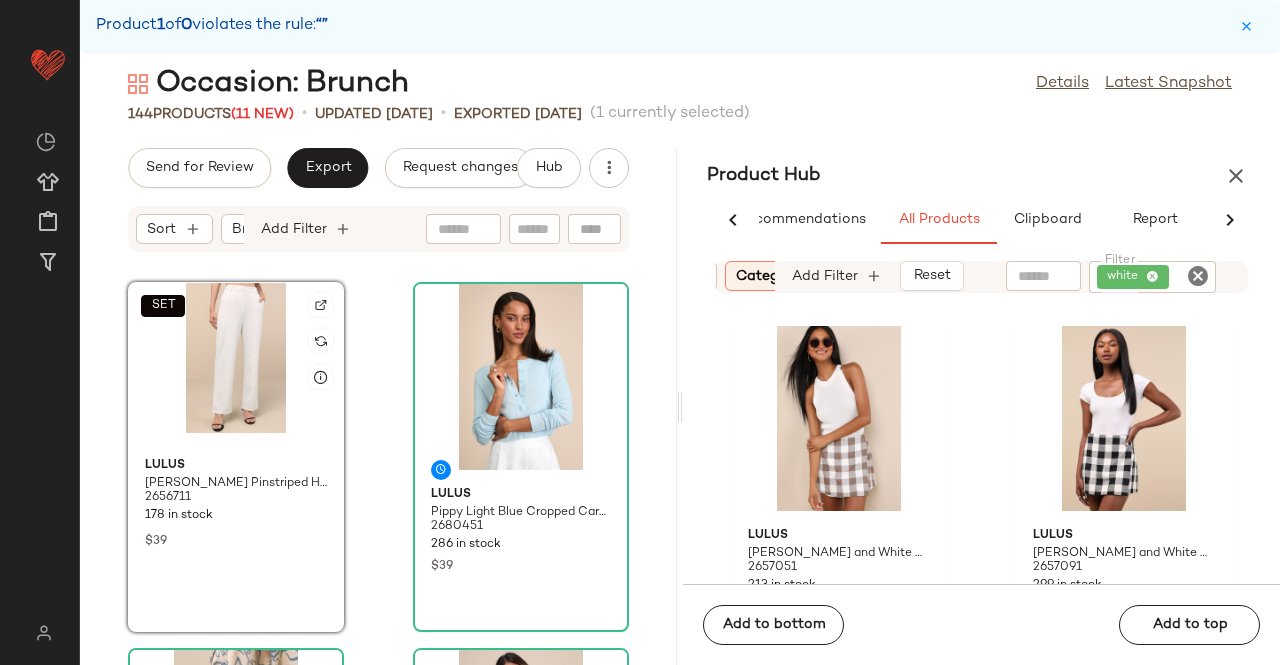 click on "SET" 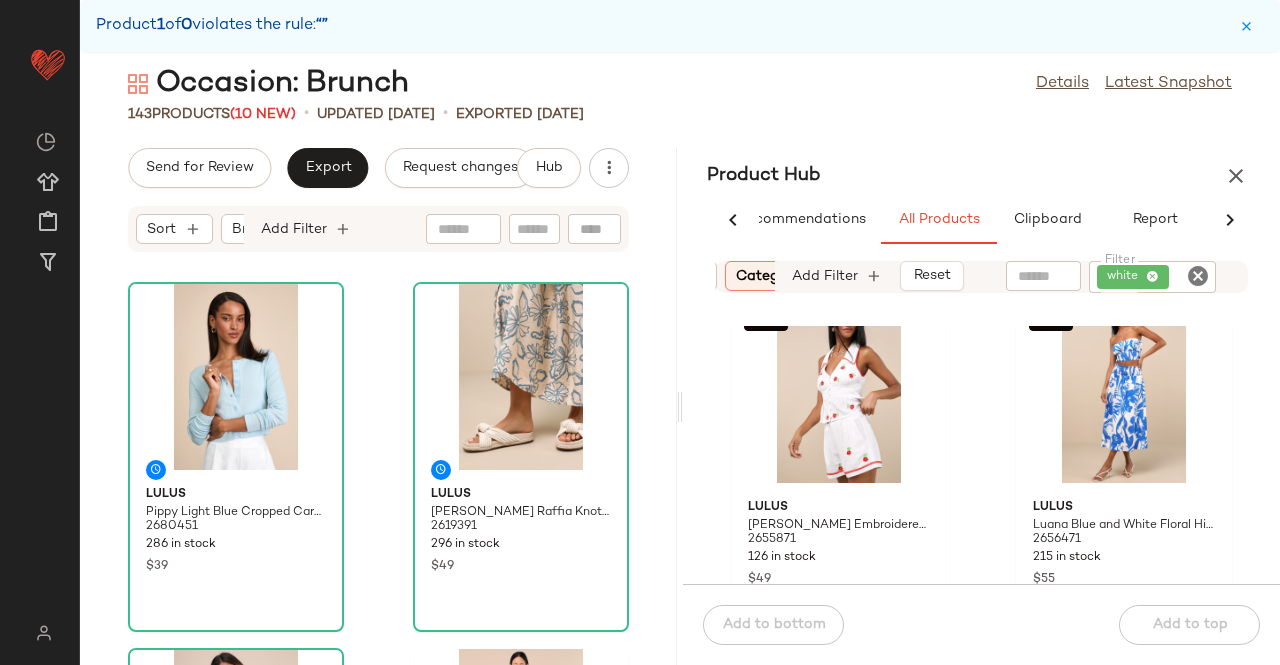 scroll, scrollTop: 2578, scrollLeft: 0, axis: vertical 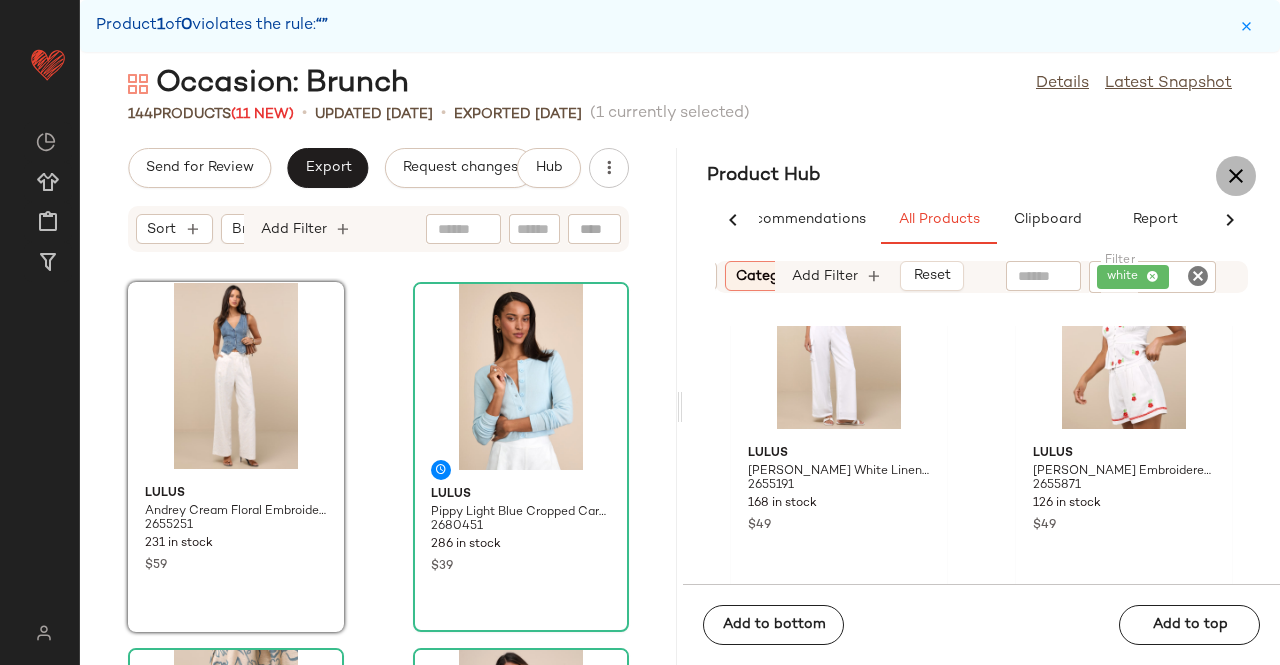click at bounding box center (1236, 176) 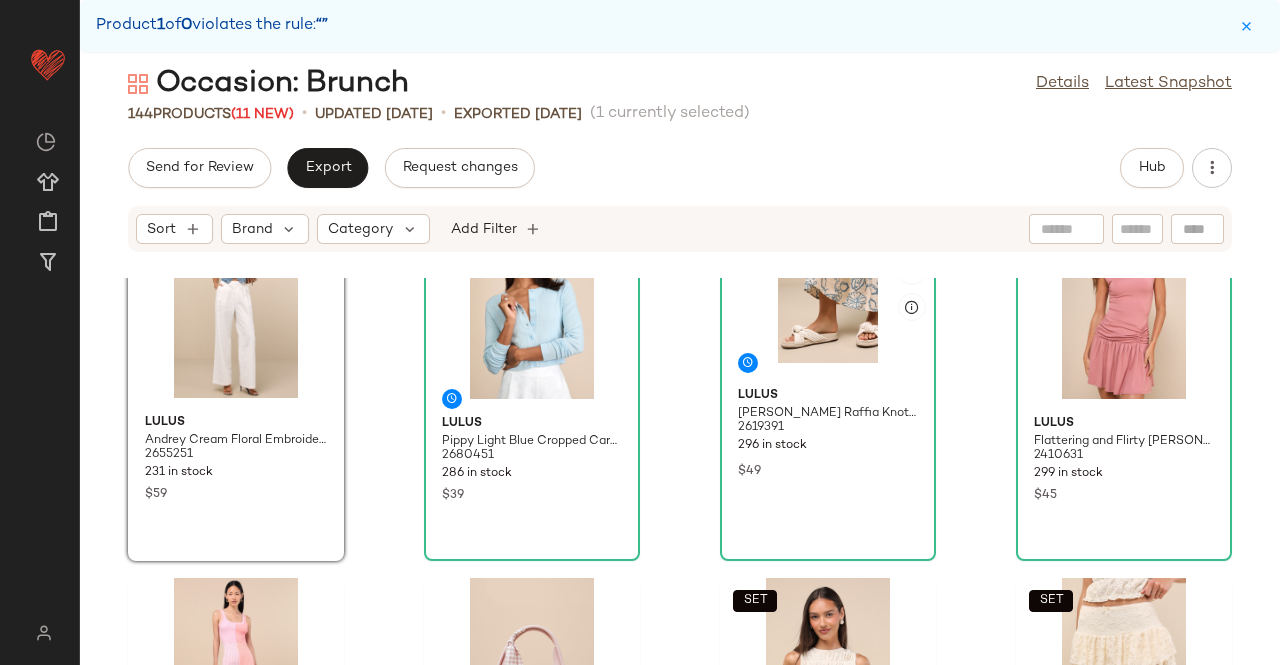 scroll, scrollTop: 0, scrollLeft: 0, axis: both 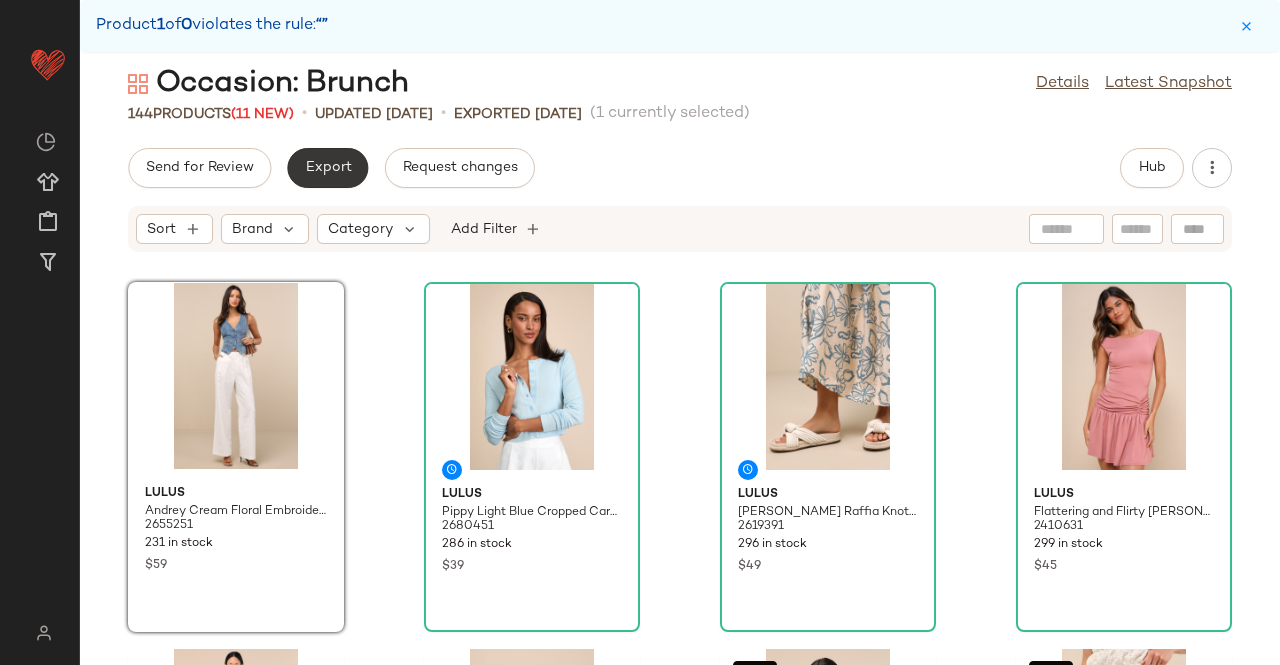 click on "Export" 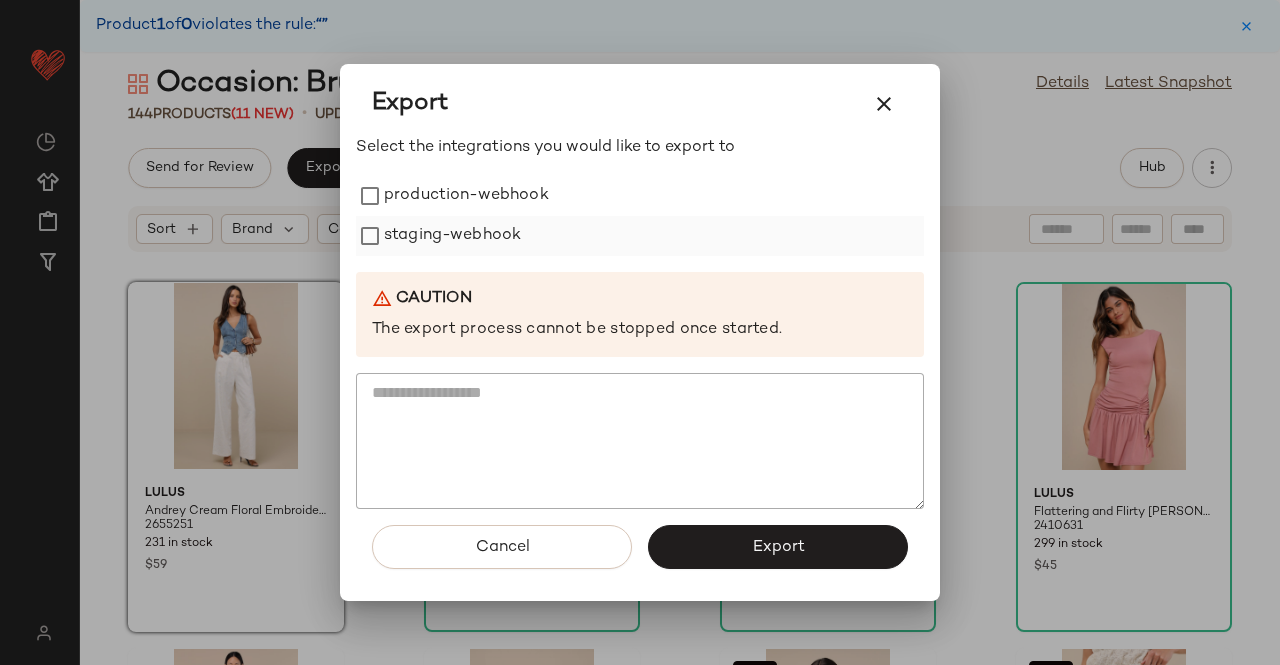 click on "staging-webhook" at bounding box center (452, 236) 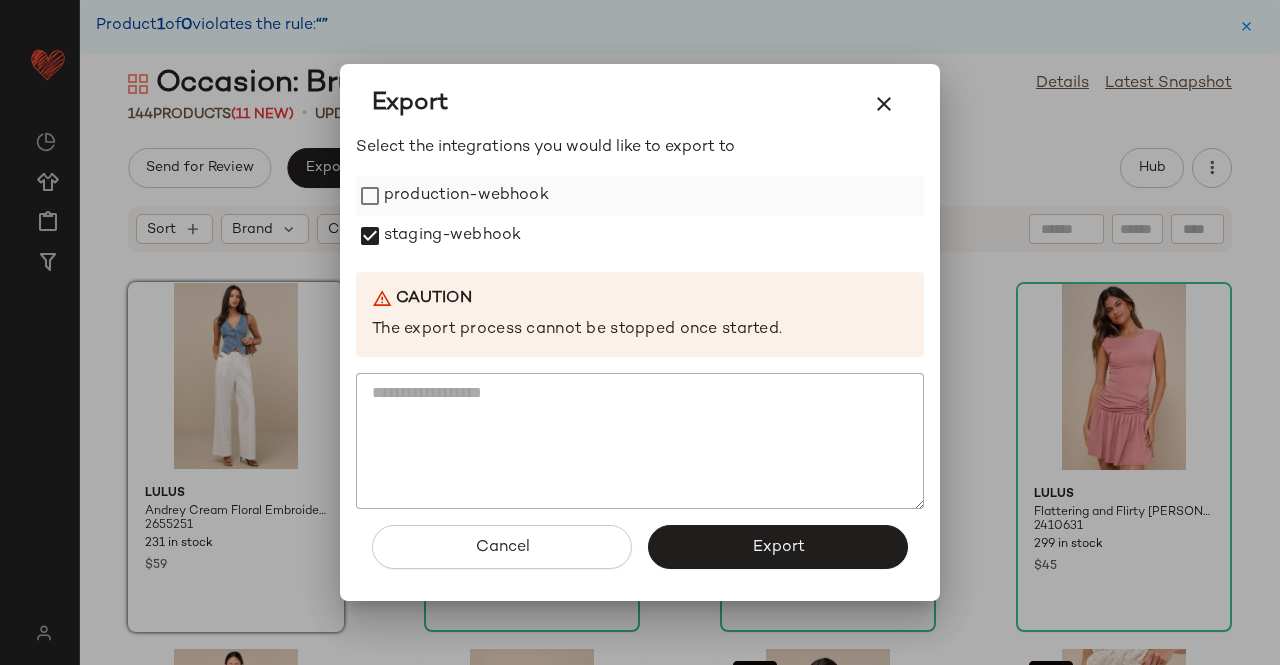 click on "production-webhook" at bounding box center [466, 196] 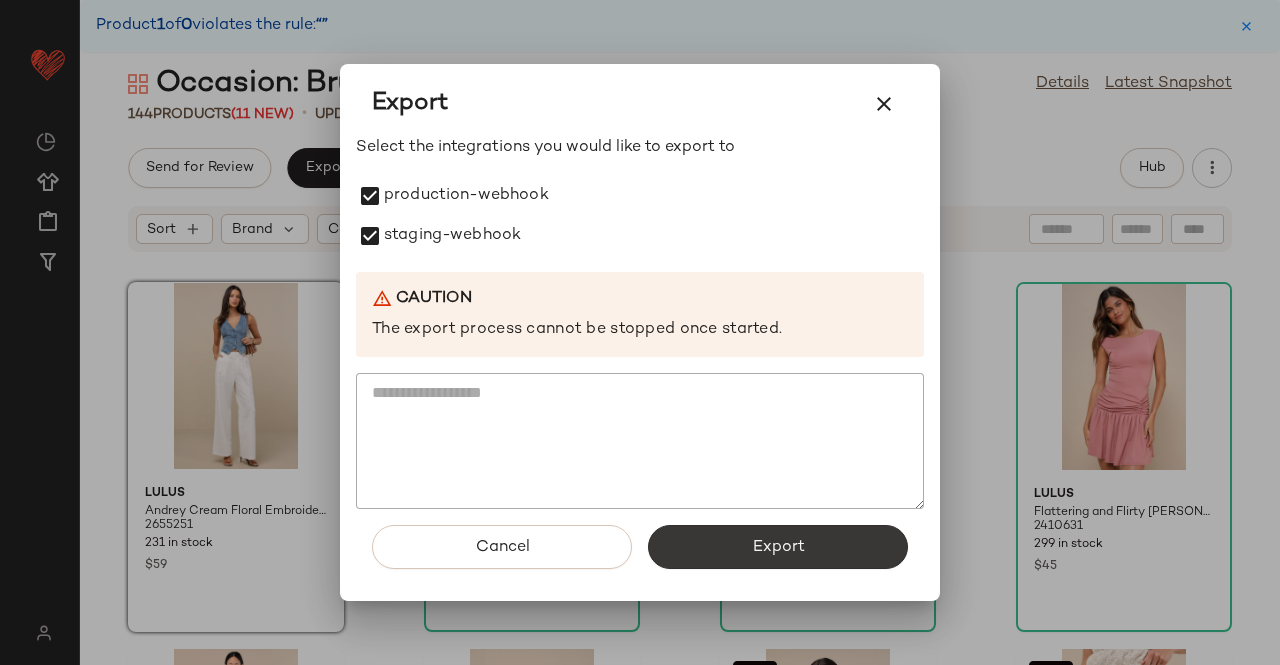 click on "Export" at bounding box center [778, 547] 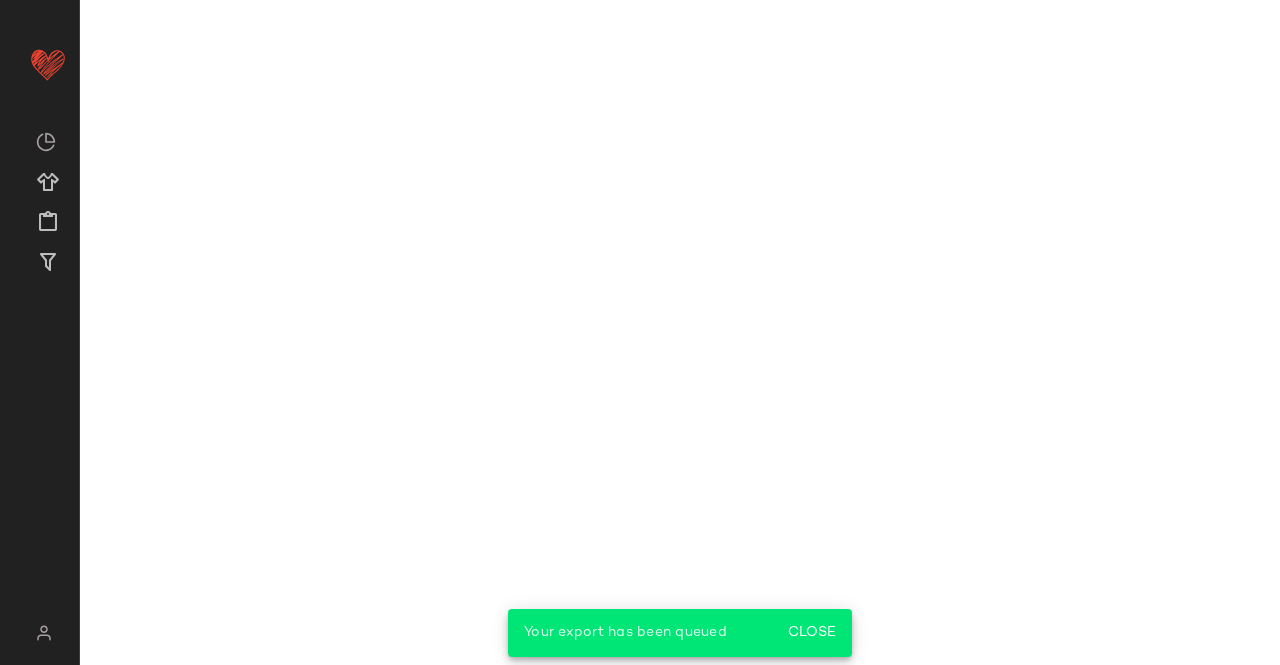 click 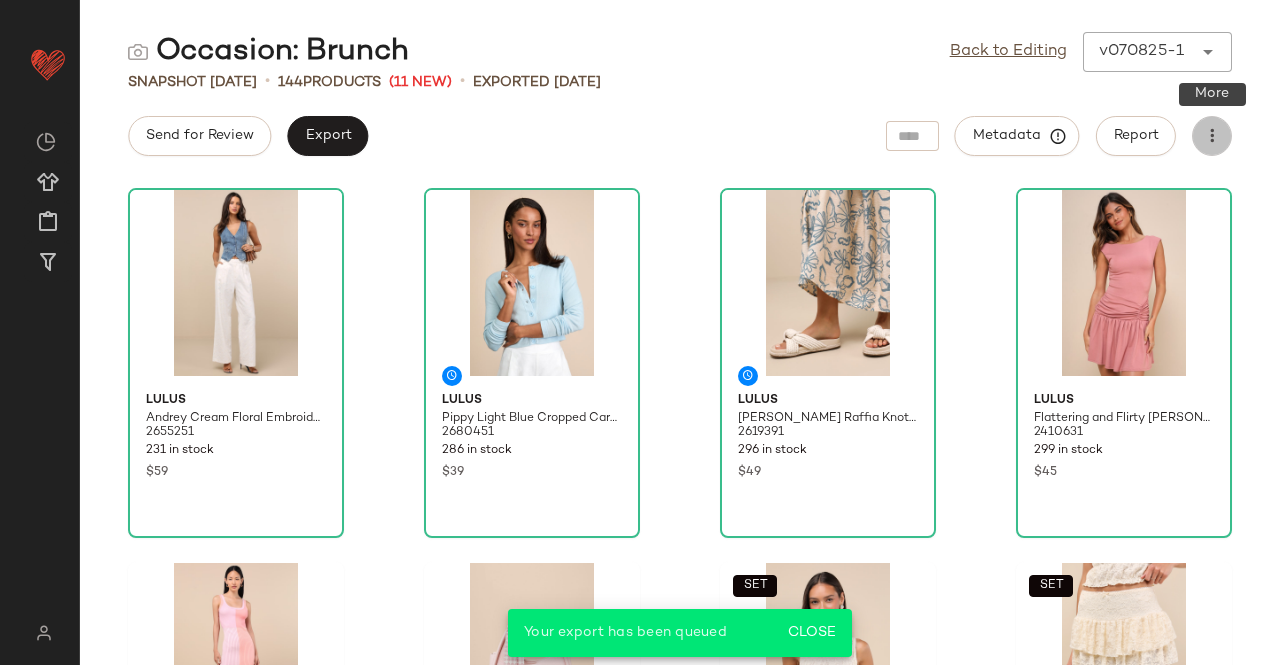 click 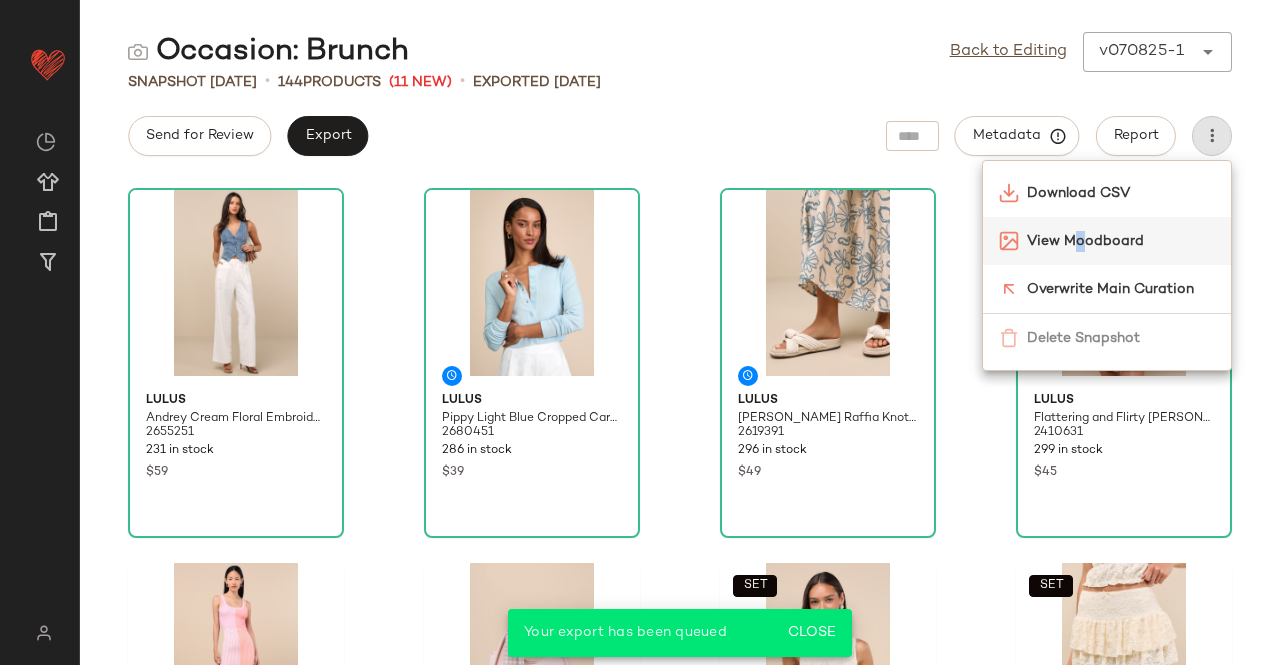 click on "View Moodboard" at bounding box center (1121, 241) 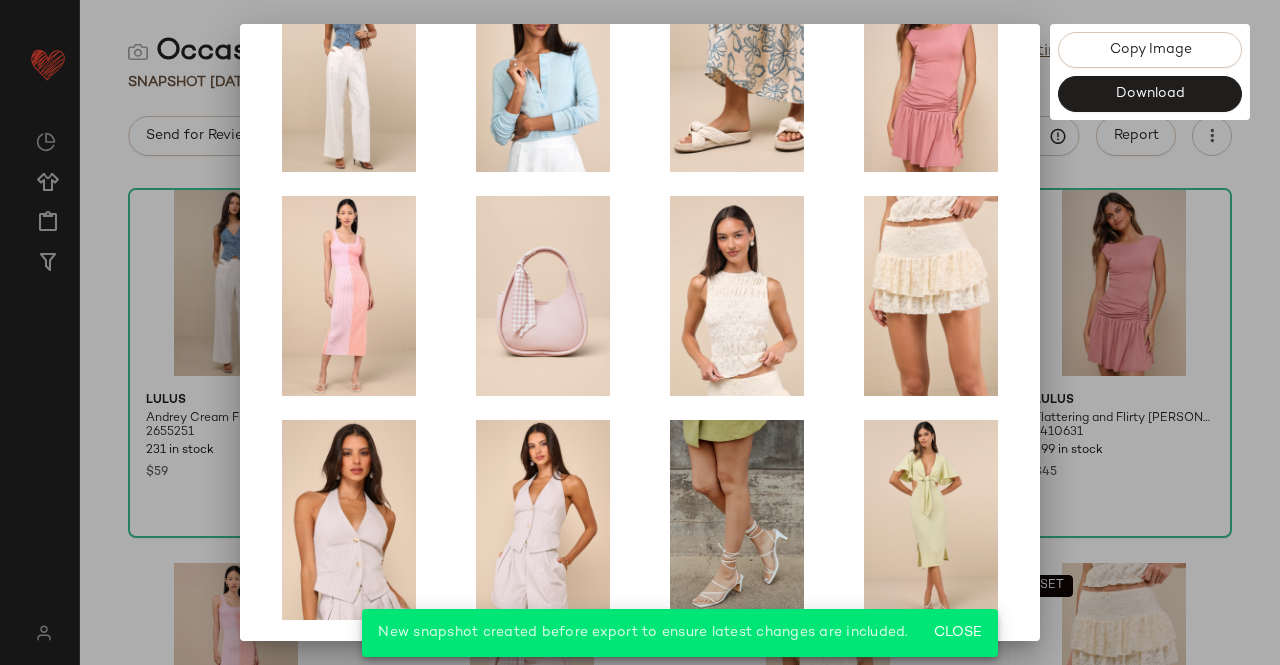scroll, scrollTop: 414, scrollLeft: 0, axis: vertical 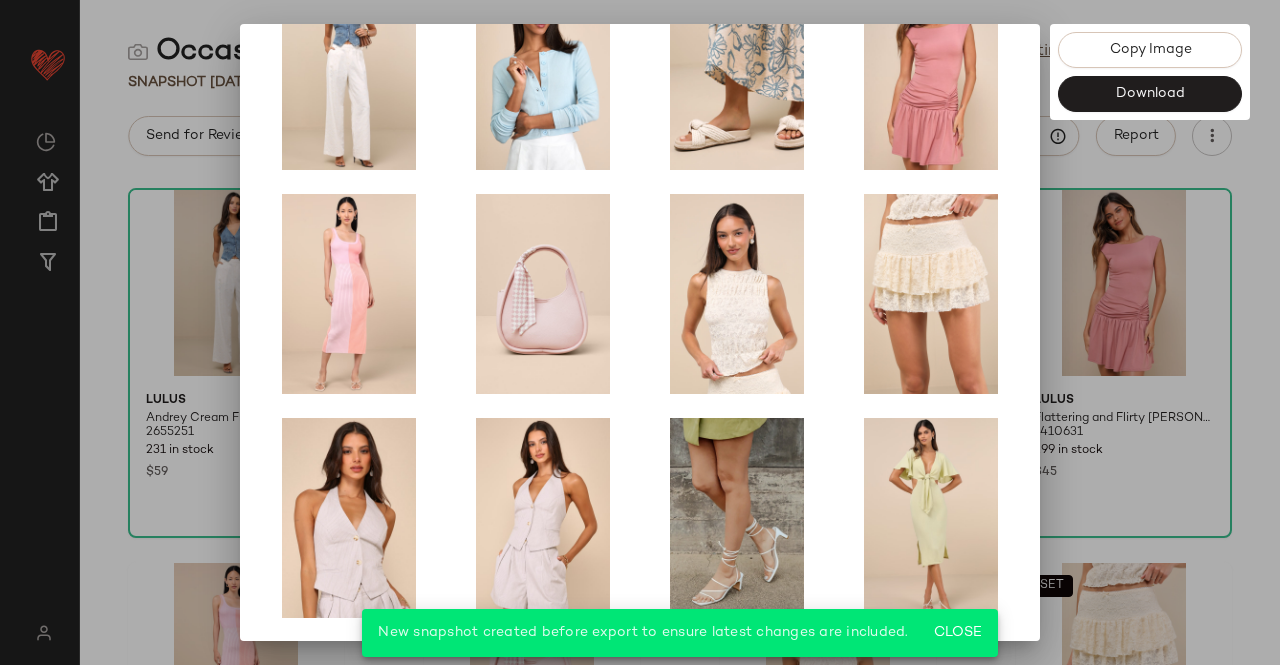 drag, startPoint x: 1232, startPoint y: 563, endPoint x: 1176, endPoint y: 543, distance: 59.464275 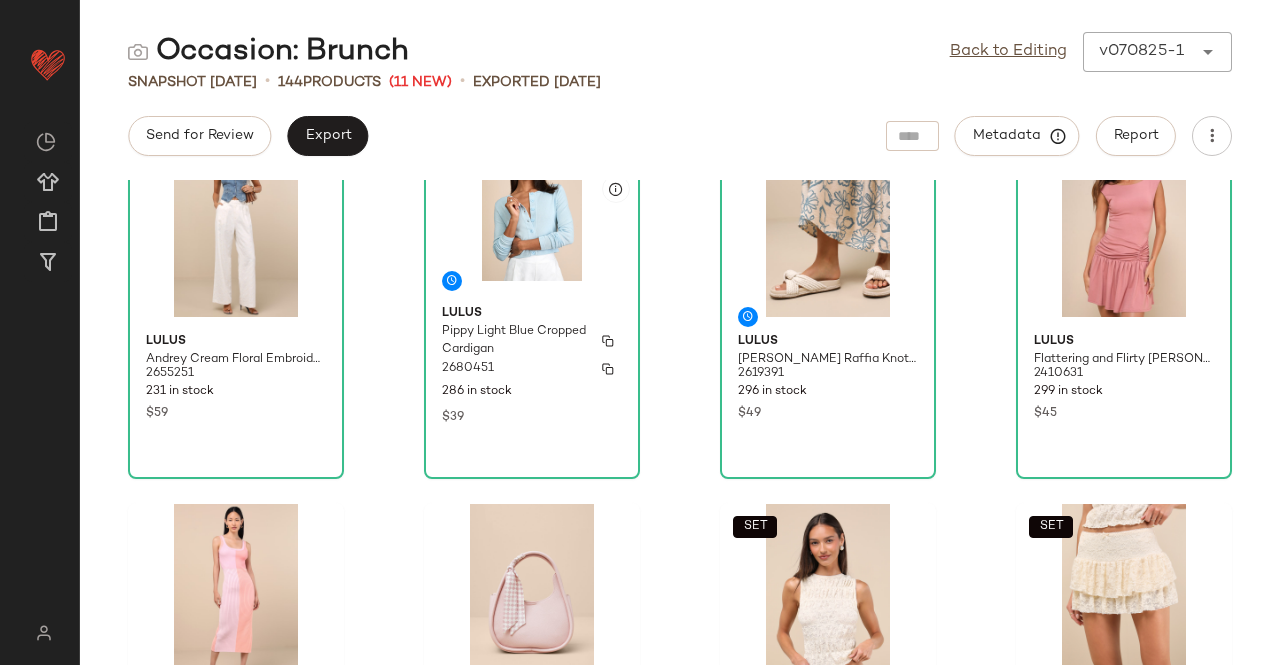 scroll, scrollTop: 0, scrollLeft: 0, axis: both 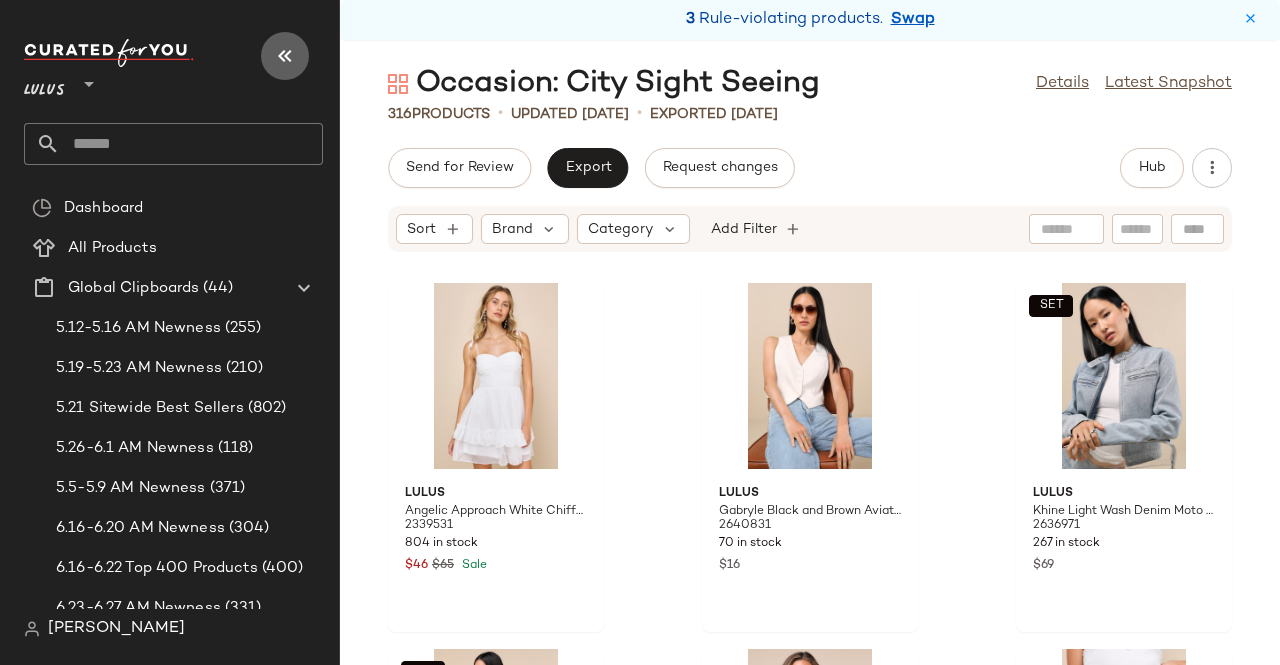 click at bounding box center (285, 56) 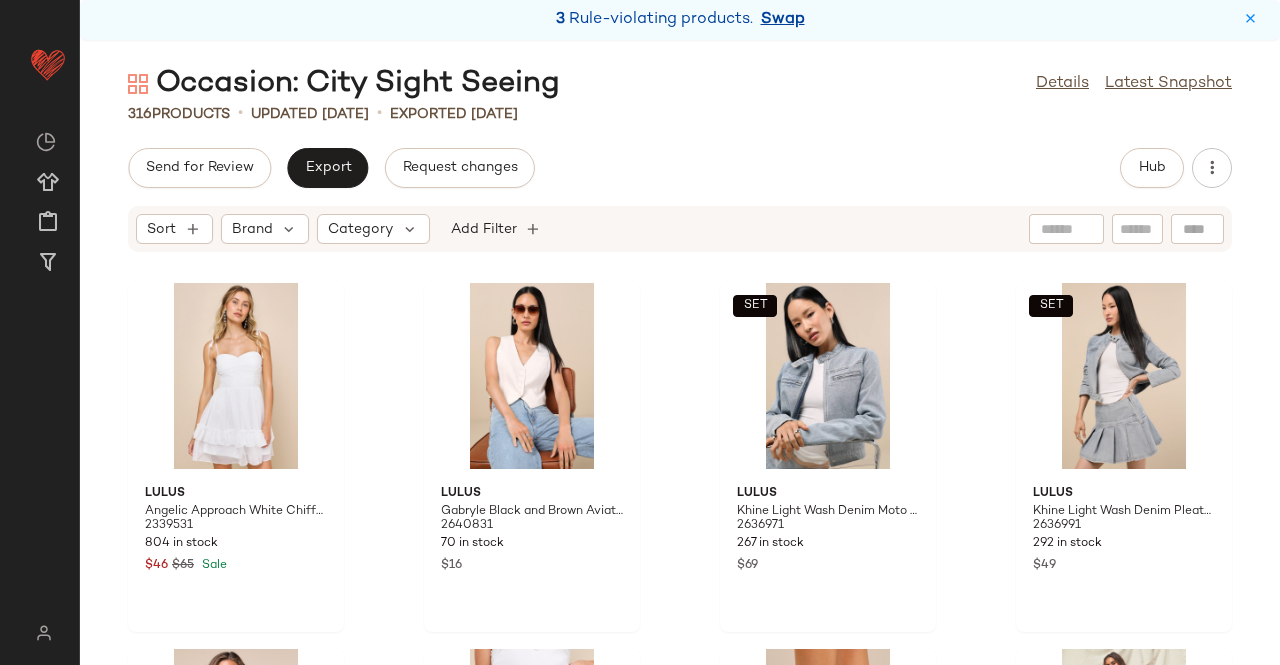 click on "Swap" at bounding box center [783, 20] 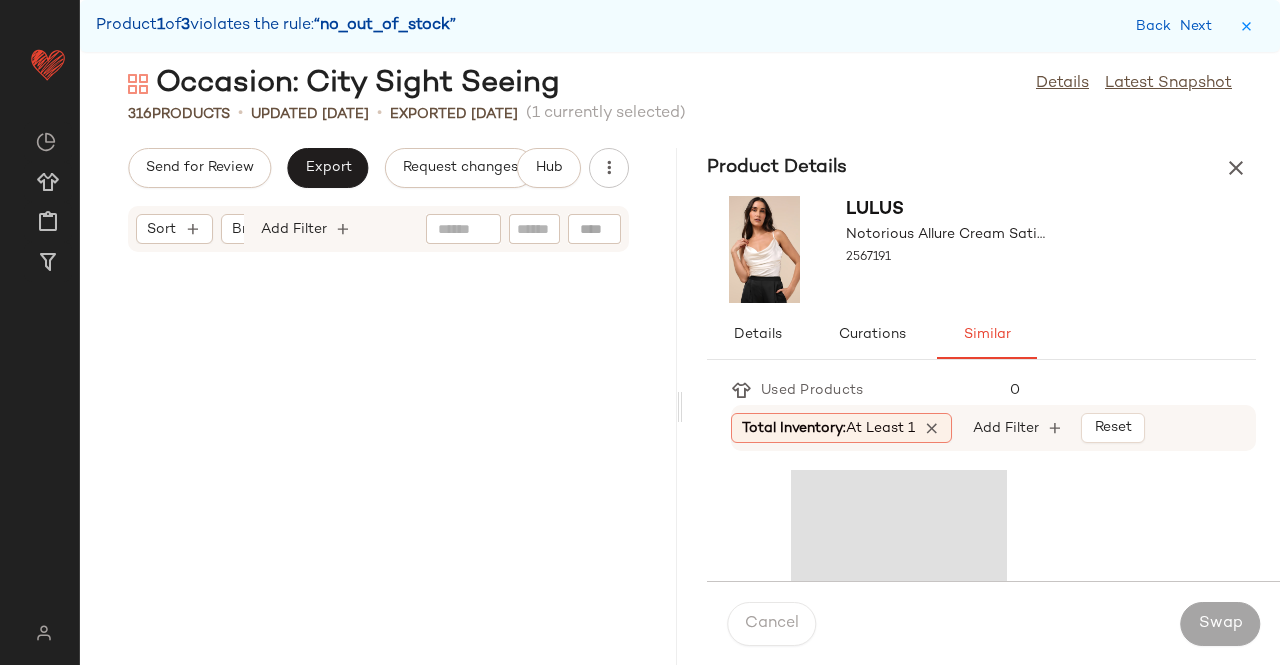 scroll, scrollTop: 30744, scrollLeft: 0, axis: vertical 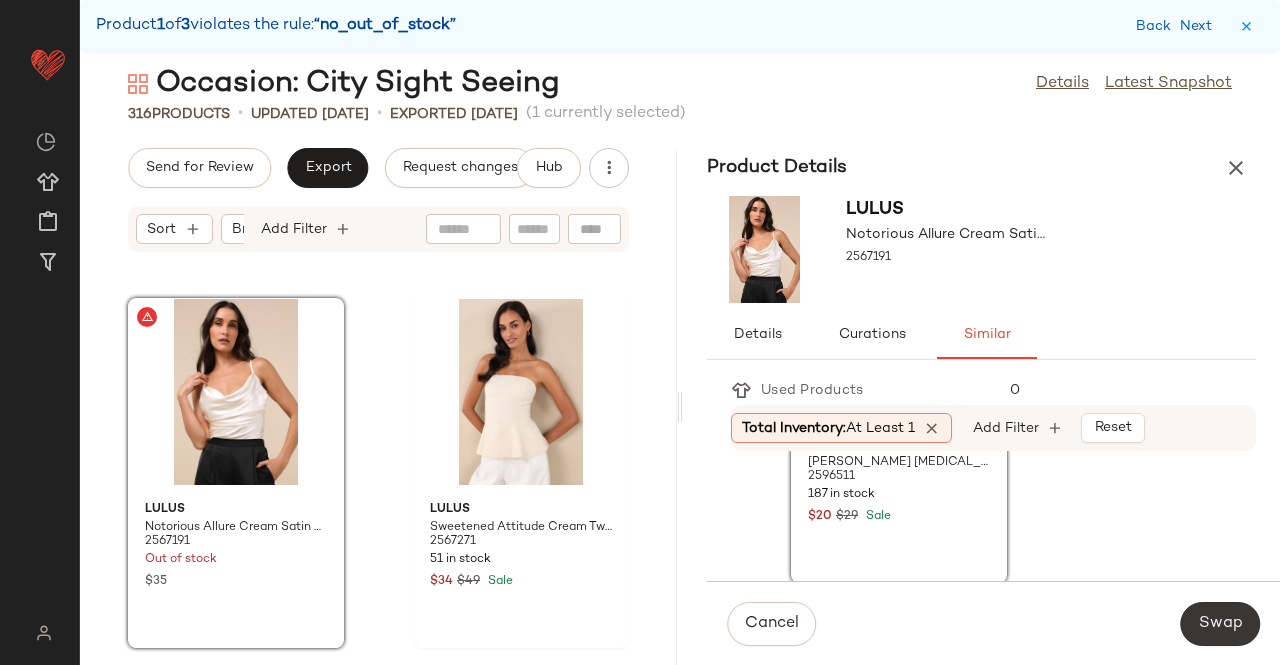 click on "Swap" 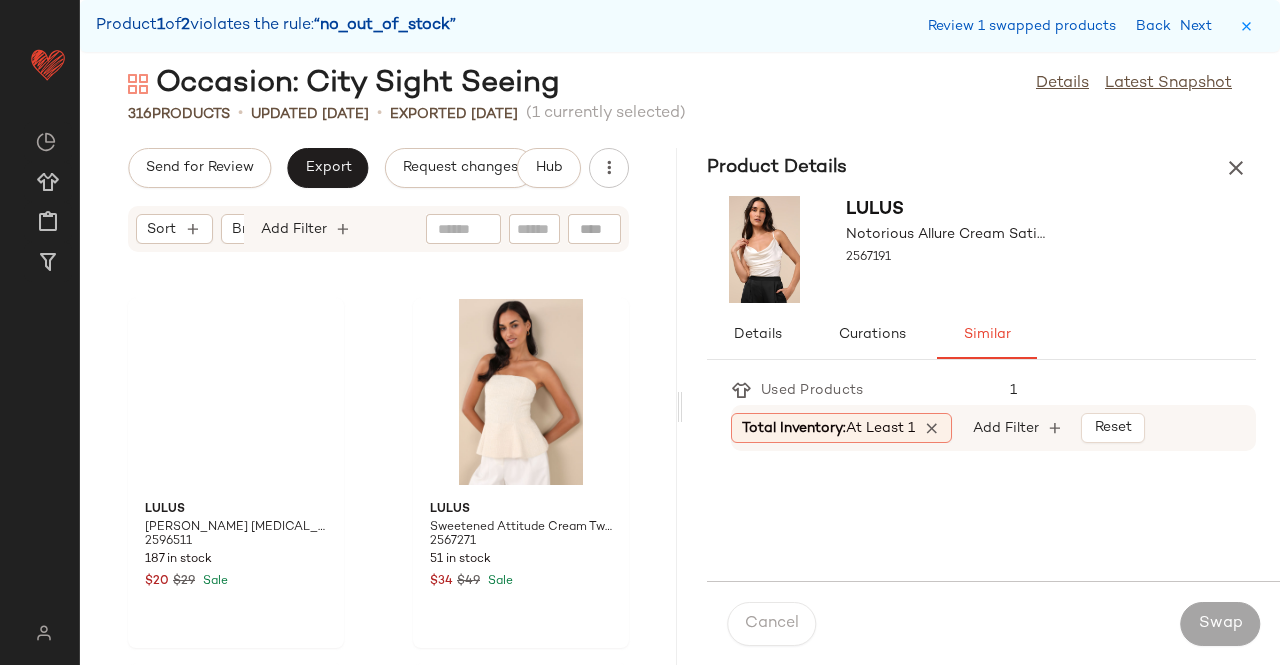 scroll, scrollTop: 45750, scrollLeft: 0, axis: vertical 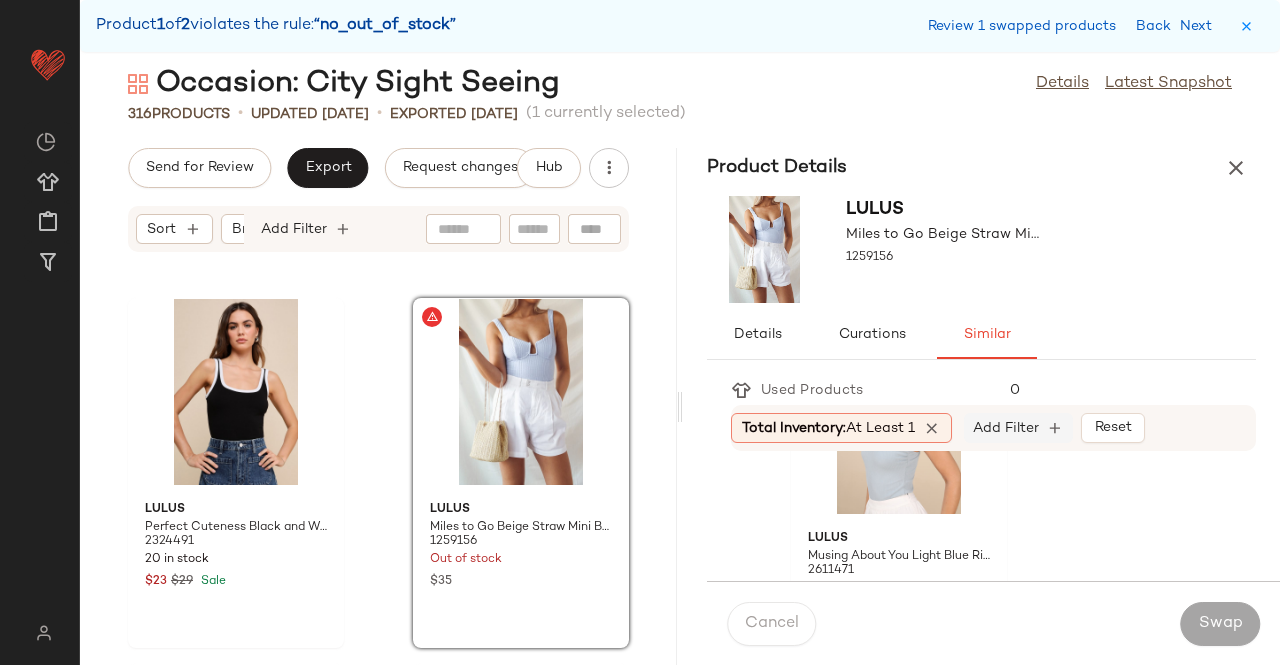 click on "Add Filter" at bounding box center (1006, 428) 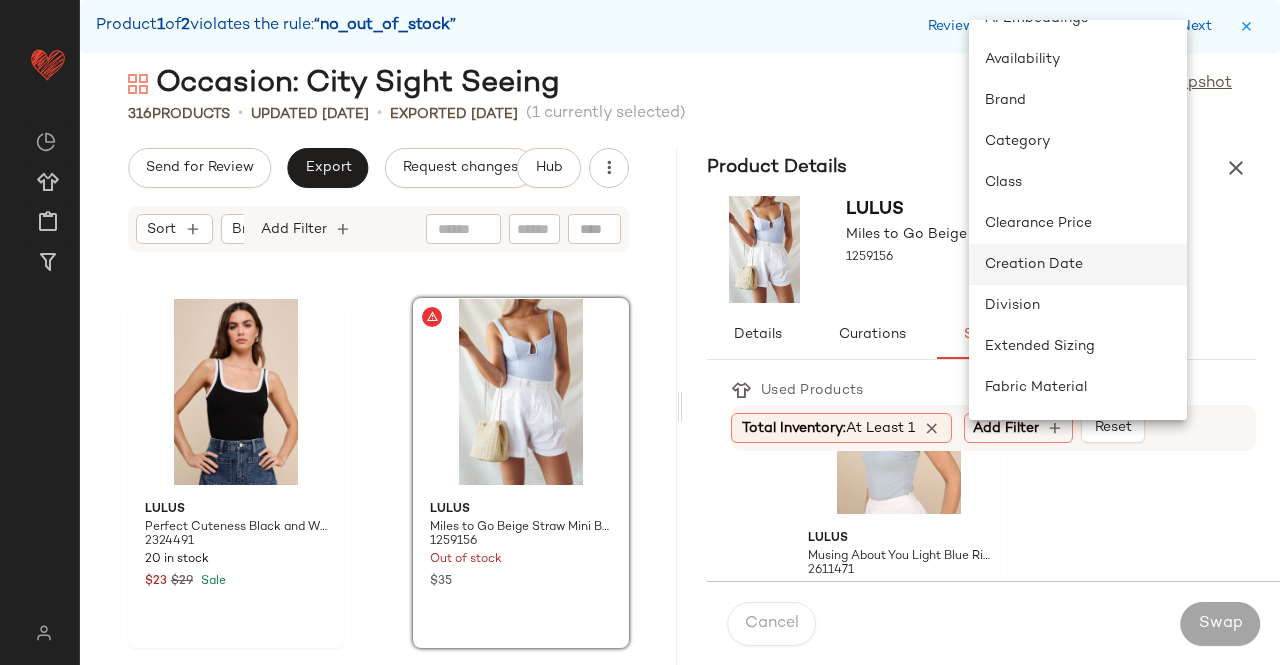 scroll, scrollTop: 100, scrollLeft: 0, axis: vertical 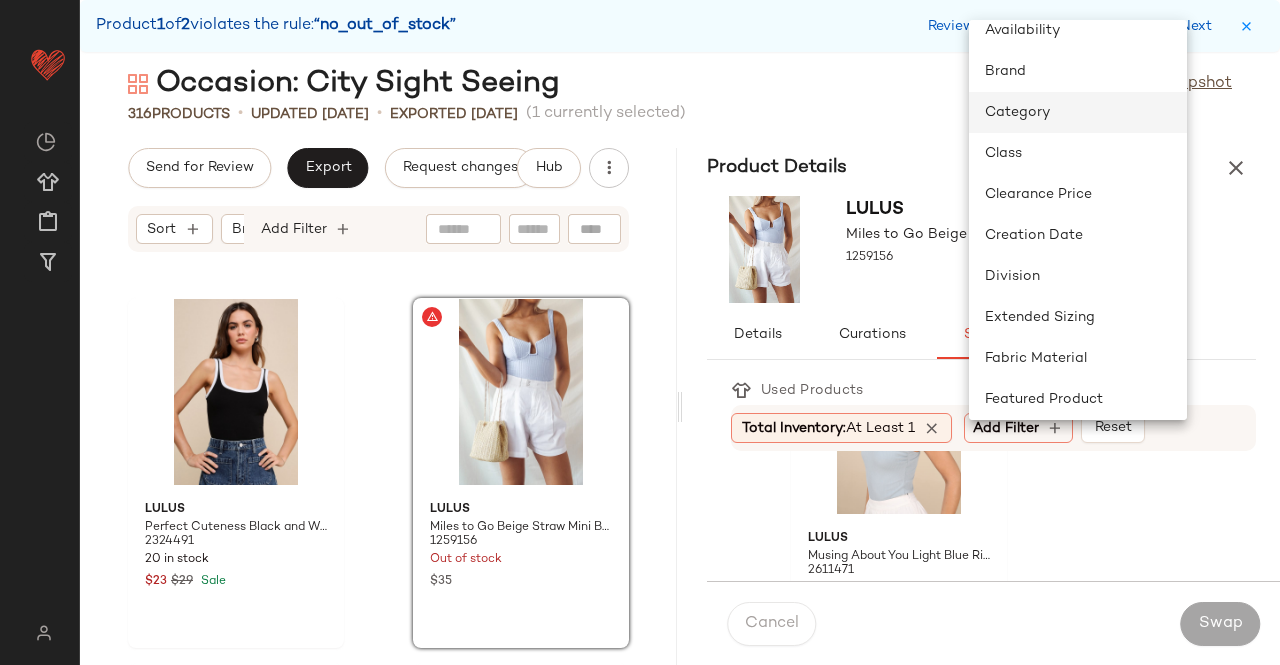 click on "Category" 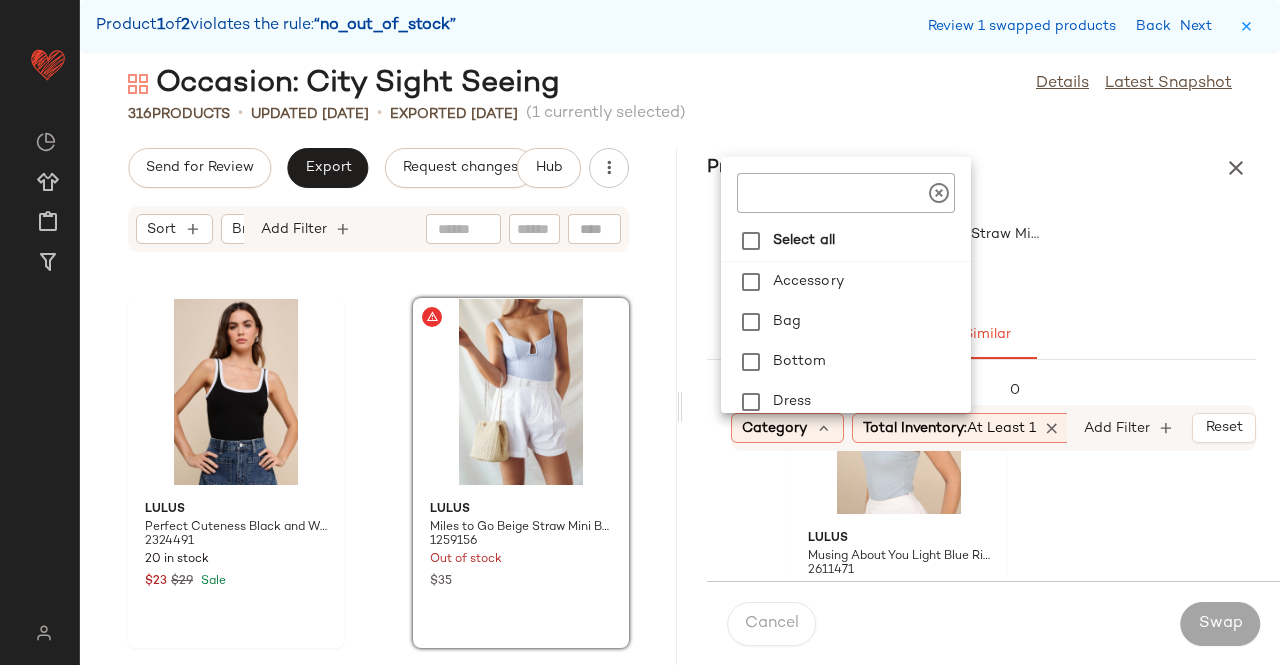 scroll, scrollTop: 0, scrollLeft: 10, axis: horizontal 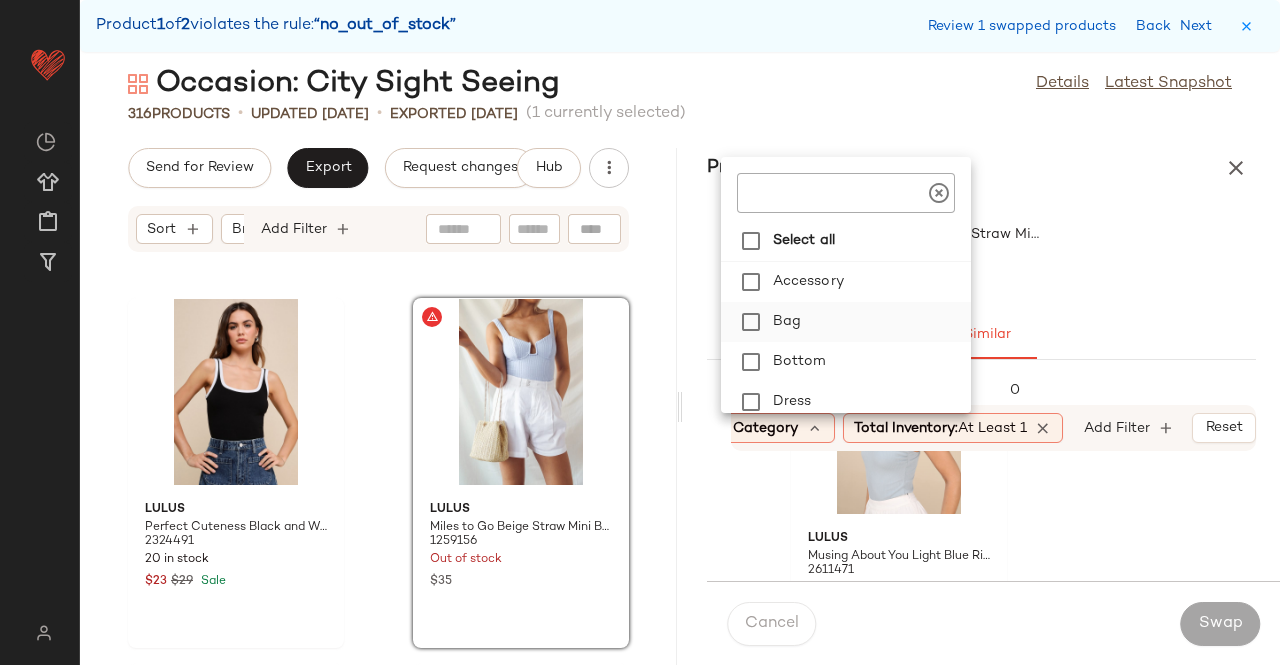 click on "Bag" at bounding box center [868, 322] 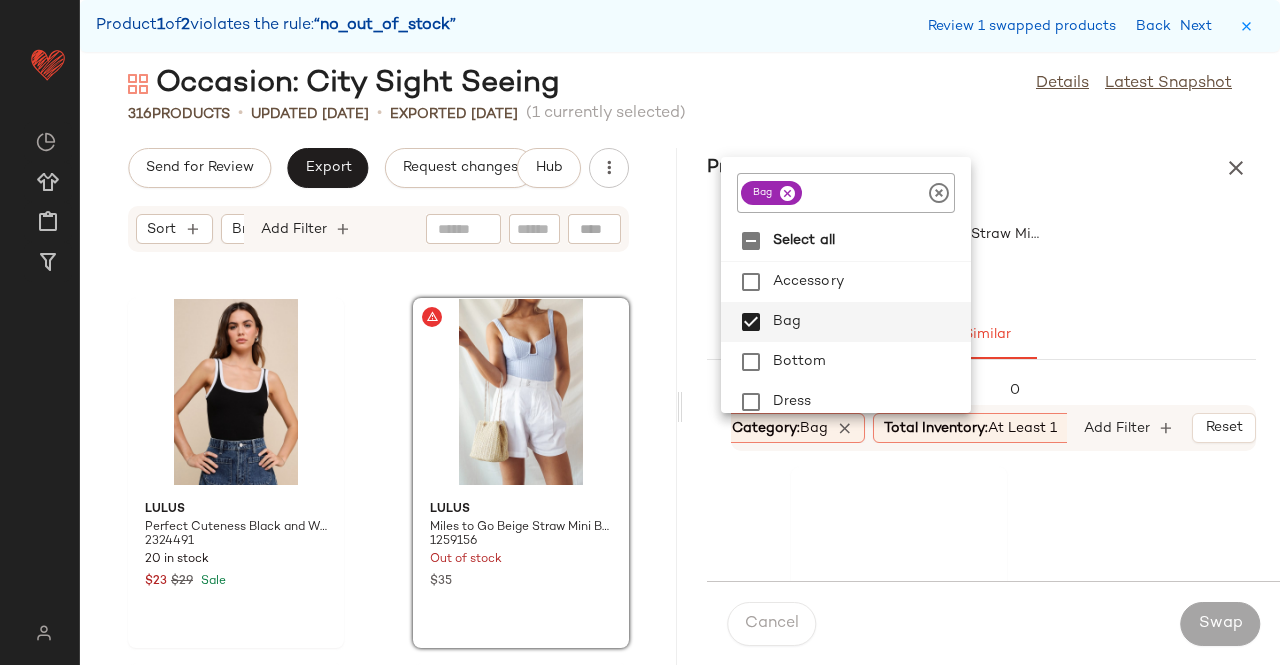 click on "Dolce Vita Carey Tan Multi Striped Raffia Wrislet Bag 2622911 9 in stock $98 Lulus Cutie On The Go Beige Textured Quilted Puffy Mini Backpack 2356511 1 in stock $39 Lulus Bead the Best Ivory Velvet Beaded Clutch 1169111 80 in stock $49 Lulus Gwyneira Brown and Beige Raffia Woven Crossbody Bag 2598171 80 in stock $45 Lulus All that Glitters Gold Woven Envelope Clutch 1907676 100 in stock $29 Lulus Oh-So Chic Brown Buckle Shoulder Bag 2681651 83 in stock $49 Lulus Essential Style Beige Multi Striped Woven Knot Handle Clutch 2645591 4 in stock $39 Lulus Side to Side Taupe Crossbody Mini Bag 1029142 40 in stock $38 Lulus Adventurous Spirit Ivory Macrame Belt Bag 2296711 203 in stock $39 Lulus Stunning Addition White Beaded Clutch 1487836 19 in stock $59 Vans Belay White Crescent Bag 2569391 30 in stock $36 $45 Sale Lulus Janey Brown Crossbody Bag 2675291 100 in stock $49 Lulus Stolen Your Heart Ivory Beaded Pearl Clutch 2178236 10 in stock $59 Lulus Alhena Lime Green Raffia Bamboo Handle Bag 2698571 20 in stock" 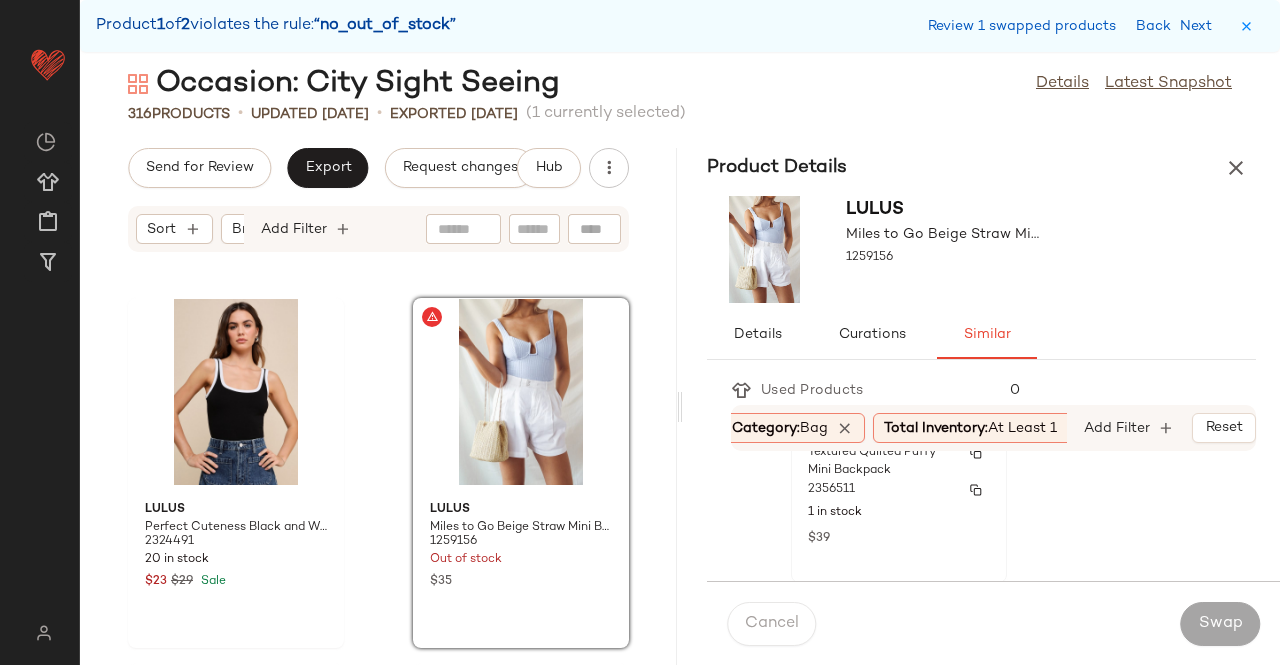 click on "2356511" at bounding box center [899, 490] 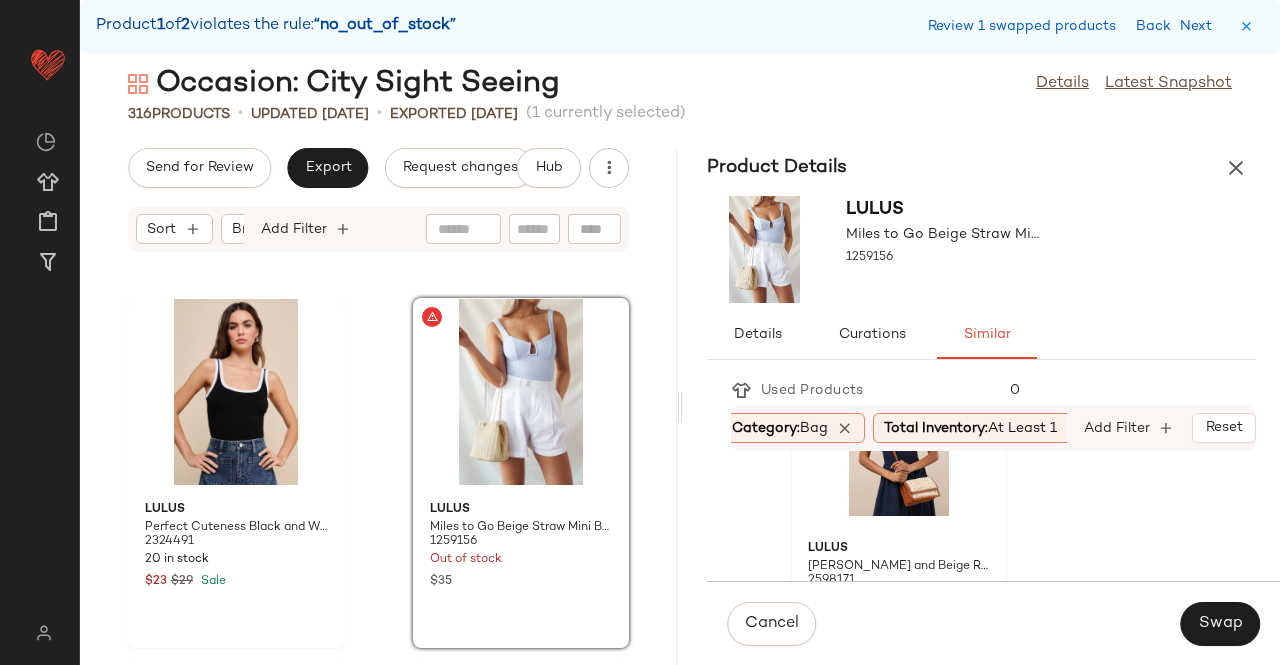 scroll, scrollTop: 1300, scrollLeft: 0, axis: vertical 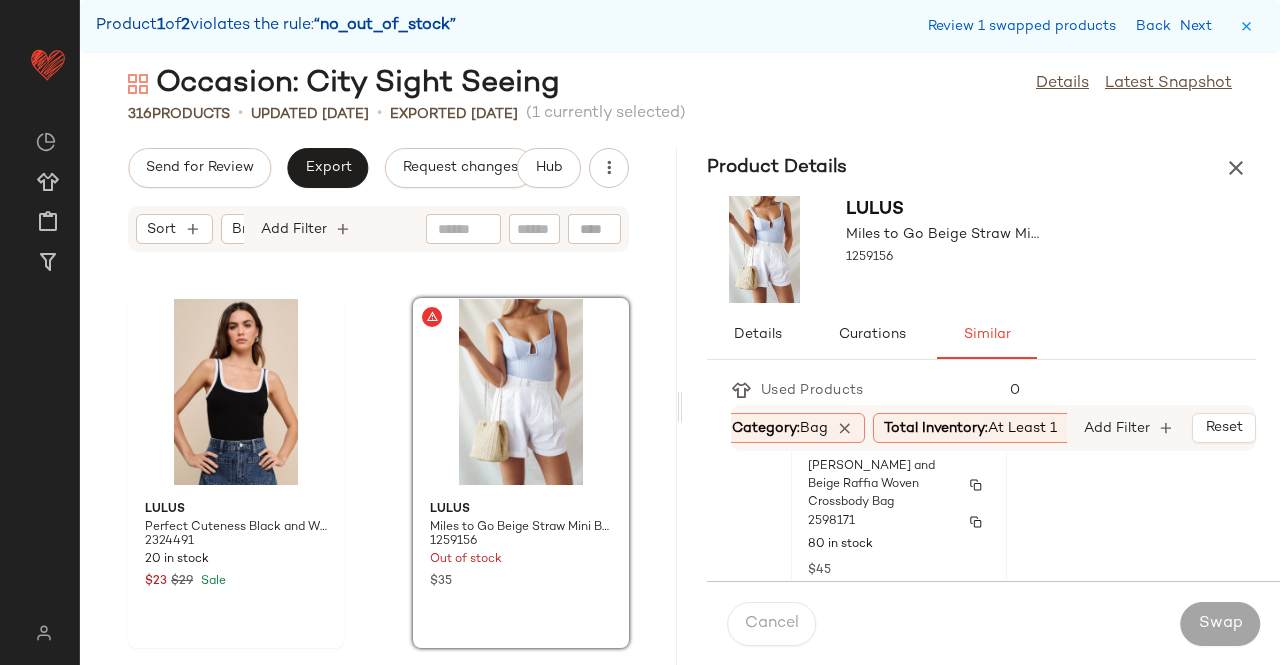 click on "Gwyneira Brown and Beige Raffia Woven Crossbody Bag" at bounding box center [881, 485] 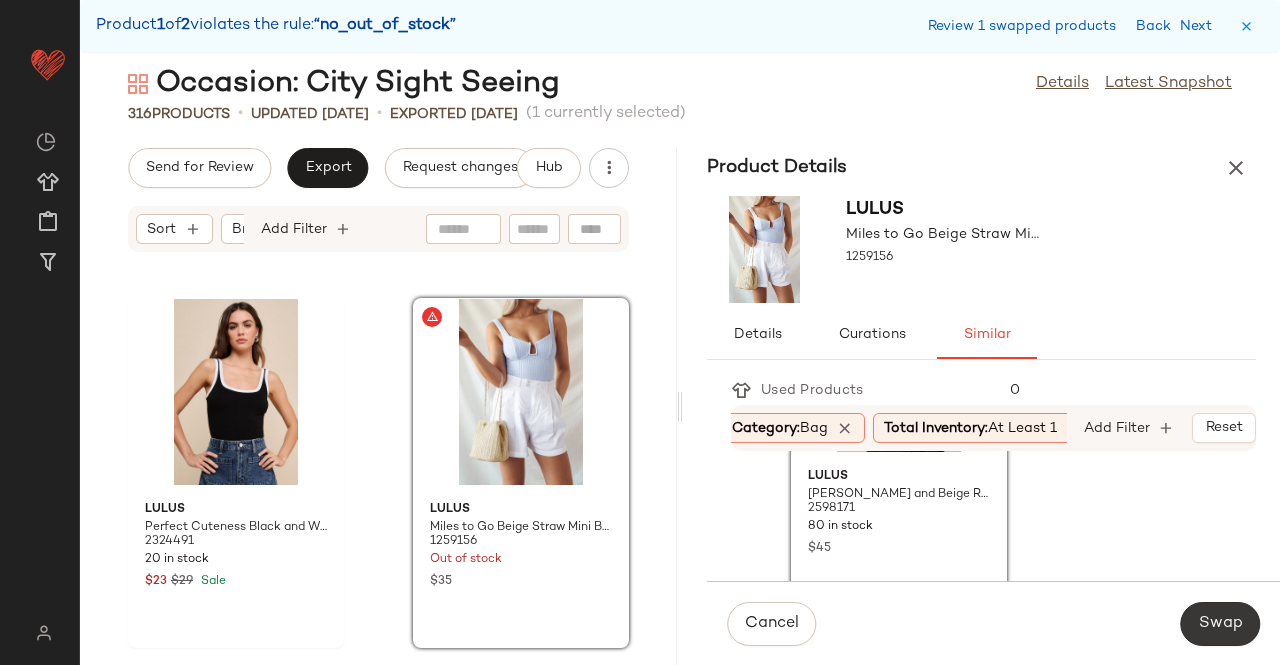 click on "Swap" 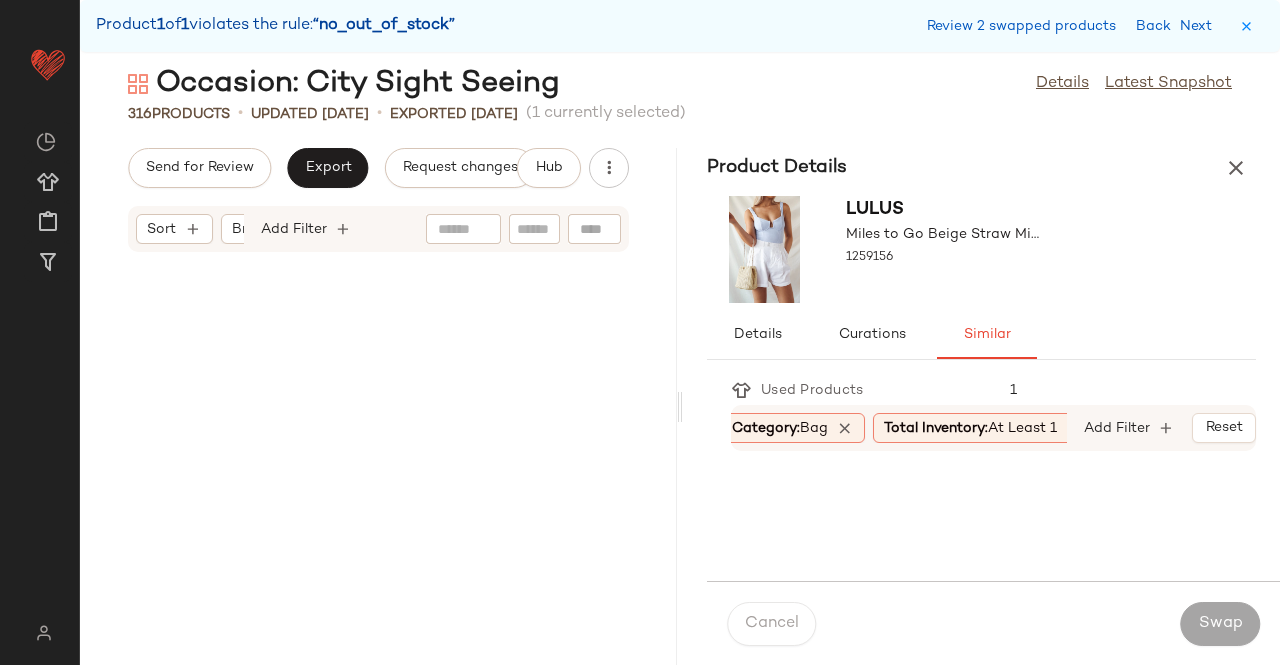 scroll, scrollTop: 50874, scrollLeft: 0, axis: vertical 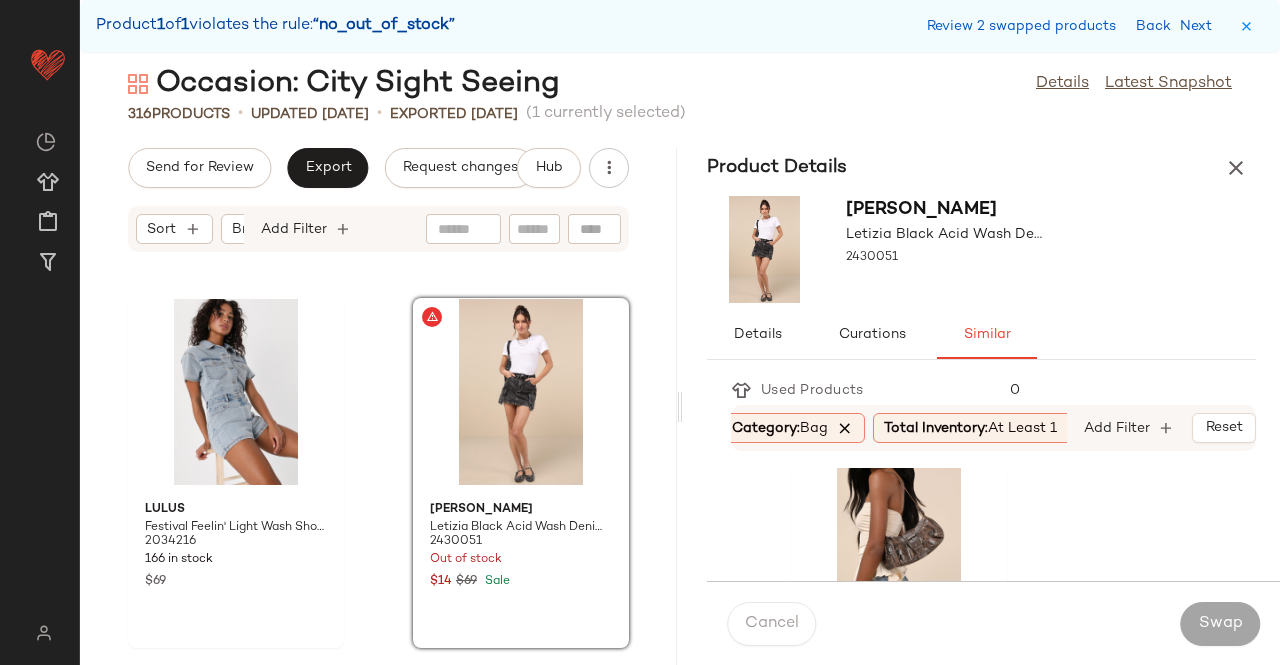 click at bounding box center [845, 428] 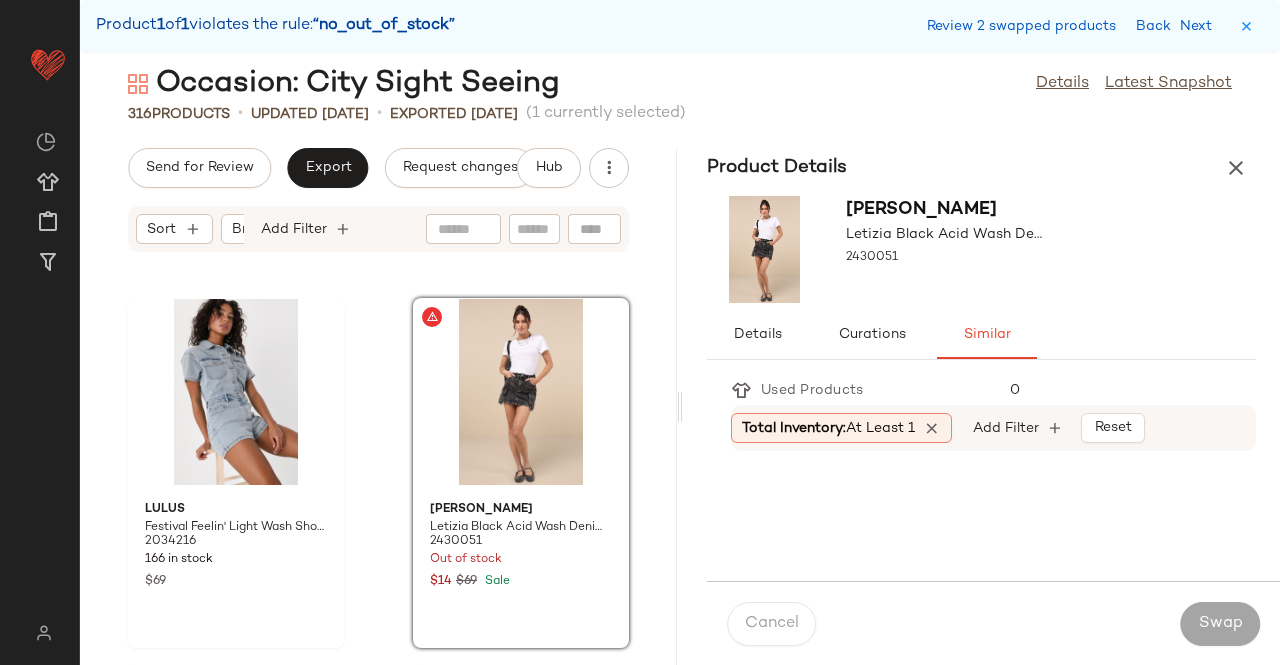 scroll, scrollTop: 0, scrollLeft: 0, axis: both 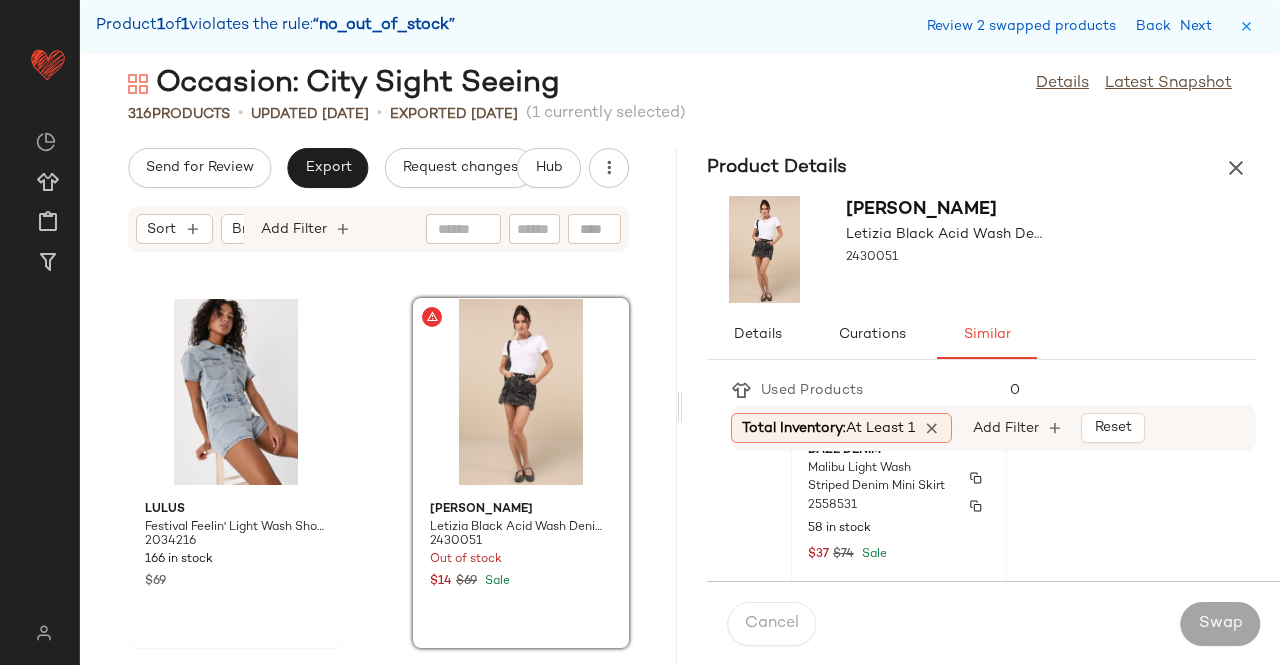 click on "Sale" at bounding box center [872, 554] 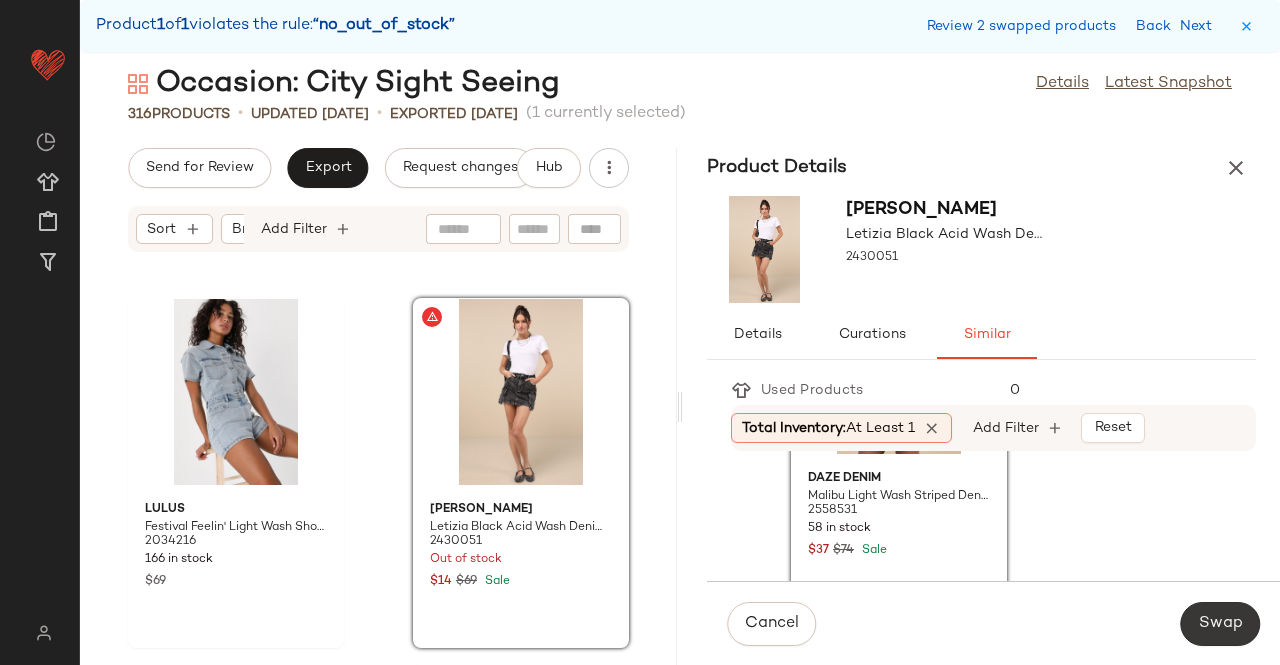 click on "Swap" 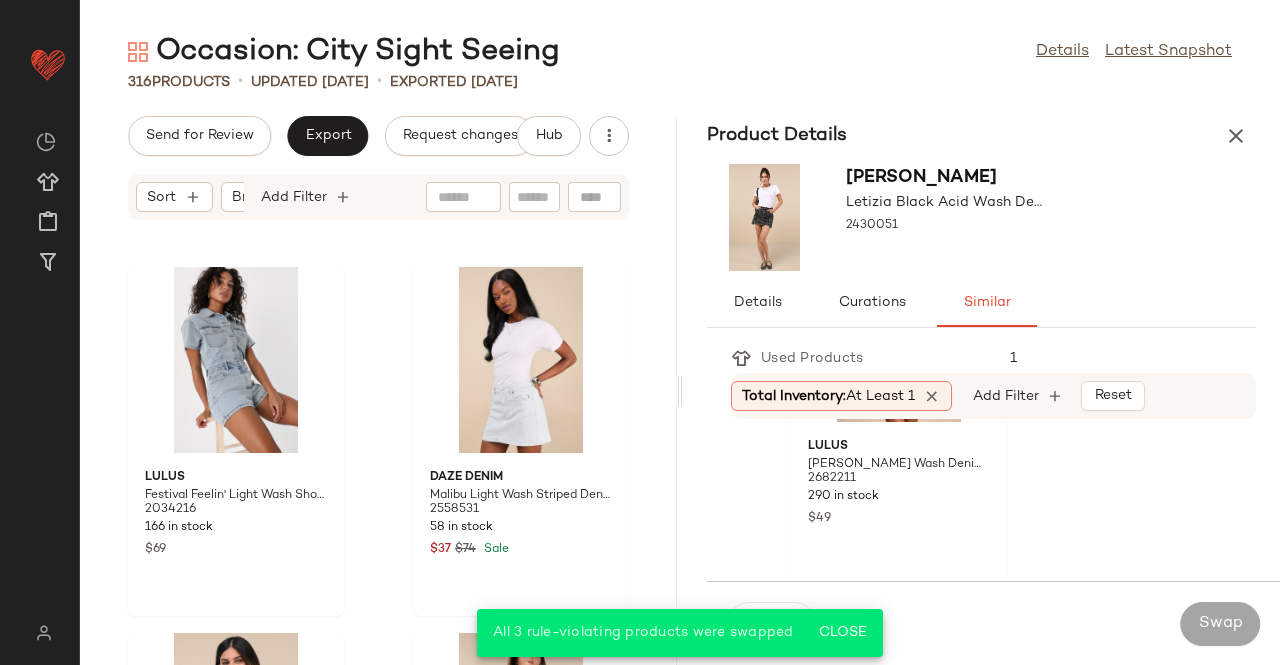 click at bounding box center (1236, 136) 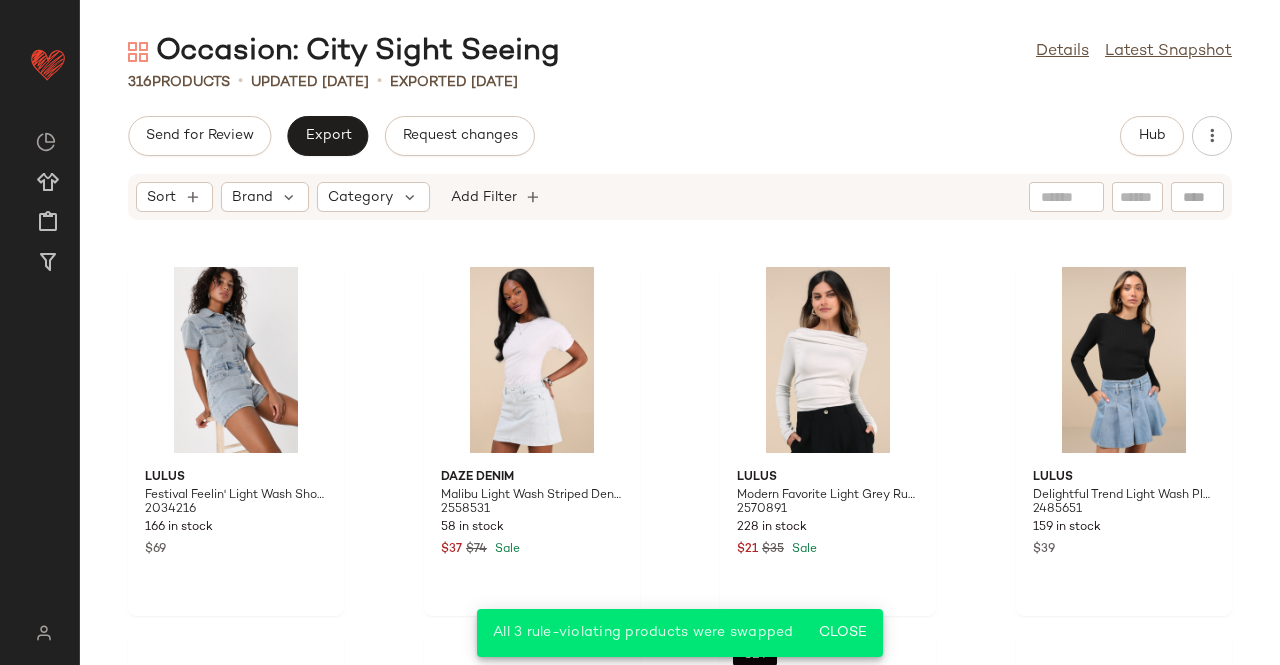 scroll, scrollTop: 28498, scrollLeft: 0, axis: vertical 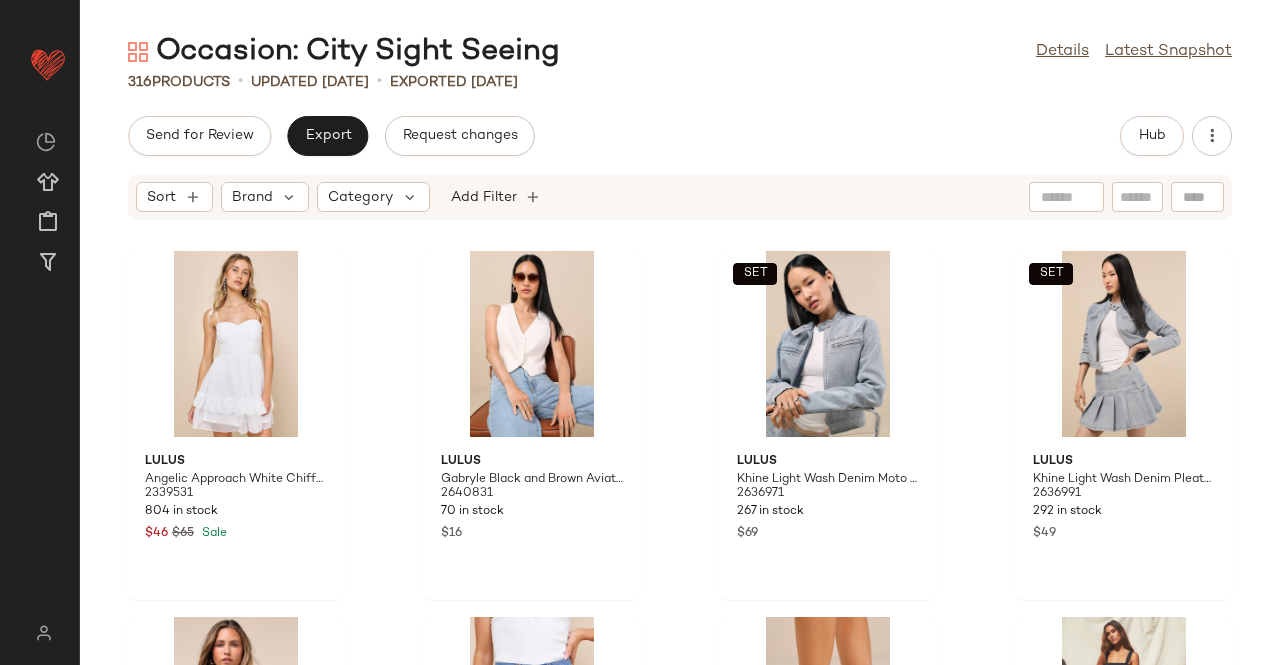click on "Send for Review   Export   Request changes   Hub" 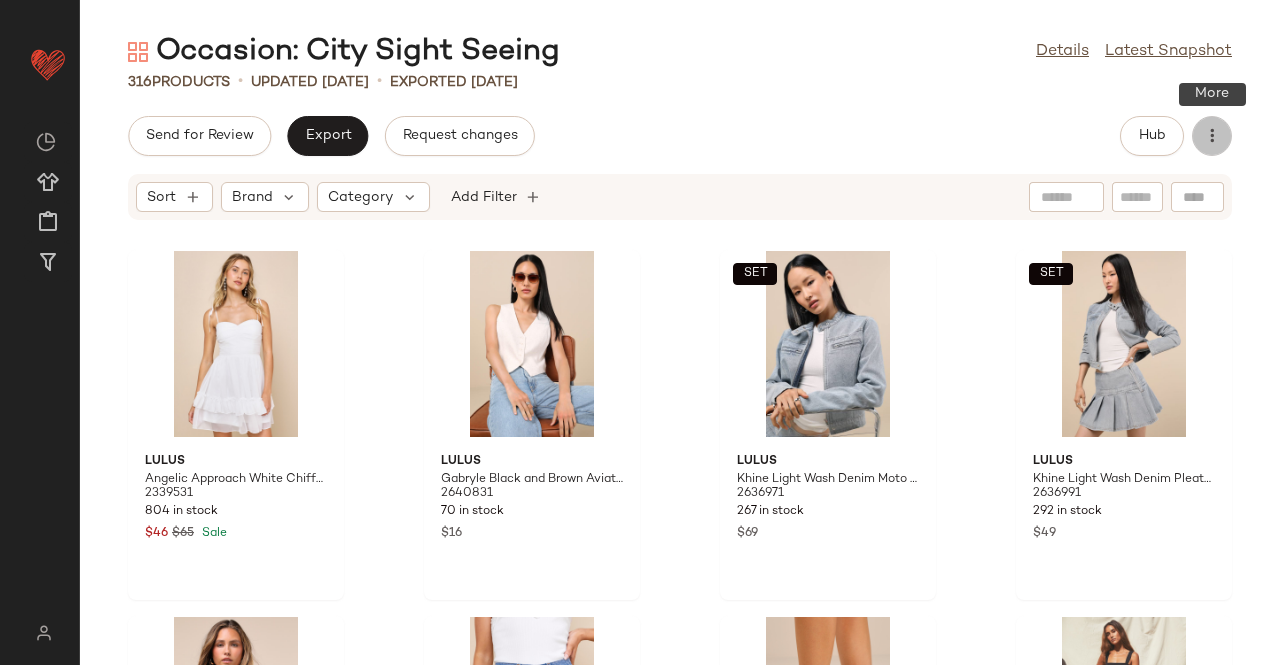 click 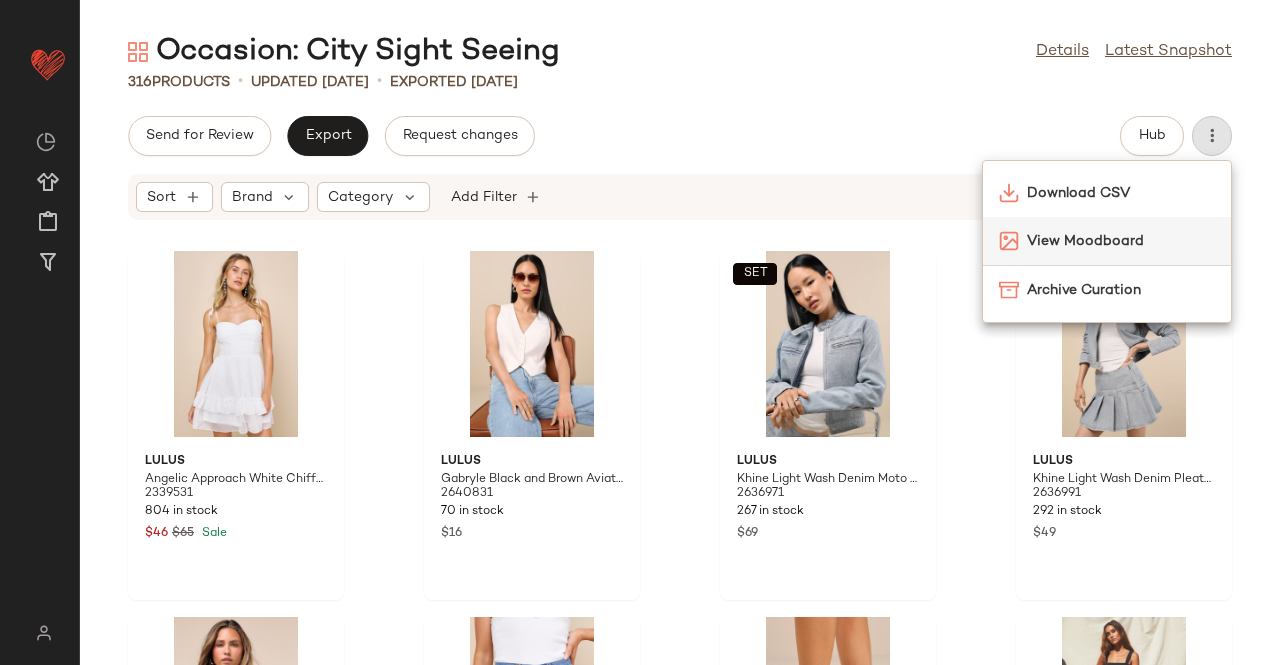 click on "View Moodboard" at bounding box center [1121, 241] 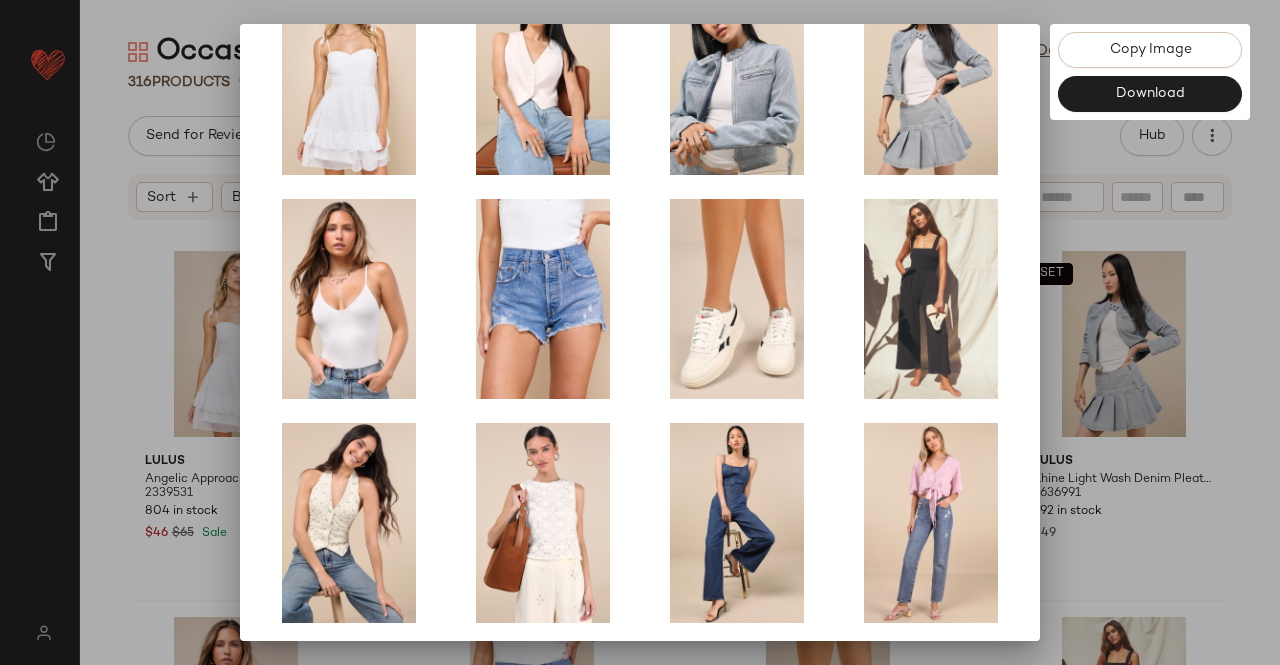 scroll, scrollTop: 414, scrollLeft: 0, axis: vertical 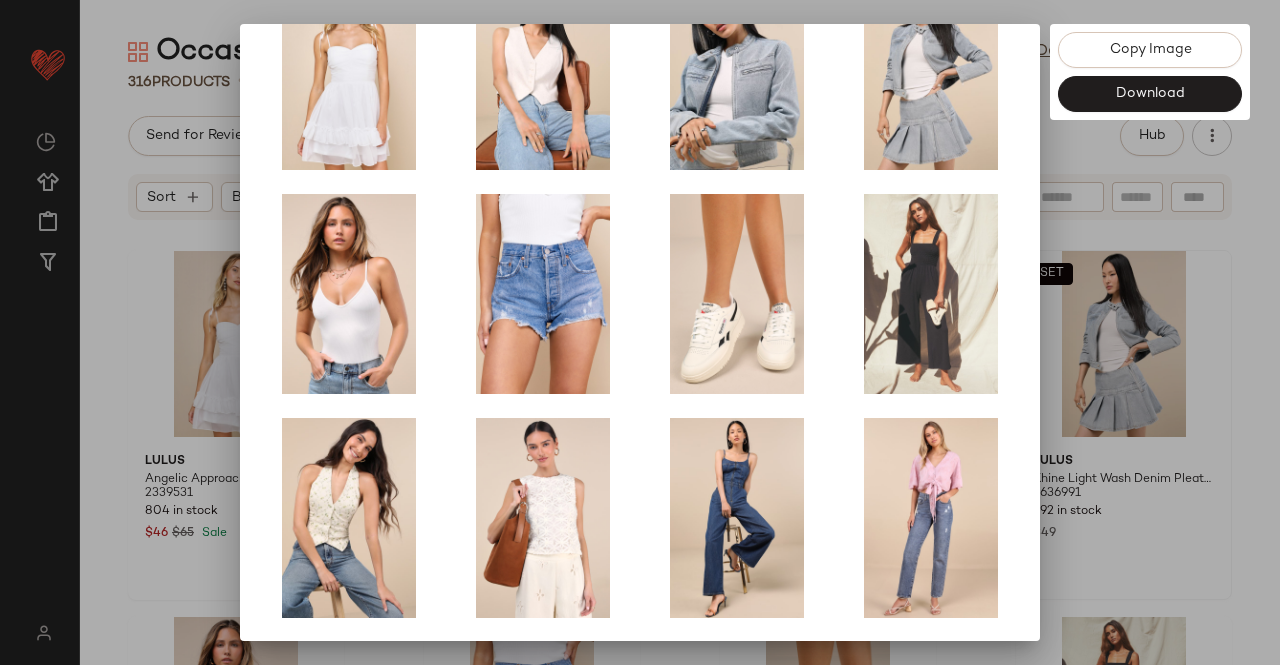 click at bounding box center [640, 332] 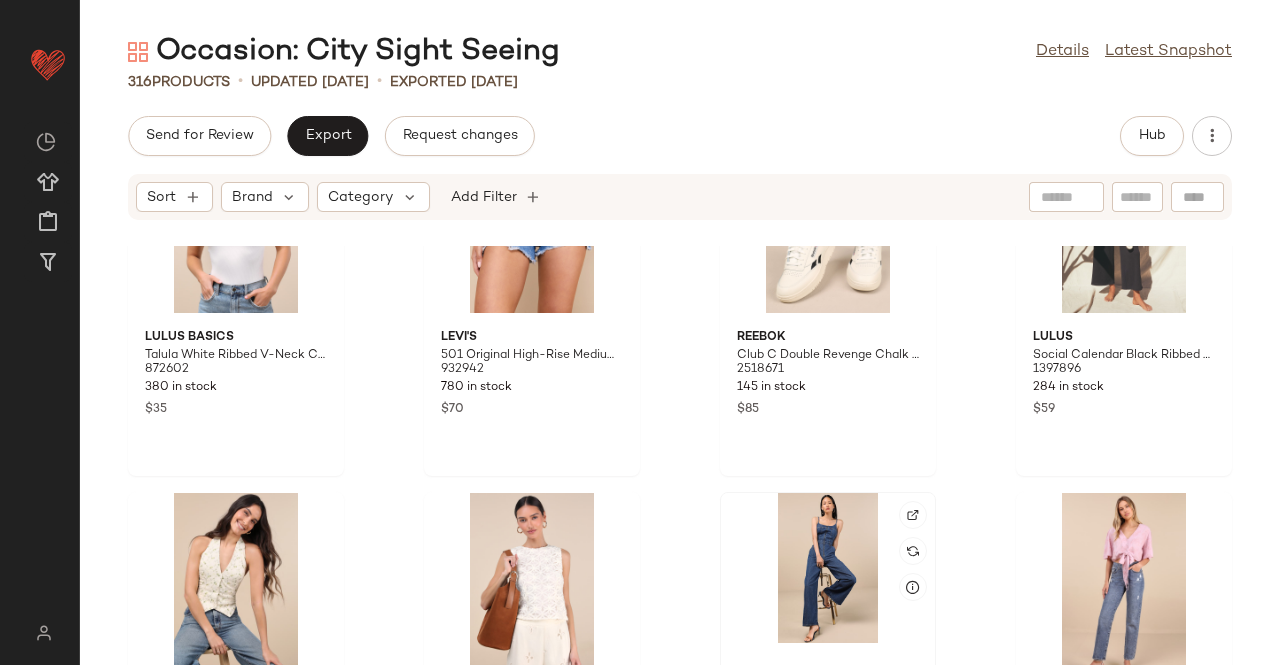 scroll, scrollTop: 616, scrollLeft: 0, axis: vertical 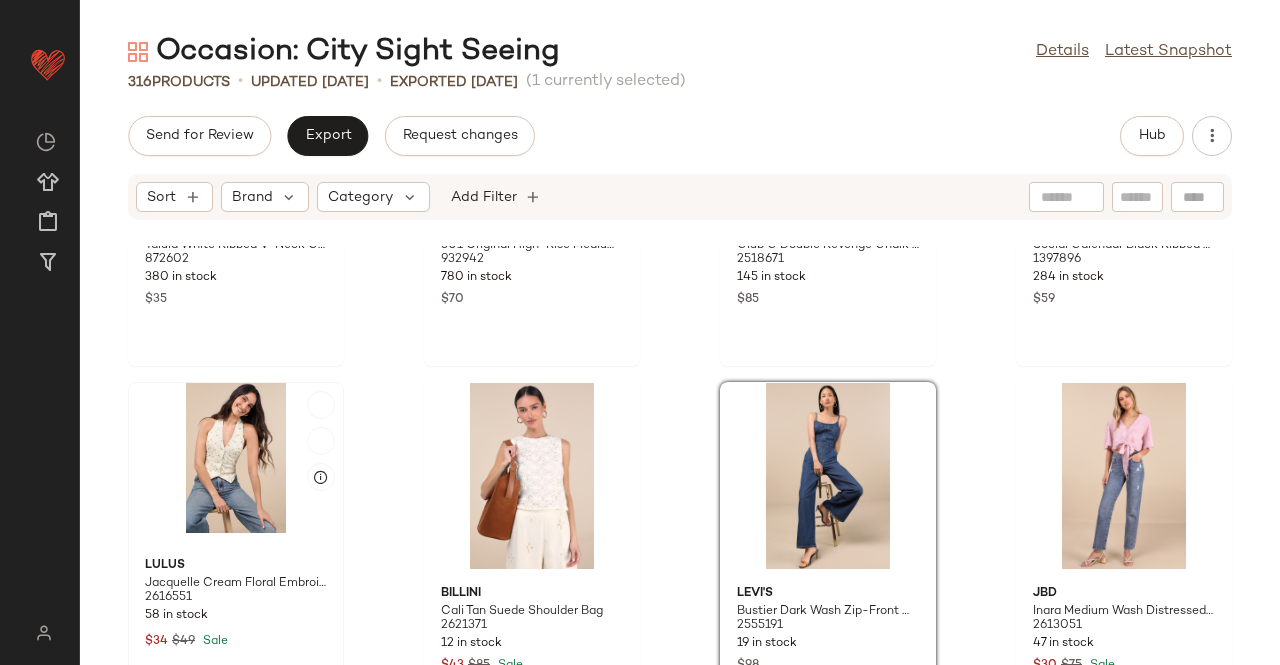 click 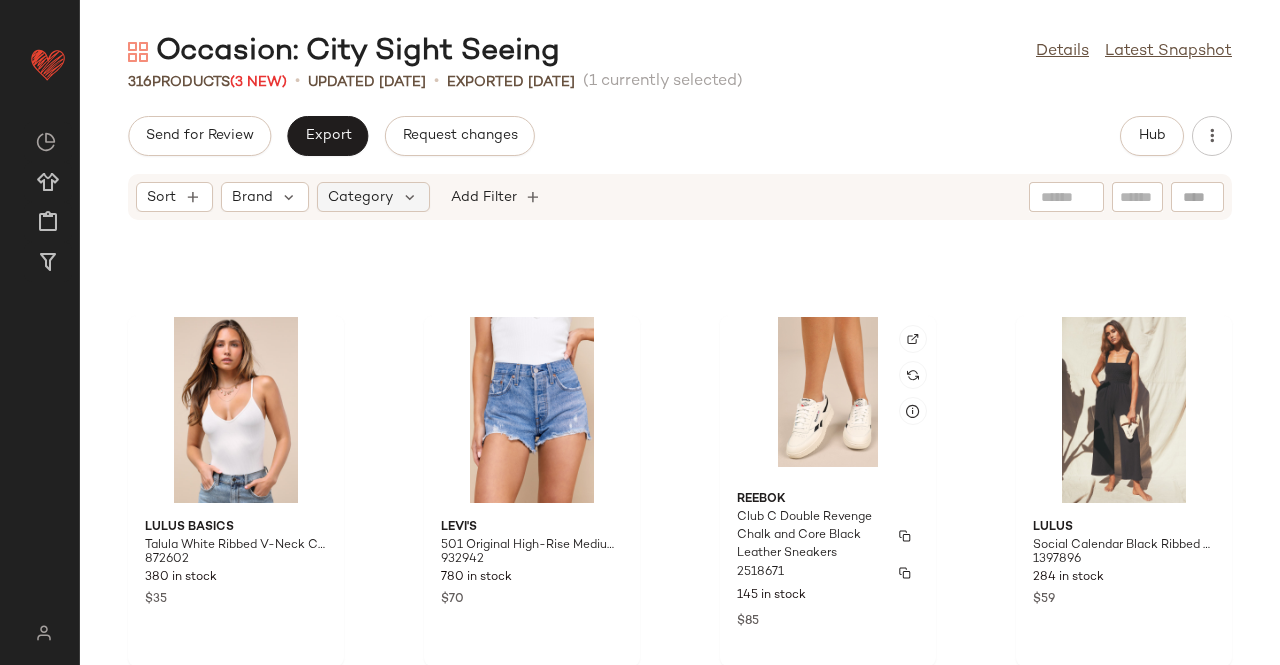 scroll, scrollTop: 0, scrollLeft: 0, axis: both 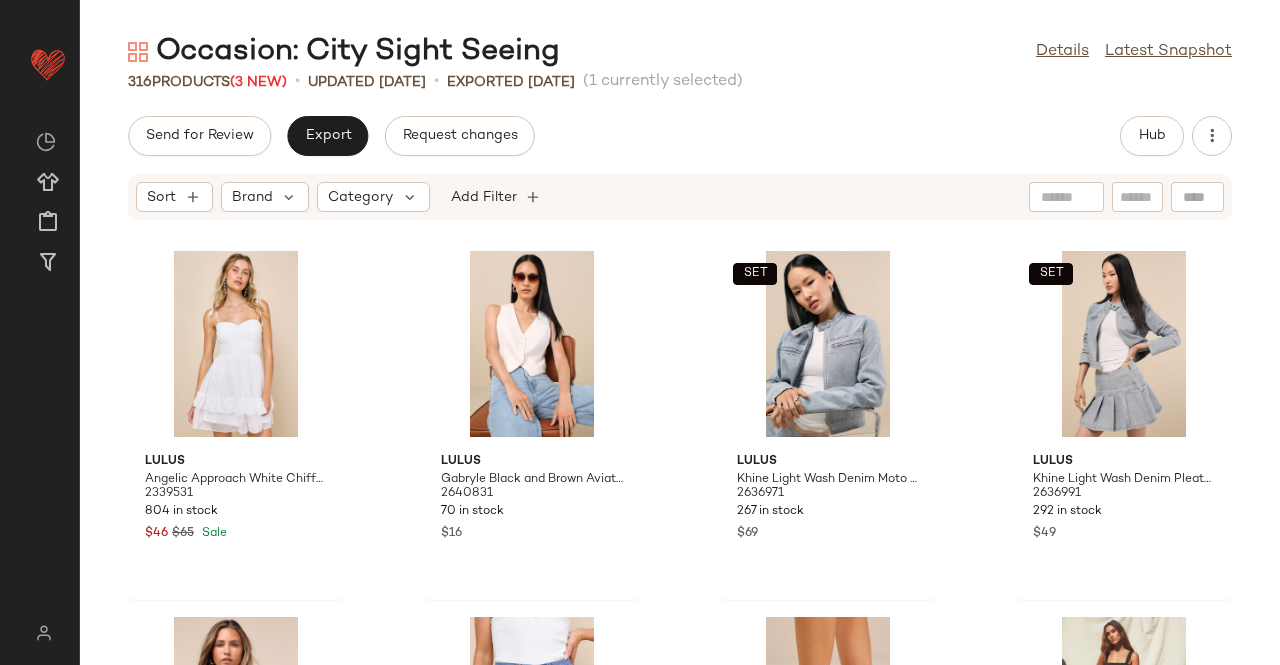 drag, startPoint x: 346, startPoint y: 145, endPoint x: 378, endPoint y: 169, distance: 40 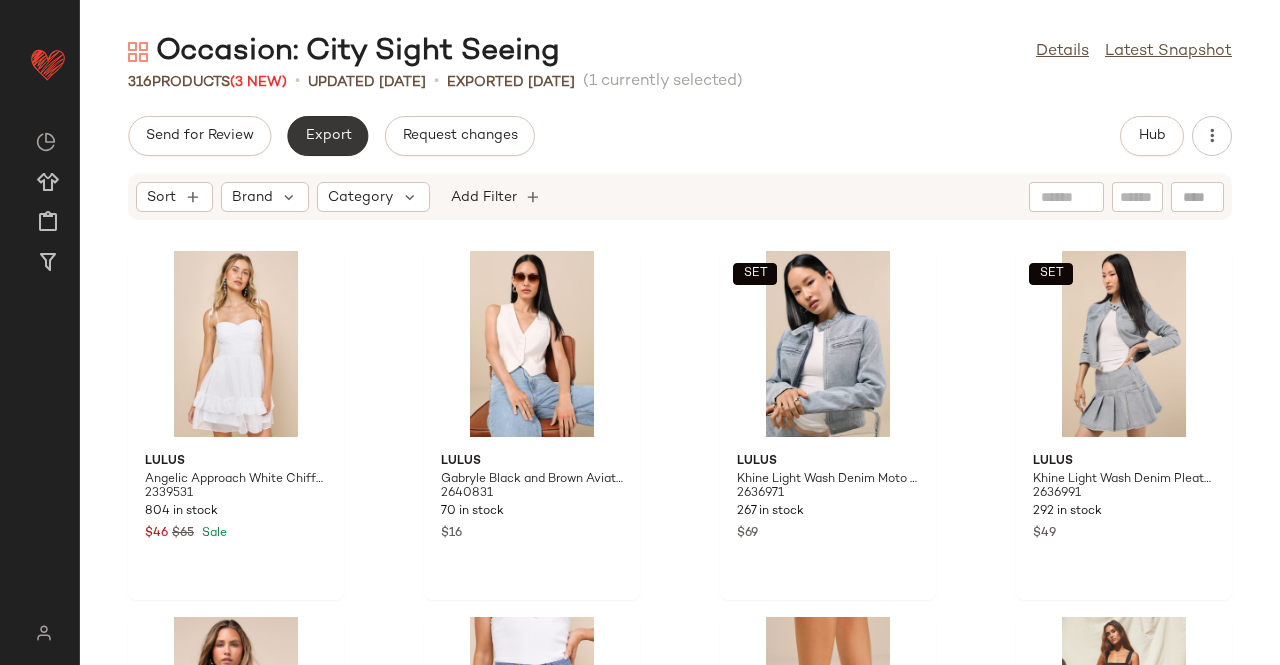 click on "Export" 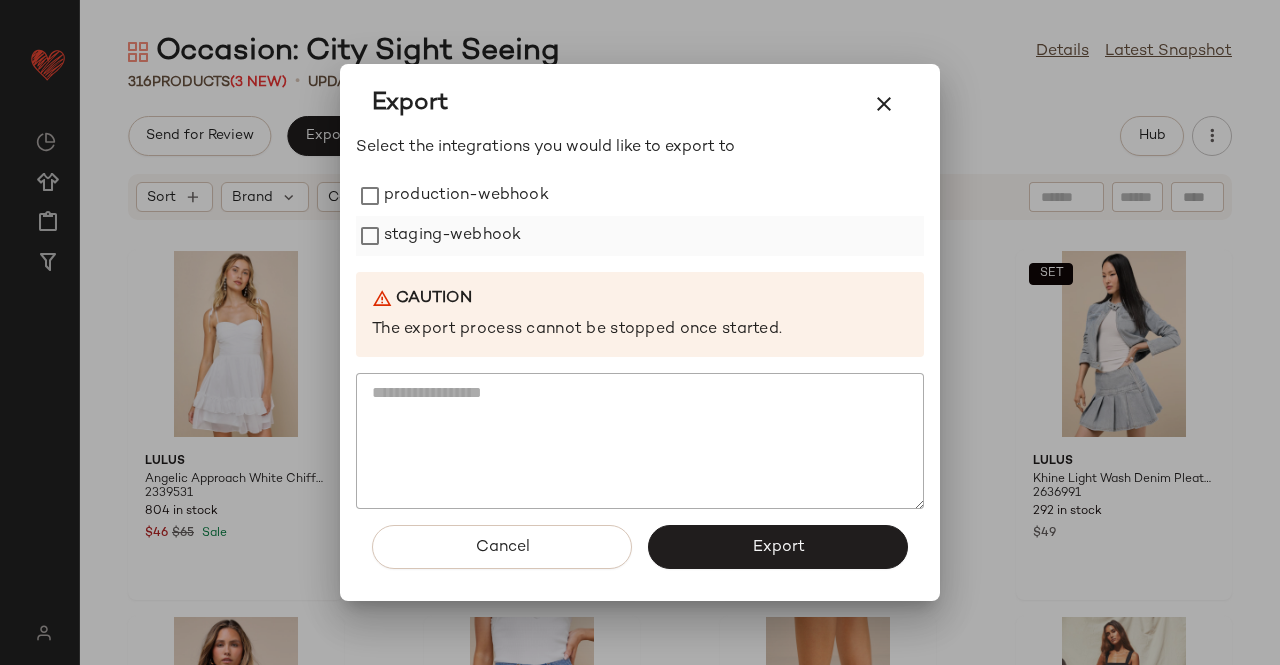 drag, startPoint x: 439, startPoint y: 240, endPoint x: 441, endPoint y: 215, distance: 25.079872 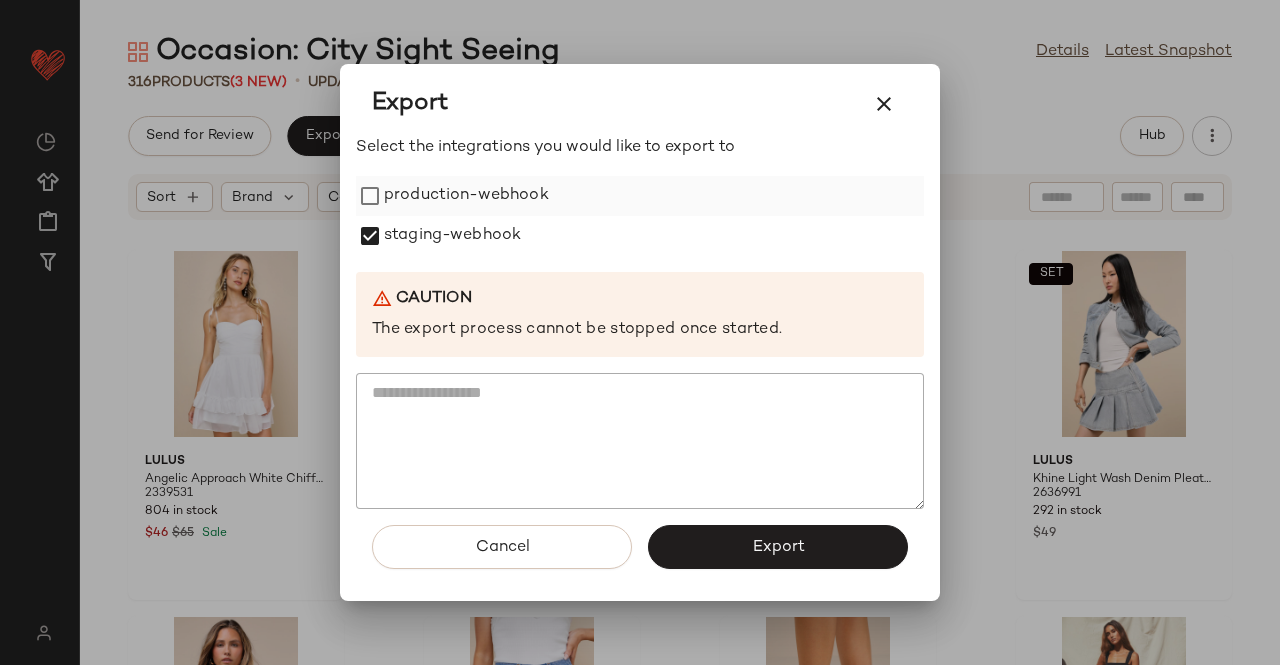 click on "production-webhook" at bounding box center [466, 196] 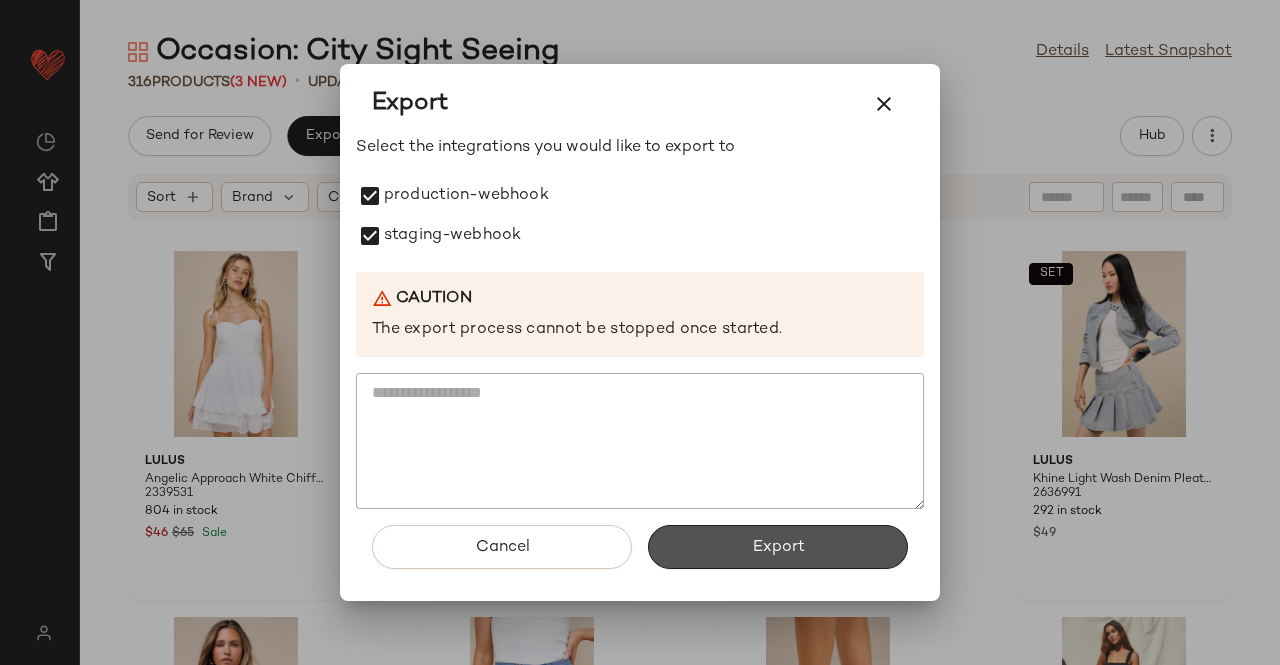 click on "Export" at bounding box center (778, 547) 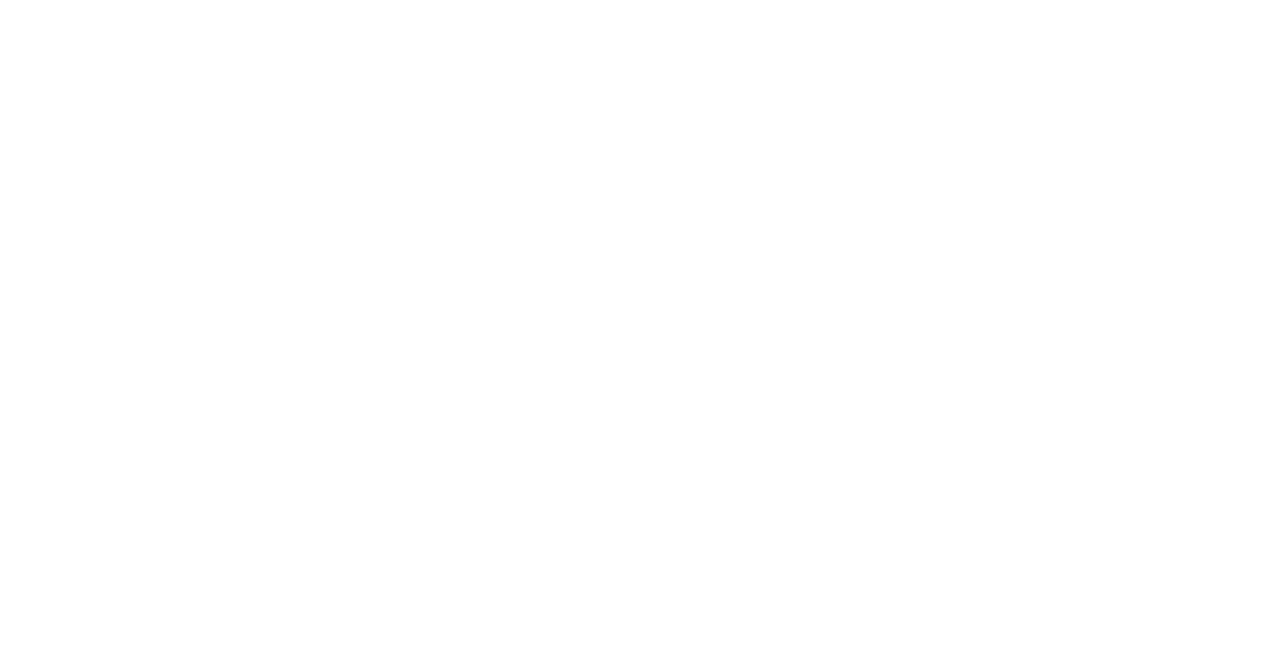 scroll, scrollTop: 0, scrollLeft: 0, axis: both 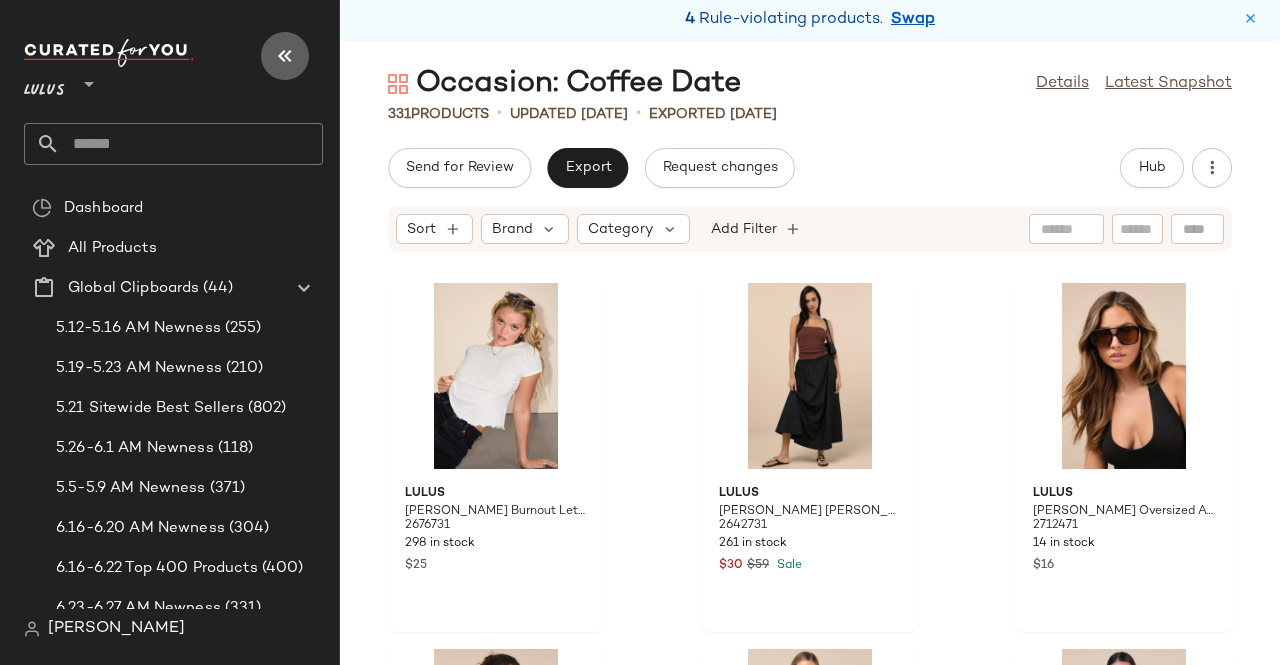 click at bounding box center [285, 56] 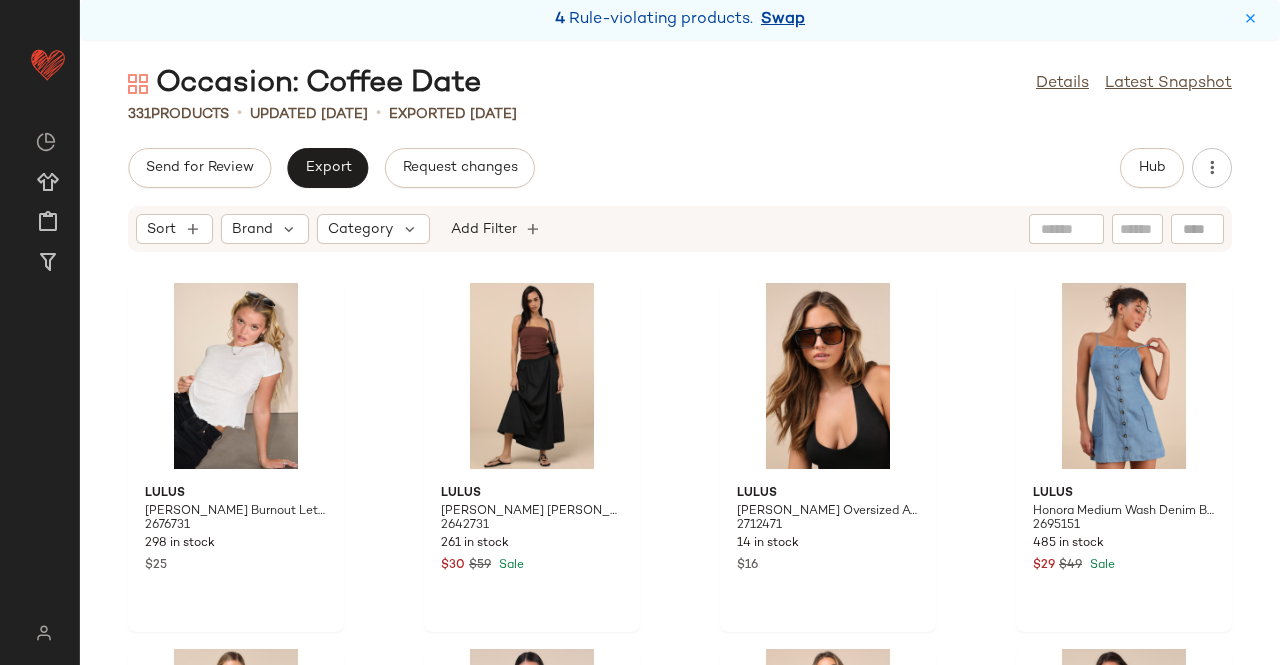 click on "4 Rule-violating products. Swap" at bounding box center [680, 20] 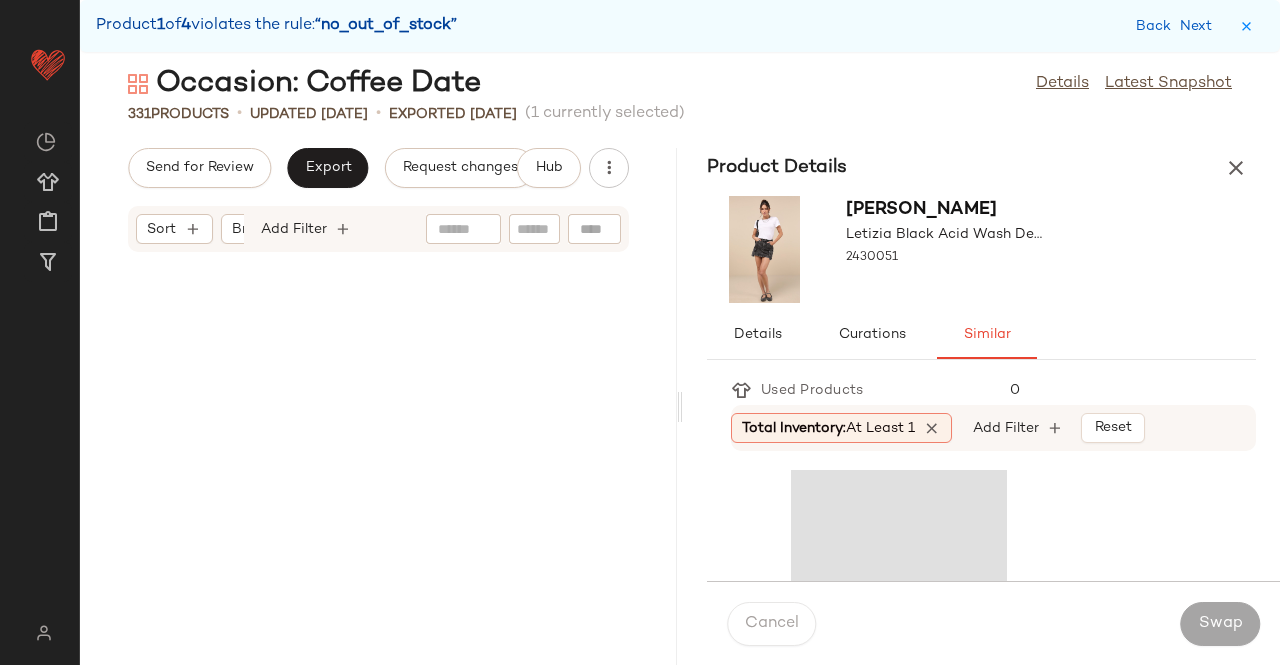 scroll, scrollTop: 2562, scrollLeft: 0, axis: vertical 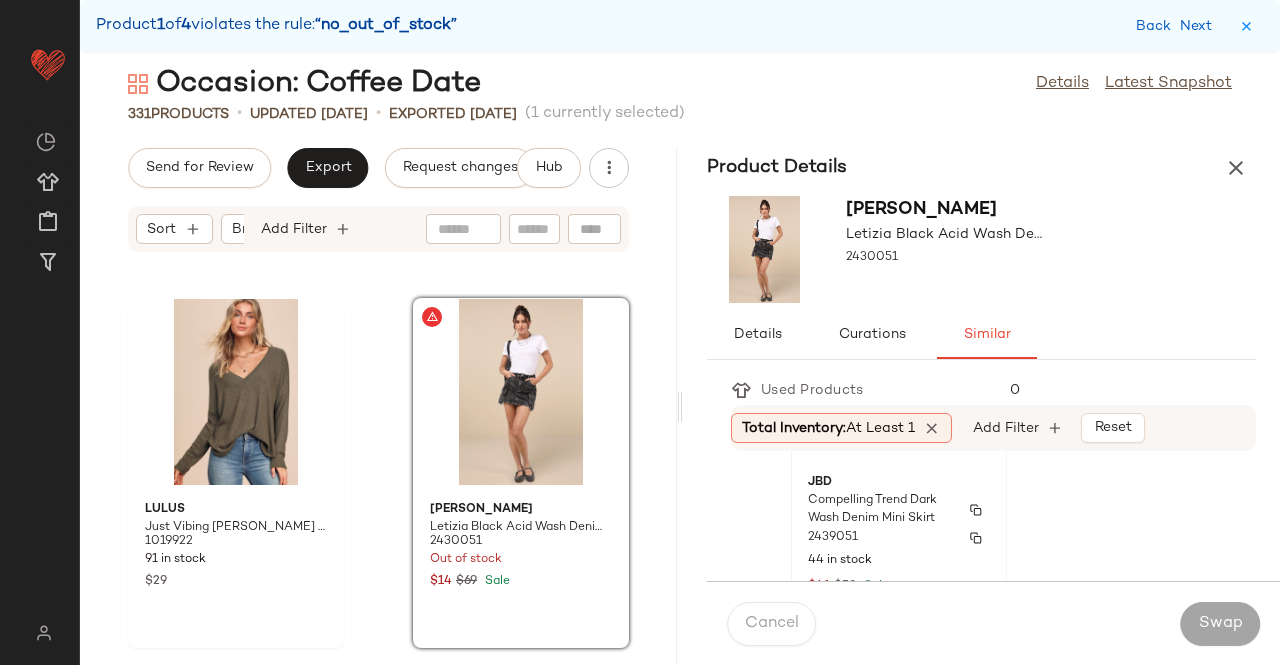 click on "Compelling Trend Dark Wash Denim Mini Skirt" at bounding box center (881, 510) 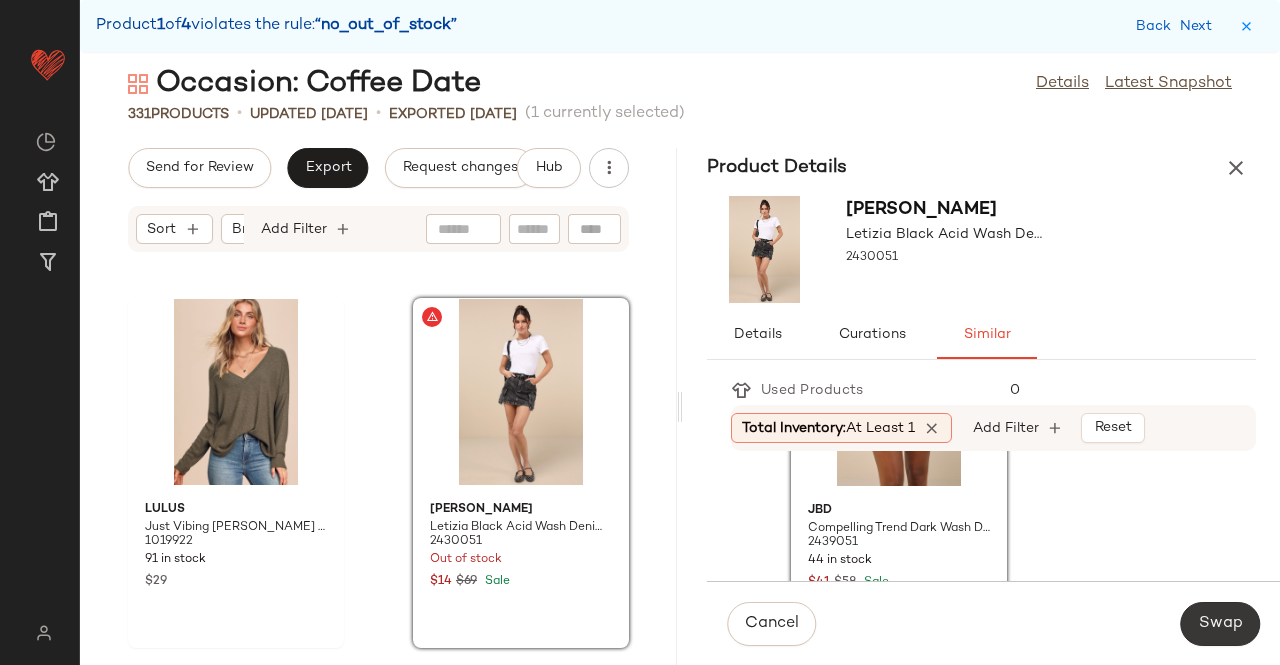 click on "Swap" 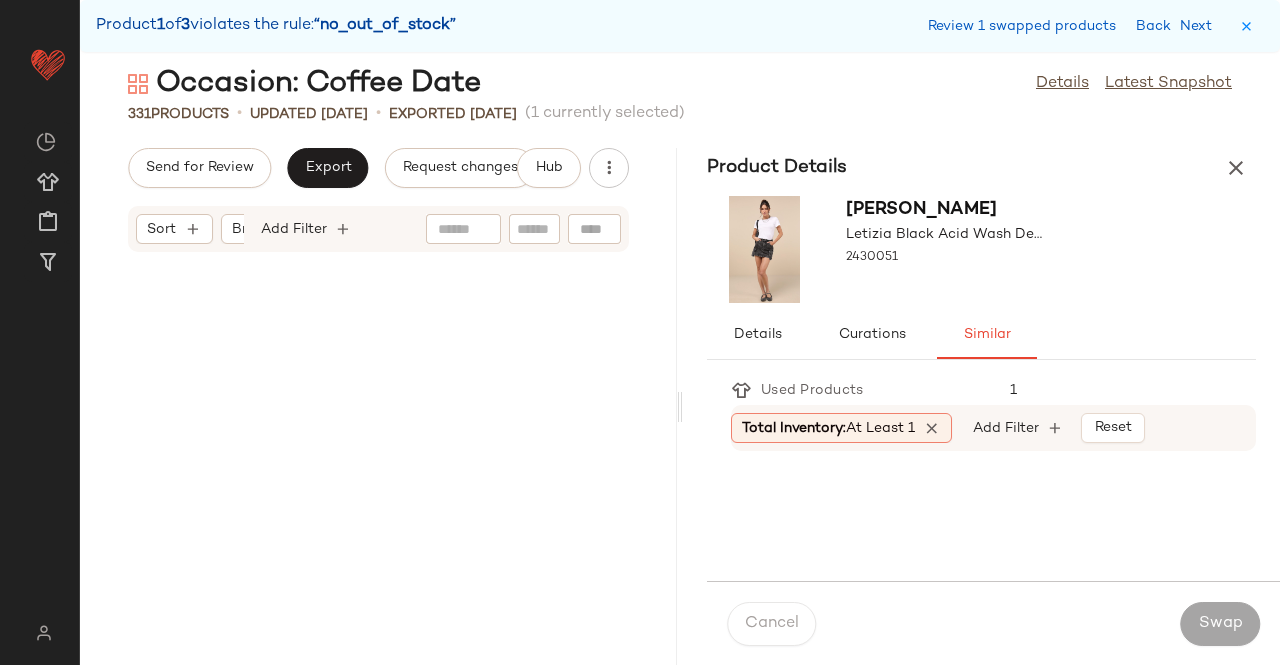 scroll, scrollTop: 42822, scrollLeft: 0, axis: vertical 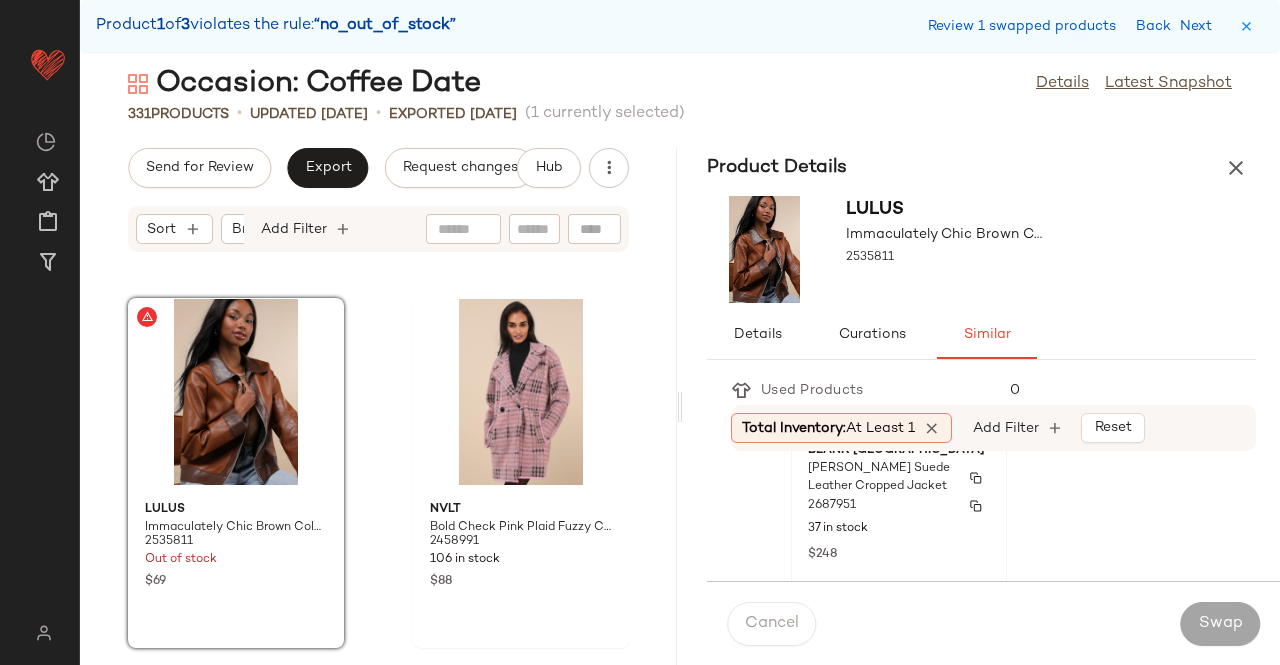 click on "2687951" at bounding box center (899, 506) 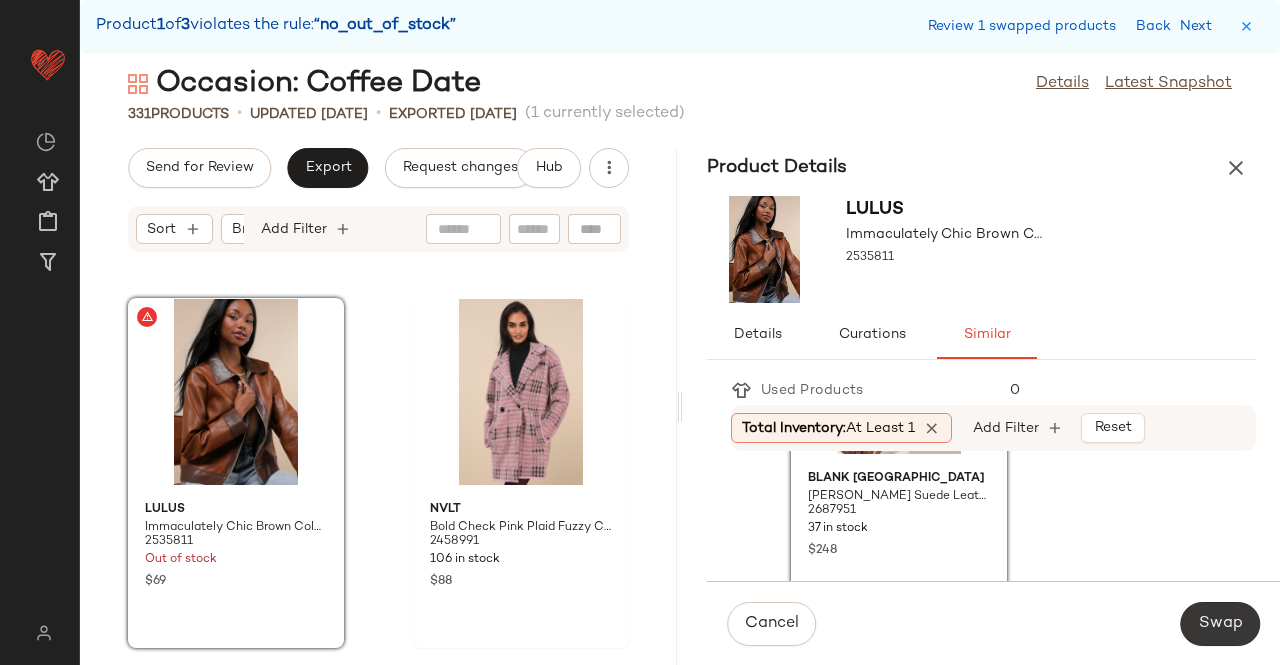 click on "Swap" 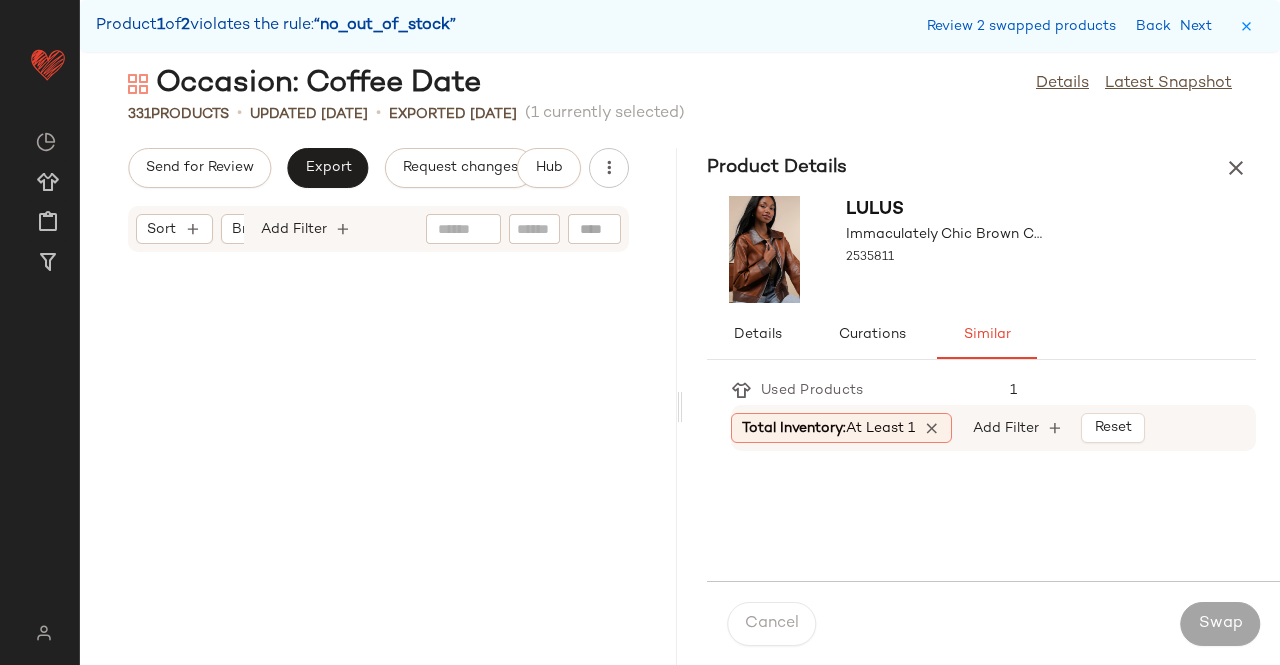 scroll, scrollTop: 50508, scrollLeft: 0, axis: vertical 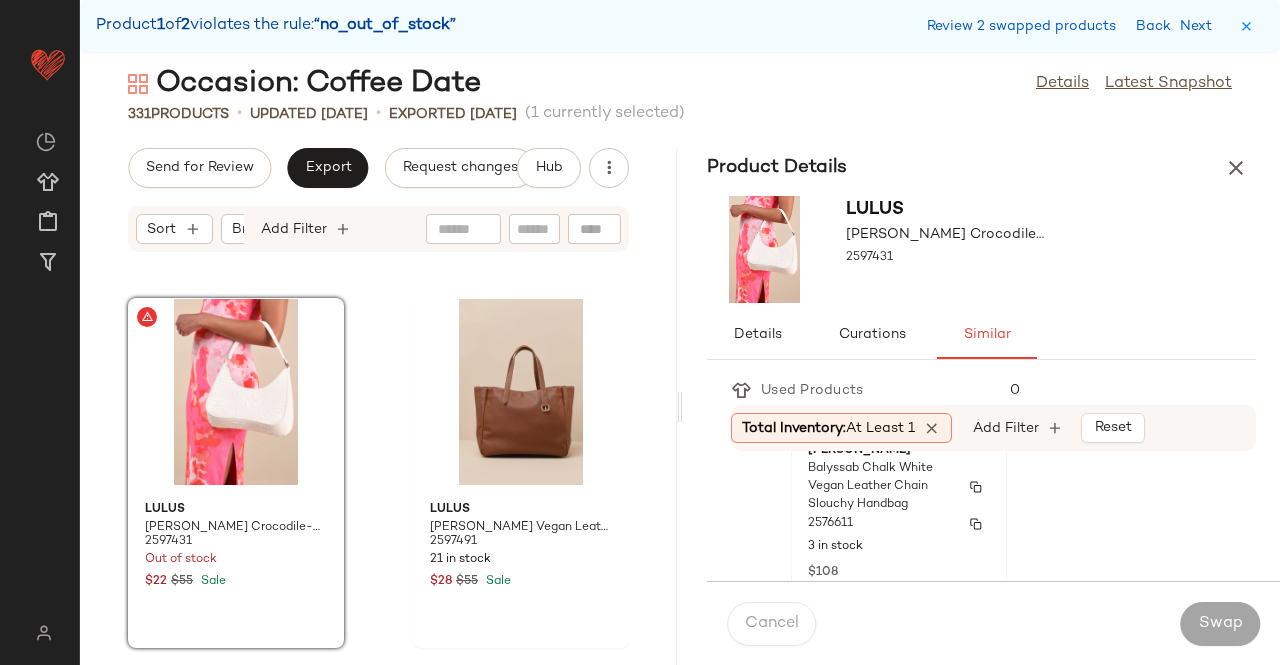 click on "2576611" at bounding box center [899, 524] 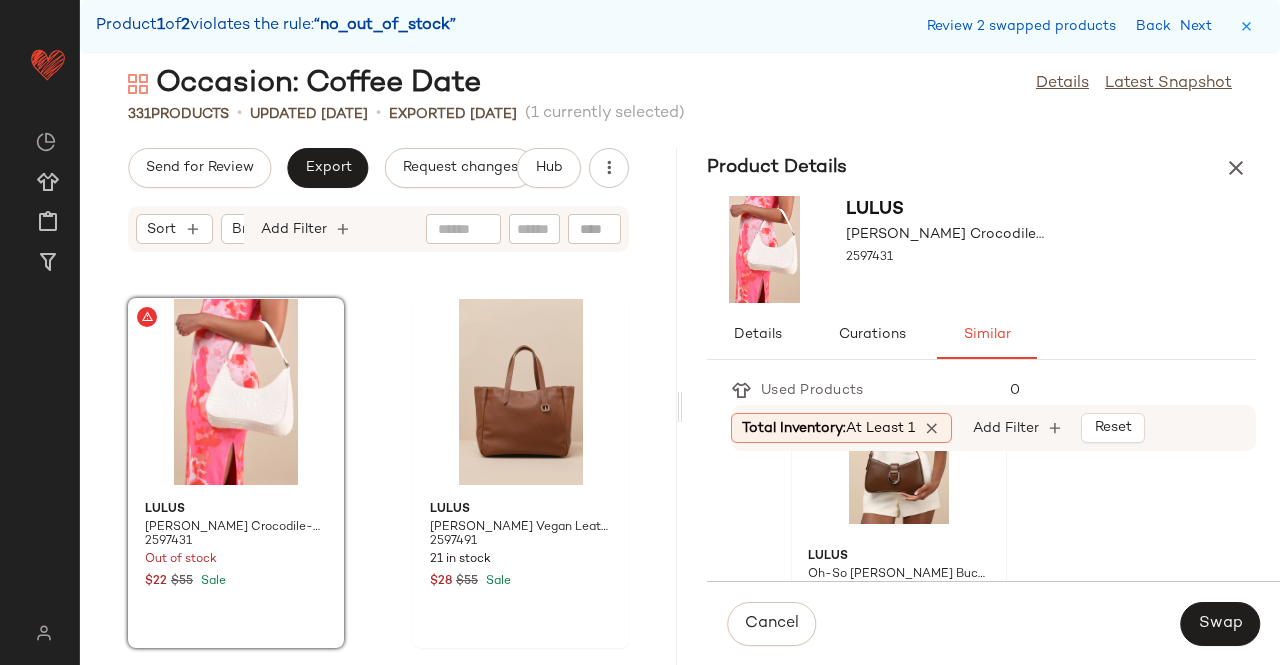 scroll, scrollTop: 1954, scrollLeft: 0, axis: vertical 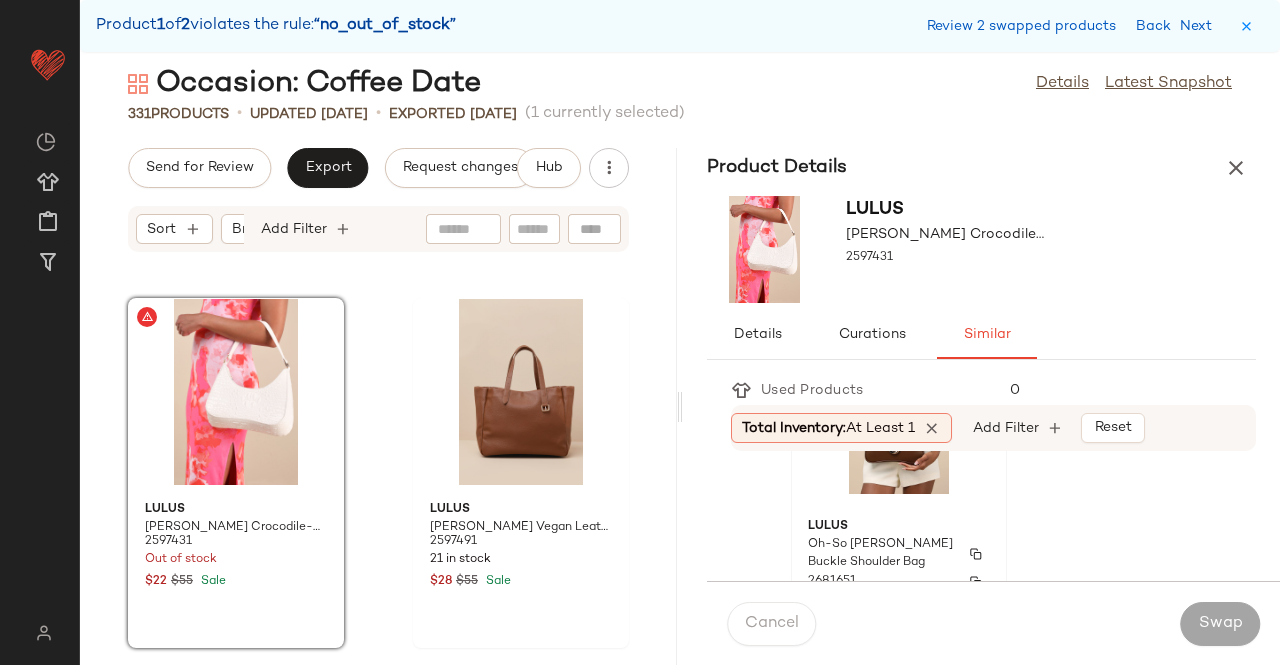 click on "Lulus" at bounding box center (899, 527) 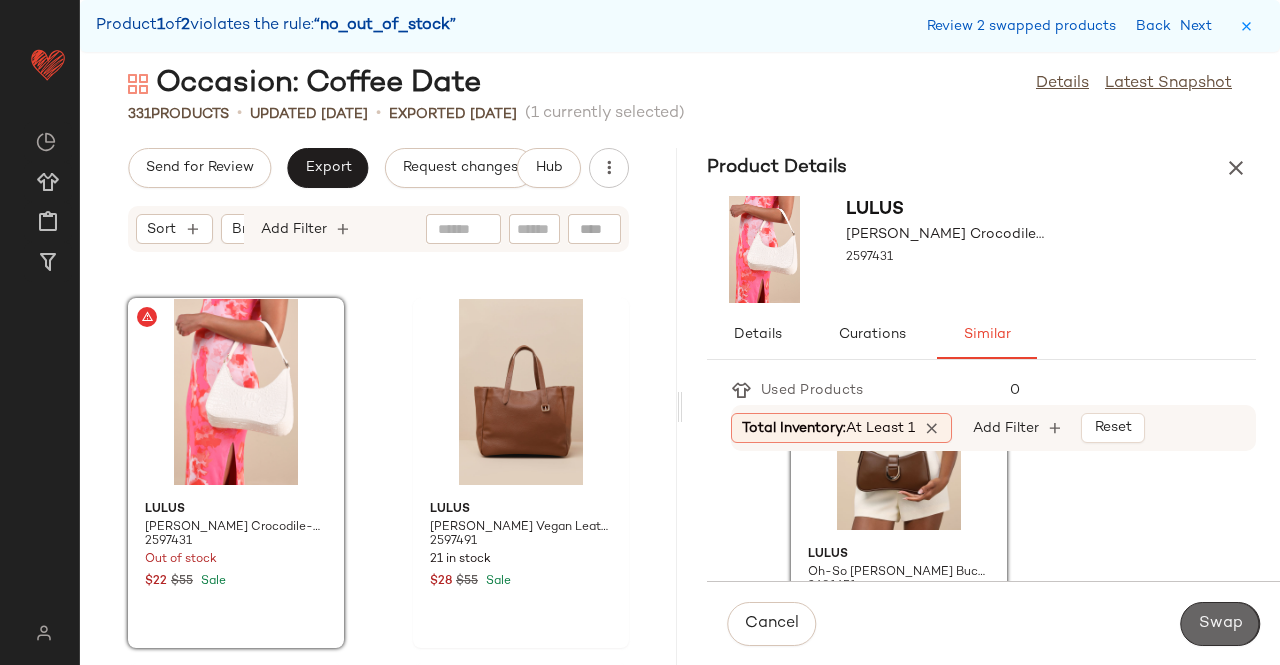 click on "Swap" 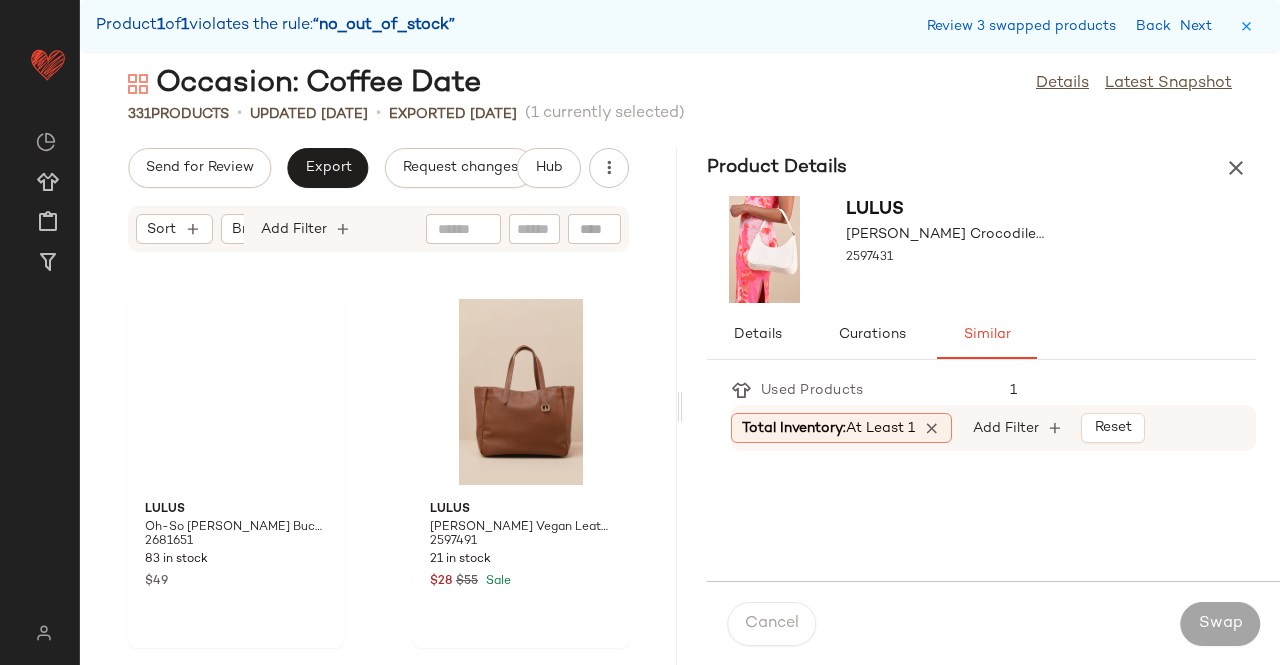 scroll, scrollTop: 51606, scrollLeft: 0, axis: vertical 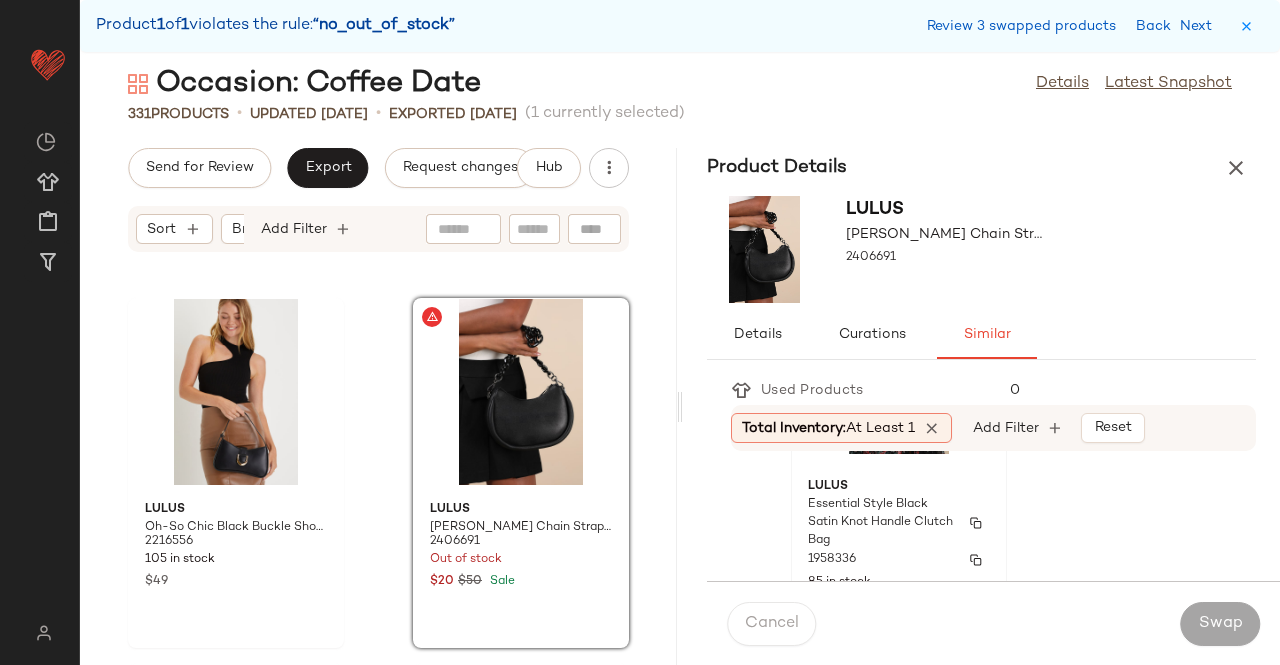 click on "Lulus Essential Style Black Satin Knot Handle Clutch Bag 1958336 85 in stock $39" 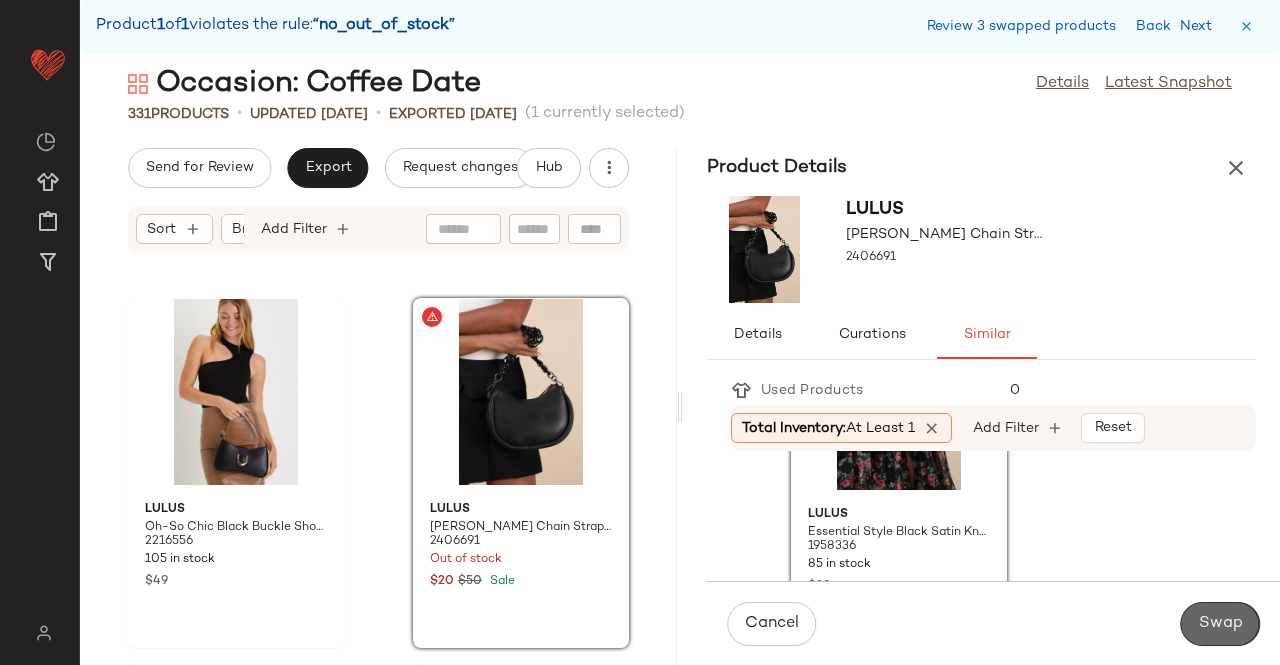 click on "Swap" at bounding box center [1220, 624] 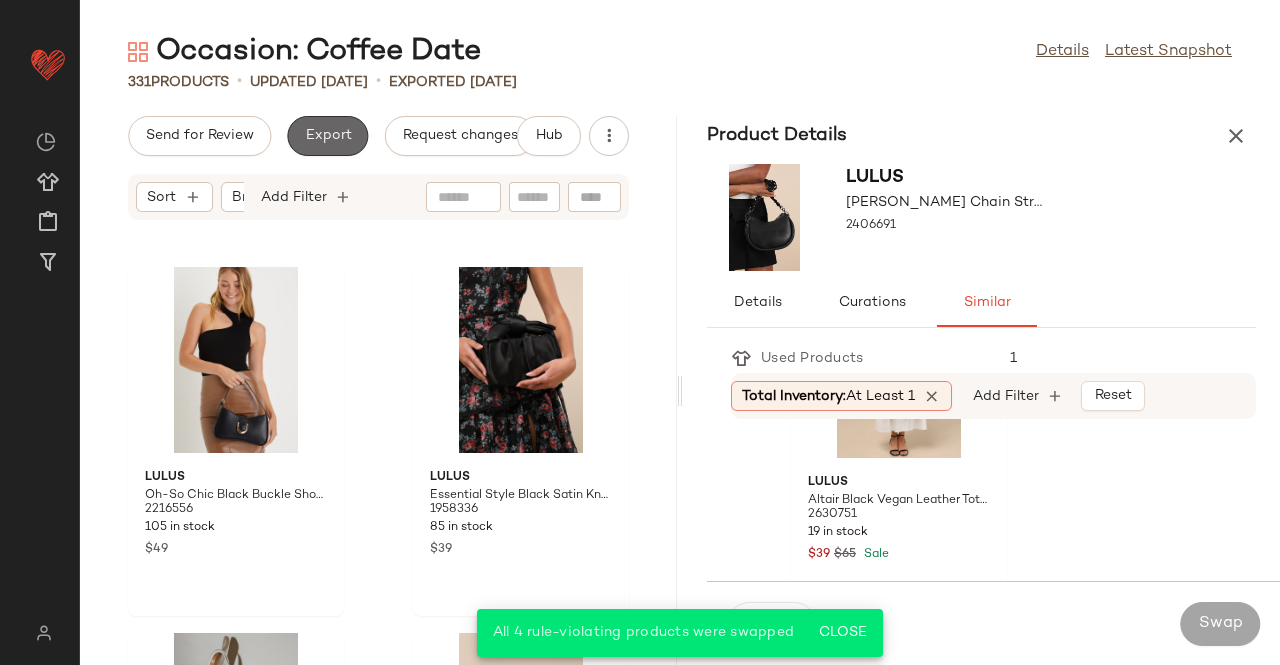 click on "Export" at bounding box center [327, 136] 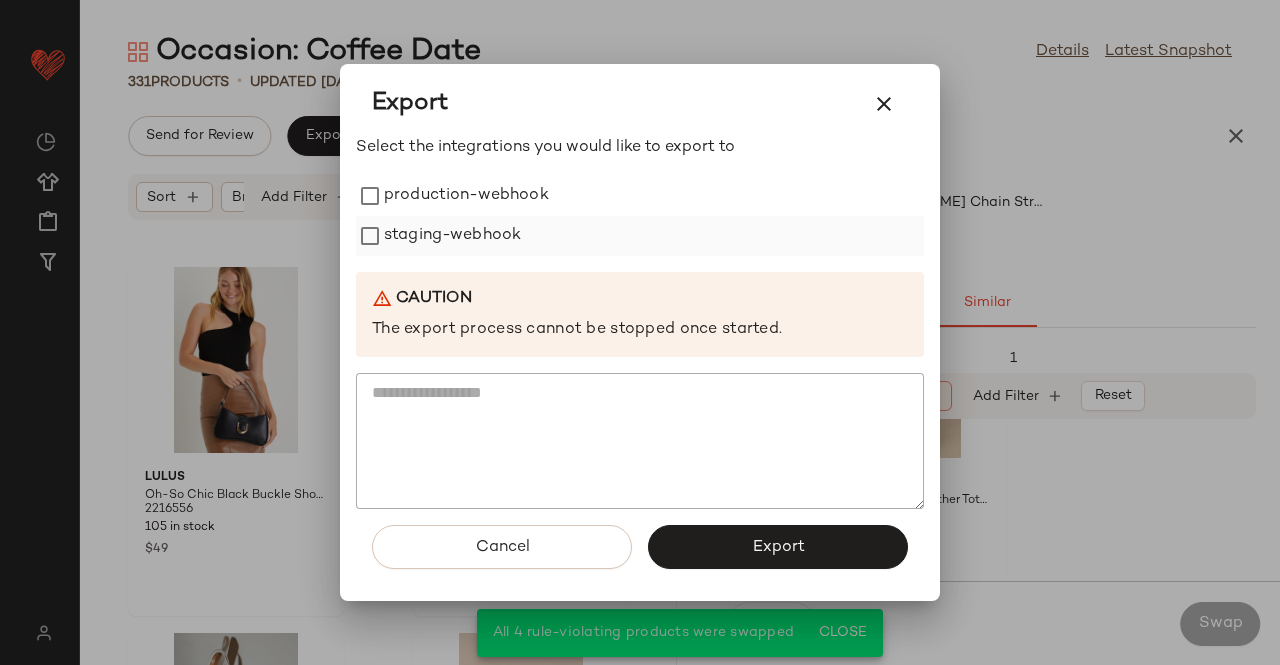 click on "staging-webhook" at bounding box center (452, 236) 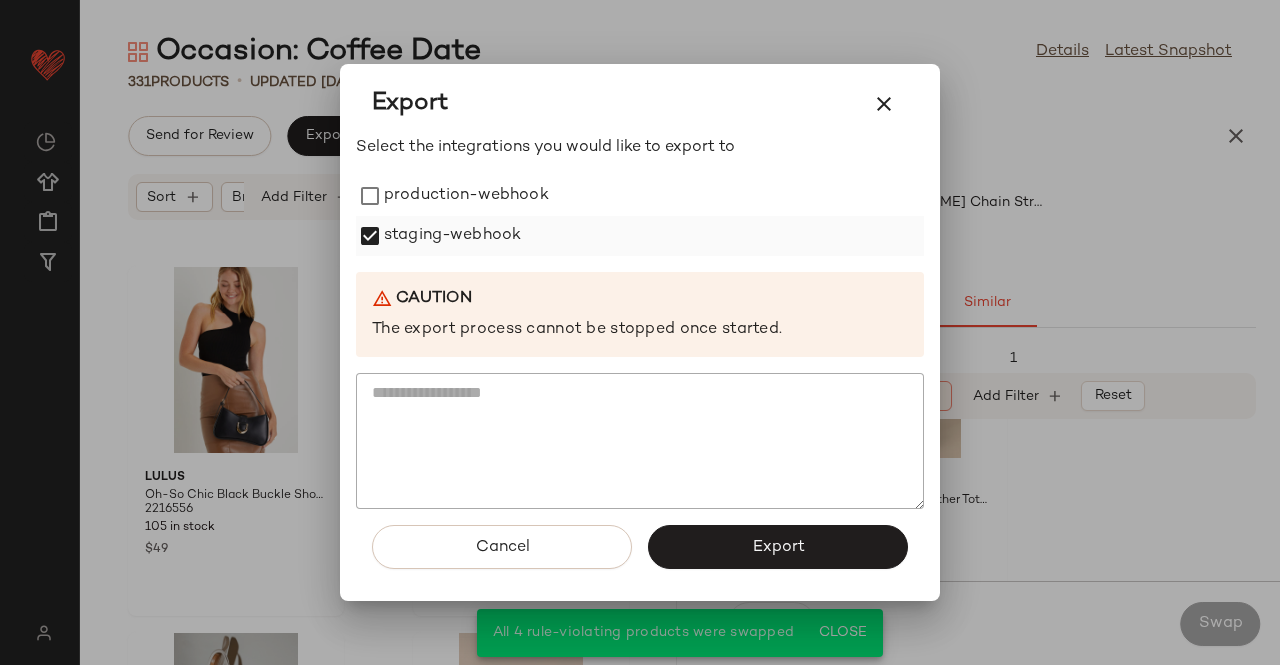drag, startPoint x: 448, startPoint y: 180, endPoint x: 507, endPoint y: 247, distance: 89.27486 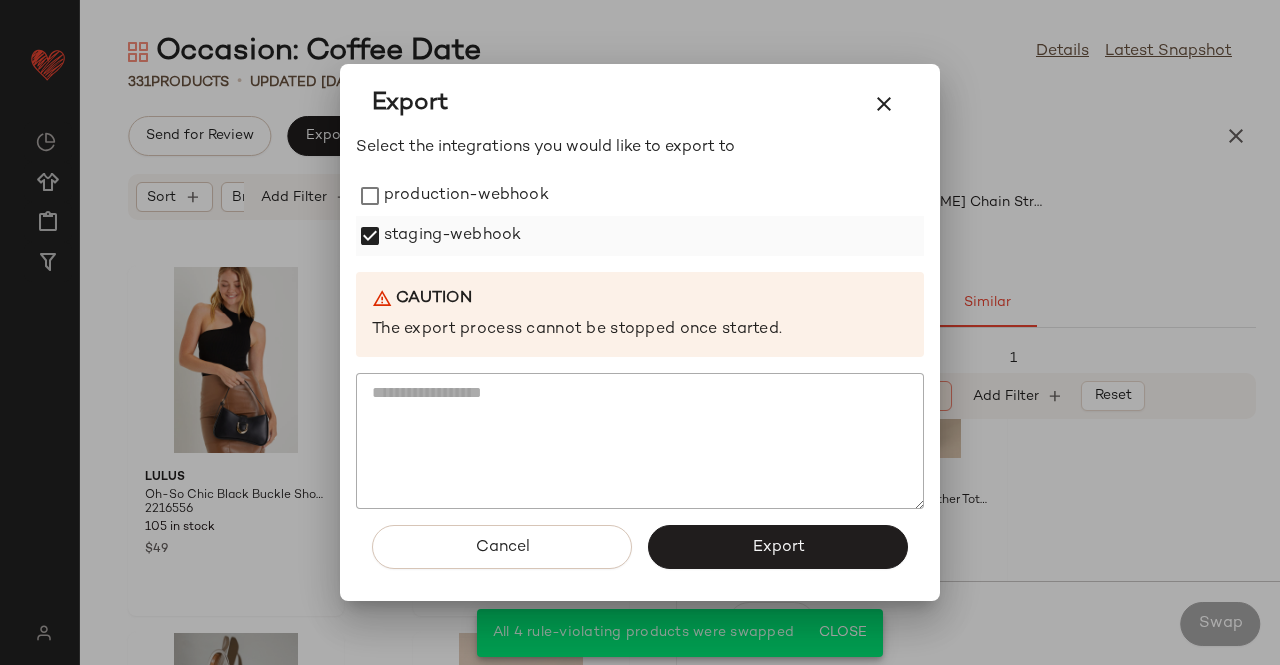 click on "production-webhook" at bounding box center [466, 196] 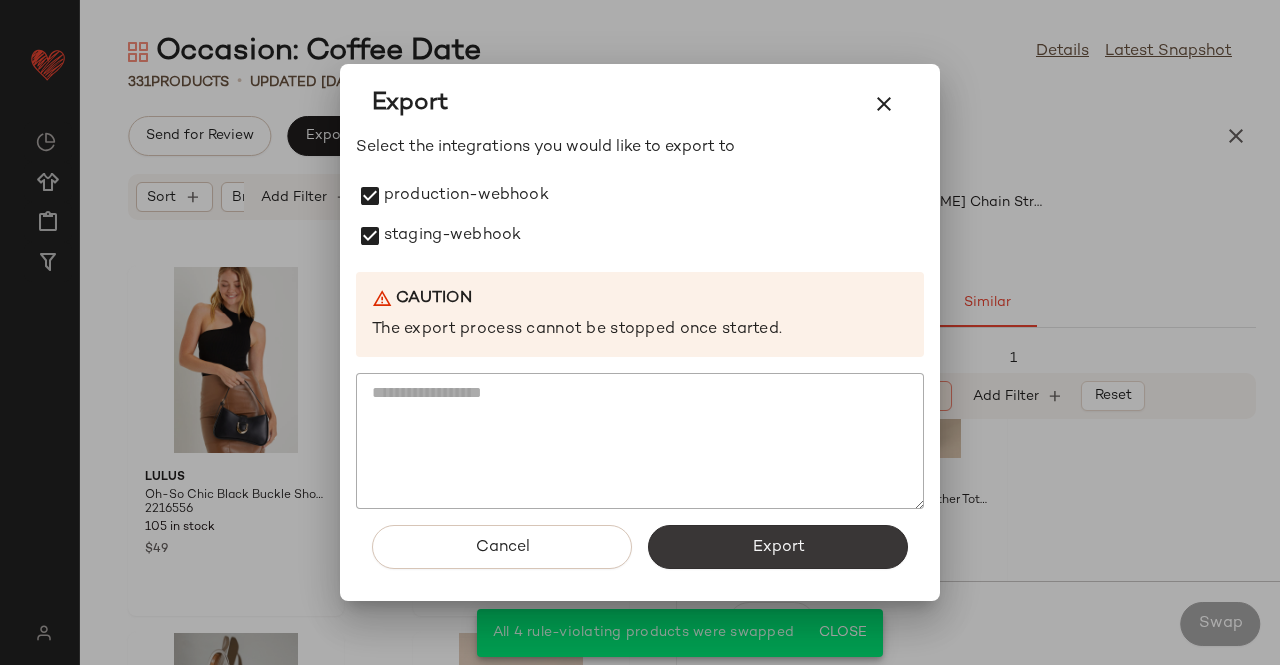 click on "Export" at bounding box center [778, 547] 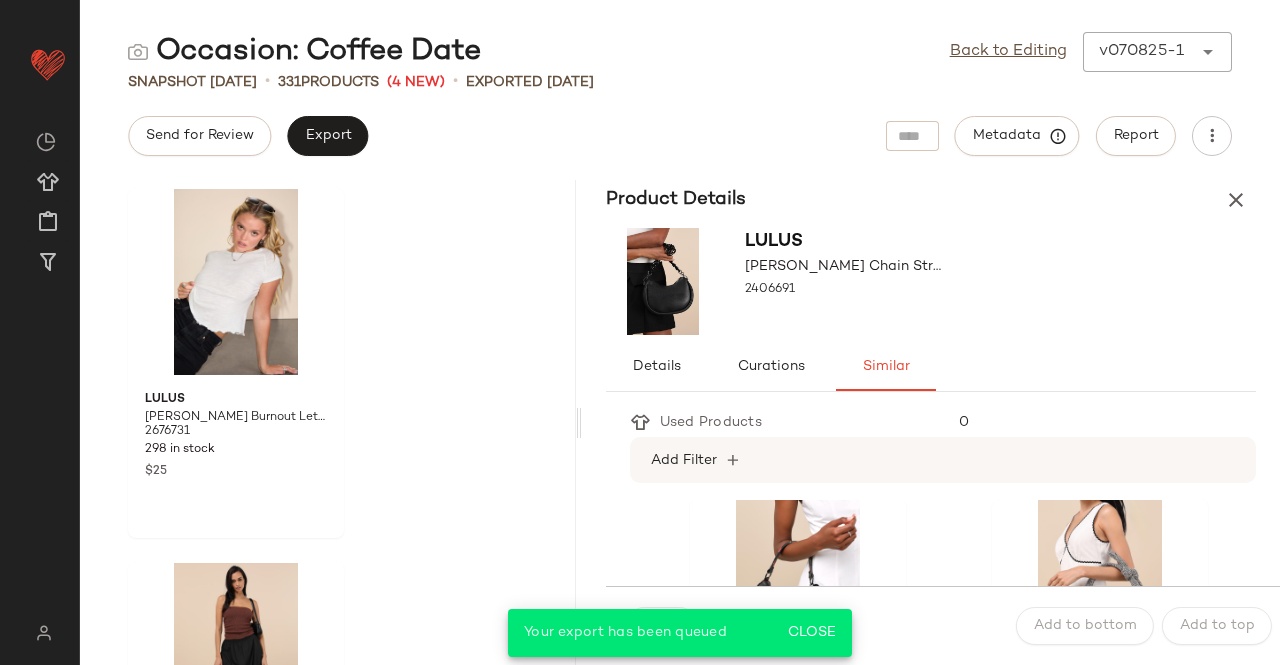 click at bounding box center [1236, 200] 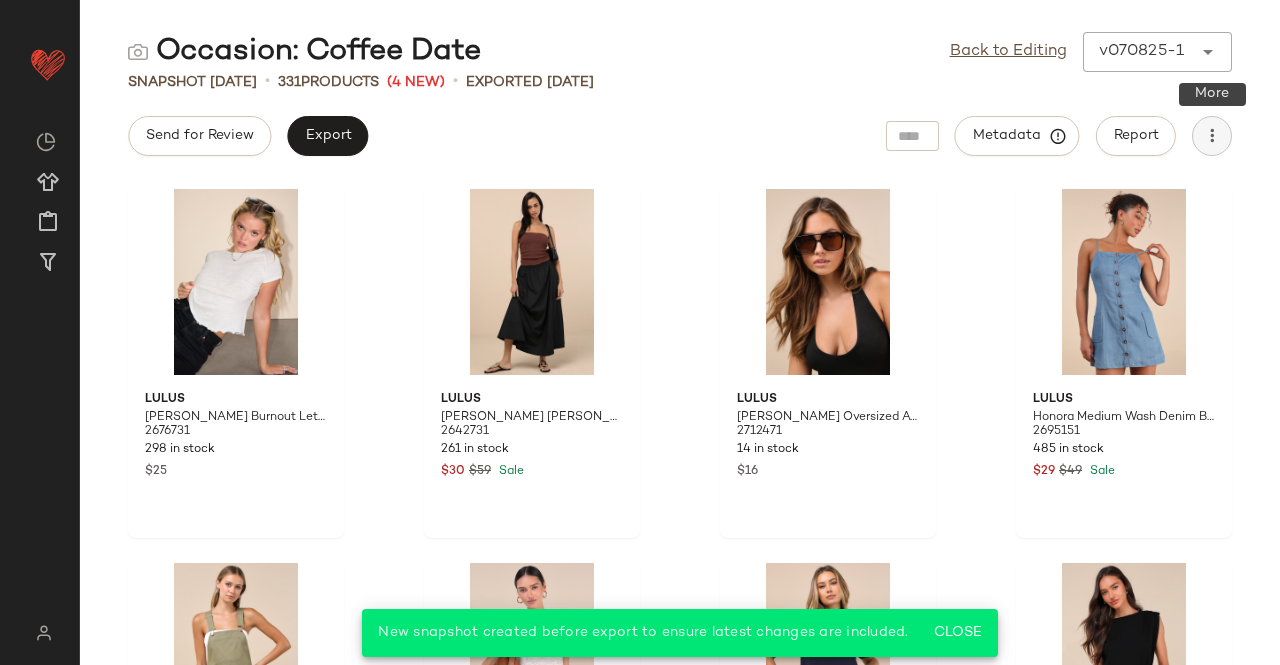 click 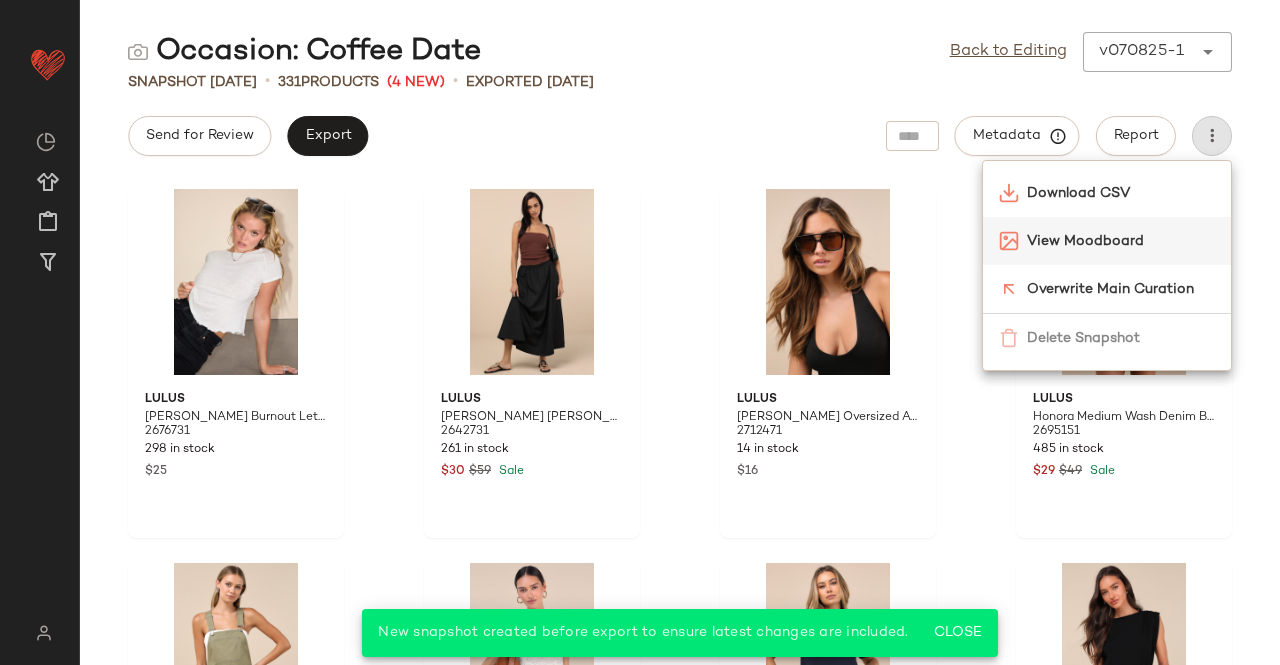 click on "View Moodboard" at bounding box center [1121, 241] 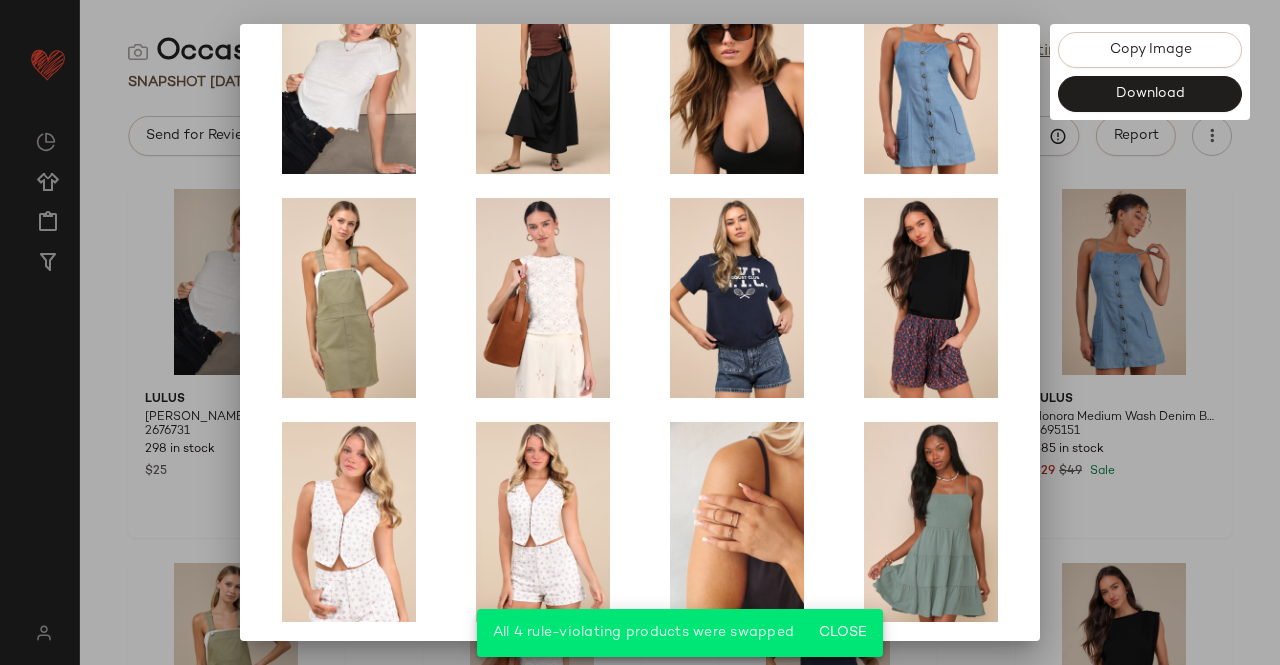 scroll, scrollTop: 414, scrollLeft: 0, axis: vertical 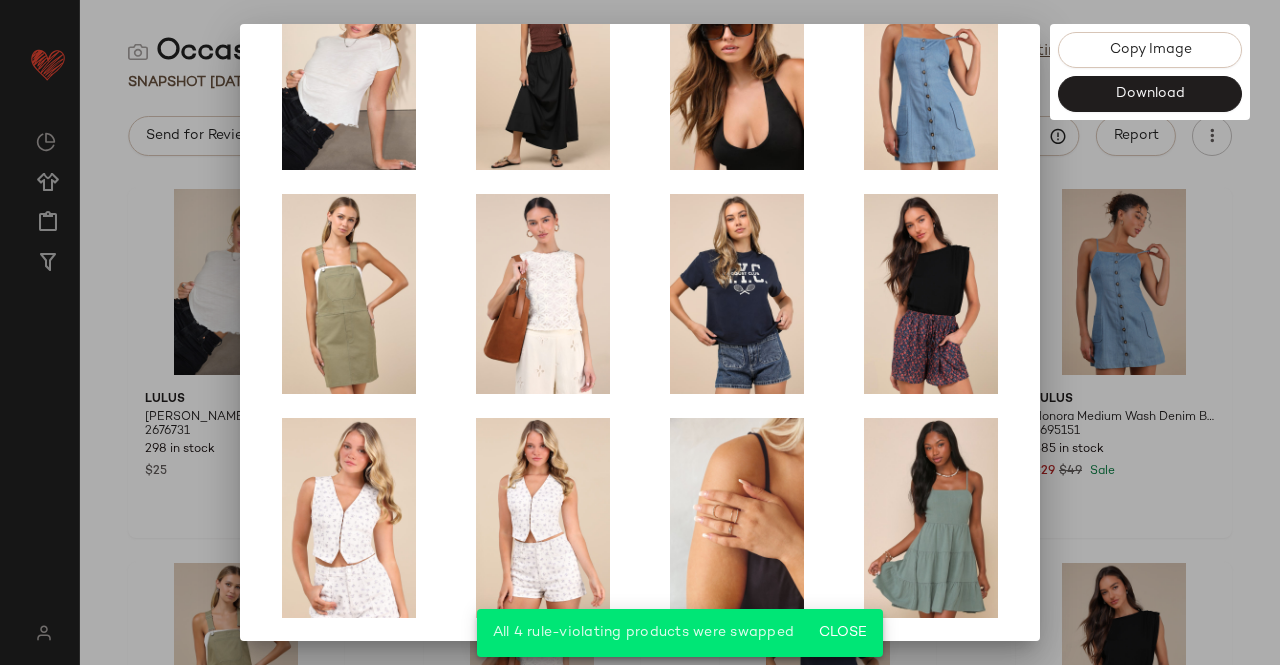 click at bounding box center (640, 332) 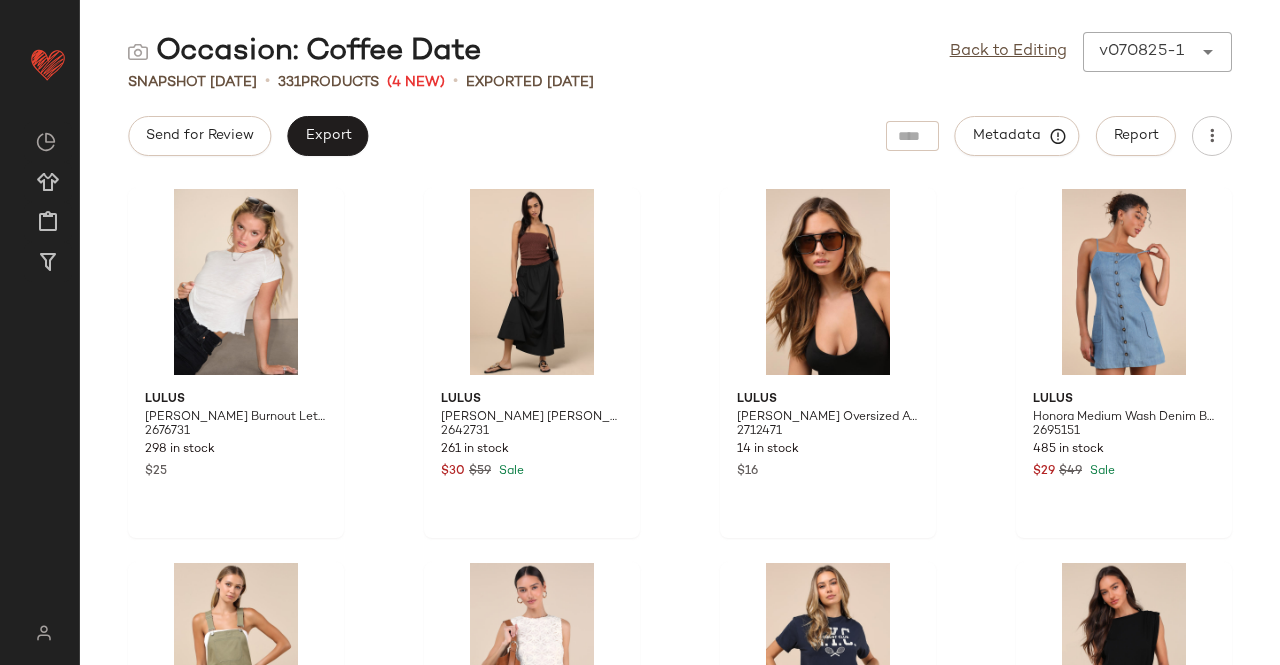 click on "Back to Editing  v070825-1 ******" at bounding box center (1091, 52) 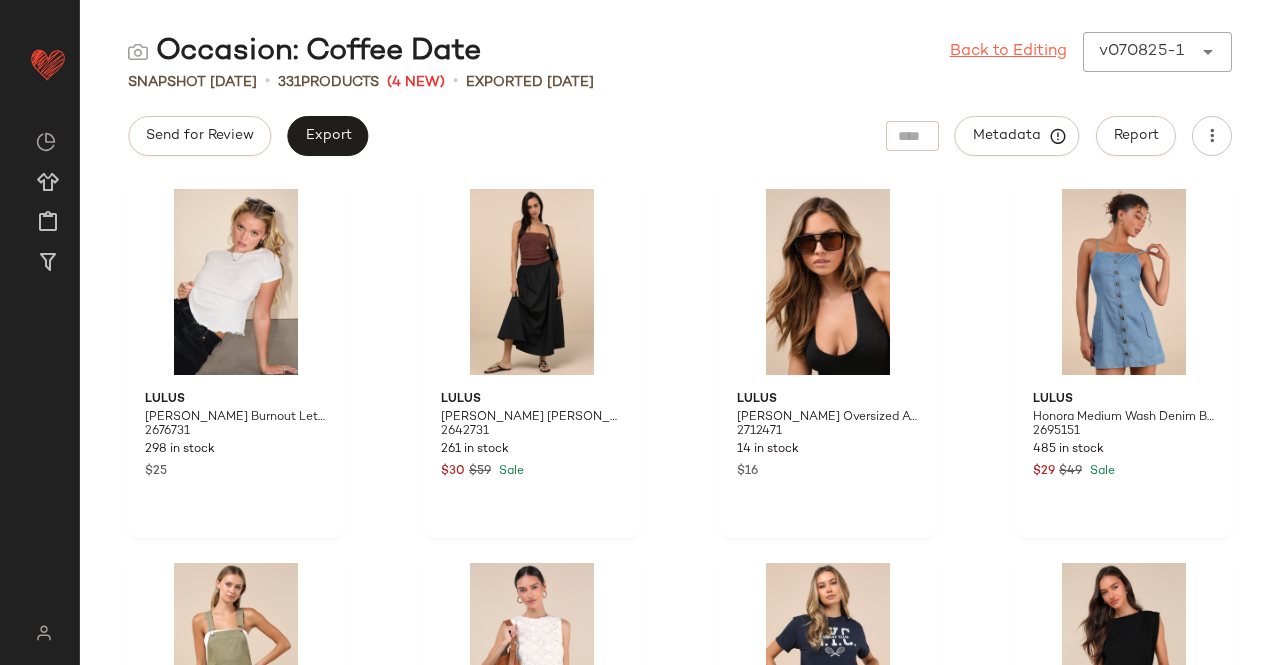 click on "Back to Editing" at bounding box center (1008, 52) 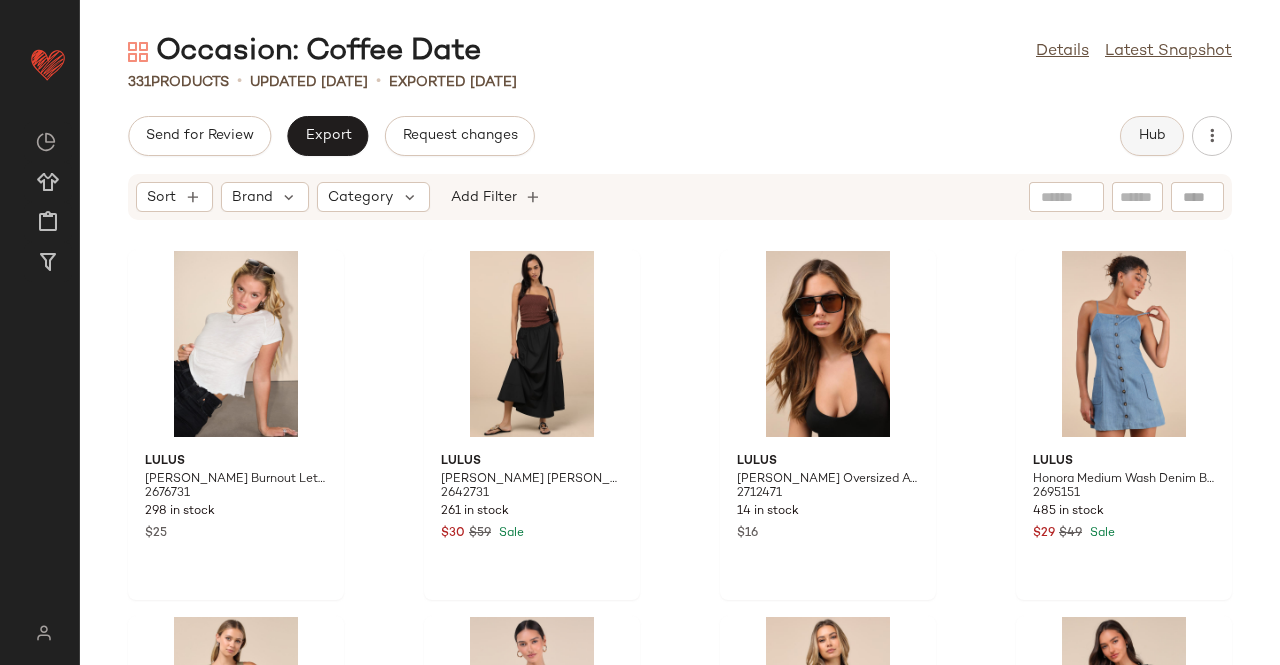 click on "Hub" at bounding box center [1152, 136] 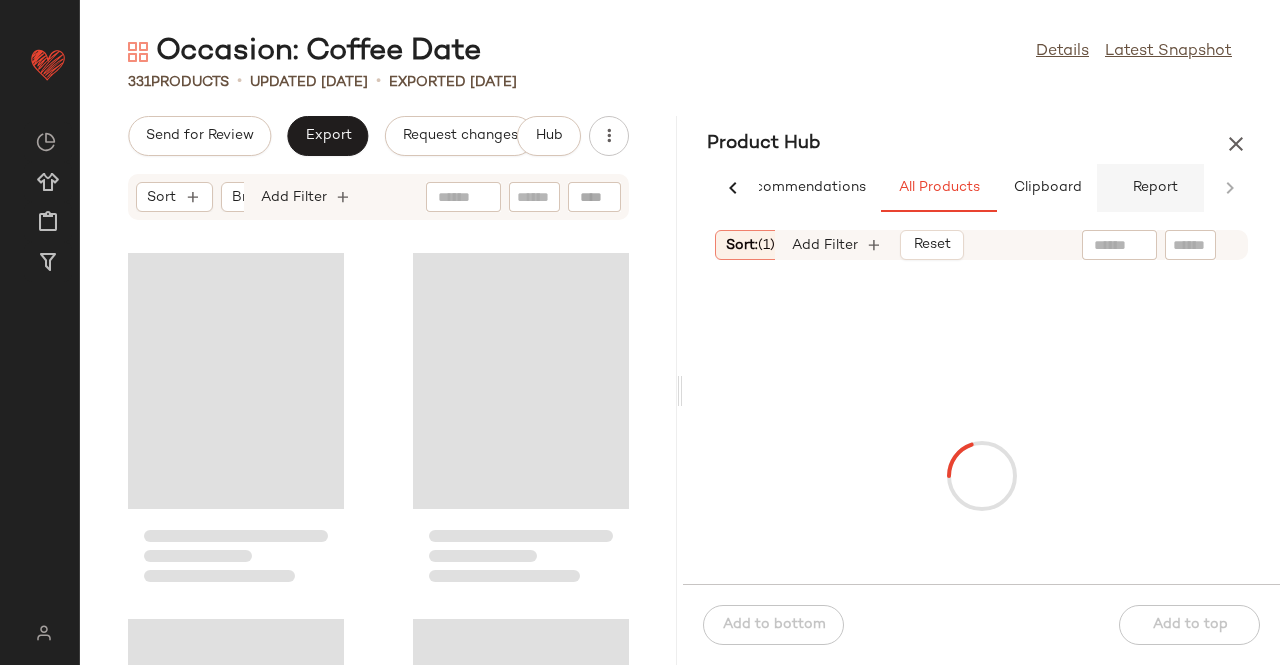 scroll, scrollTop: 0, scrollLeft: 62, axis: horizontal 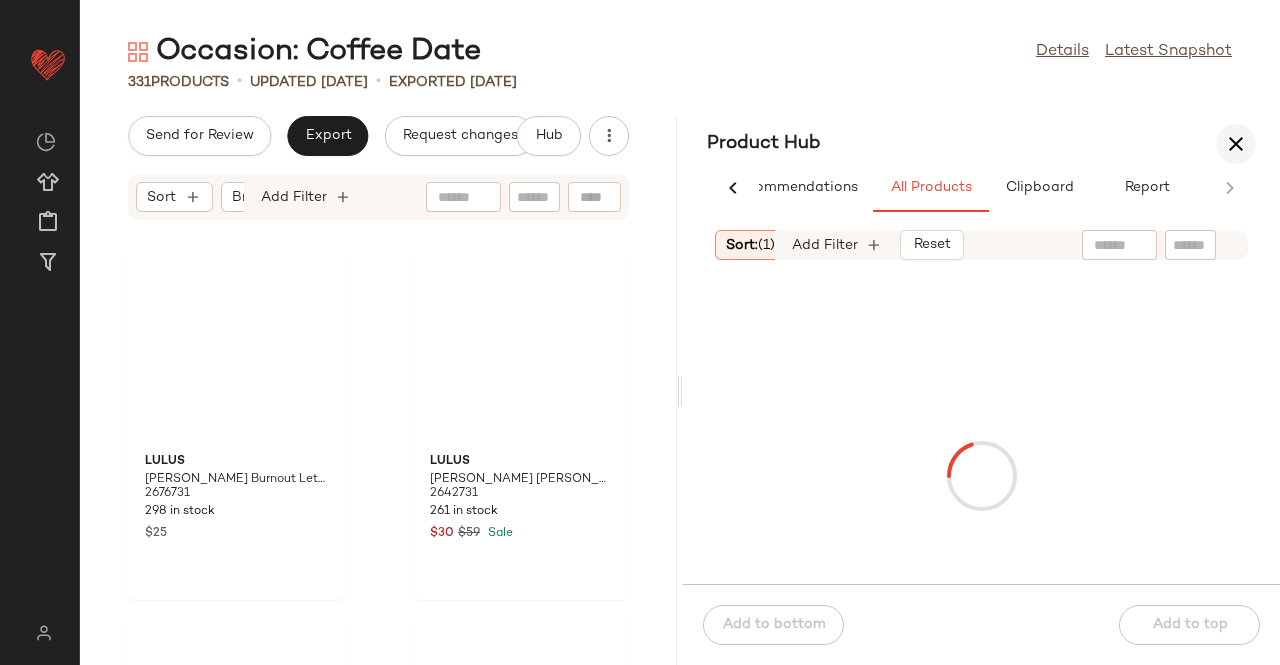 click at bounding box center [1236, 144] 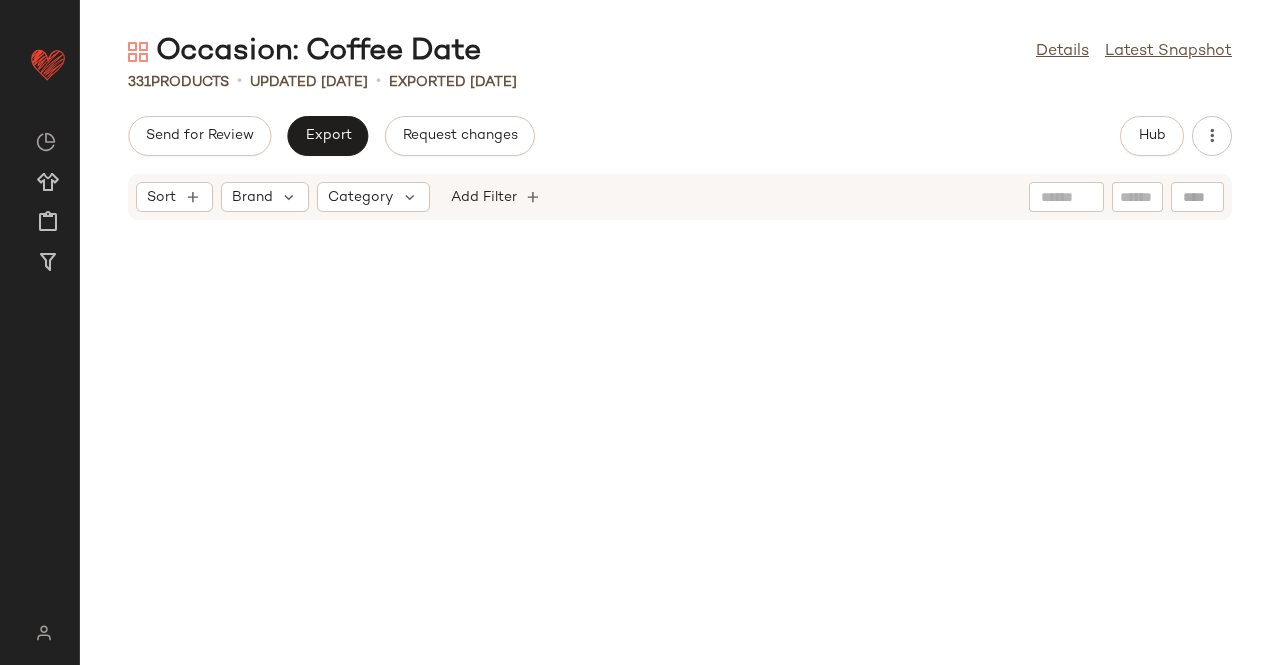 scroll, scrollTop: 29962, scrollLeft: 0, axis: vertical 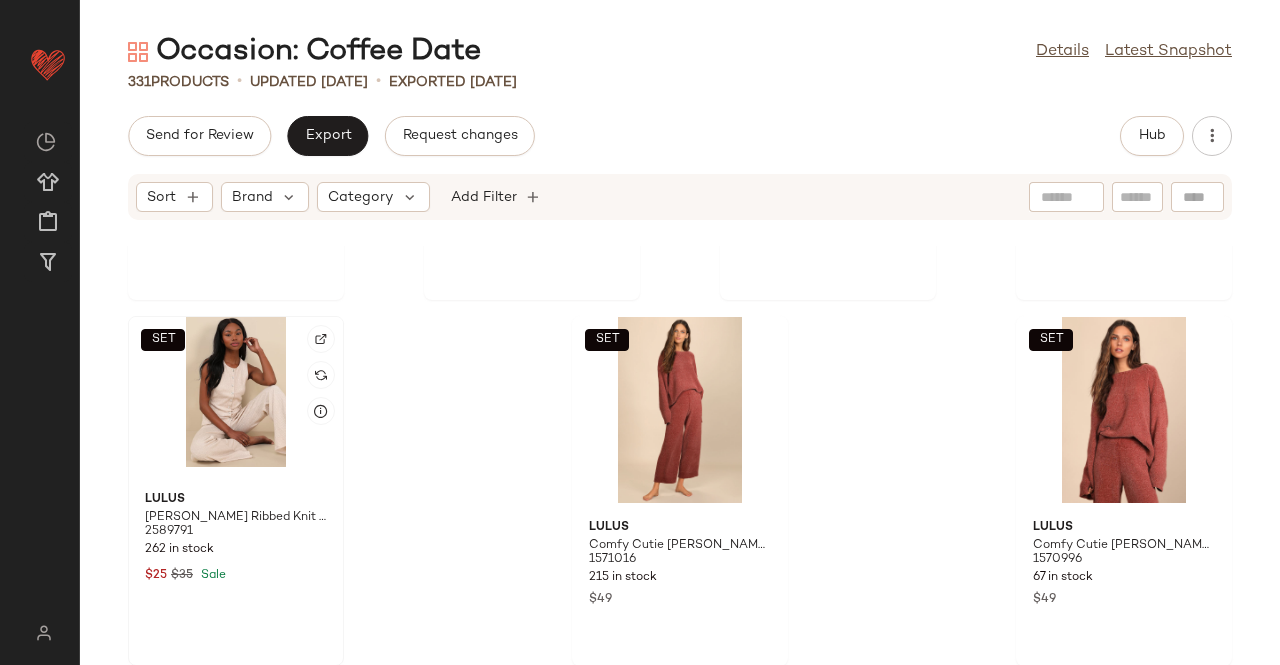 click on "SET" 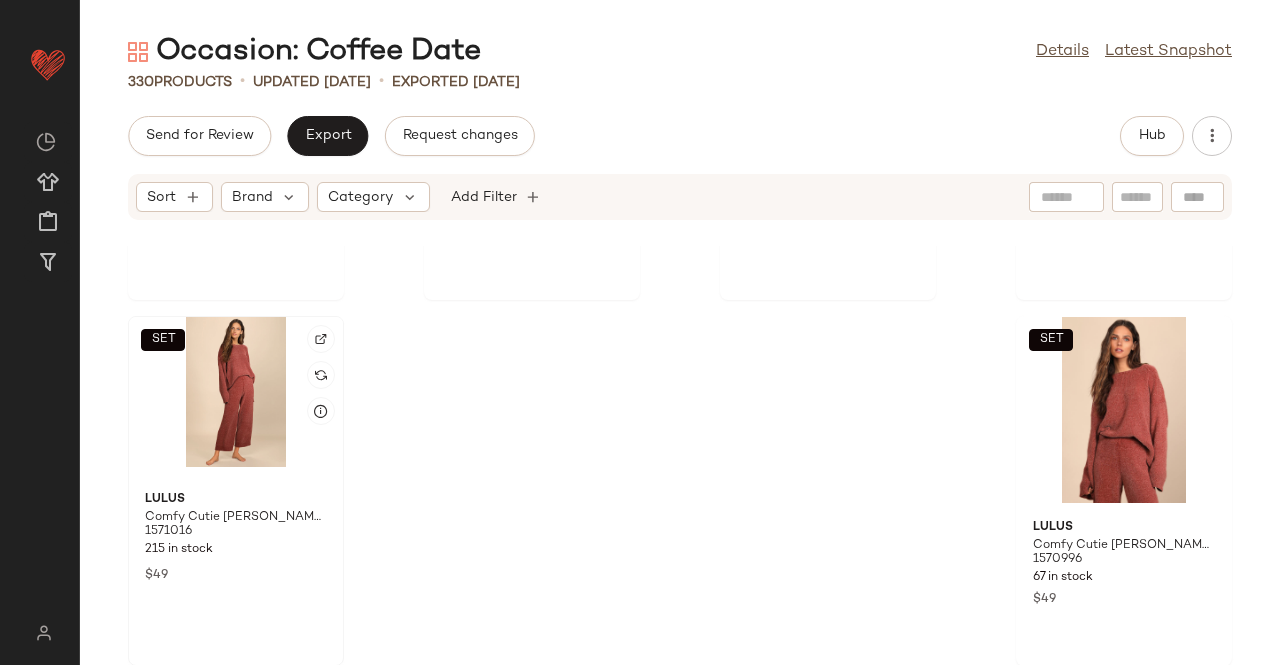 click on "SET" 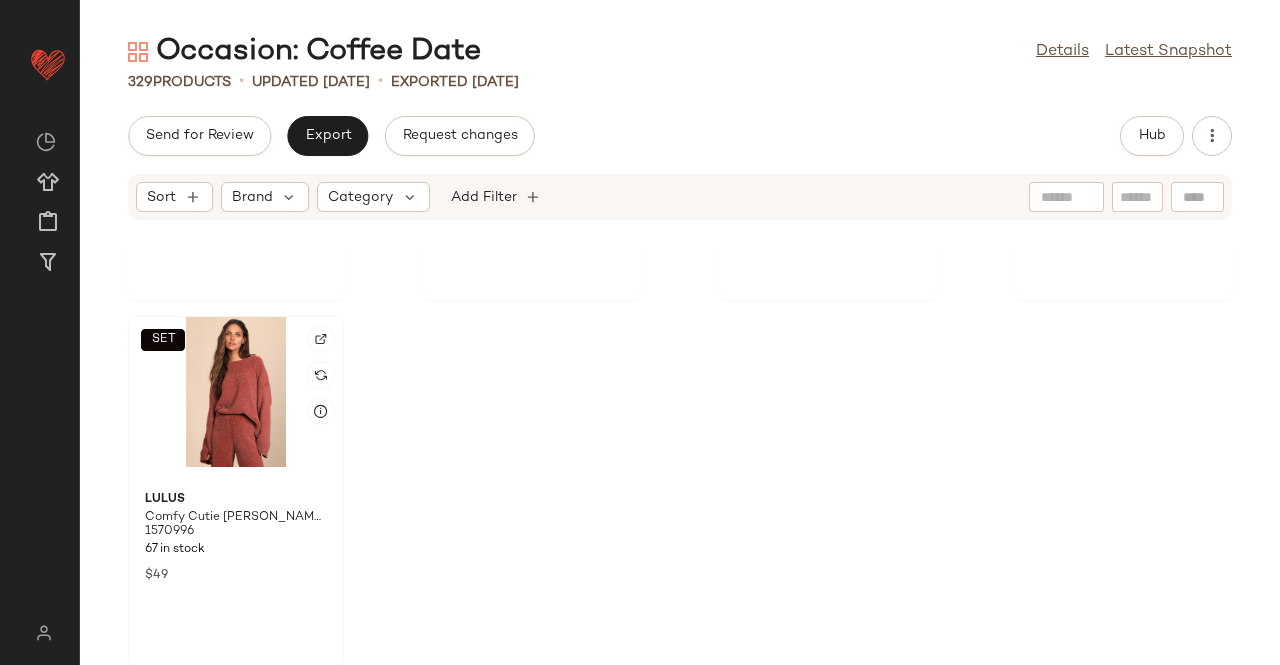 click on "SET" 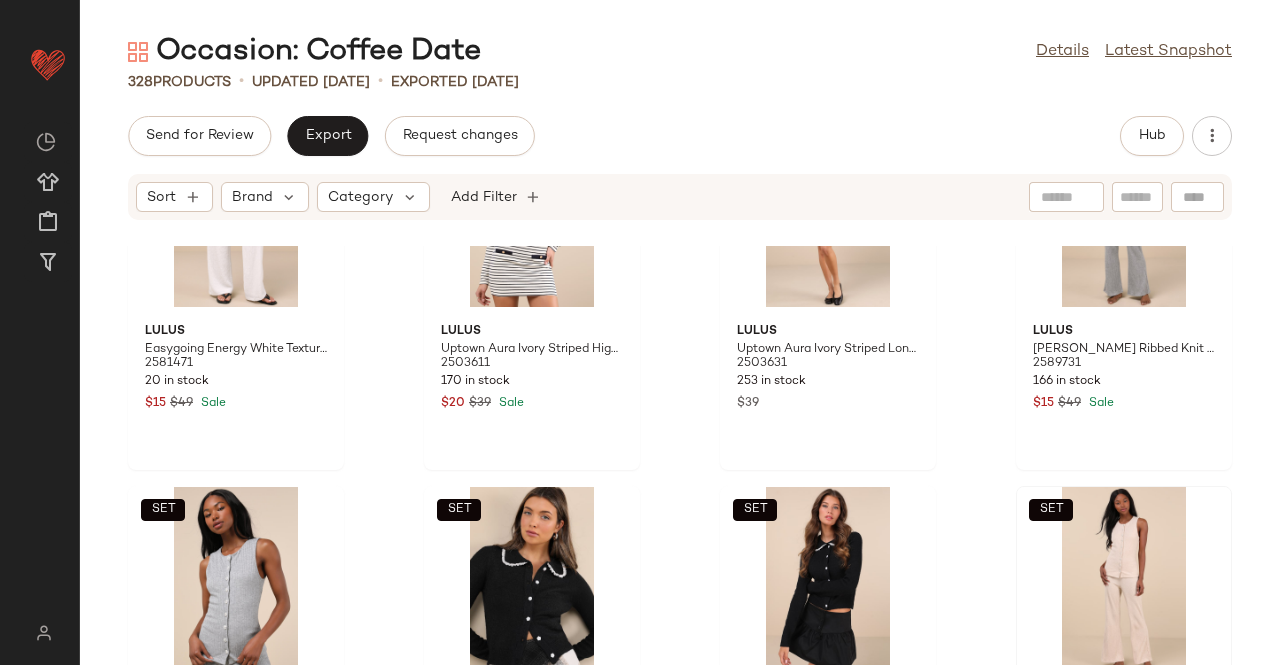 scroll, scrollTop: 29496, scrollLeft: 0, axis: vertical 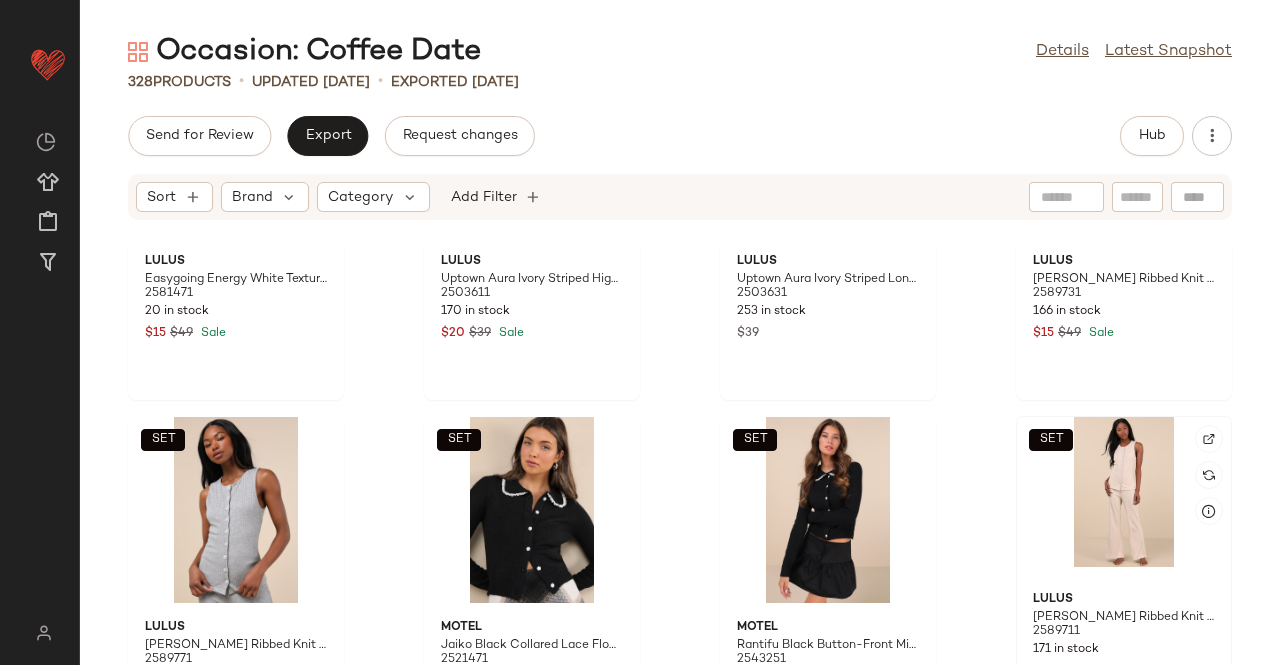 click on "SET" 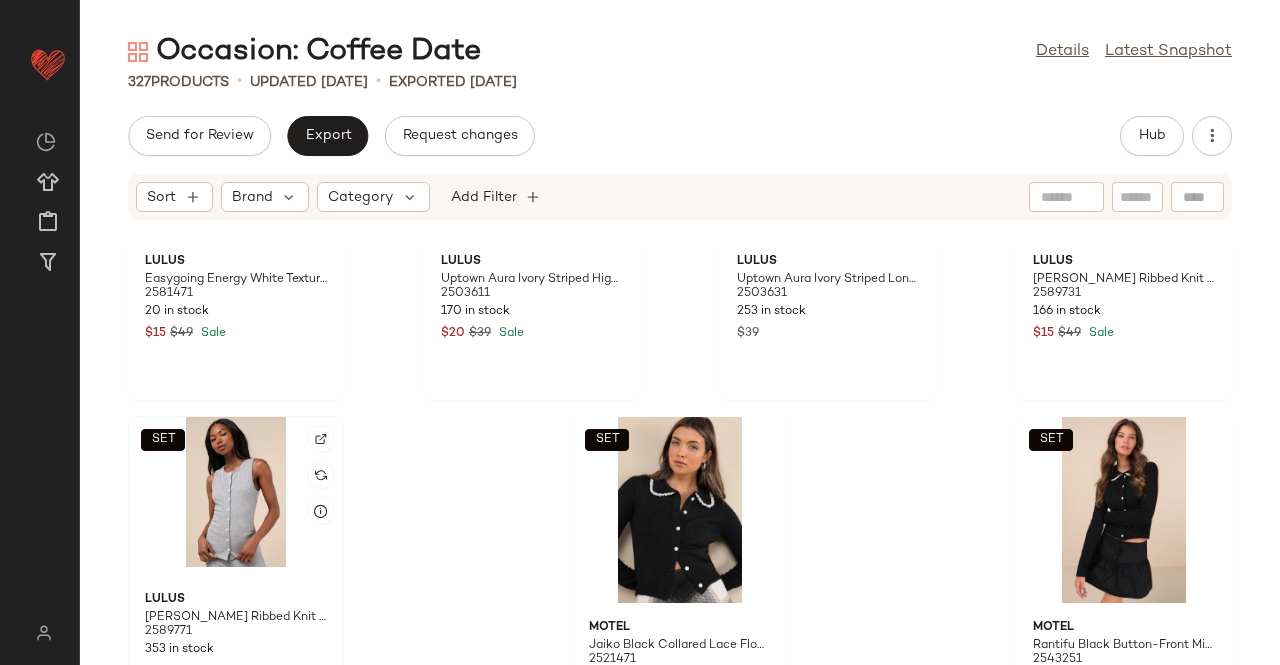 click on "SET" 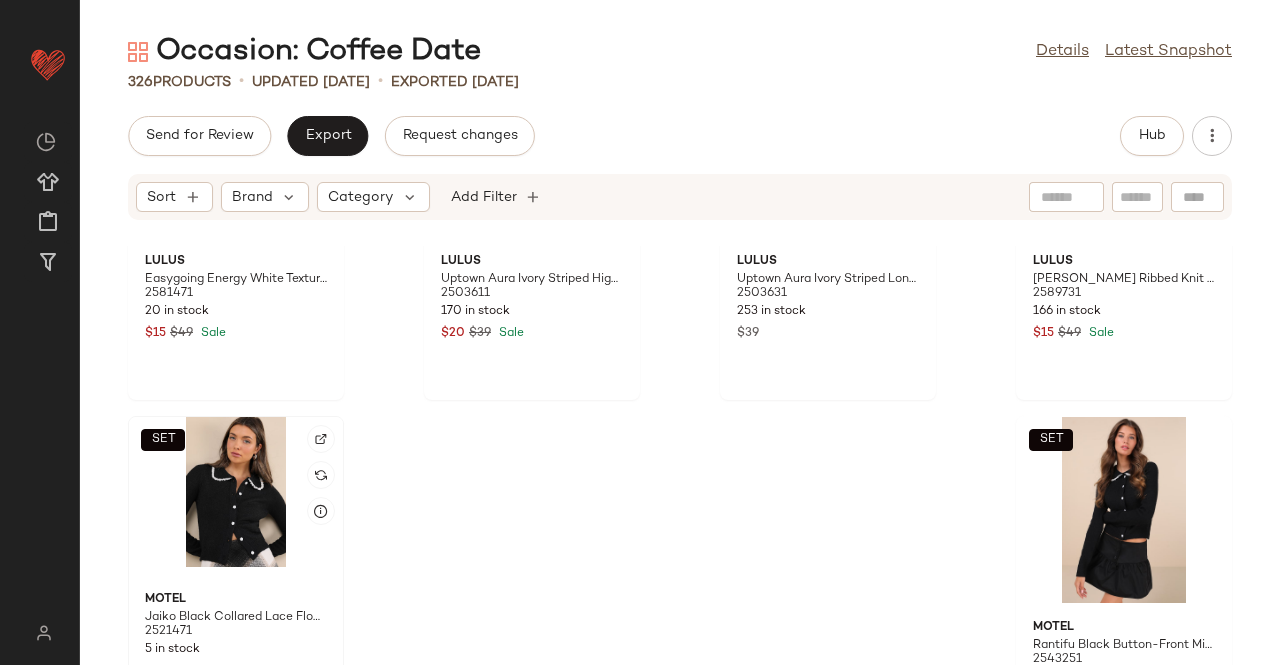 click on "SET" 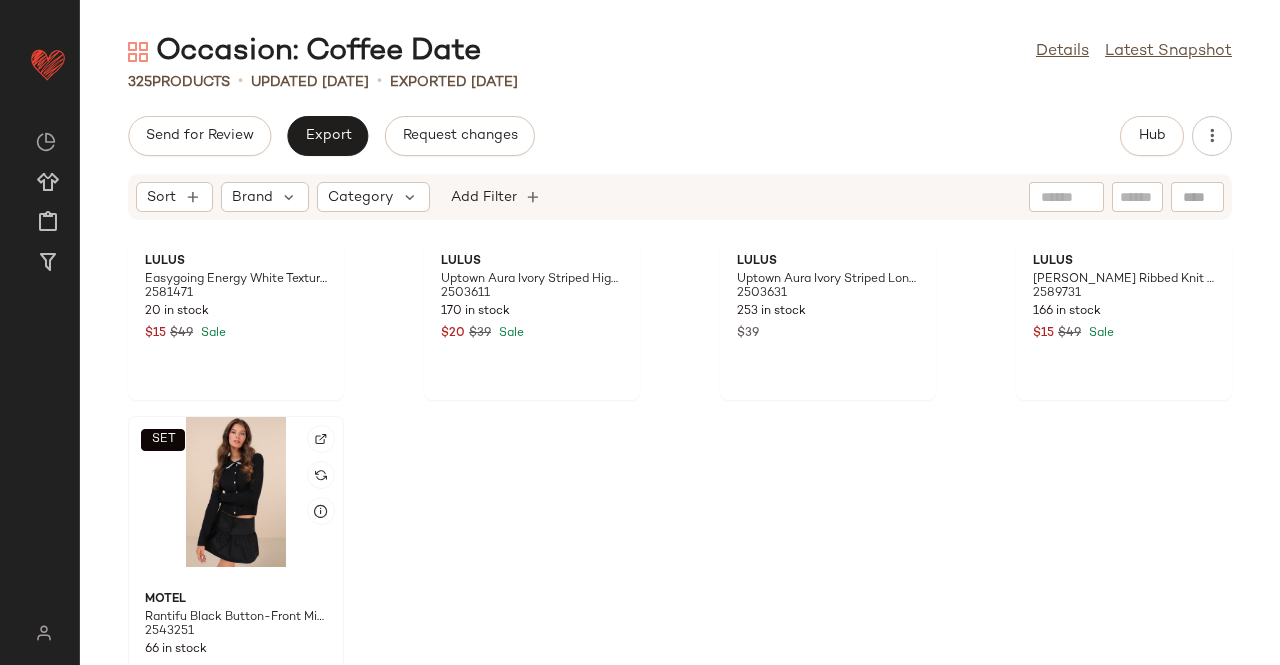 click on "SET" 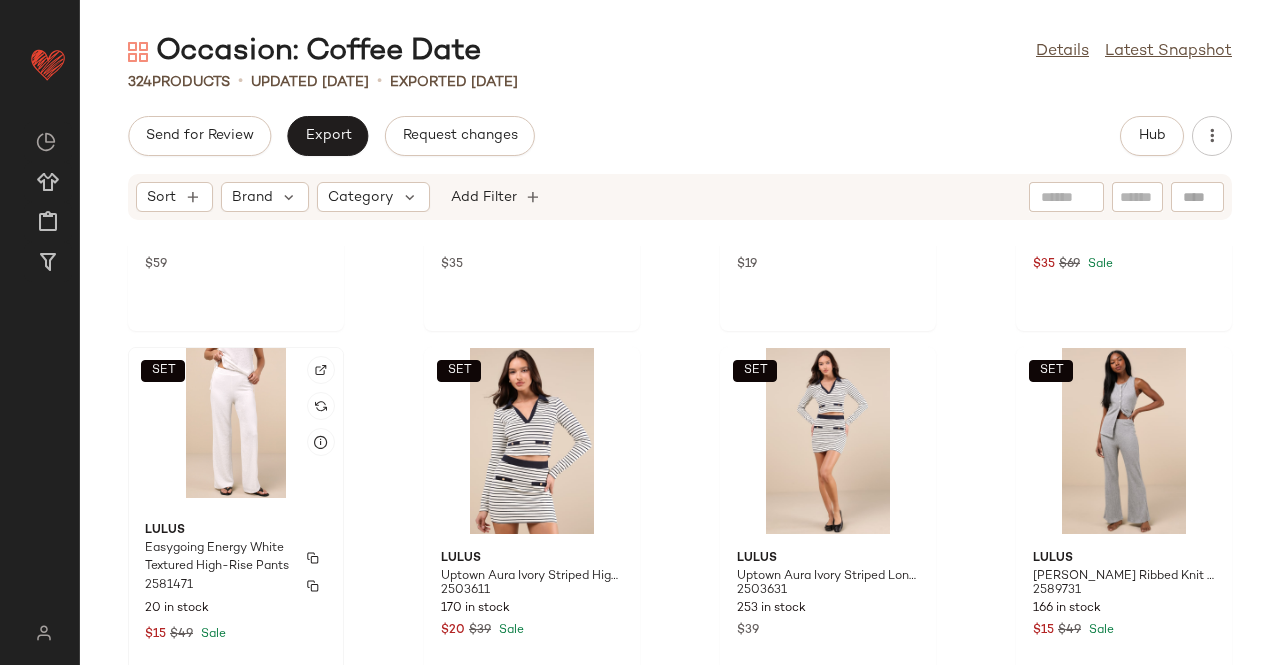 scroll, scrollTop: 29230, scrollLeft: 0, axis: vertical 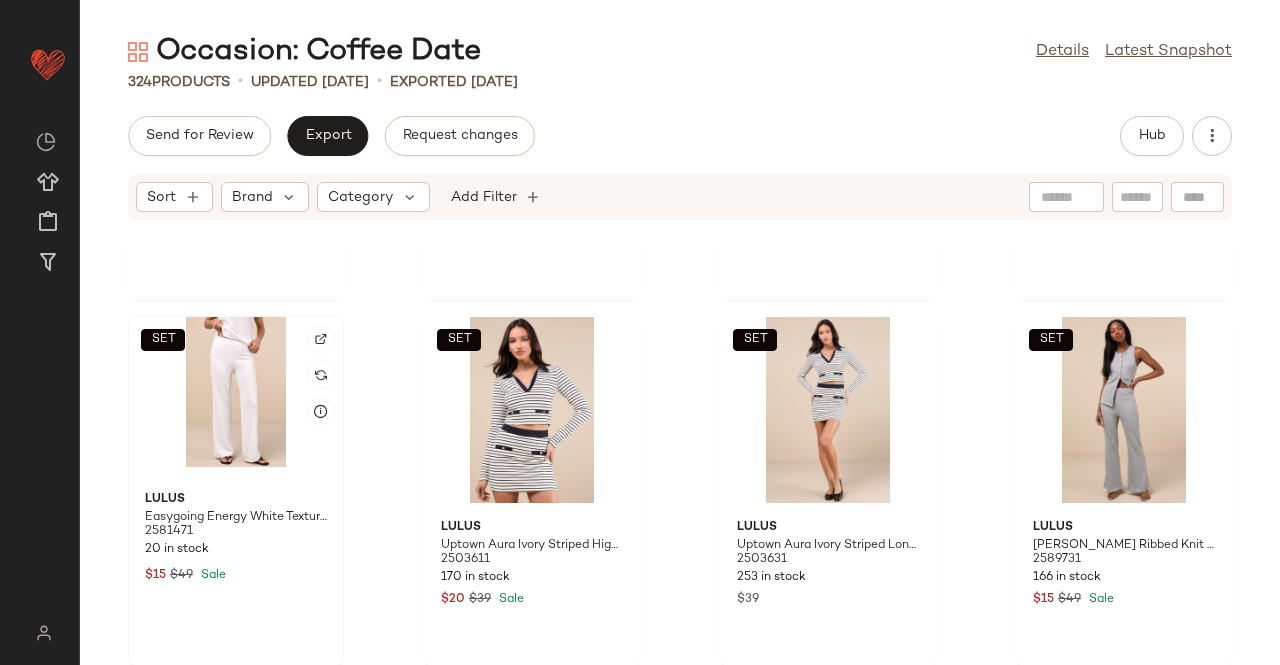 click on "SET" 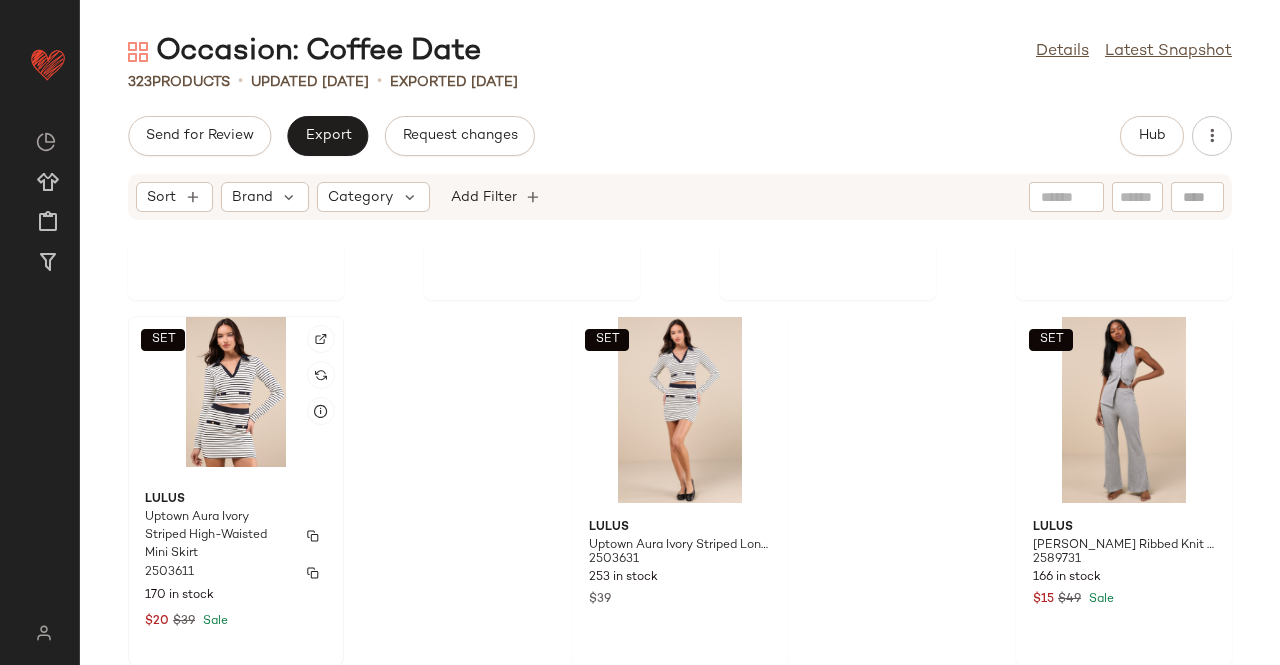 click on "Lulus Uptown Aura Ivory Striped High-Waisted Mini Skirt 2503611 170 in stock $20 $39 Sale" 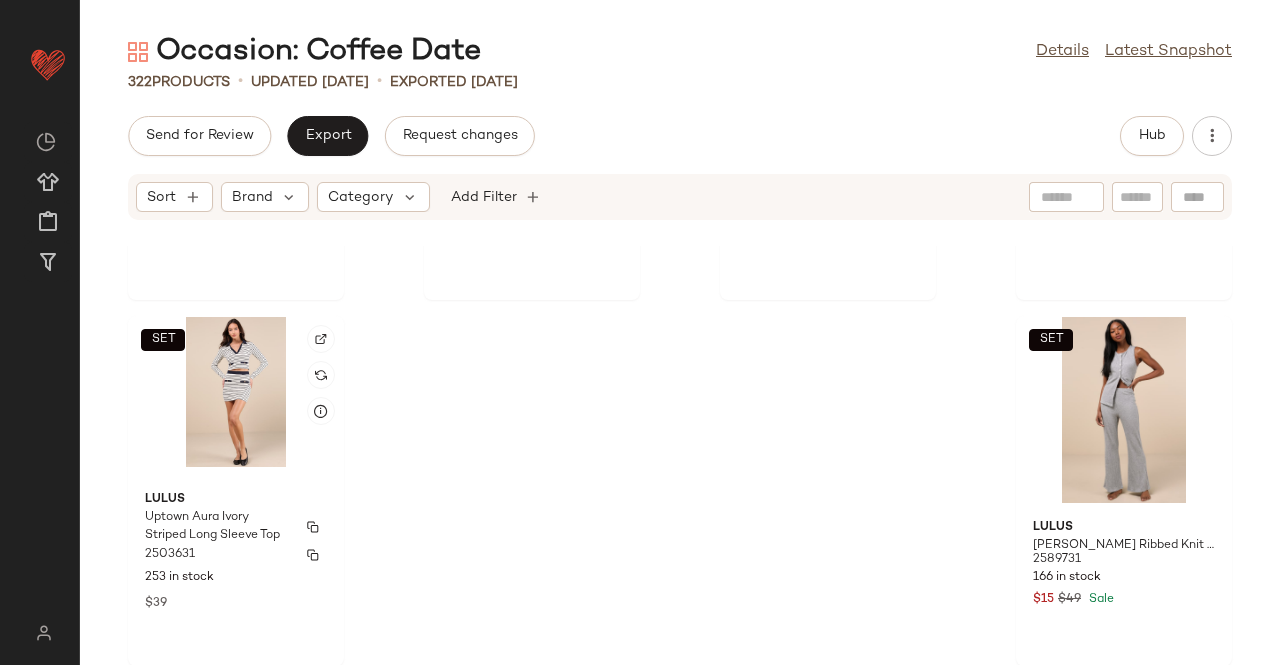 click on "Lulus Uptown Aura Ivory Striped Long Sleeve Top 2503631 253 in stock $39" 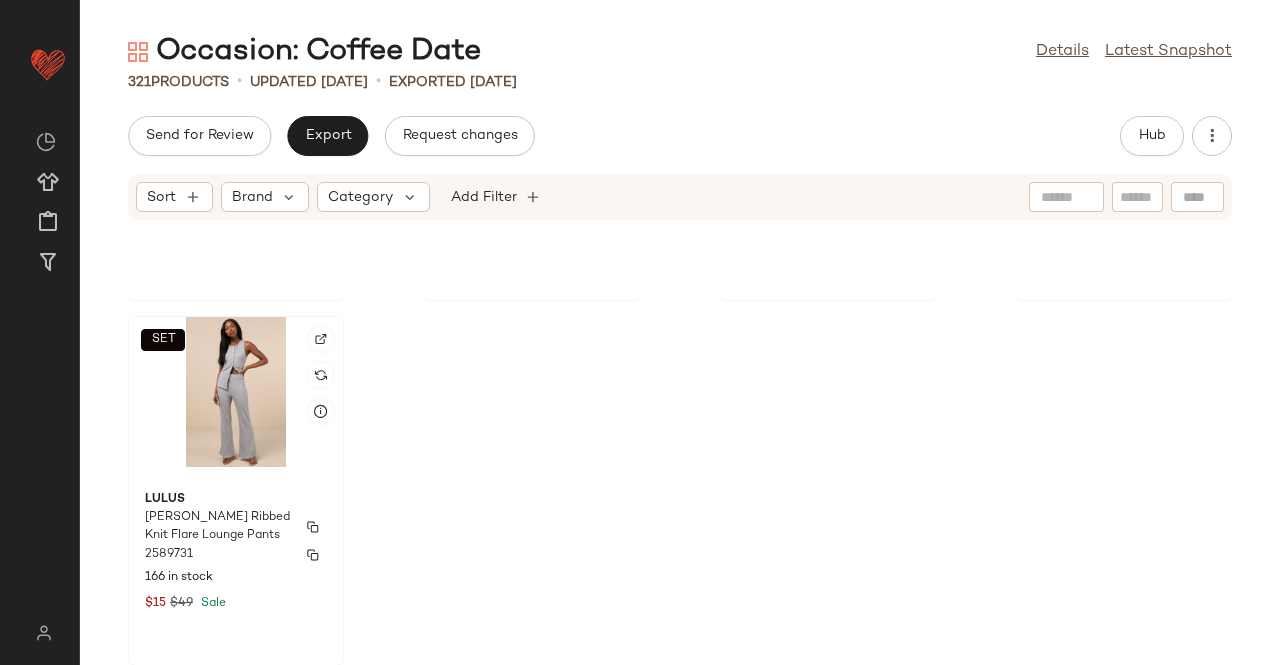 click on "Lulus Raney Heather Grey Ribbed Knit Flare Lounge Pants 2589731 166 in stock $15 $49 Sale" 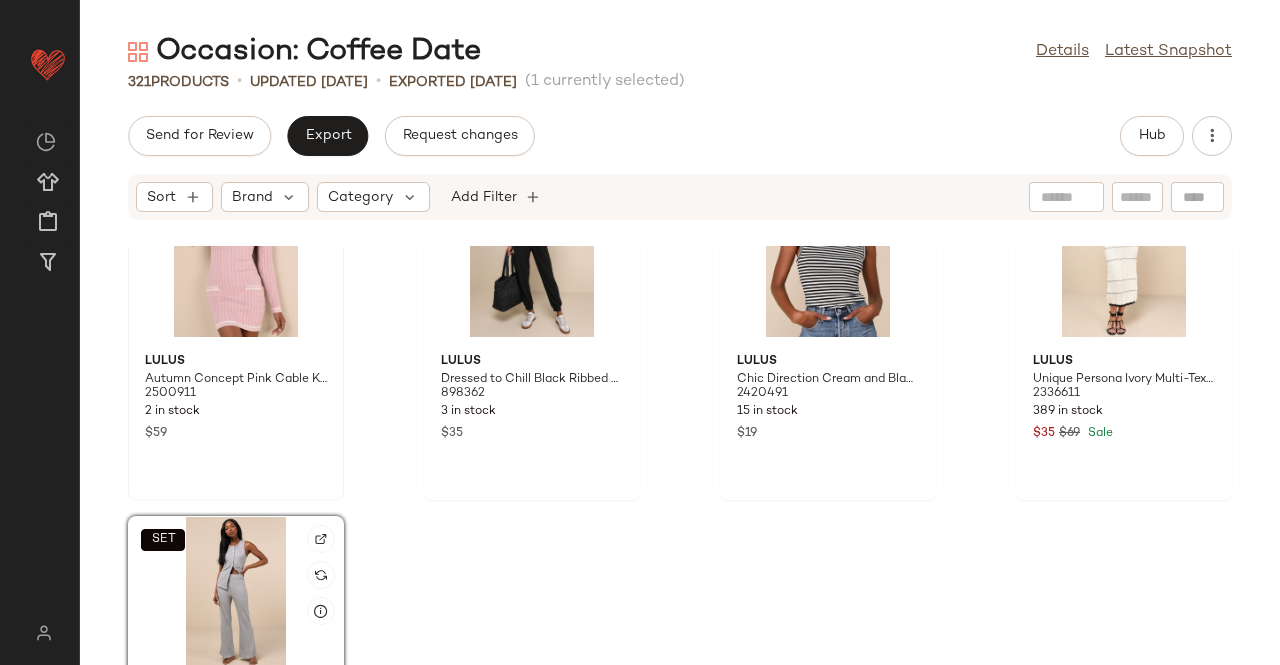 scroll, scrollTop: 28864, scrollLeft: 0, axis: vertical 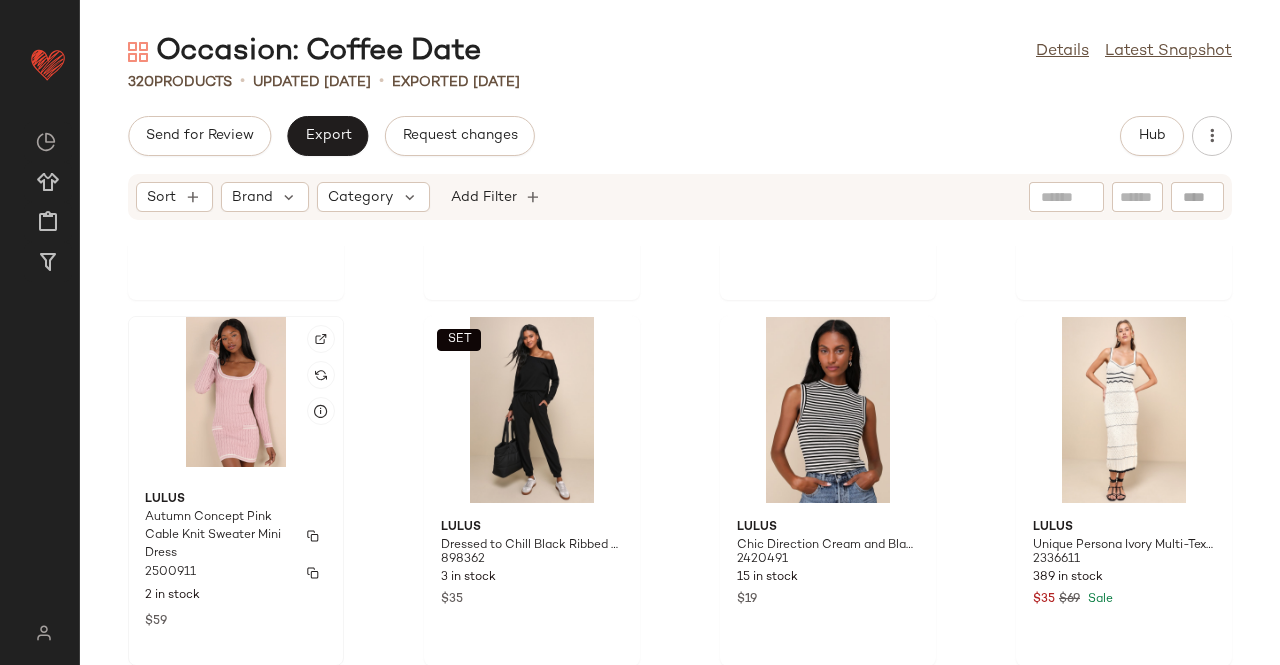 click on "Lulus Autumn Concept Pink Cable Knit Sweater Mini Dress 2500911 2 in stock $59" 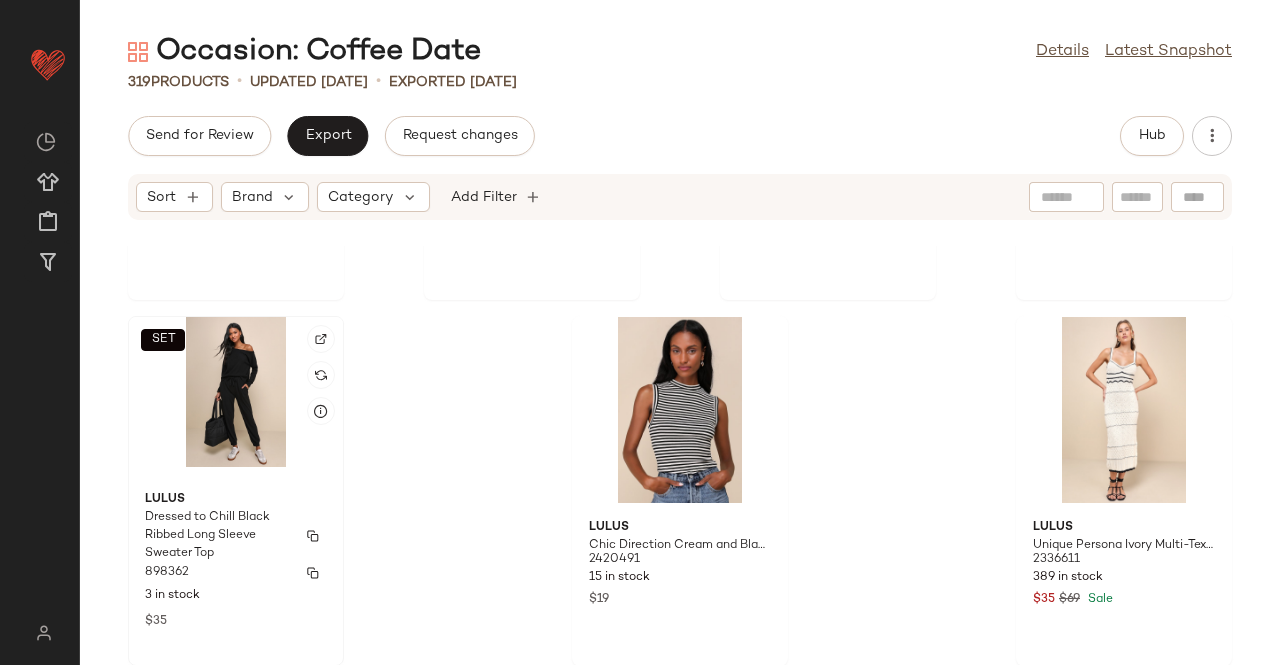 click on "Lulus Dressed to Chill Black Ribbed Long Sleeve Sweater Top 898362 3 in stock $35" 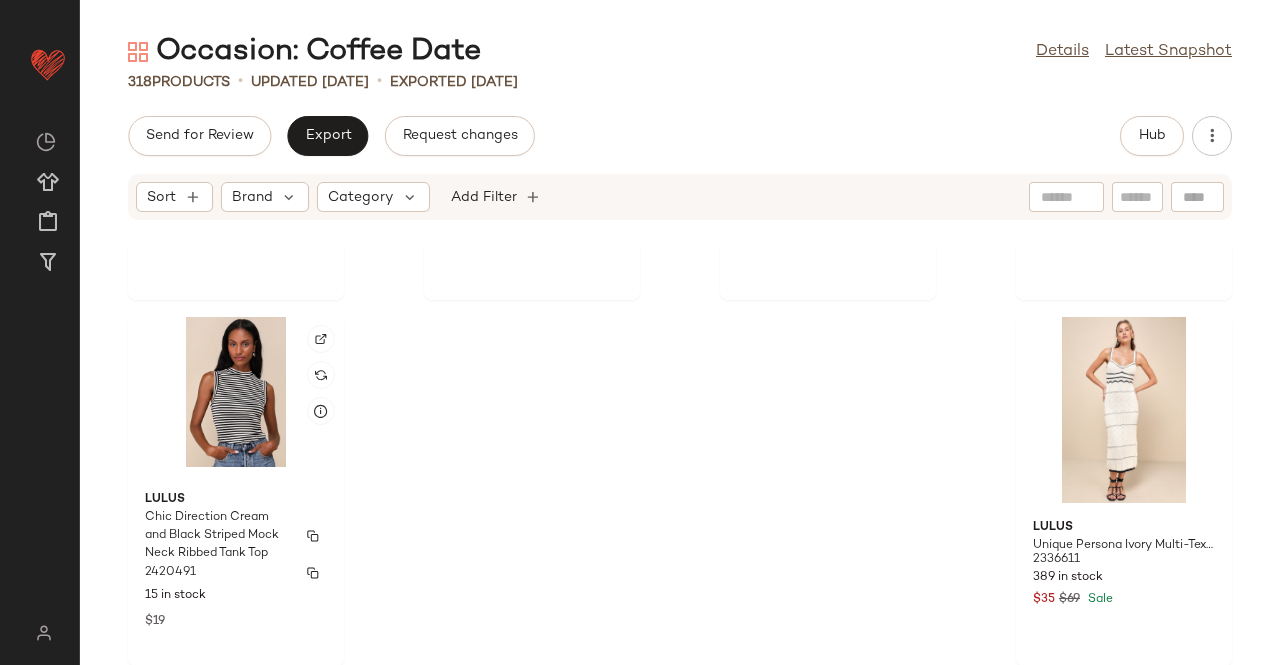 click on "Lulus Chic Direction Cream and Black Striped Mock Neck Ribbed Tank Top 2420491 15 in stock $19" 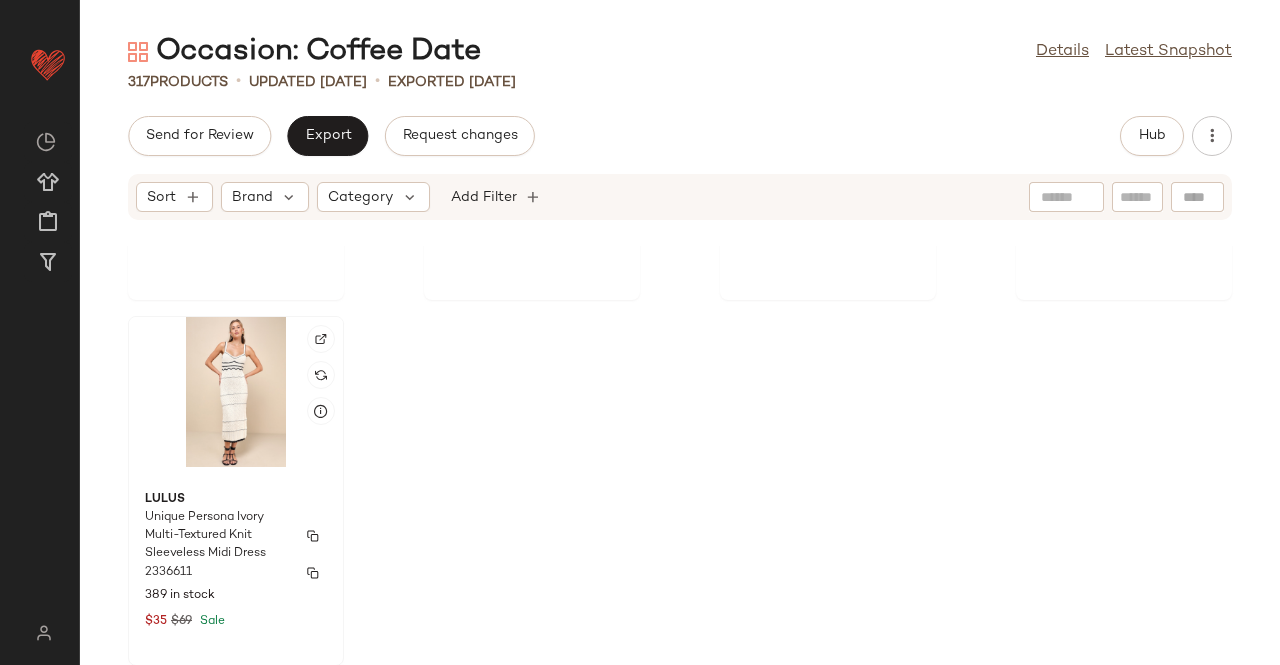 click on "Lulus Unique Persona Ivory Multi-Textured Knit Sleeveless Midi Dress 2336611 389 in stock $35 $69 Sale" 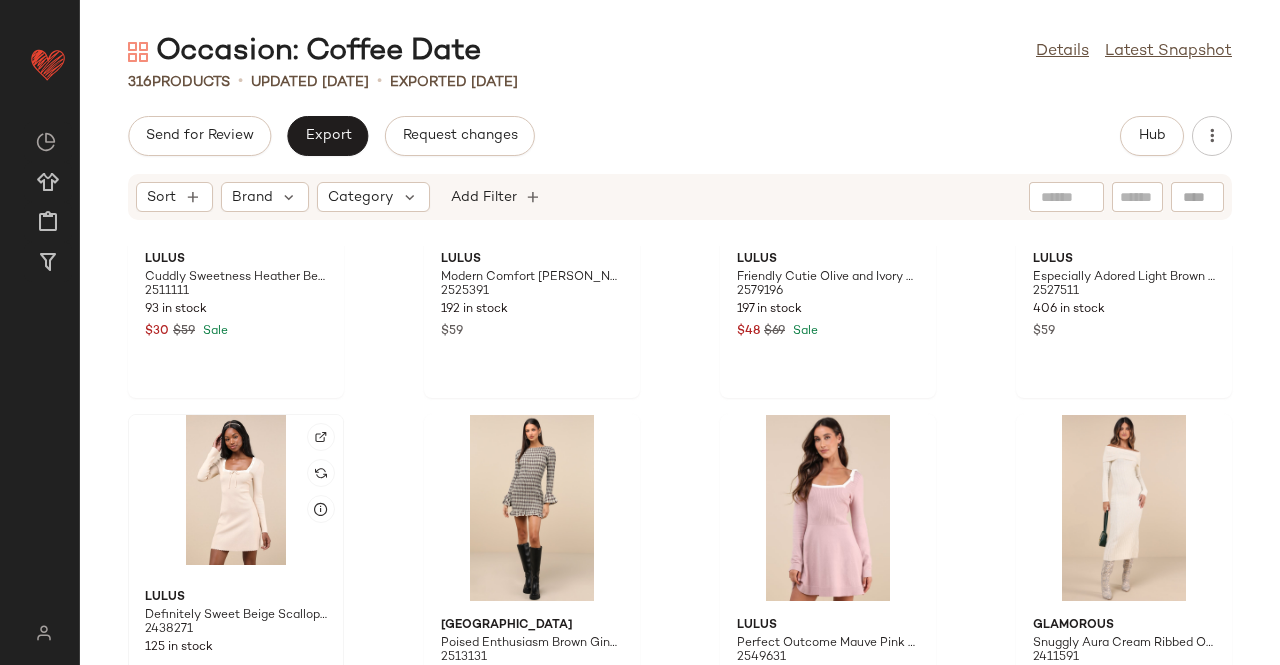 scroll, scrollTop: 28398, scrollLeft: 0, axis: vertical 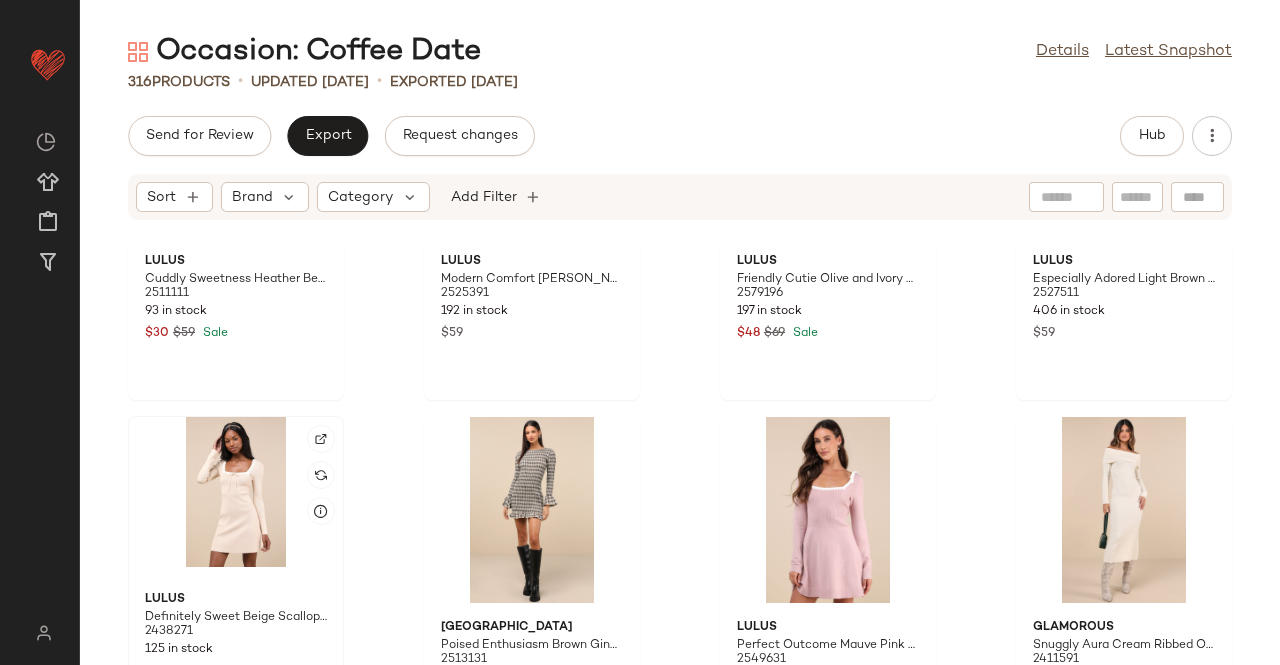click 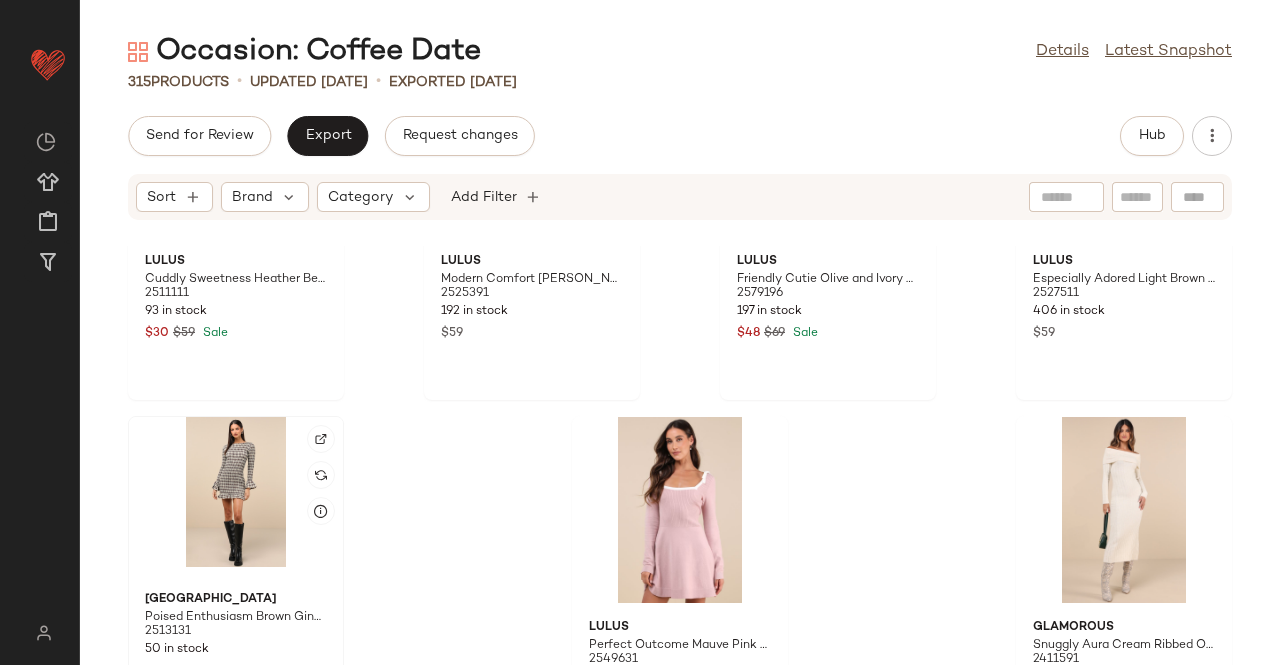 click 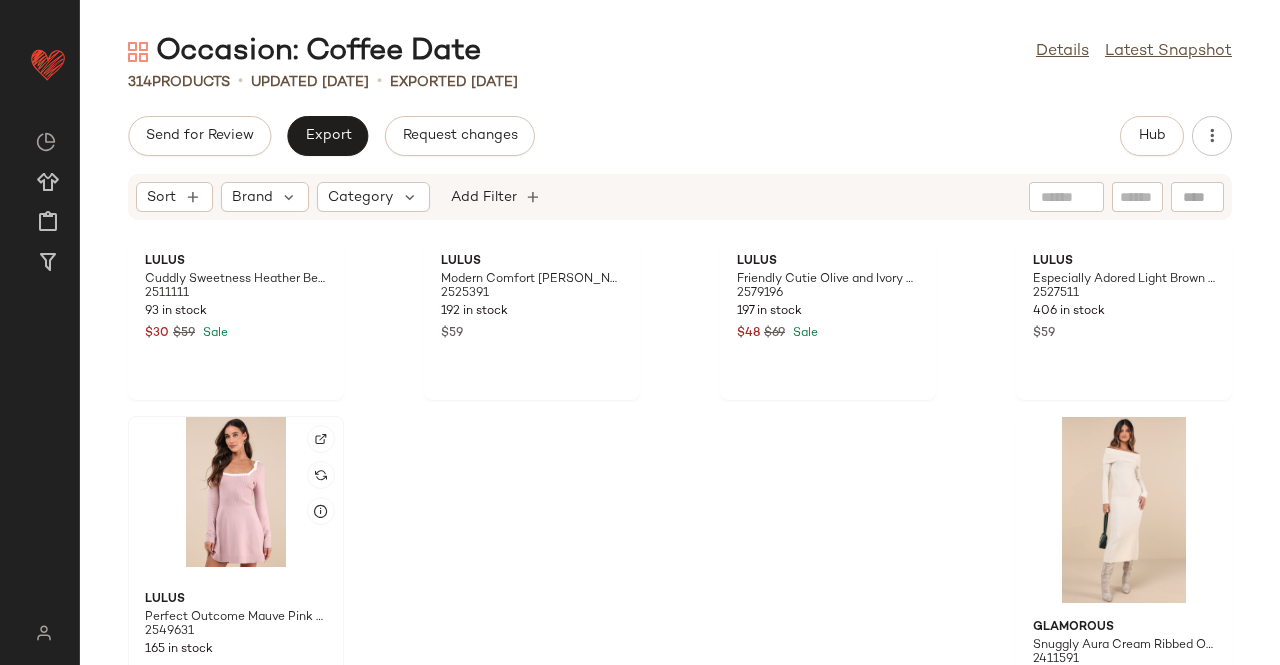 click 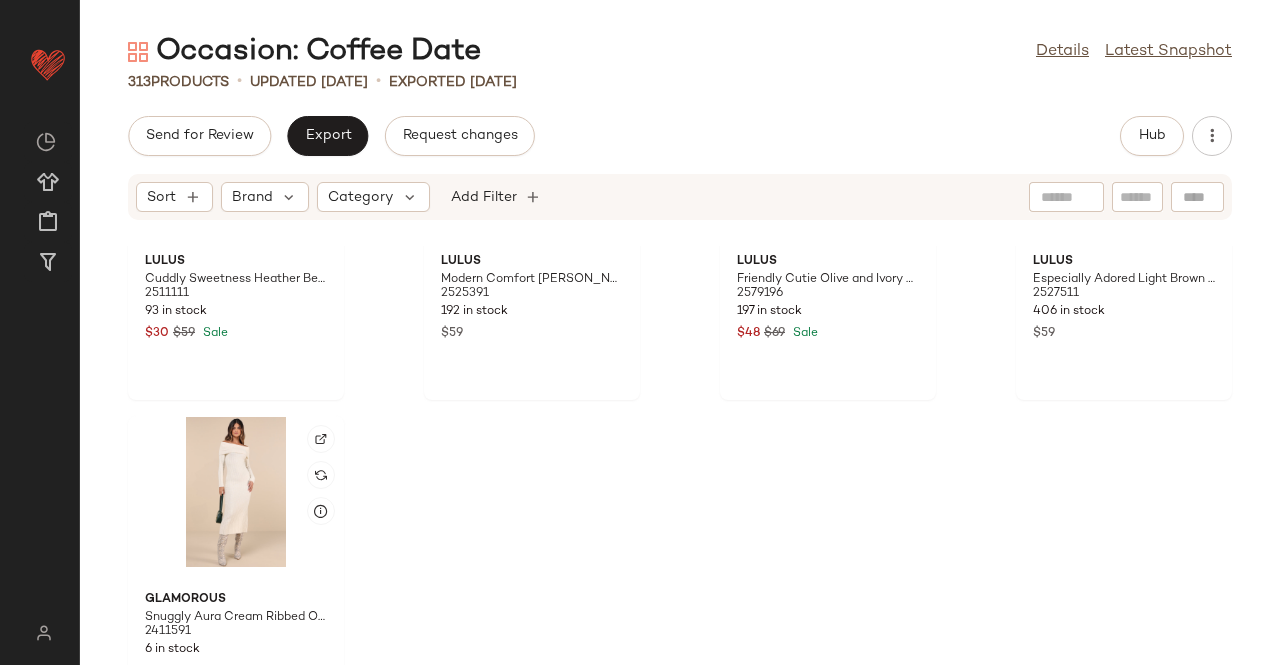 click 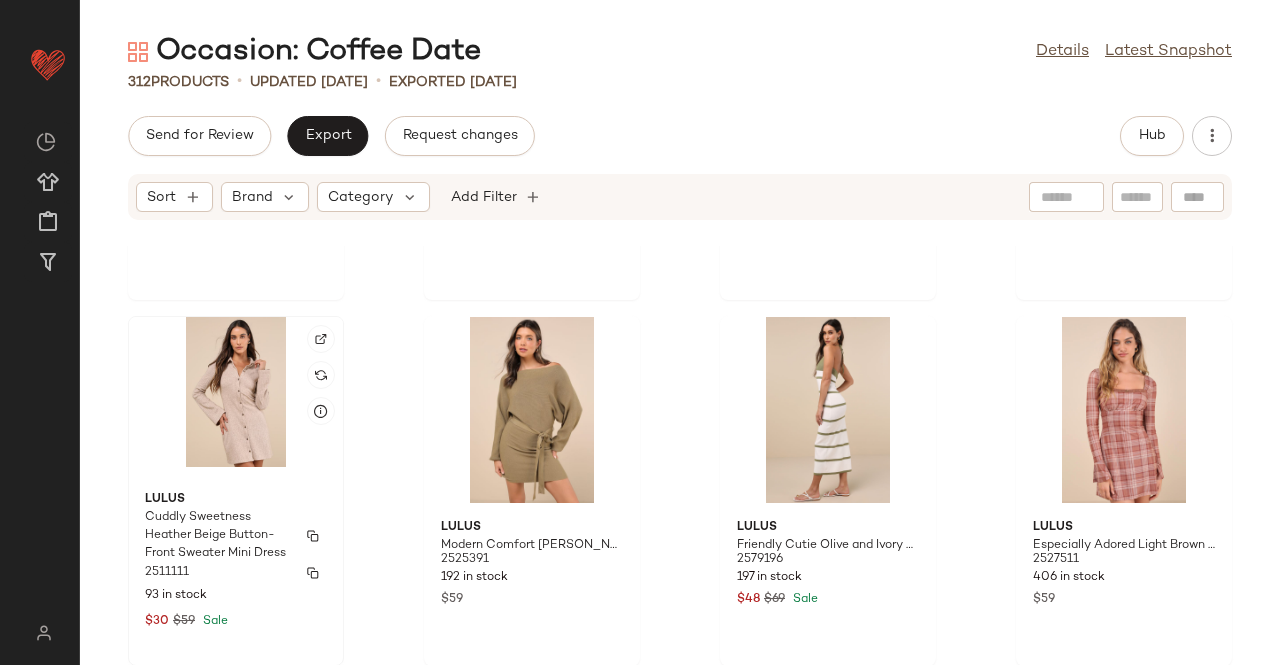 scroll, scrollTop: 28032, scrollLeft: 0, axis: vertical 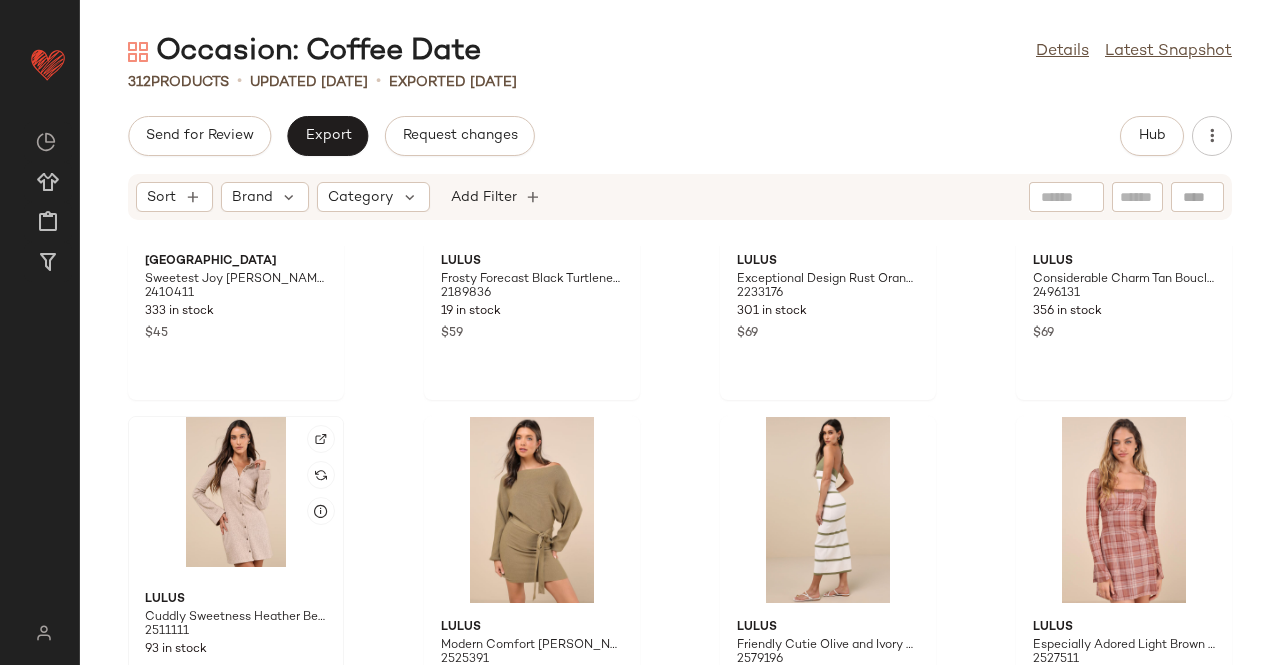 click 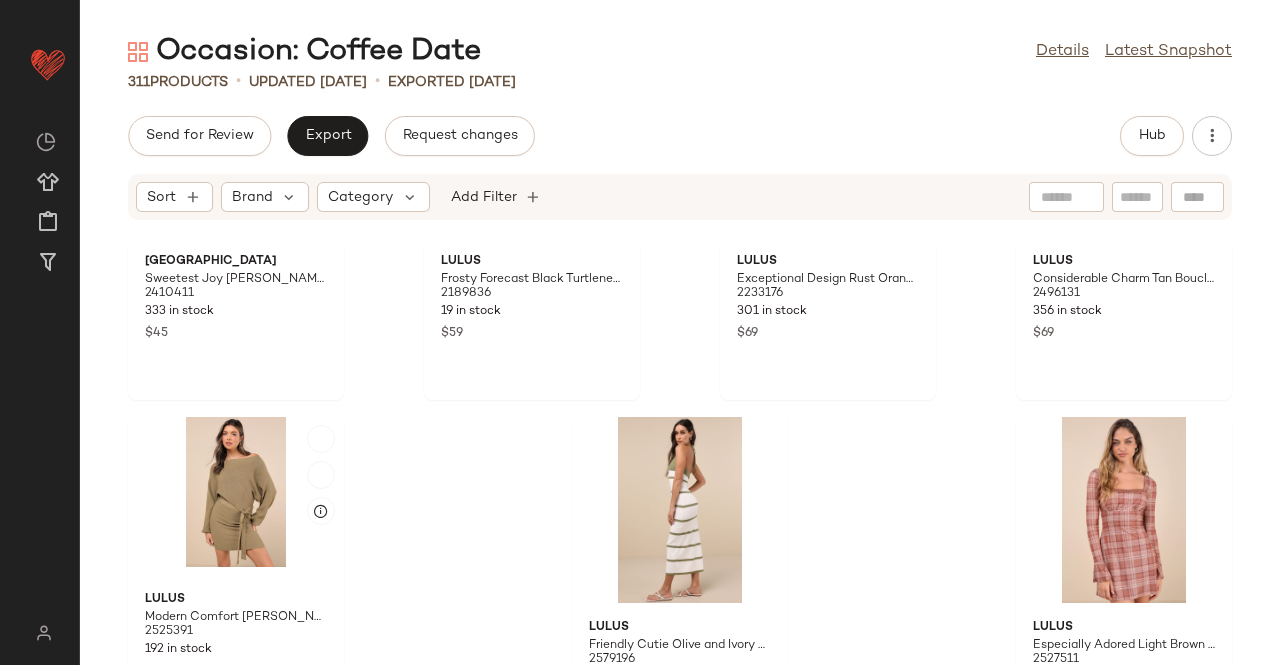 click 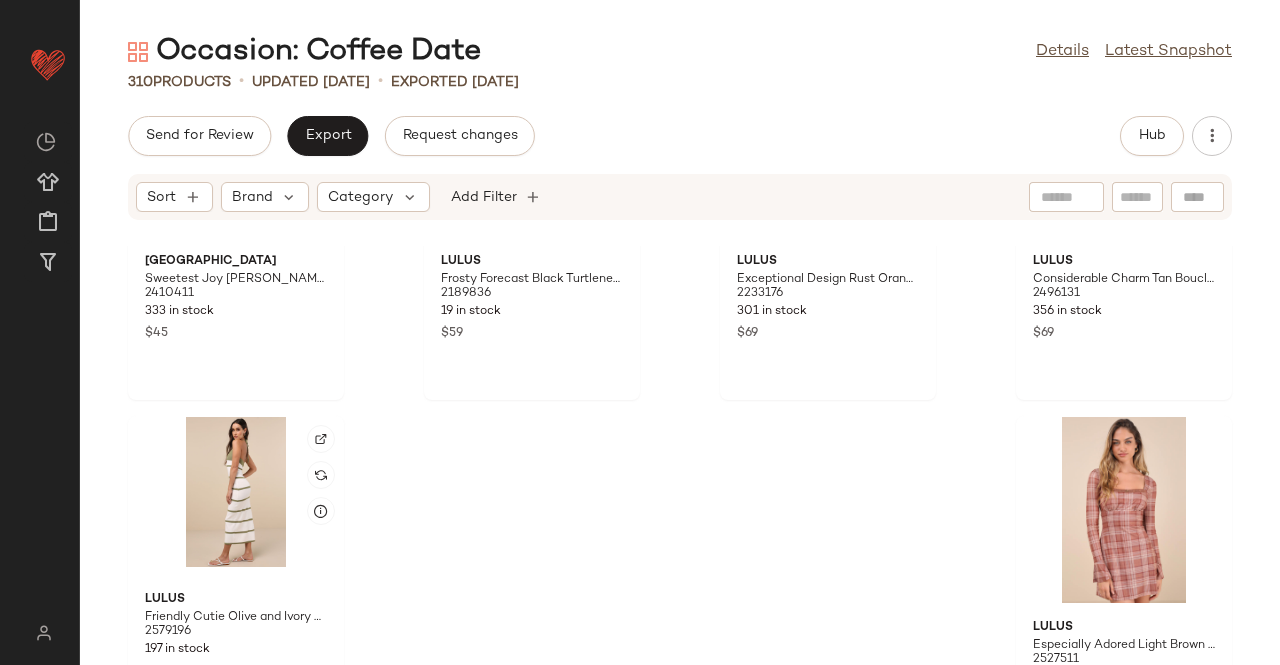 click 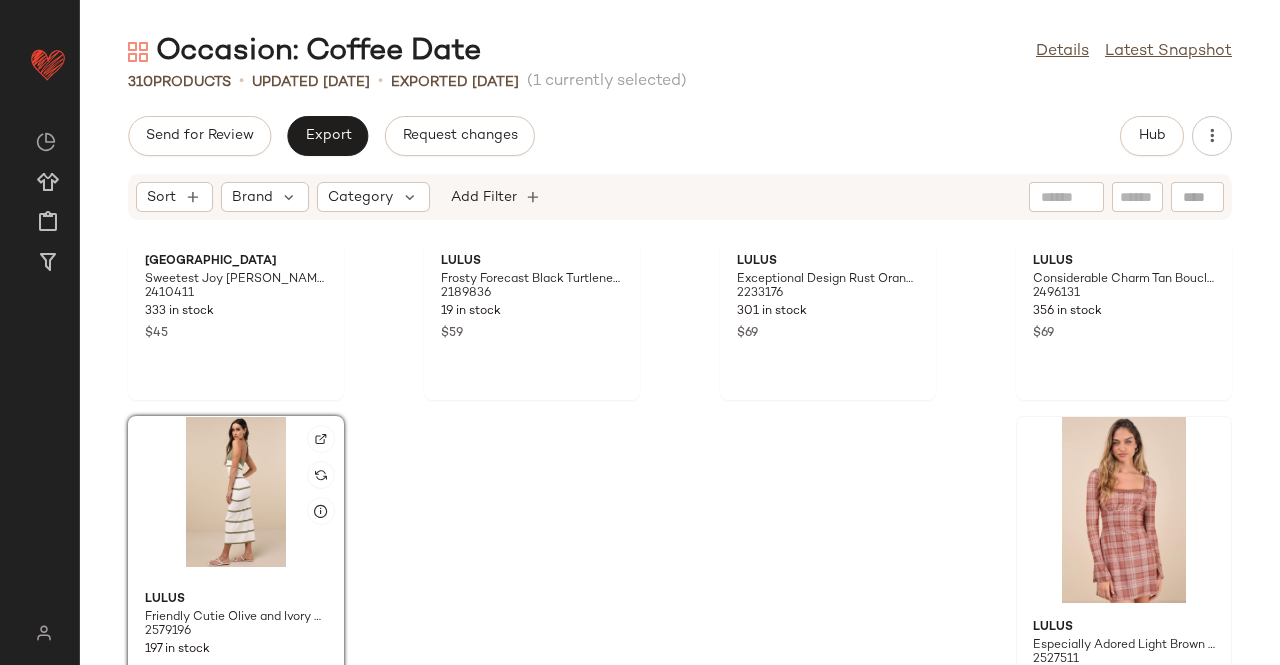 click 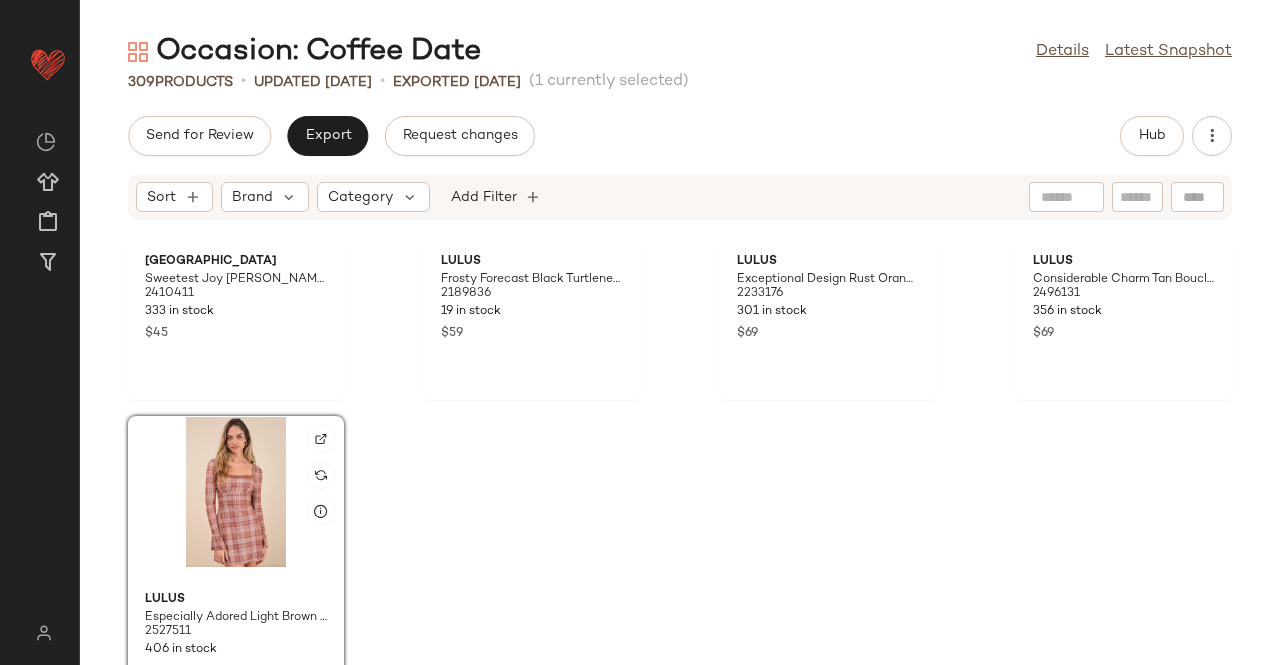 scroll, scrollTop: 27766, scrollLeft: 0, axis: vertical 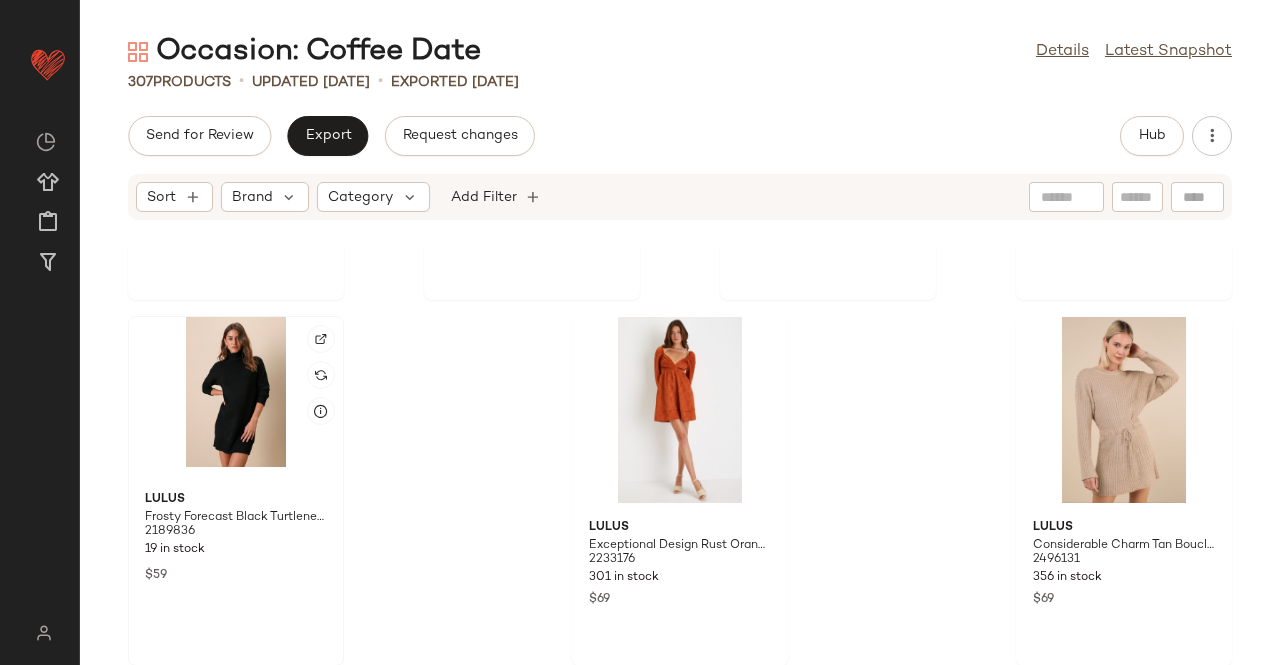 click 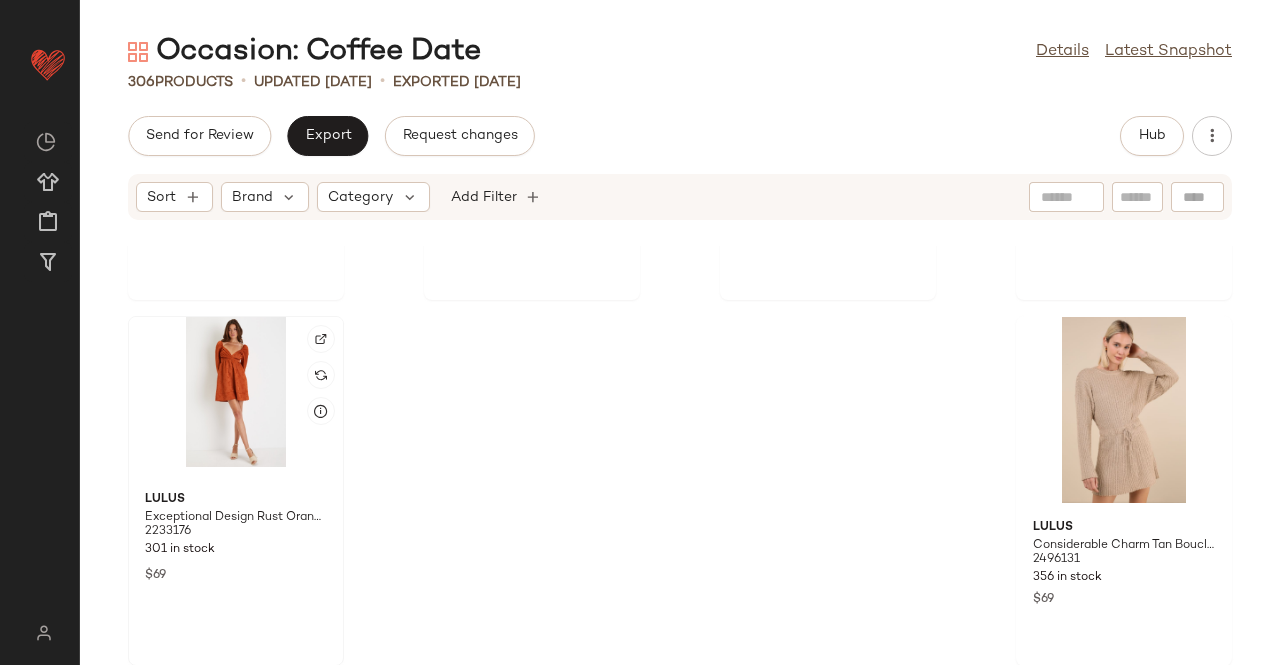 click 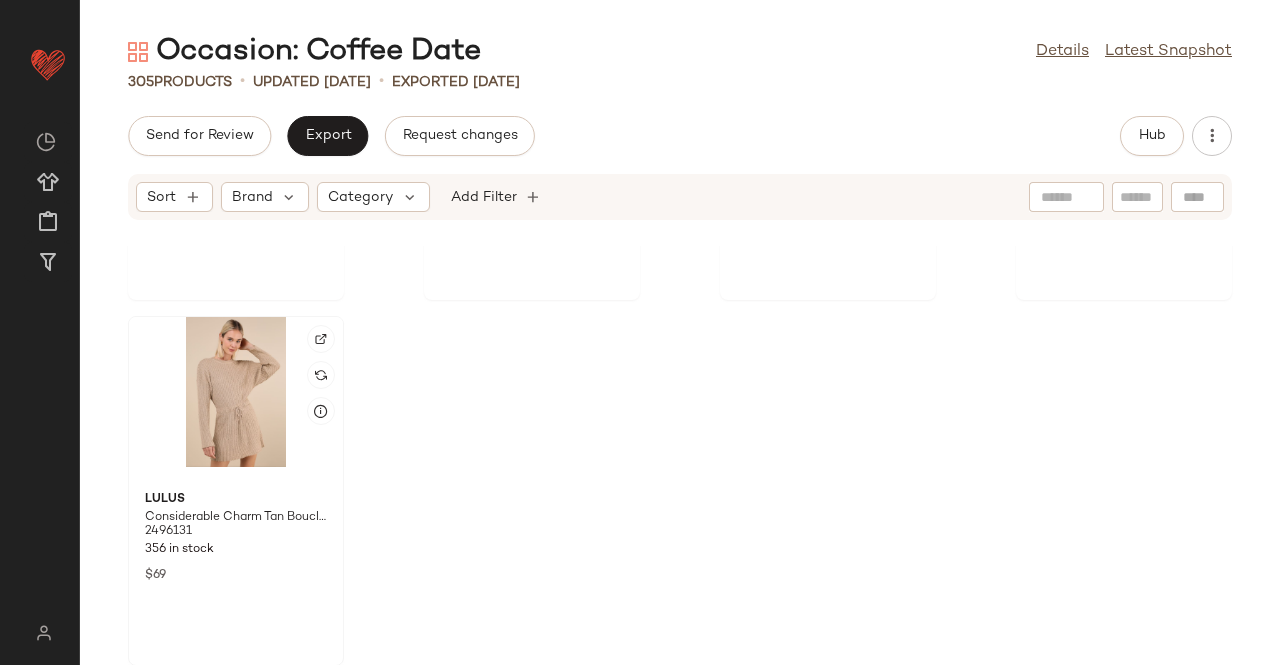 click 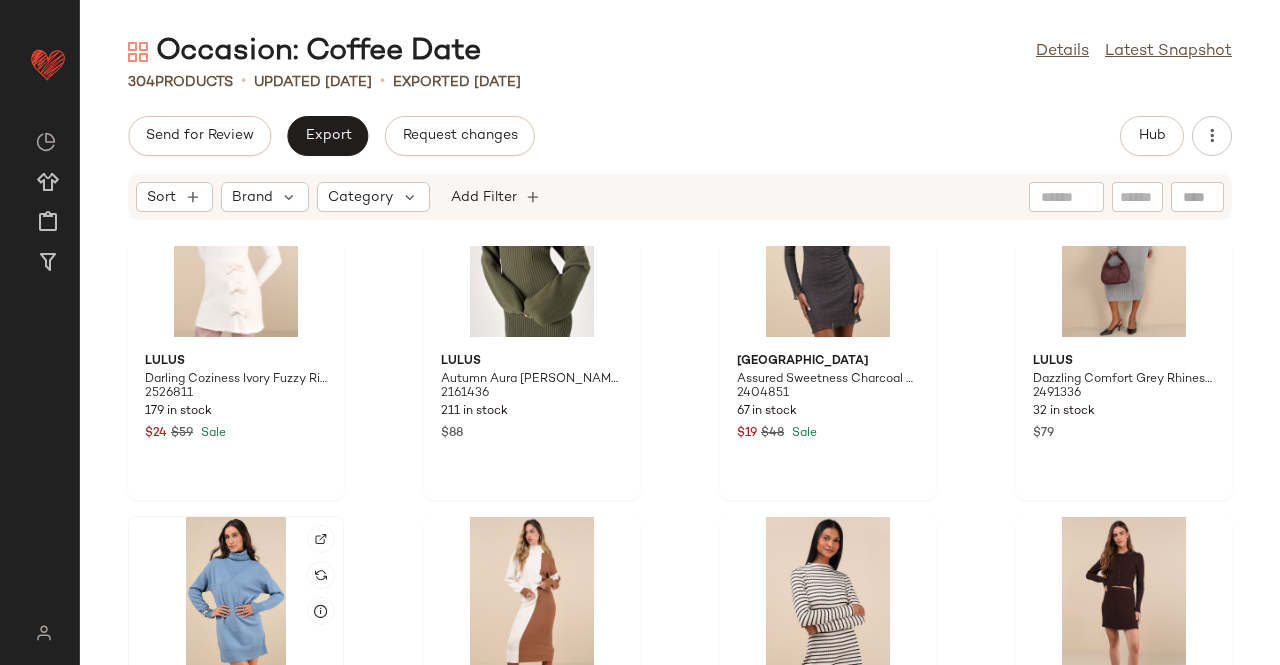 scroll, scrollTop: 27300, scrollLeft: 0, axis: vertical 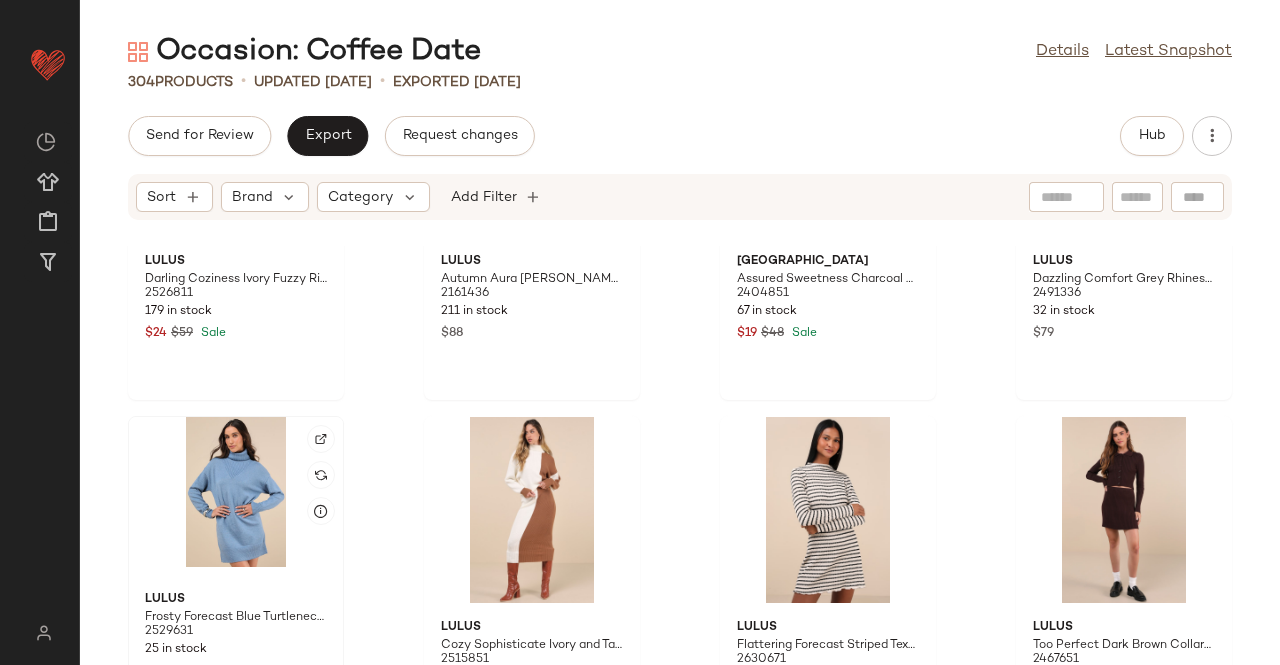 click 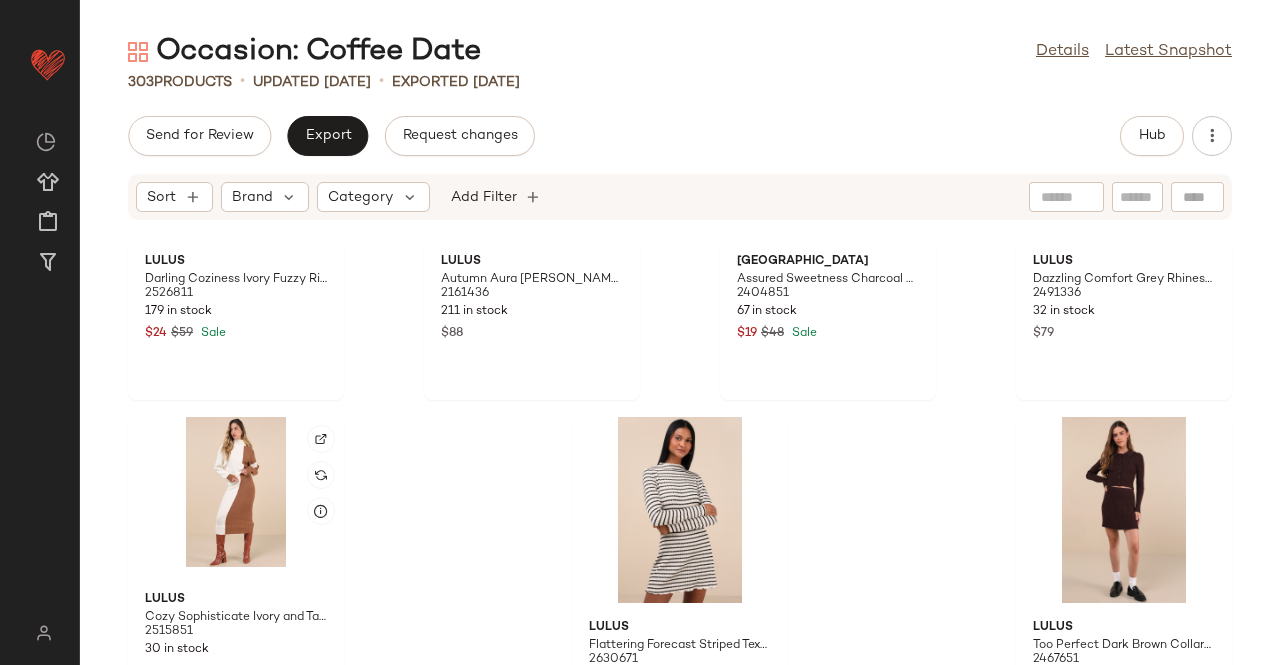 click 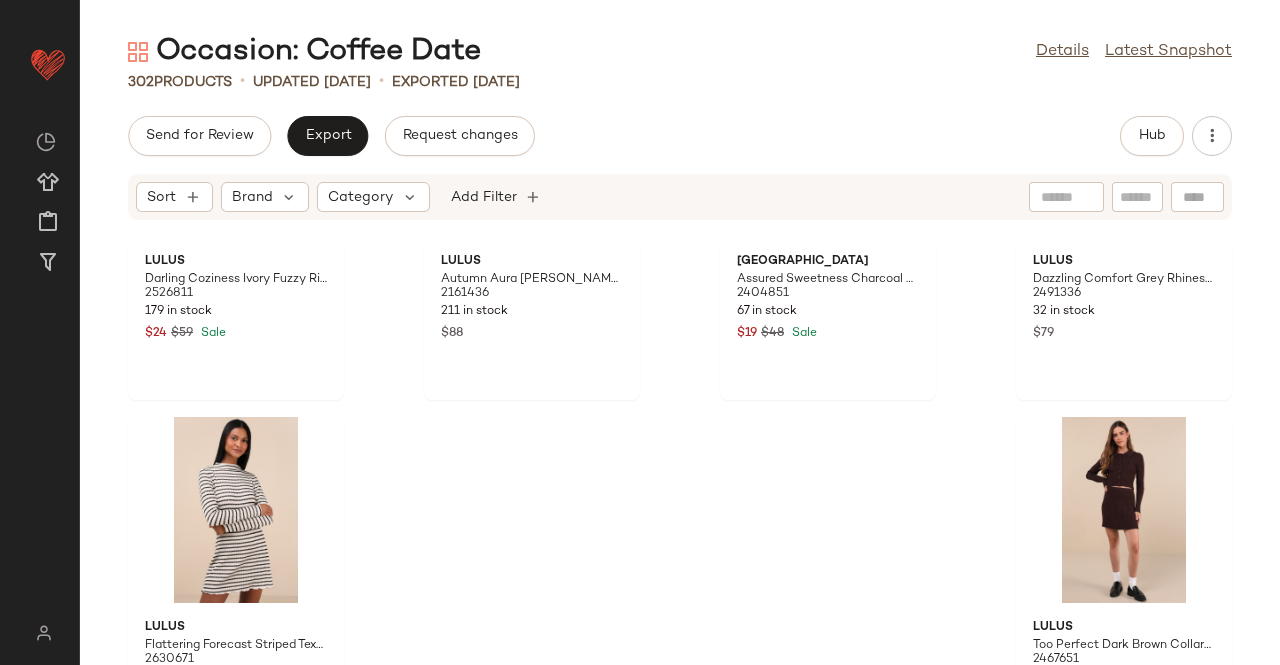 click 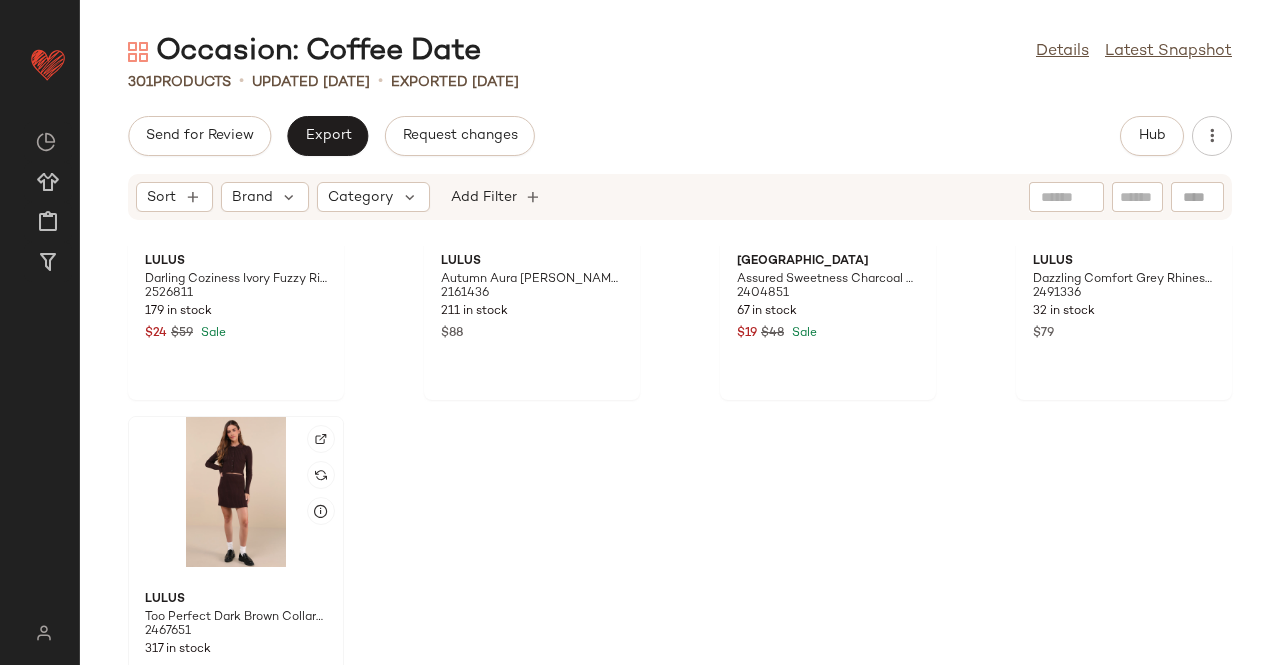 click 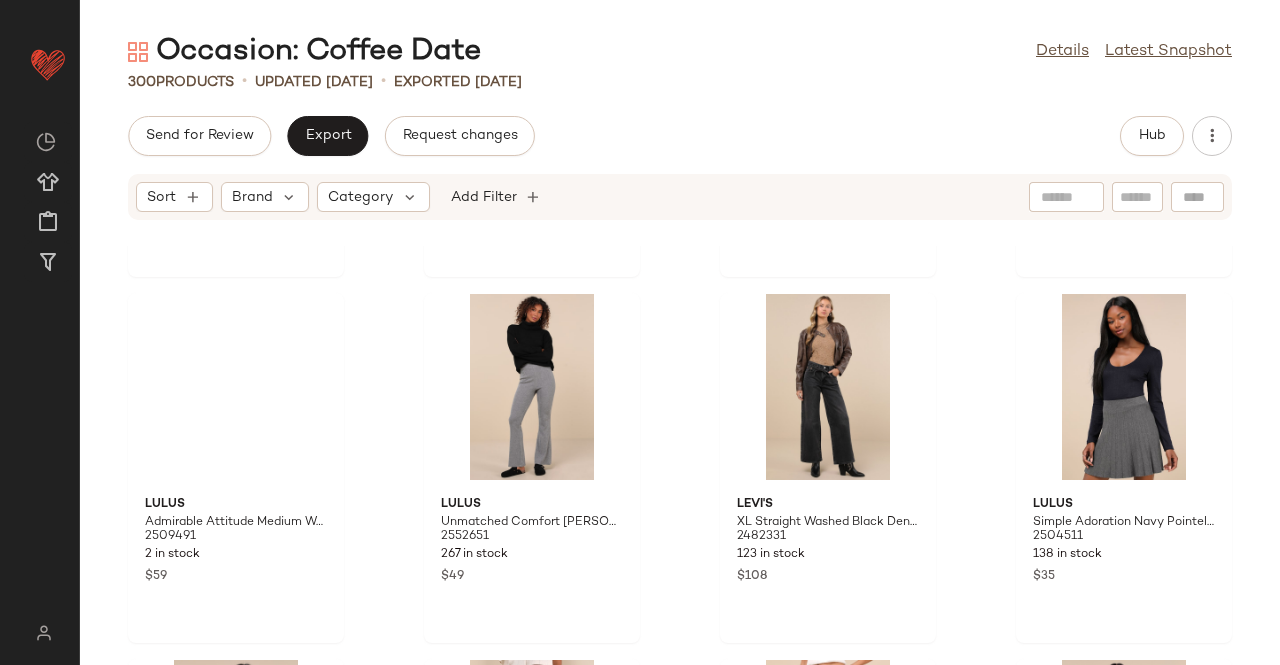 scroll, scrollTop: 16034, scrollLeft: 0, axis: vertical 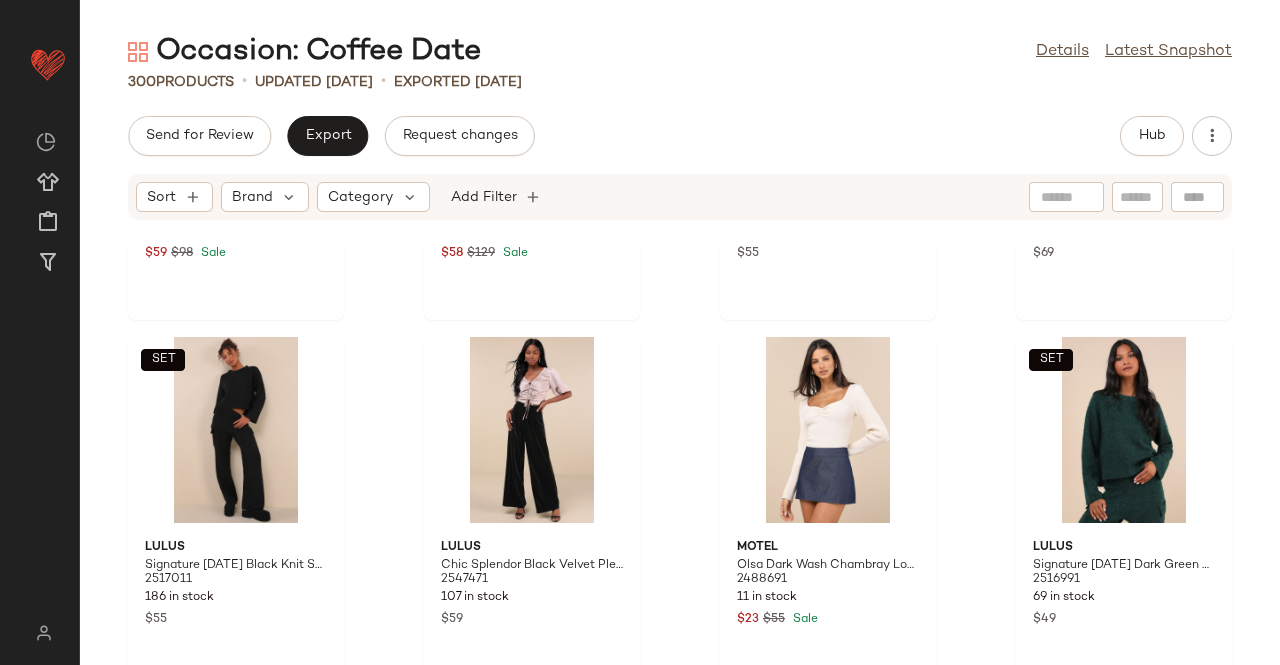 click on "Send for Review   Export   Request changes   Hub  Sort  Brand  Category  Add Filter   SET  Blank NYC Over the Moon Dark Wash Denim Micro Mini Skirt 2485171 141 in stock $59 $98 Sale Rolla's Gigi Dark Wash High-Rise Barrel Jeans 2597051 21 in stock $58 $129 Sale Lulus Incredibly Cozy Navy Ruffled Collared Pullover Sweater 2531151 183 in stock $55 Steve Madden Minette Black High-Rise Shorts 2505731 13 in stock $69  SET  Lulus Signature Sunday Black Knit Sweater Pants 2517011 186 in stock $55 Lulus Chic Splendor Black Velvet Pleated High-Rise Wide-Leg Pants 2547471 107 in stock $59 Motel Olsa Dark Wash Chambray Low Rise Mini Skirt 2488691 11 in stock $23 $55 Sale  SET  Lulus Signature Sunday Dark Green Raglan Sleeve Pullover Sweater 2516991 69 in stock $49 Lulus Admirable Attitude Medium Wash Denim Button-Front Midi Skirt 2509491 2 in stock $59 Lulus Unmatched Comfort Heather Grey Ribbed Knit Flare Pants 2552651 267 in stock $49 Levi's XL Straight Washed Black Denim Jeans 2482331 123 in stock $108 Lulus 2504511" at bounding box center (680, 390) 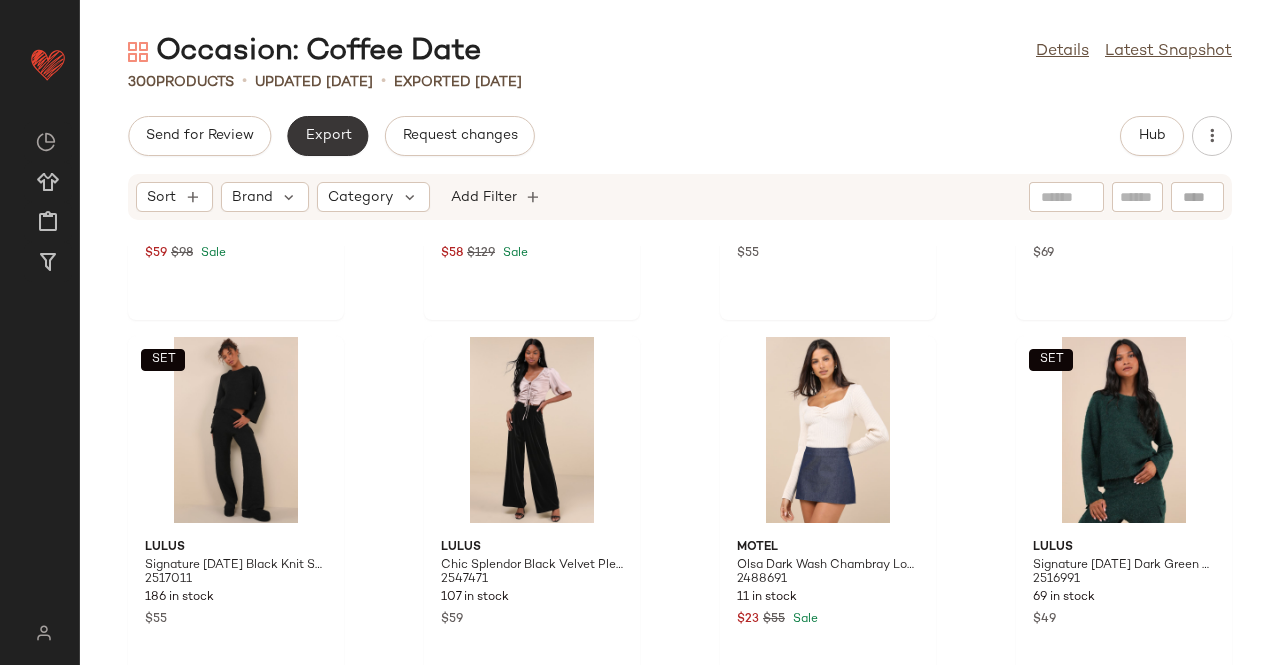 click on "Export" 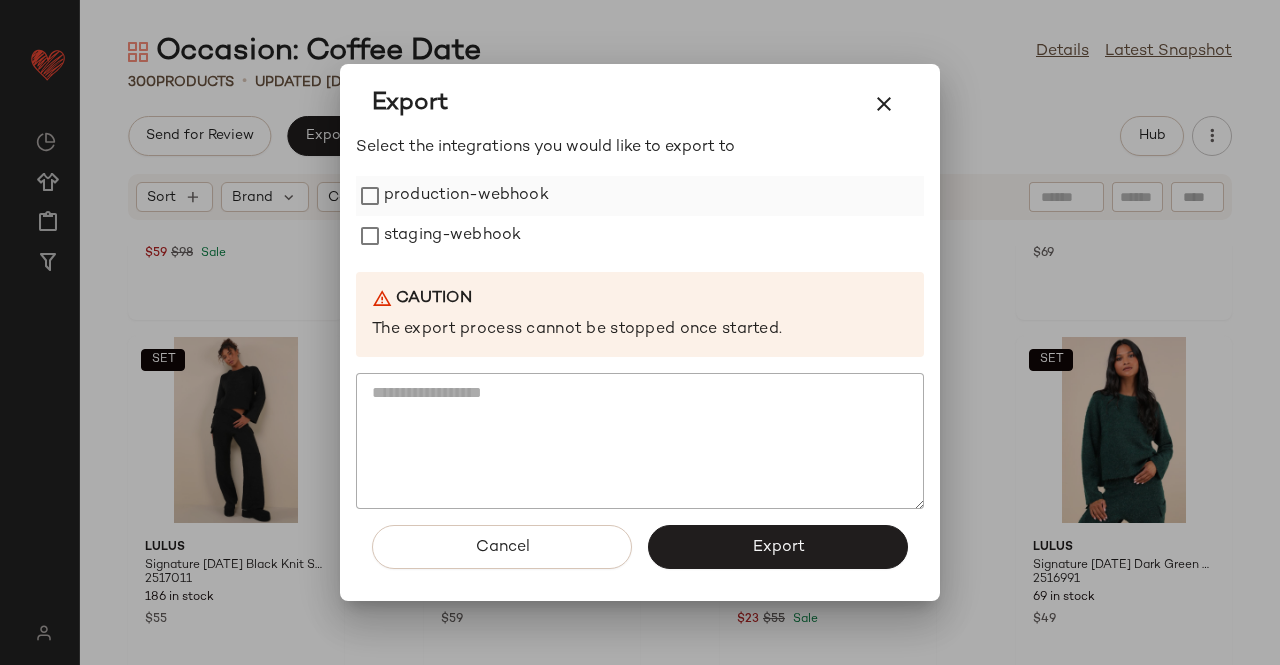 drag, startPoint x: 394, startPoint y: 193, endPoint x: 400, endPoint y: 214, distance: 21.84033 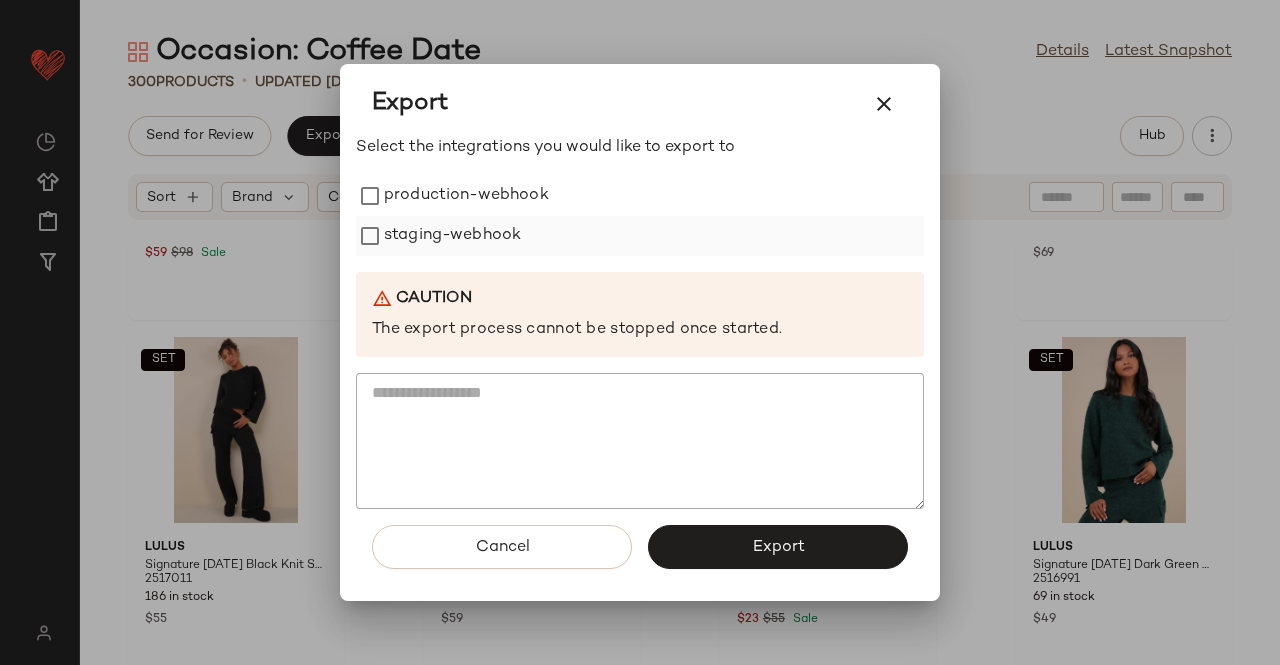 click on "staging-webhook" at bounding box center (452, 236) 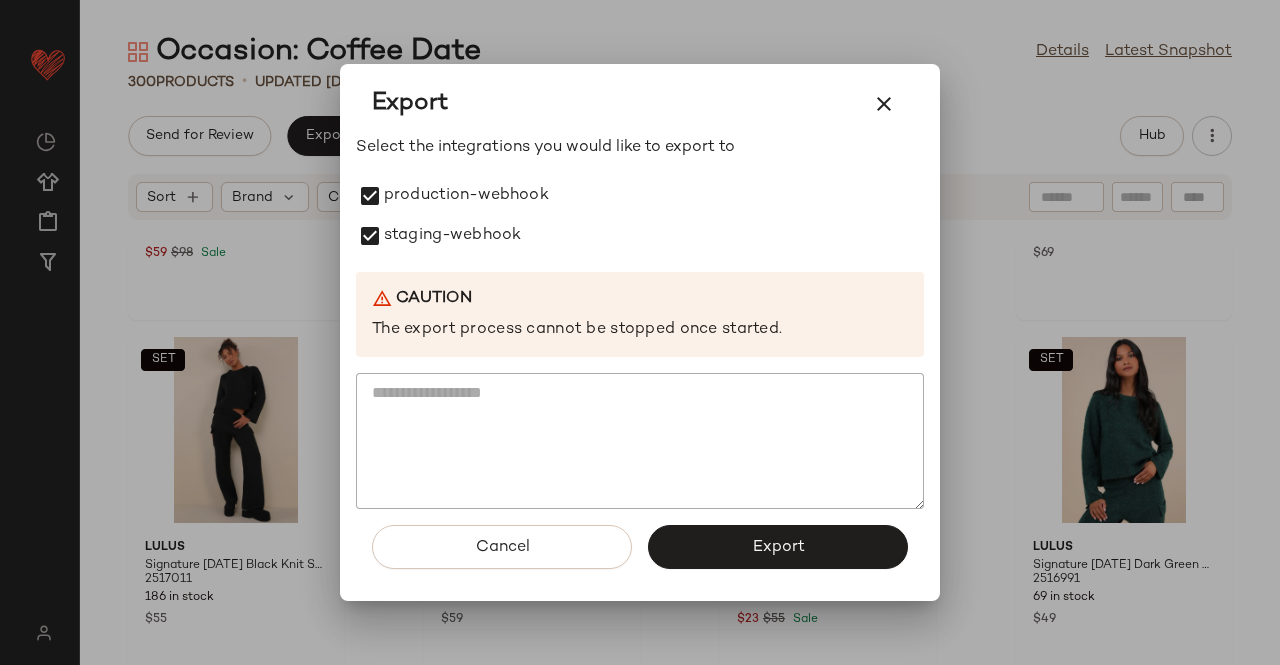 click on "Export" at bounding box center [778, 547] 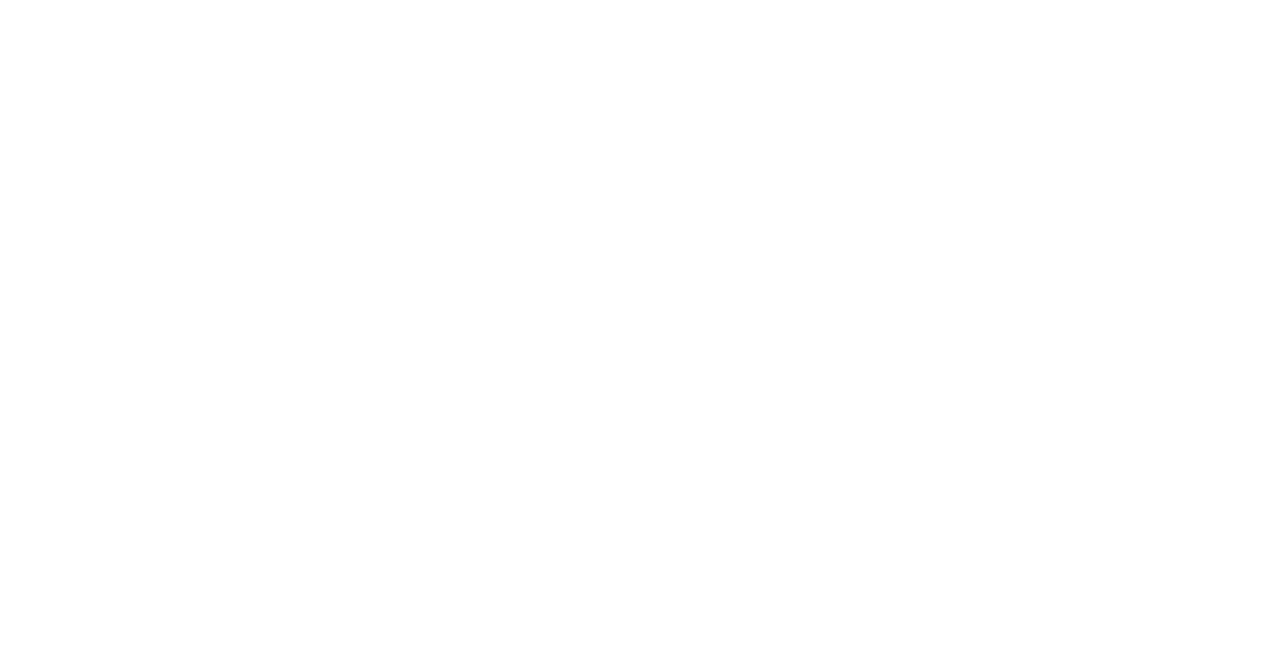 scroll, scrollTop: 0, scrollLeft: 0, axis: both 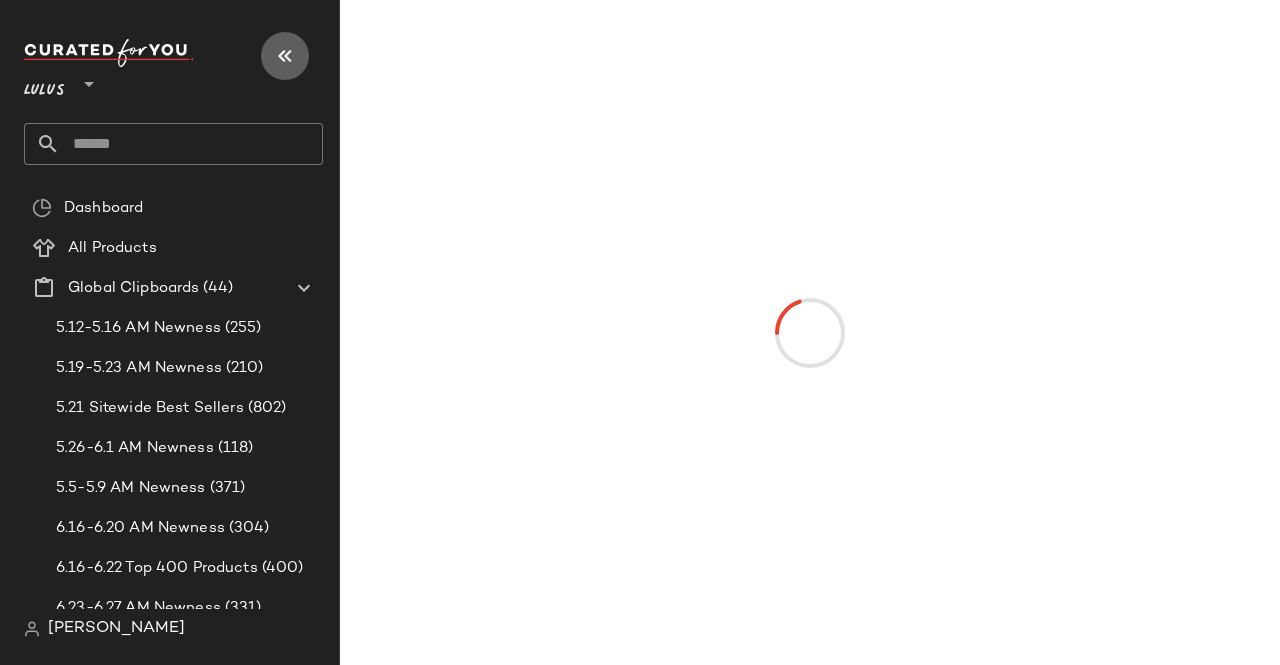 click at bounding box center (285, 56) 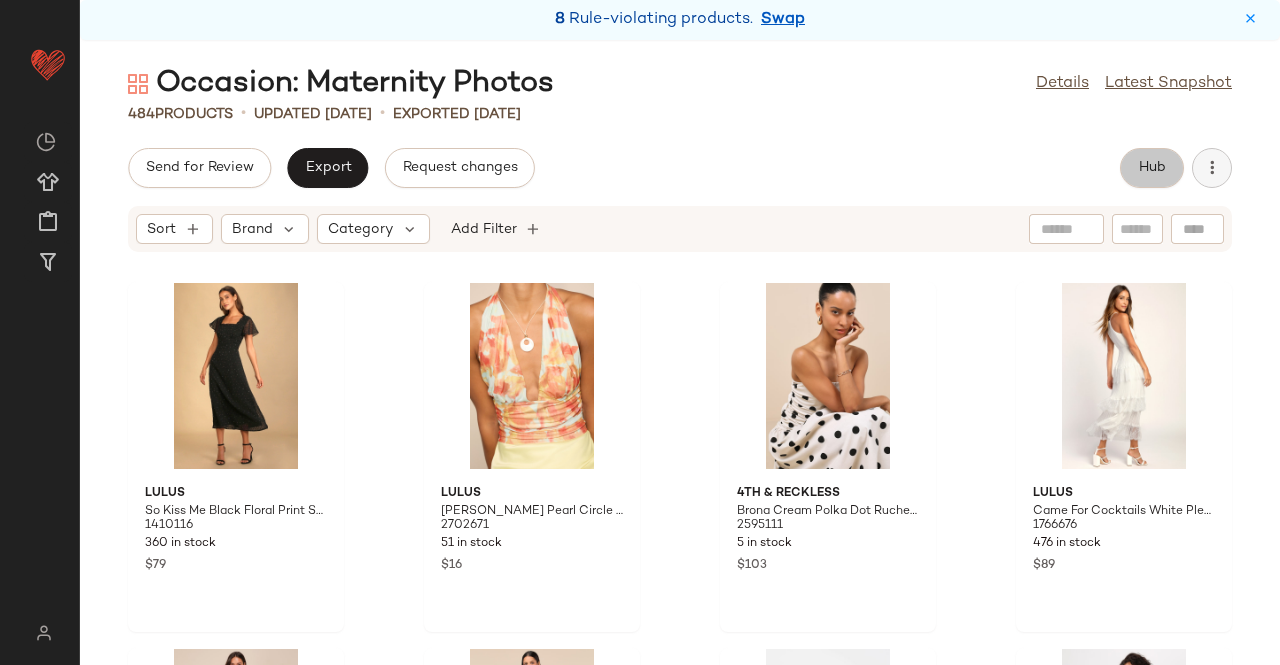 drag, startPoint x: 1178, startPoint y: 159, endPoint x: 1194, endPoint y: 165, distance: 17.088007 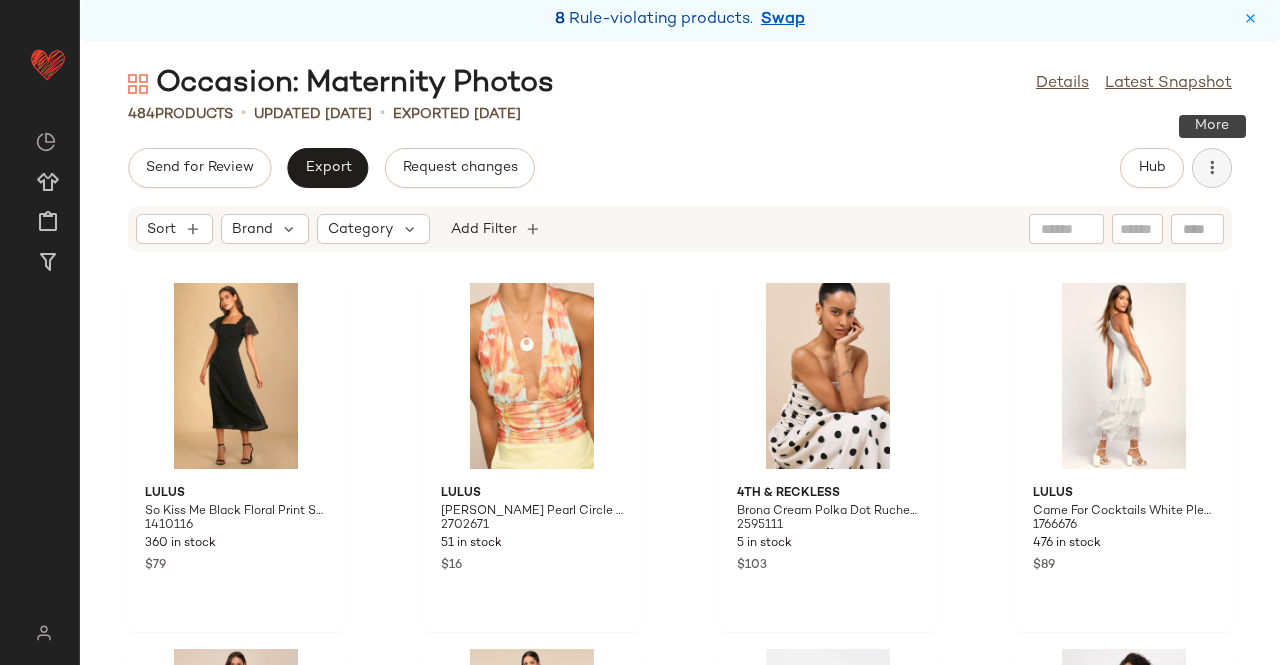 click 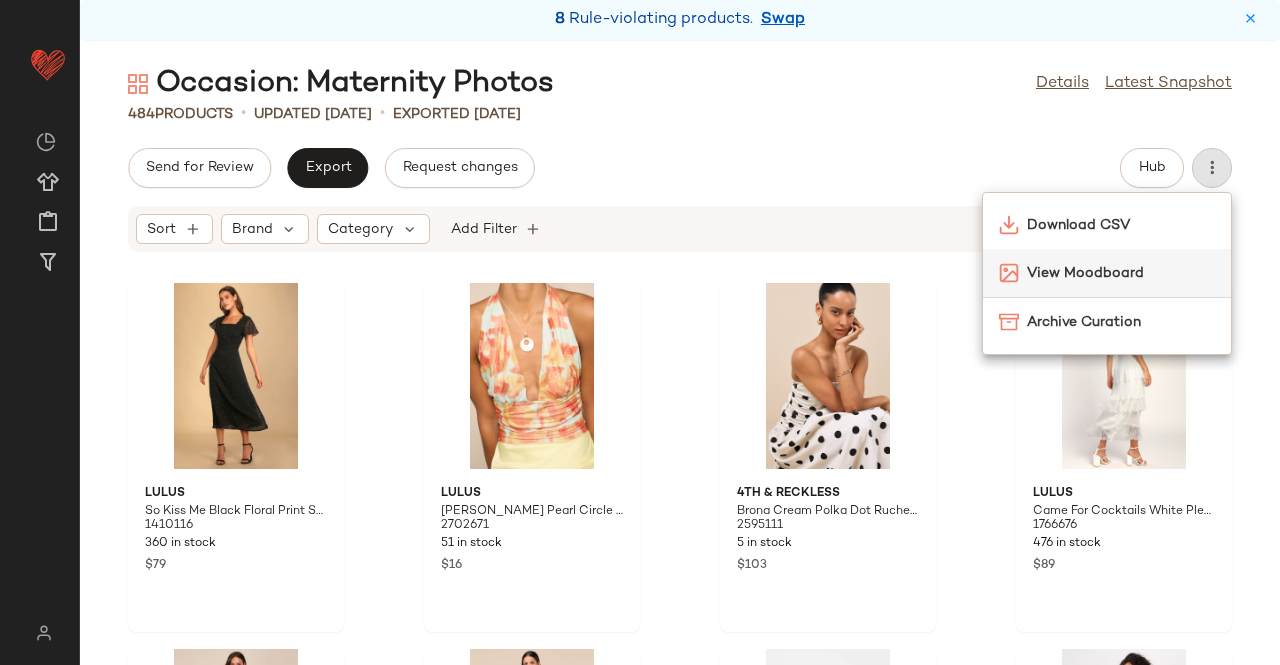 click on "View Moodboard" 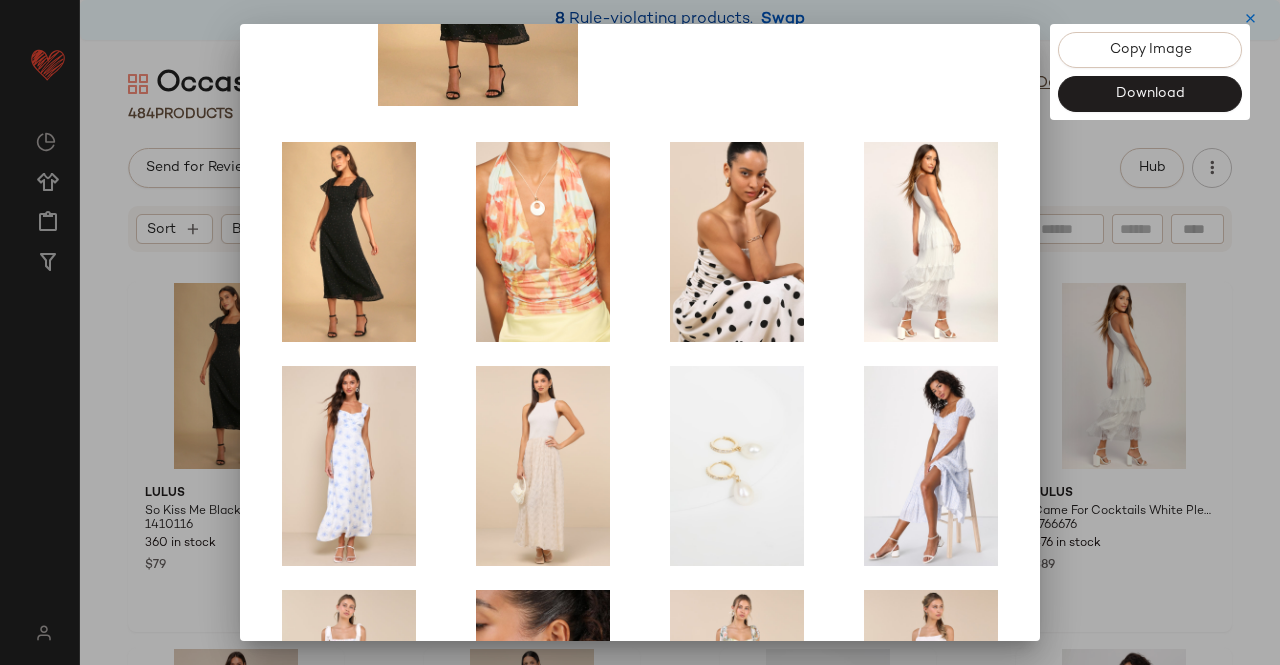 scroll, scrollTop: 114, scrollLeft: 0, axis: vertical 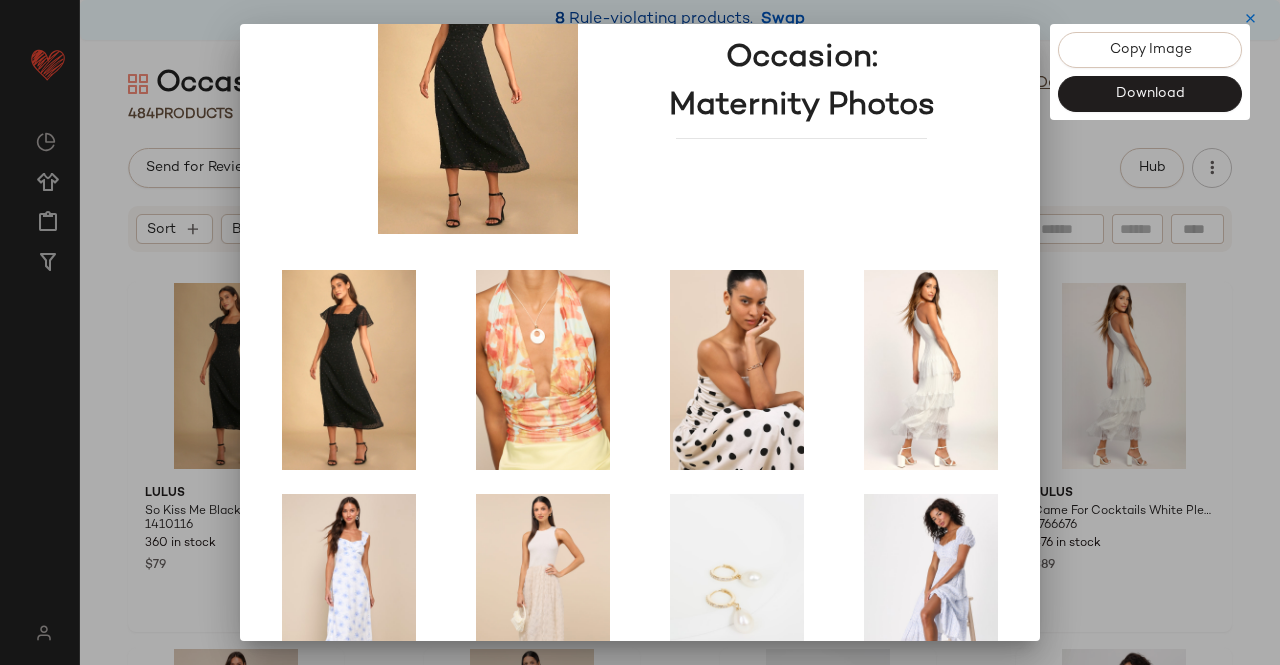 click at bounding box center (640, 332) 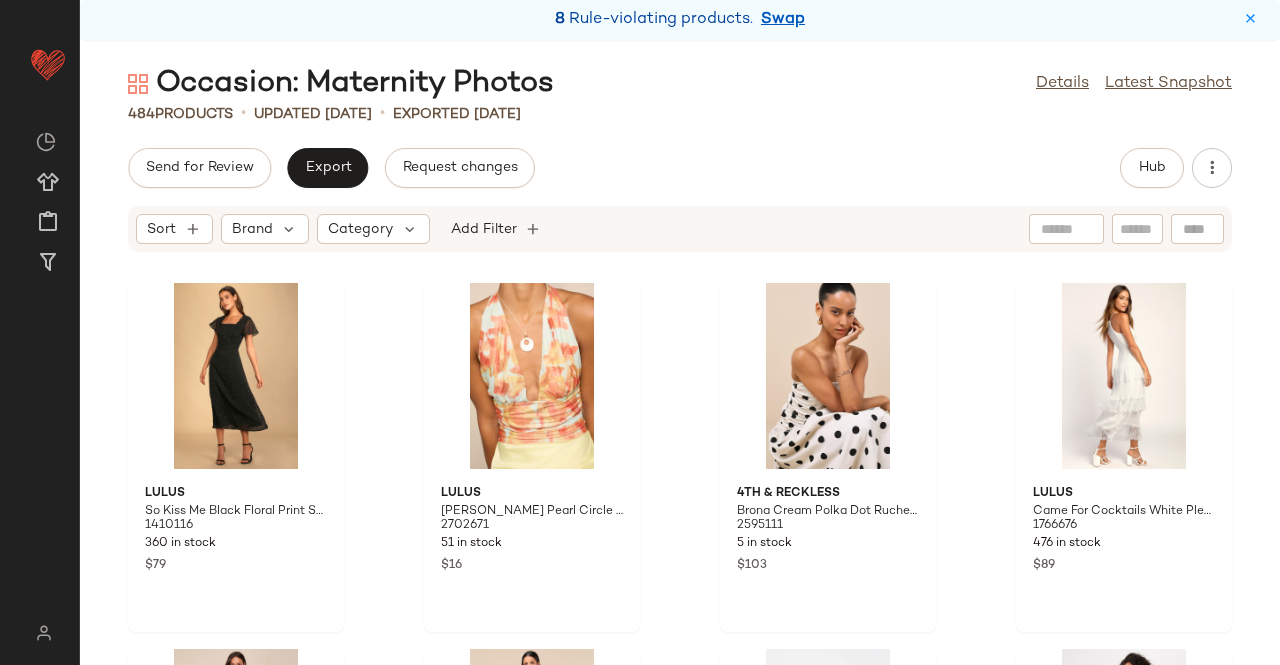 click on "Swap" at bounding box center (783, 20) 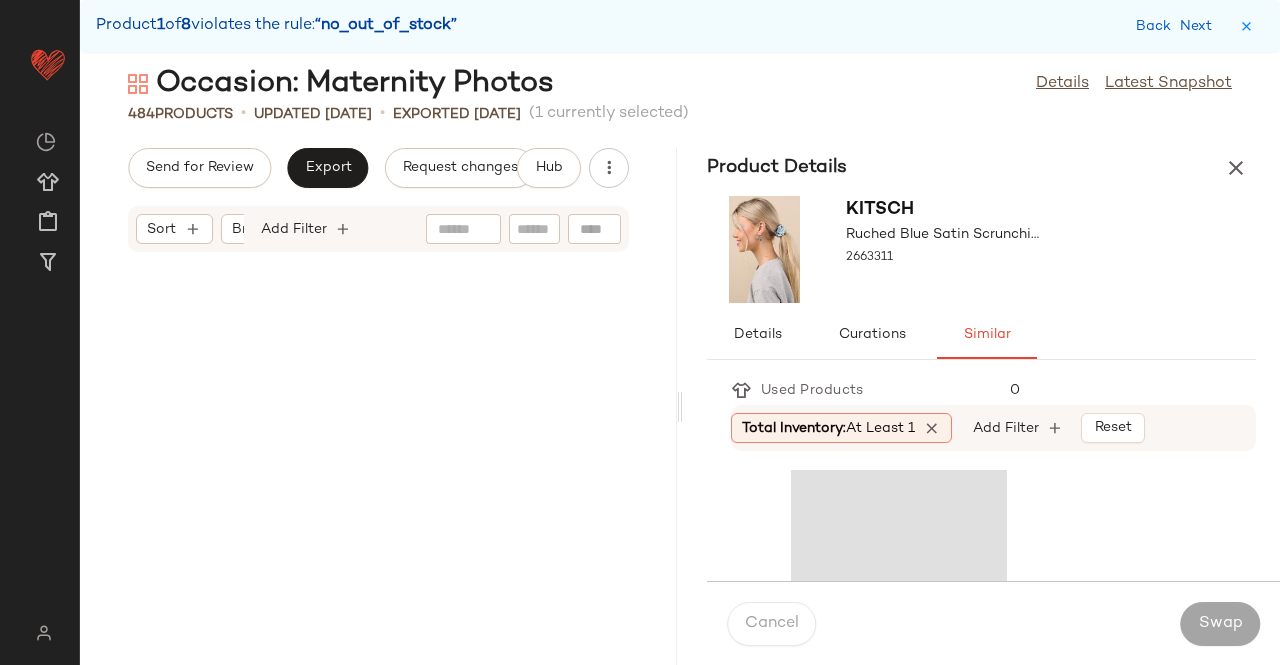 scroll, scrollTop: 8052, scrollLeft: 0, axis: vertical 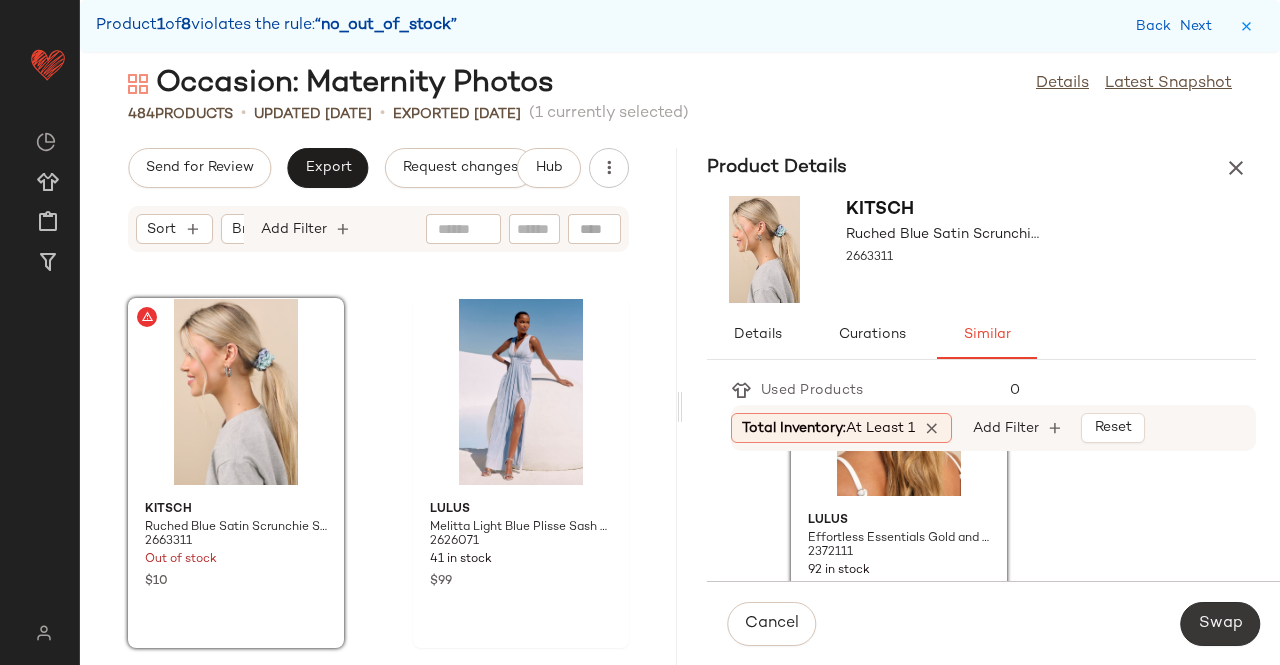 click on "Swap" 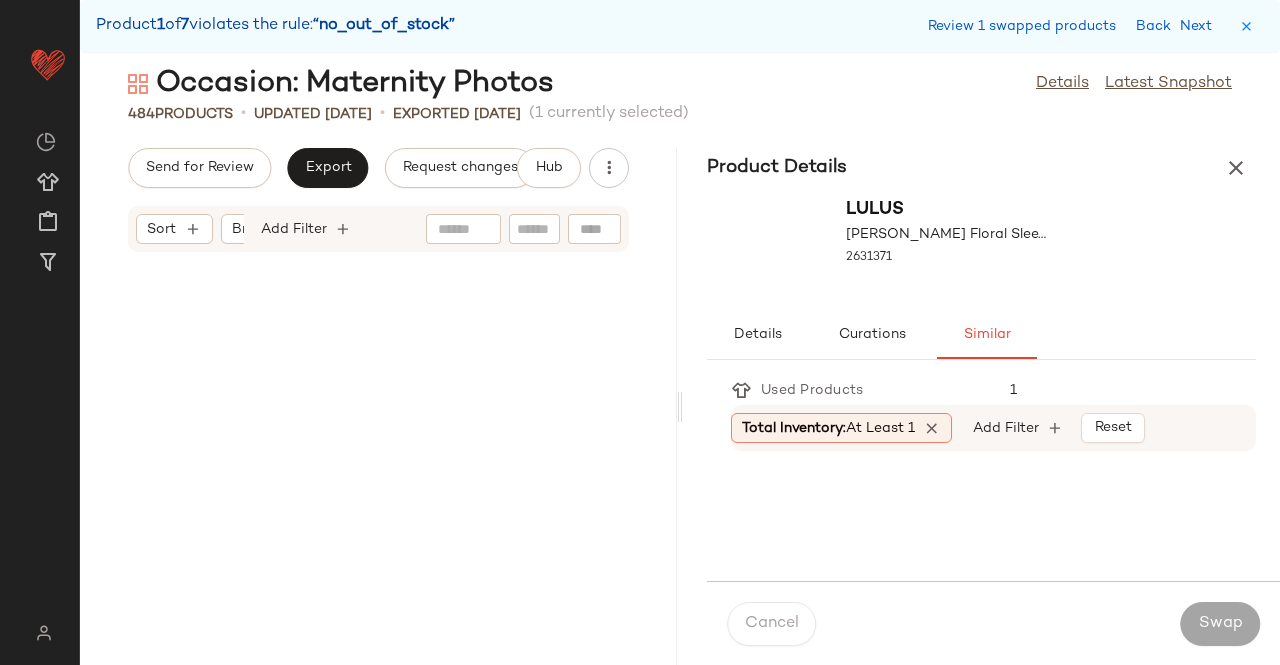scroll, scrollTop: 16836, scrollLeft: 0, axis: vertical 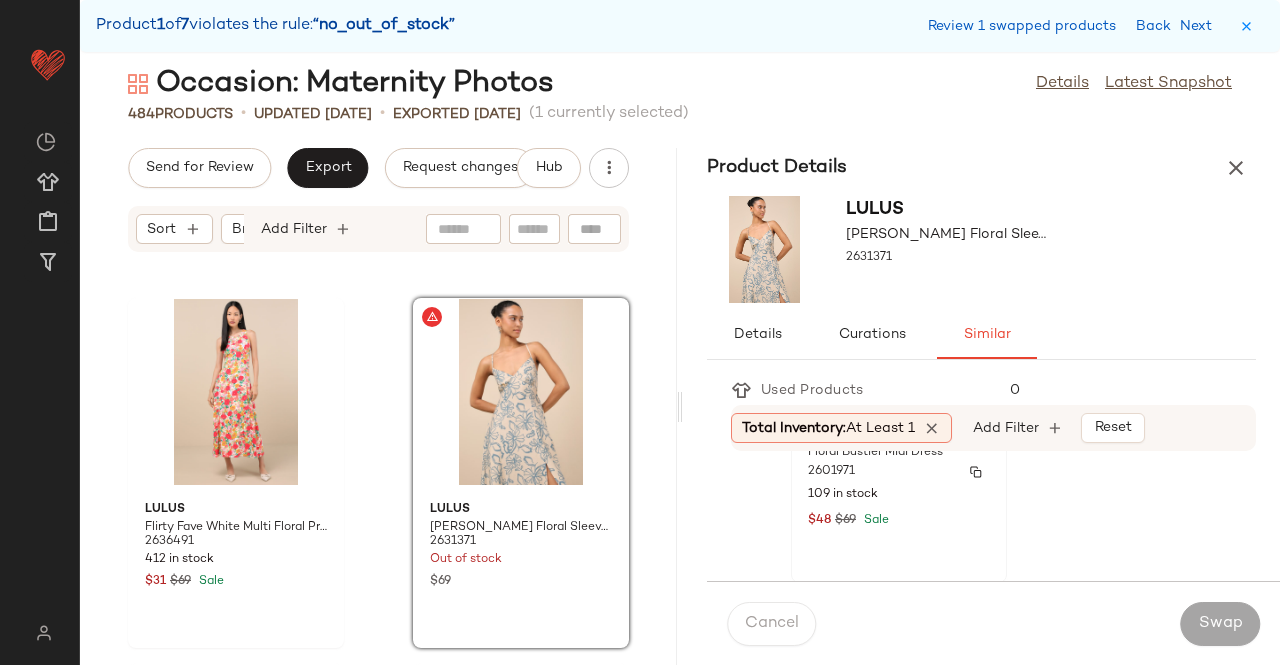 click on "Sale" at bounding box center (874, 520) 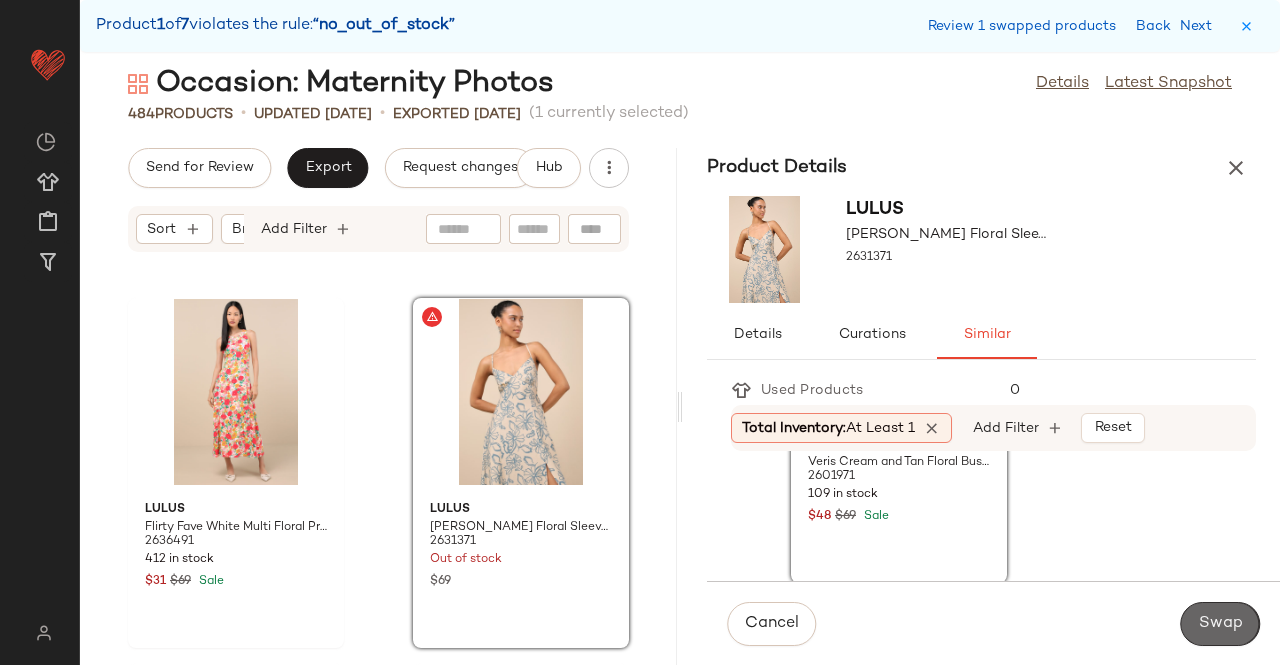 click on "Swap" at bounding box center (1220, 624) 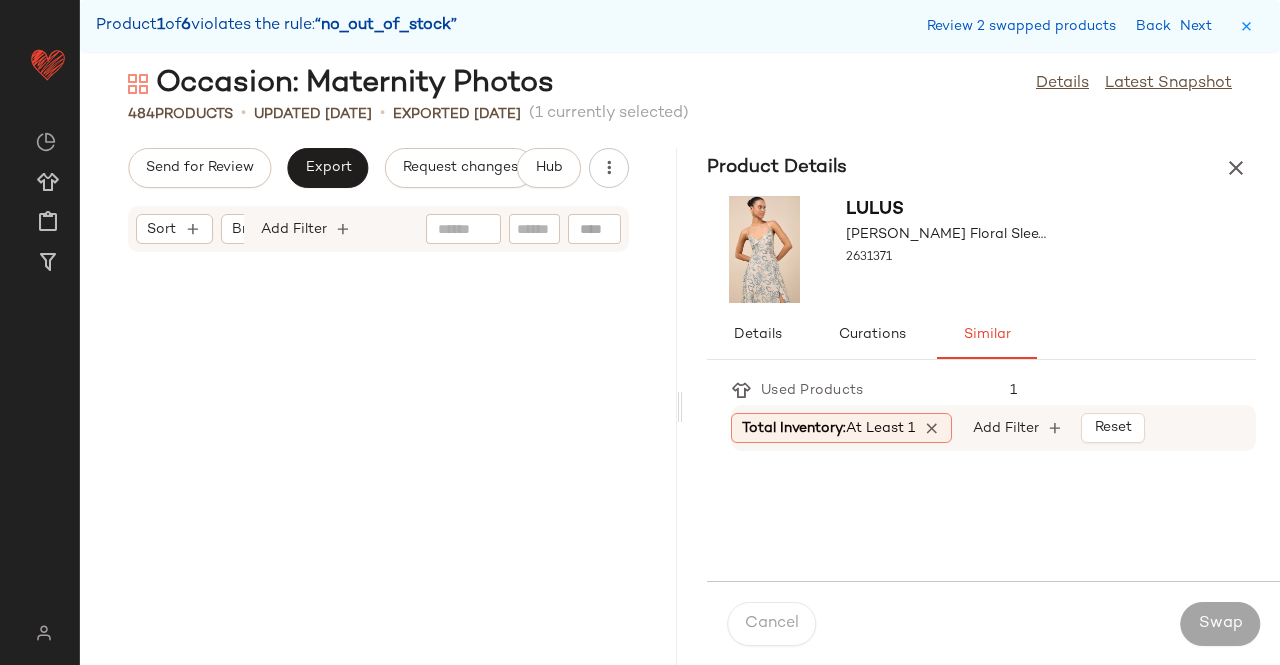 scroll, scrollTop: 39894, scrollLeft: 0, axis: vertical 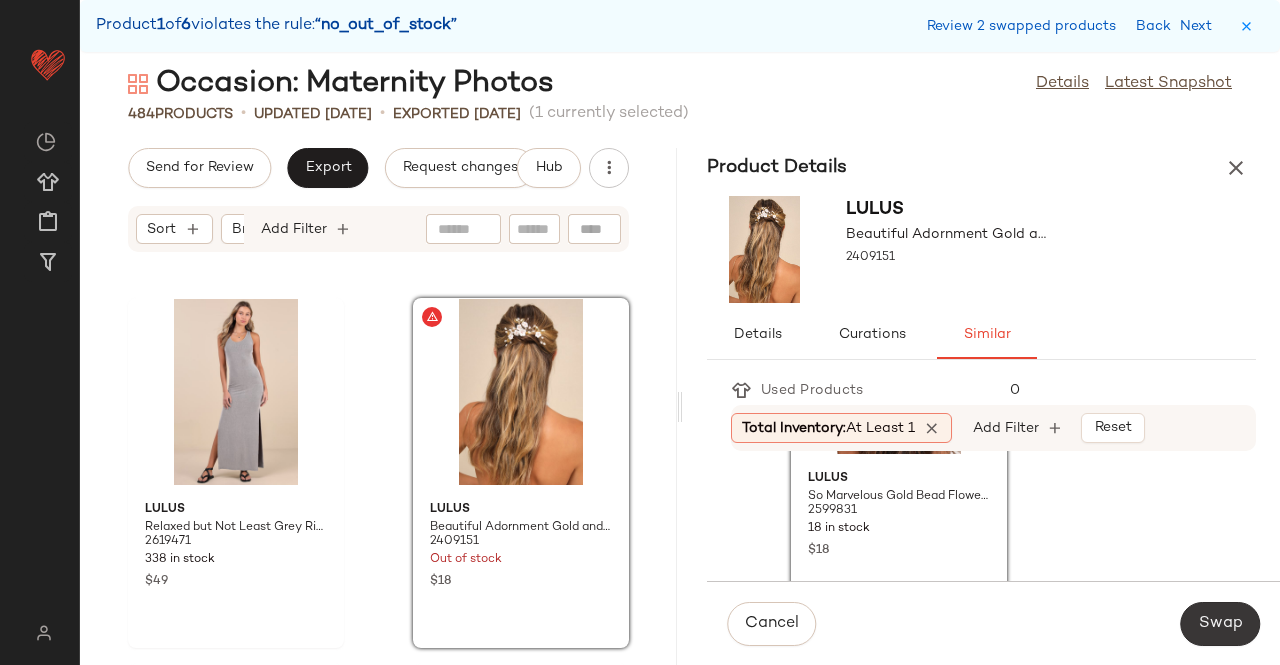 click on "Swap" 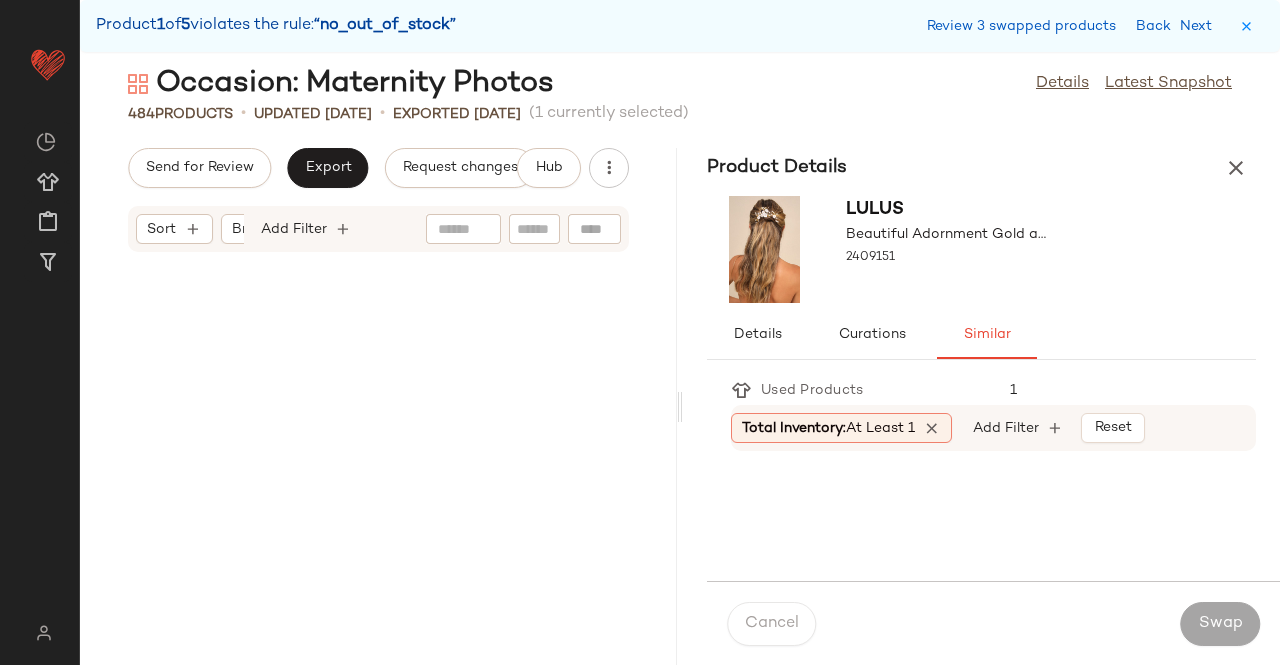 scroll, scrollTop: 49044, scrollLeft: 0, axis: vertical 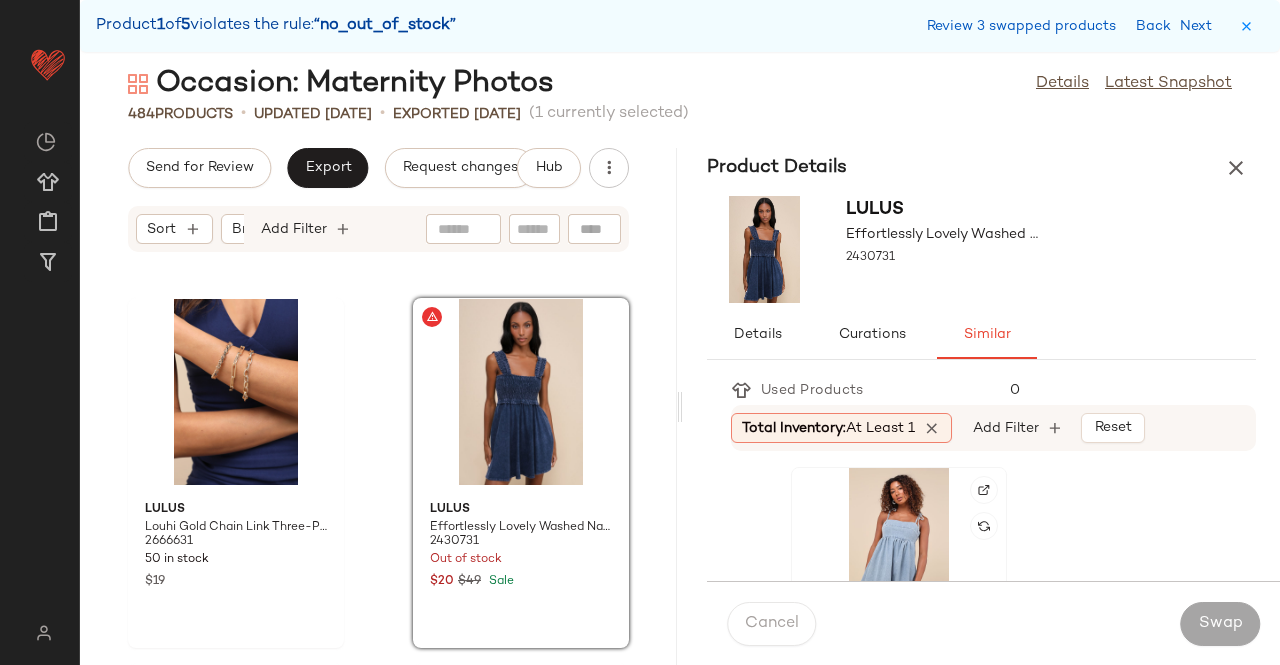 click 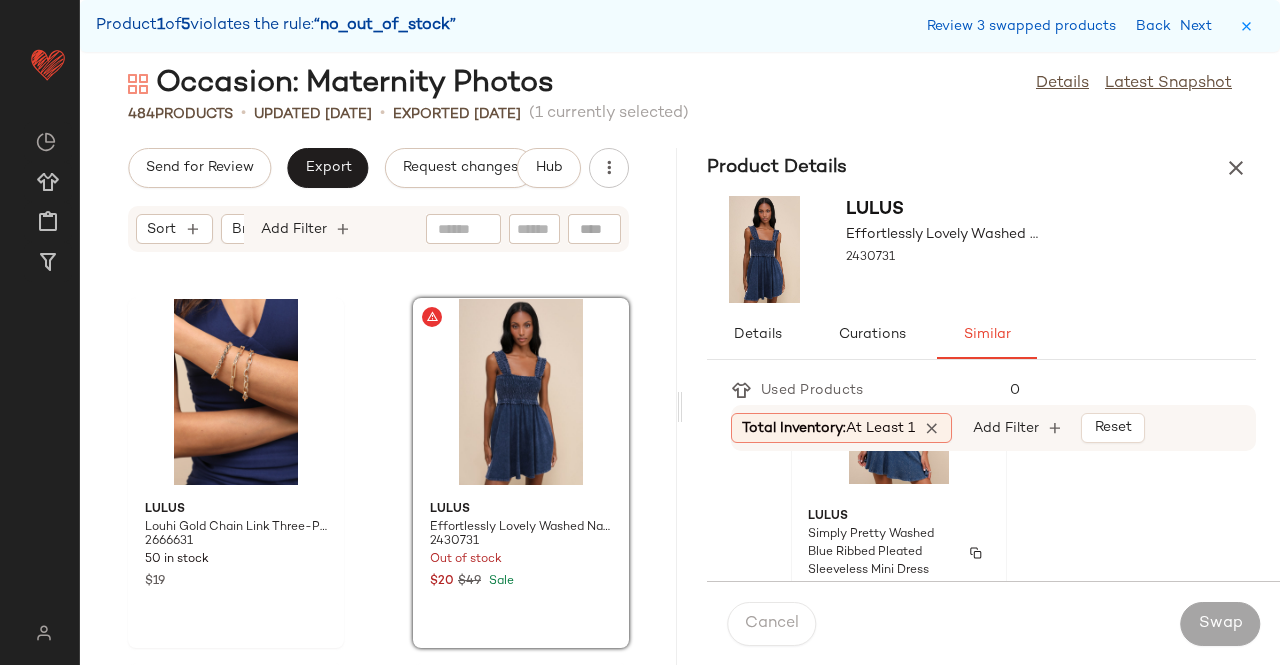click on "Simply Pretty Washed Blue Ribbed Pleated Sleeveless Mini Dress" at bounding box center [881, 553] 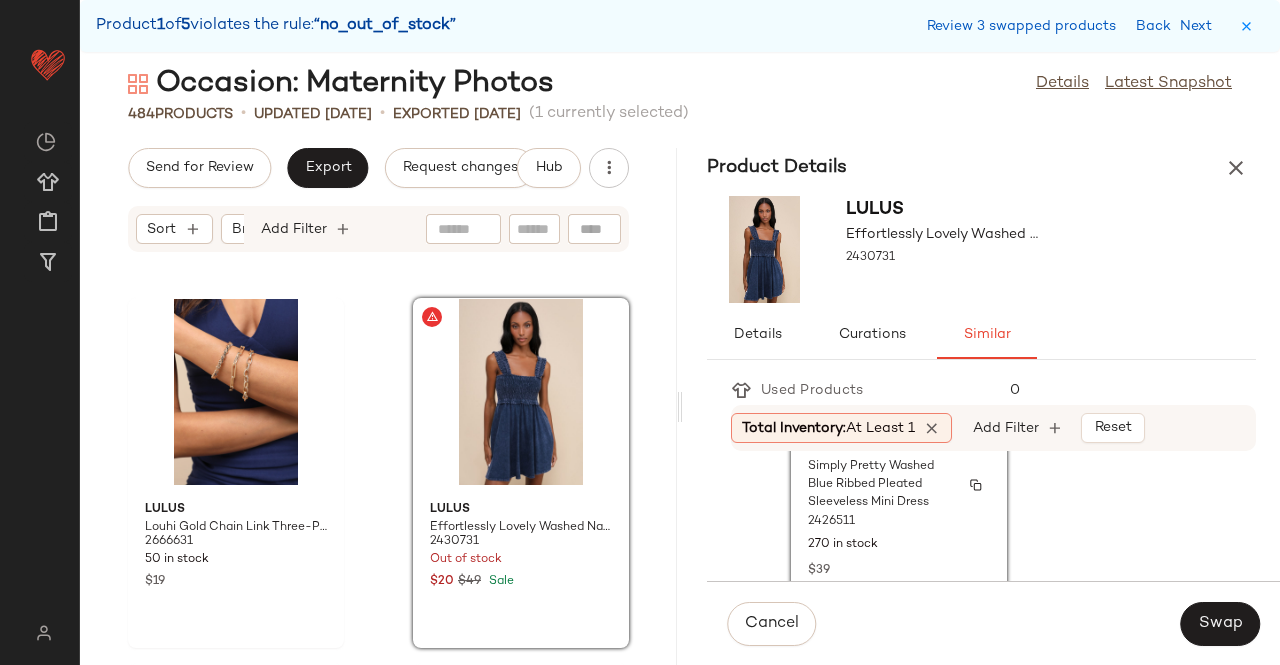 scroll, scrollTop: 600, scrollLeft: 0, axis: vertical 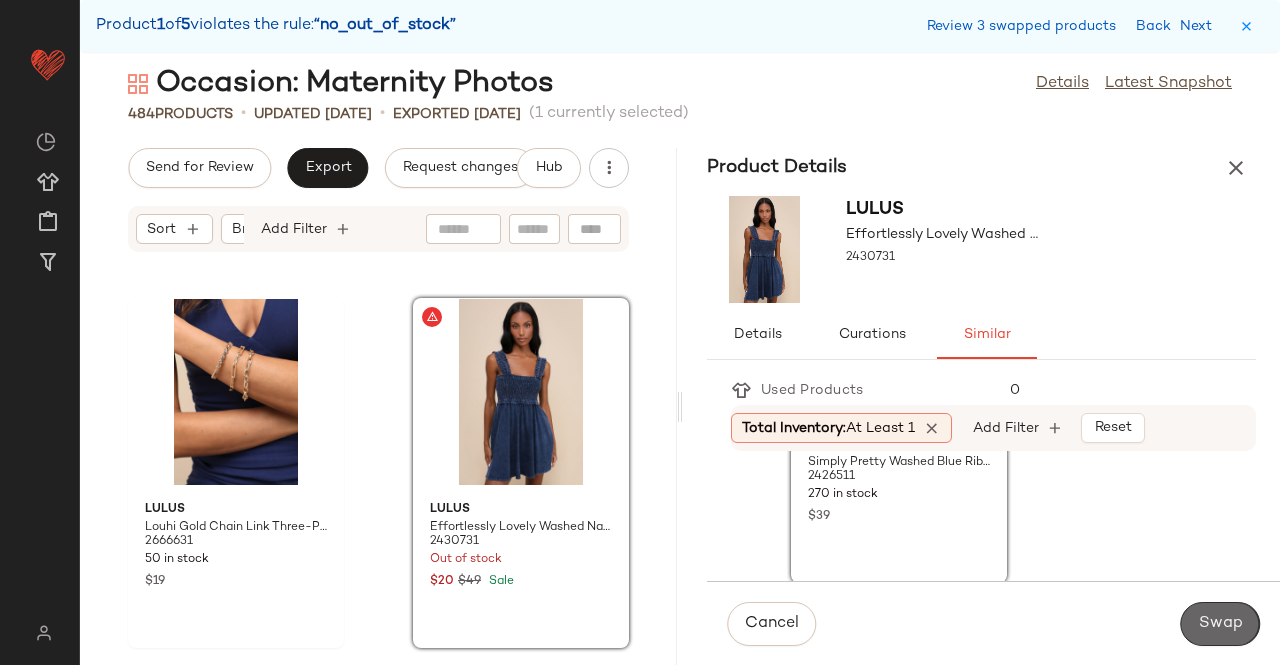click on "Swap" 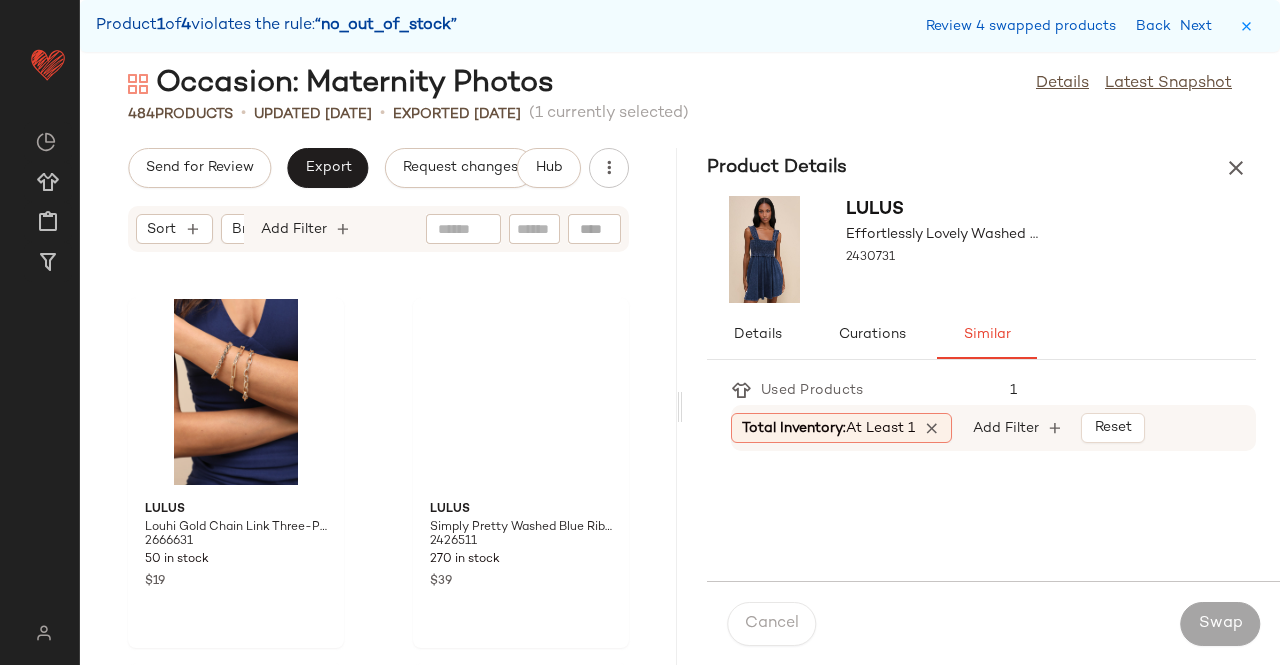 scroll, scrollTop: 55998, scrollLeft: 0, axis: vertical 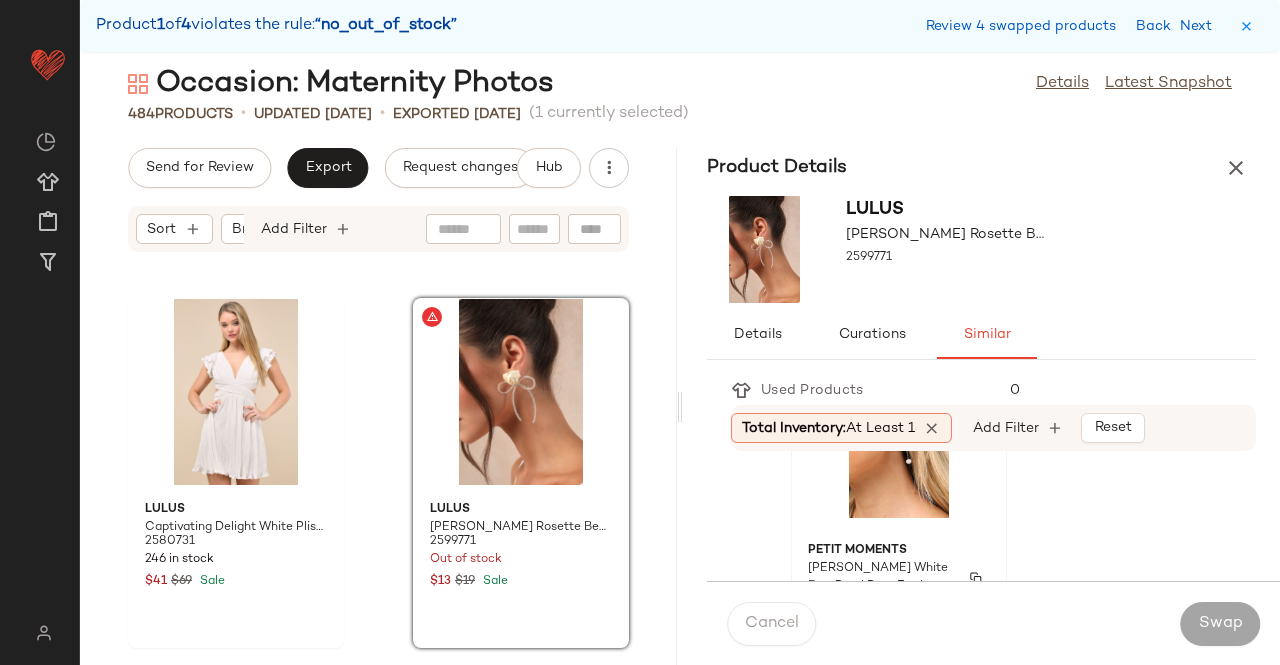 click 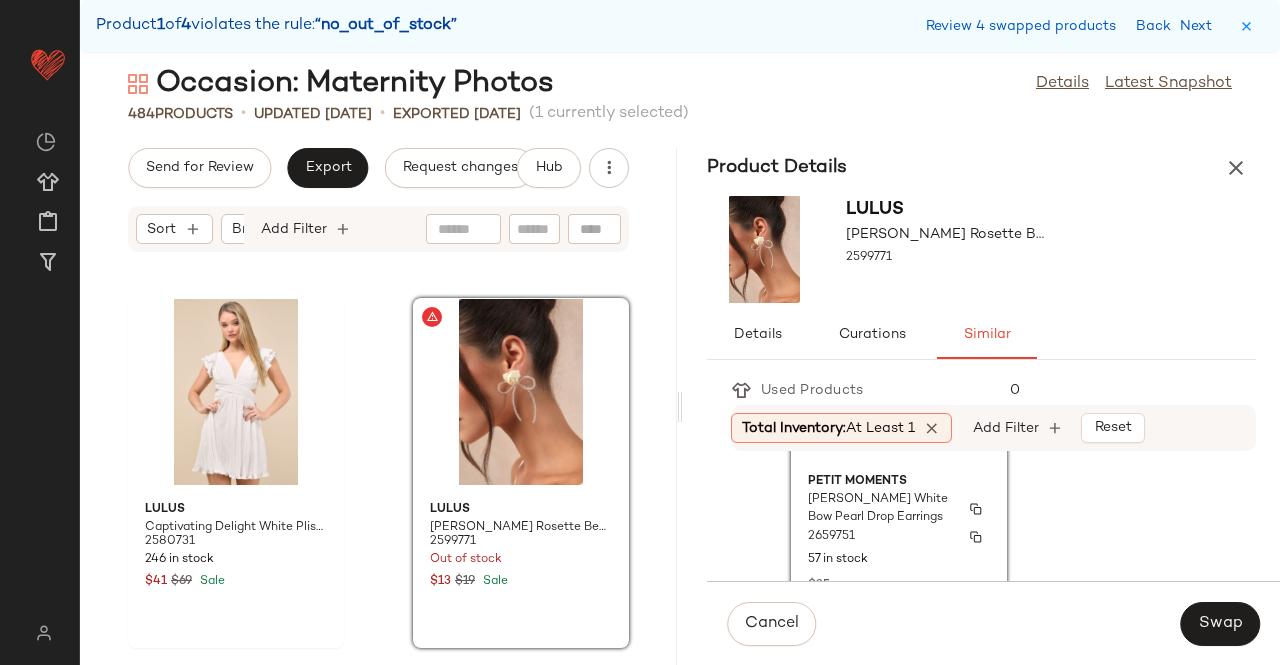 scroll, scrollTop: 200, scrollLeft: 0, axis: vertical 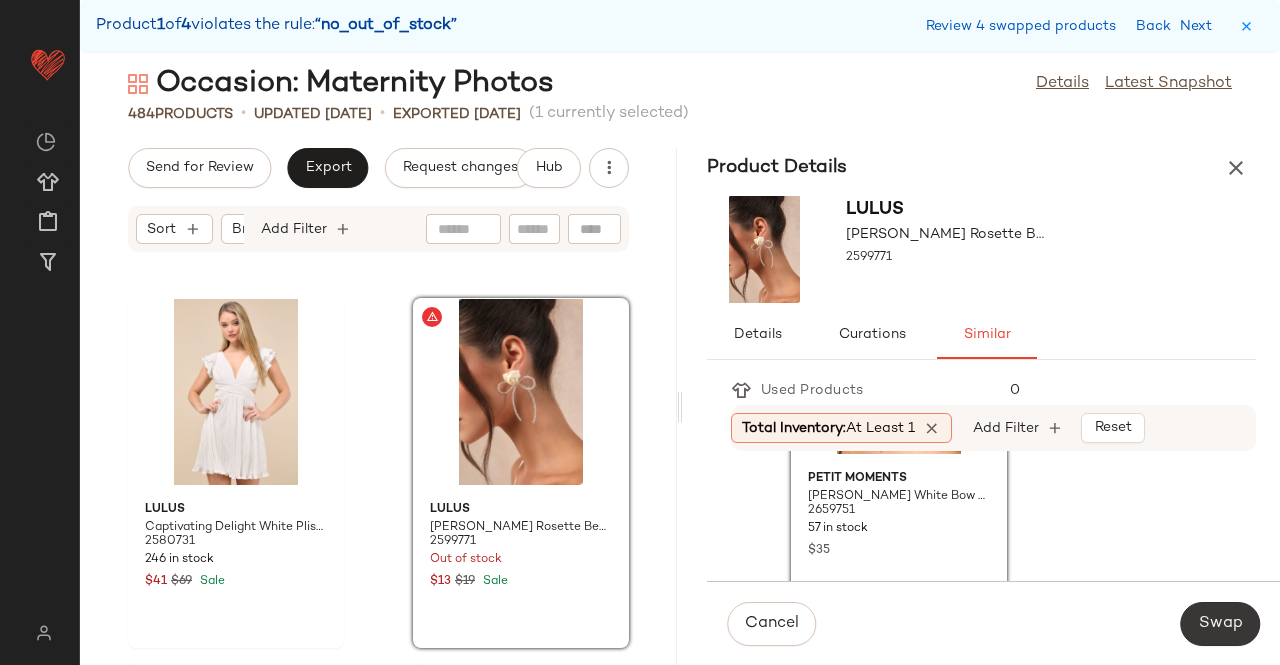 click on "Swap" 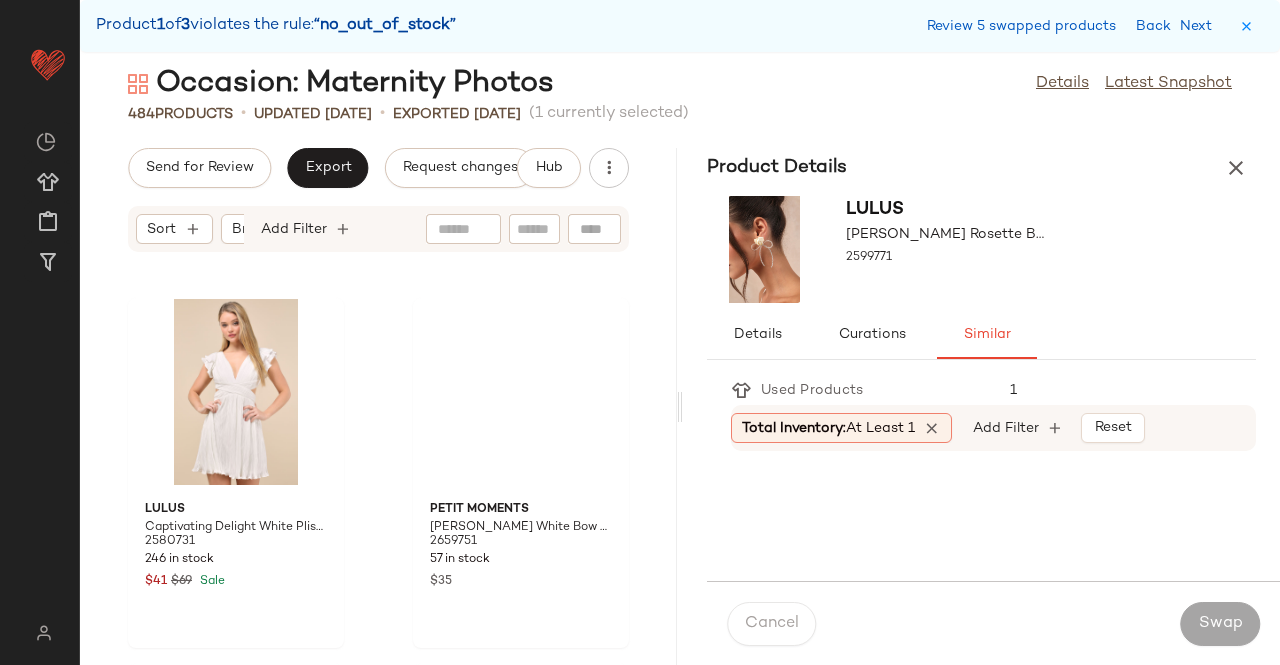 scroll, scrollTop: 67344, scrollLeft: 0, axis: vertical 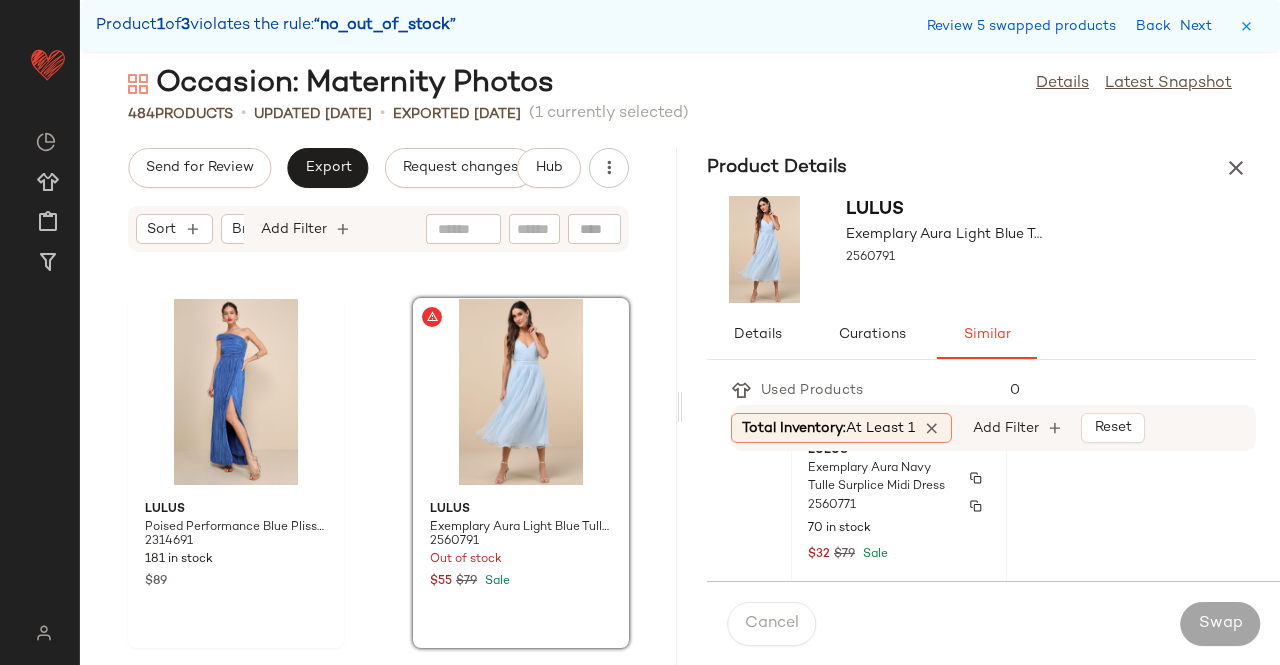 click on "70 in stock" at bounding box center (899, 529) 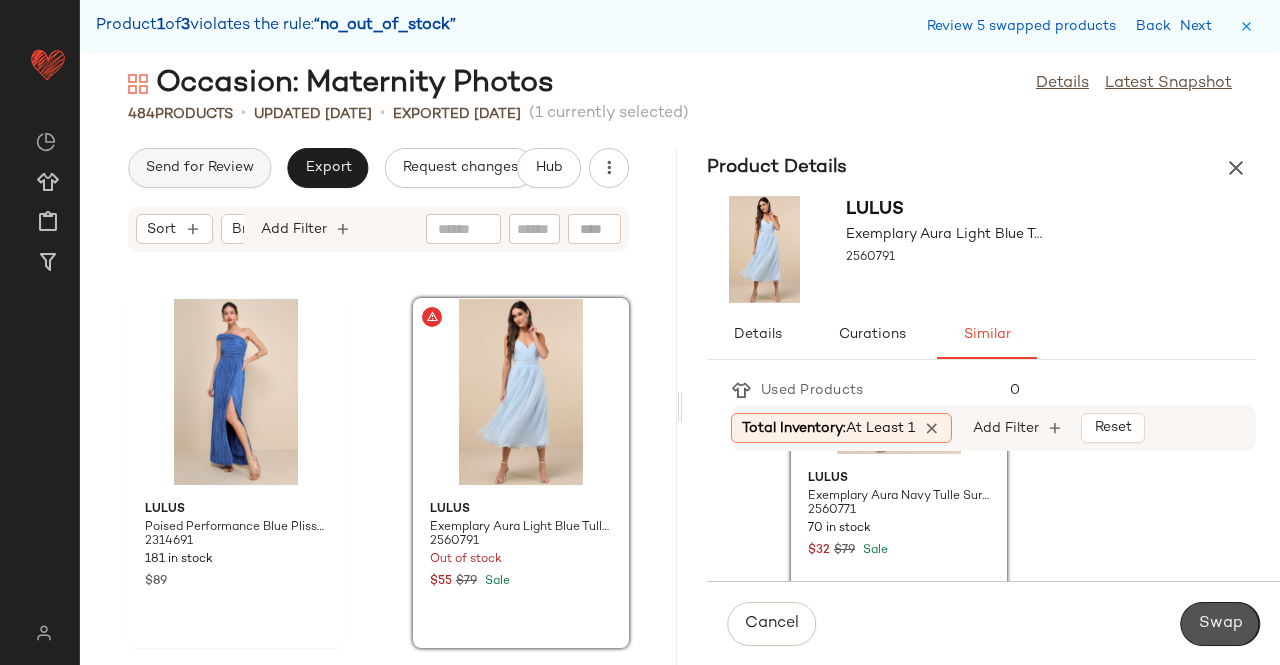 drag, startPoint x: 1206, startPoint y: 627, endPoint x: 236, endPoint y: 155, distance: 1078.7418 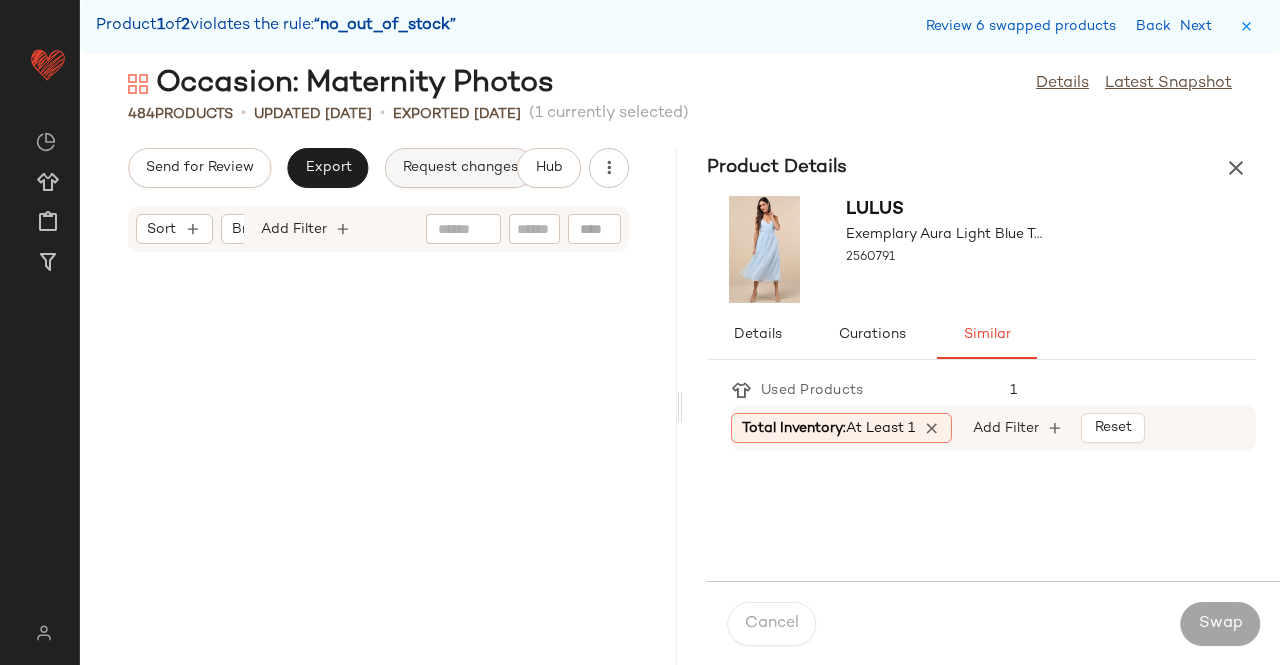 scroll, scrollTop: 75762, scrollLeft: 0, axis: vertical 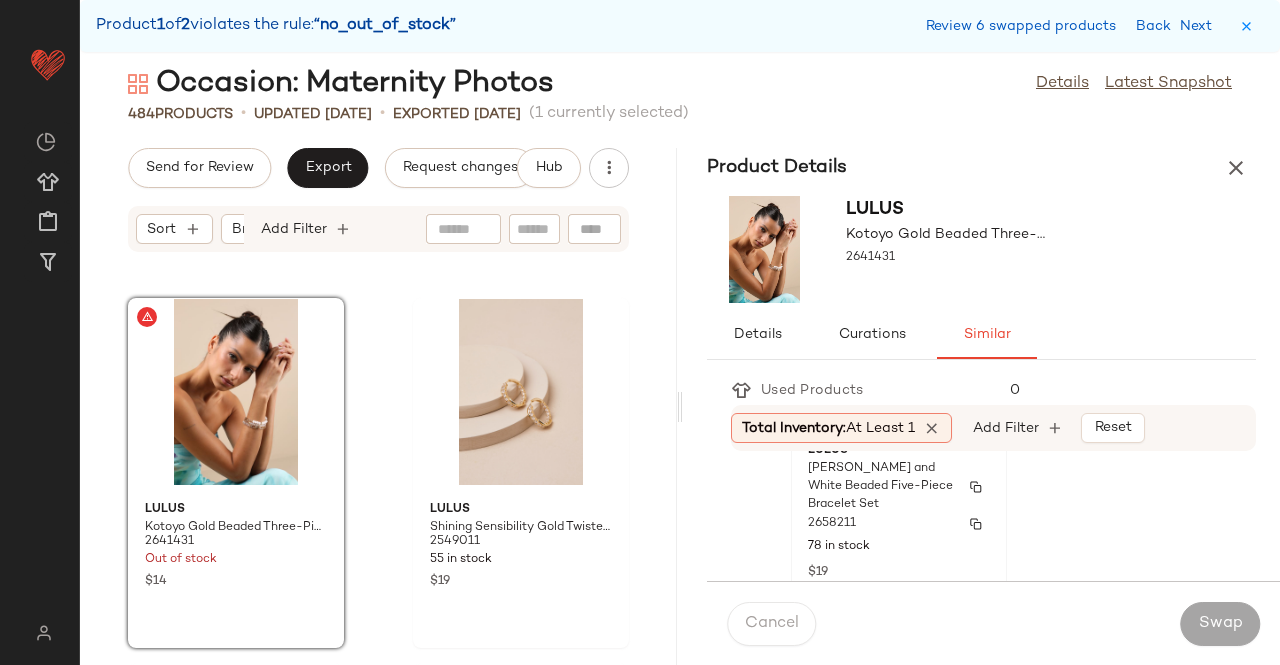 click on "2658211" at bounding box center (899, 524) 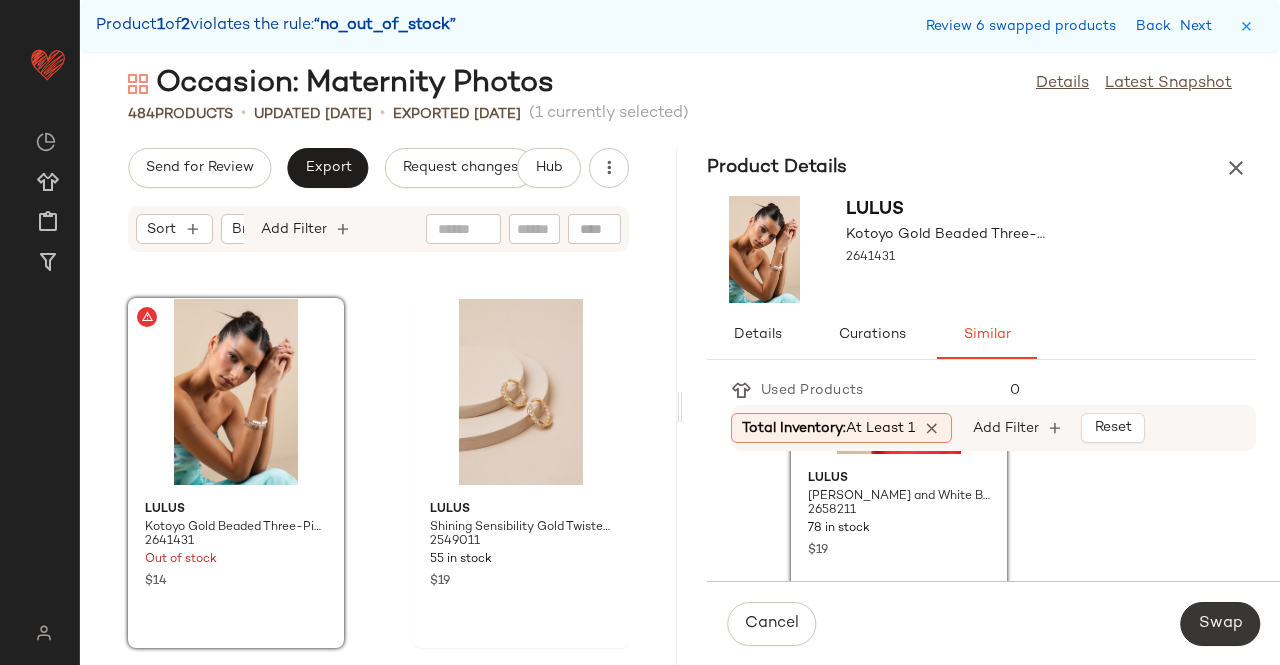 click on "Swap" at bounding box center (1220, 624) 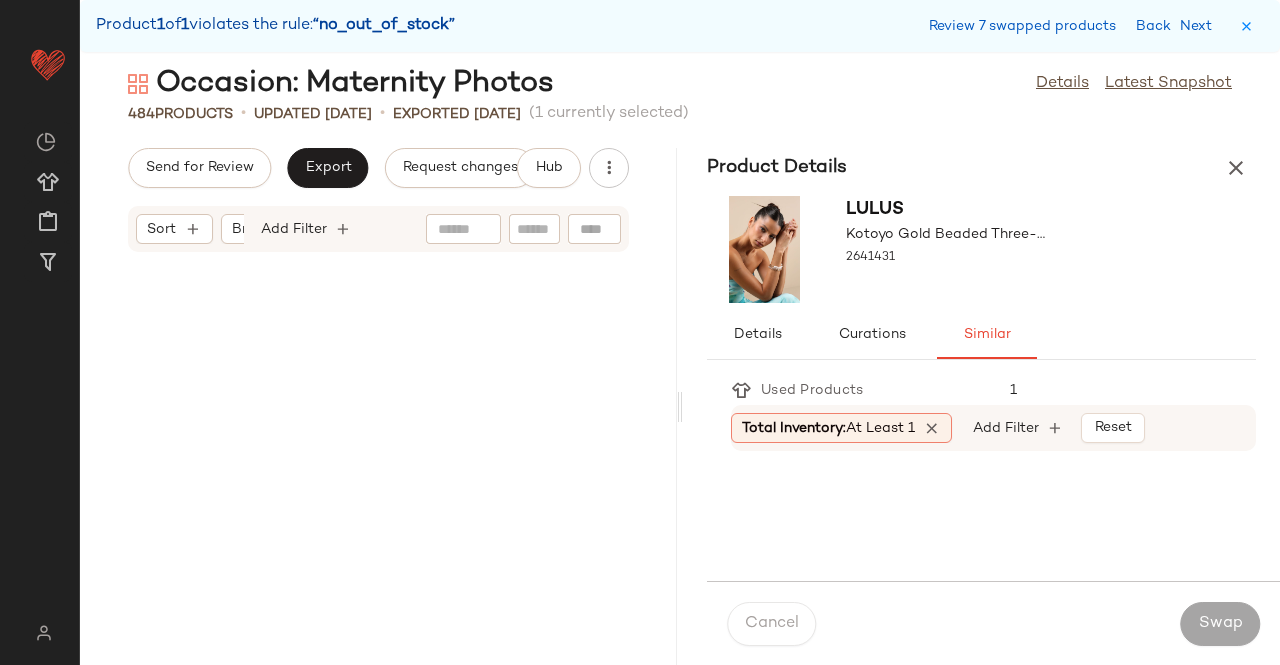 scroll, scrollTop: 84546, scrollLeft: 0, axis: vertical 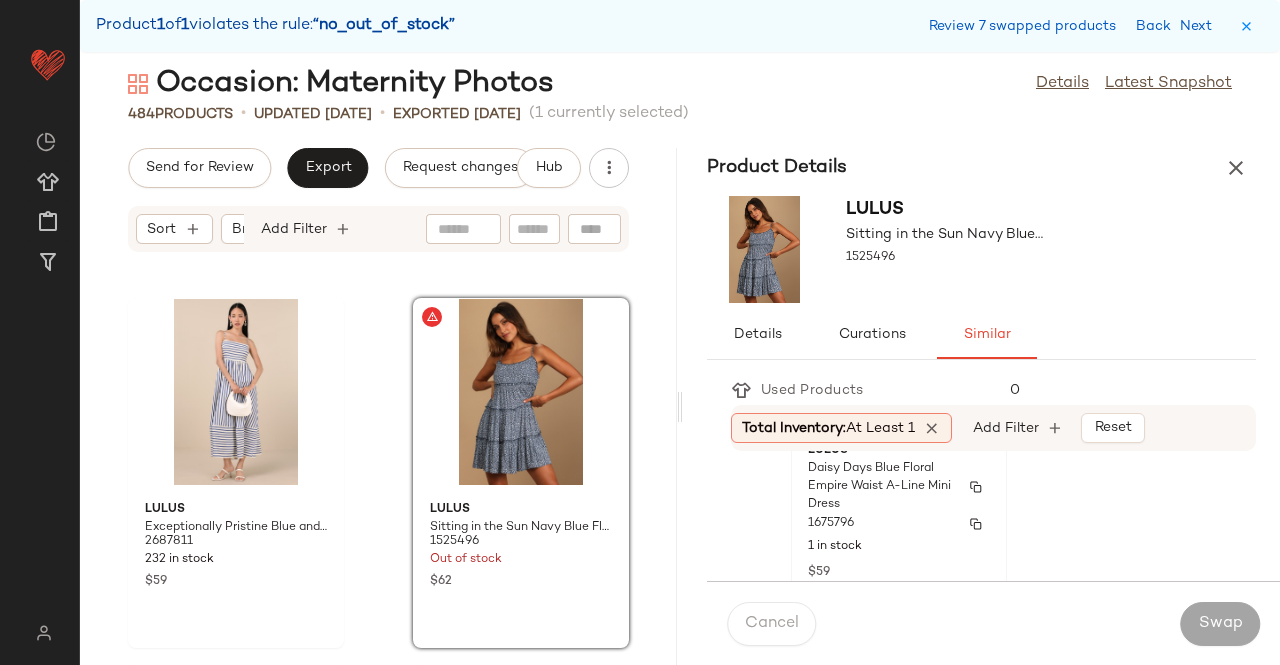 click on "1675796" at bounding box center (899, 524) 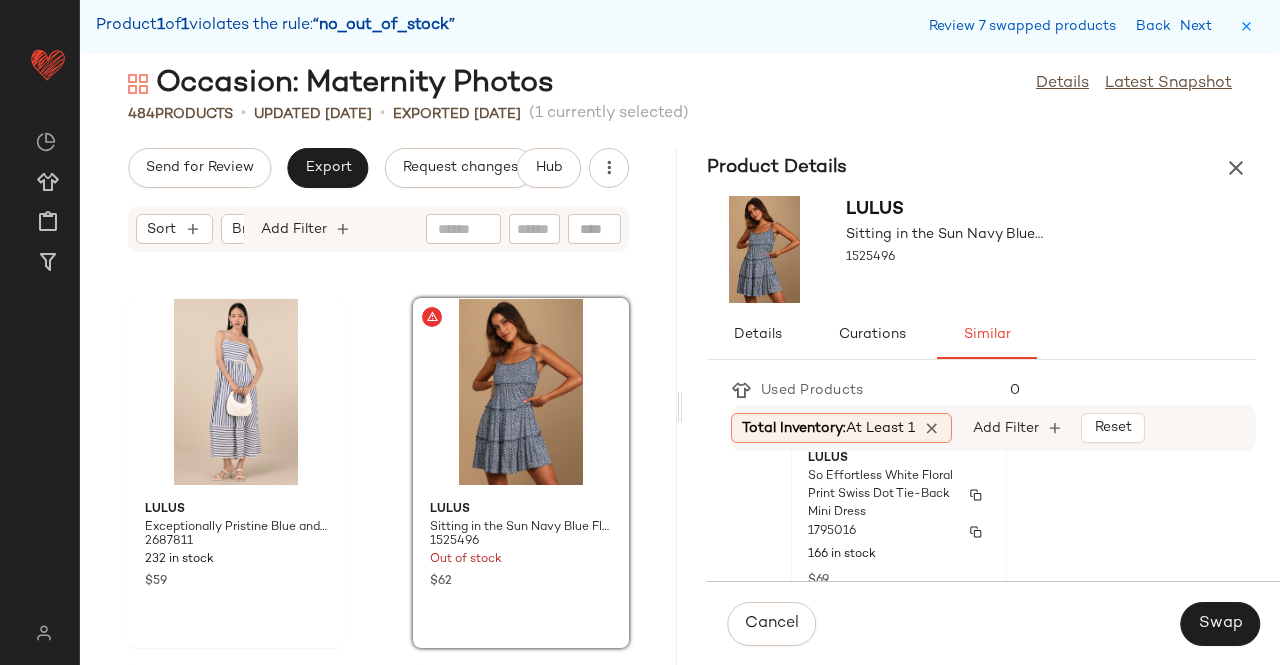 click on "1795016" at bounding box center [899, 532] 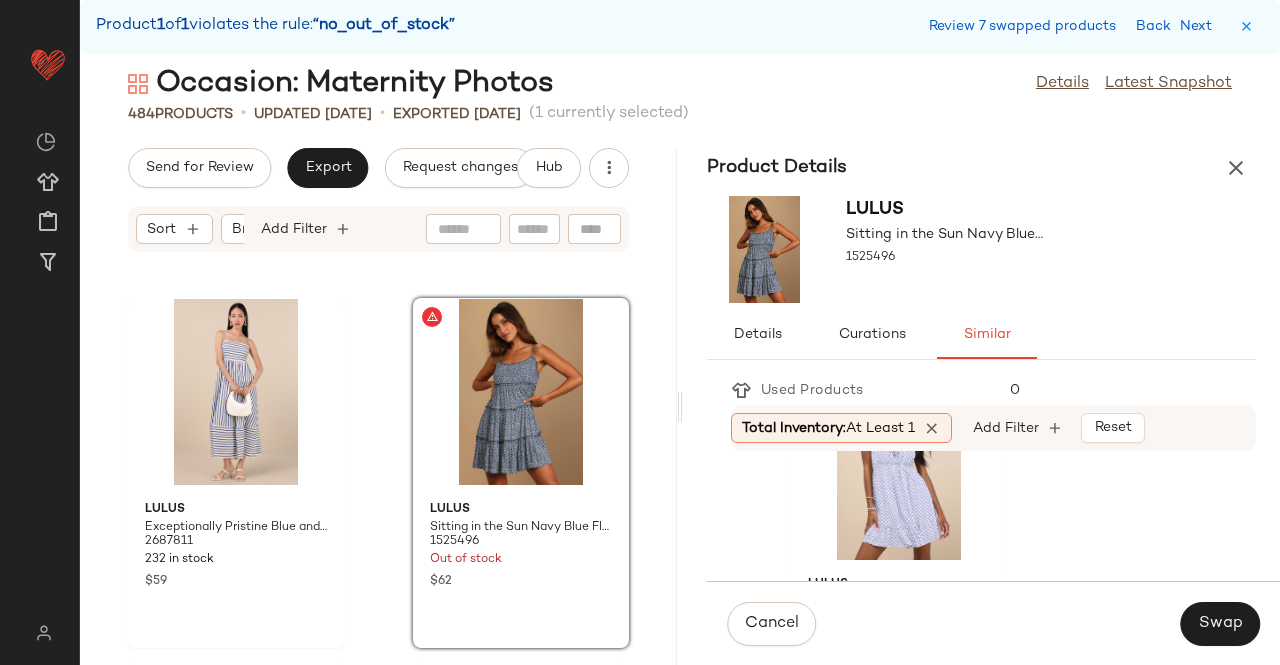 click 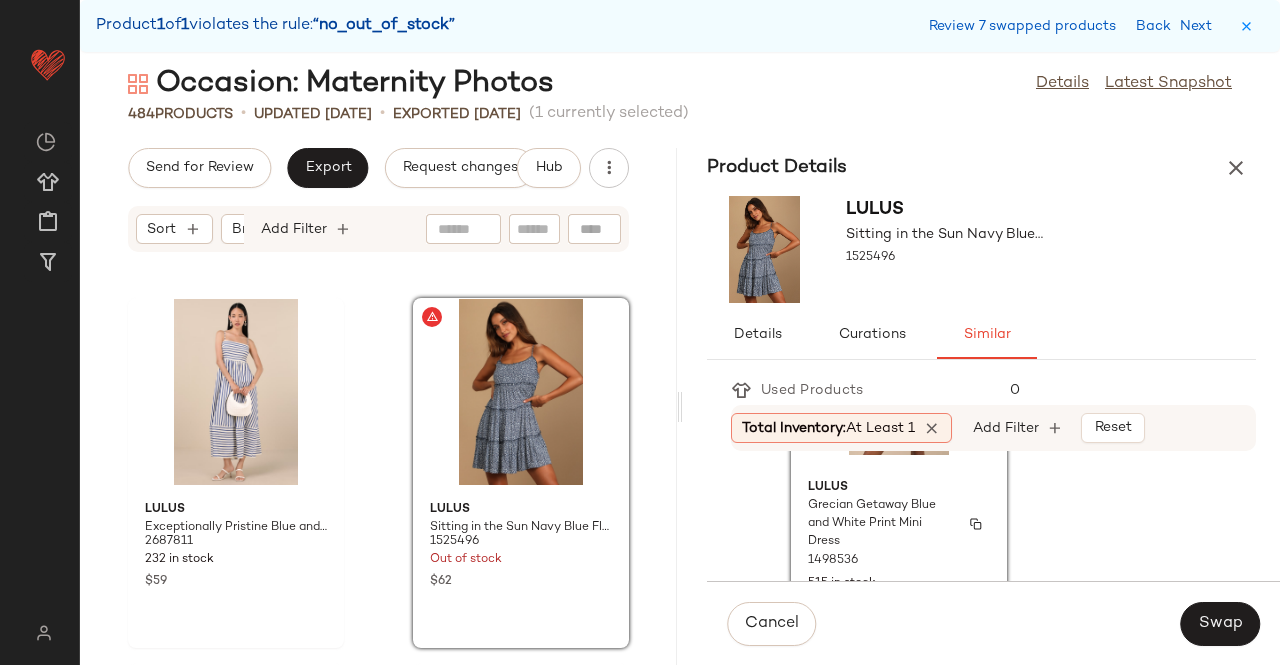 scroll, scrollTop: 1658, scrollLeft: 0, axis: vertical 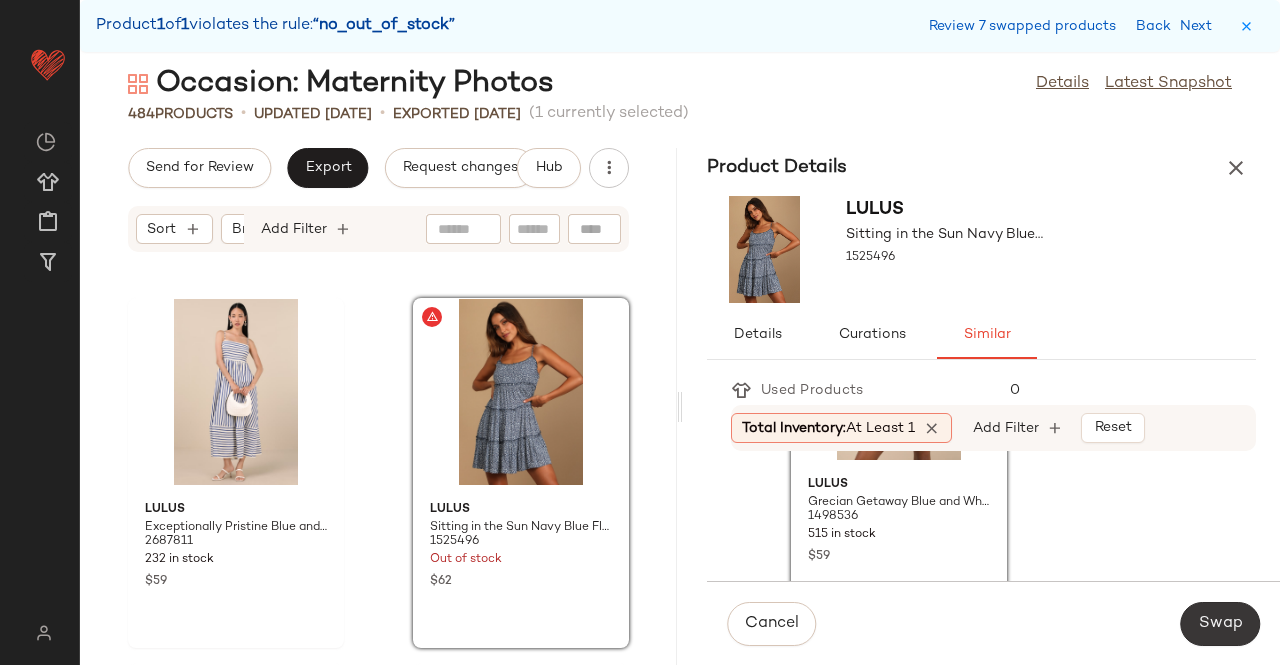 click on "Swap" at bounding box center (1220, 624) 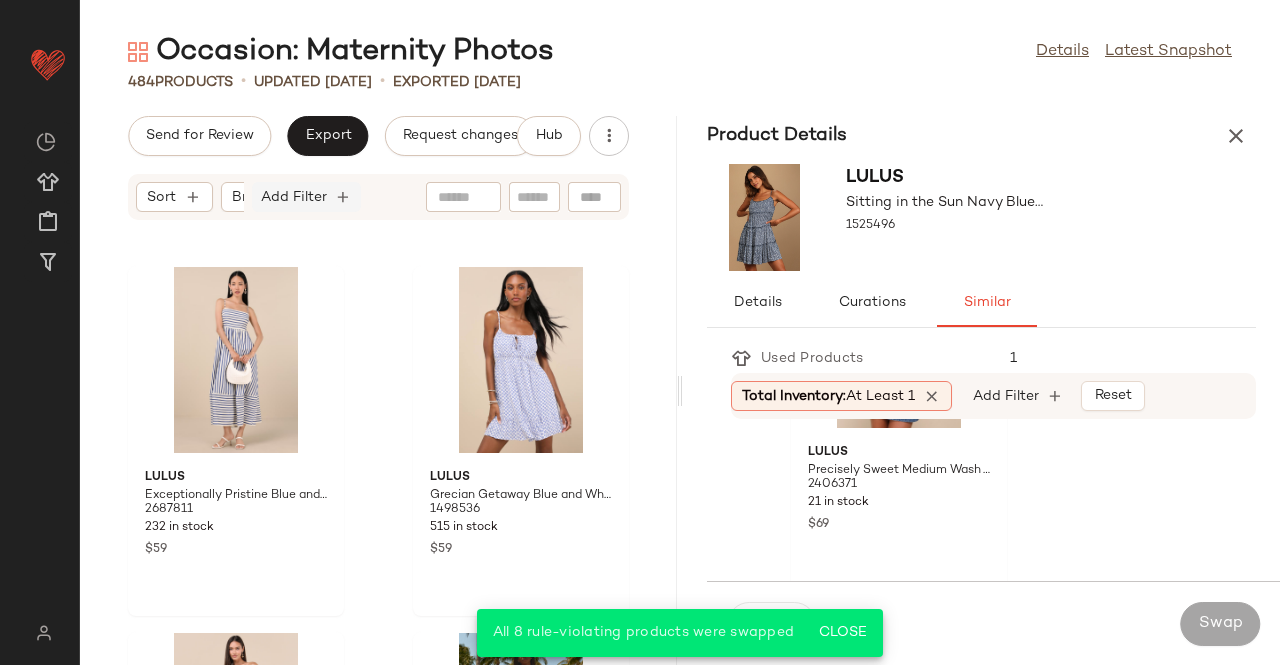drag, startPoint x: 324, startPoint y: 156, endPoint x: 359, endPoint y: 179, distance: 41.880783 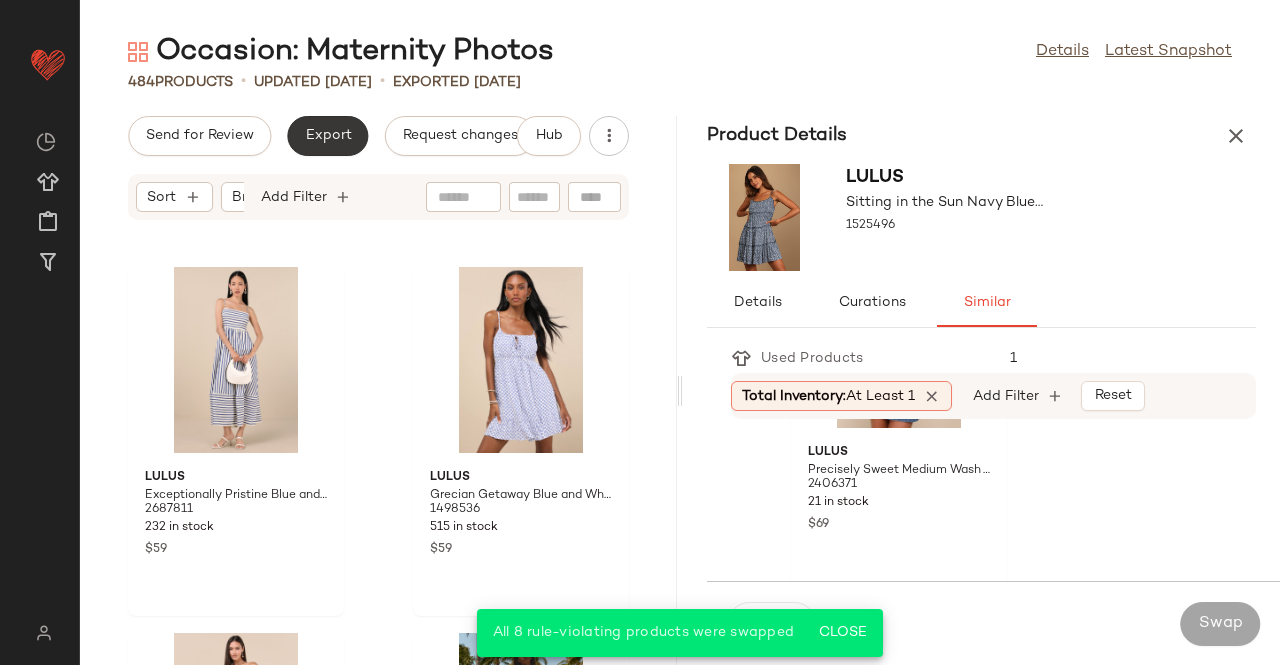 click on "Export" 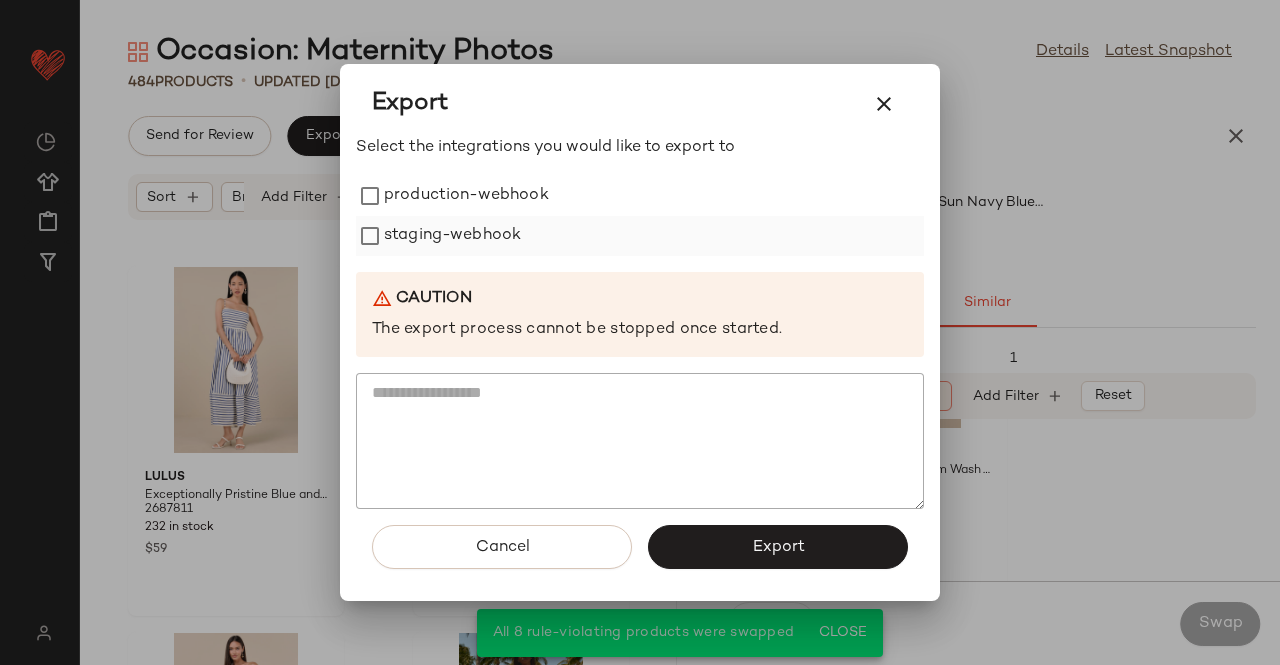 drag, startPoint x: 697, startPoint y: 265, endPoint x: 626, endPoint y: 218, distance: 85.146935 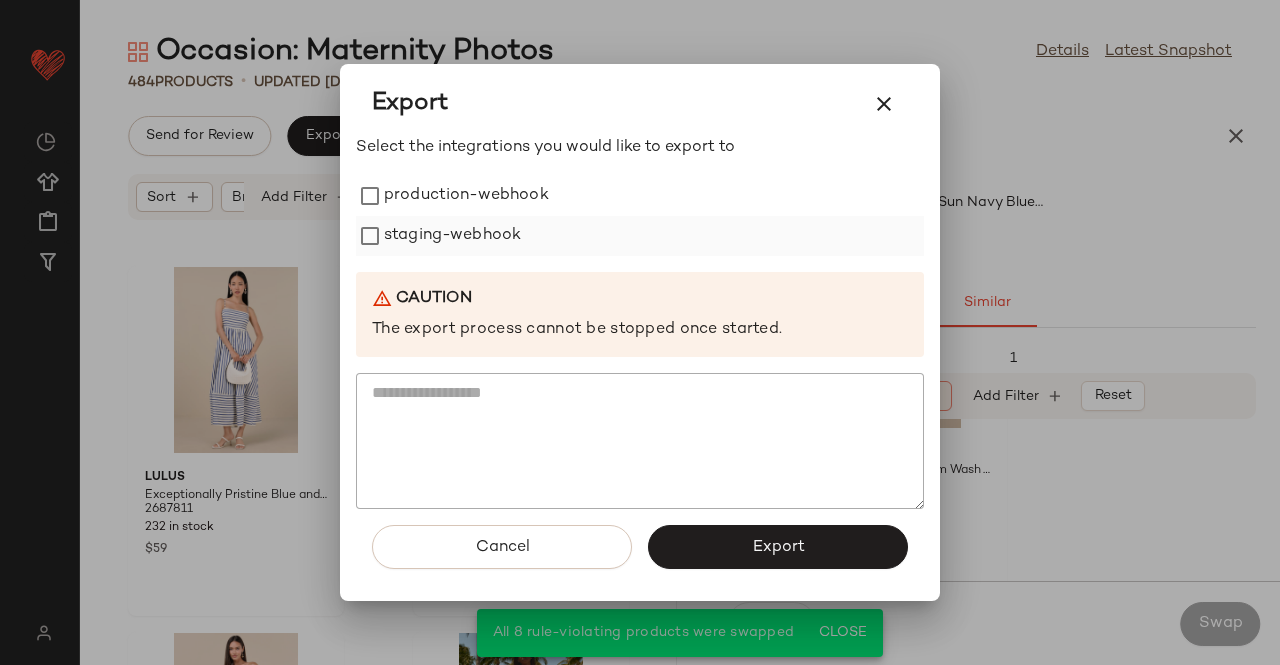 click on "Select the integrations you would like to export to production-webhook staging-webhook Caution The export process cannot be stopped once started." at bounding box center (640, 323) 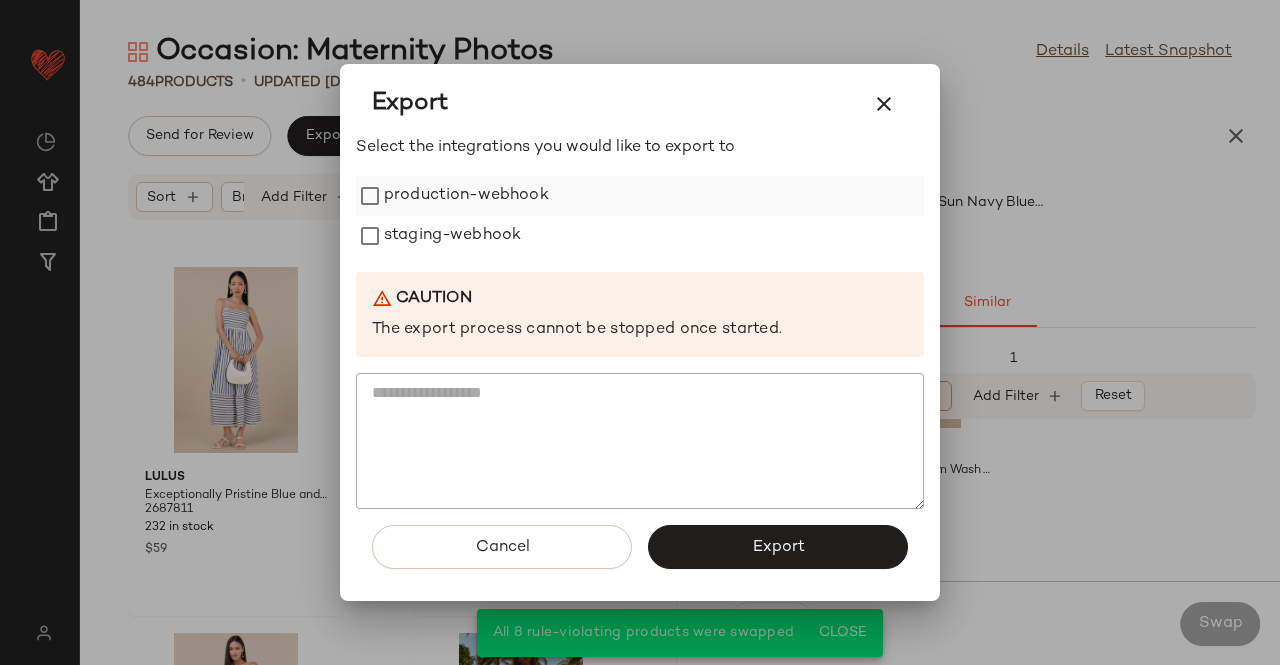 click on "production-webhook" 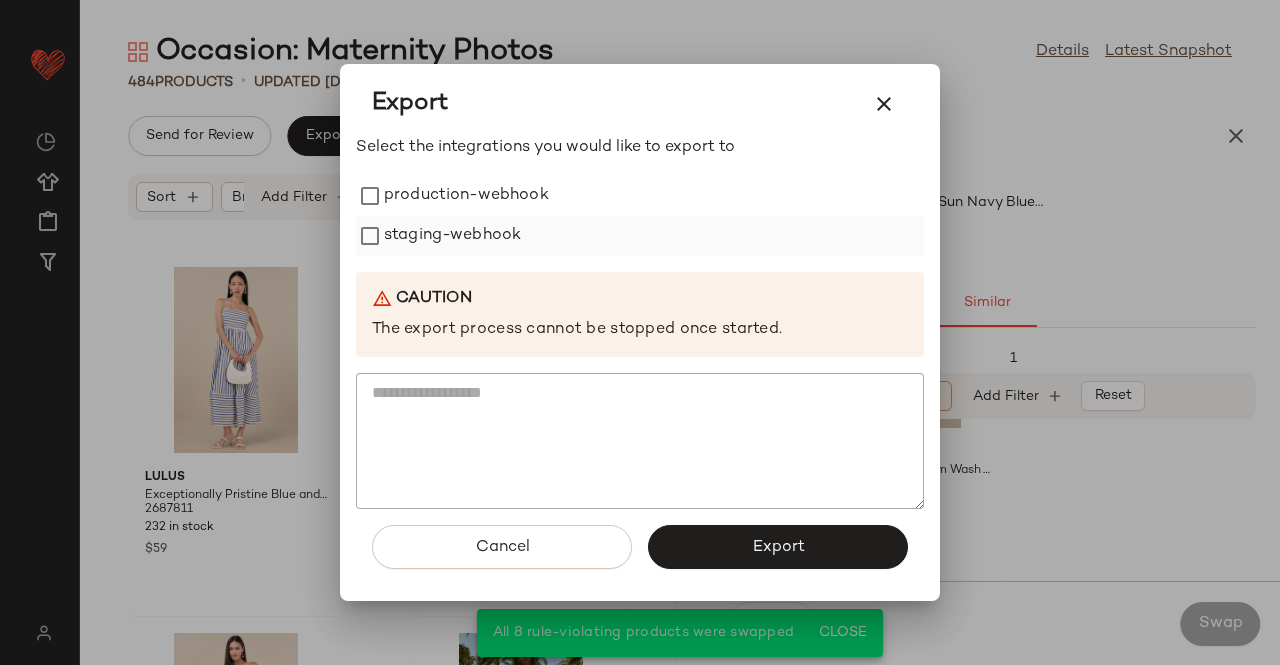 click on "staging-webhook" at bounding box center (452, 236) 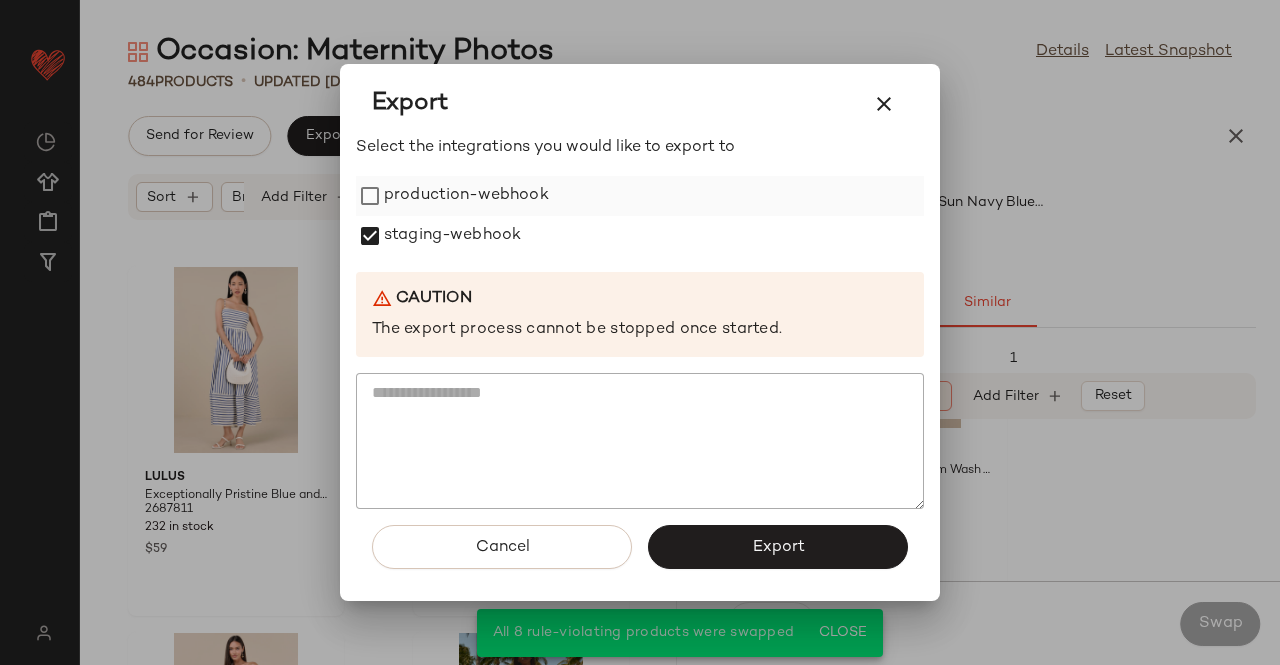 click on "production-webhook" at bounding box center (466, 196) 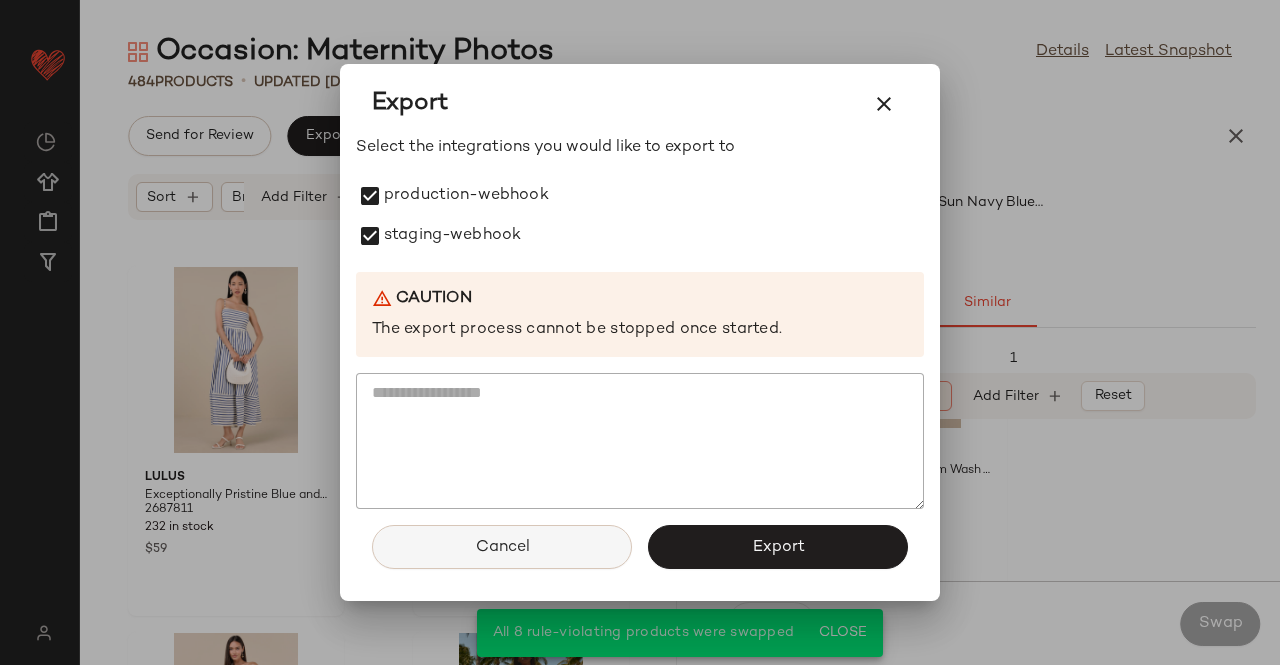 click on "Cancel" at bounding box center [502, 547] 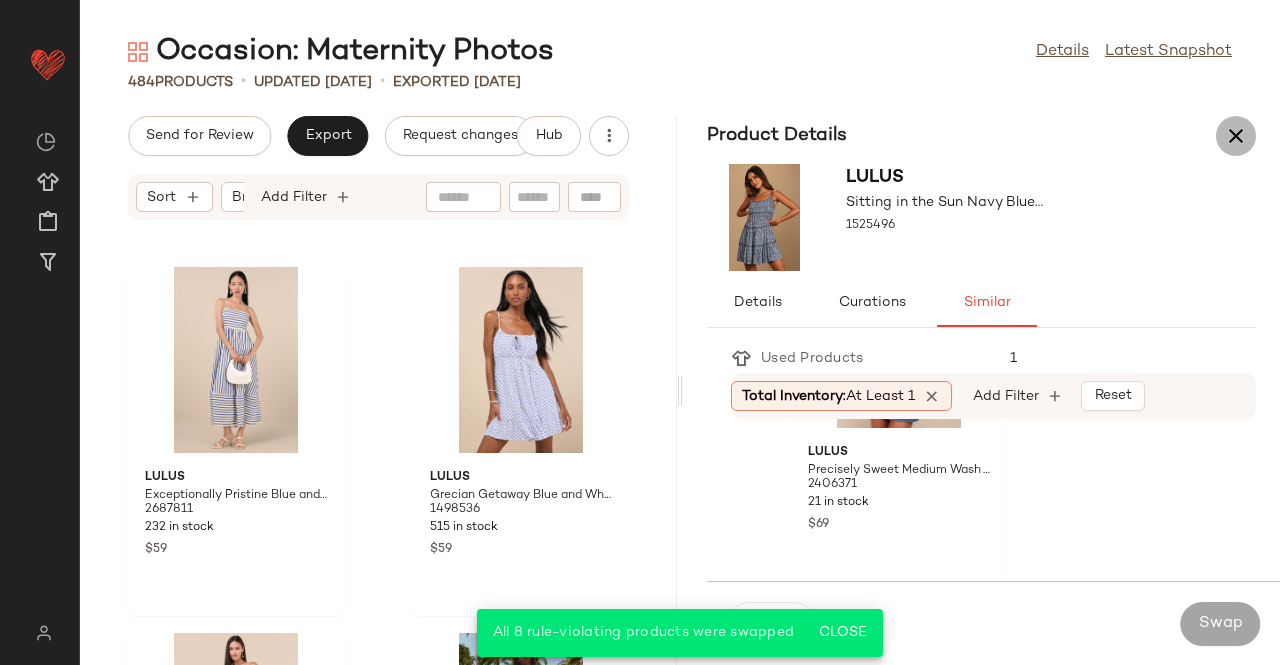 click at bounding box center [1236, 136] 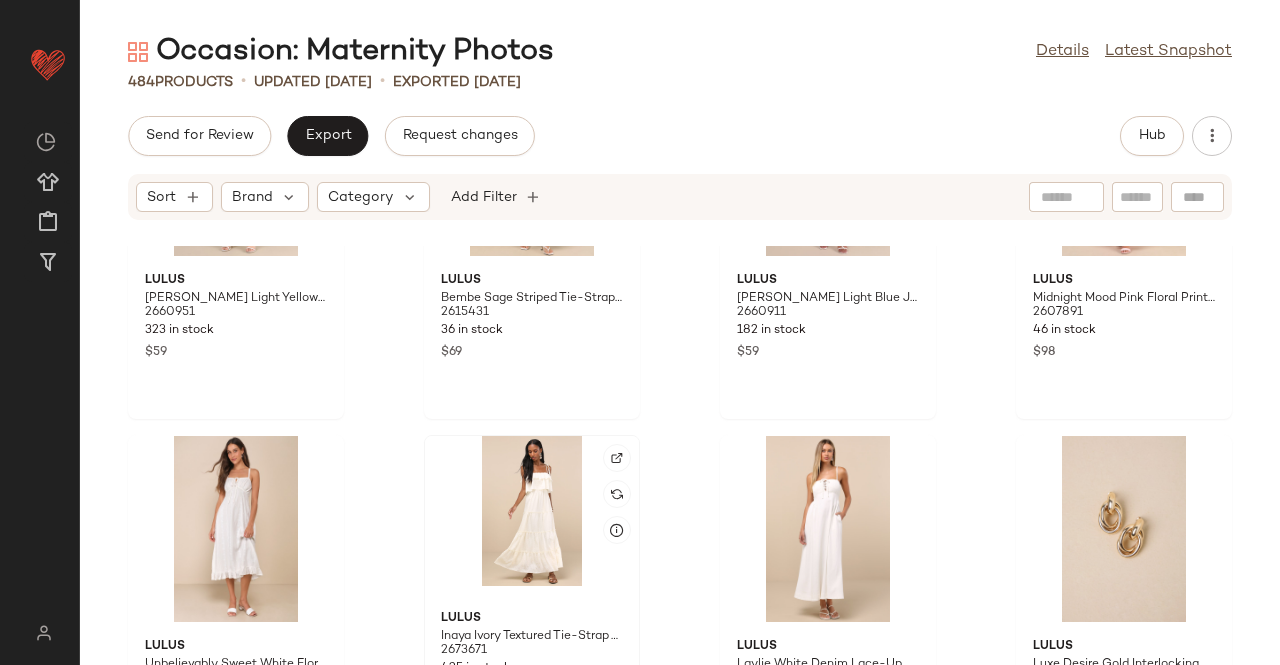 scroll, scrollTop: 43870, scrollLeft: 0, axis: vertical 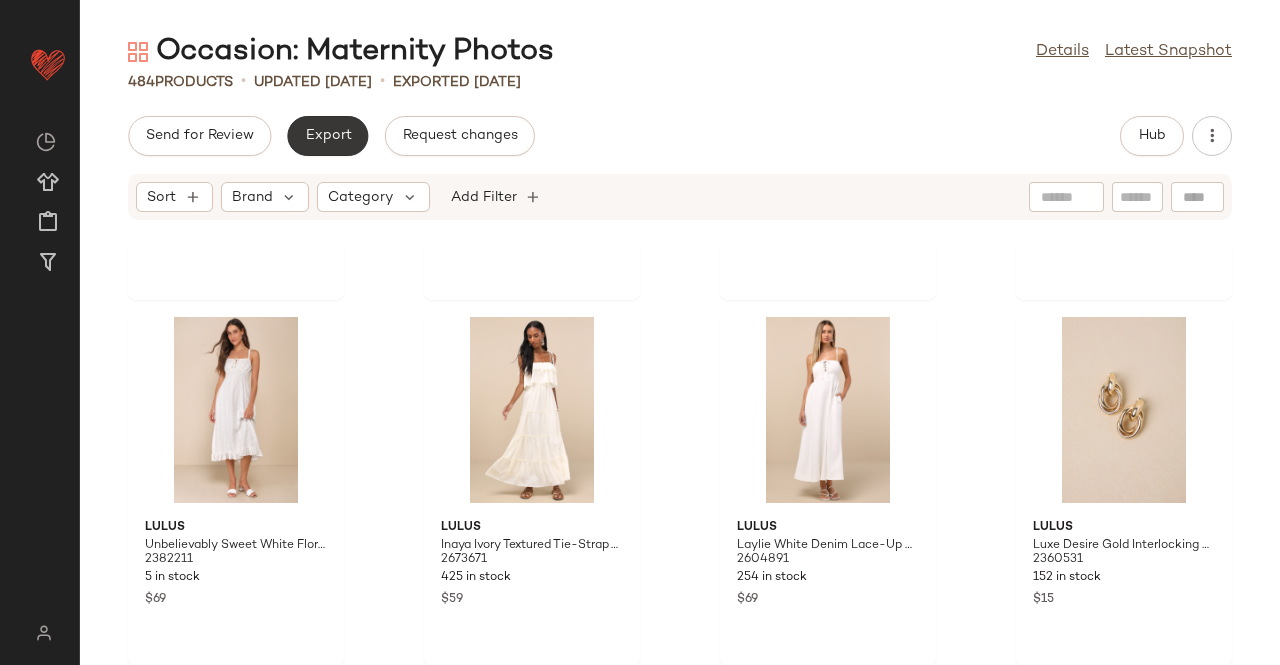click on "Export" at bounding box center (327, 136) 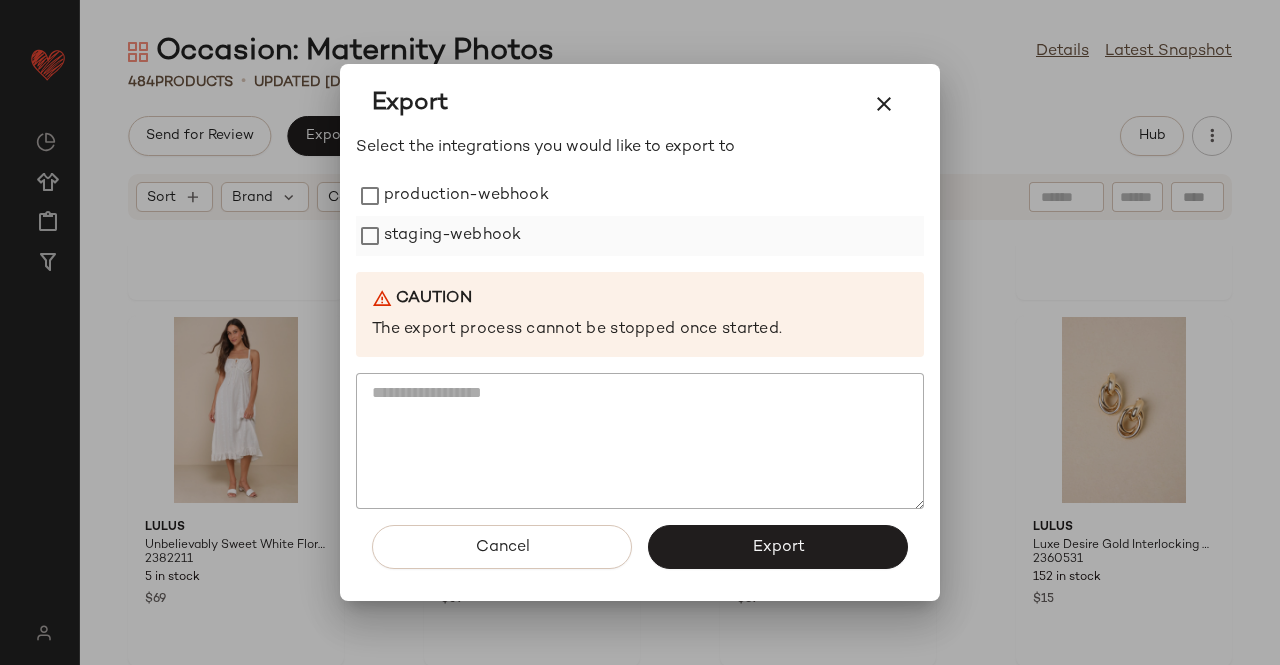 drag, startPoint x: 409, startPoint y: 147, endPoint x: 434, endPoint y: 245, distance: 101.13852 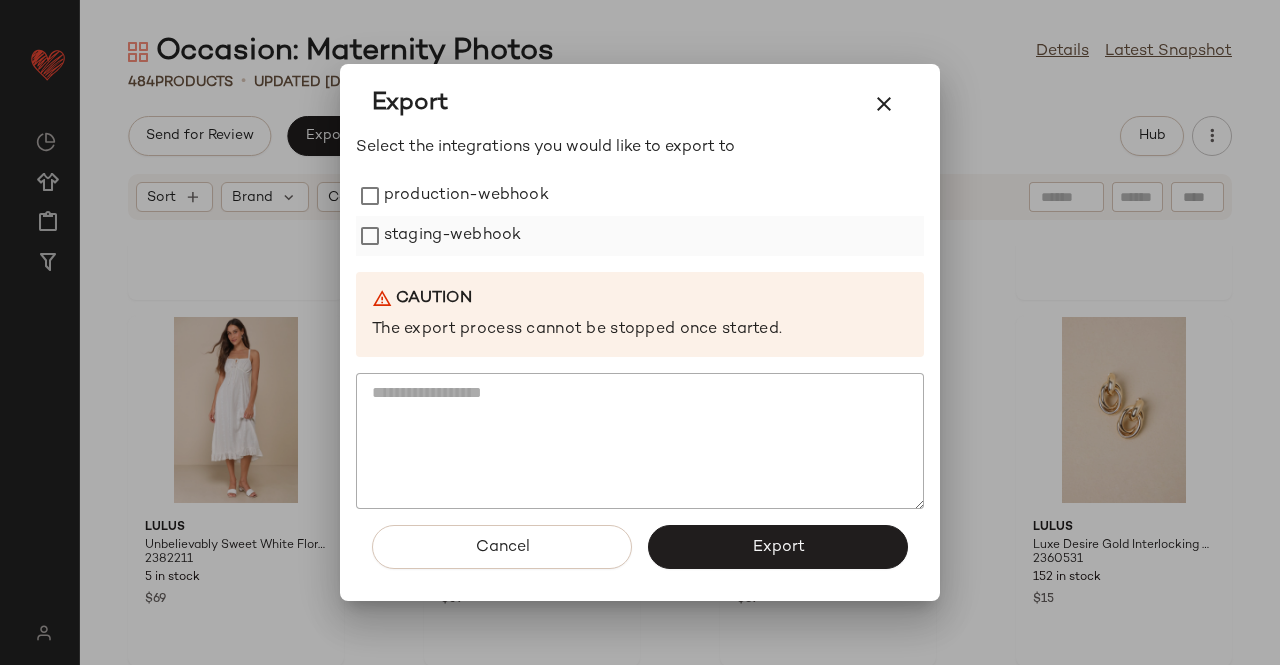 click on "Select the integrations you would like to export to production-webhook staging-webhook Caution The export process cannot be stopped once started." at bounding box center [640, 323] 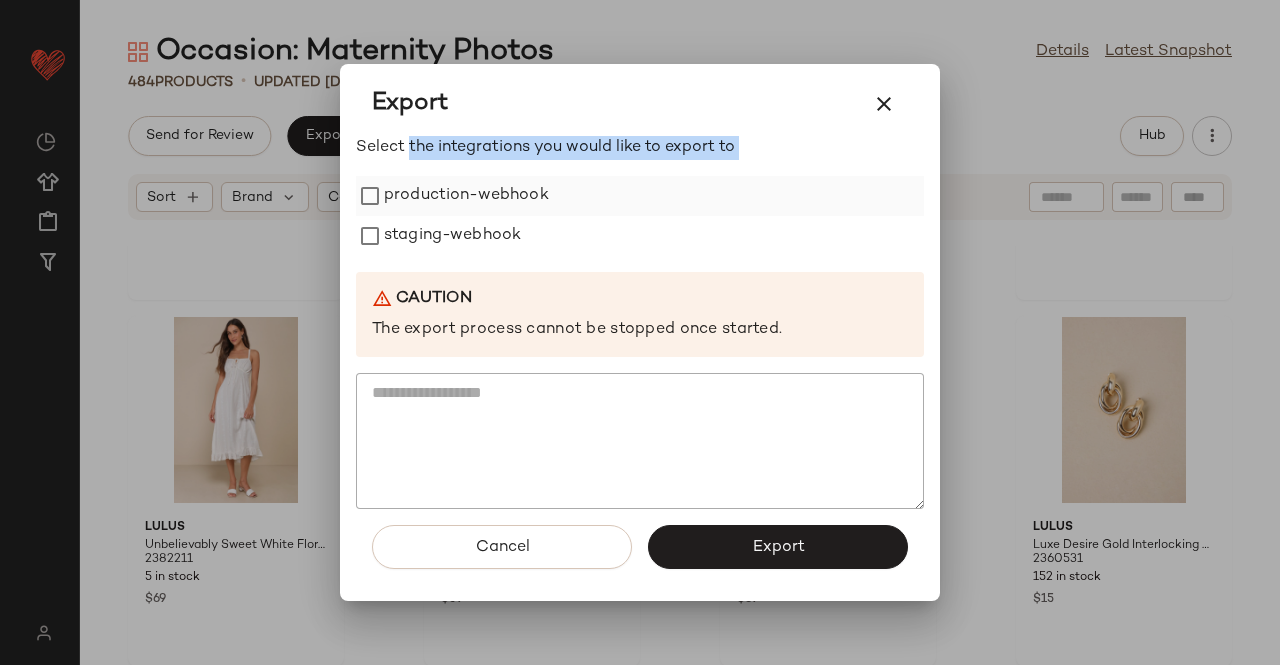 click on "production-webhook" at bounding box center (466, 196) 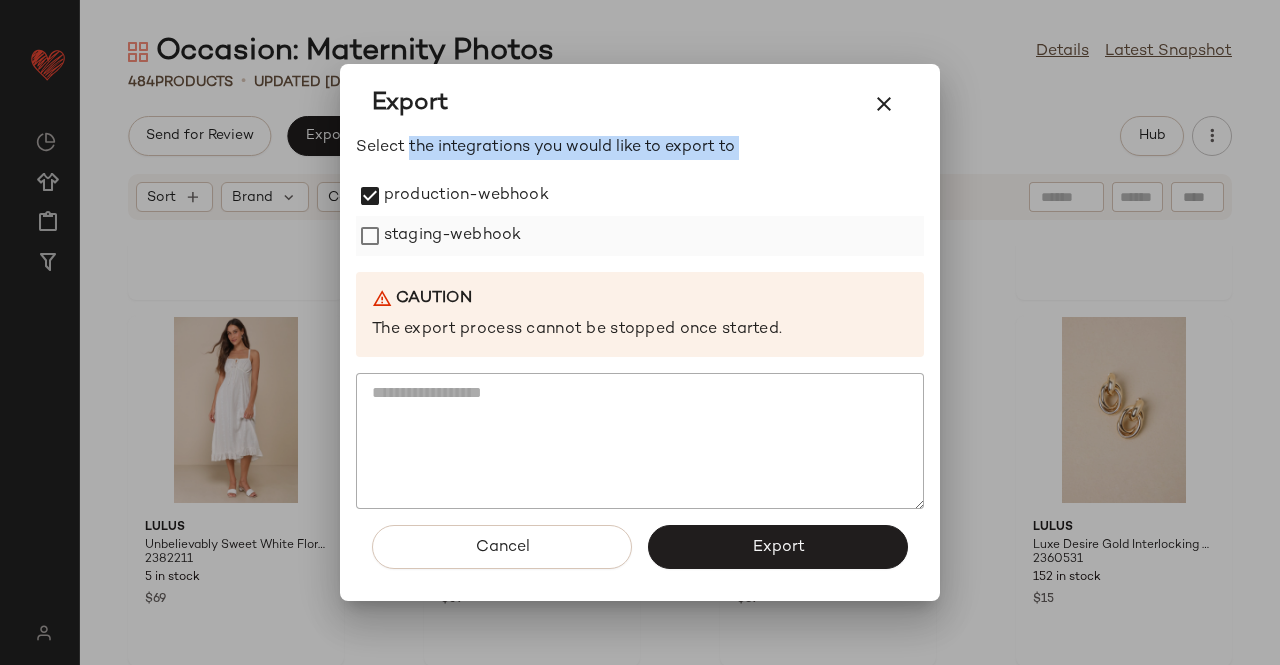 click on "staging-webhook" at bounding box center [452, 236] 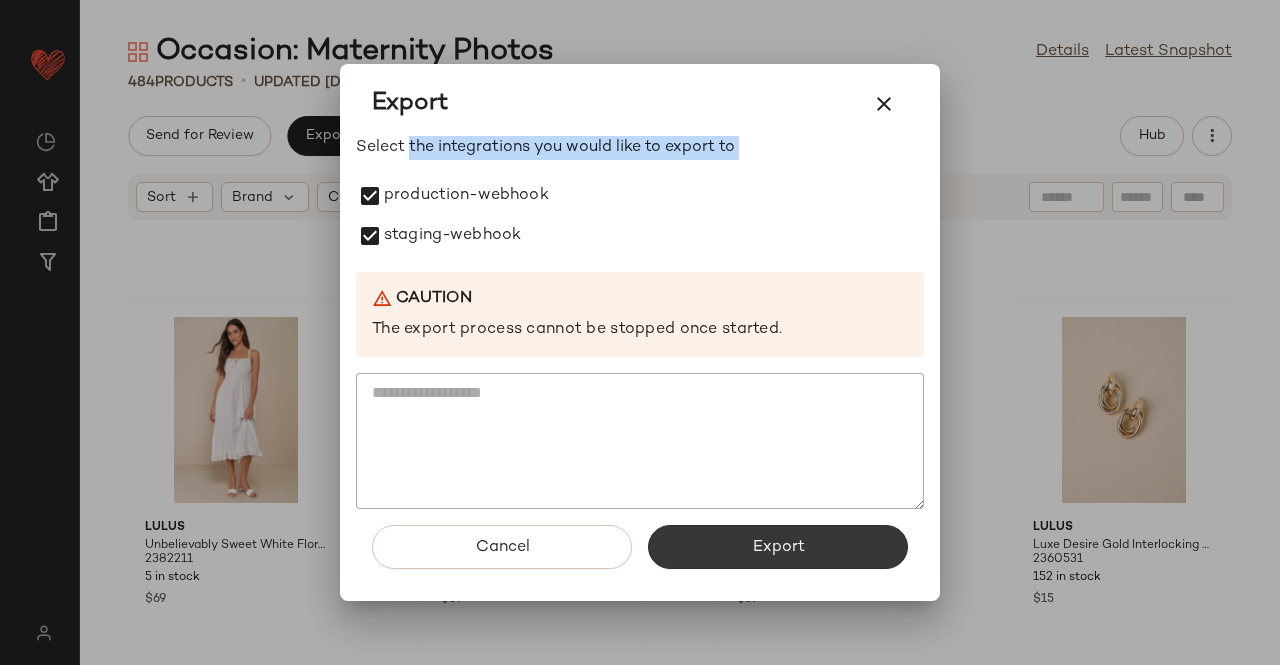 click on "Export" at bounding box center (778, 547) 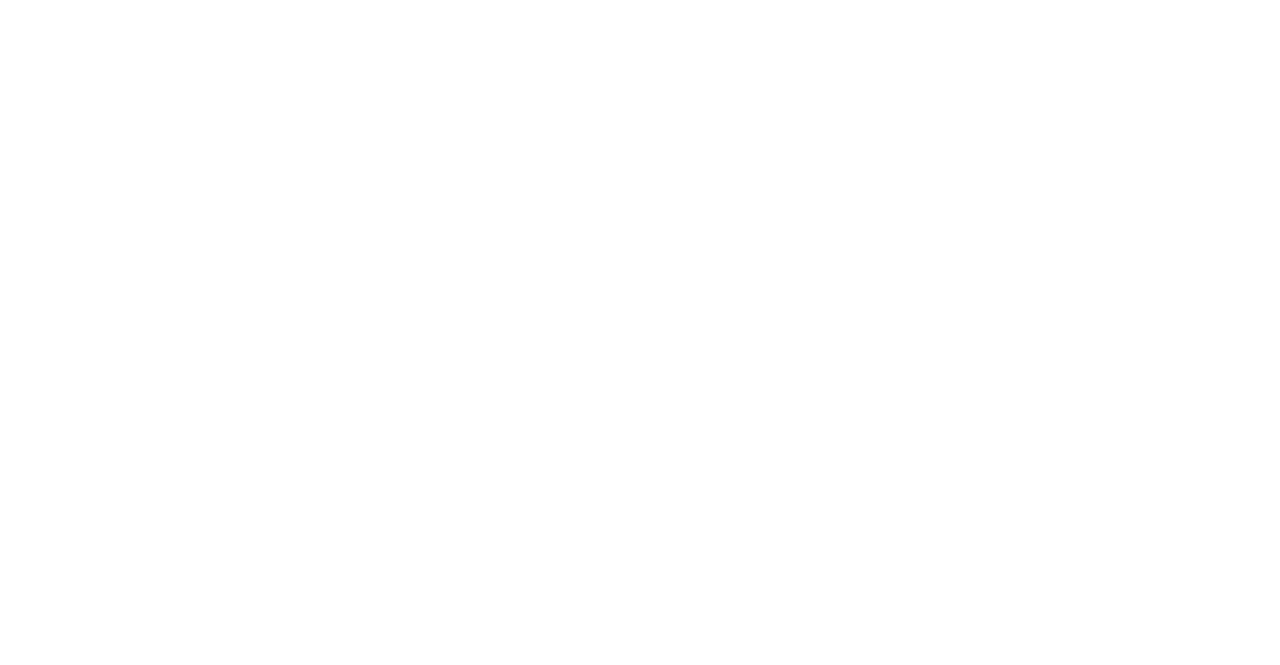 scroll, scrollTop: 0, scrollLeft: 0, axis: both 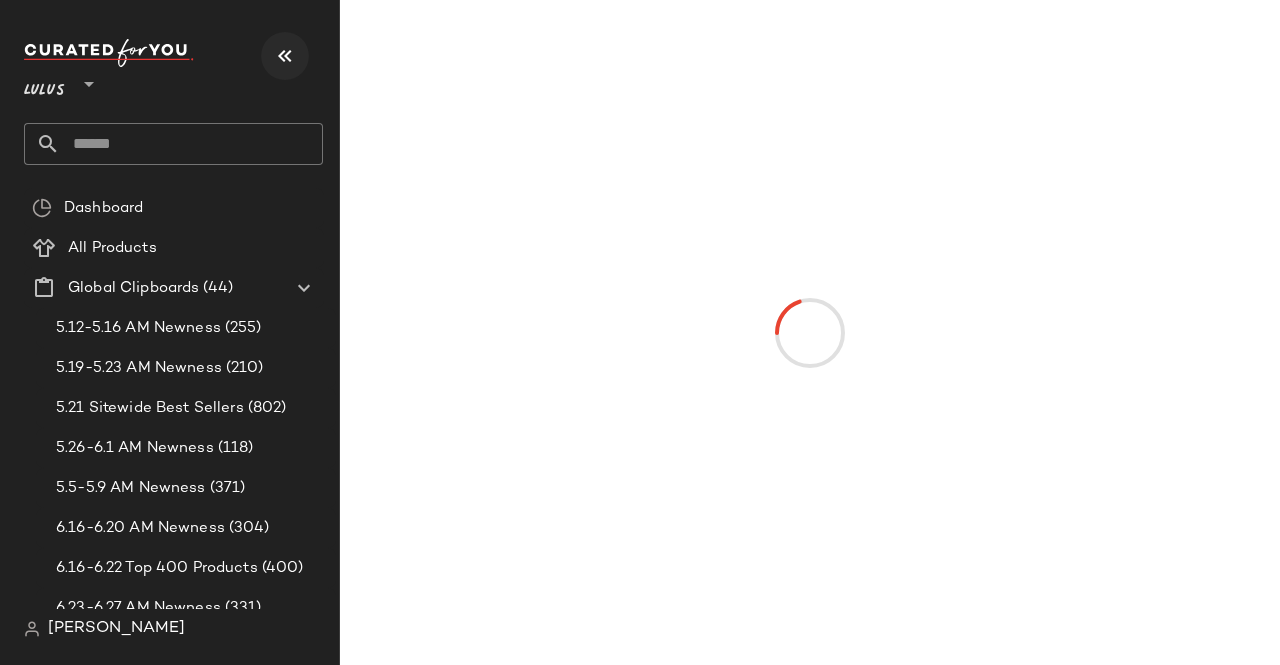 click at bounding box center [285, 56] 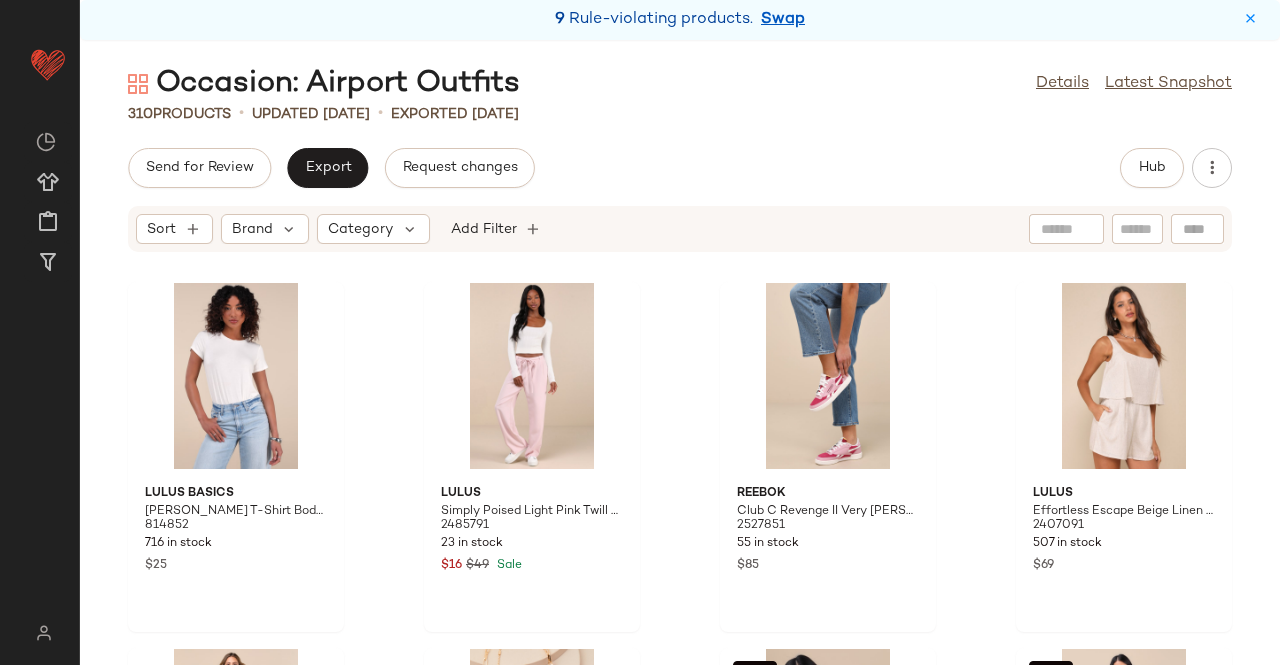 click on "Swap" at bounding box center (783, 20) 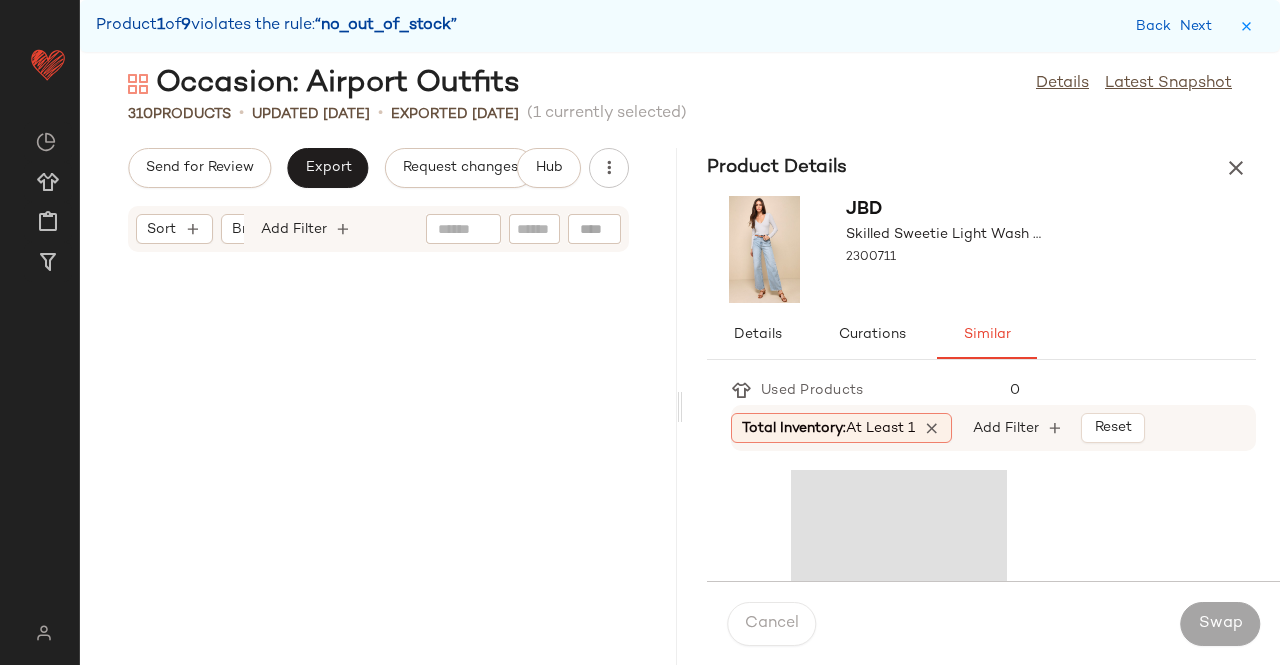 scroll, scrollTop: 11712, scrollLeft: 0, axis: vertical 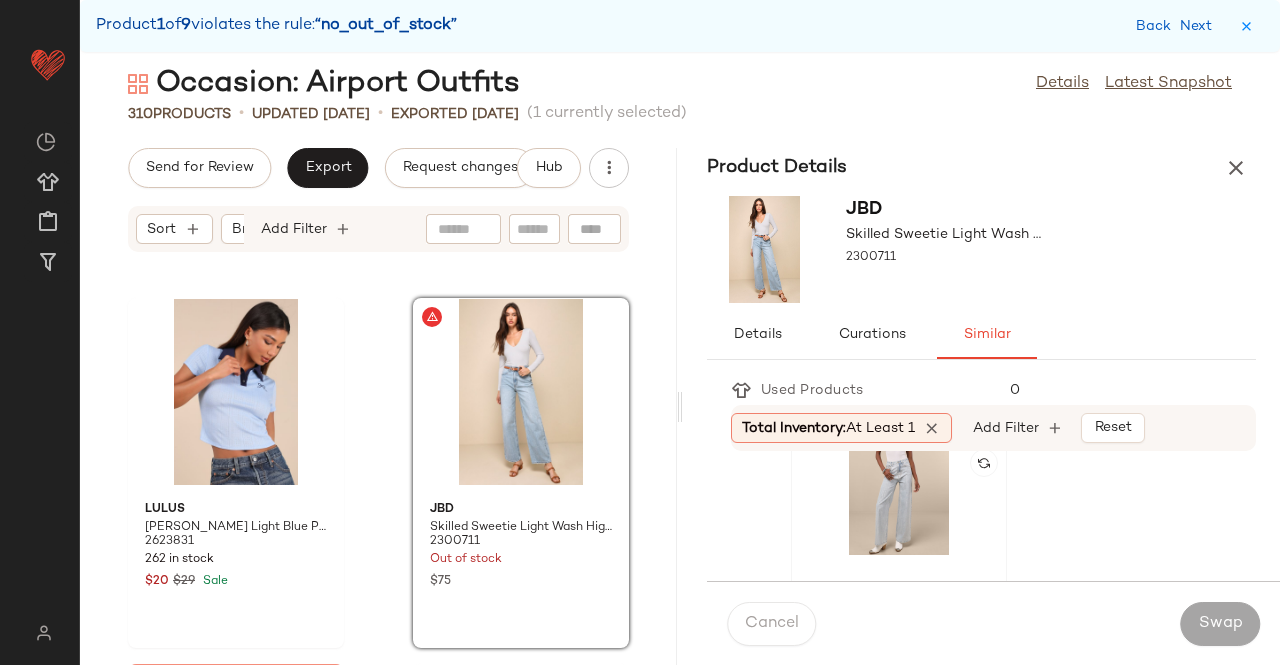 click 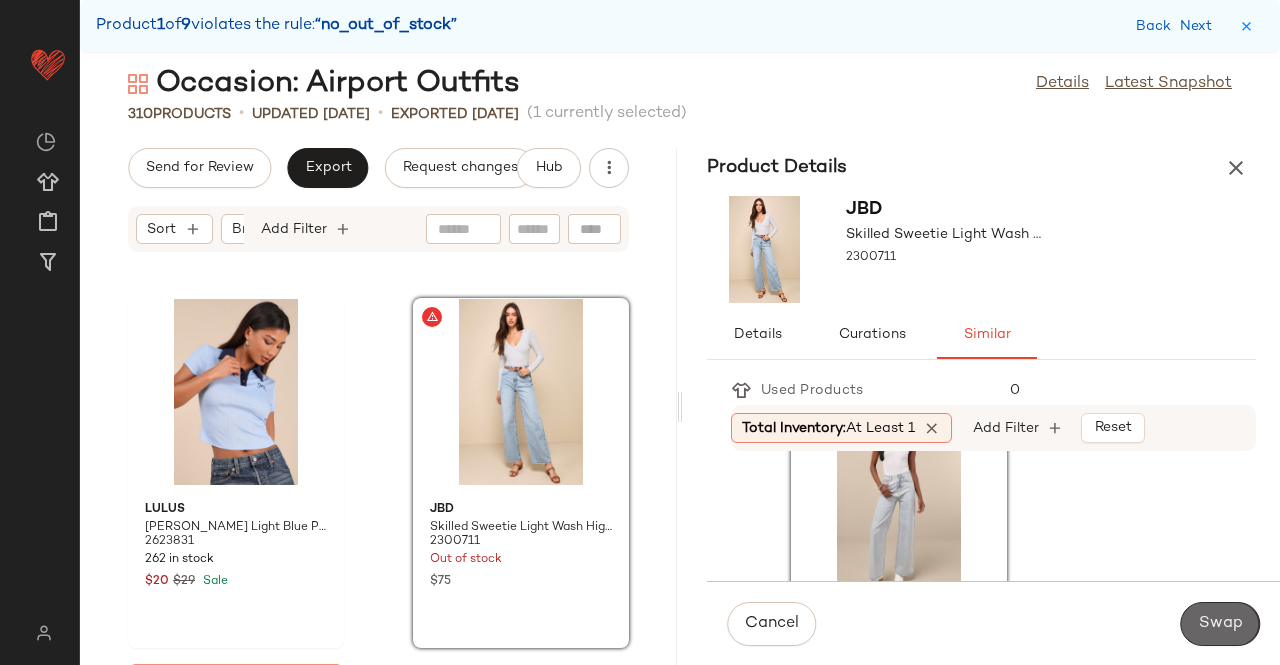 click on "Swap" 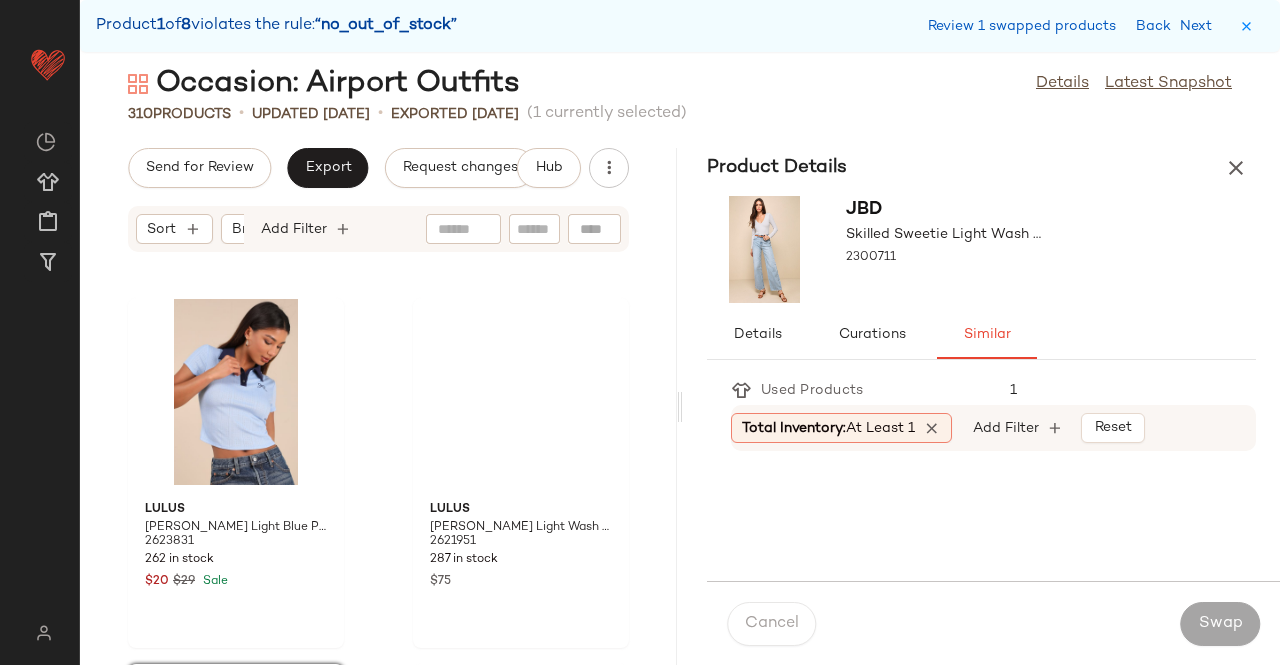 scroll, scrollTop: 12078, scrollLeft: 0, axis: vertical 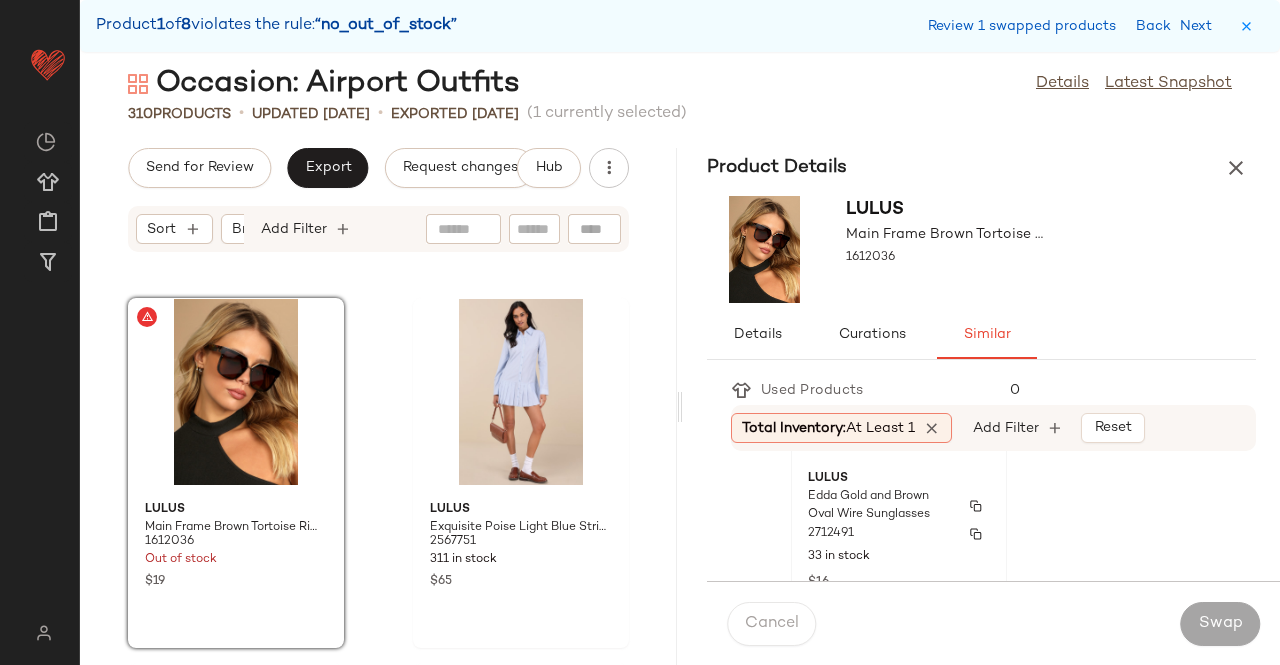 click on "2712491" at bounding box center [899, 534] 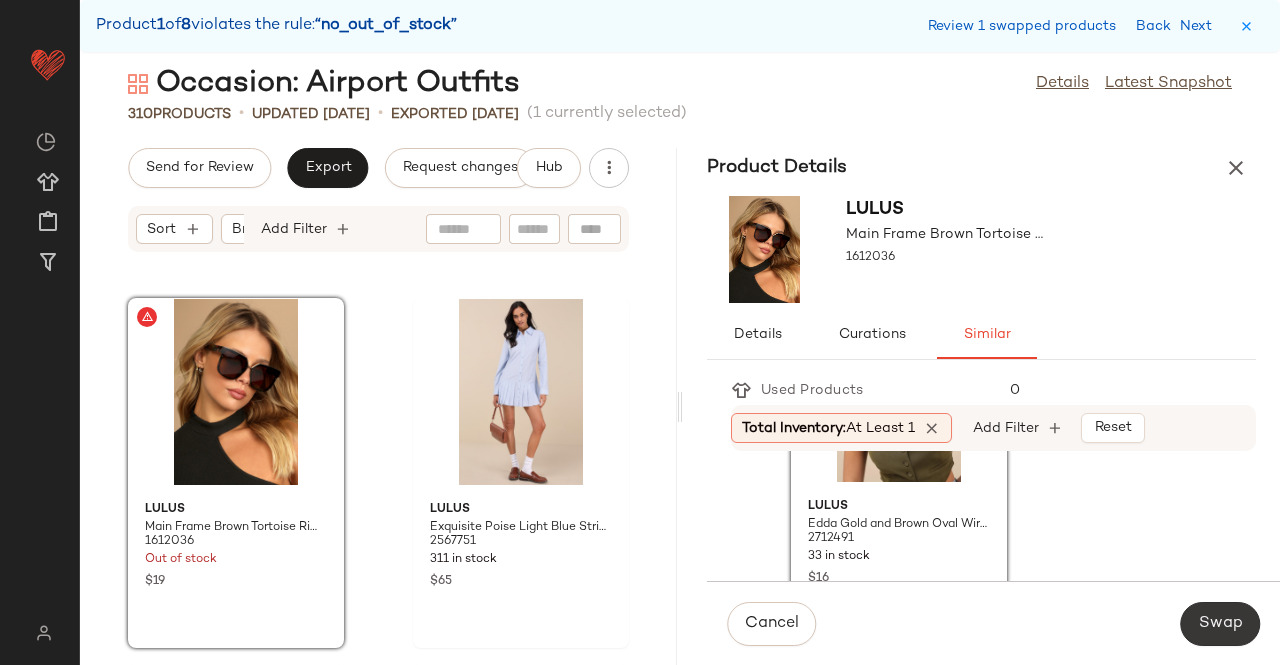 click on "Swap" 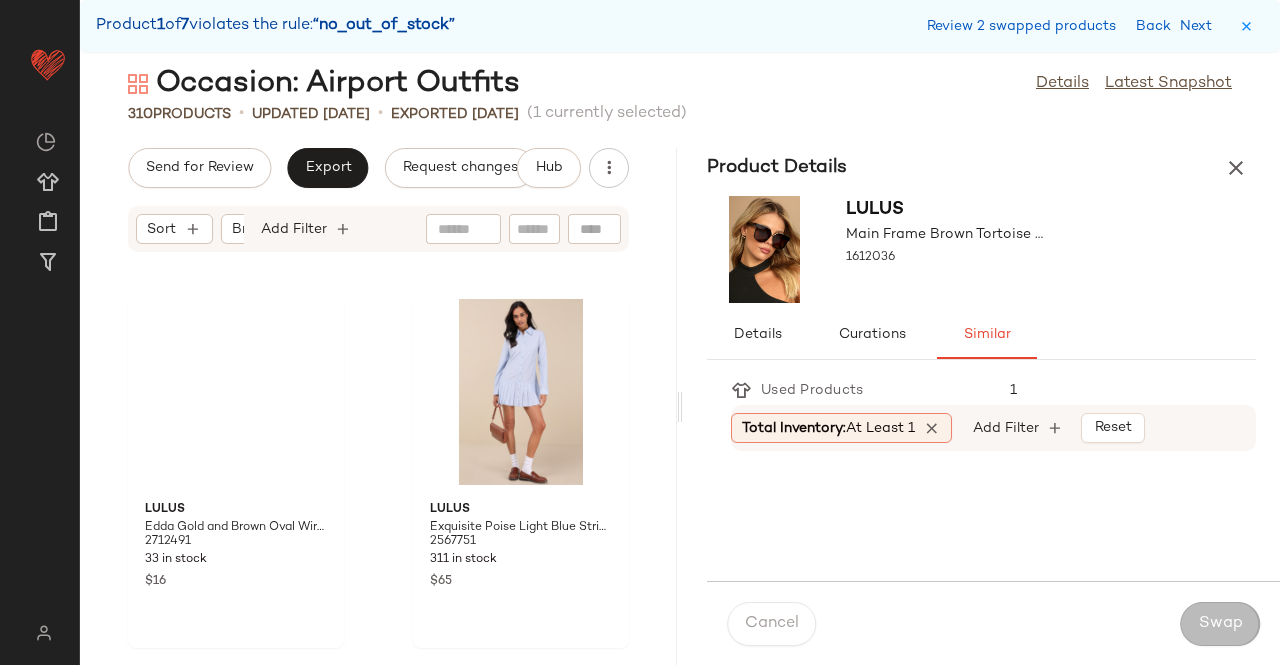 scroll, scrollTop: 16104, scrollLeft: 0, axis: vertical 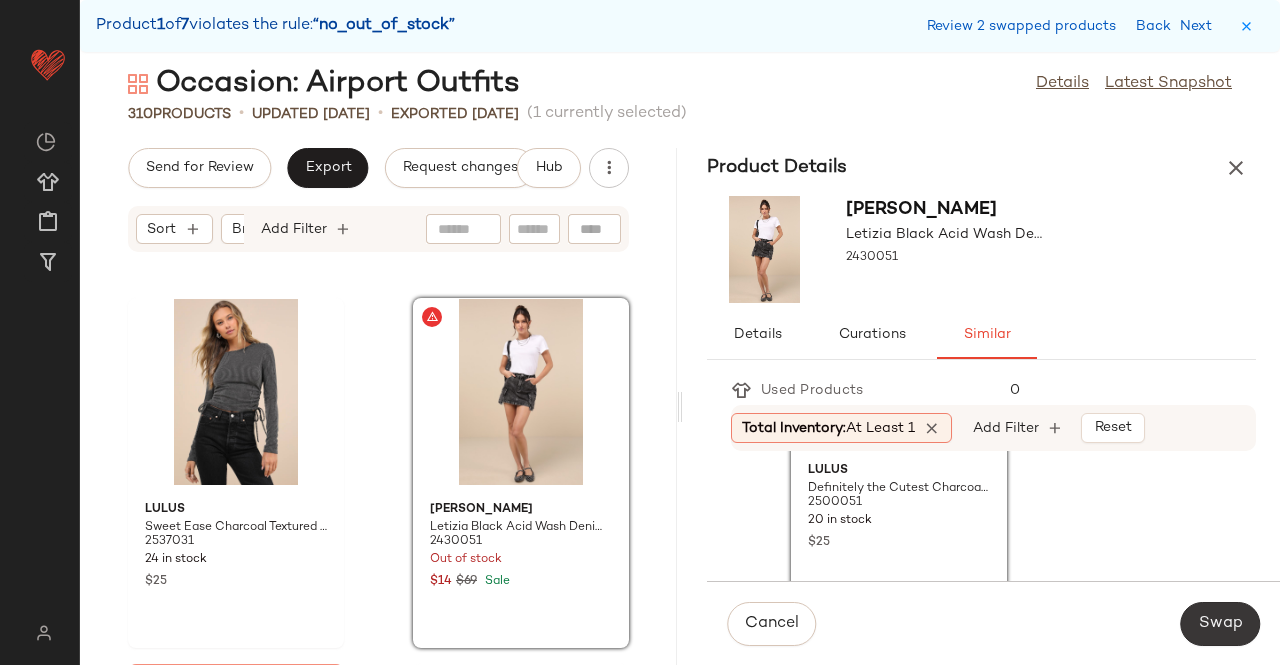 click on "Swap" at bounding box center [1220, 624] 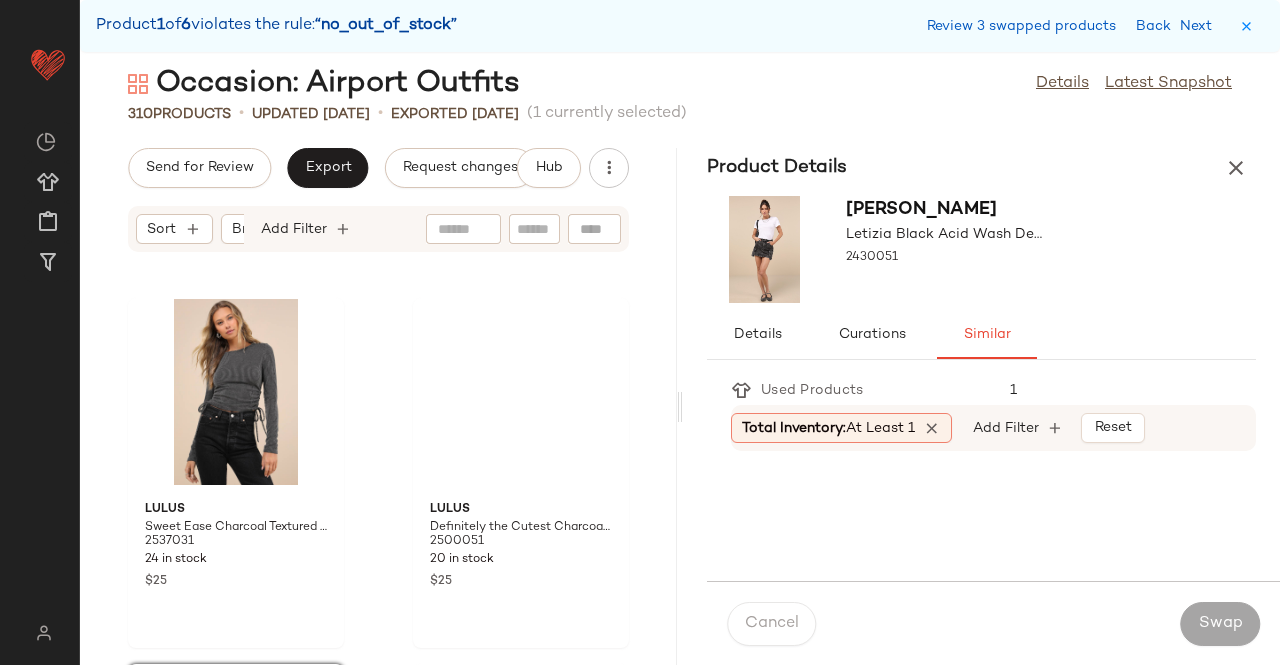 scroll, scrollTop: 16470, scrollLeft: 0, axis: vertical 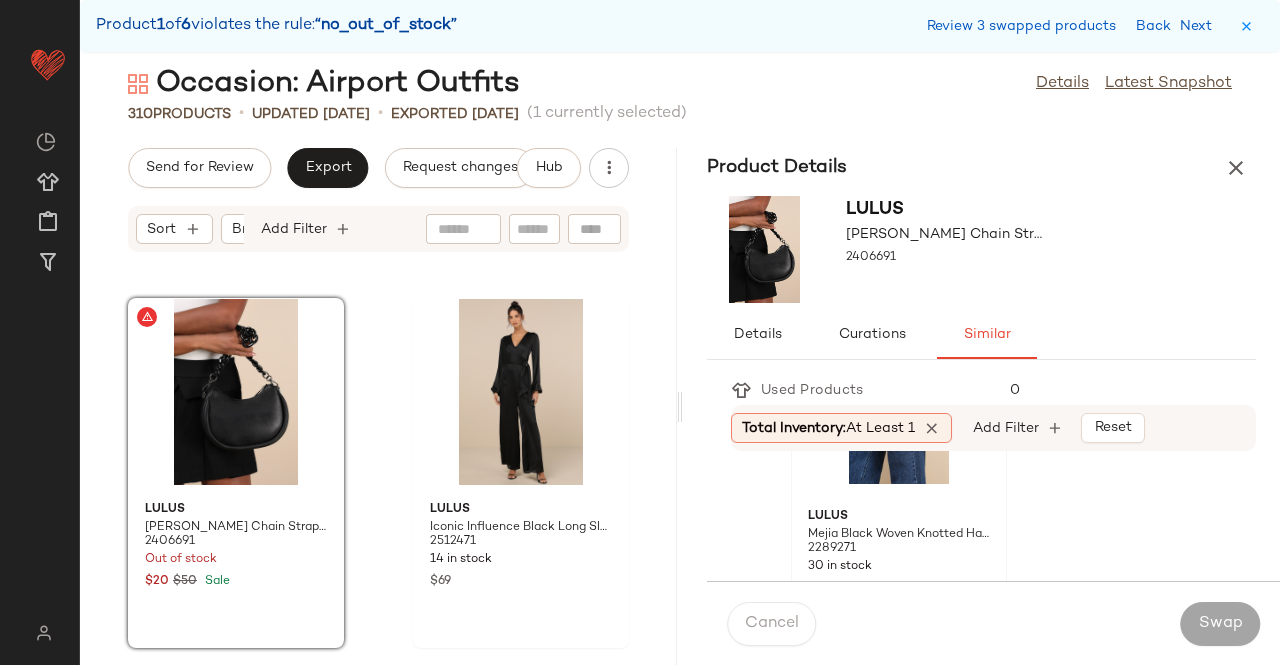 click on "Mejia Black Woven Knotted Handbag" at bounding box center [899, 535] 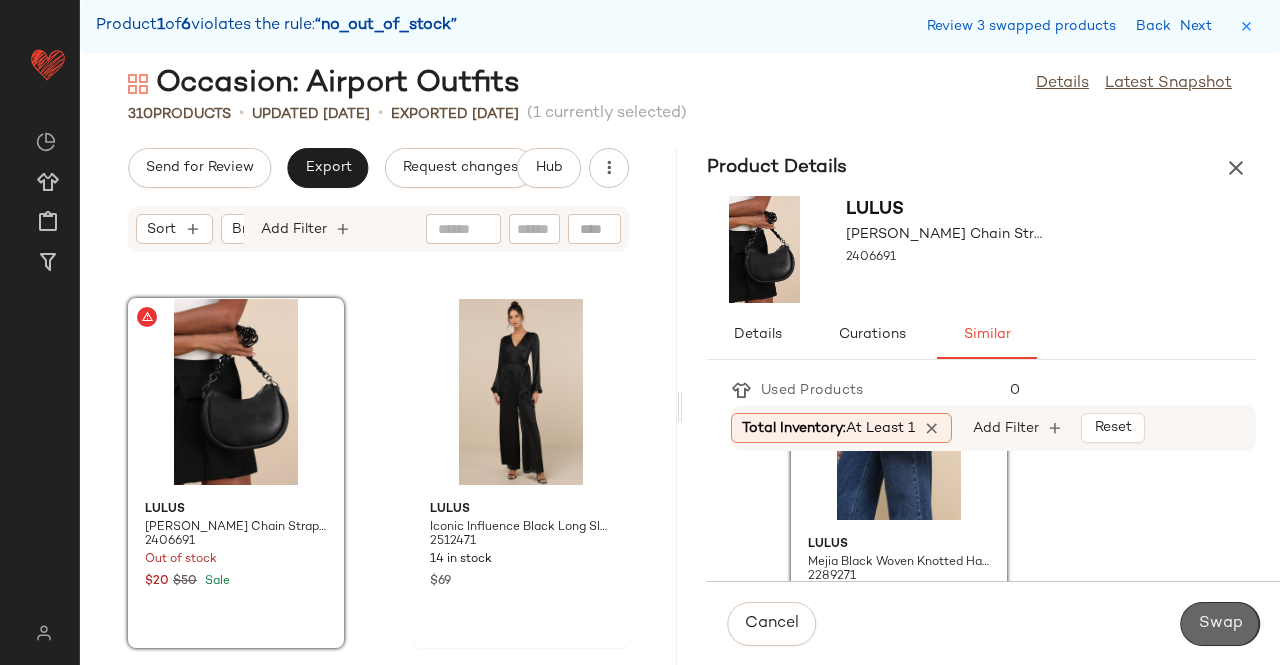 click on "Swap" 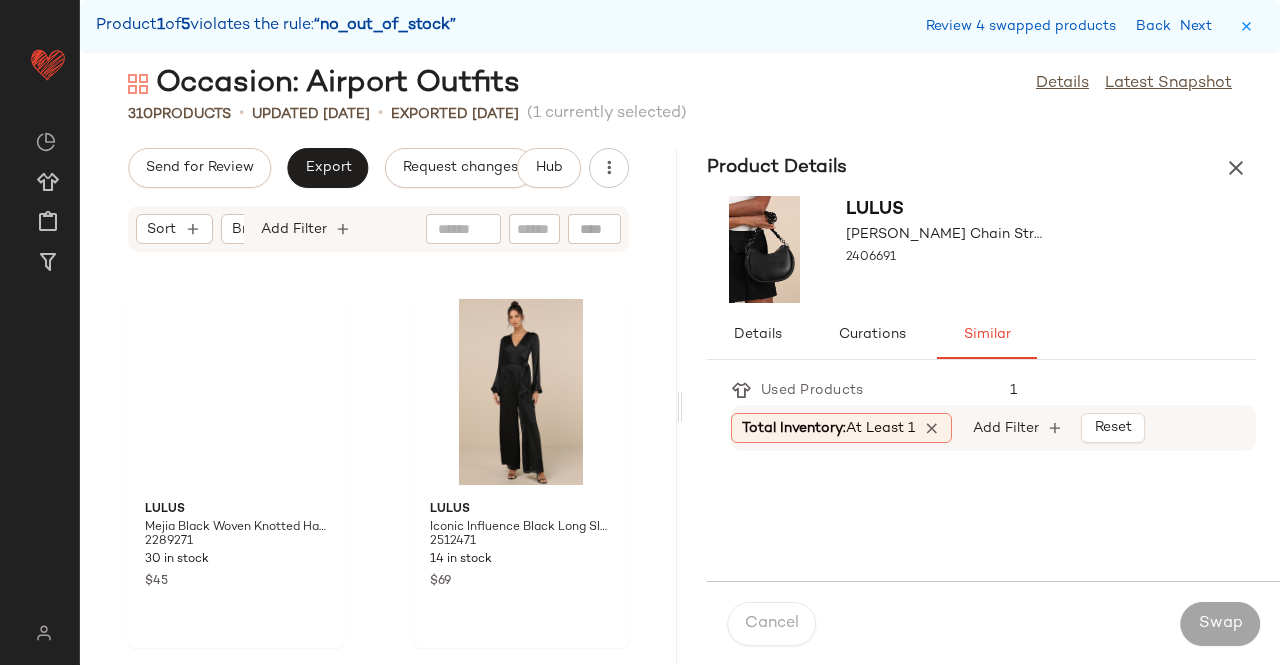 scroll, scrollTop: 31110, scrollLeft: 0, axis: vertical 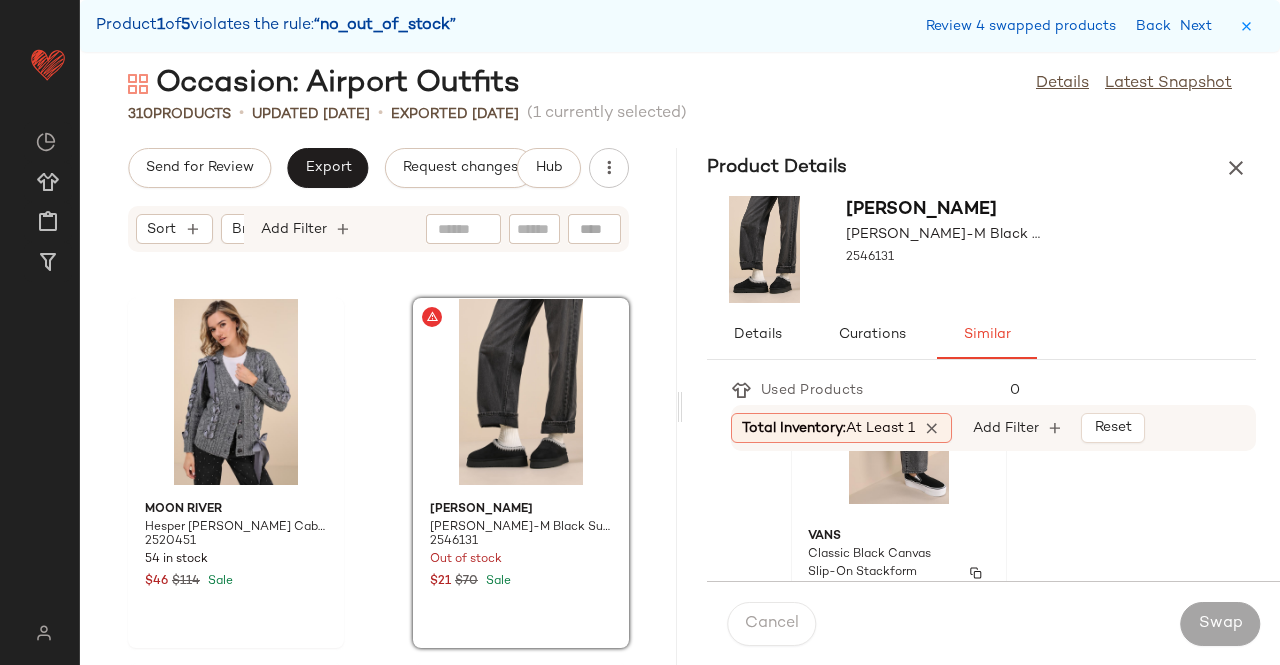 click on "Vans Classic Black Canvas Slip-On Stackform Sneakers 2435951 18 in stock $65" 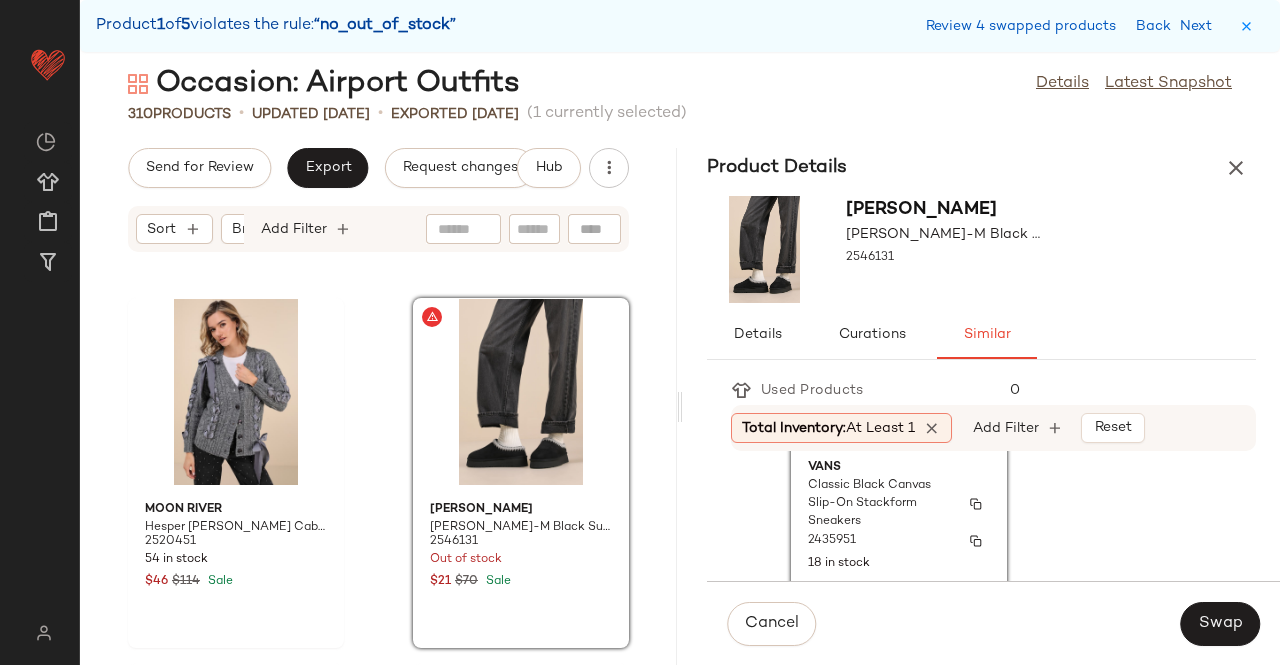scroll, scrollTop: 2410, scrollLeft: 0, axis: vertical 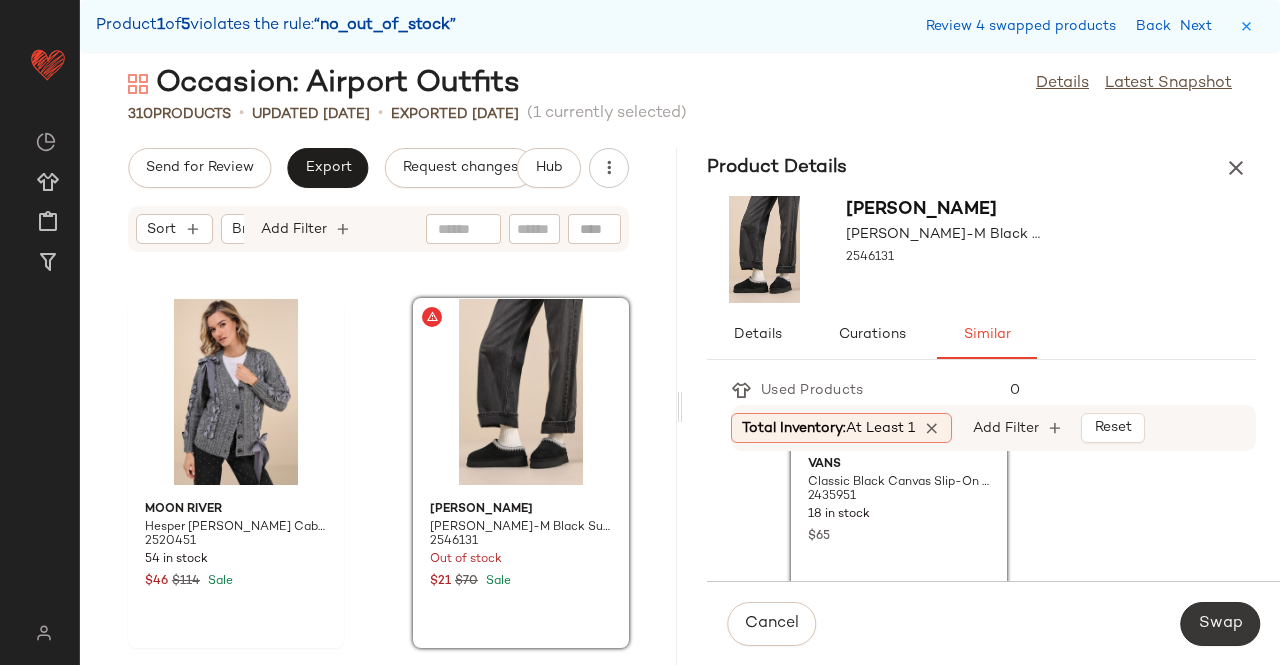 click on "Swap" at bounding box center [1220, 624] 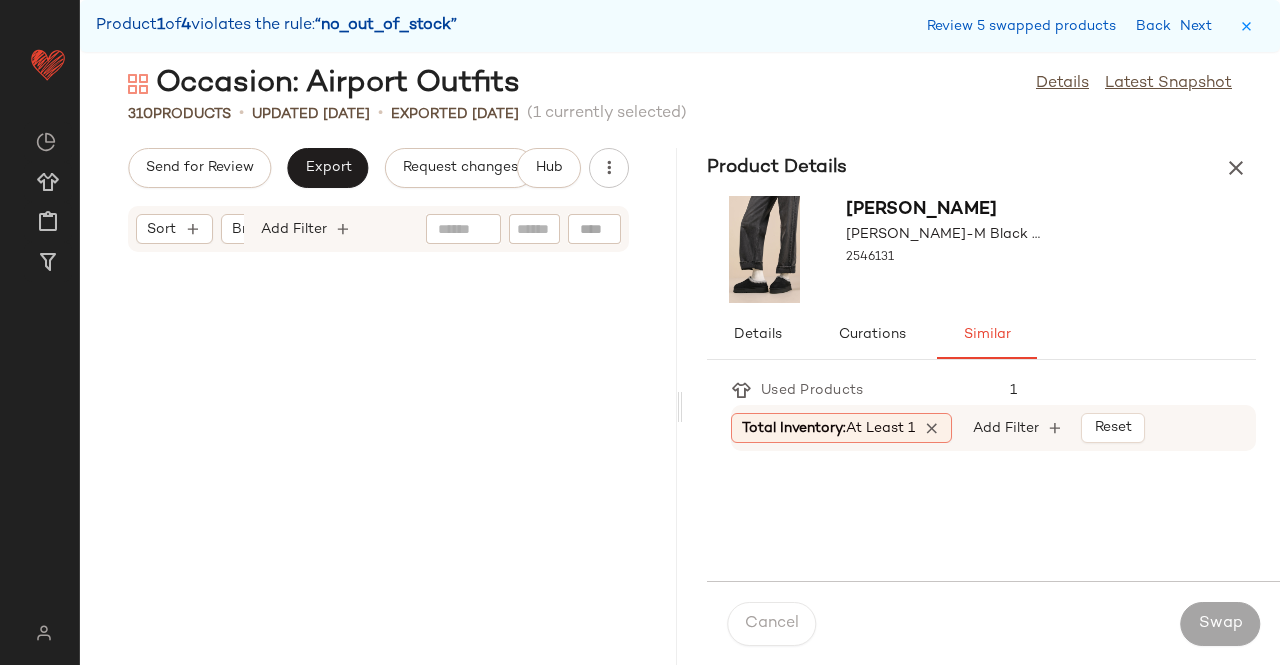 scroll, scrollTop: 35136, scrollLeft: 0, axis: vertical 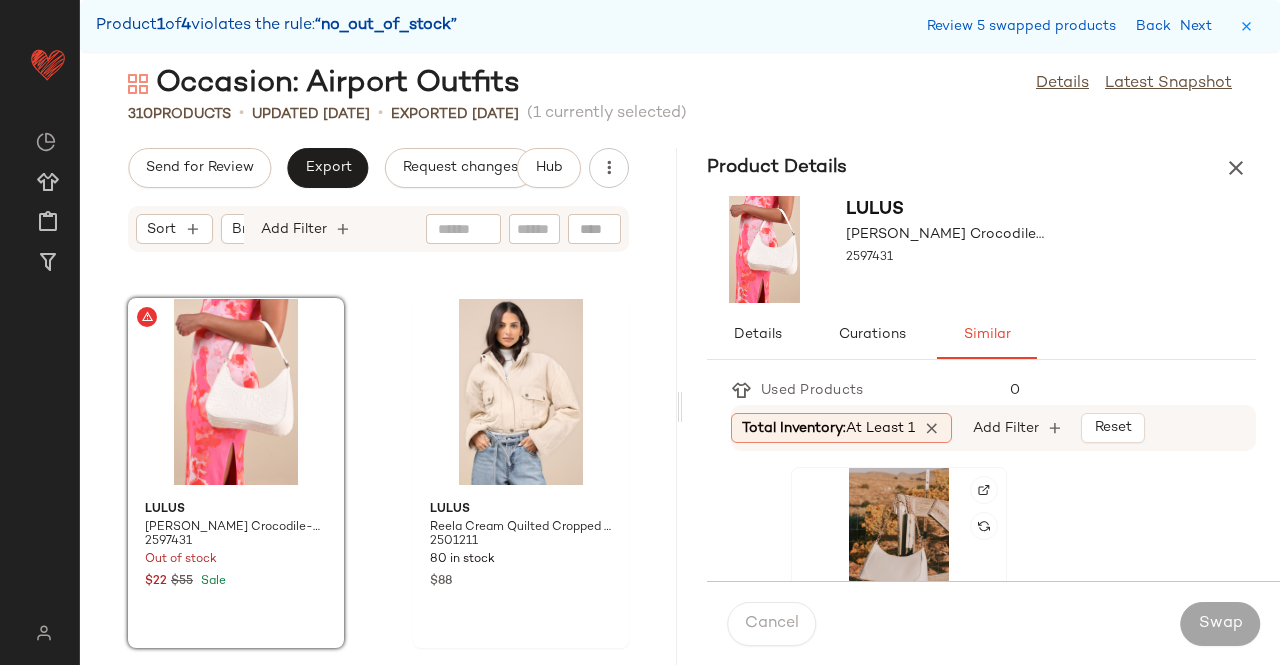 click 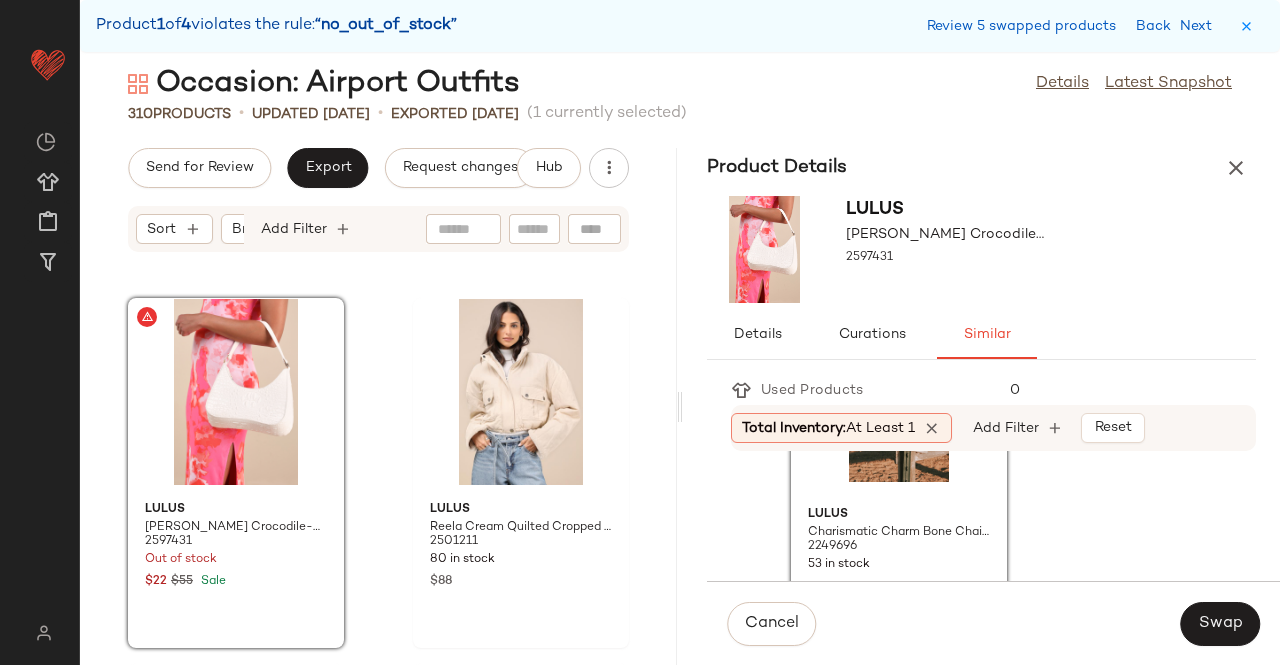 scroll, scrollTop: 200, scrollLeft: 0, axis: vertical 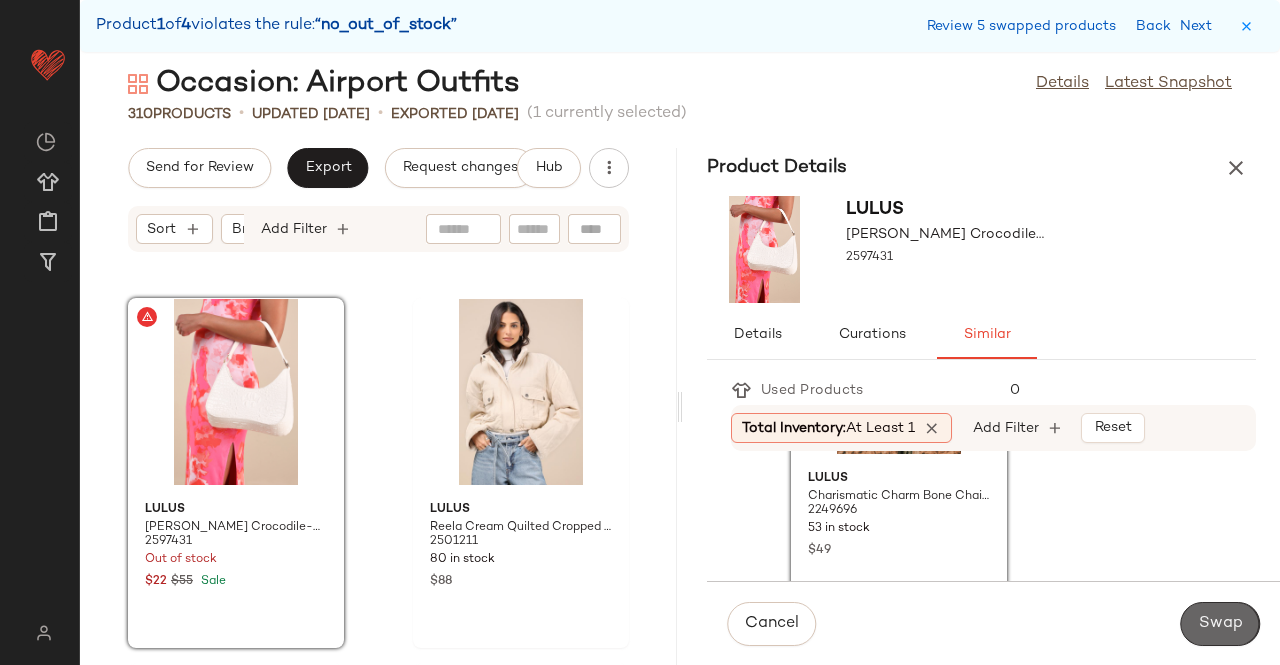drag, startPoint x: 1234, startPoint y: 629, endPoint x: 1195, endPoint y: 611, distance: 42.953465 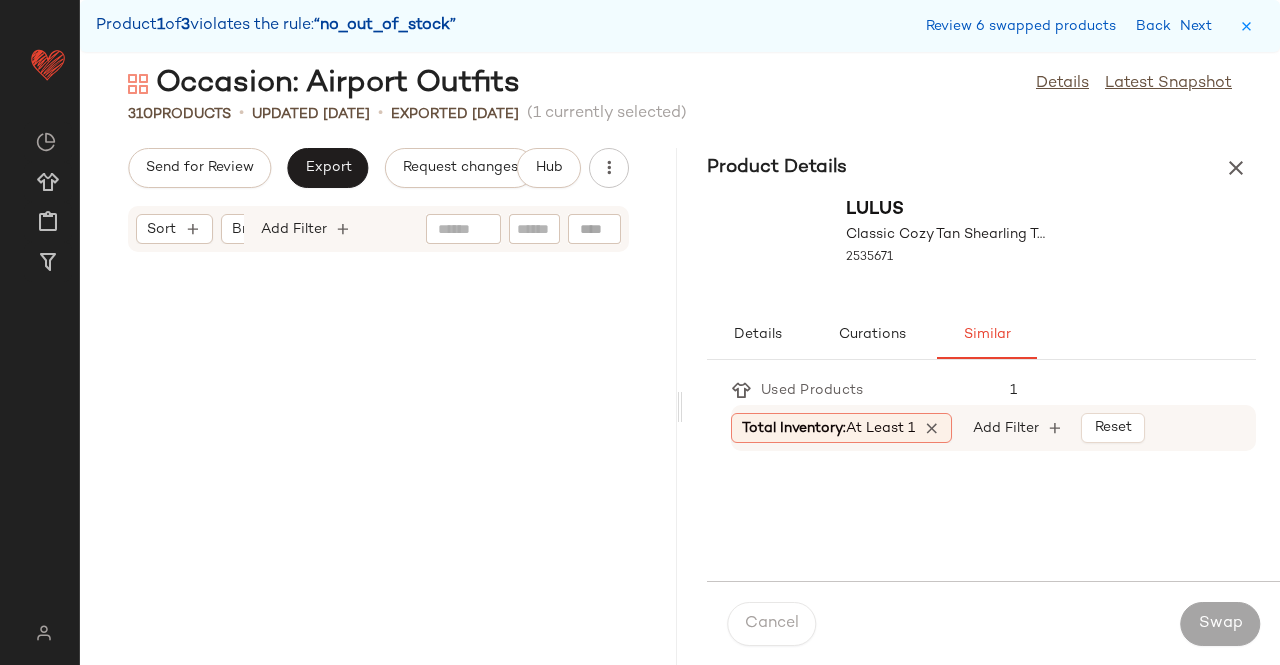 scroll, scrollTop: 36966, scrollLeft: 0, axis: vertical 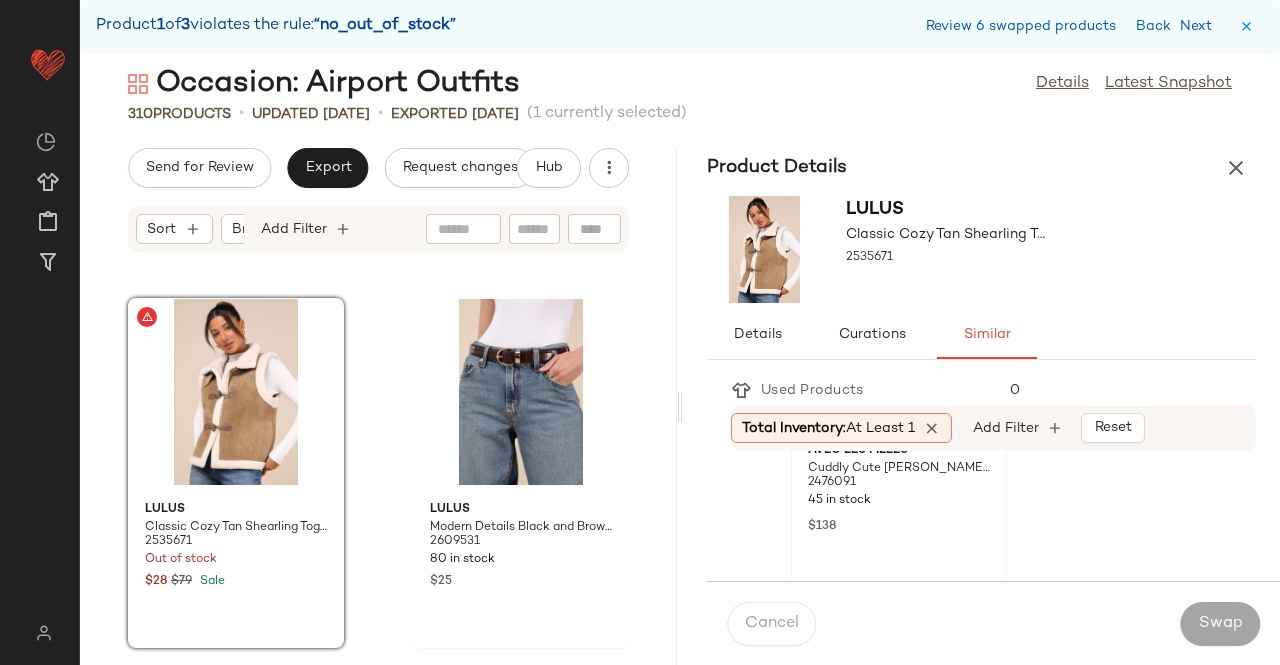 click on "45 in stock" at bounding box center [899, 501] 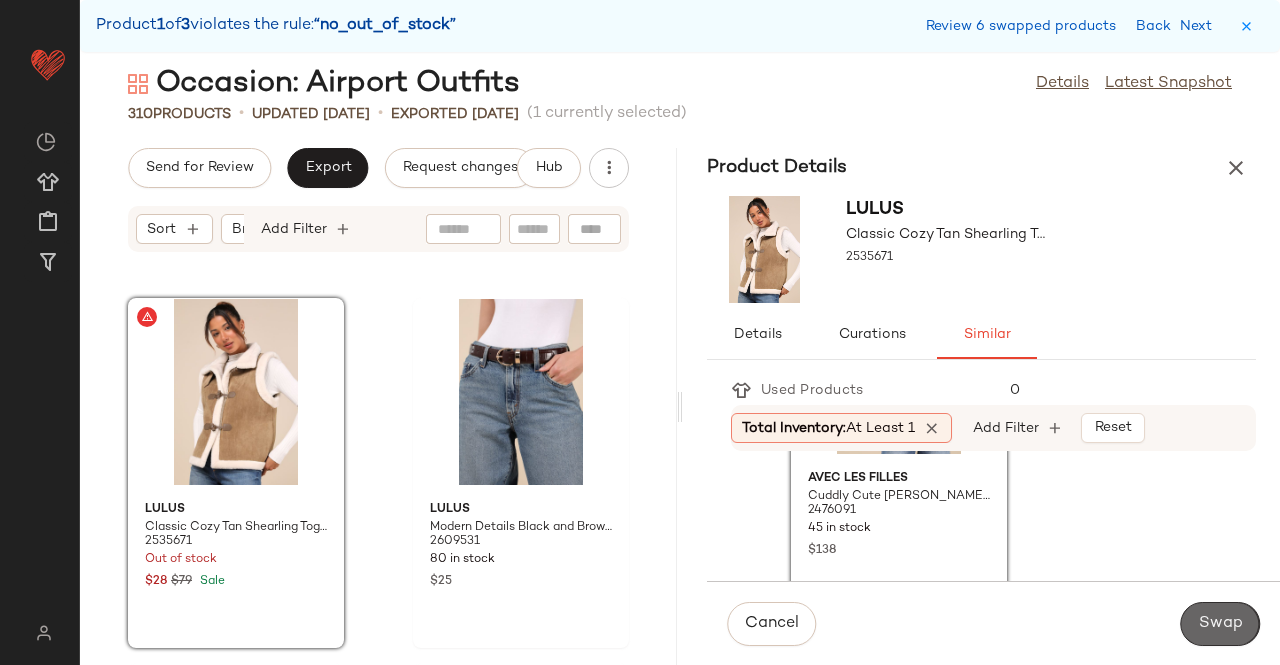 click on "Swap" at bounding box center (1220, 624) 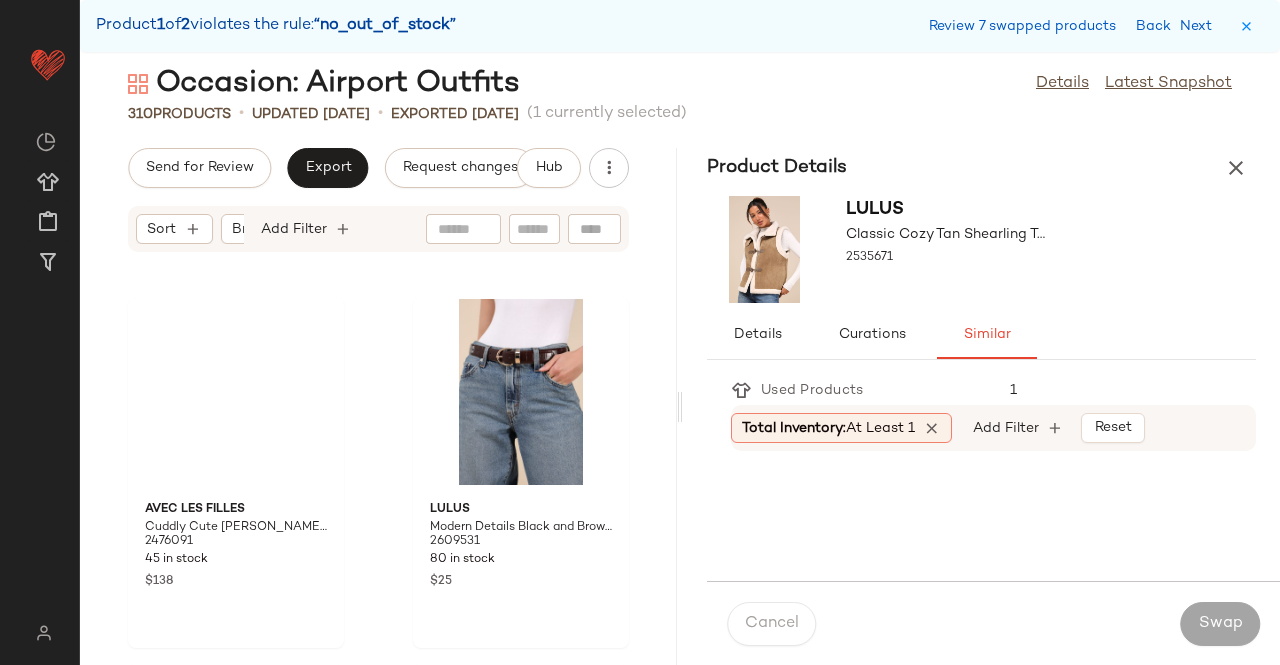 scroll, scrollTop: 38064, scrollLeft: 0, axis: vertical 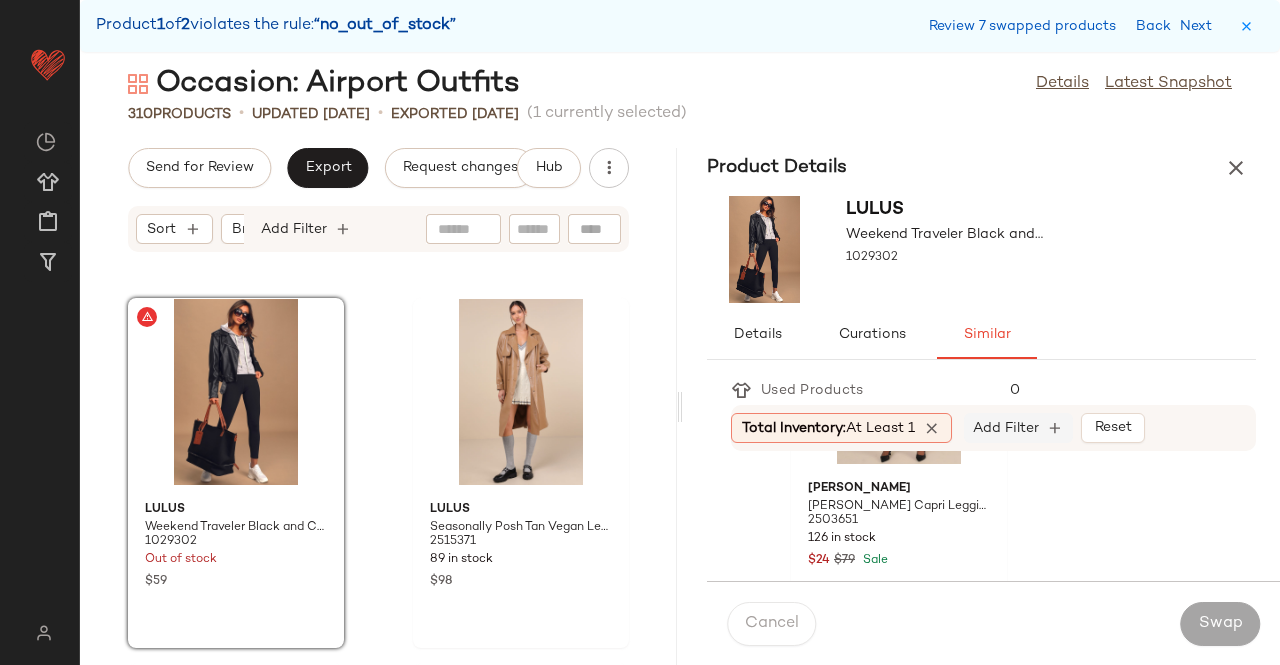 click on "Add Filter" at bounding box center [1006, 428] 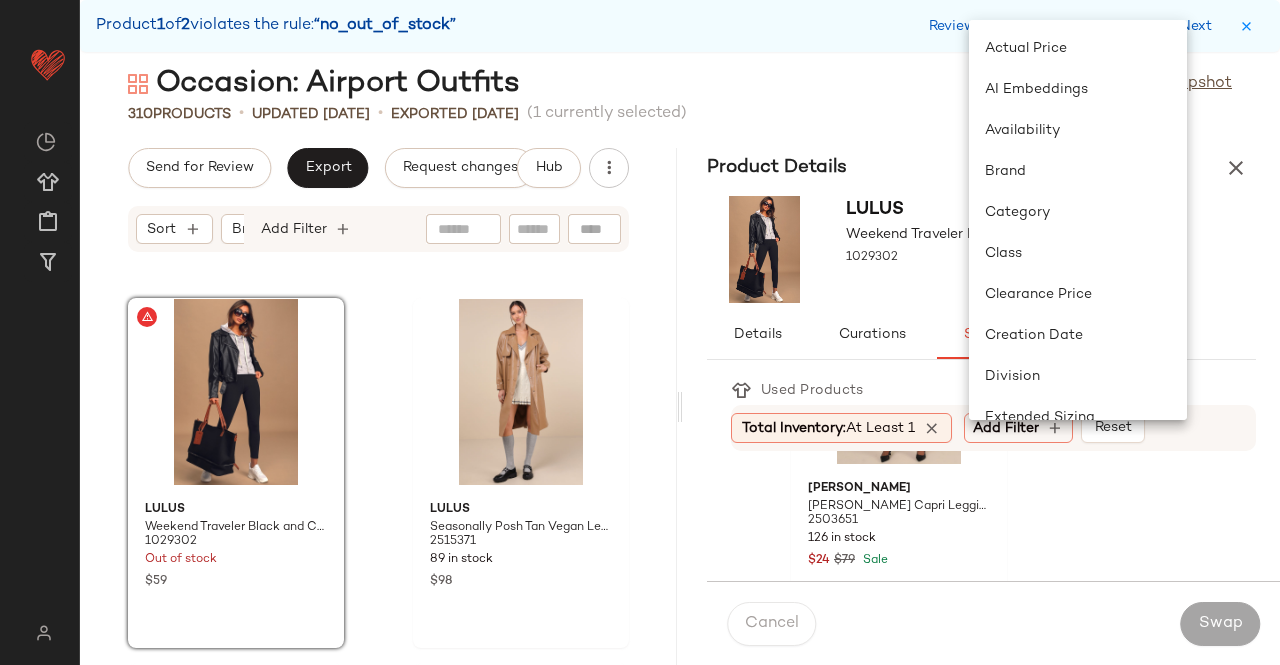 click on "Category" 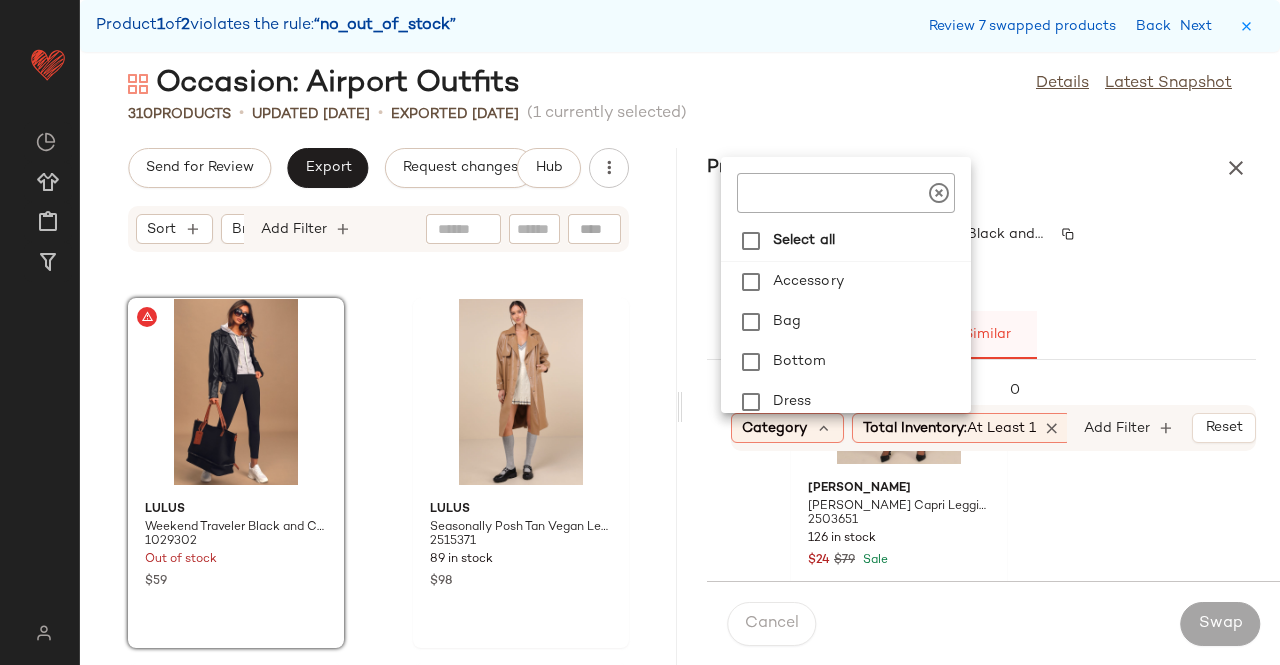 scroll, scrollTop: 0, scrollLeft: 10, axis: horizontal 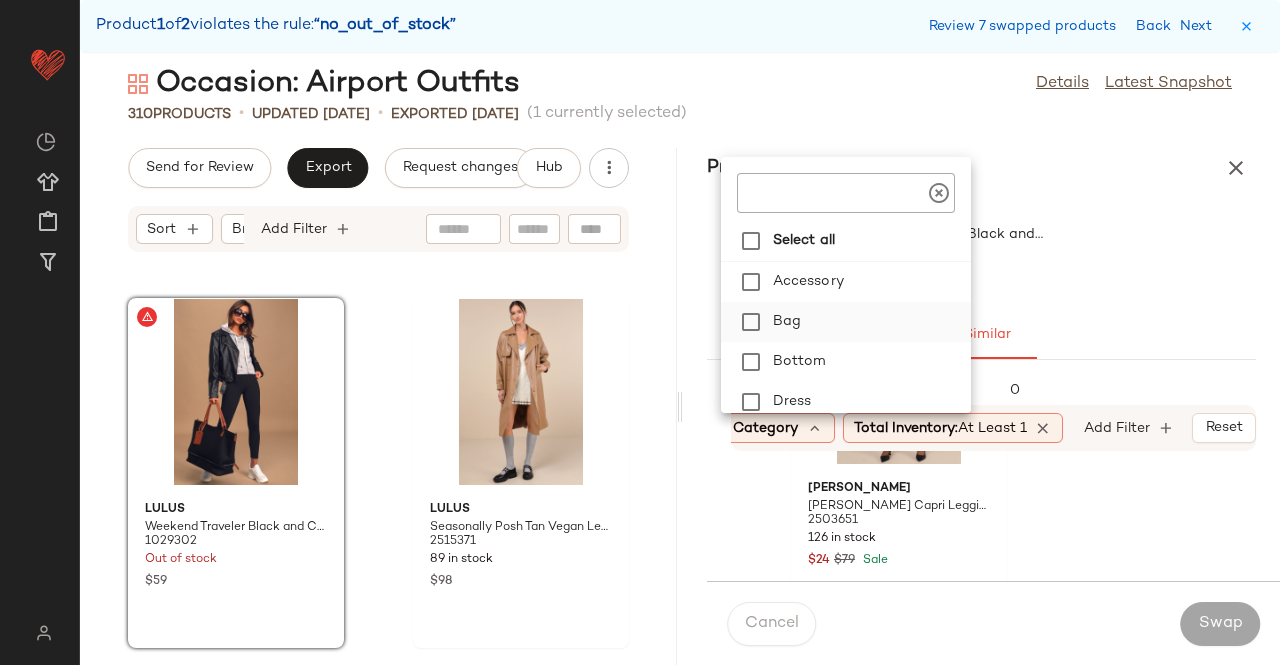 click on "Bag" at bounding box center [868, 322] 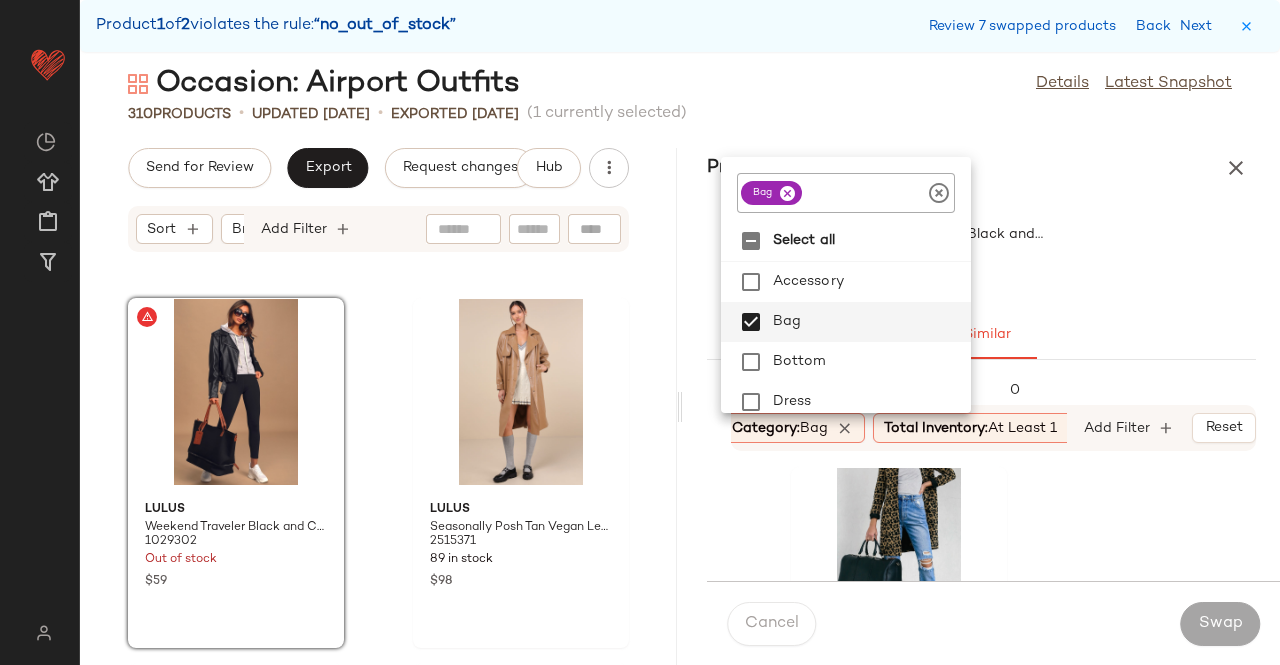 click on "Lulus Weekend Traveler Black and Cognac Tote Bag 1029302" at bounding box center [981, 249] 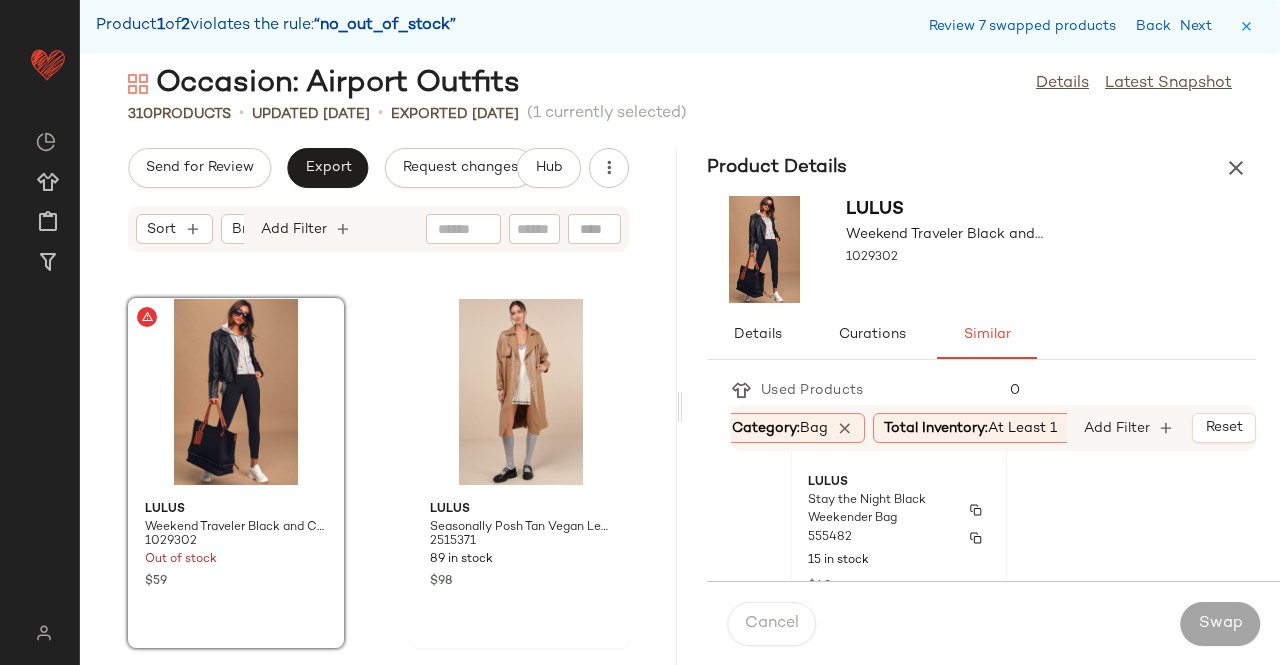 scroll, scrollTop: 200, scrollLeft: 0, axis: vertical 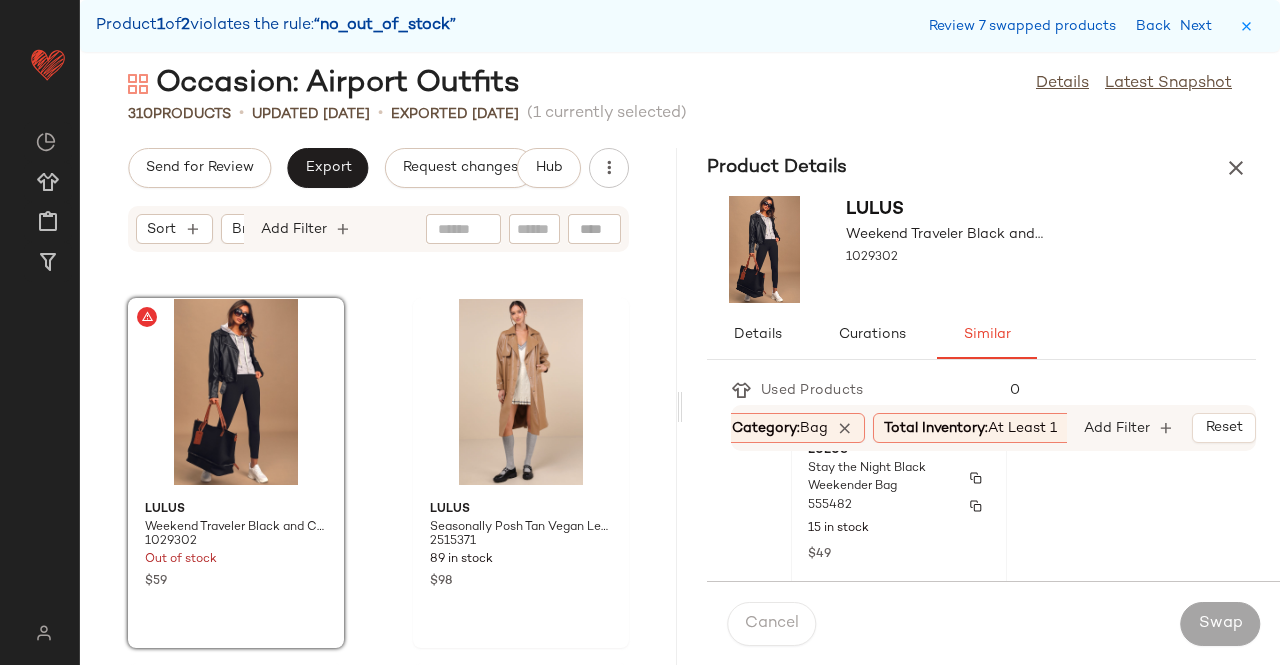 click on "$49" at bounding box center [899, 553] 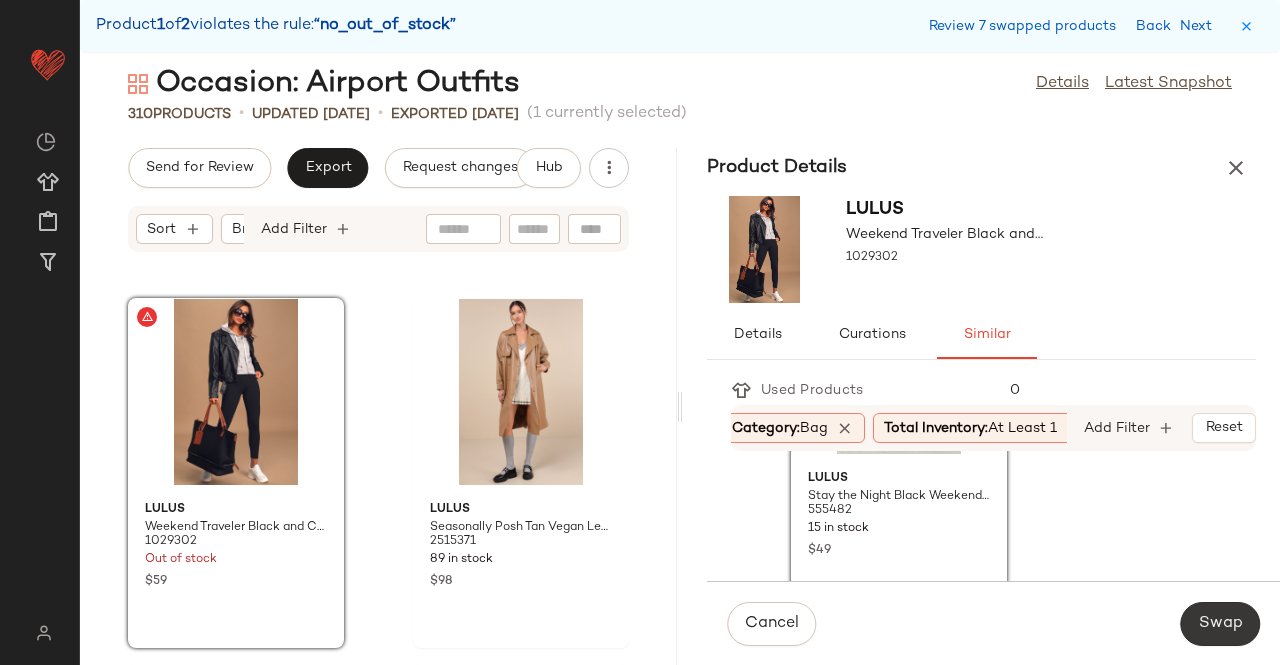 click on "Swap" at bounding box center [1220, 624] 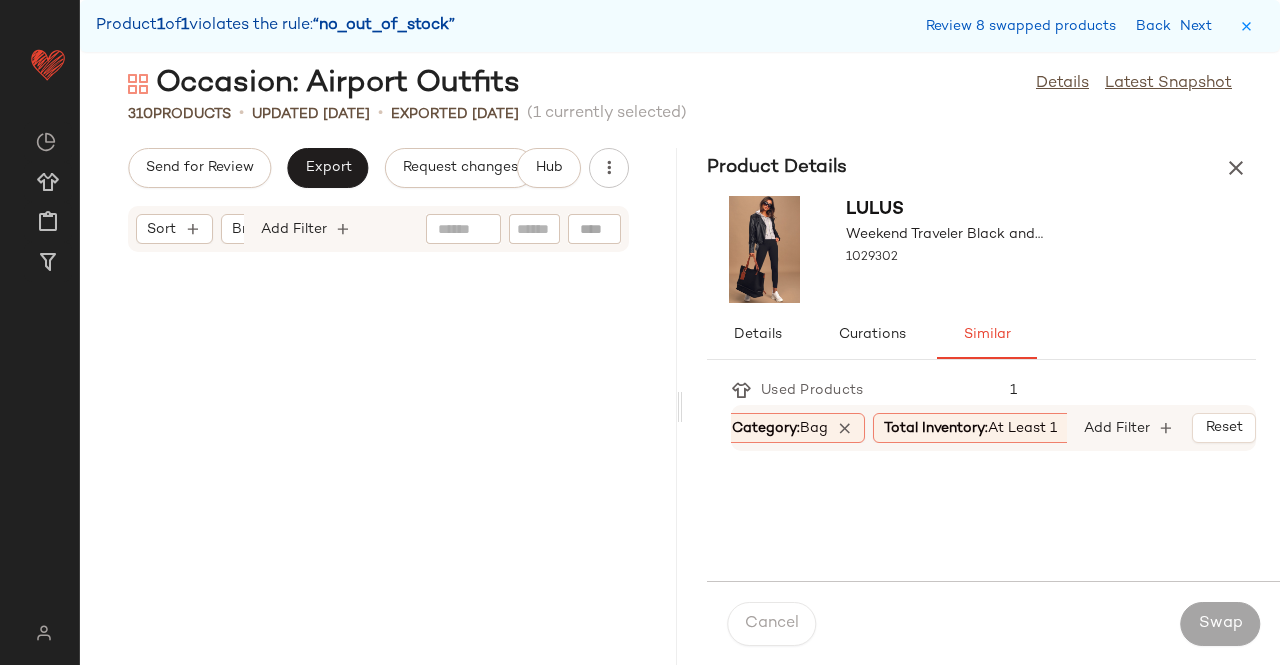 scroll, scrollTop: 42456, scrollLeft: 0, axis: vertical 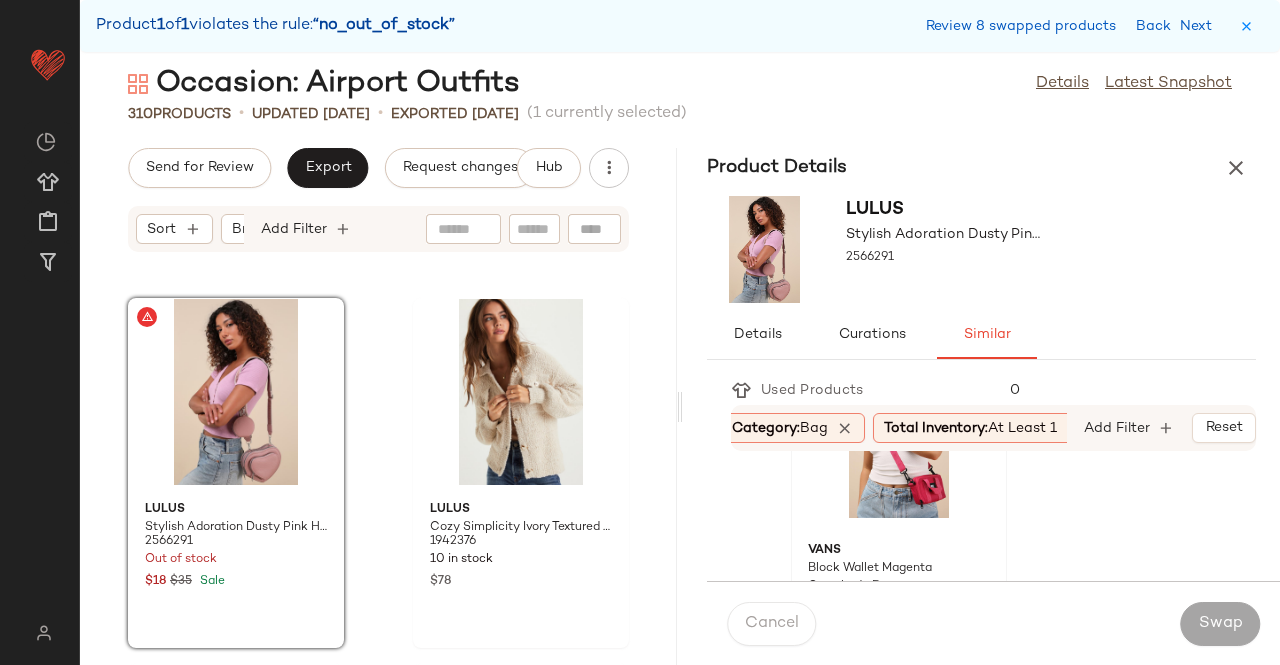 click on "Vans" at bounding box center [899, 551] 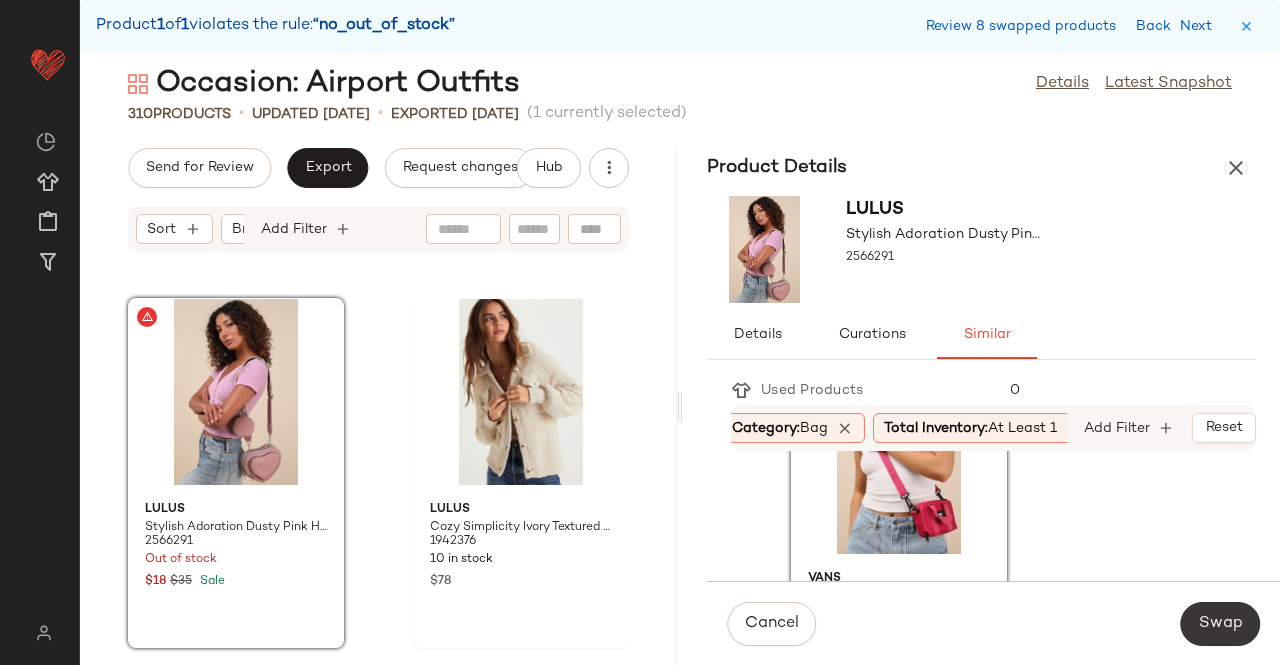 click on "Swap" 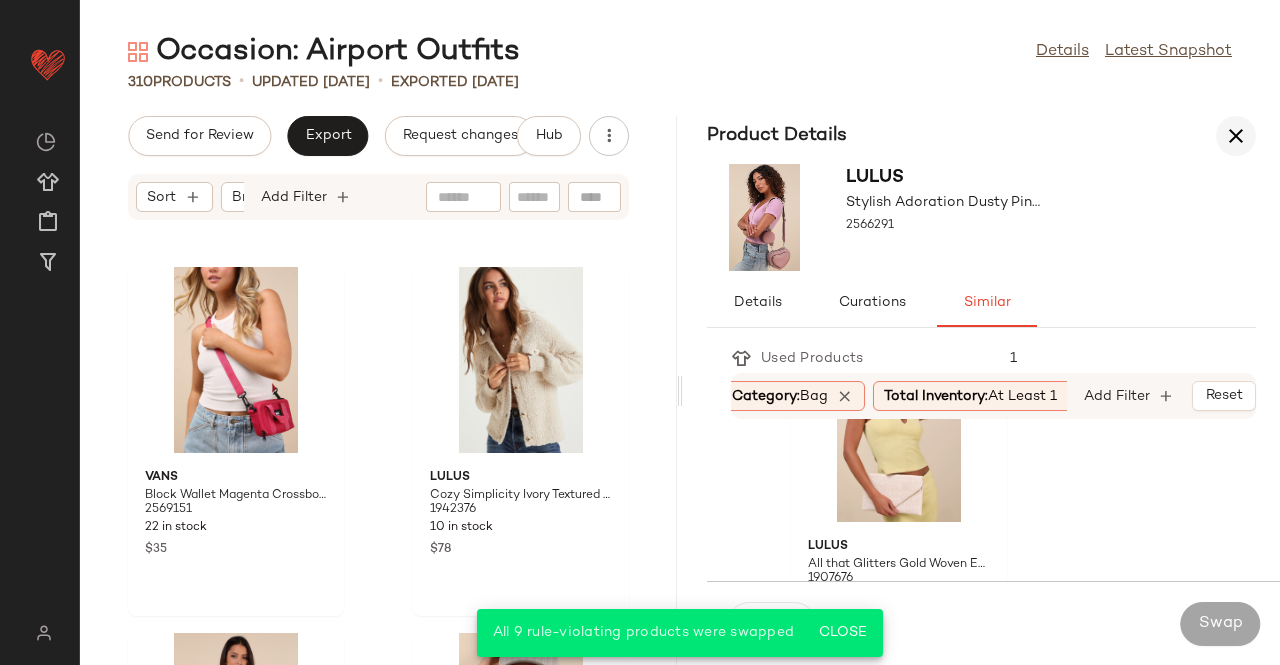 click at bounding box center (1236, 136) 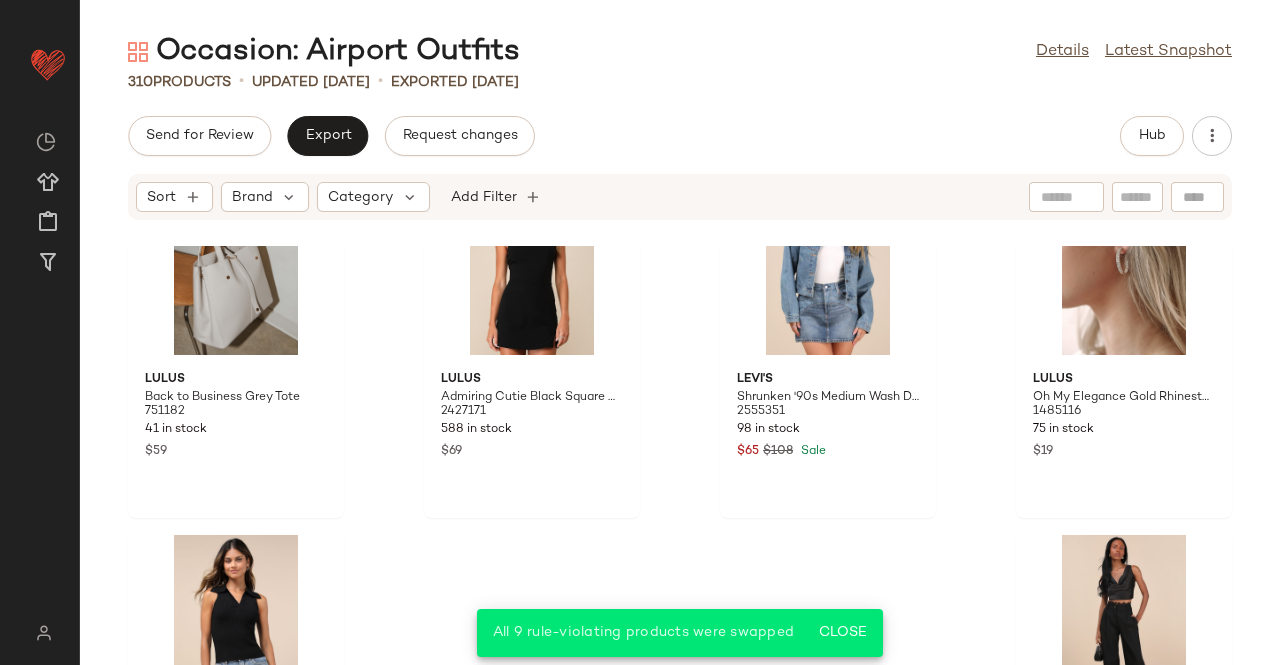 scroll, scrollTop: 27632, scrollLeft: 0, axis: vertical 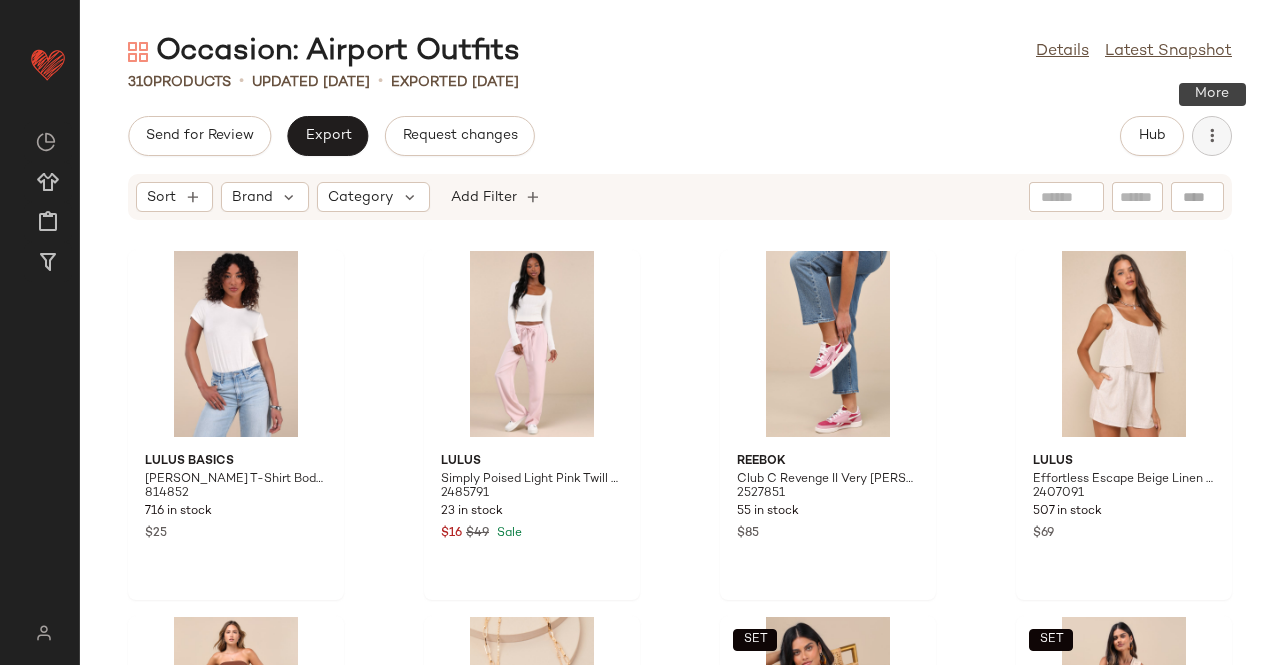 click 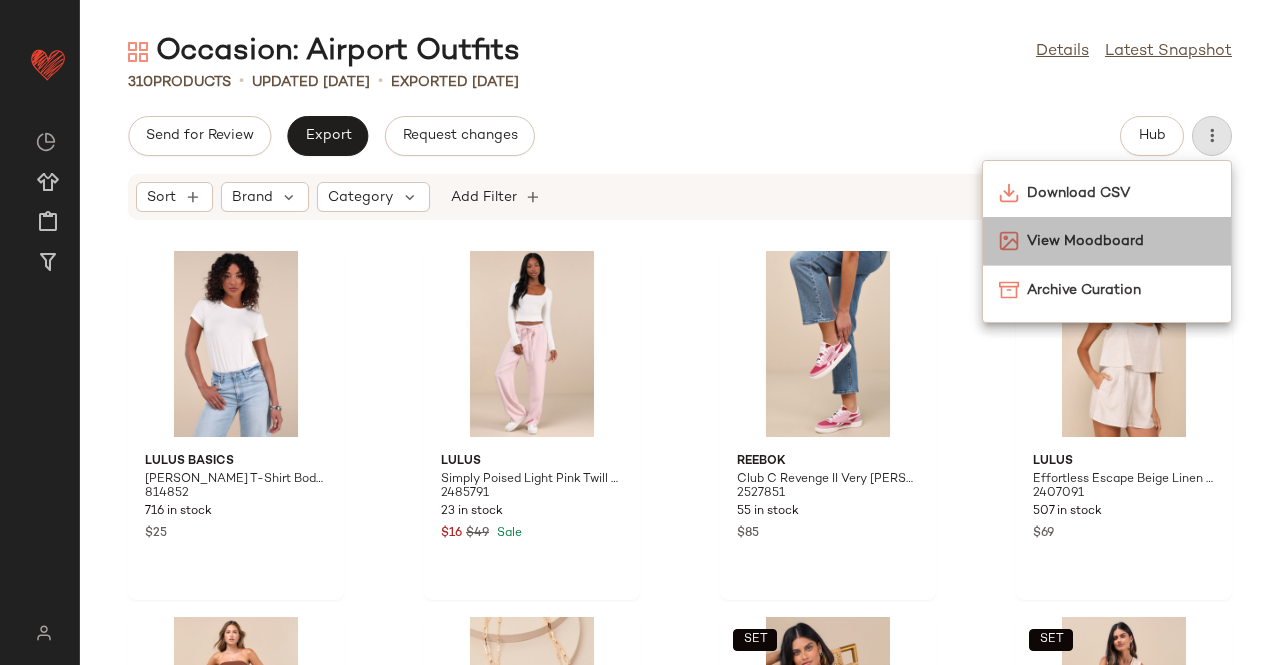 click on "View Moodboard" at bounding box center [1121, 241] 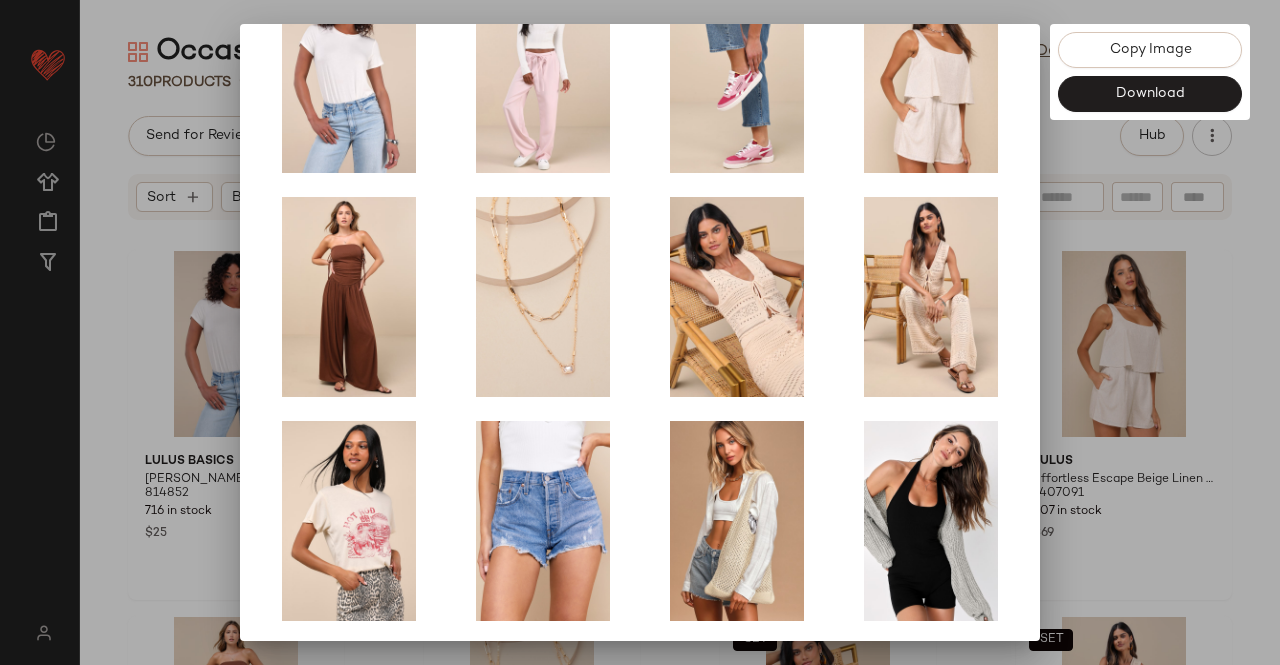 scroll, scrollTop: 414, scrollLeft: 0, axis: vertical 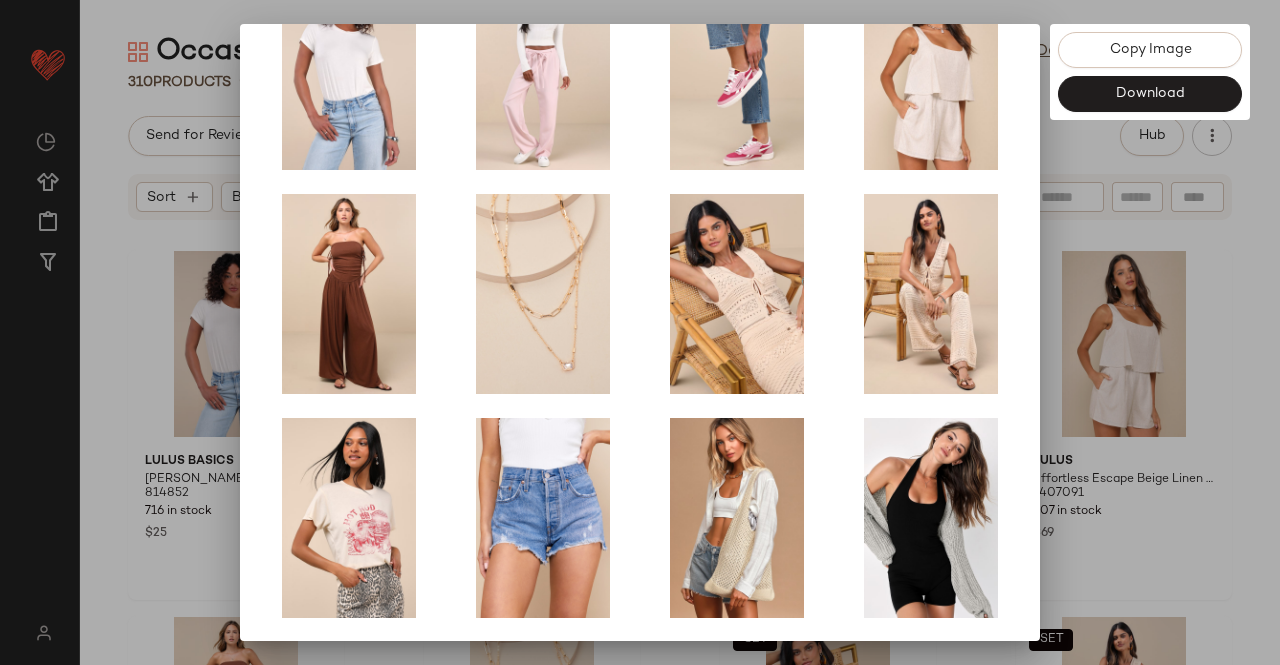 click at bounding box center [640, 332] 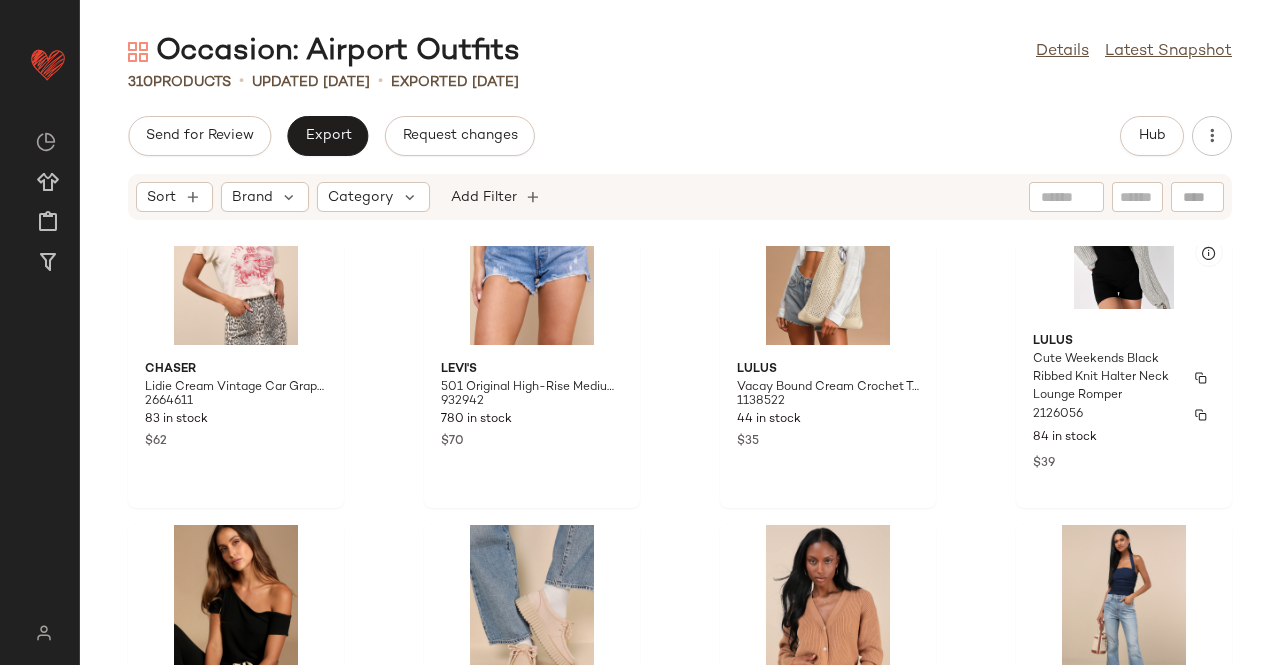 scroll, scrollTop: 916, scrollLeft: 0, axis: vertical 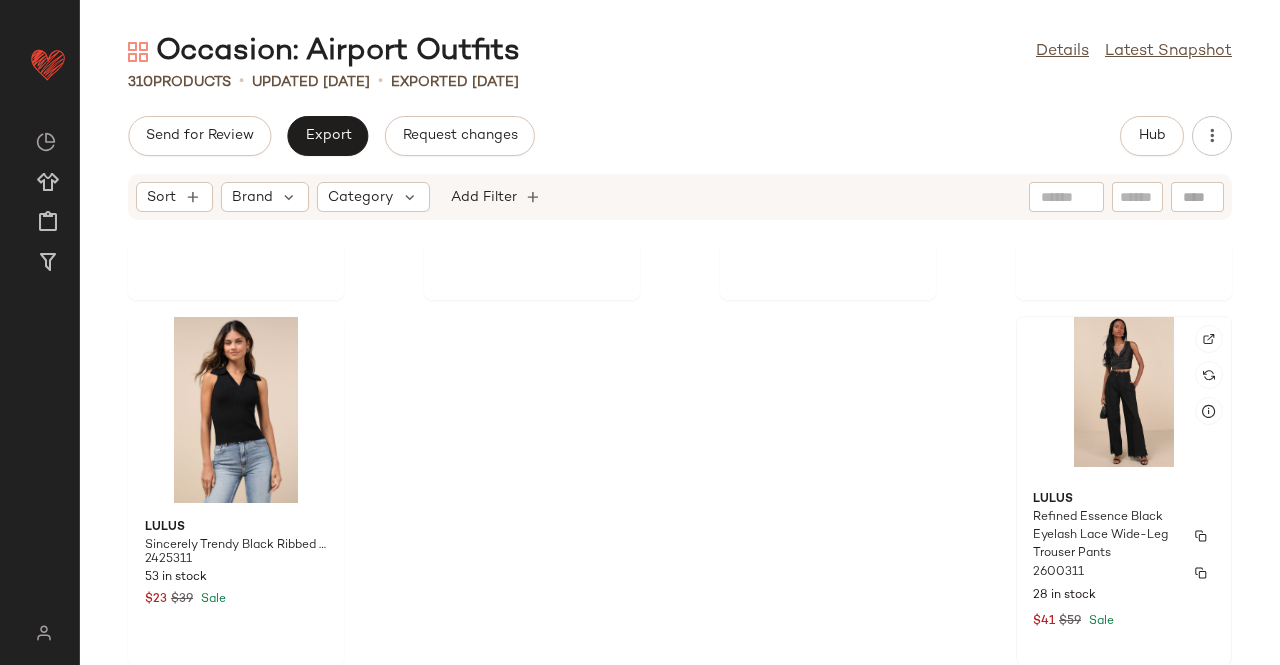 click on "Lulus" at bounding box center [1124, 500] 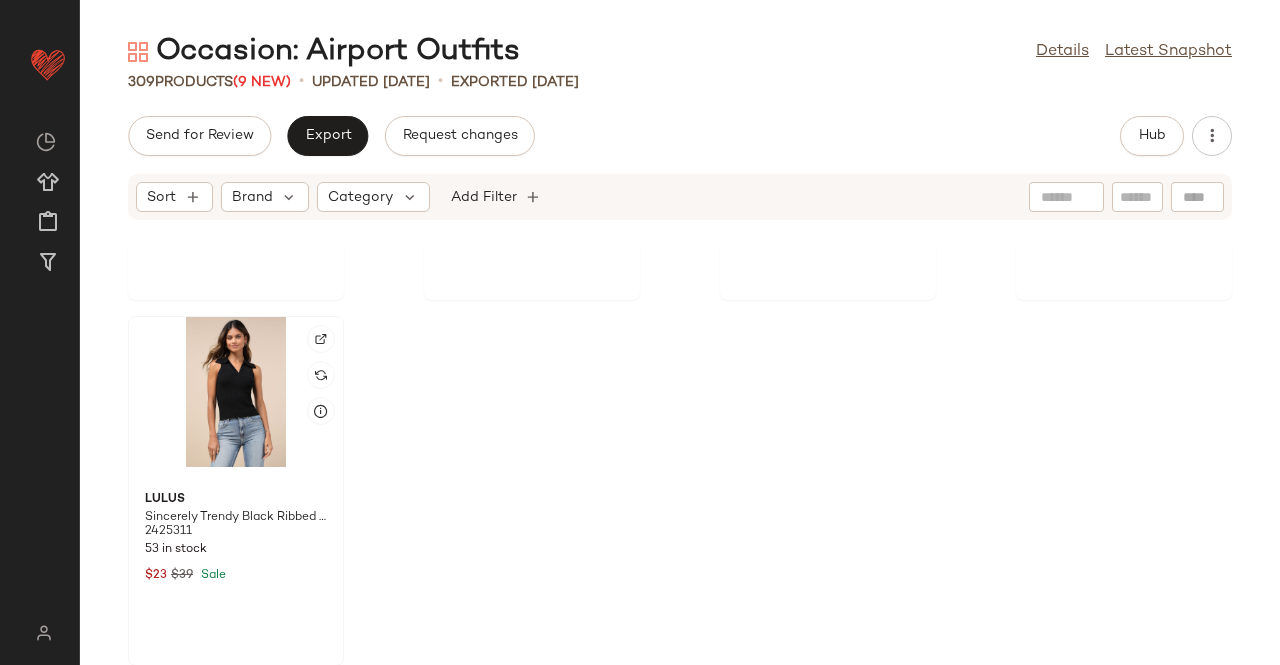 click 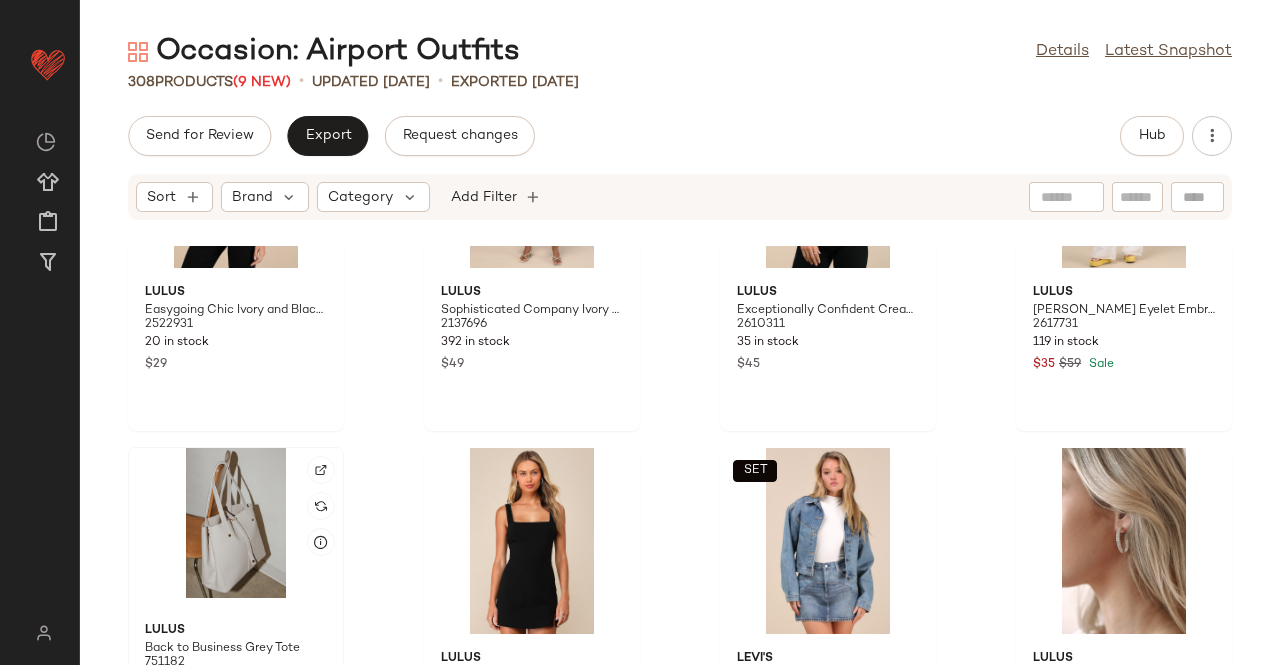 scroll, scrollTop: 27666, scrollLeft: 0, axis: vertical 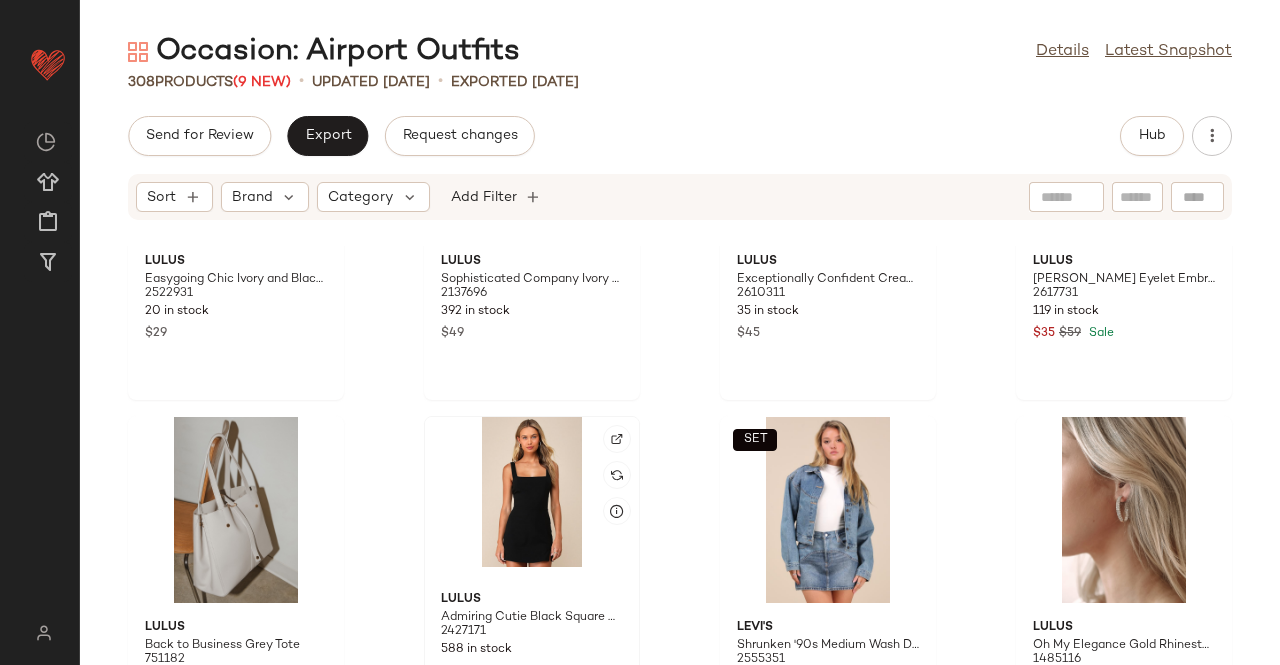 click 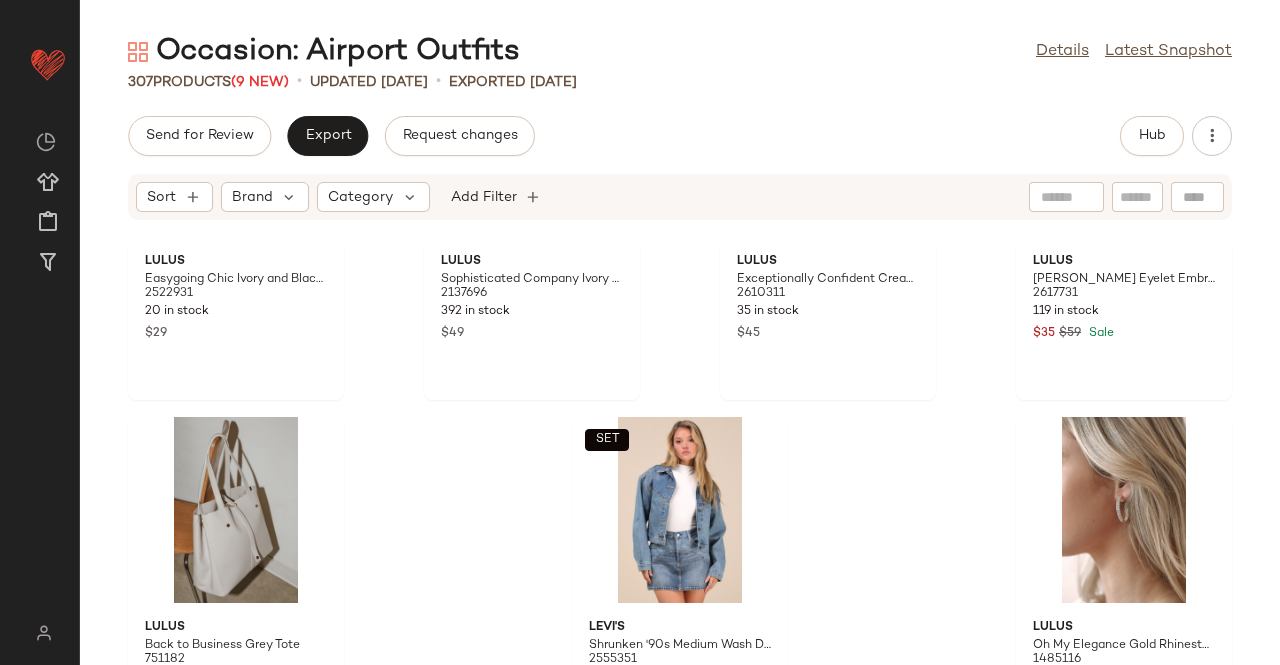 click on "Lulus Easygoing Chic Ivory and Black Striped Long Sleeve Bodysuit 2522931 20 in stock $29 Lulus Sophisticated Company Ivory Straight Leg Trouser Pants 2137696 392 in stock $49 Lulus Exceptionally Confident Cream Ribbed Cross-Front Sweater Top 2610311 35 in stock $45  SET  Lulus Anthoula White Eyelet Embroidered Drawstring Pants 2617731 119 in stock $35 $59 Sale Lulus Back to Business Grey Tote 751182 41 in stock $59  SET  Levi's Shrunken '90s Medium Wash Denim Western Trucker Jacket 2555351 98 in stock $65 $108 Sale Lulus Oh My Elegance Gold Rhinestone Hoop Earrings 1485116 75 in stock $19" 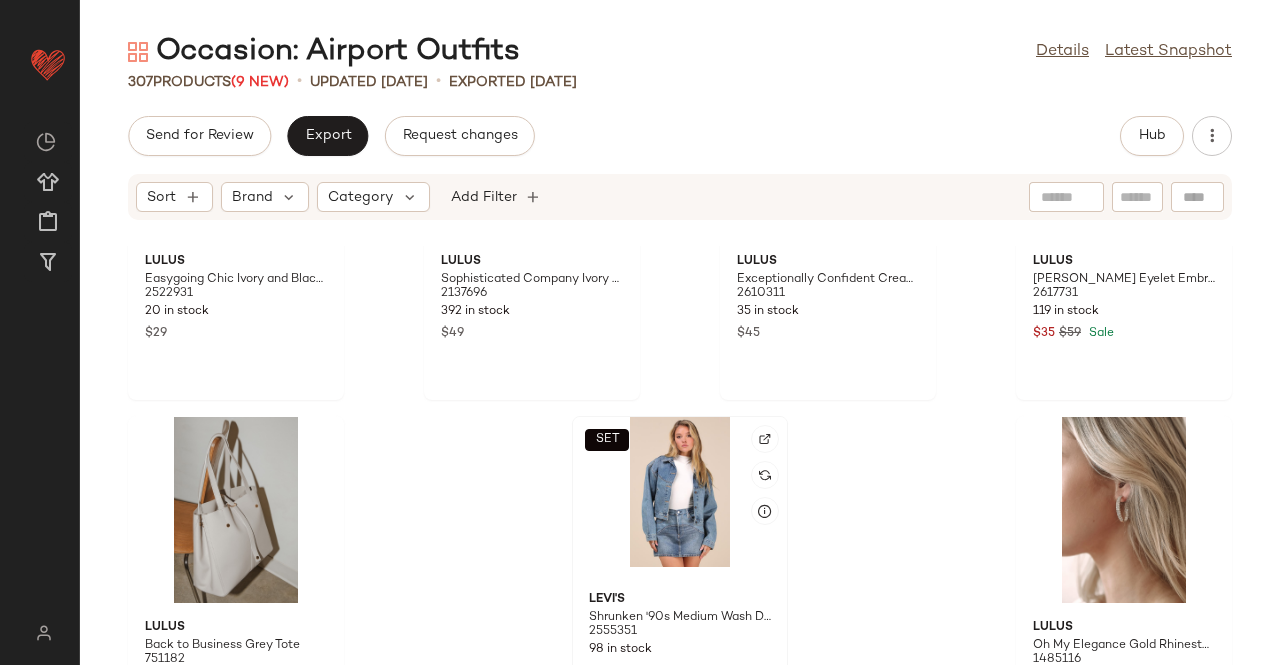 click on "SET" 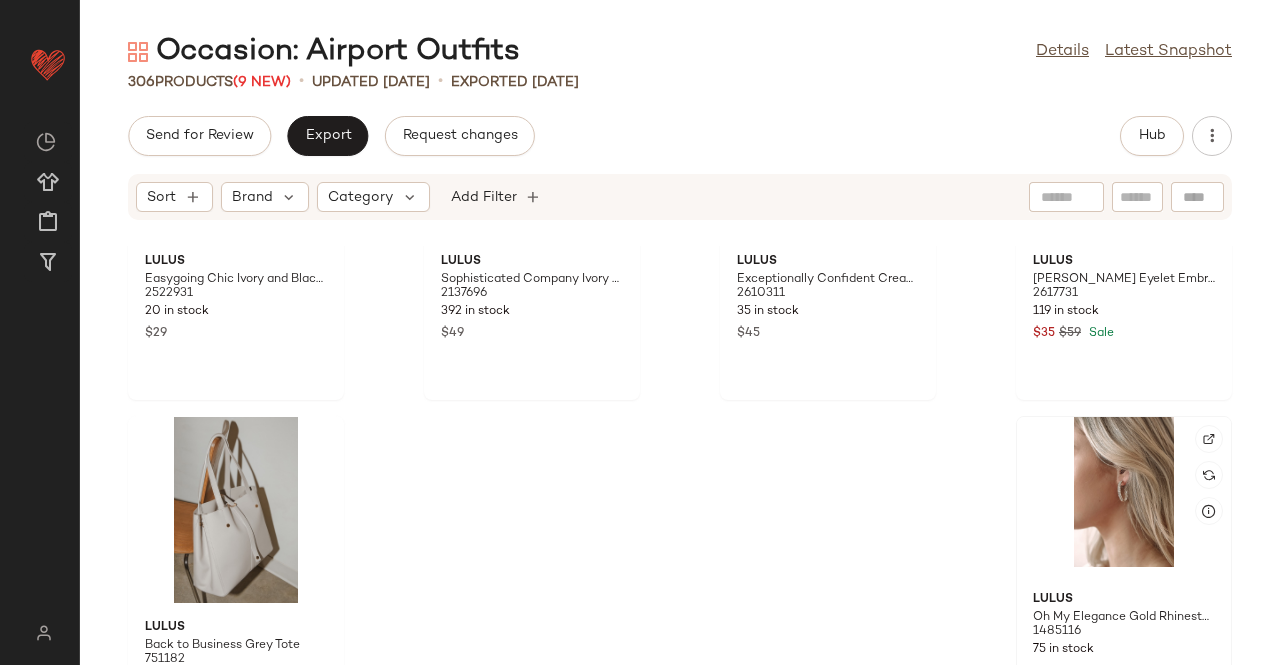 click 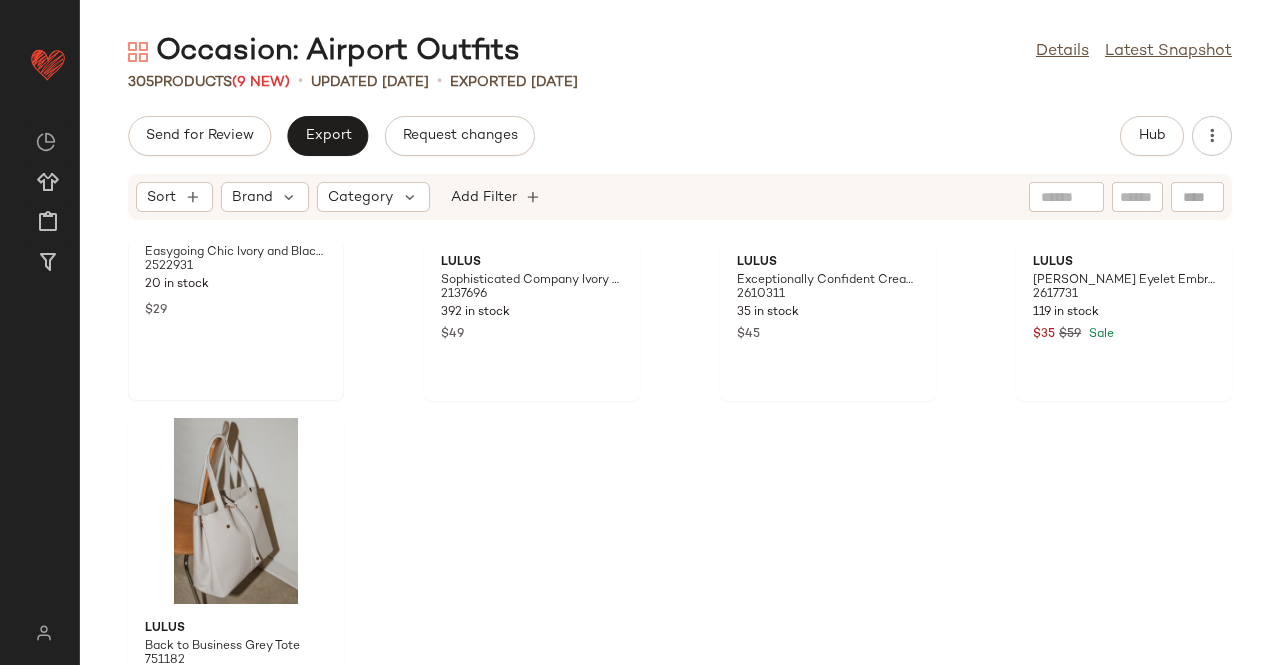 scroll, scrollTop: 27566, scrollLeft: 0, axis: vertical 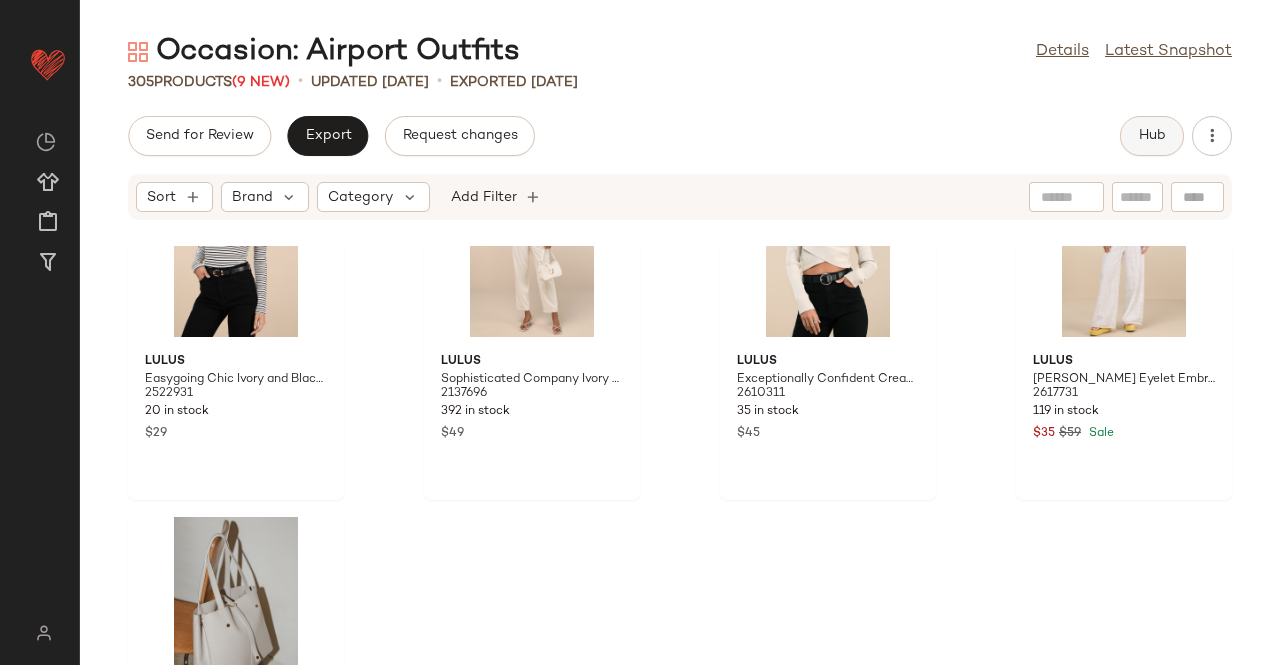 click on "Hub" 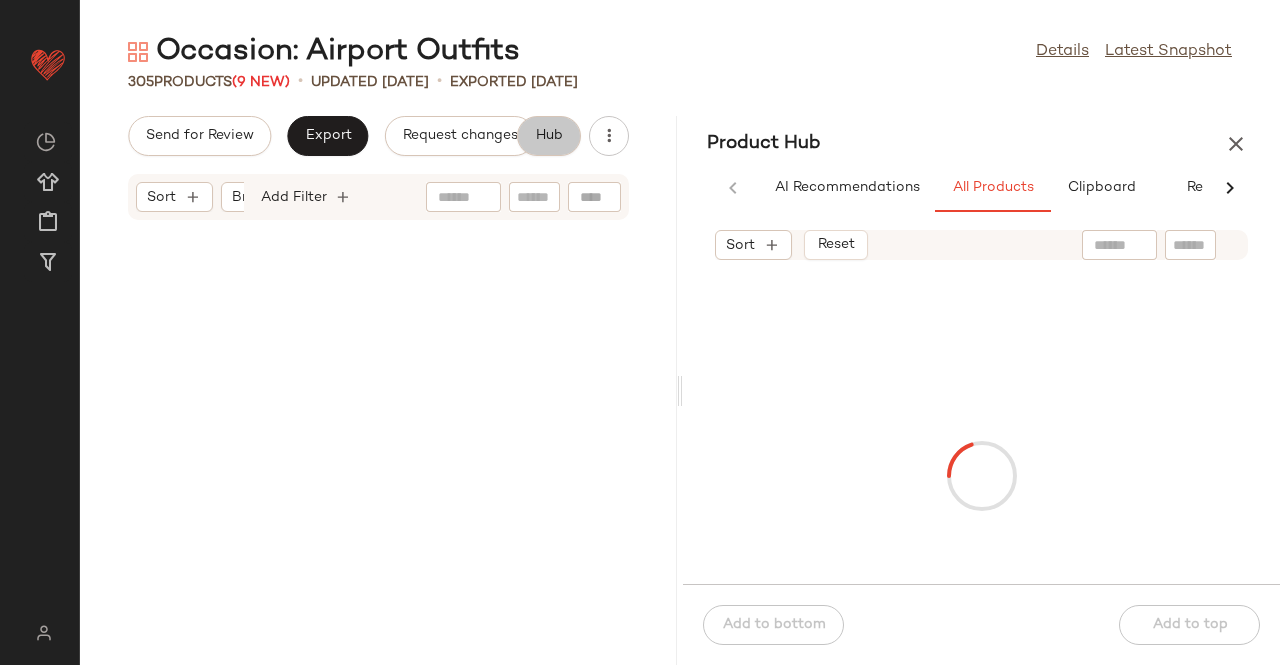 scroll, scrollTop: 28298, scrollLeft: 0, axis: vertical 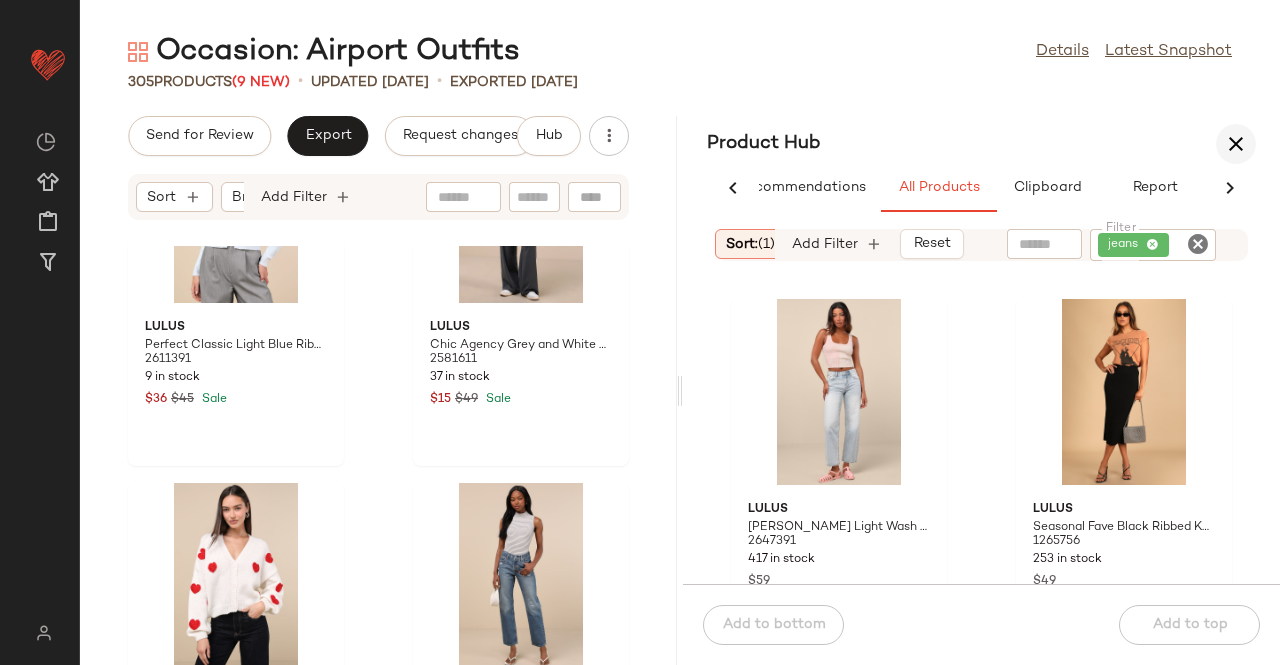 click at bounding box center (1236, 144) 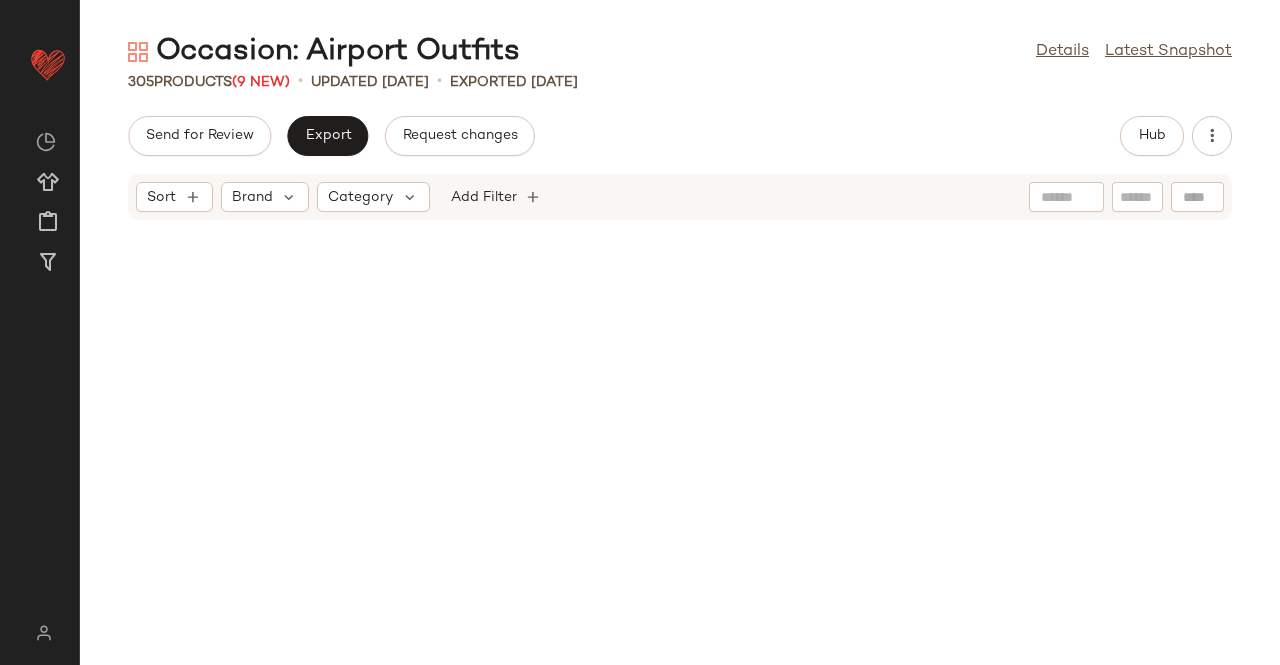 scroll, scrollTop: 27766, scrollLeft: 0, axis: vertical 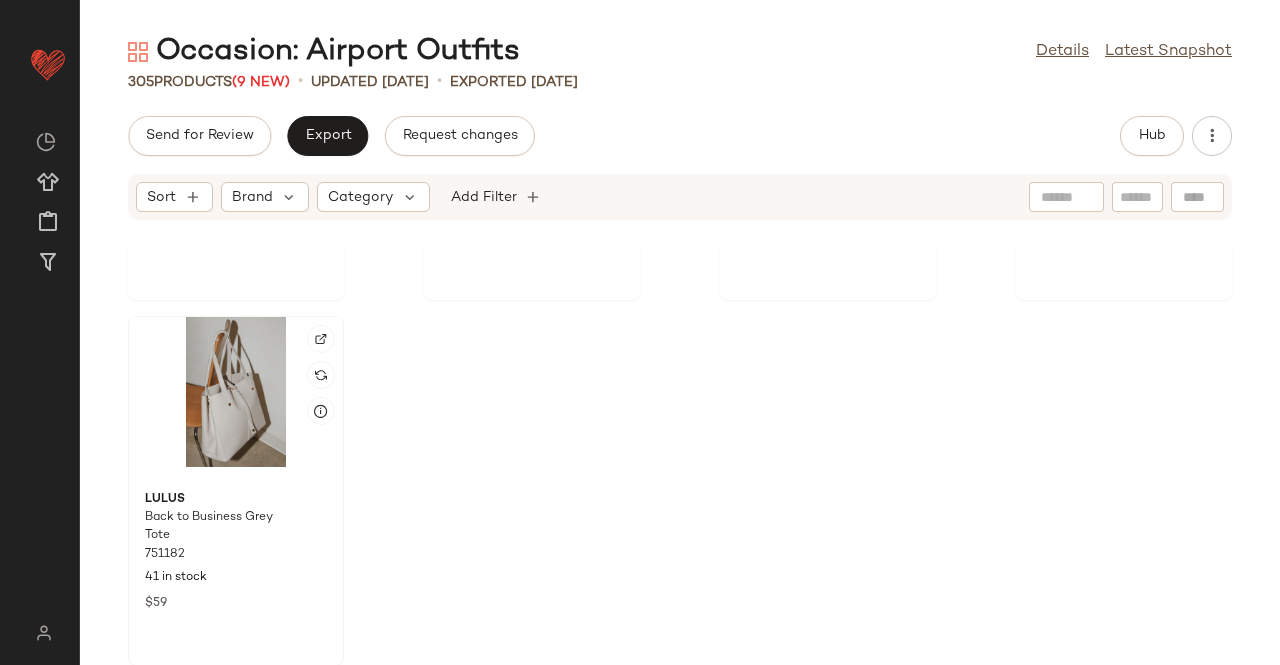 click on "Lulus Back to Business Grey Tote 751182 41 in stock $59" 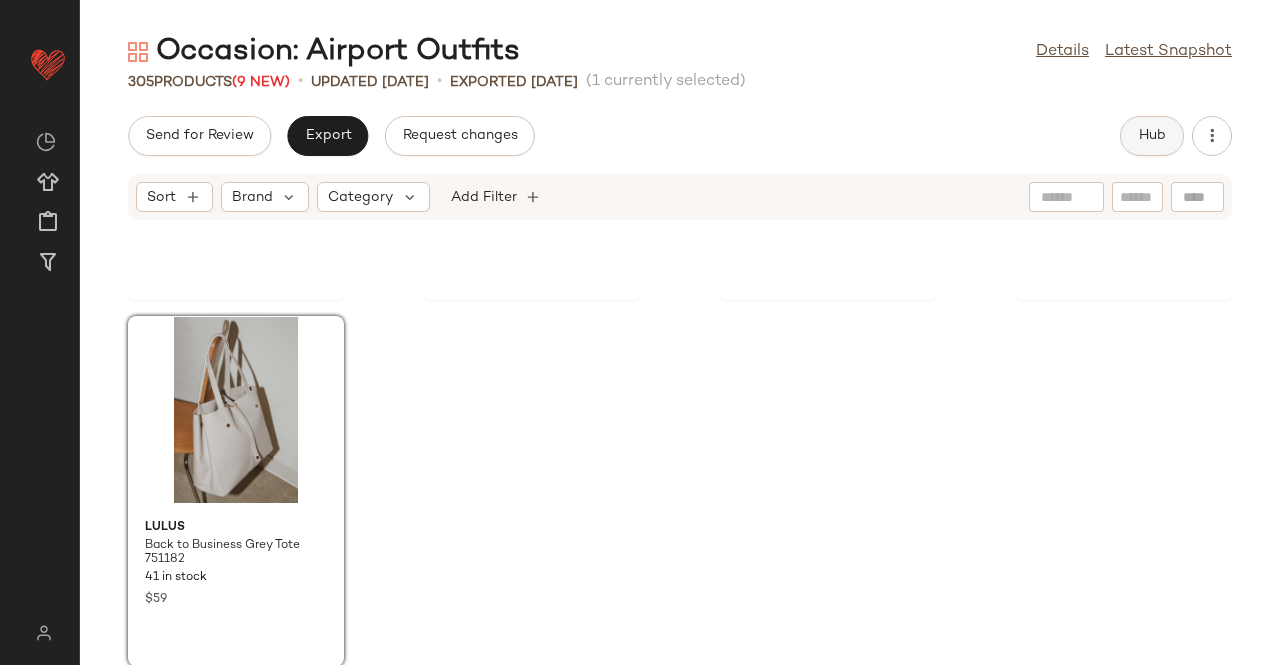 click on "Hub" 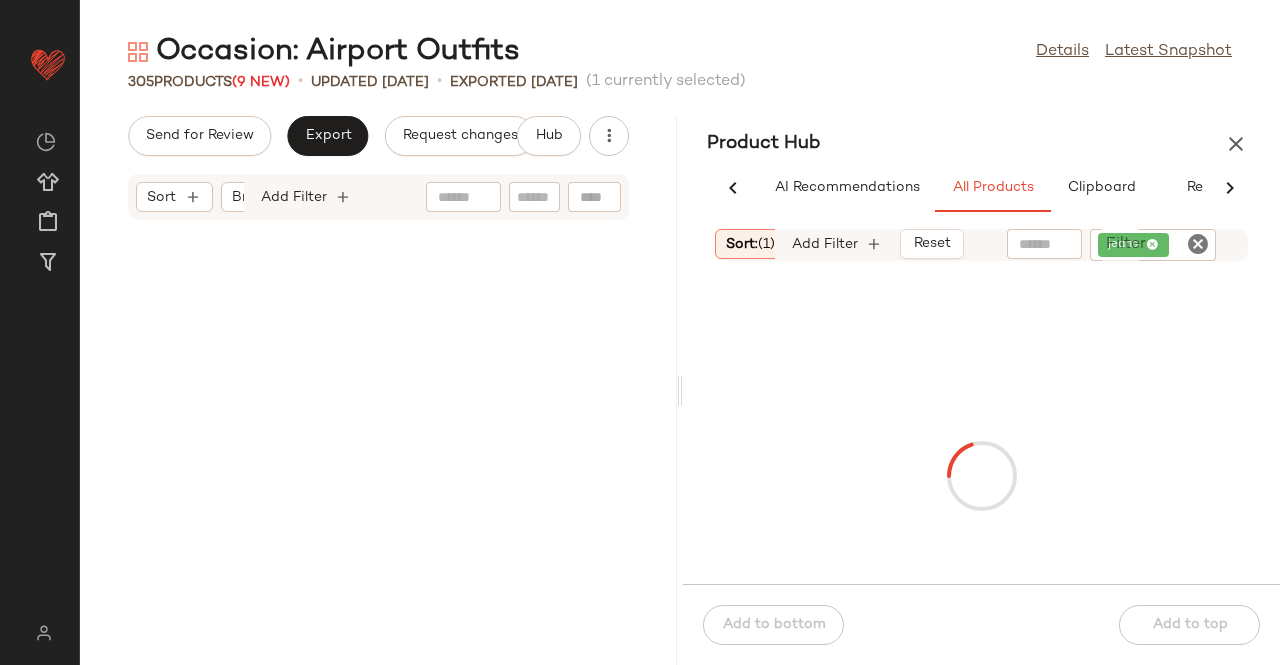 scroll, scrollTop: 28498, scrollLeft: 0, axis: vertical 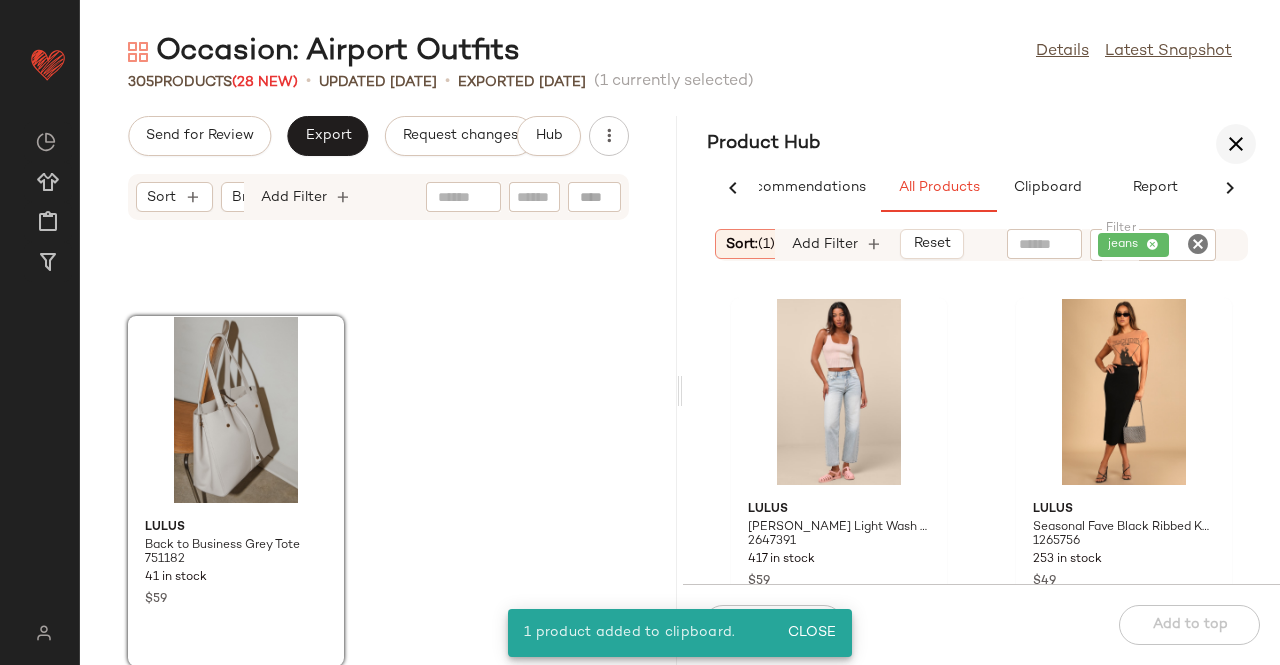 click at bounding box center (1236, 144) 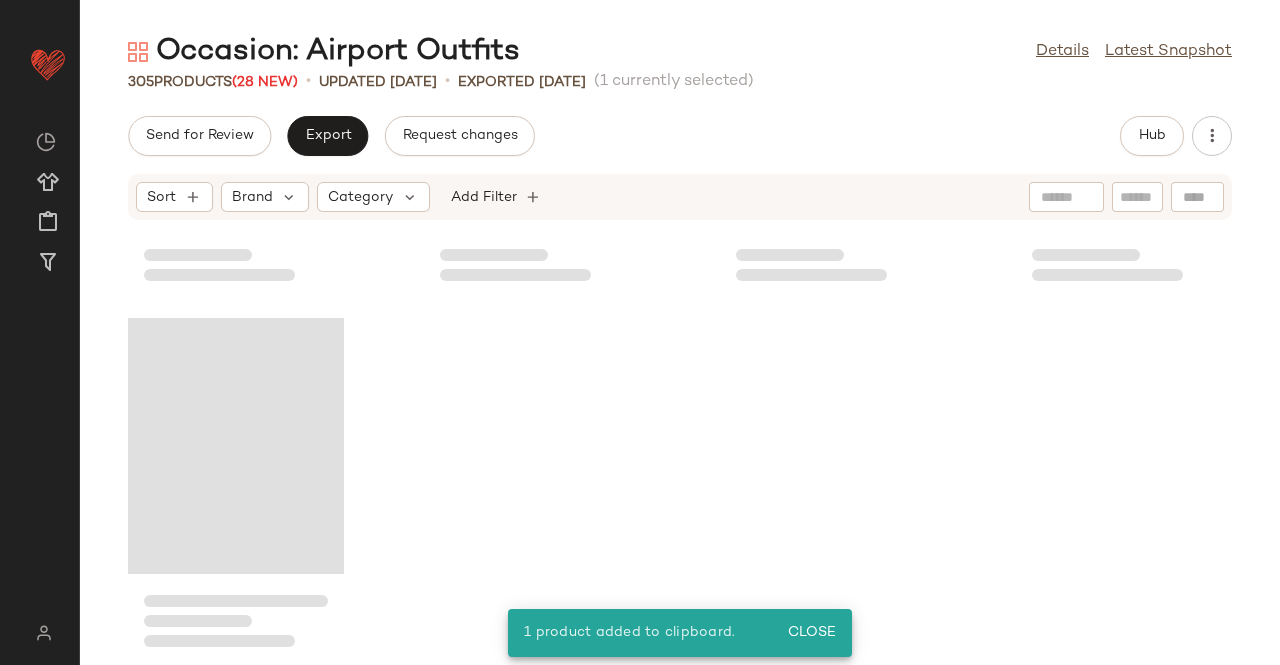 scroll, scrollTop: 27766, scrollLeft: 0, axis: vertical 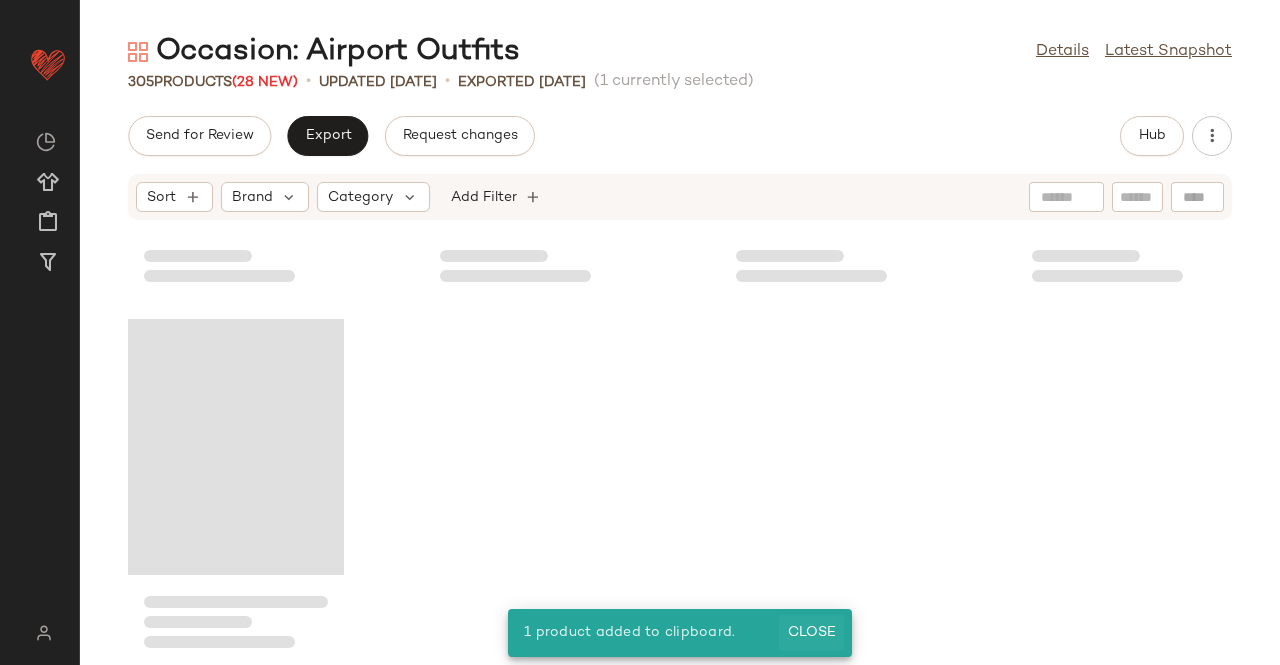 click on "Close" 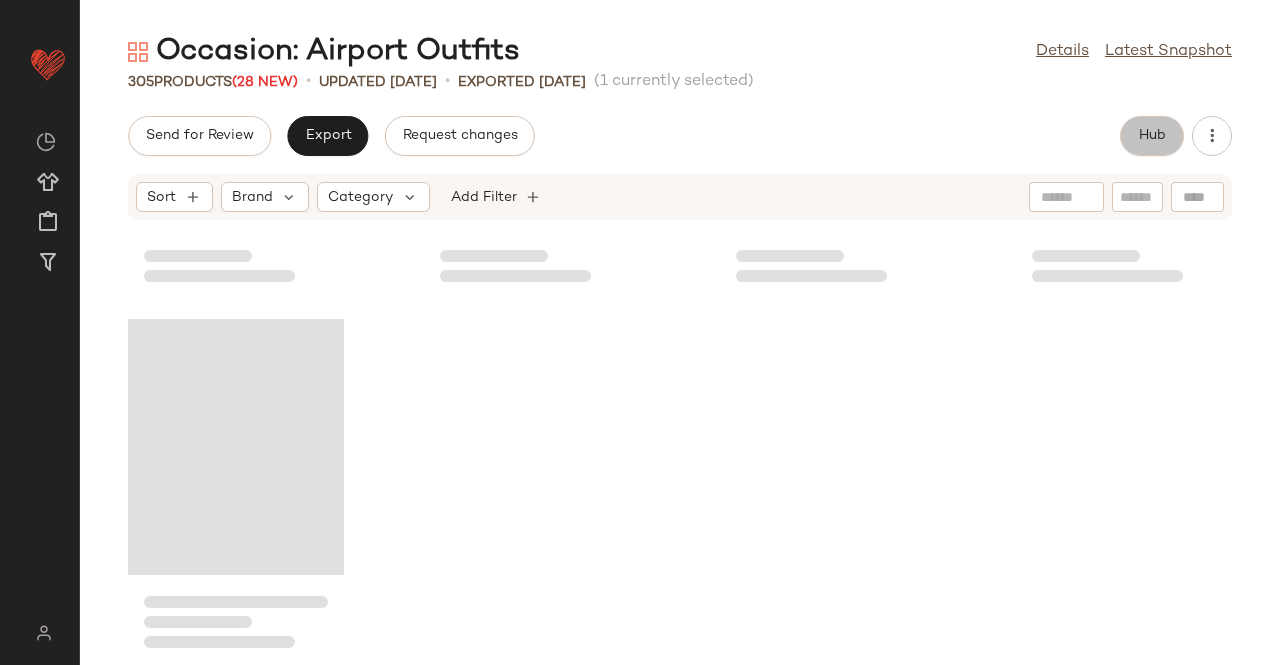 click on "Hub" 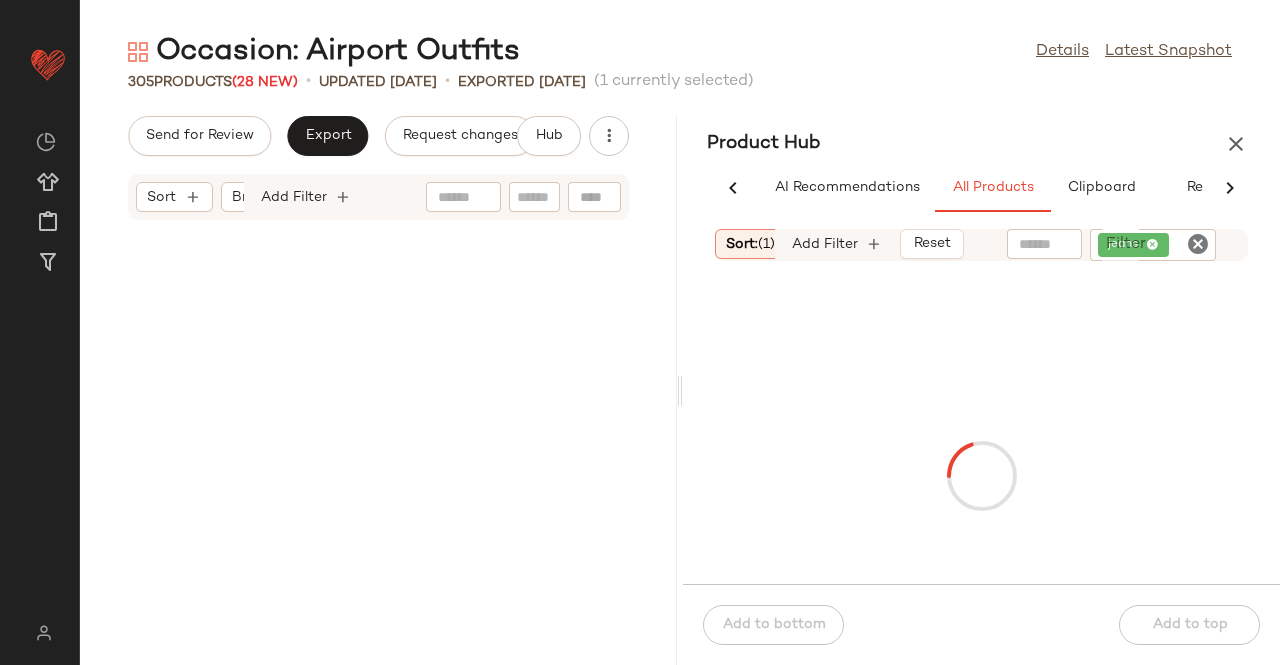 scroll, scrollTop: 28498, scrollLeft: 0, axis: vertical 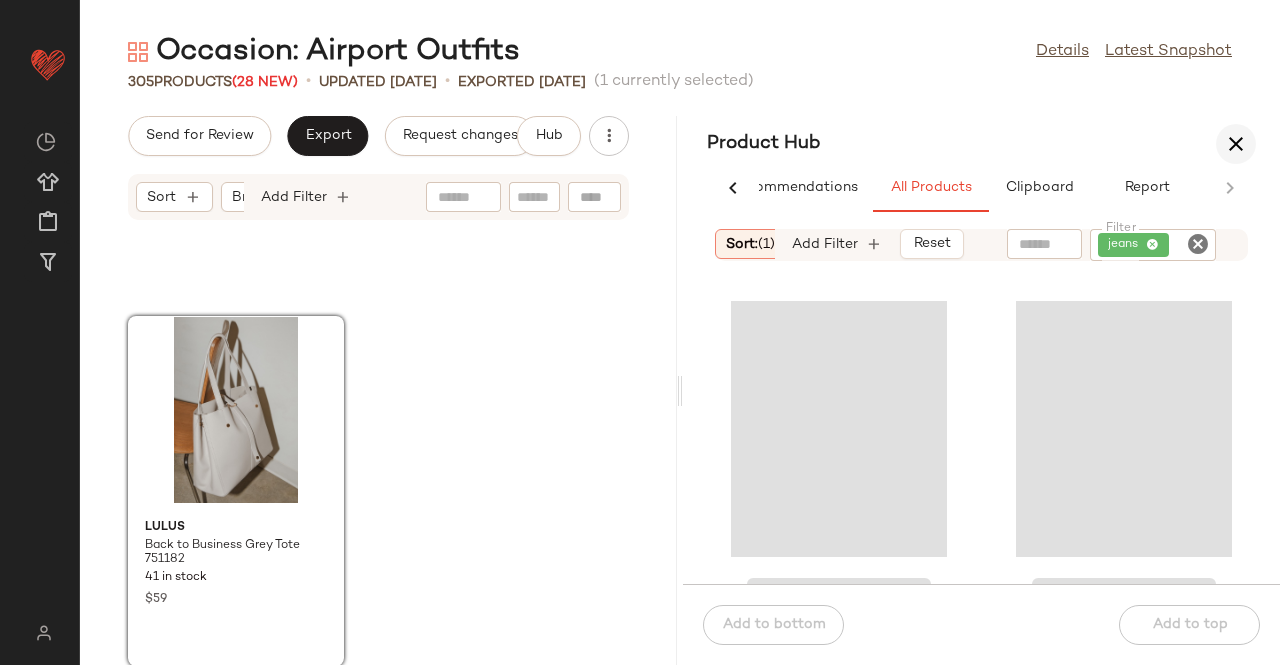 click at bounding box center (1236, 144) 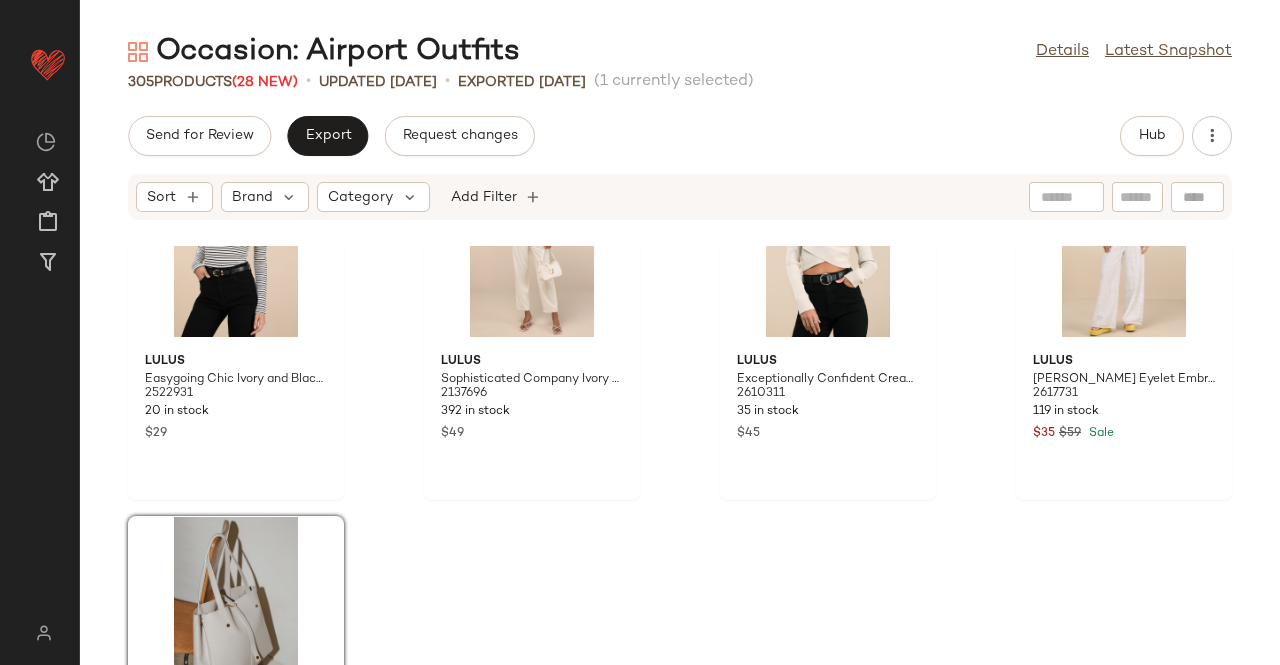 scroll, scrollTop: 27366, scrollLeft: 0, axis: vertical 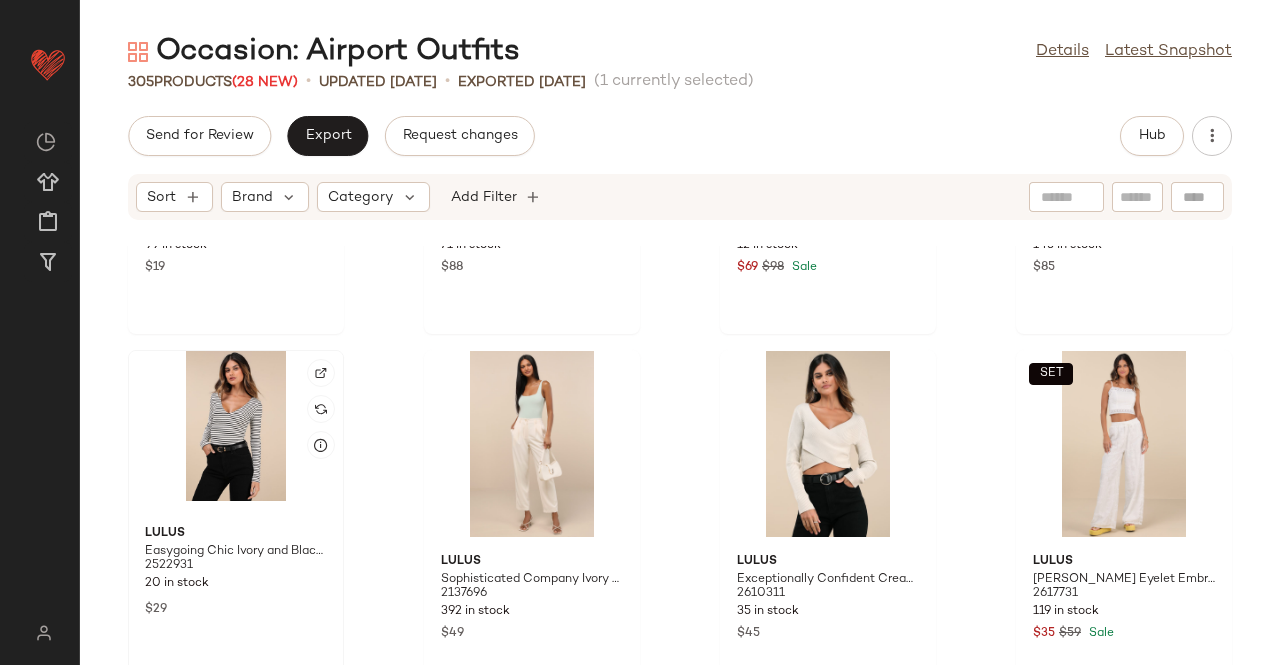click 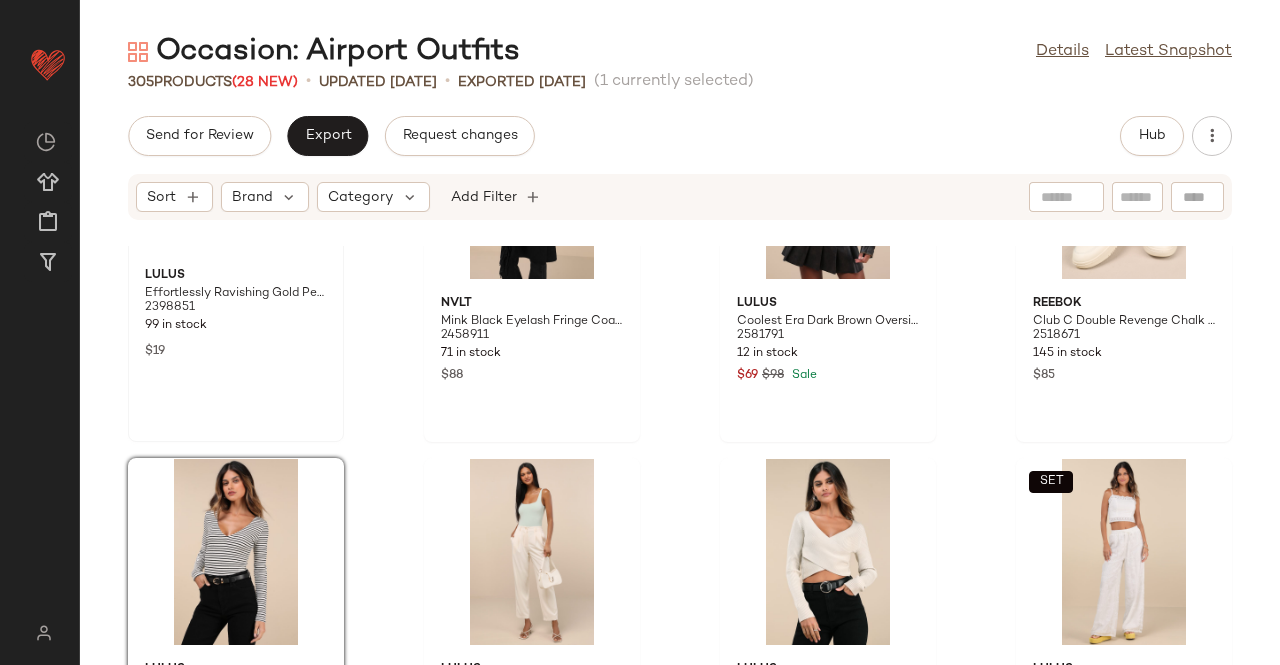 scroll, scrollTop: 26966, scrollLeft: 0, axis: vertical 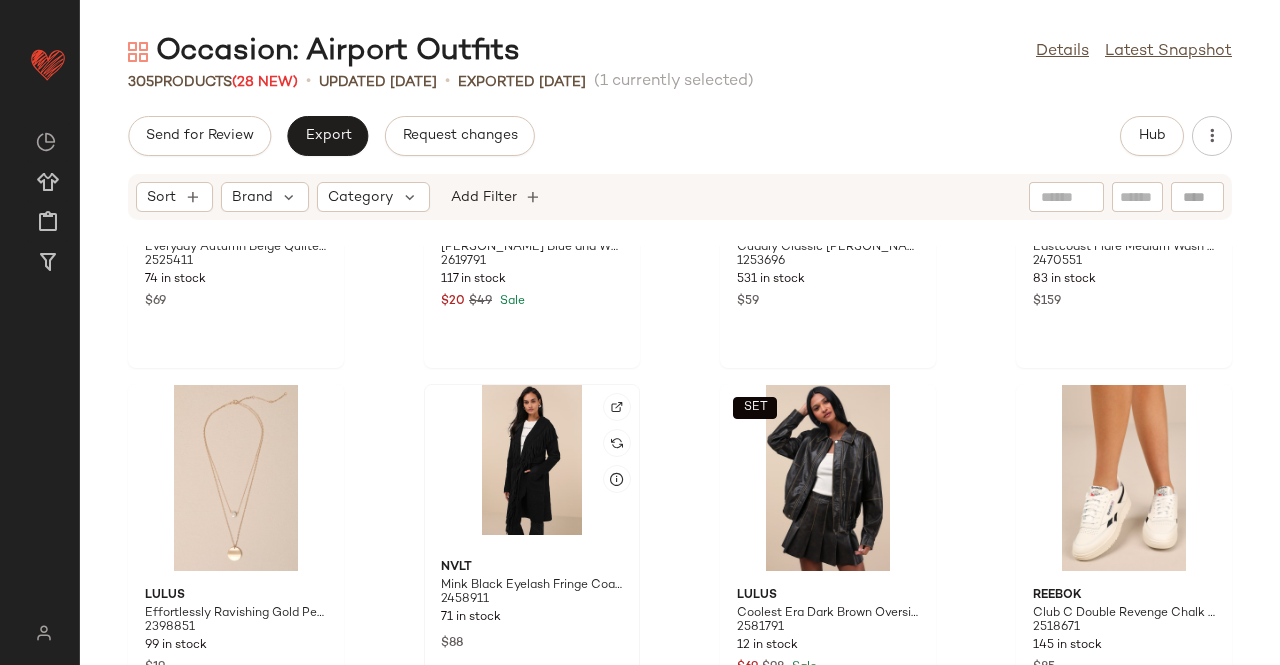 click 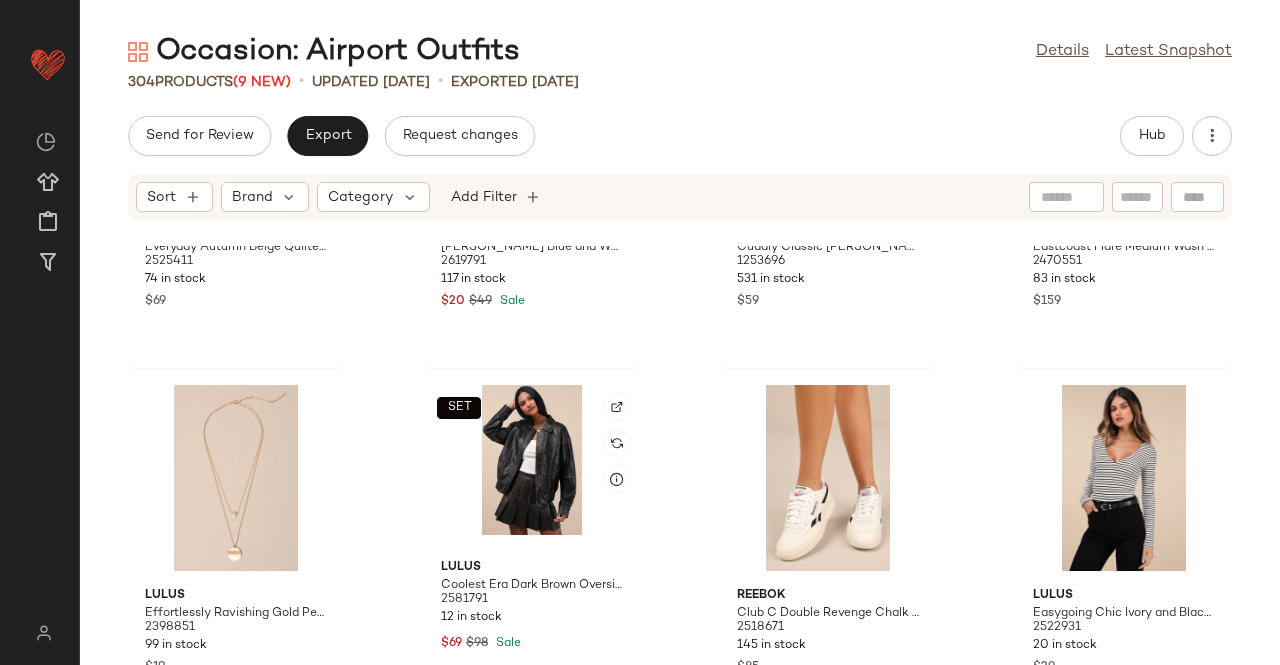 click on "SET" 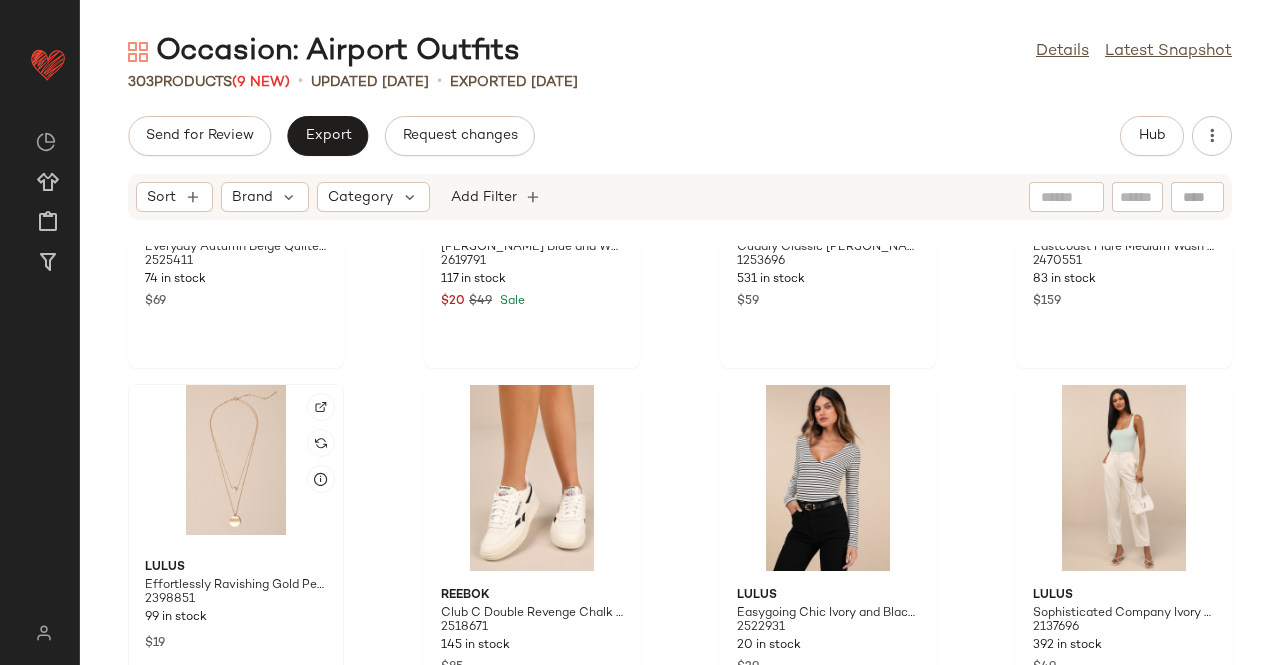 click 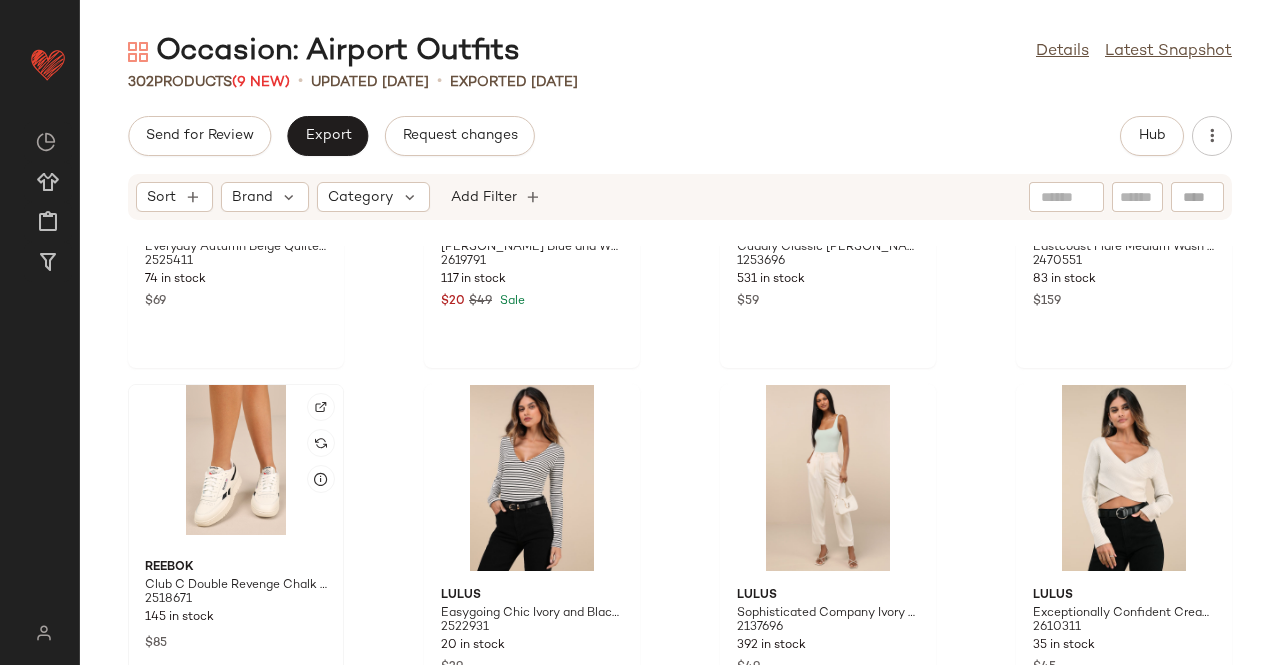 click 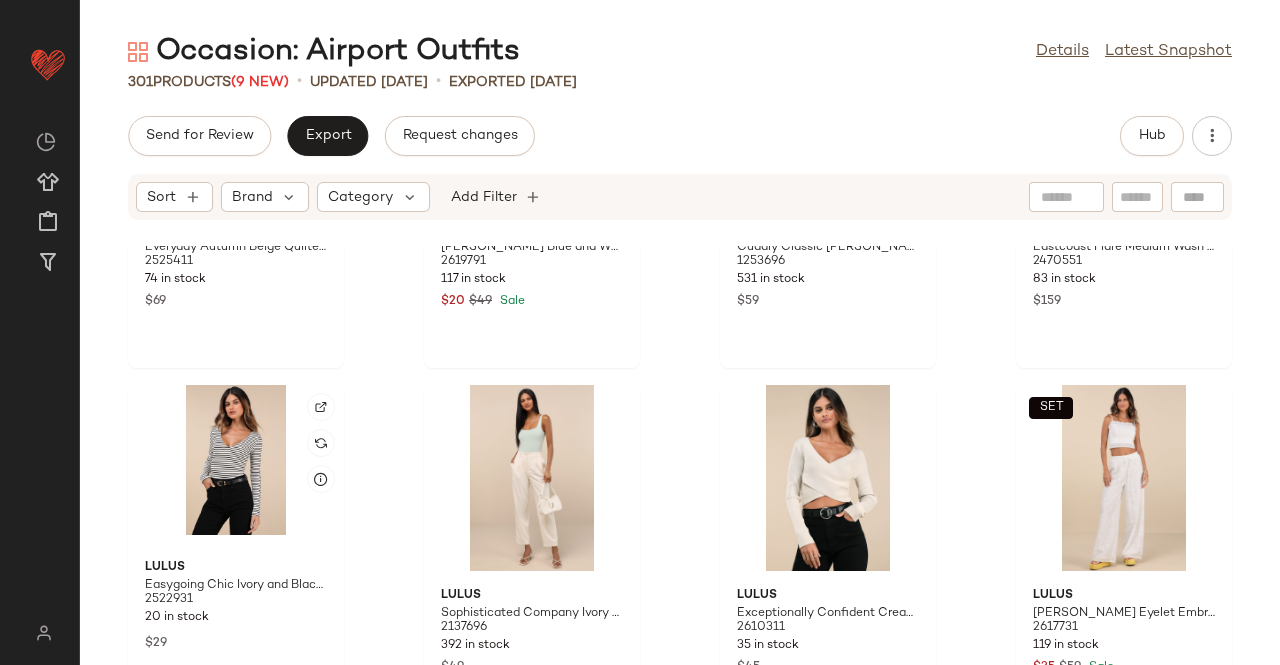click 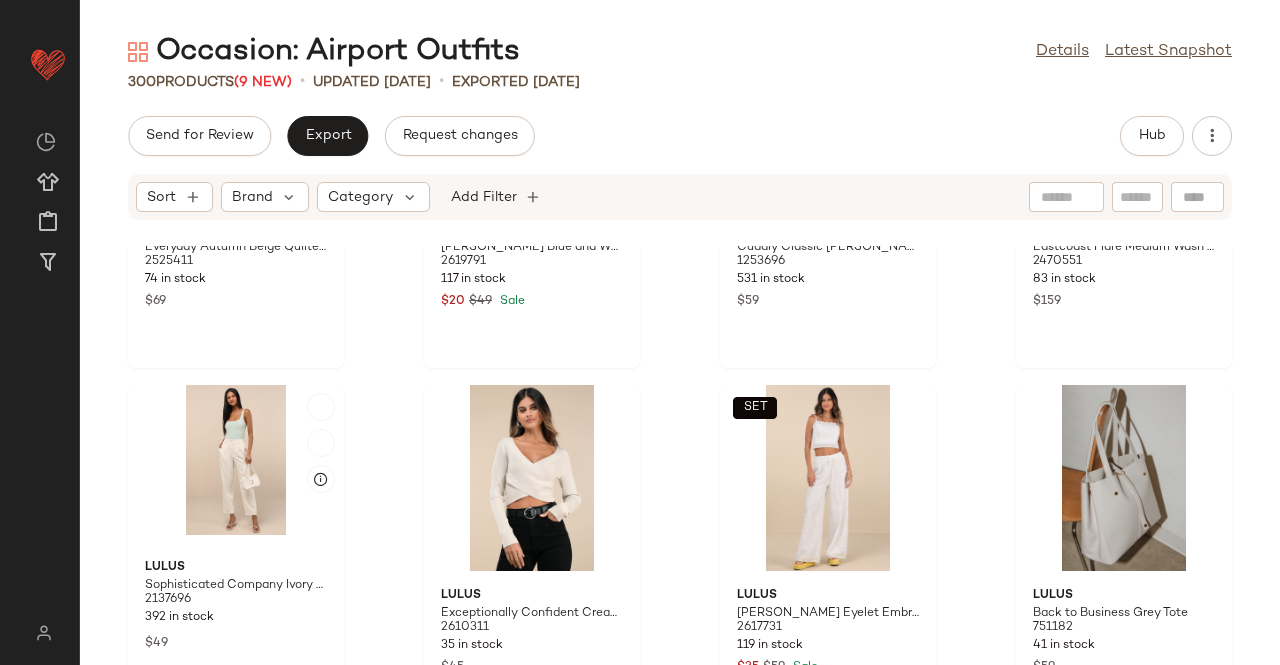 click 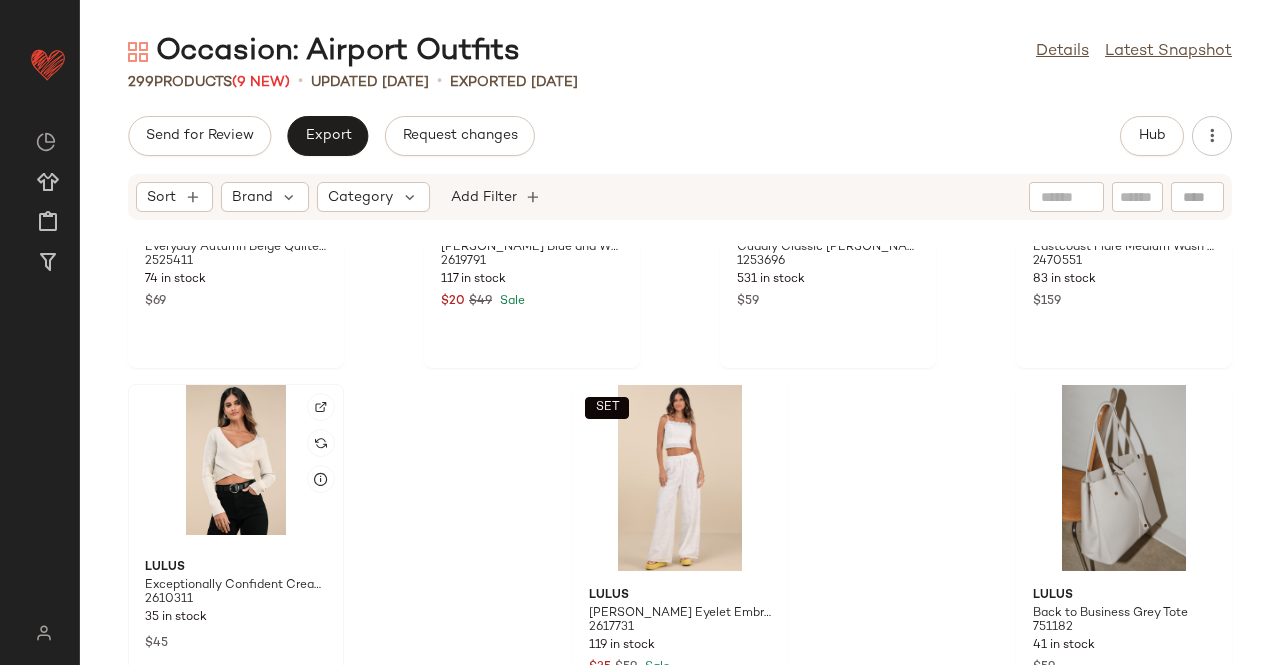 click 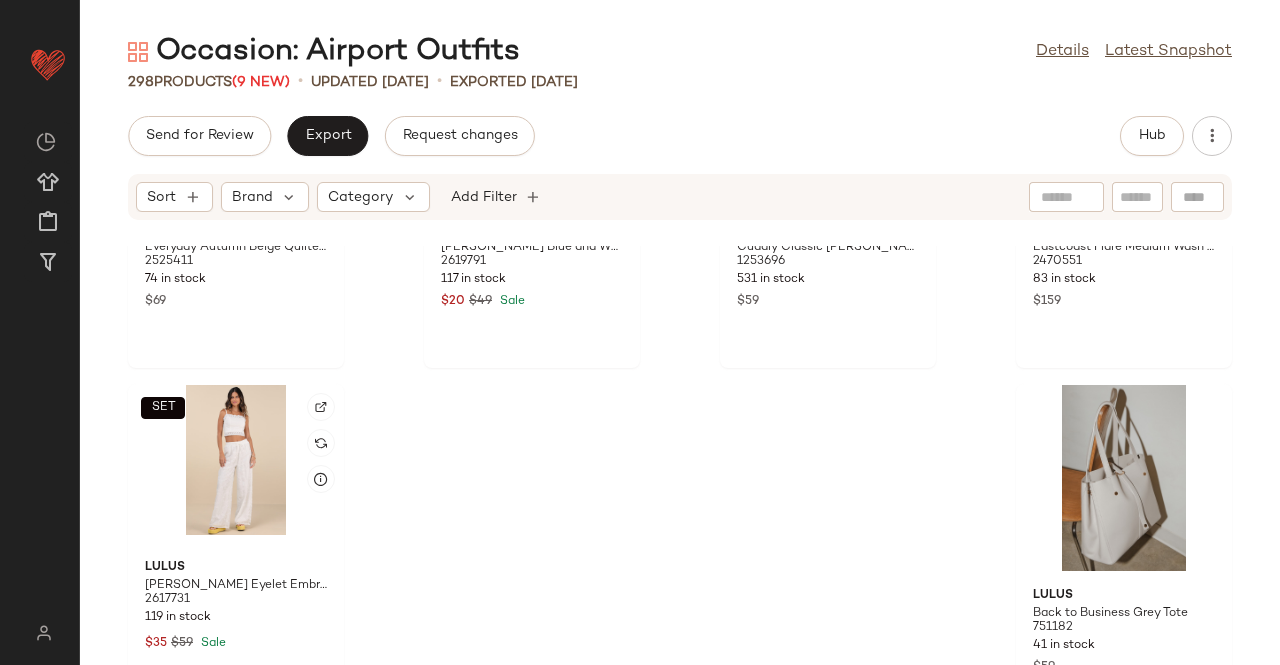 click on "SET" 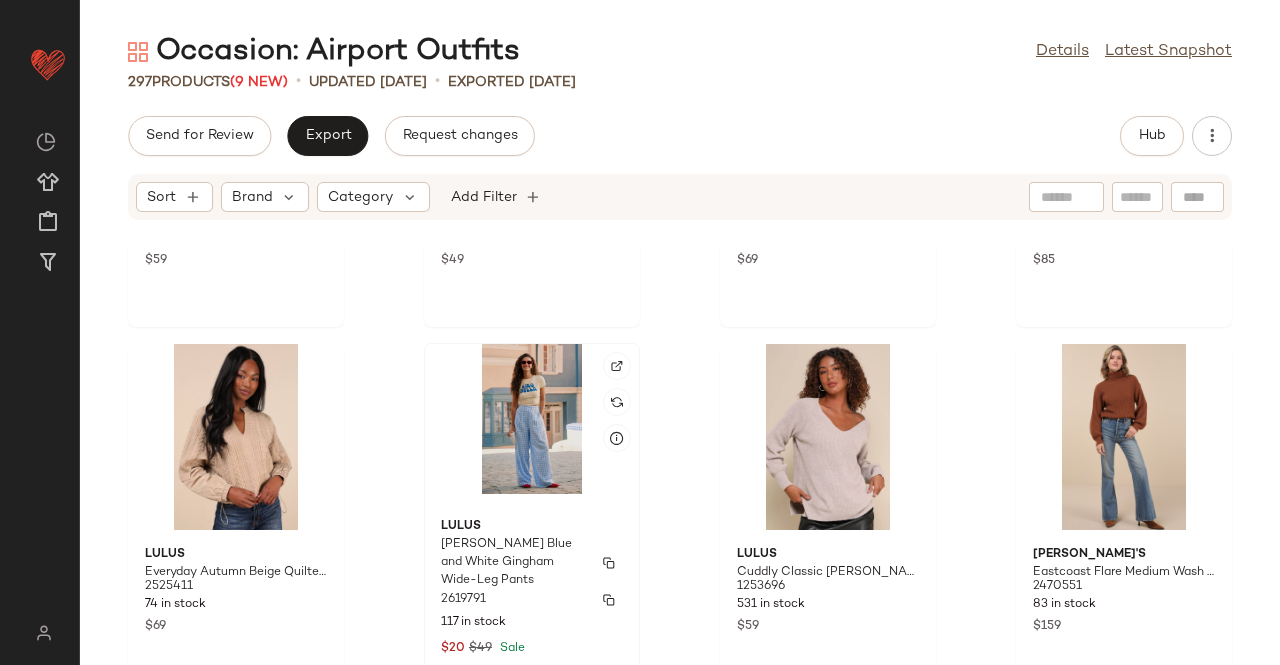 scroll, scrollTop: 26666, scrollLeft: 0, axis: vertical 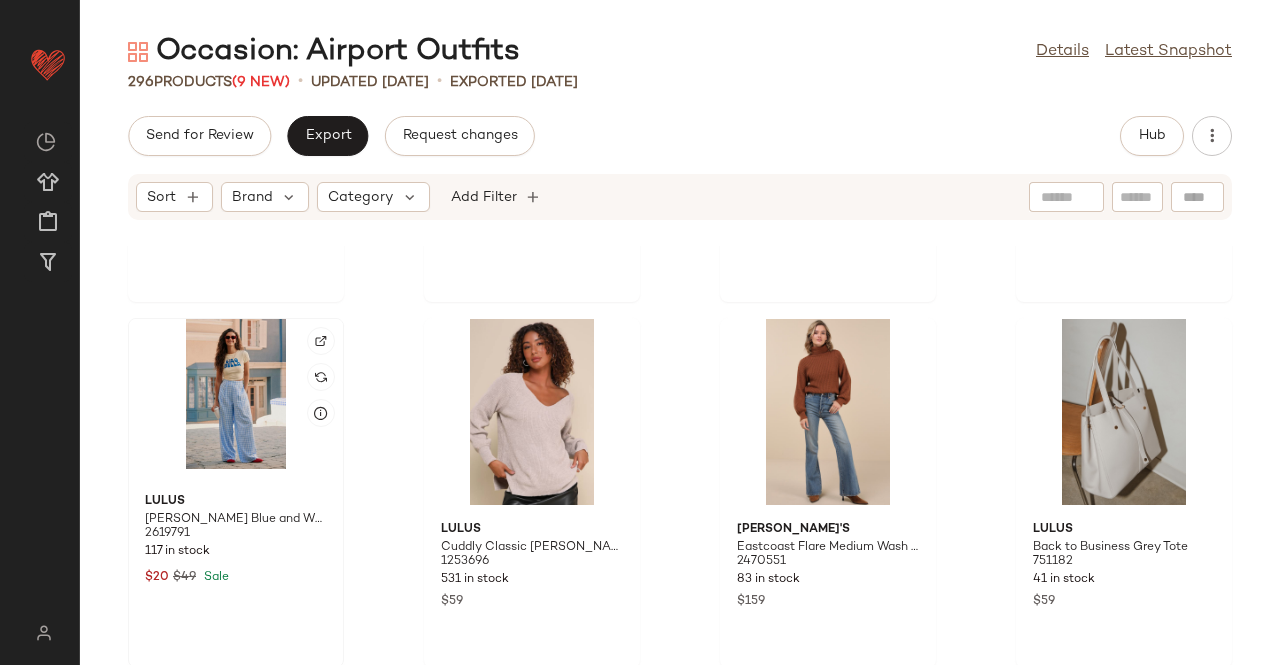 click 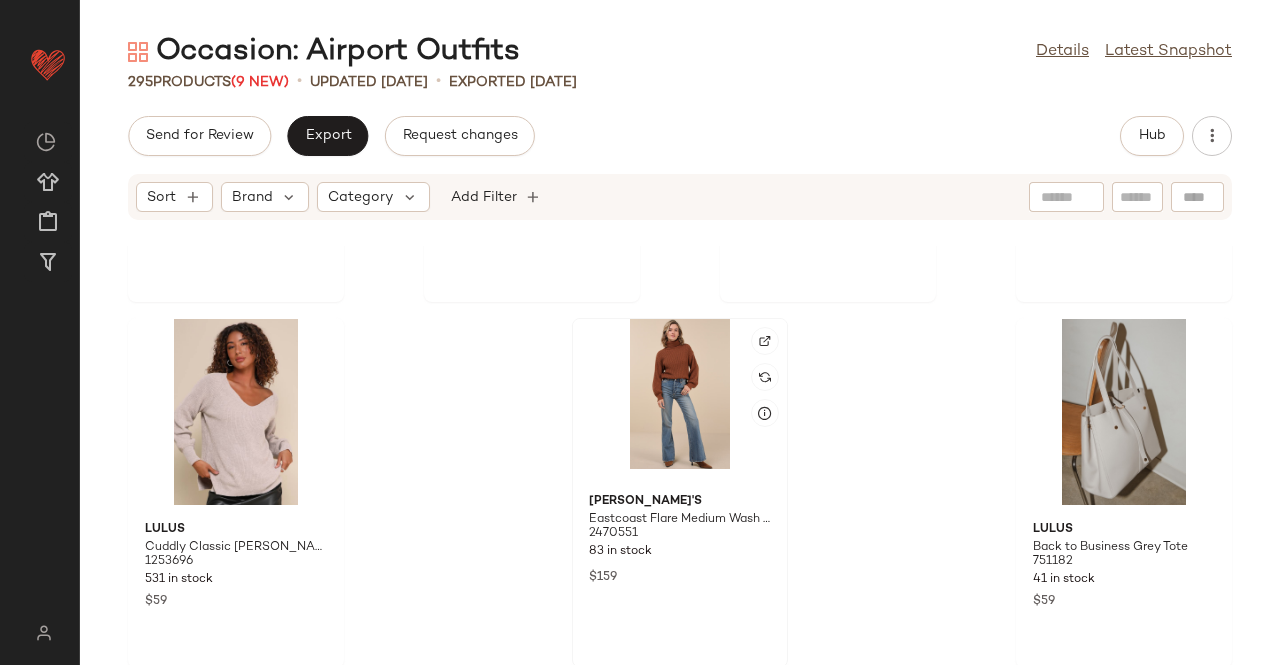 click 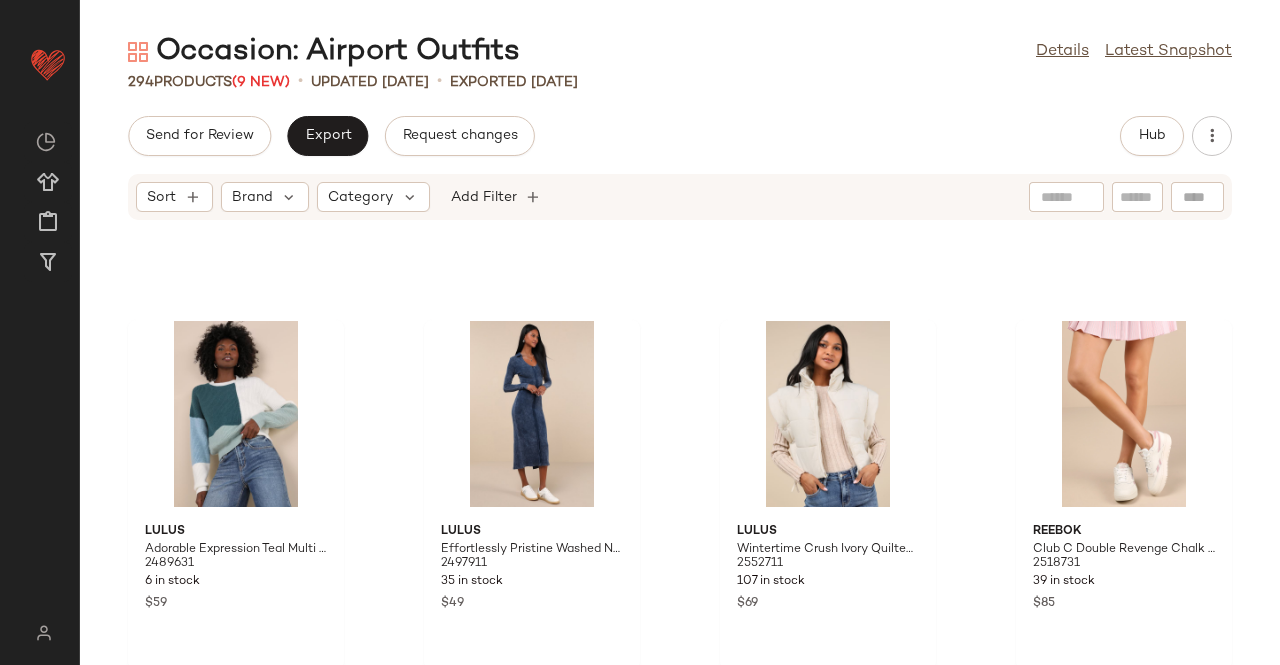 scroll, scrollTop: 26266, scrollLeft: 0, axis: vertical 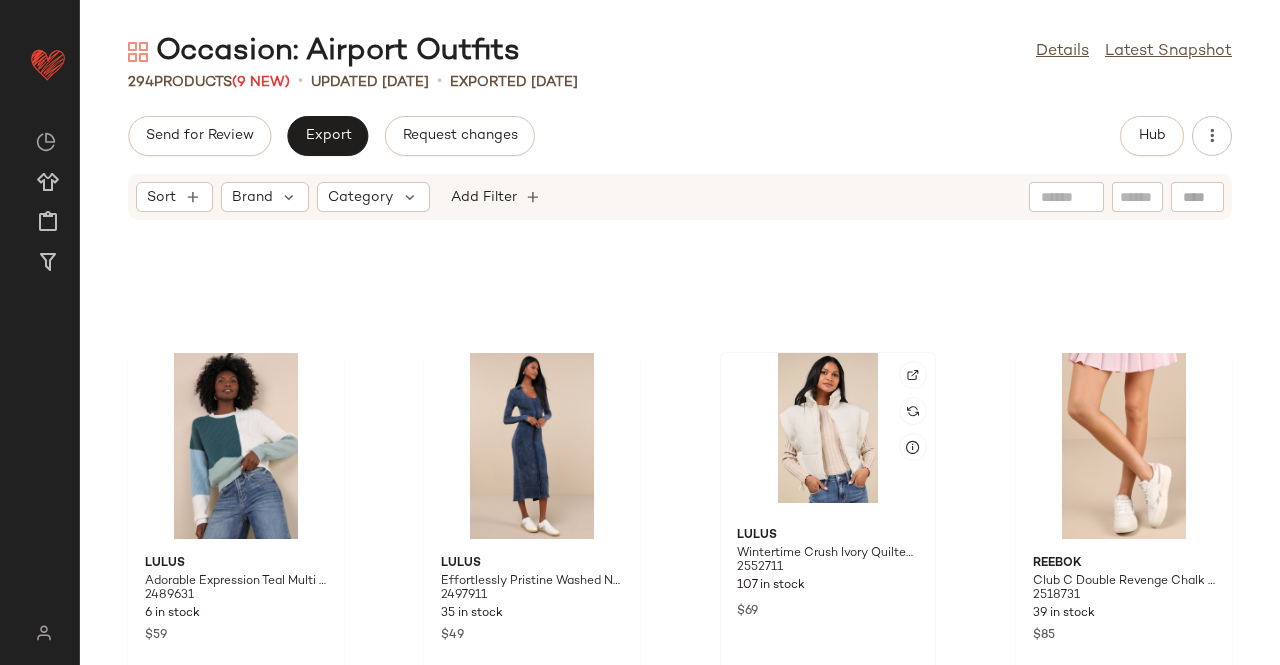 click 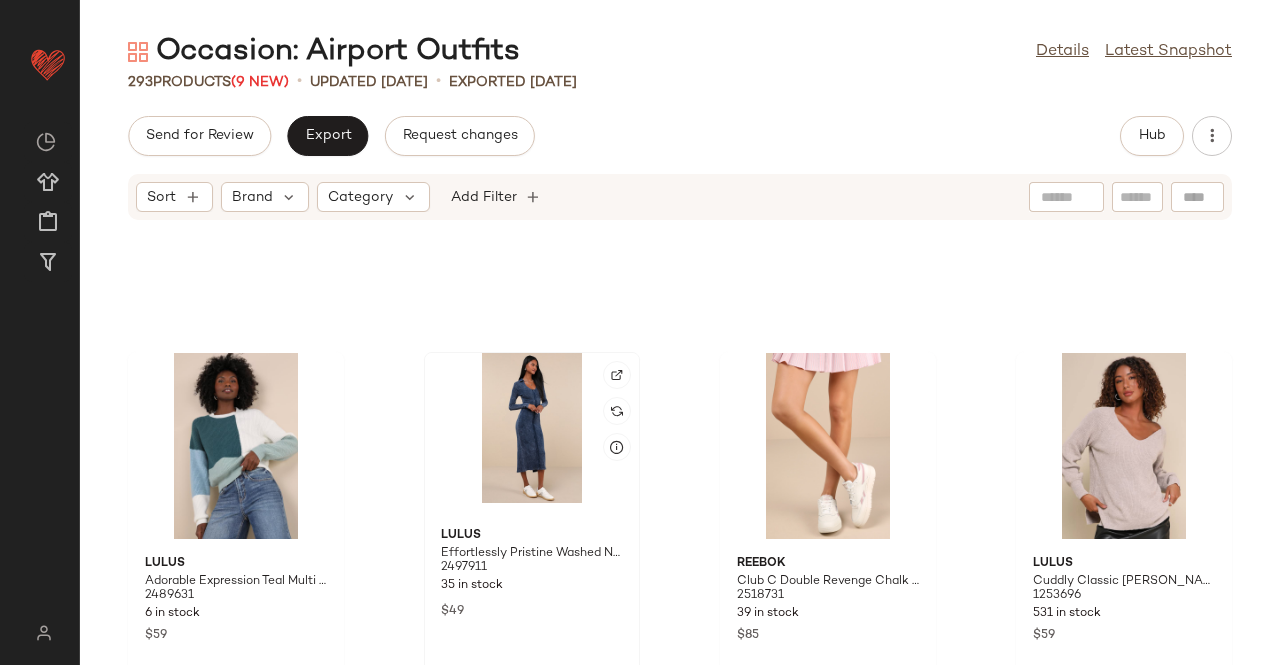 click 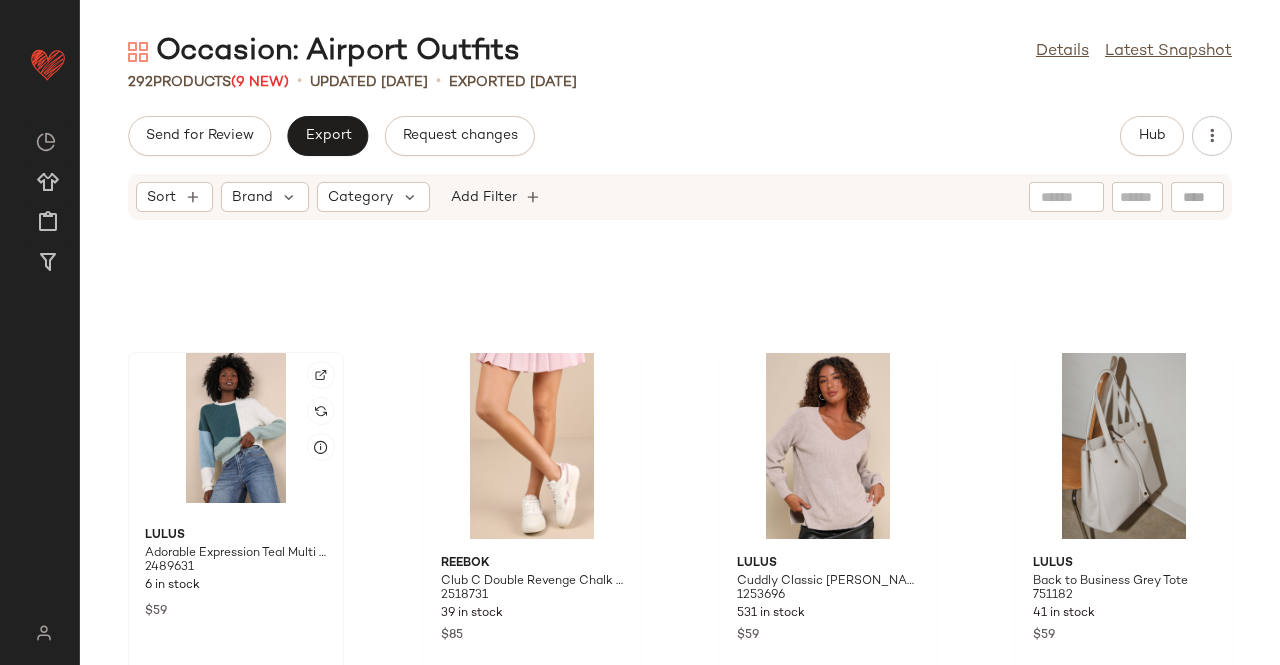 click 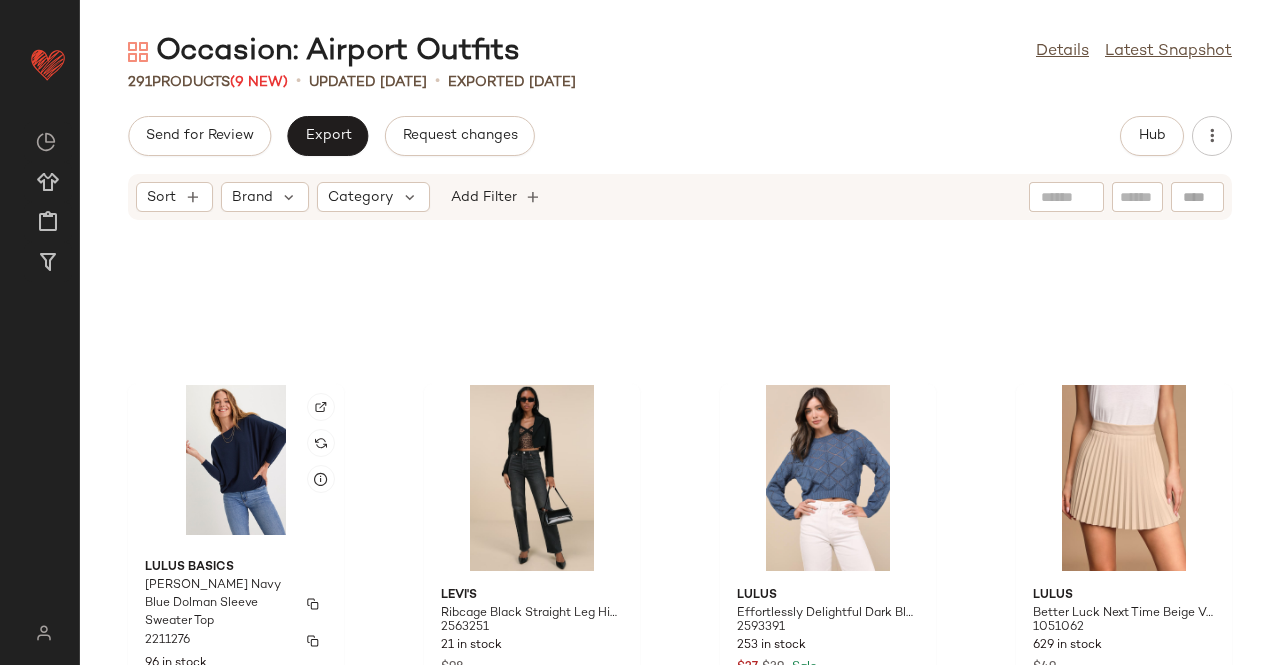 scroll, scrollTop: 25866, scrollLeft: 0, axis: vertical 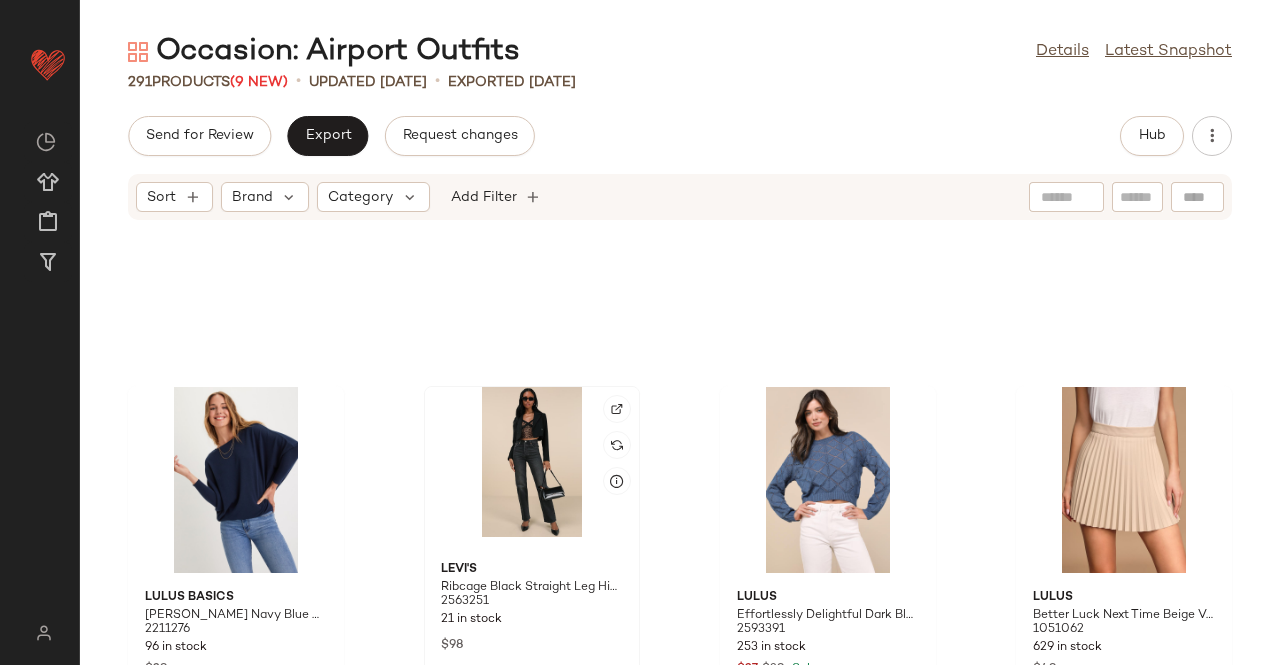 click 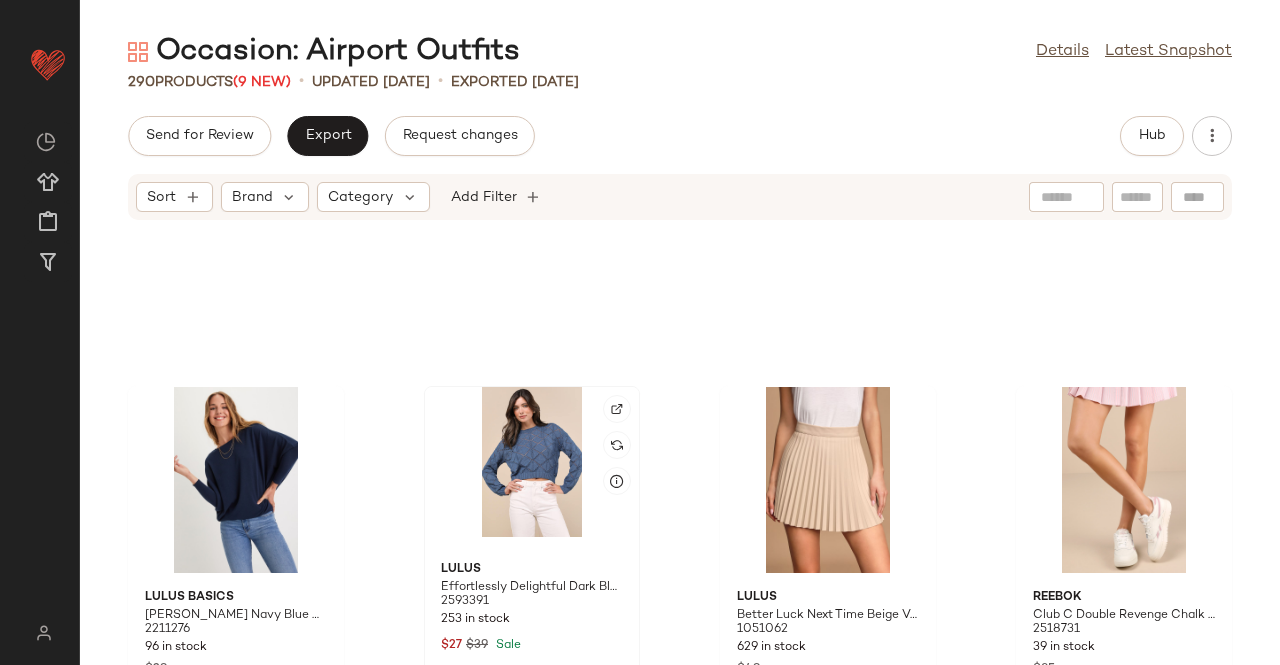 click 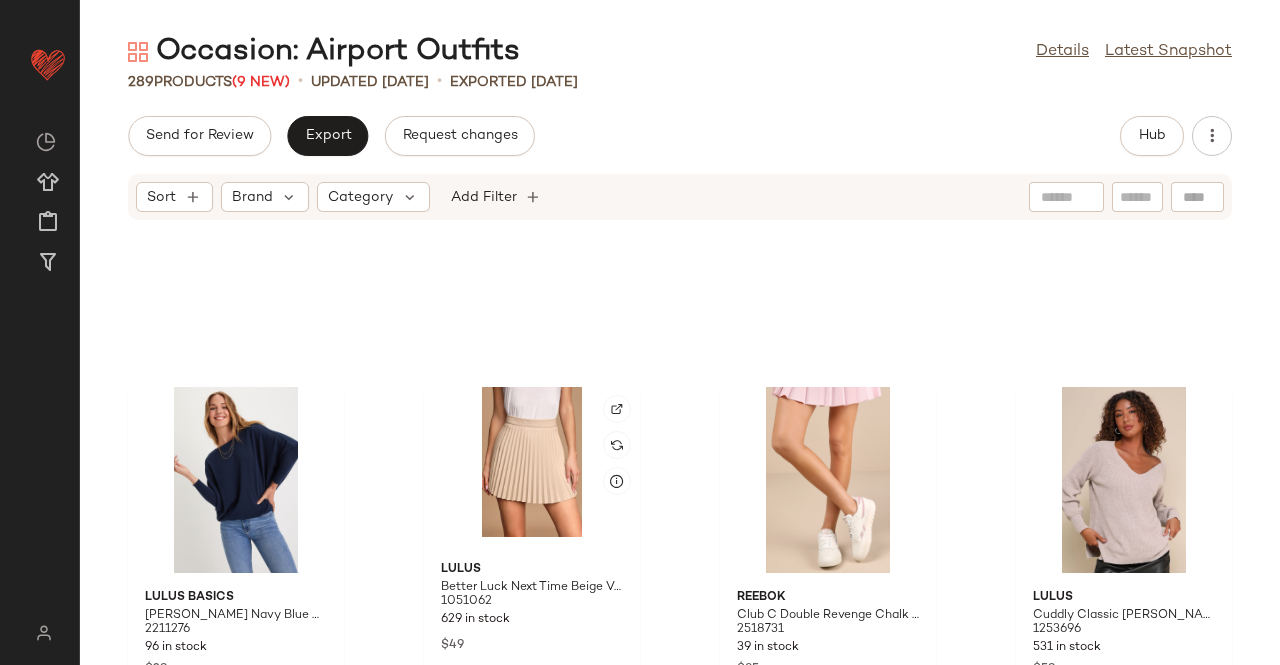 click 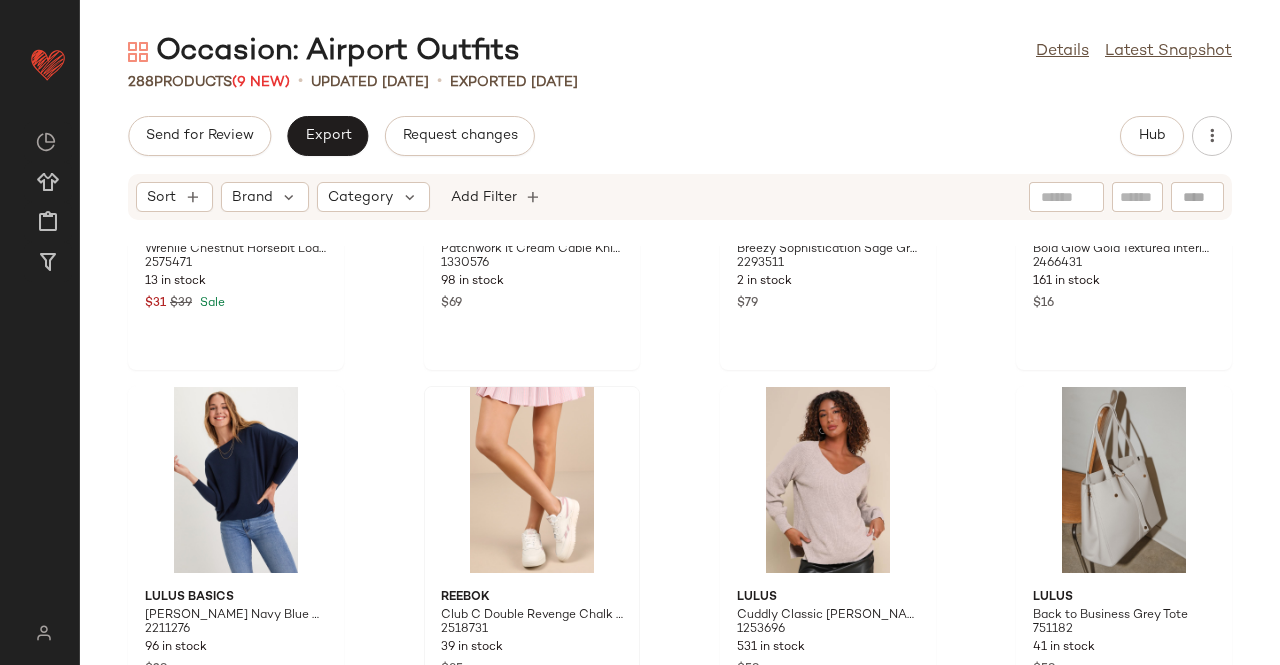 scroll, scrollTop: 25566, scrollLeft: 0, axis: vertical 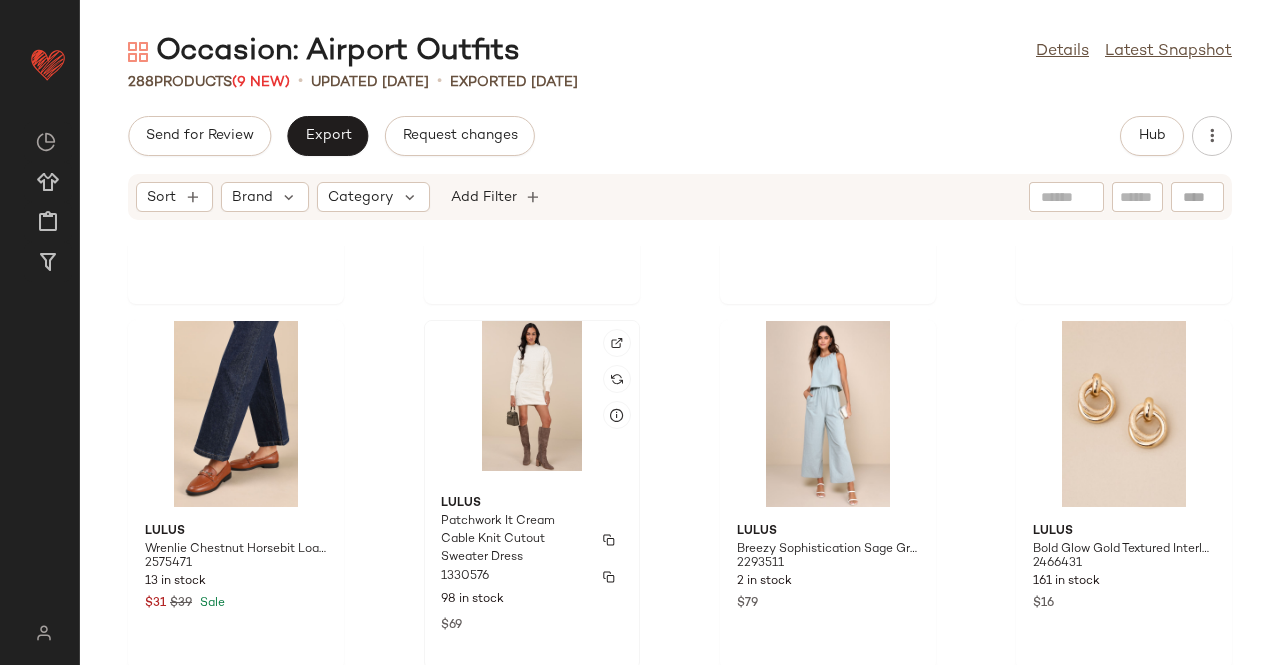 click on "Lulus Patchwork It Cream Cable Knit Cutout Sweater Dress 1330576 98 in stock $69" 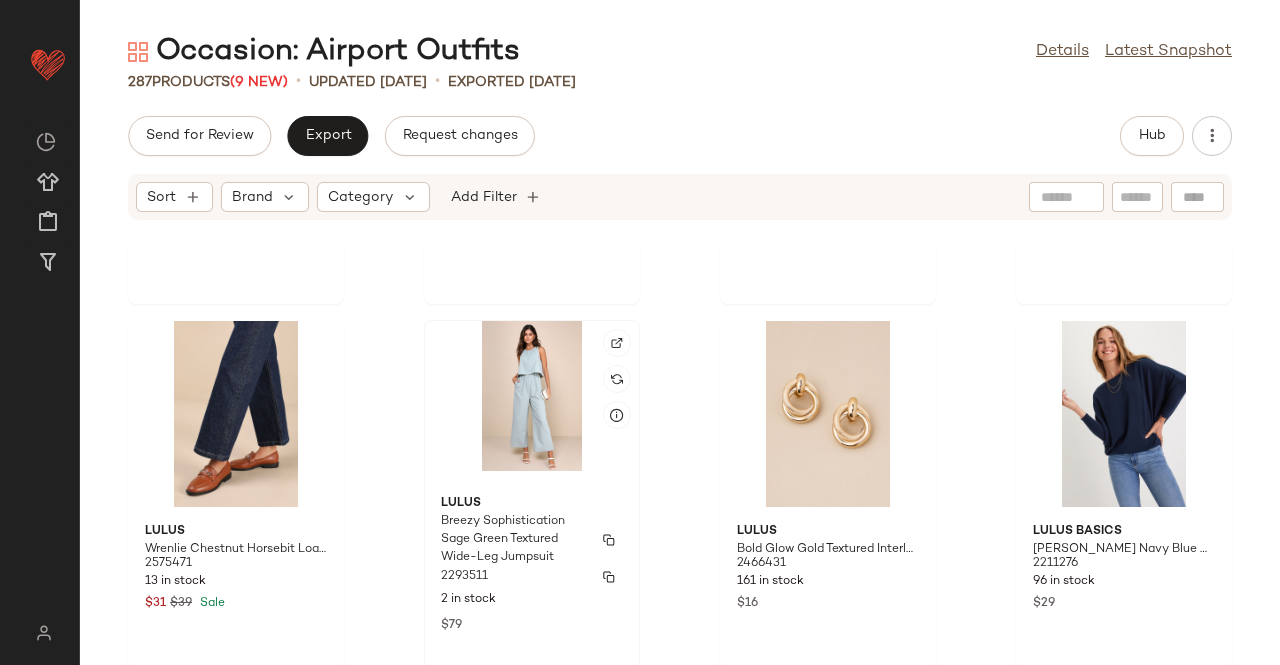 click on "Lulus Breezy Sophistication Sage Green Textured Wide-Leg Jumpsuit 2293511 2 in stock $79" 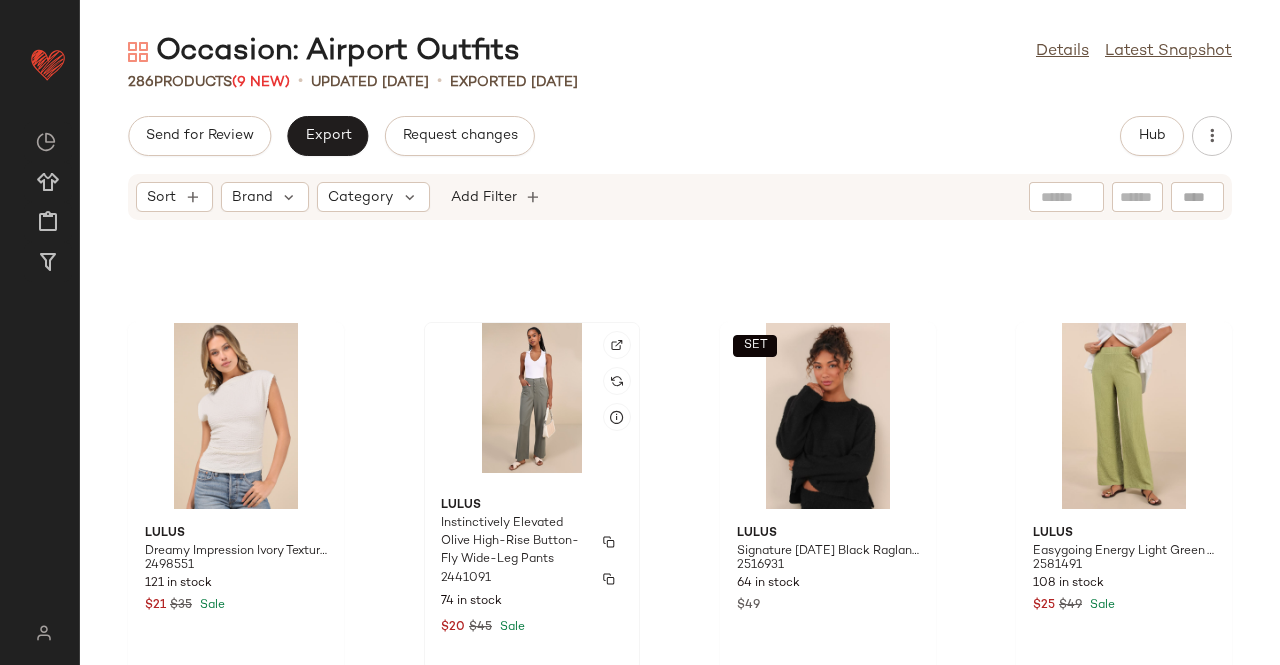 scroll, scrollTop: 25166, scrollLeft: 0, axis: vertical 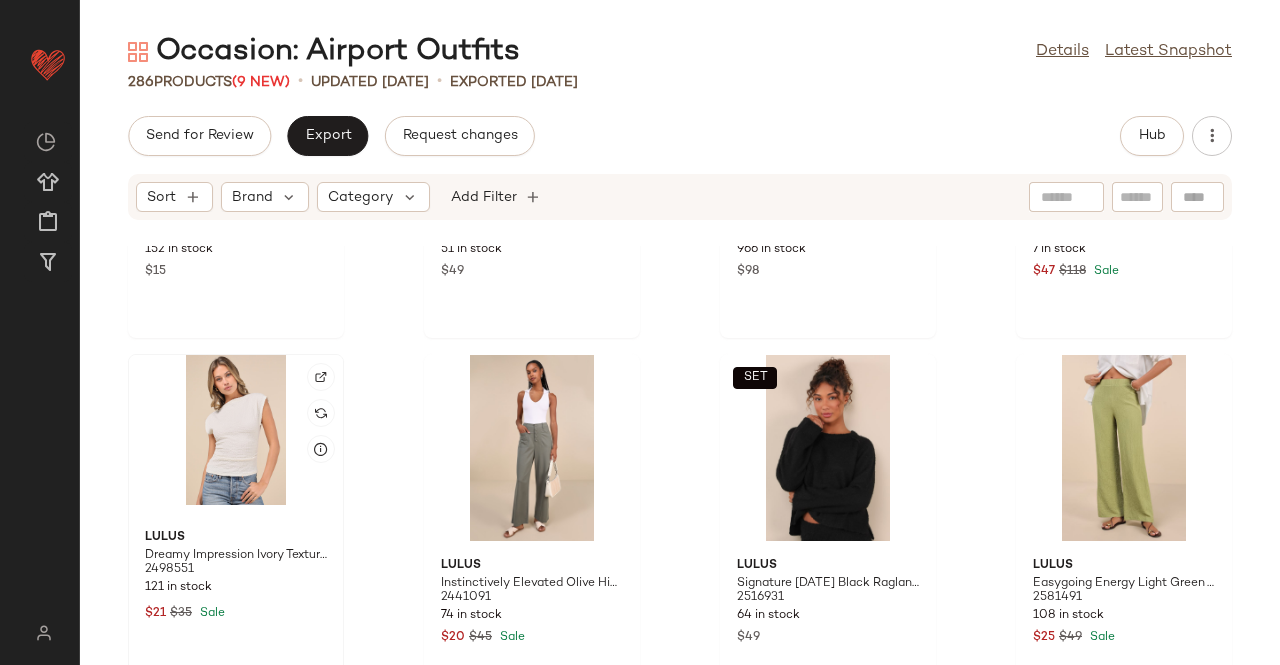 click 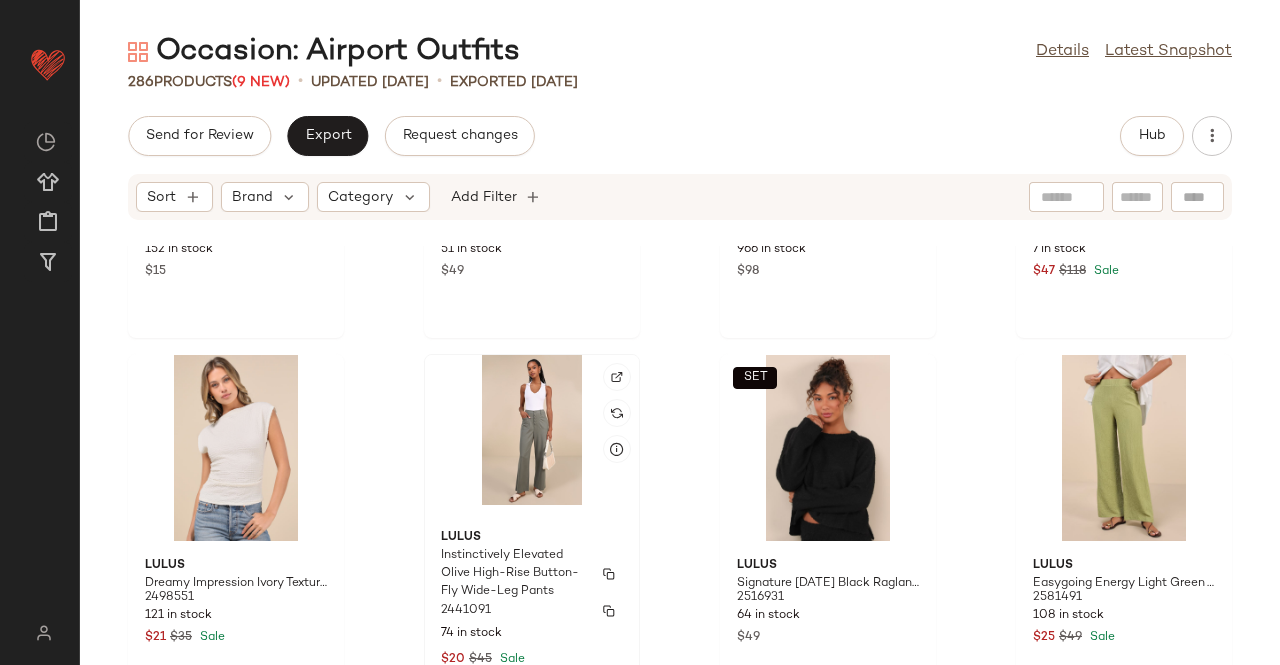click on "Lulus Instinctively Elevated Olive High-Rise Button-Fly Wide-Leg Pants 2441091 74 in stock $20 $45 Sale" 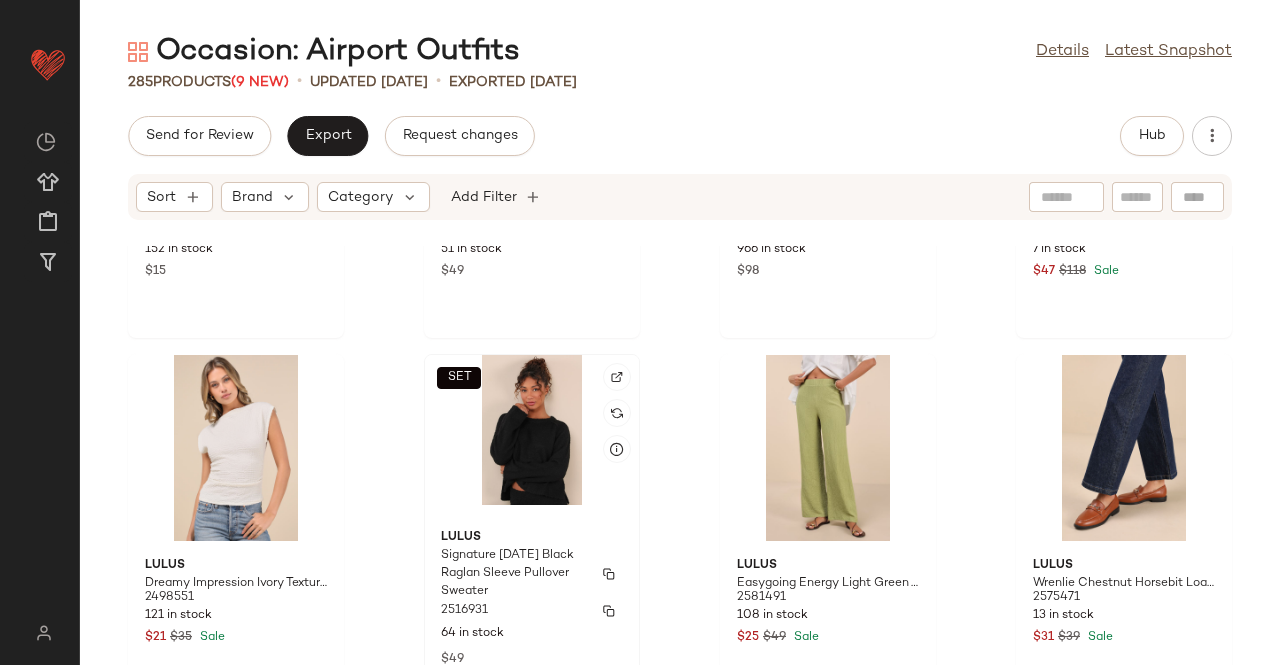 click on "Lulus Signature Sunday Black Raglan Sleeve Pullover Sweater 2516931 64 in stock $49" 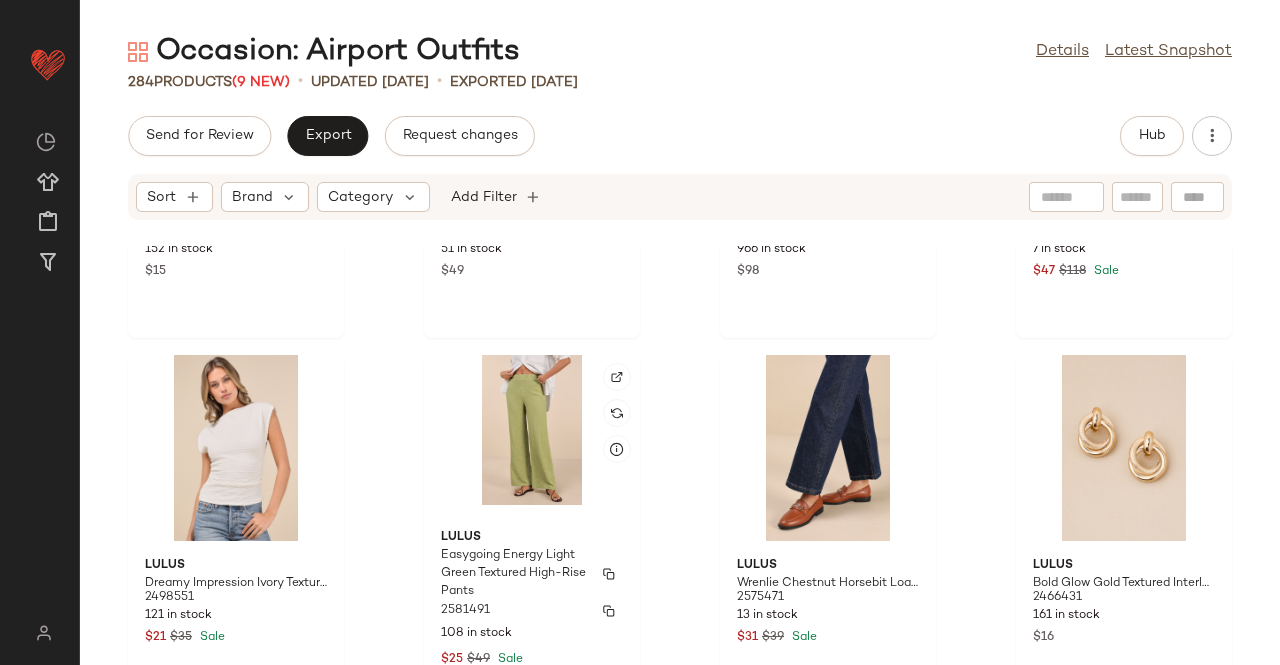 click on "Lulus Easygoing Energy Light Green Textured High-Rise Pants 2581491 108 in stock $25 $49 Sale" 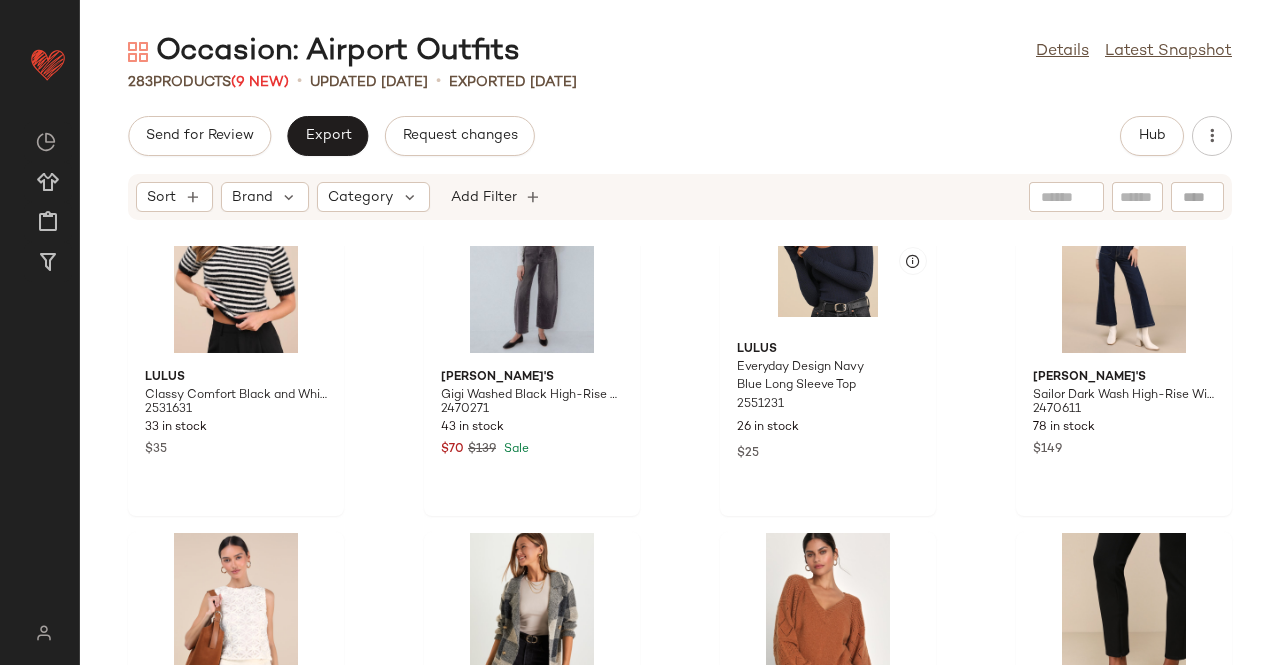 scroll, scrollTop: 16470, scrollLeft: 0, axis: vertical 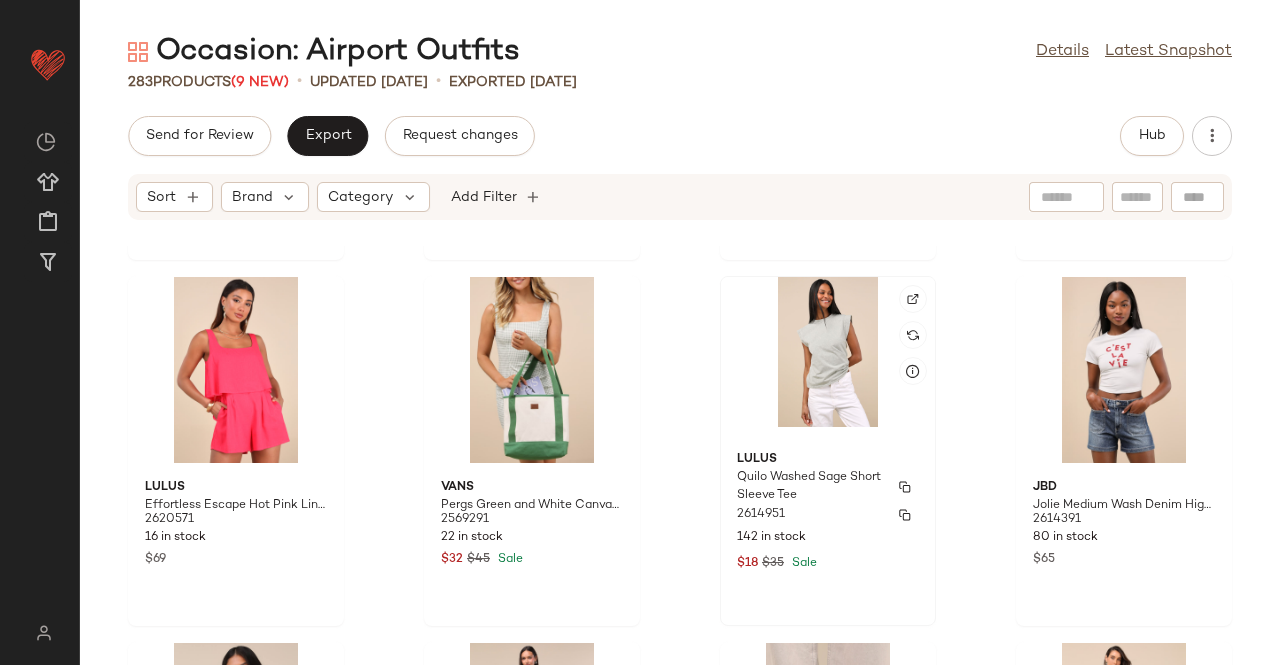 drag, startPoint x: 850, startPoint y: 429, endPoint x: 884, endPoint y: 532, distance: 108.46658 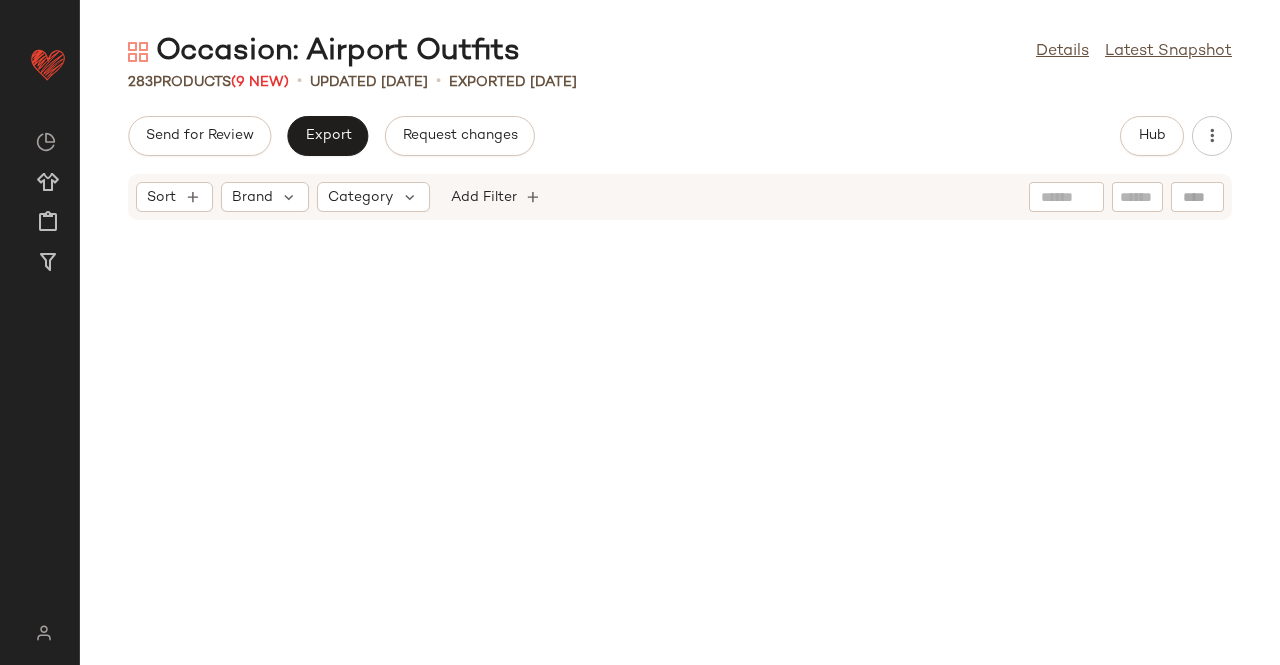 scroll, scrollTop: 25570, scrollLeft: 0, axis: vertical 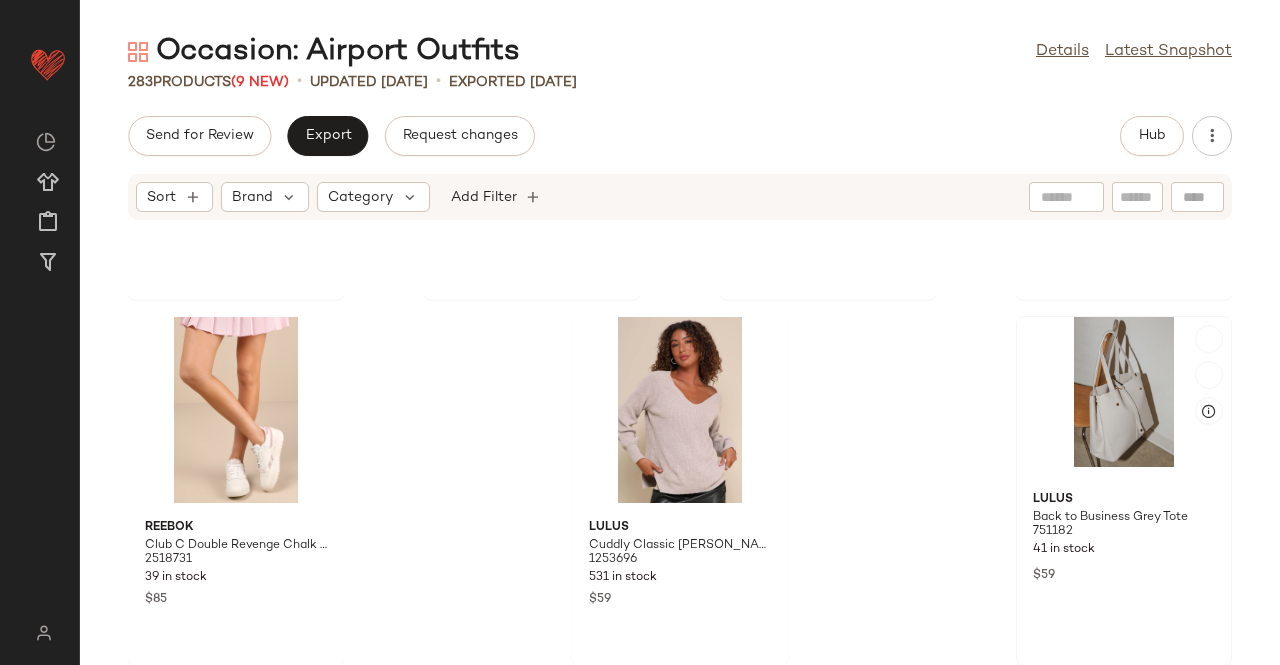 click on "Lulus Back to Business Grey Tote 751182 41 in stock $59" 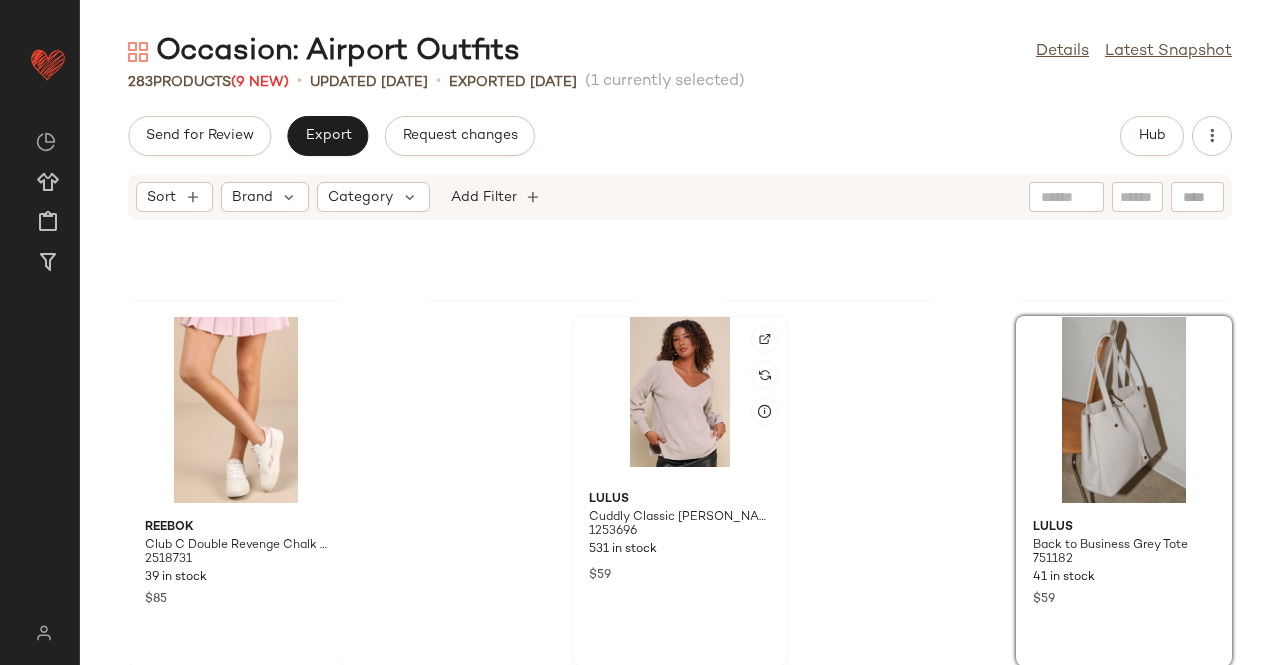 click 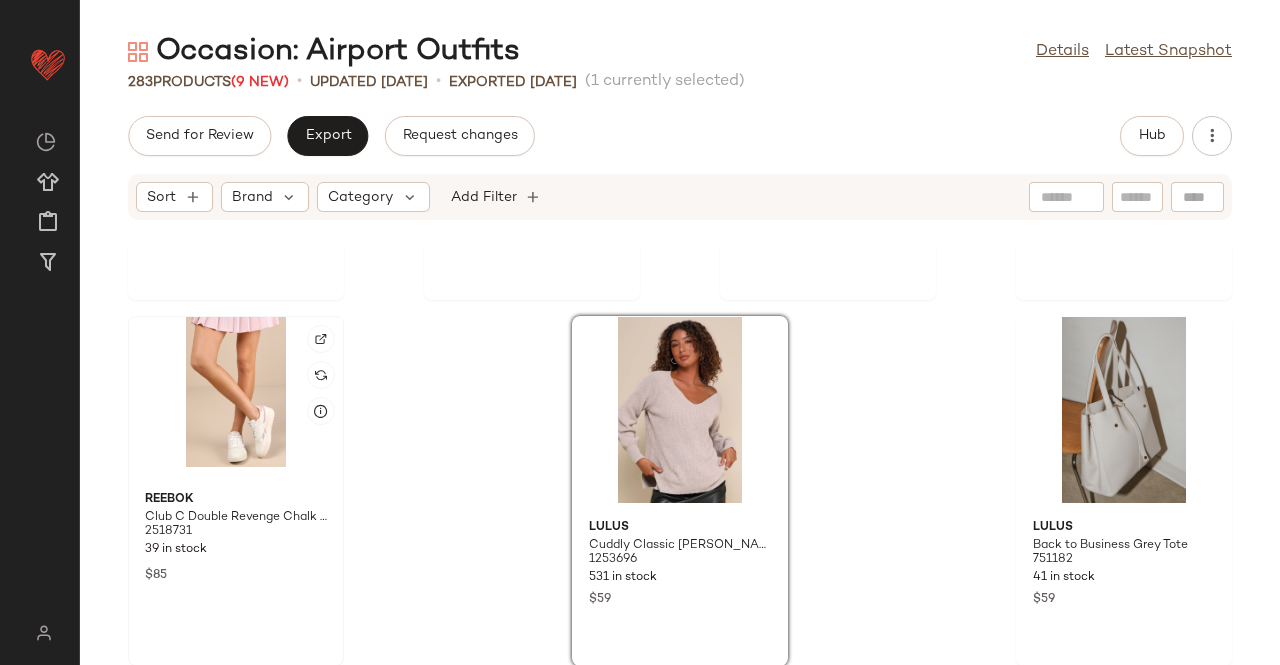 click 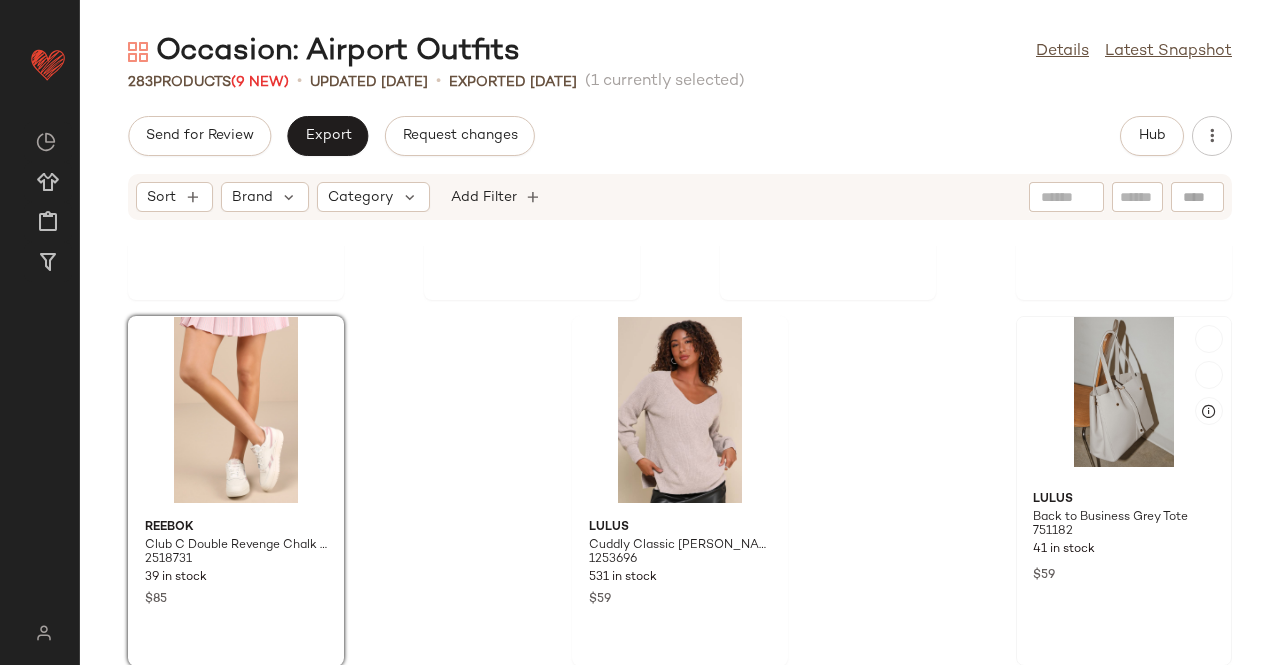 click 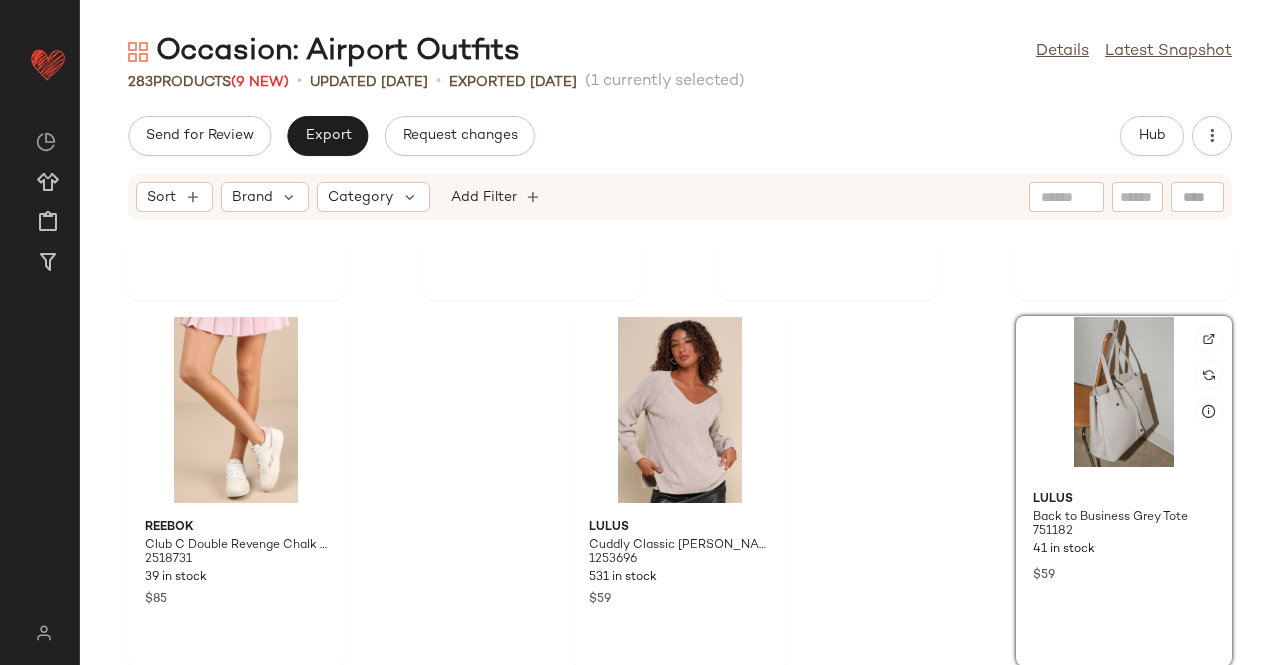 click 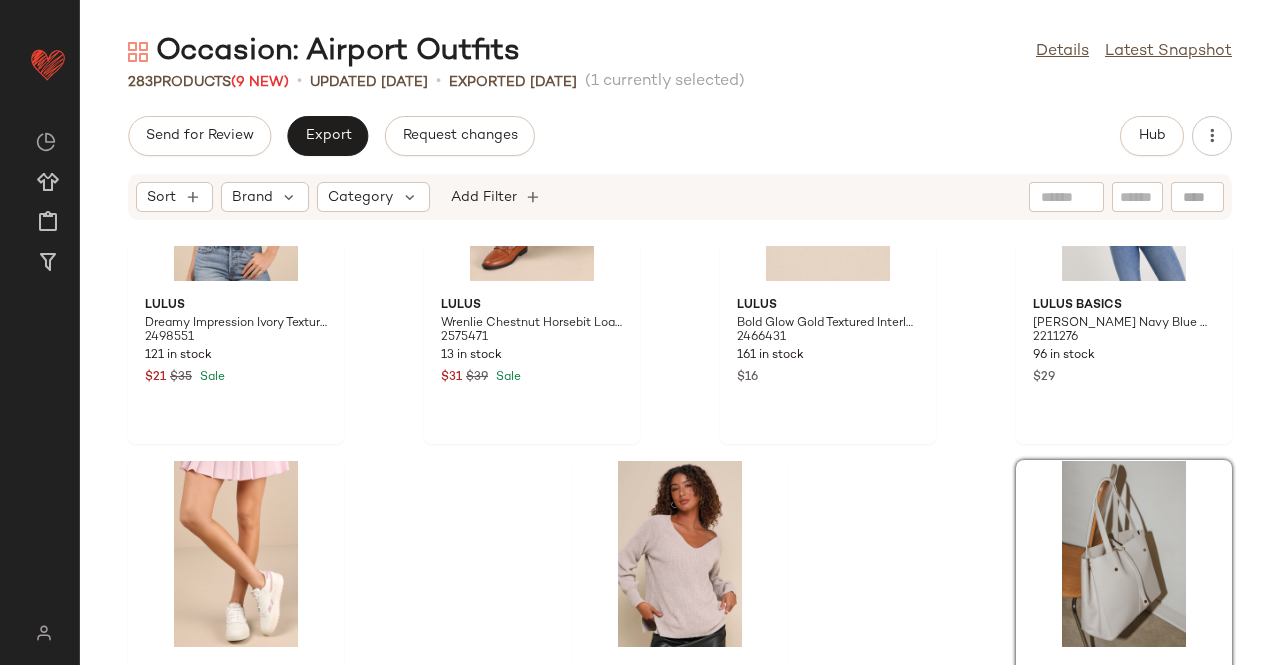 scroll, scrollTop: 25570, scrollLeft: 0, axis: vertical 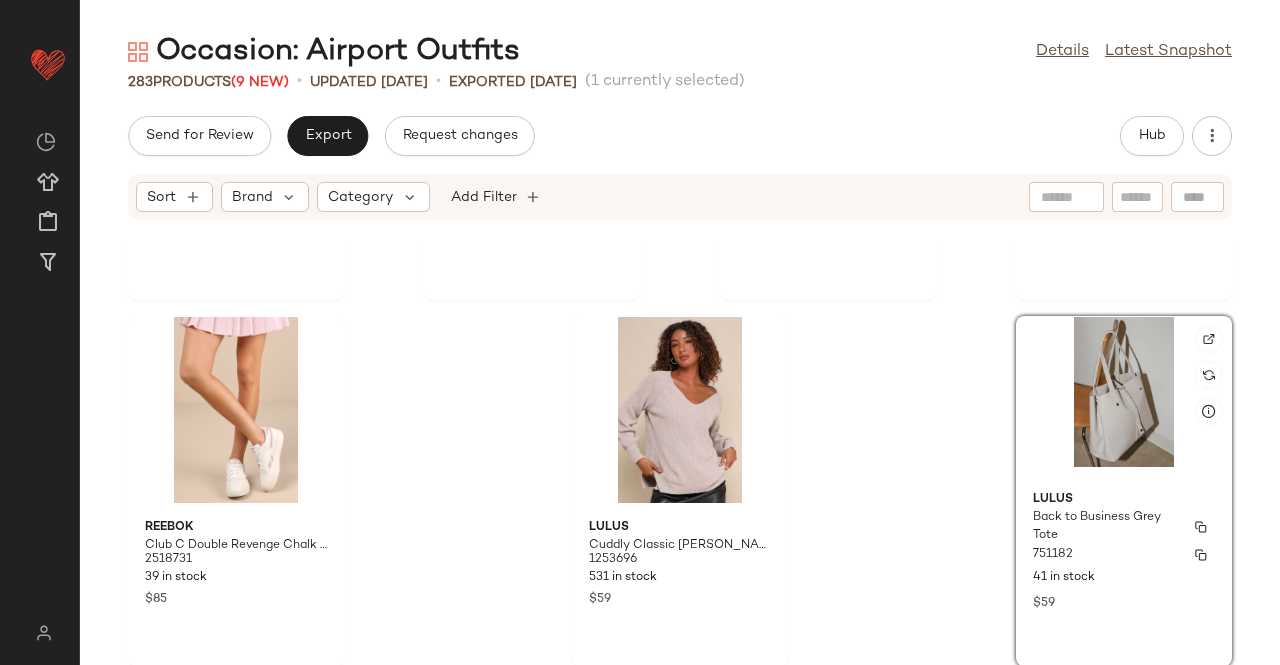 click on "Lulus Back to Business Grey Tote 751182 41 in stock $59" 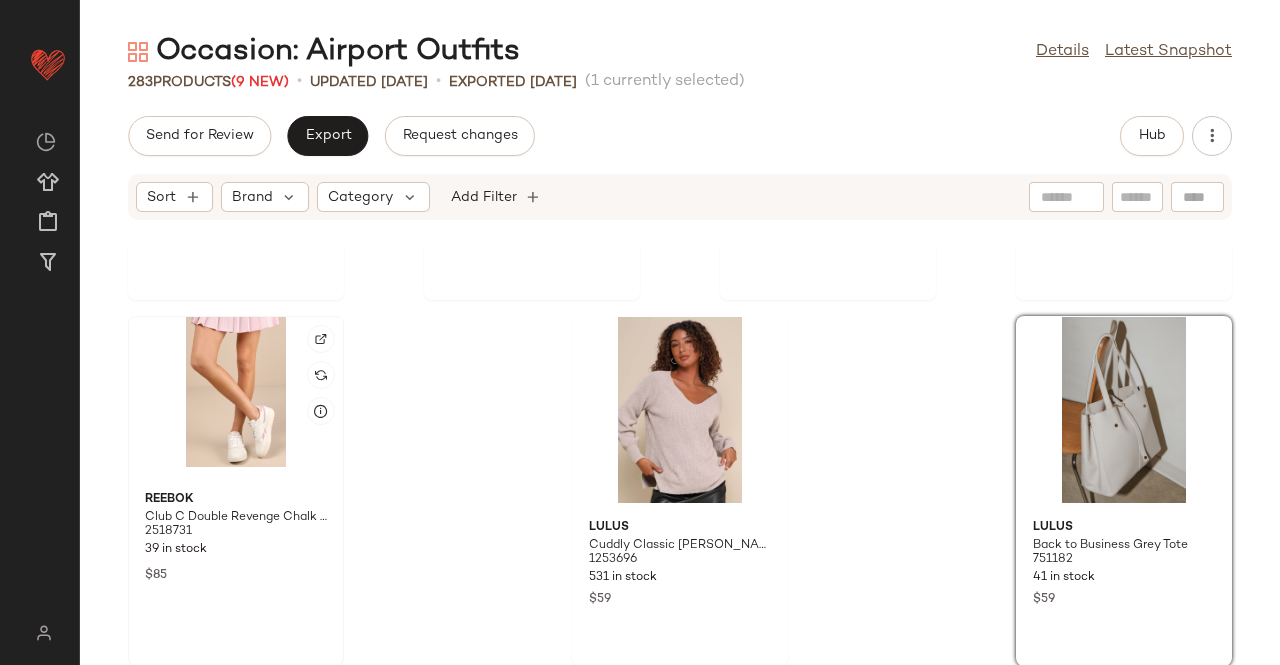 drag, startPoint x: 744, startPoint y: 480, endPoint x: 305, endPoint y: 325, distance: 465.55988 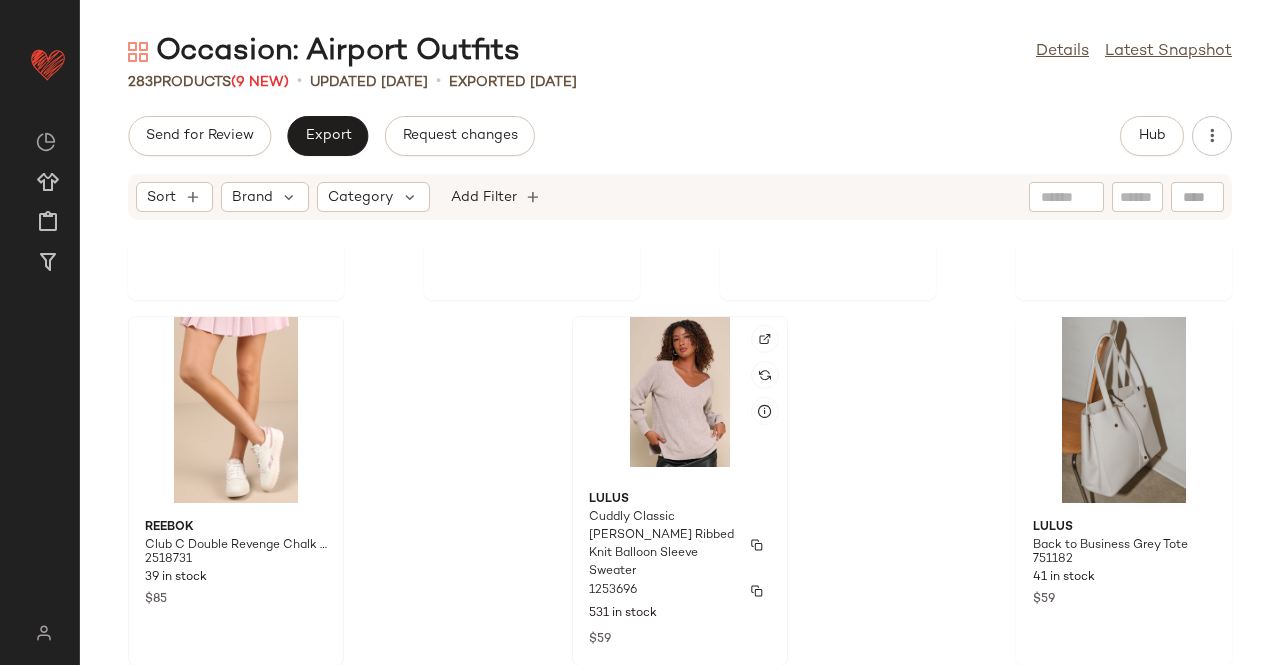 drag, startPoint x: 662, startPoint y: 489, endPoint x: 604, endPoint y: 489, distance: 58 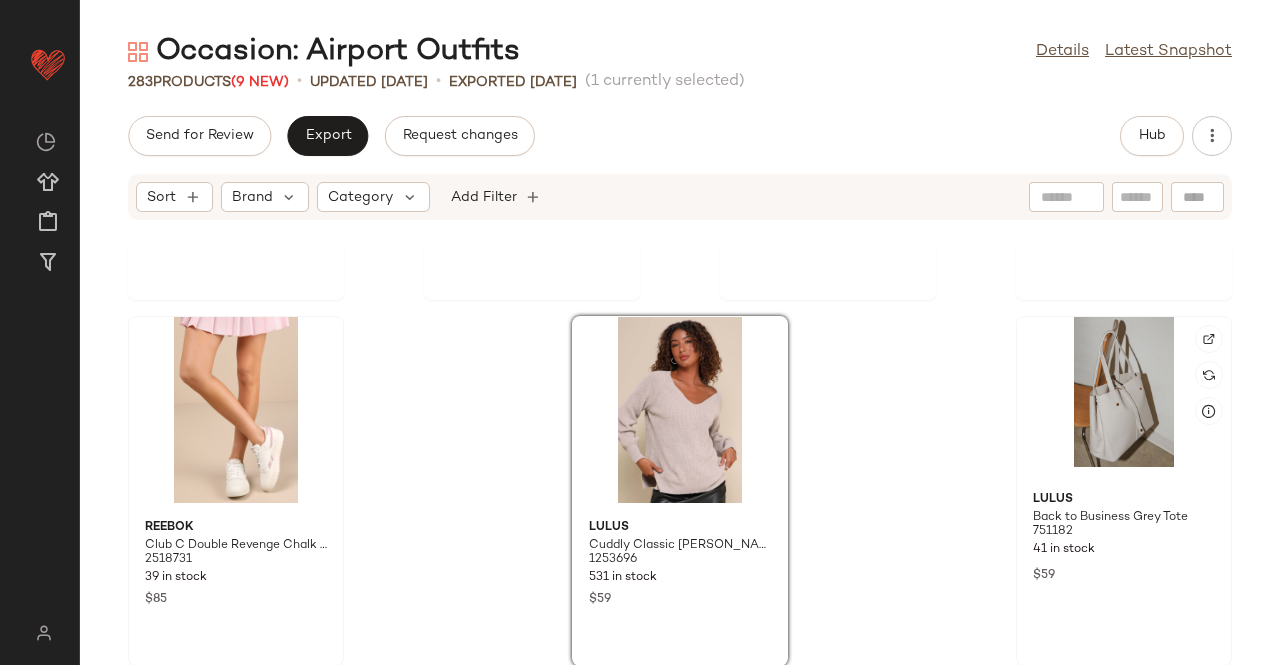 click 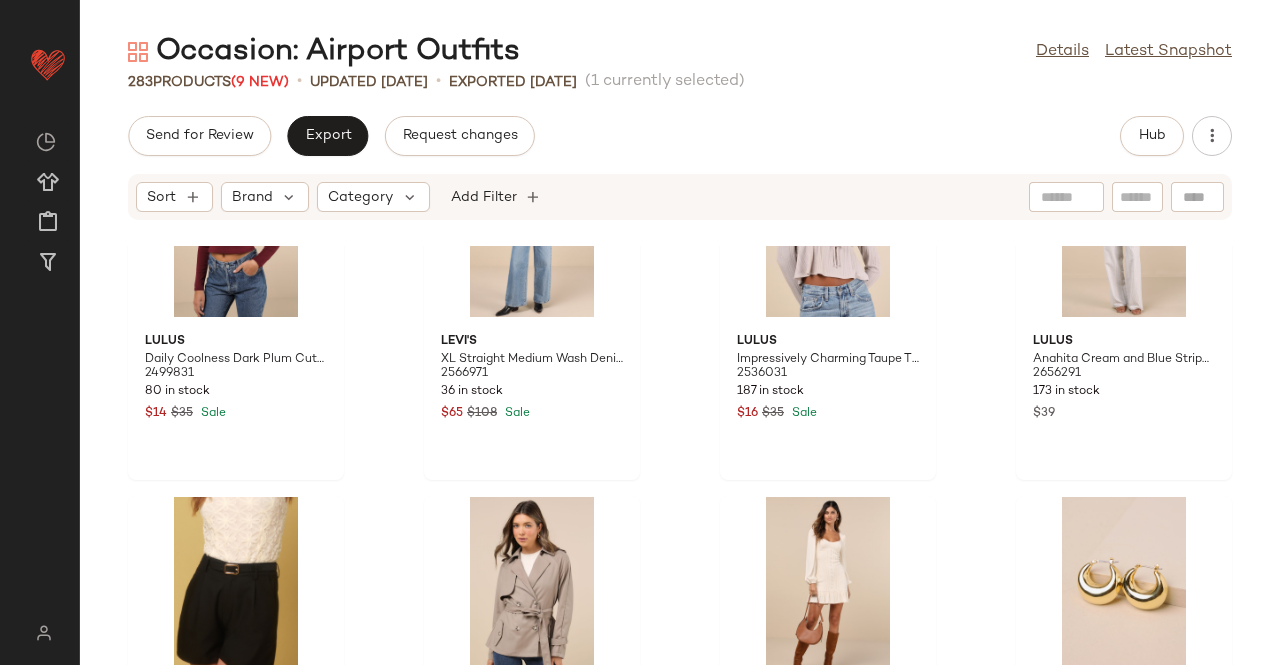 scroll, scrollTop: 25570, scrollLeft: 0, axis: vertical 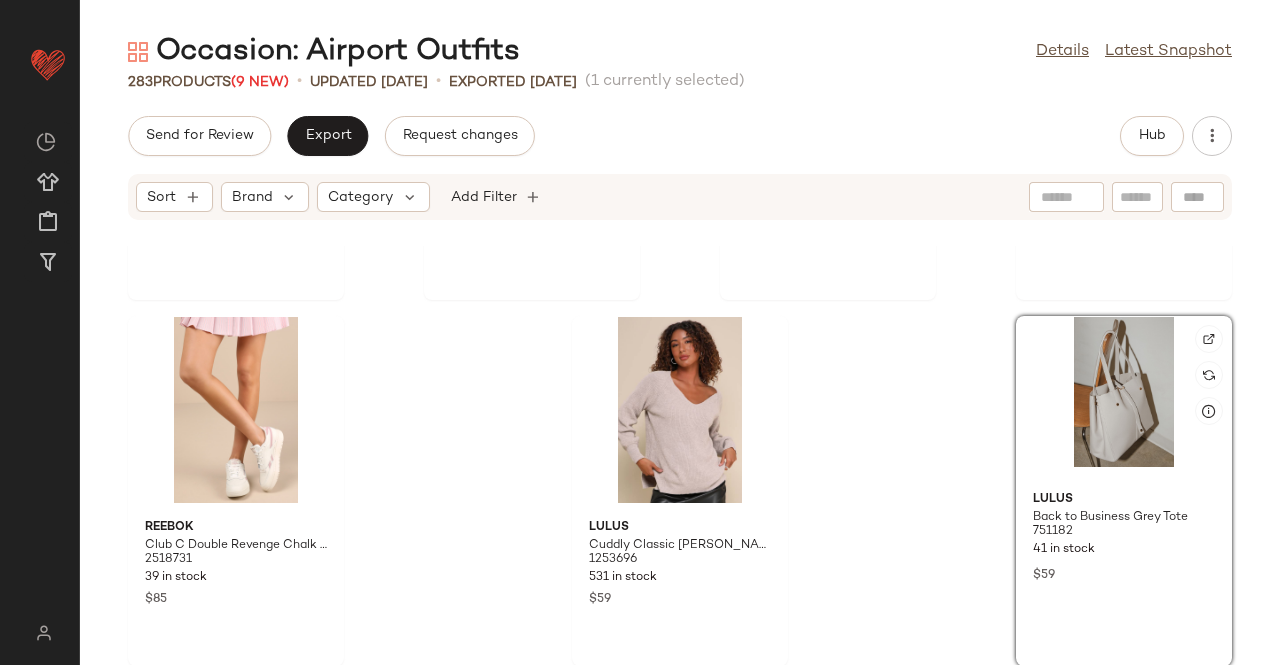 drag, startPoint x: 1026, startPoint y: 422, endPoint x: 968, endPoint y: 426, distance: 58.137768 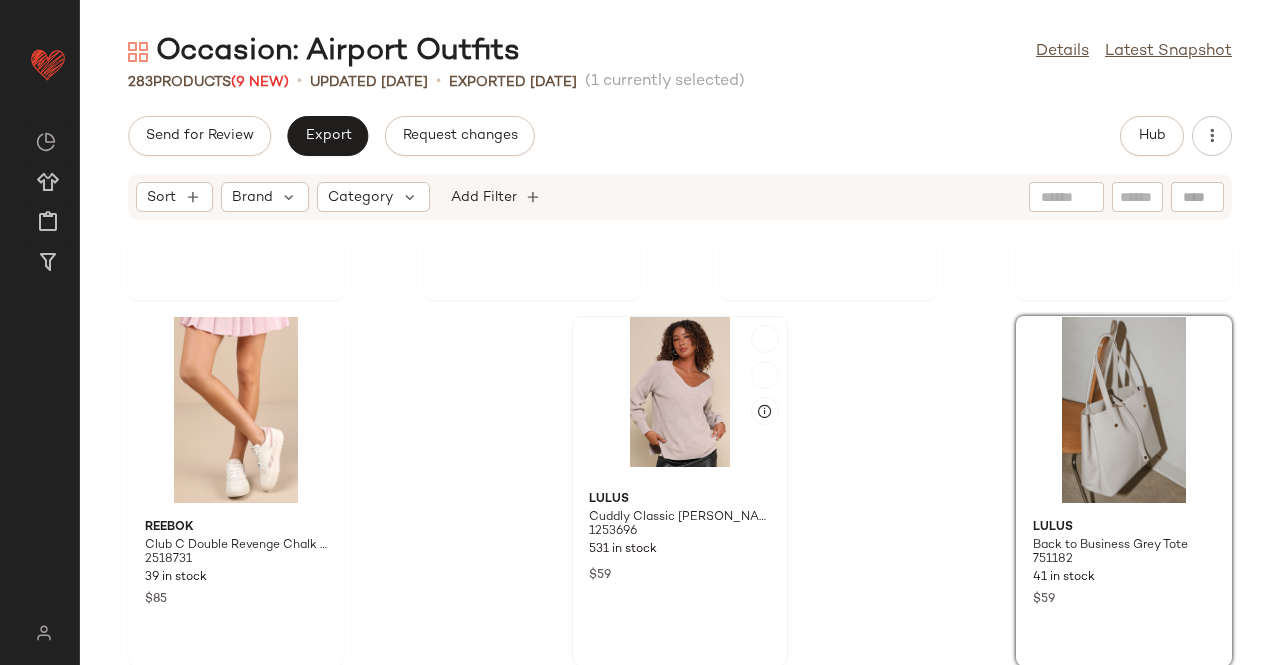 click 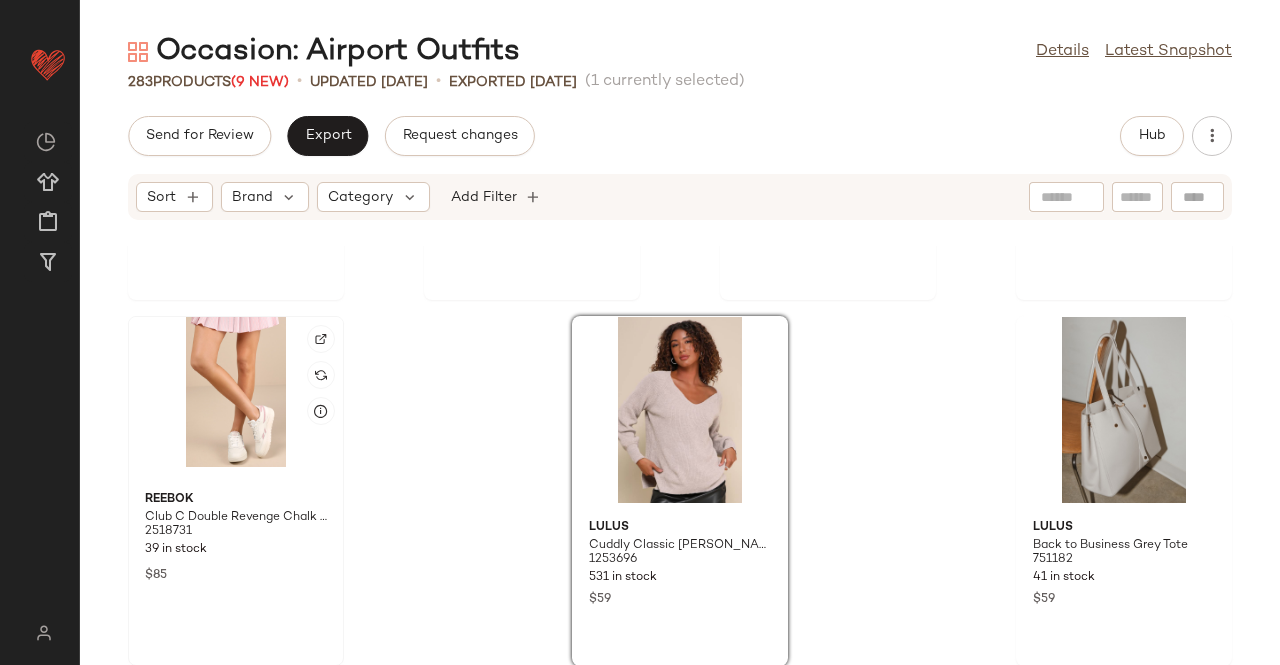 click 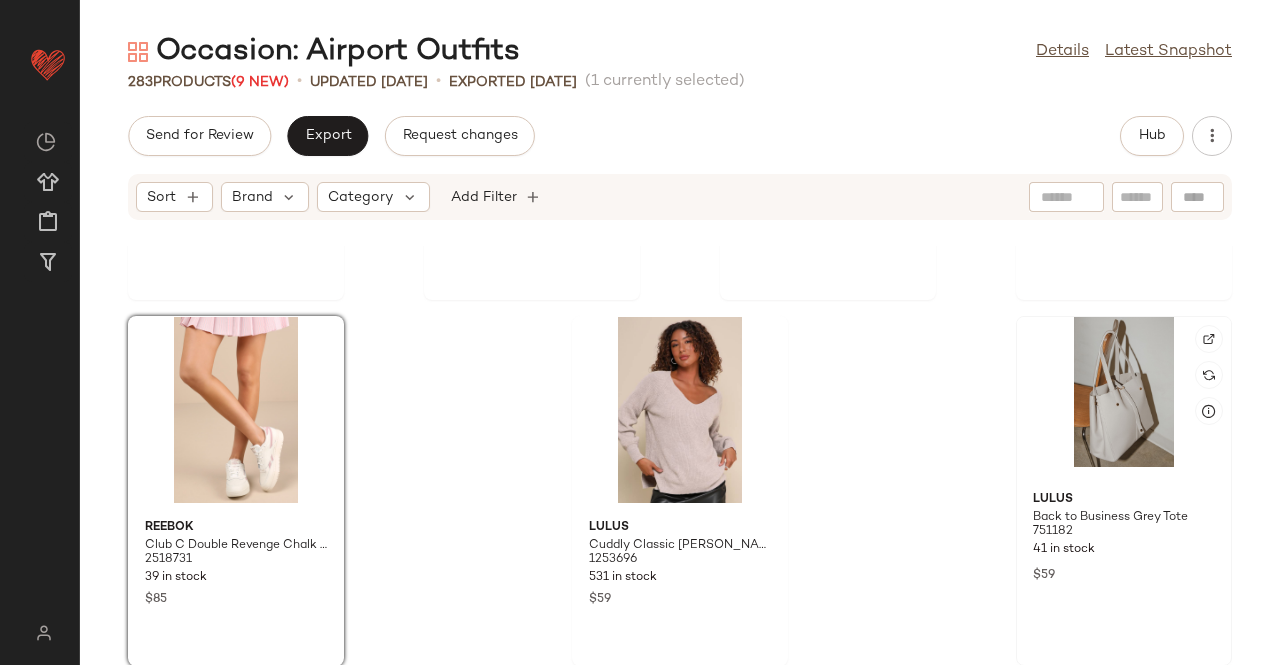 click 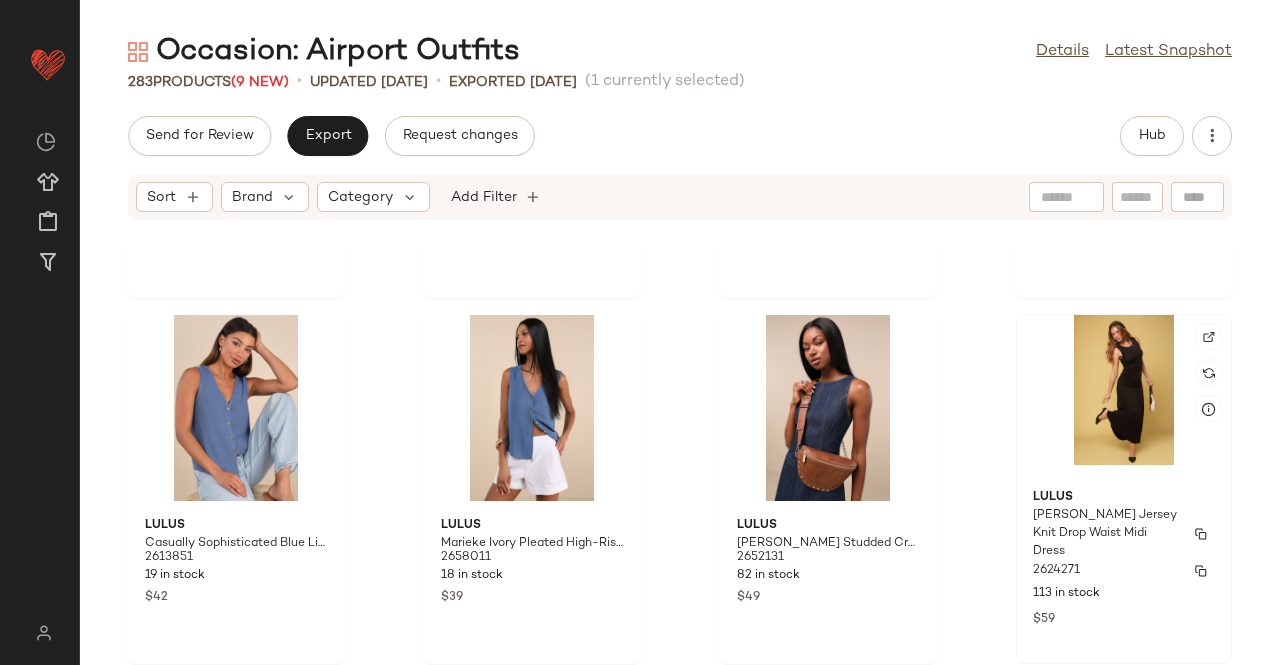 scroll, scrollTop: 1816, scrollLeft: 0, axis: vertical 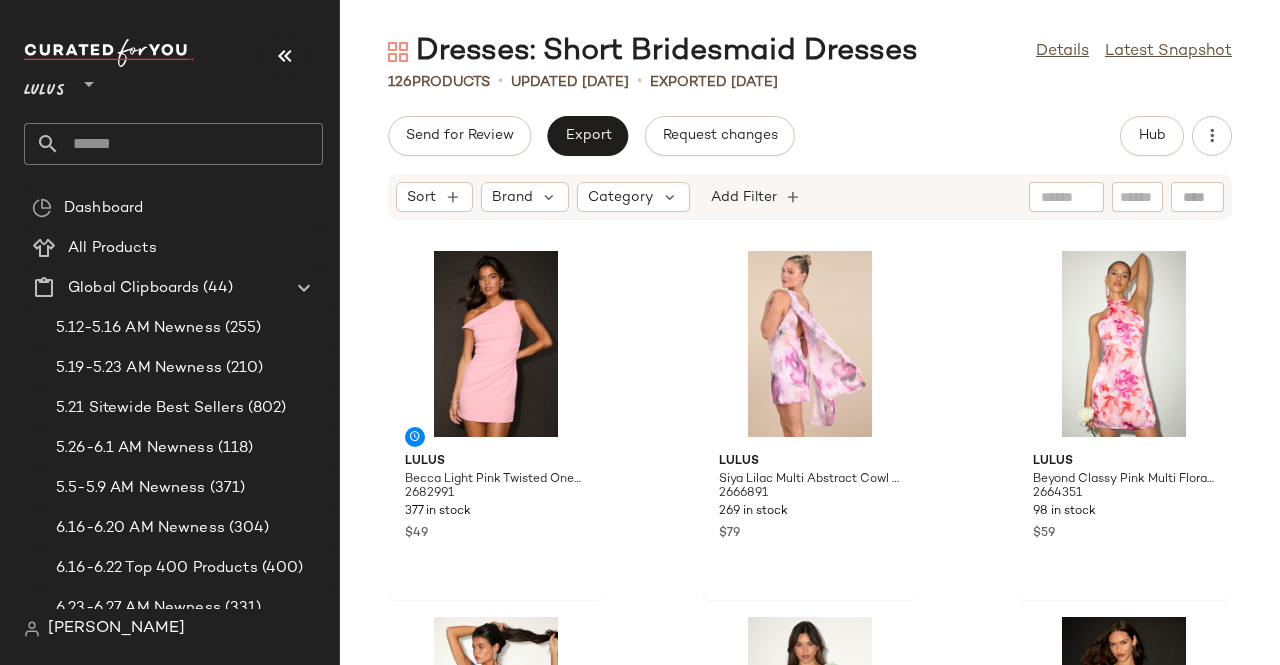 click at bounding box center [285, 56] 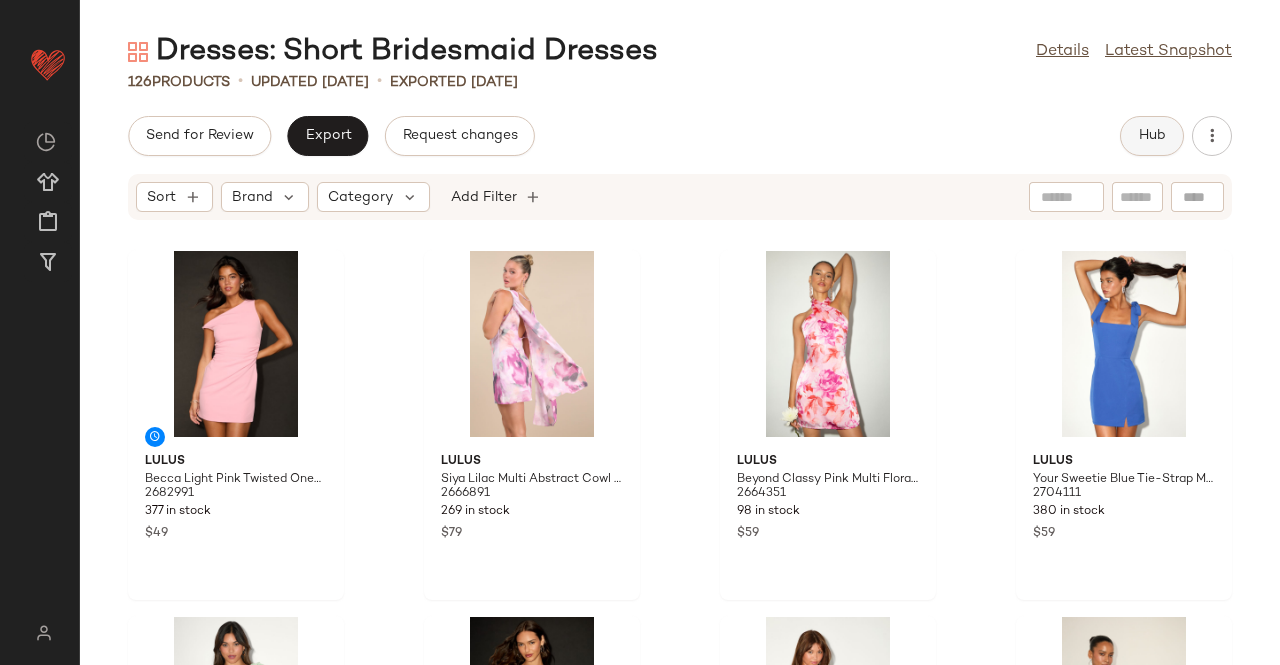 click on "Hub" 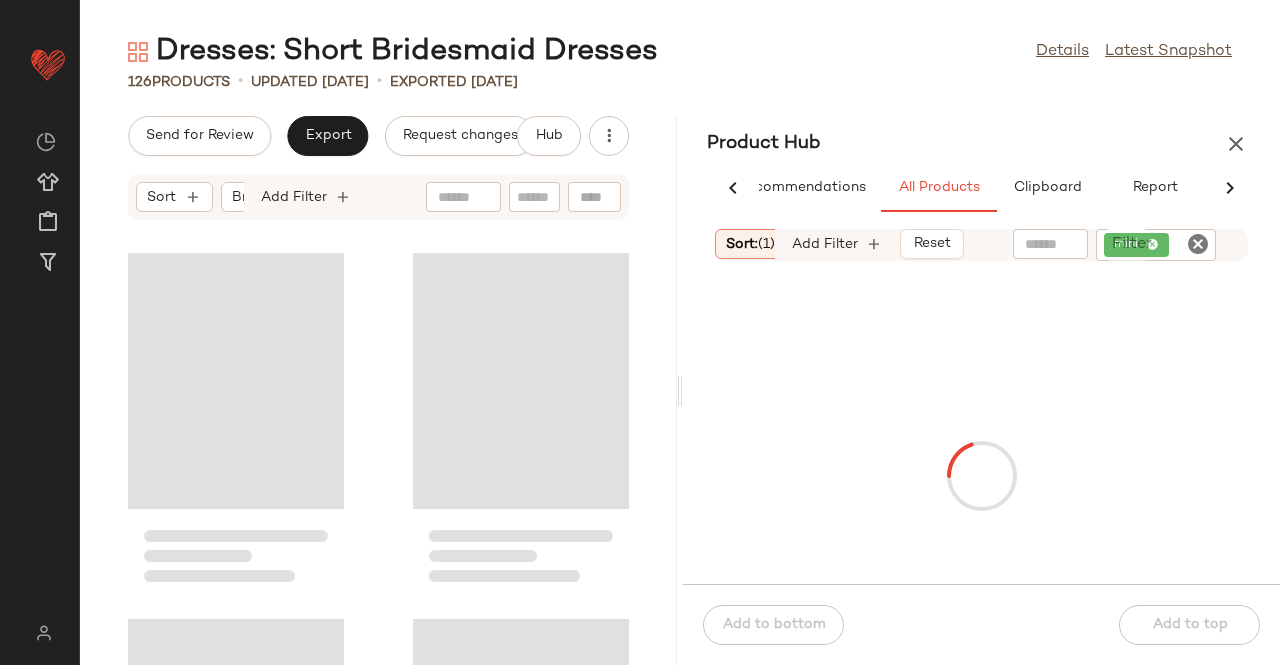 scroll, scrollTop: 0, scrollLeft: 62, axis: horizontal 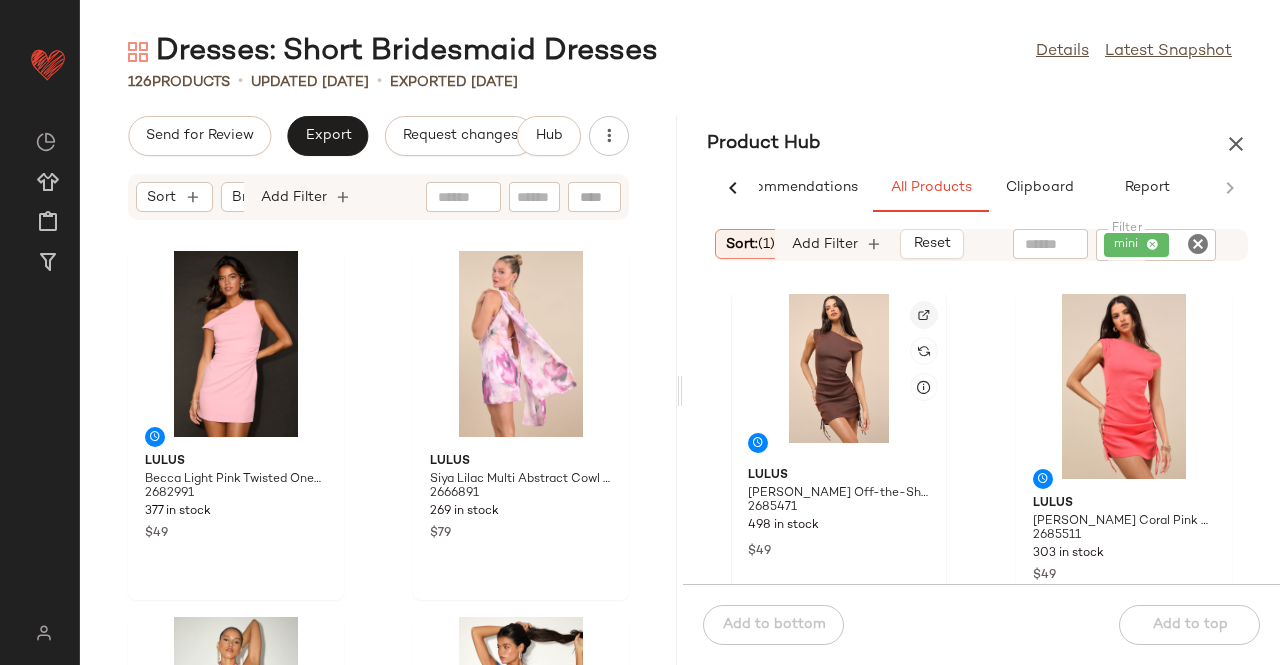 click 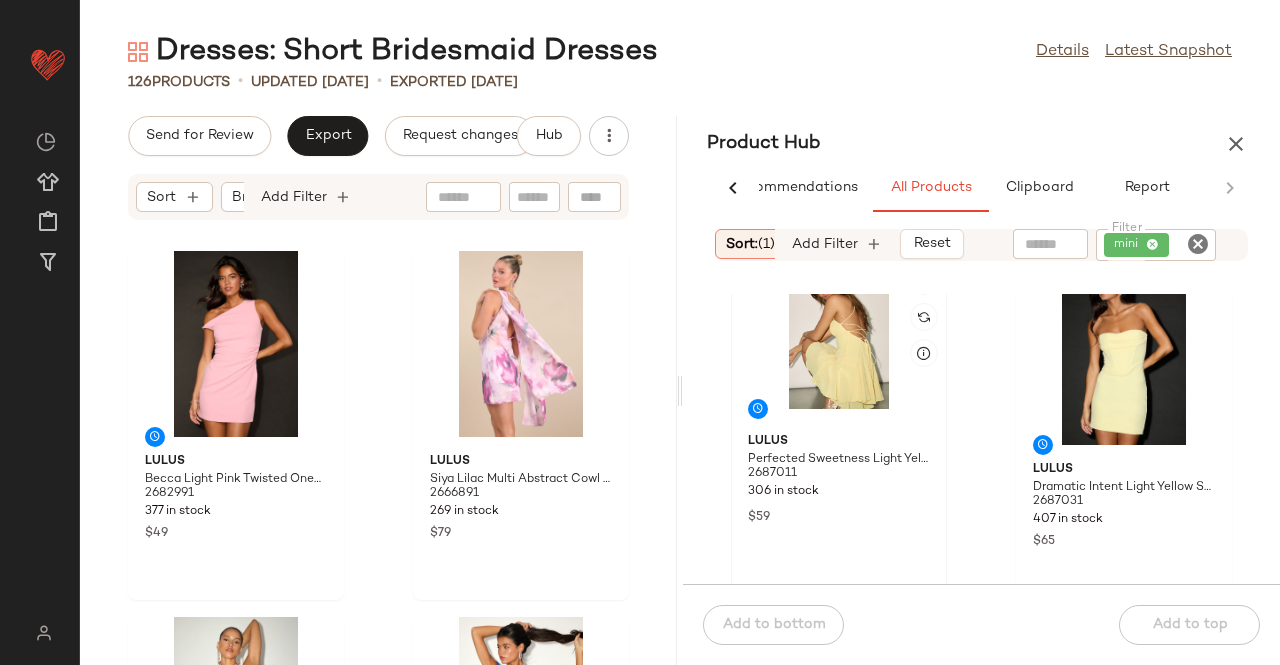 scroll, scrollTop: 688, scrollLeft: 0, axis: vertical 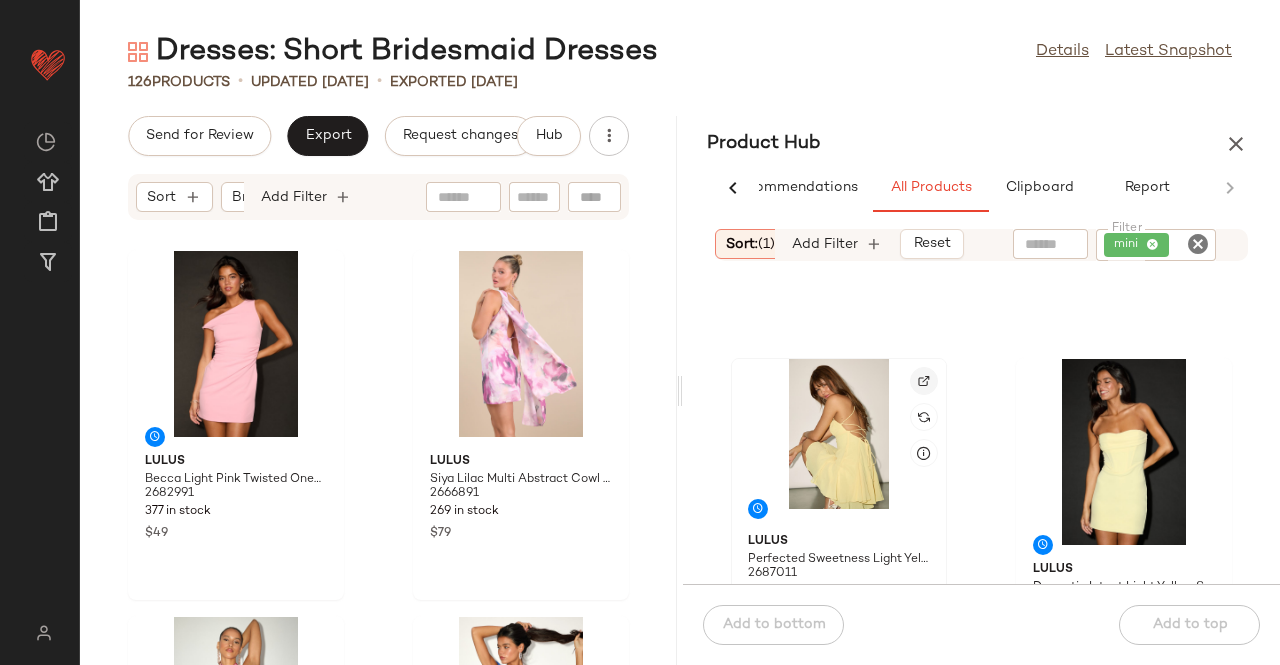 click 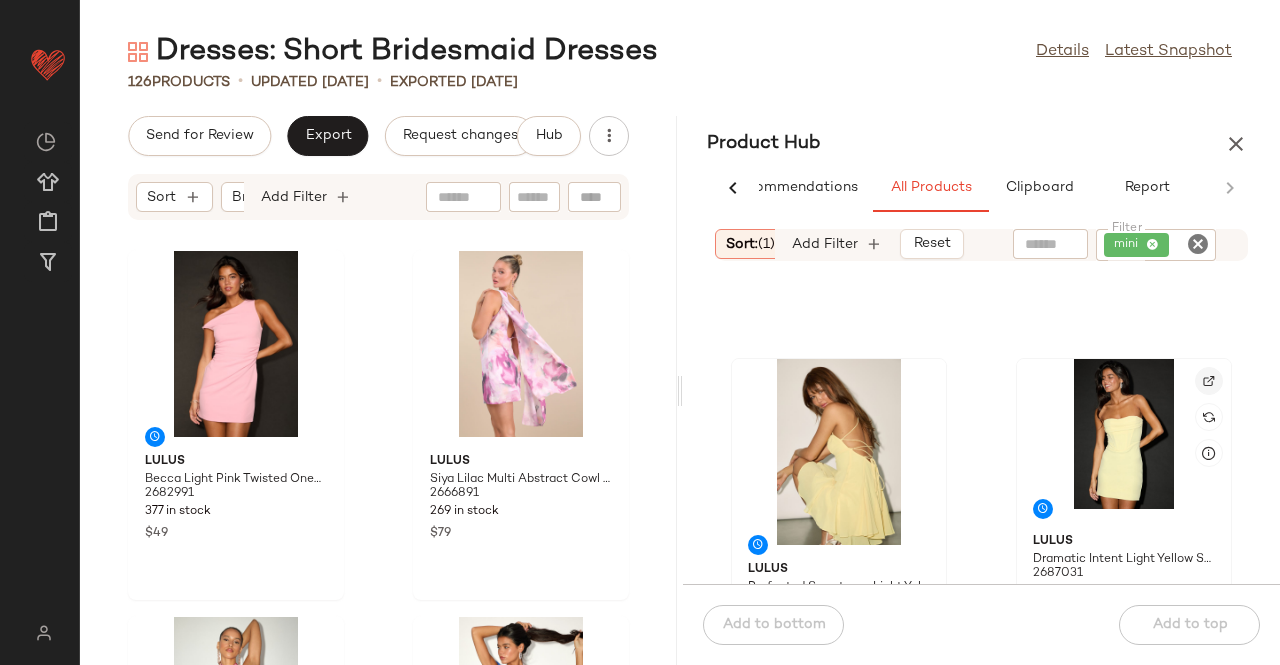 drag, startPoint x: 1211, startPoint y: 371, endPoint x: 1191, endPoint y: 381, distance: 22.36068 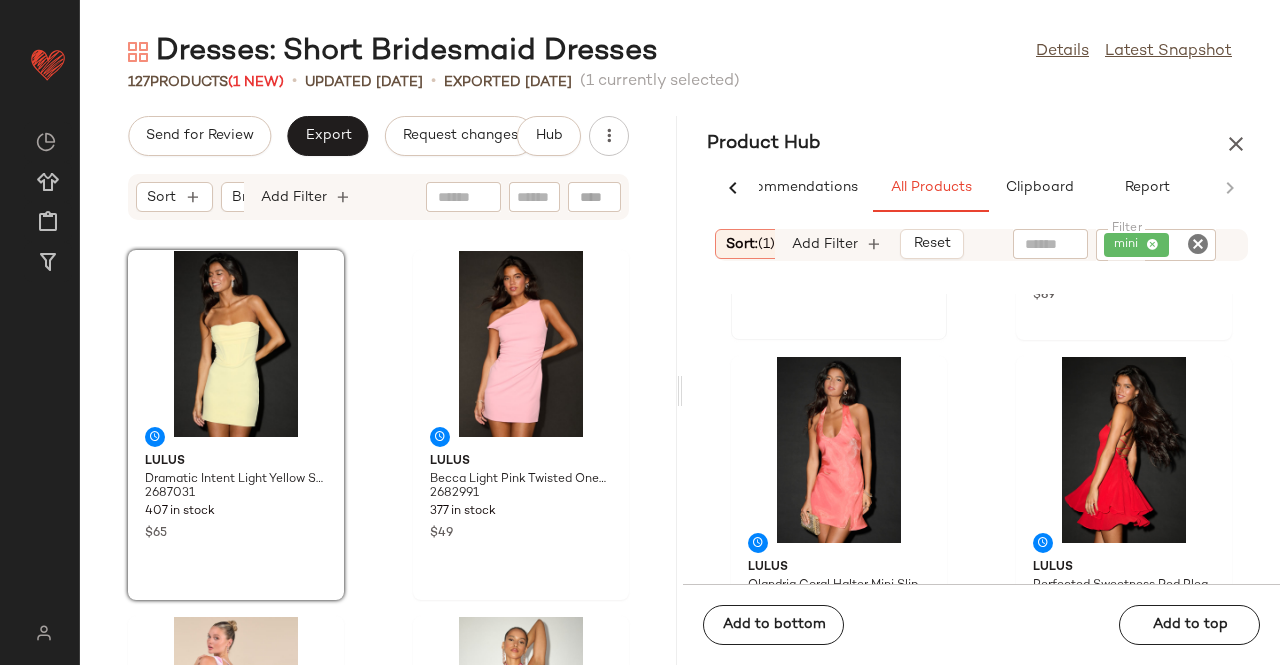 scroll, scrollTop: 1088, scrollLeft: 0, axis: vertical 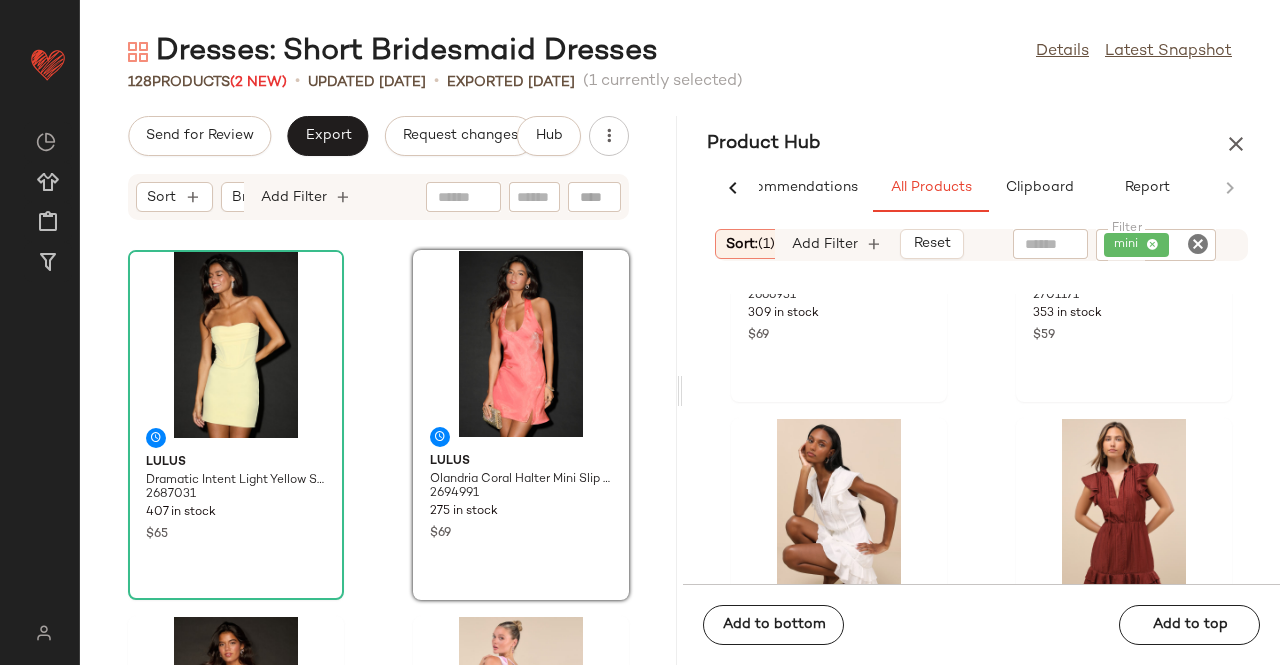 click at bounding box center [1236, 144] 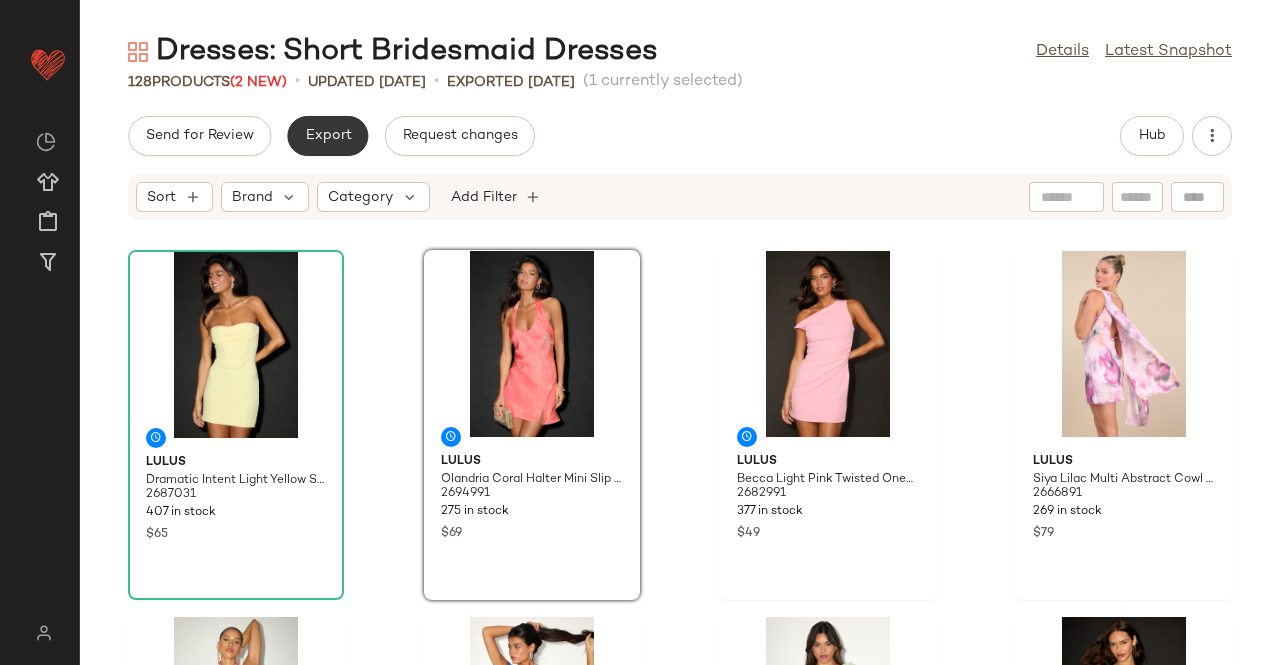 click on "Export" at bounding box center [327, 136] 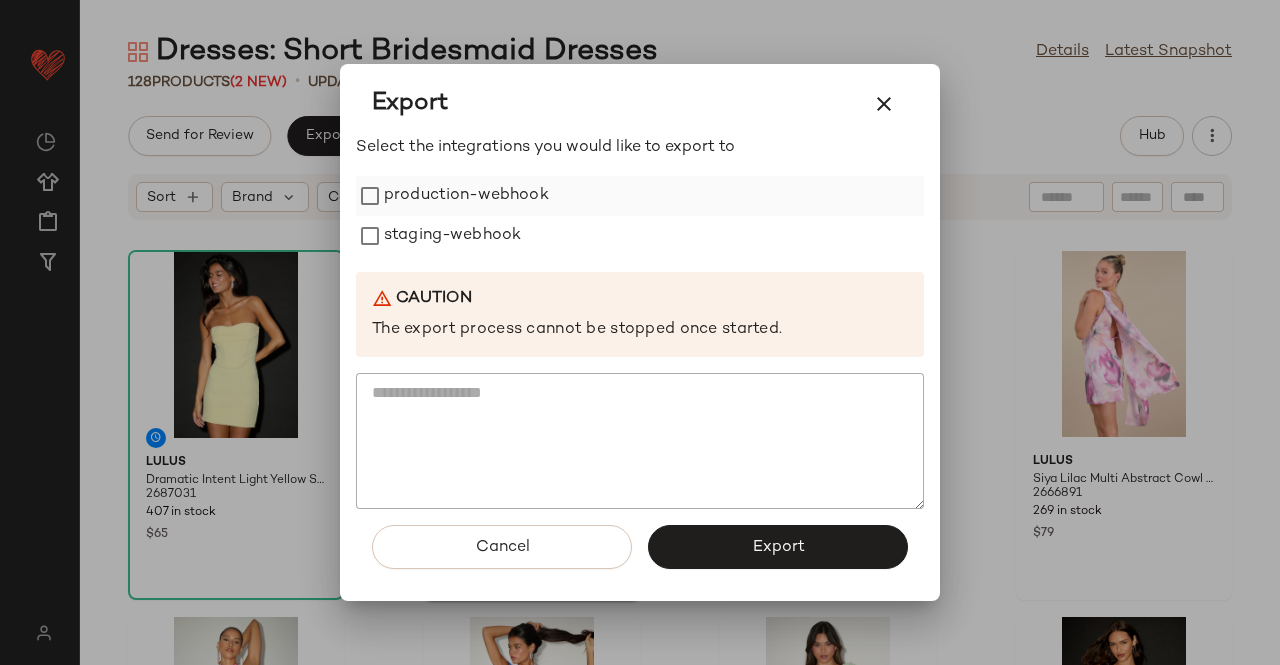 drag, startPoint x: 416, startPoint y: 163, endPoint x: 396, endPoint y: 184, distance: 29 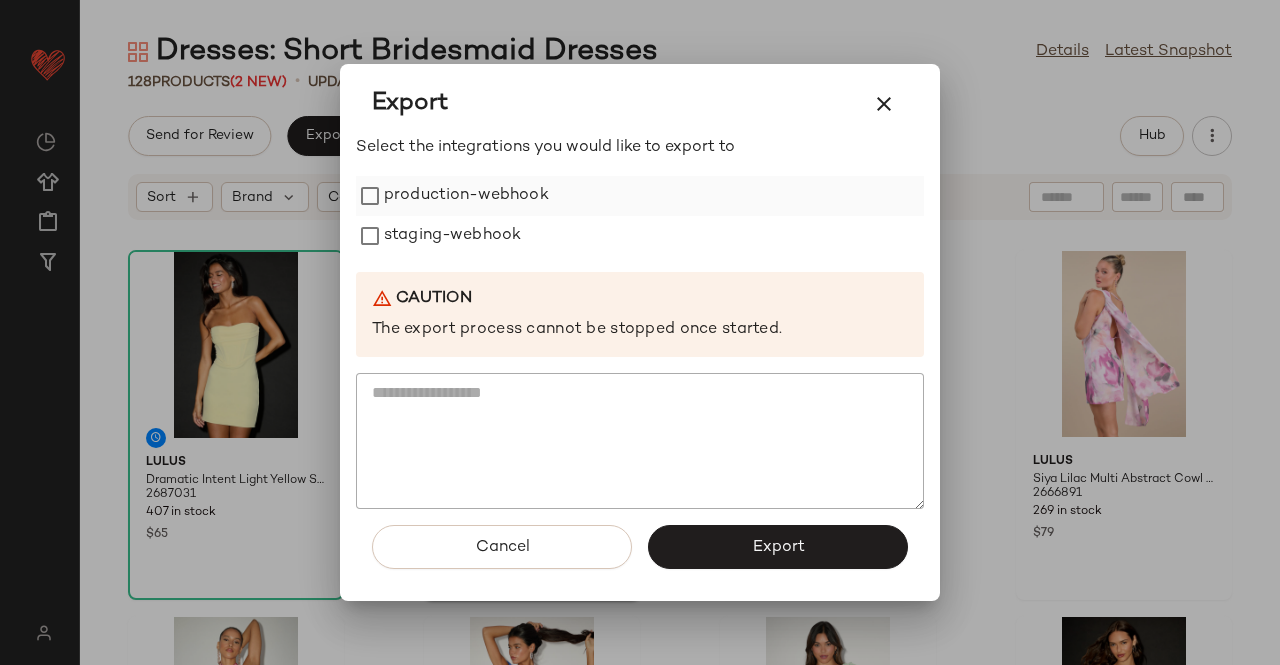 click on "Select the integrations you would like to export to production-webhook staging-webhook Caution The export process cannot be stopped once started." at bounding box center (640, 323) 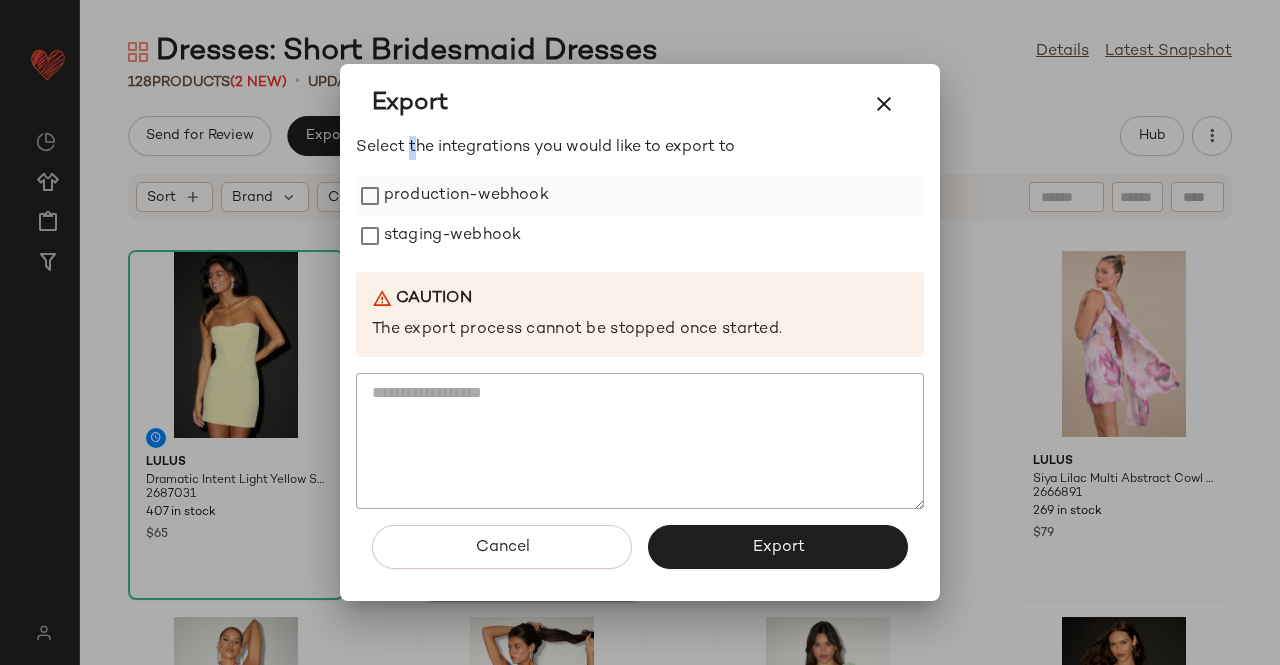 click on "production-webhook" at bounding box center [466, 196] 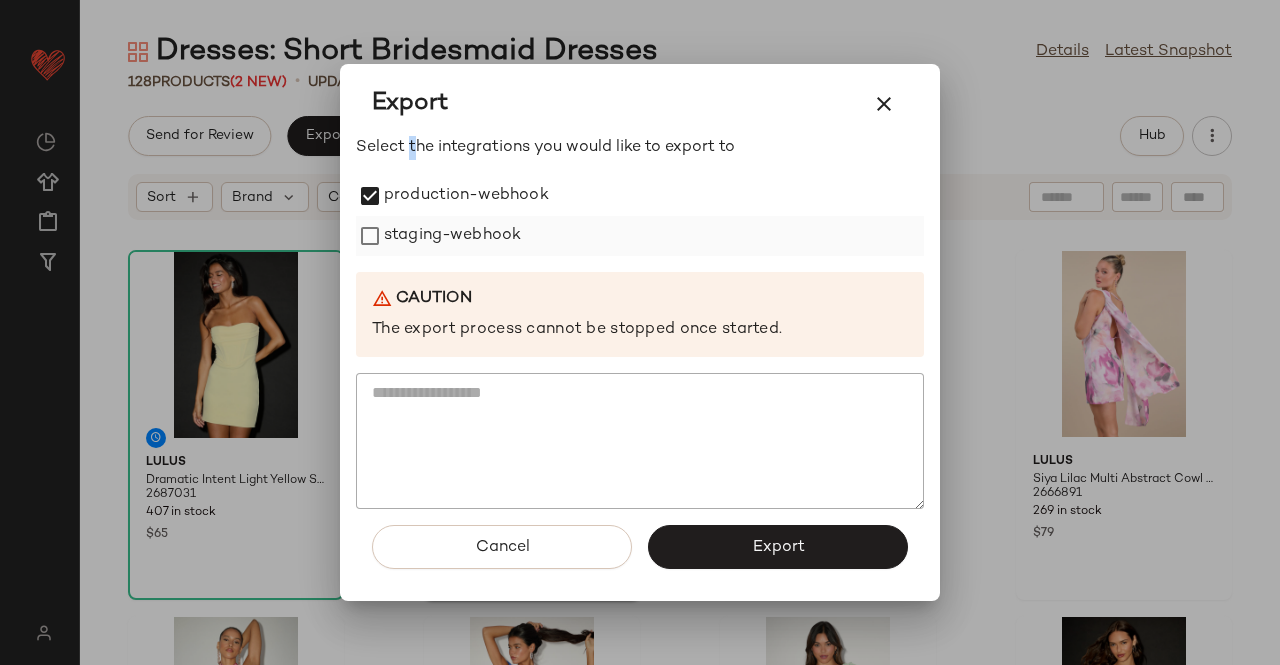 click on "staging-webhook" at bounding box center [452, 236] 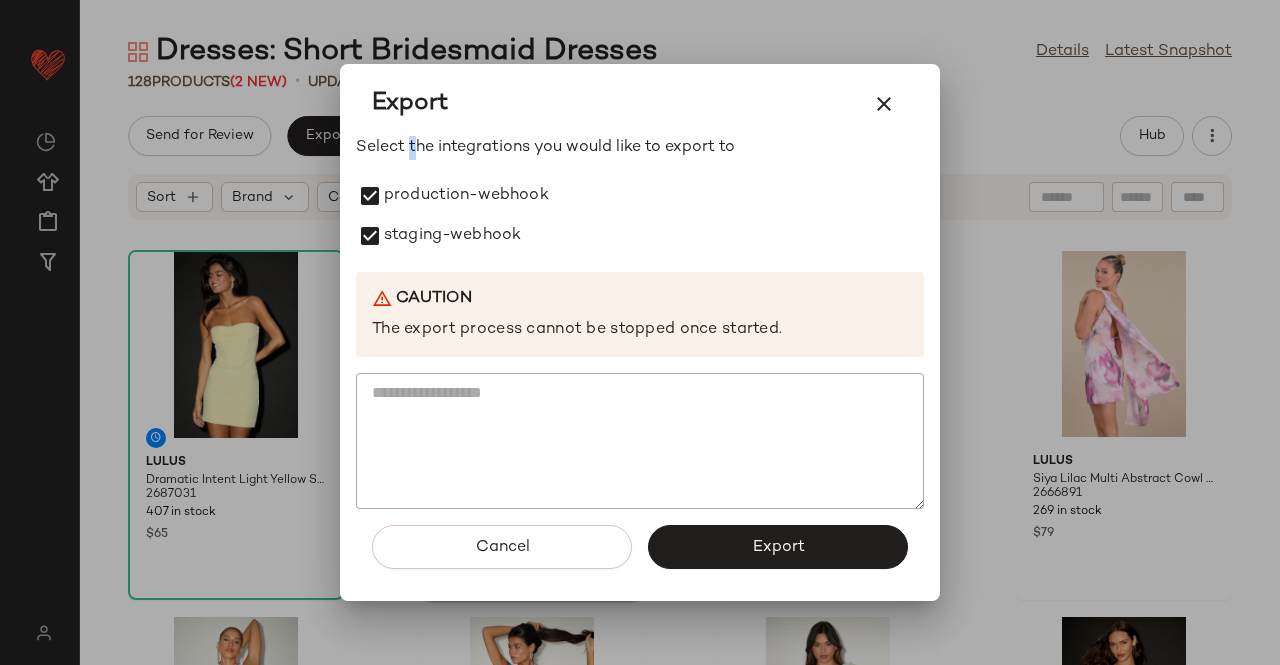 drag, startPoint x: 772, startPoint y: 553, endPoint x: 768, endPoint y: 530, distance: 23.345236 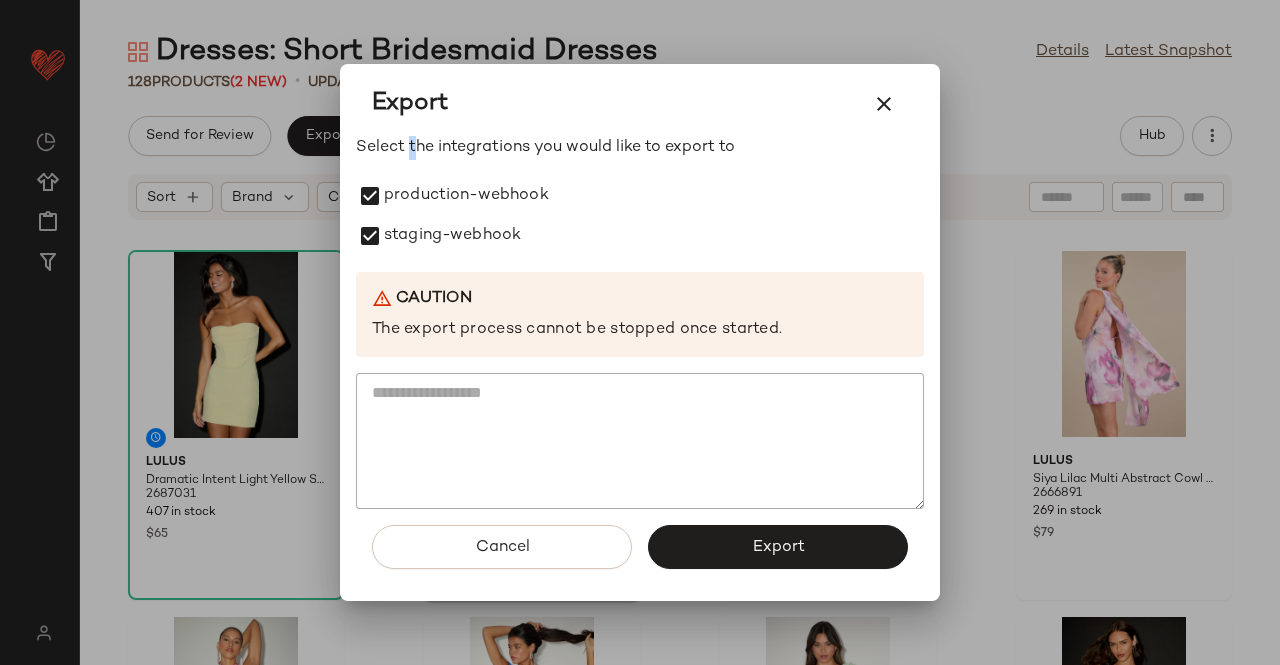 click on "Export" 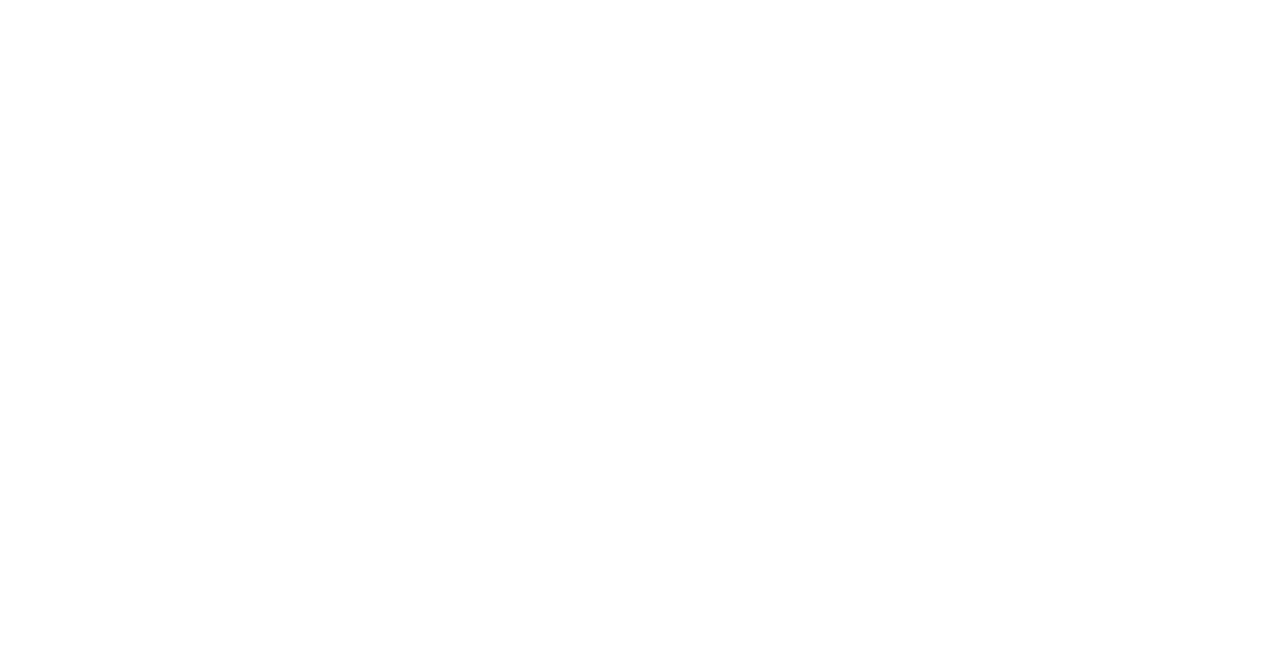 scroll, scrollTop: 0, scrollLeft: 0, axis: both 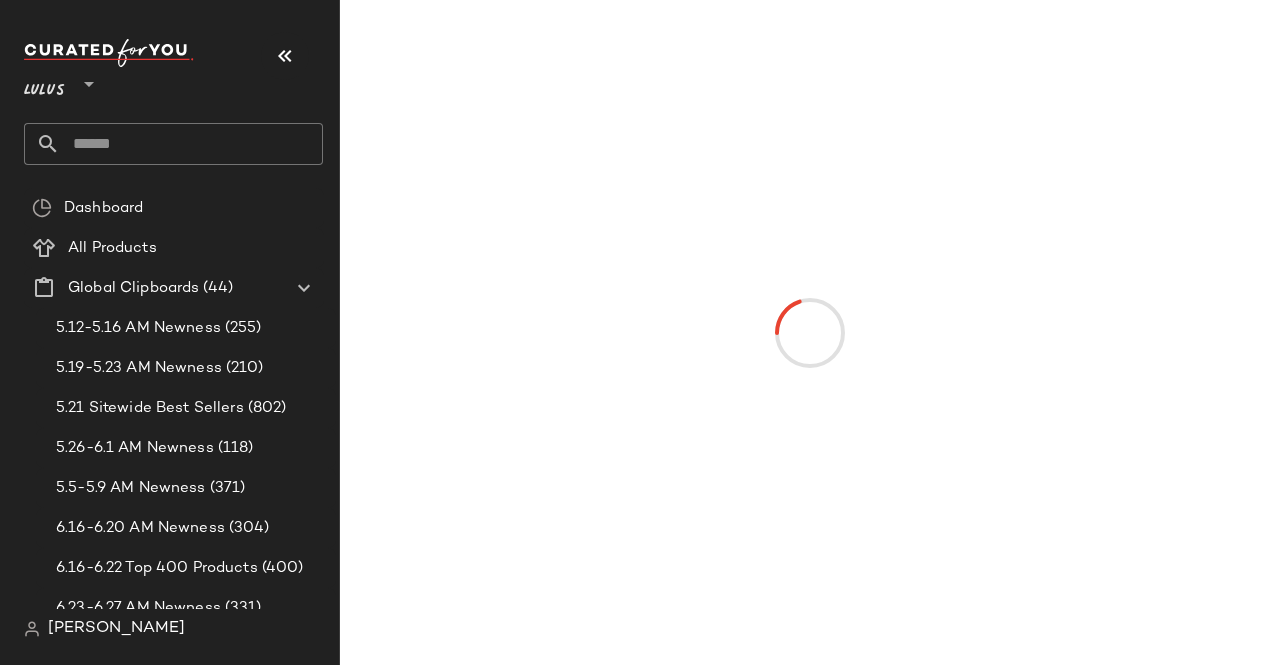 click at bounding box center (285, 56) 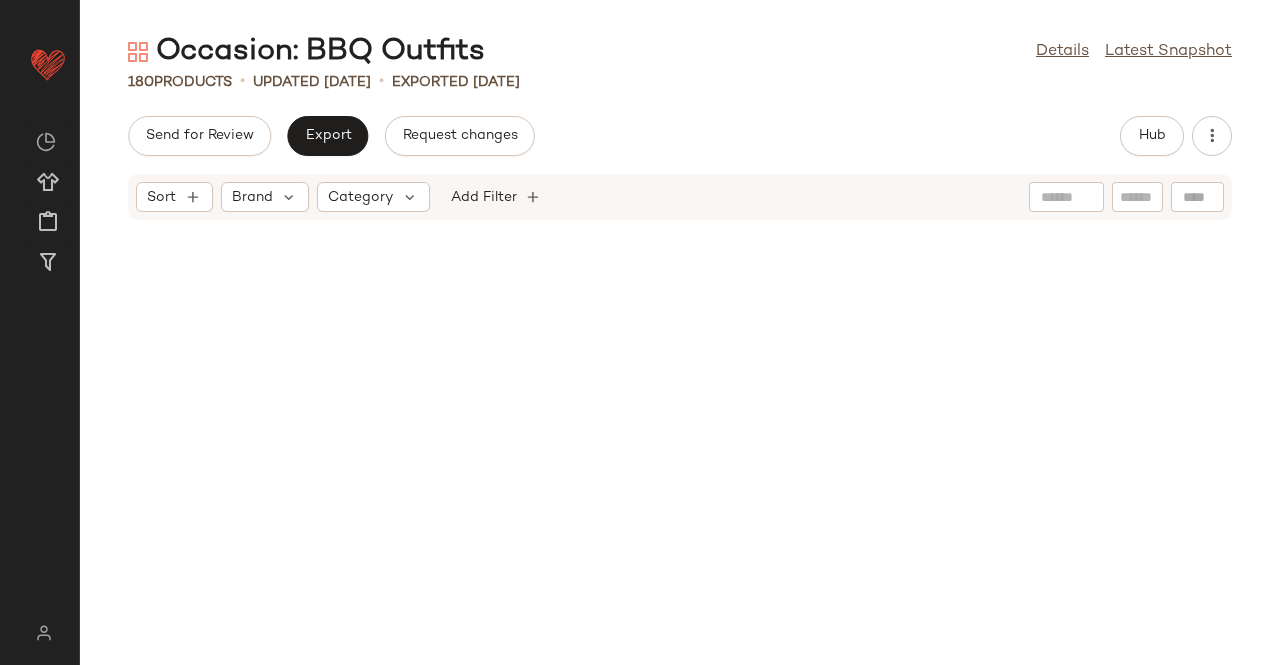 scroll, scrollTop: 16054, scrollLeft: 0, axis: vertical 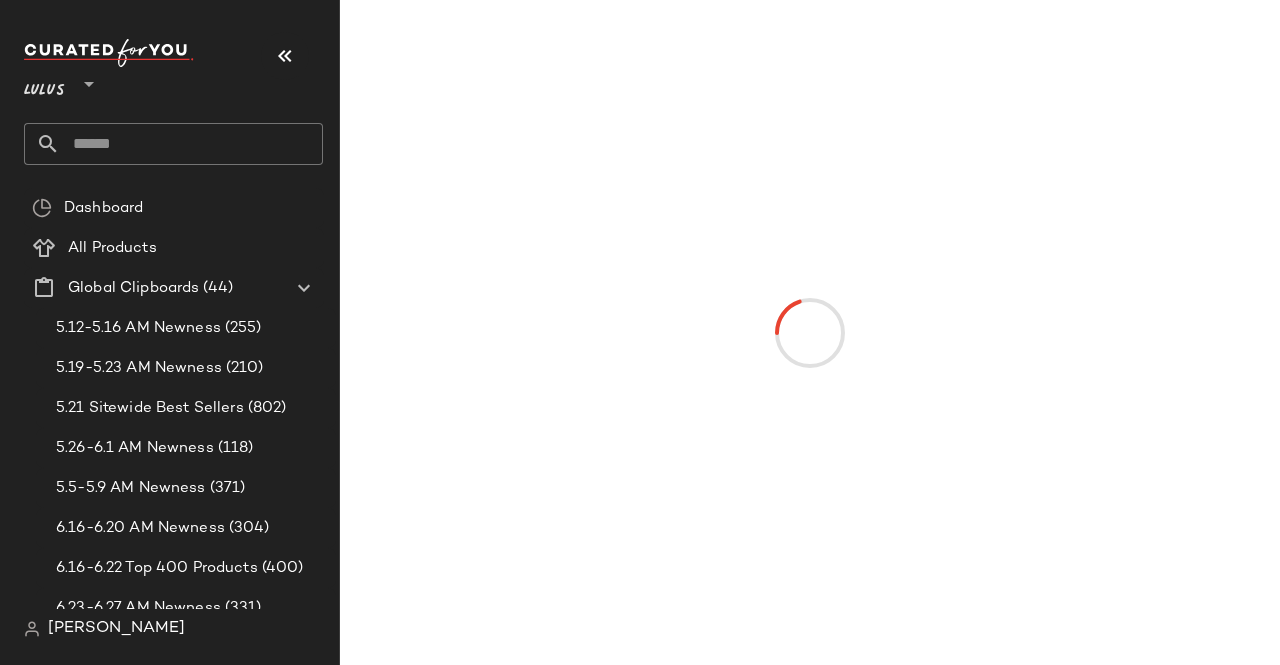 click at bounding box center (285, 56) 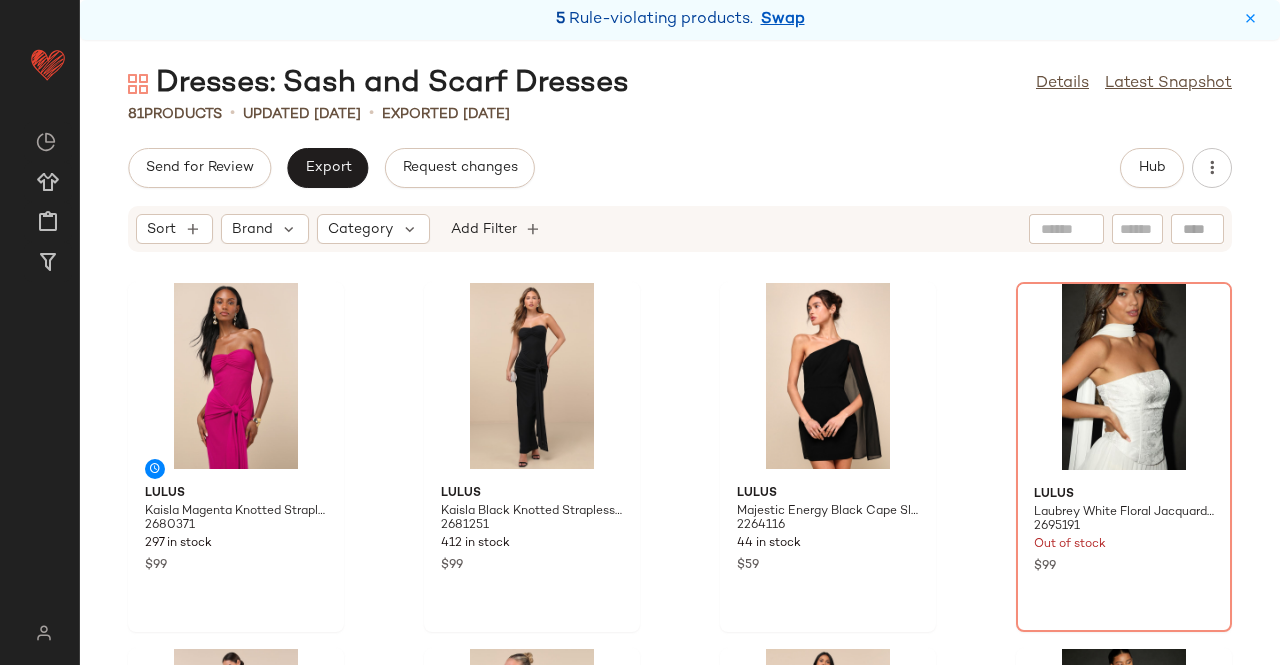 click on "5 Rule-violating products. Swap" at bounding box center (680, 20) 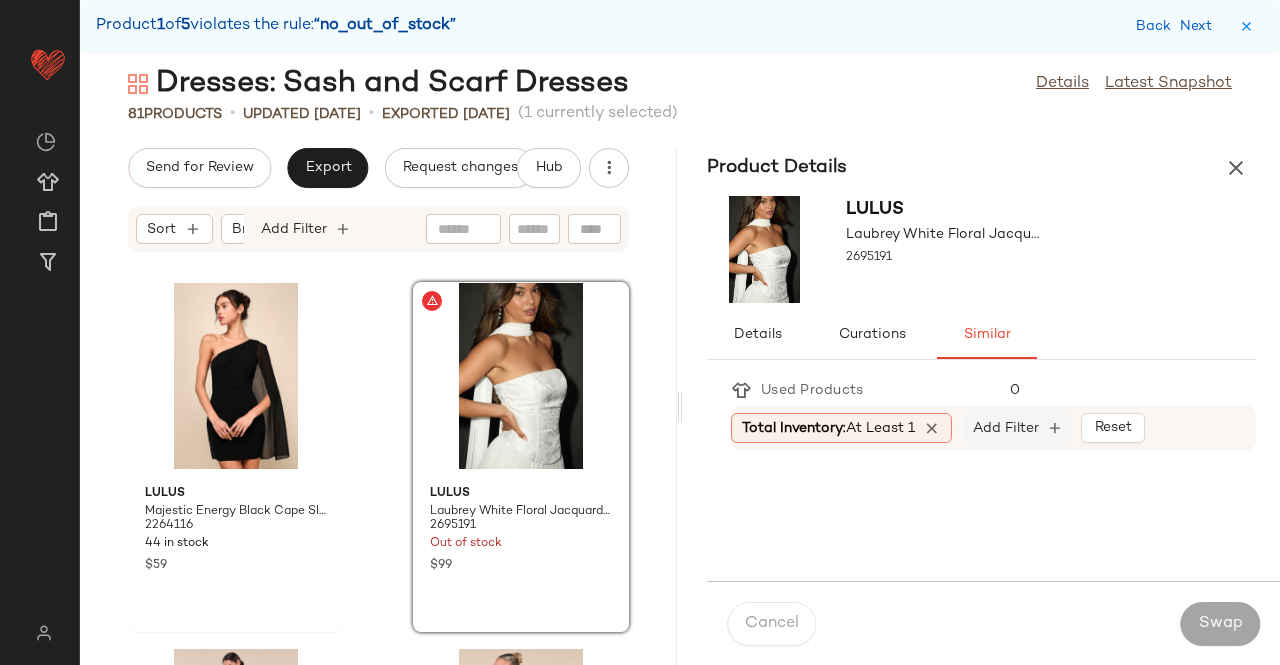 scroll, scrollTop: 366, scrollLeft: 0, axis: vertical 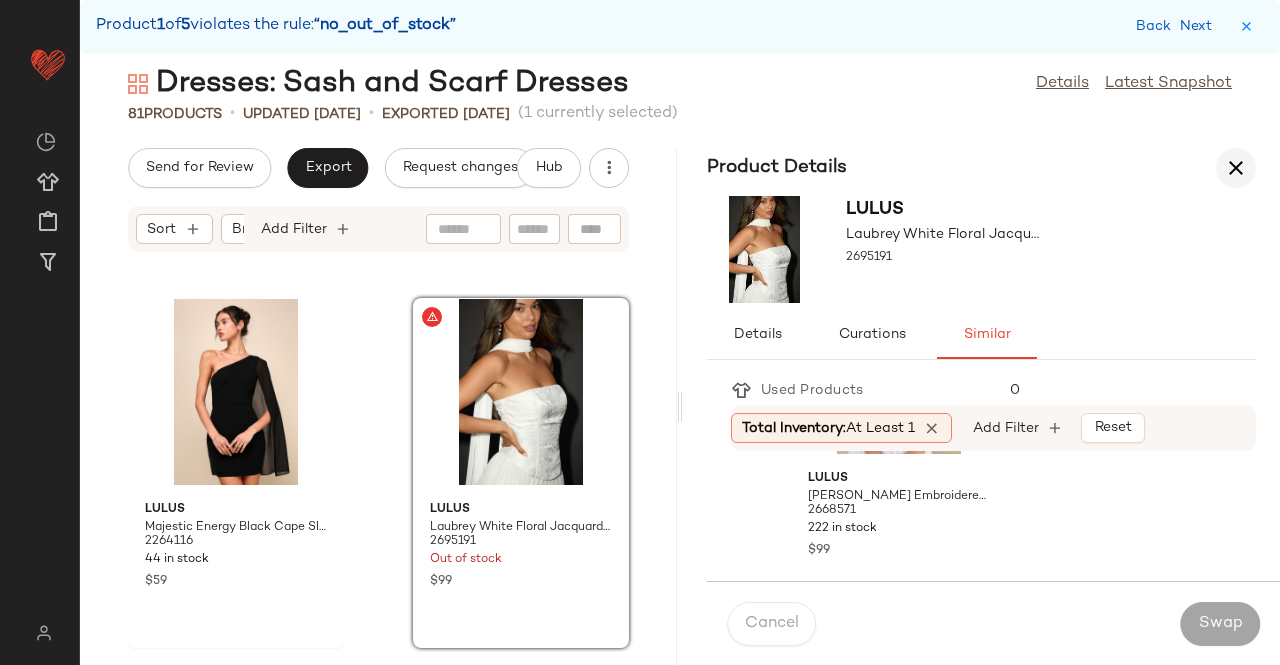 click at bounding box center [1236, 168] 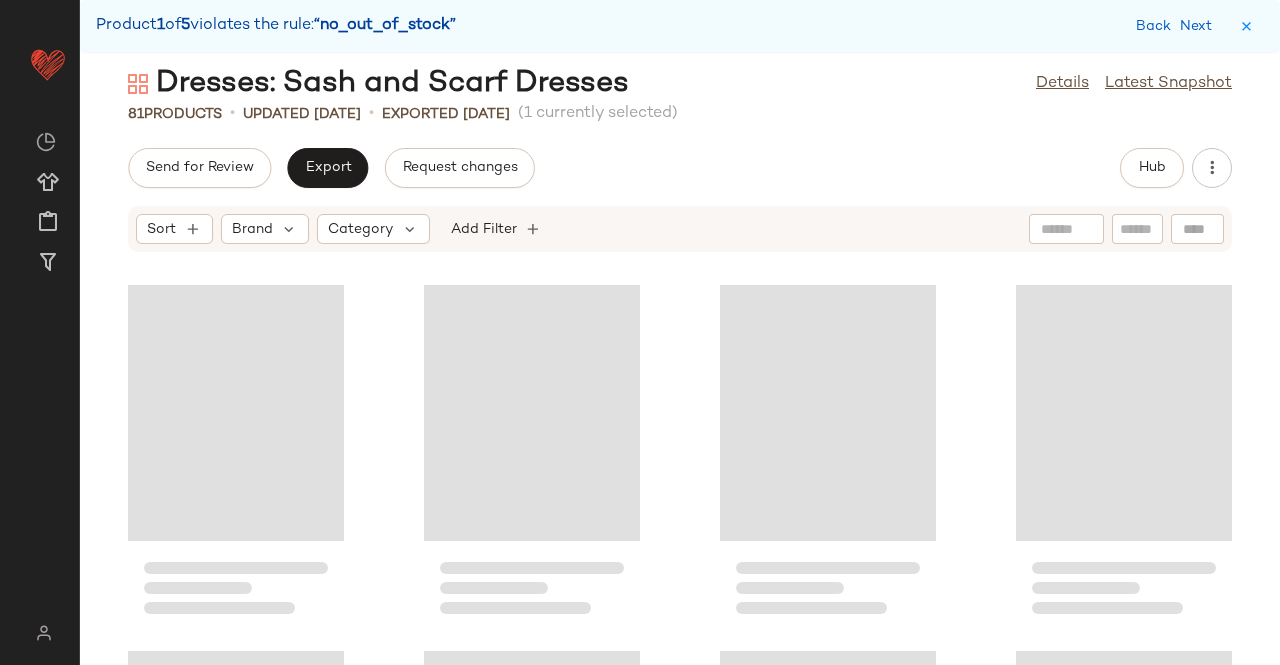 scroll, scrollTop: 0, scrollLeft: 0, axis: both 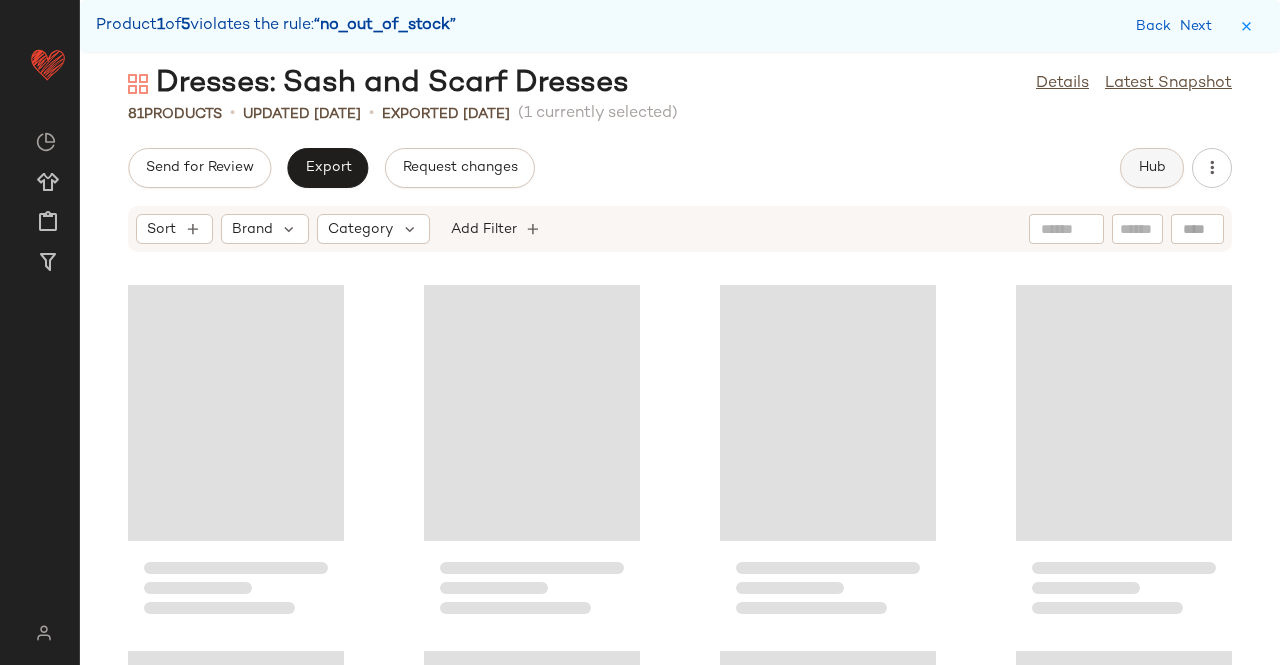 click on "Hub" 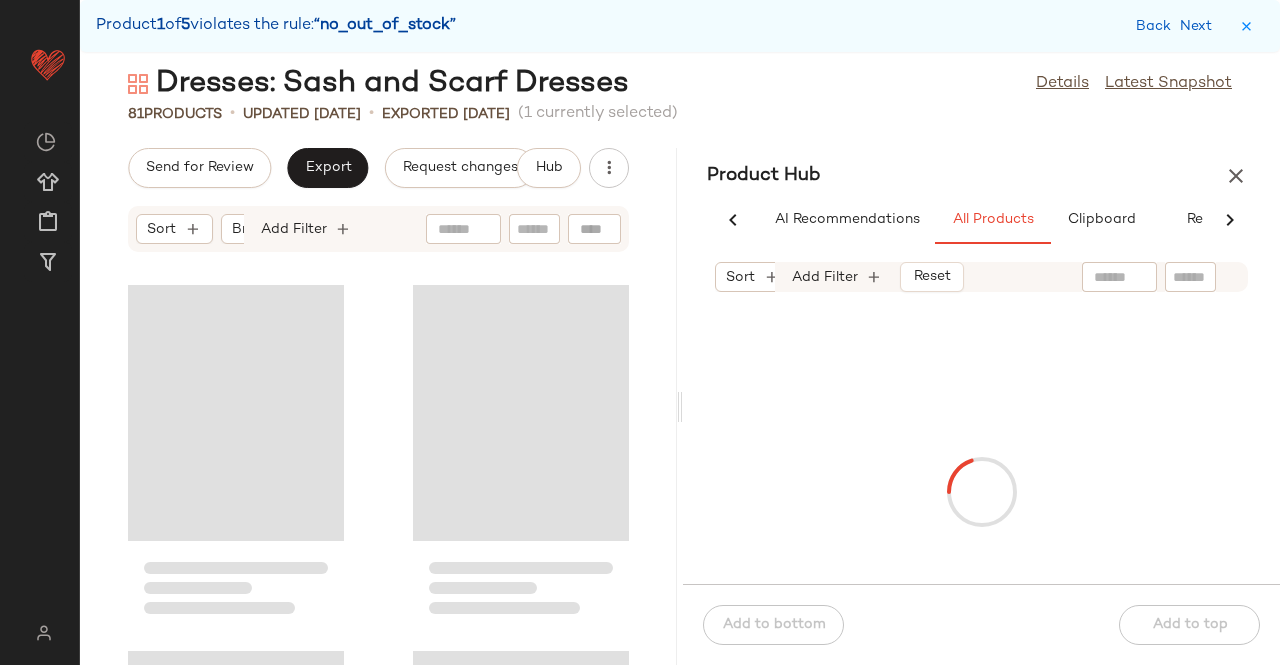 scroll, scrollTop: 0, scrollLeft: 62, axis: horizontal 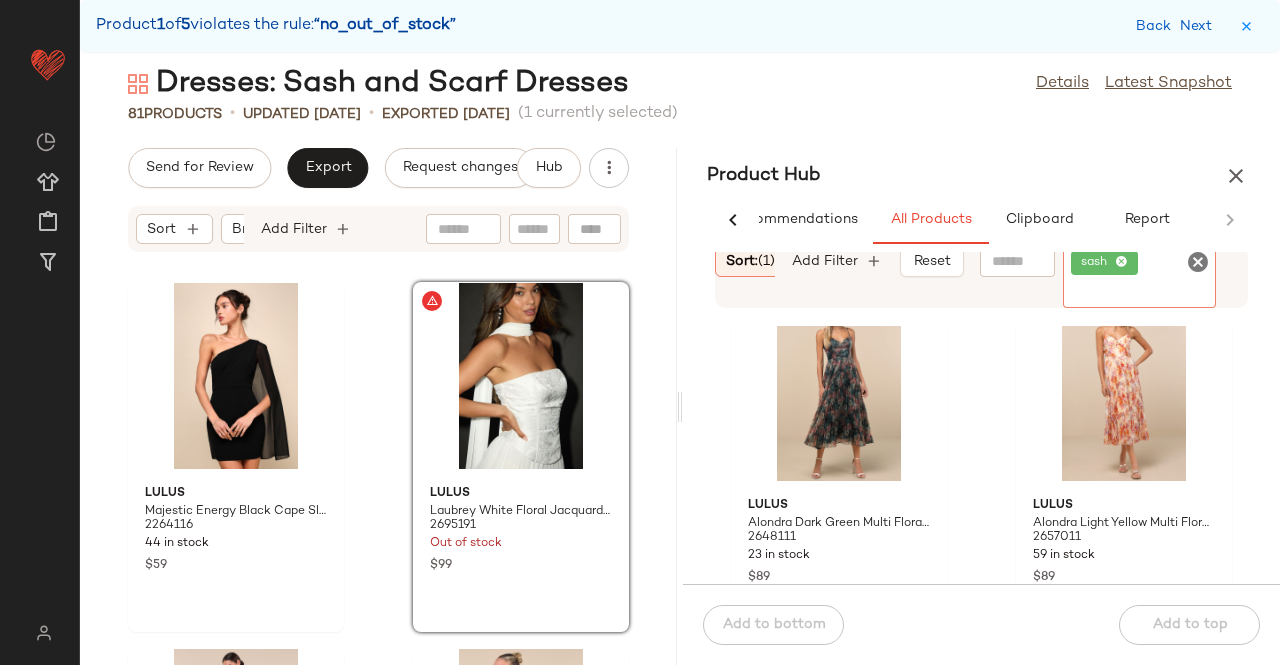 click on "sash" 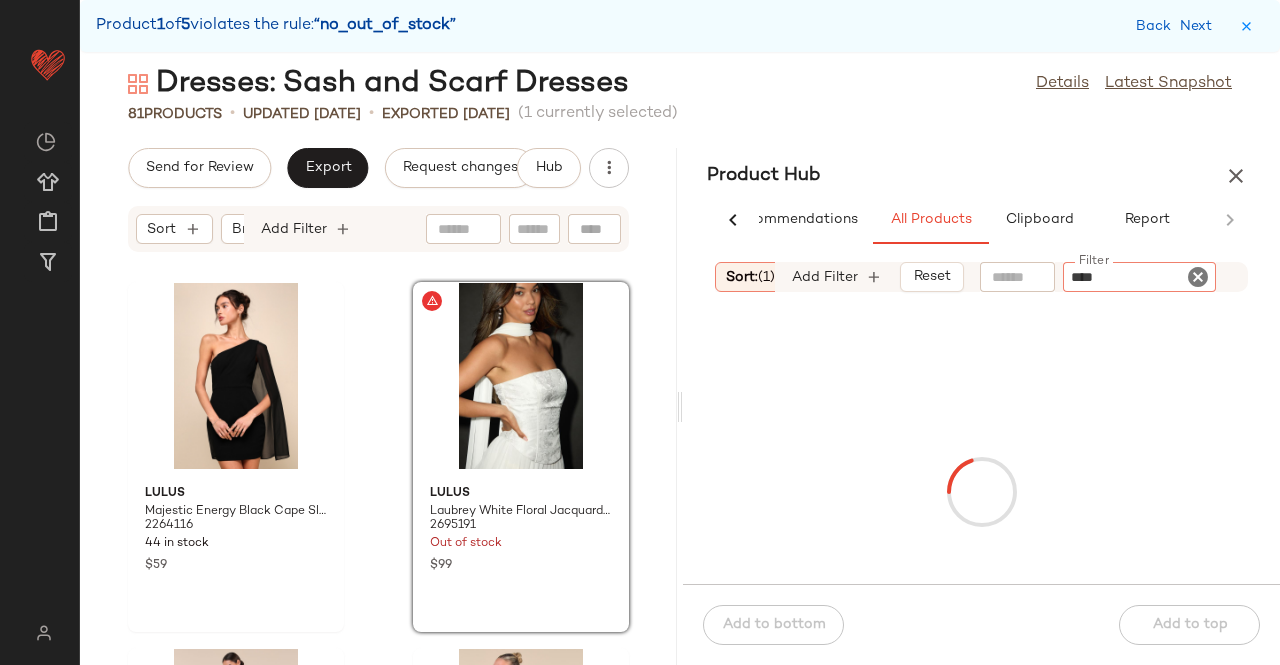 type on "*****" 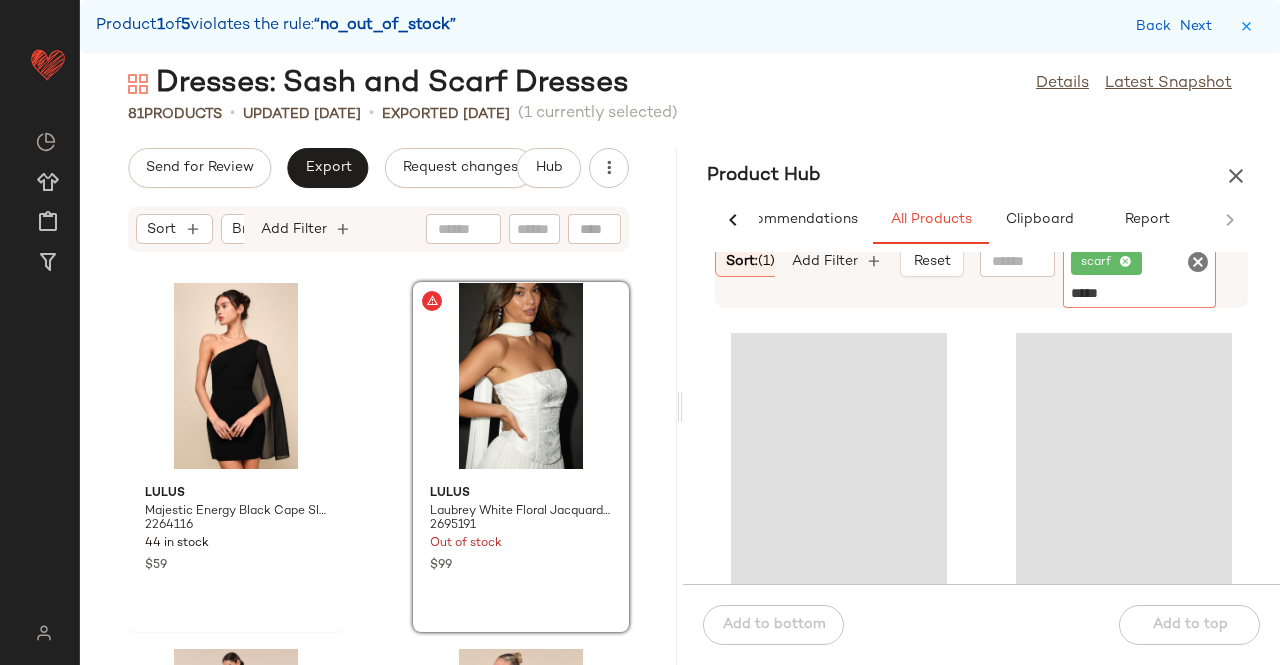 type 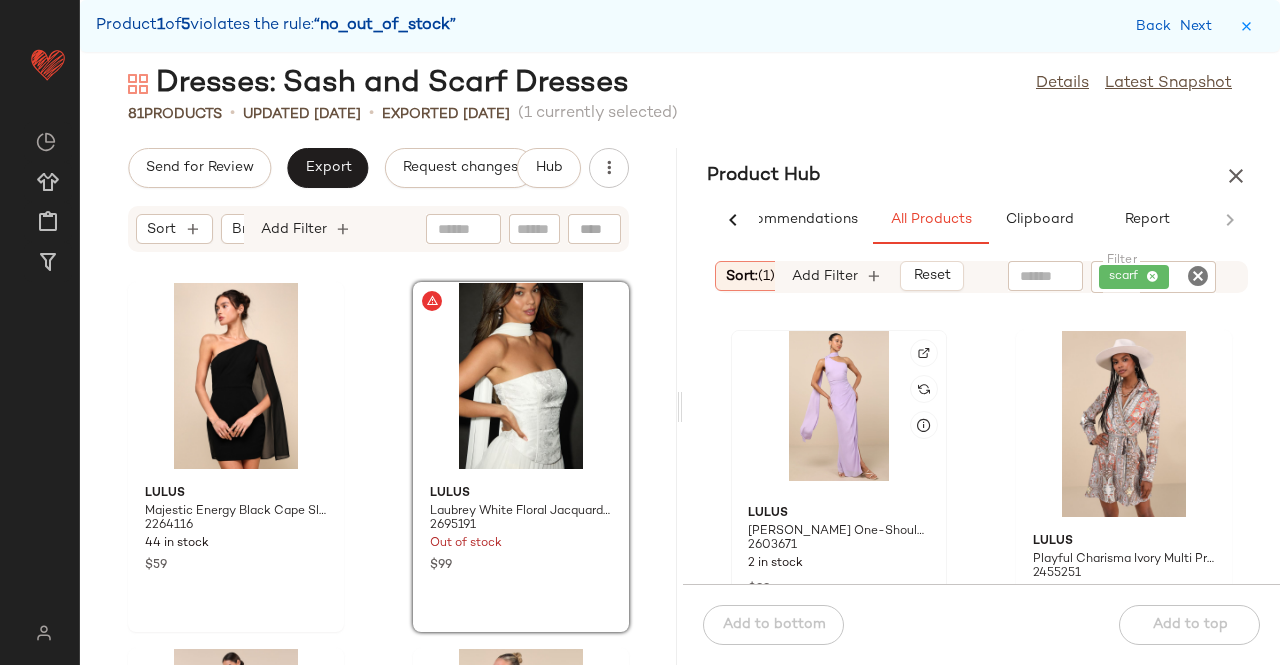 click 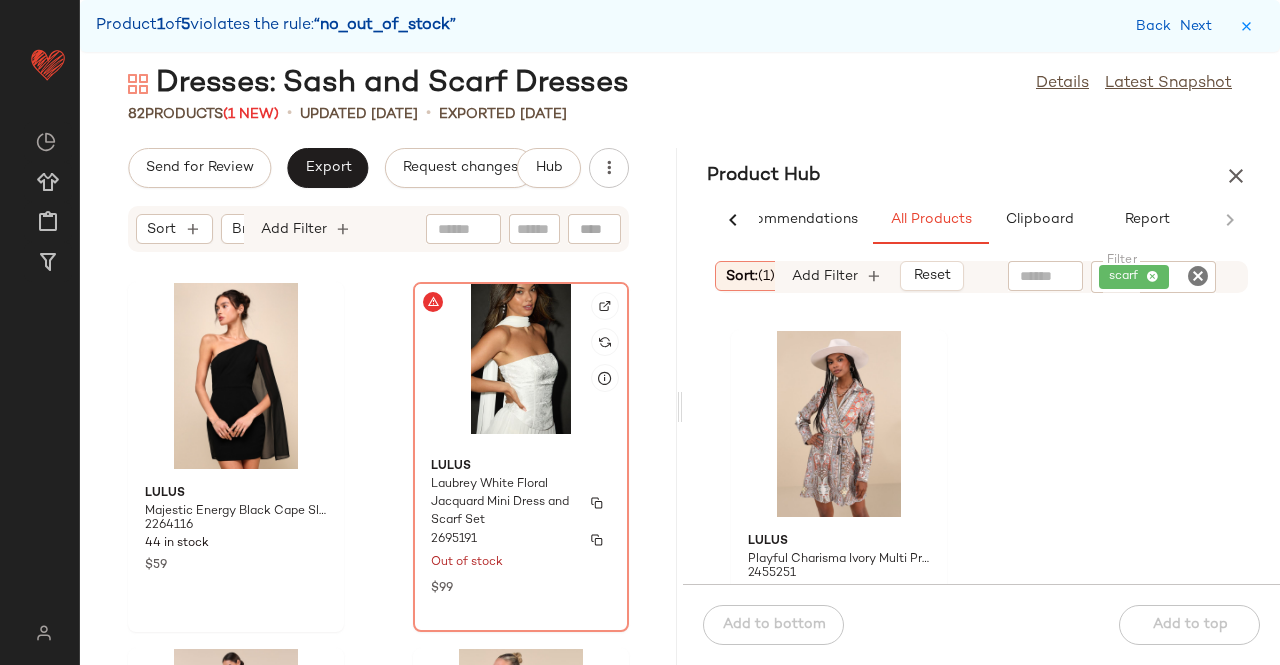 drag, startPoint x: 514, startPoint y: 437, endPoint x: 500, endPoint y: 440, distance: 14.3178215 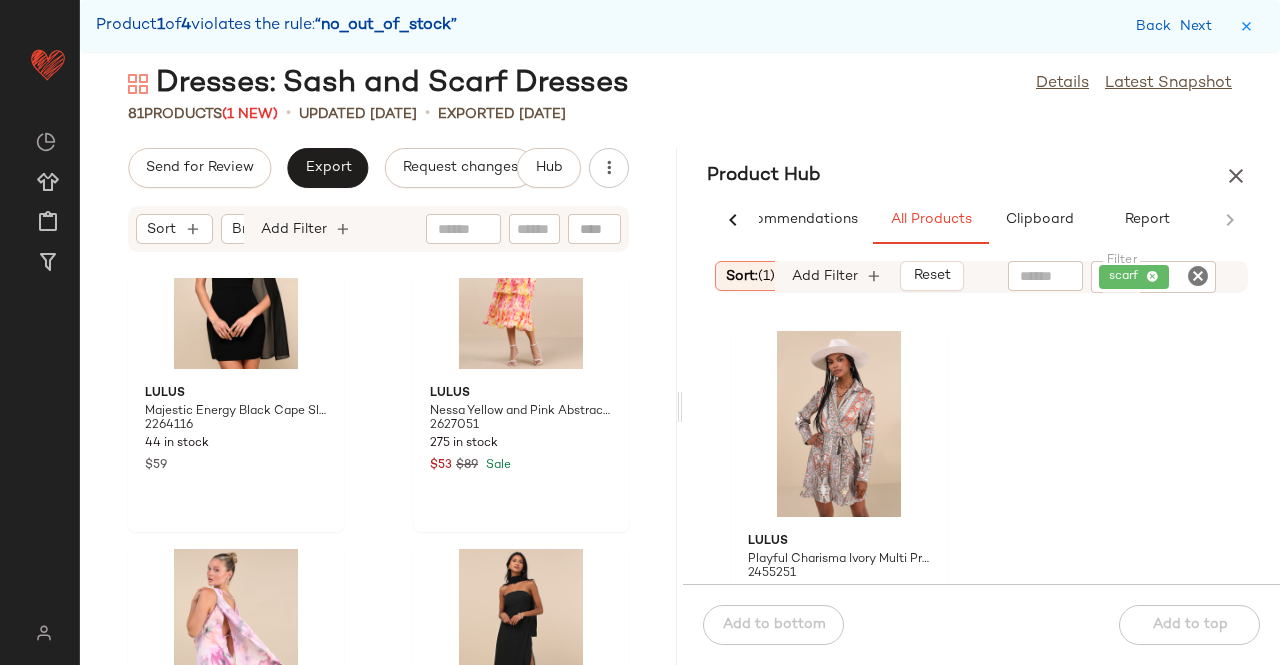 click at bounding box center [1236, 176] 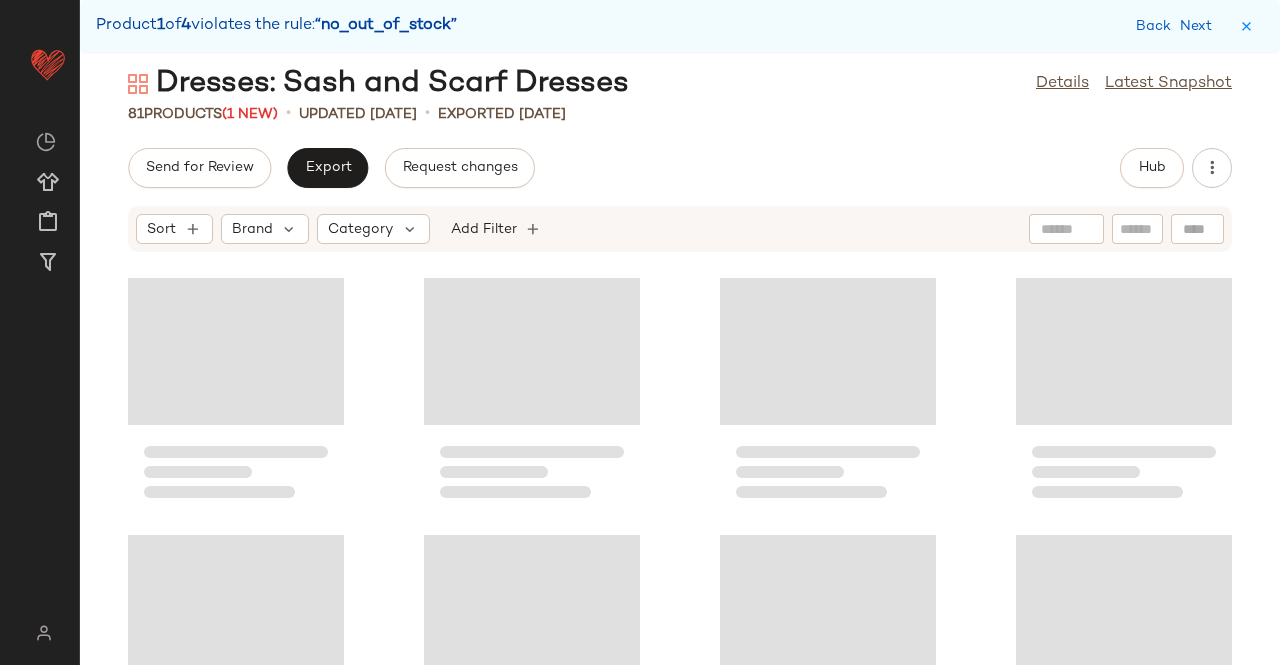 scroll, scrollTop: 100, scrollLeft: 0, axis: vertical 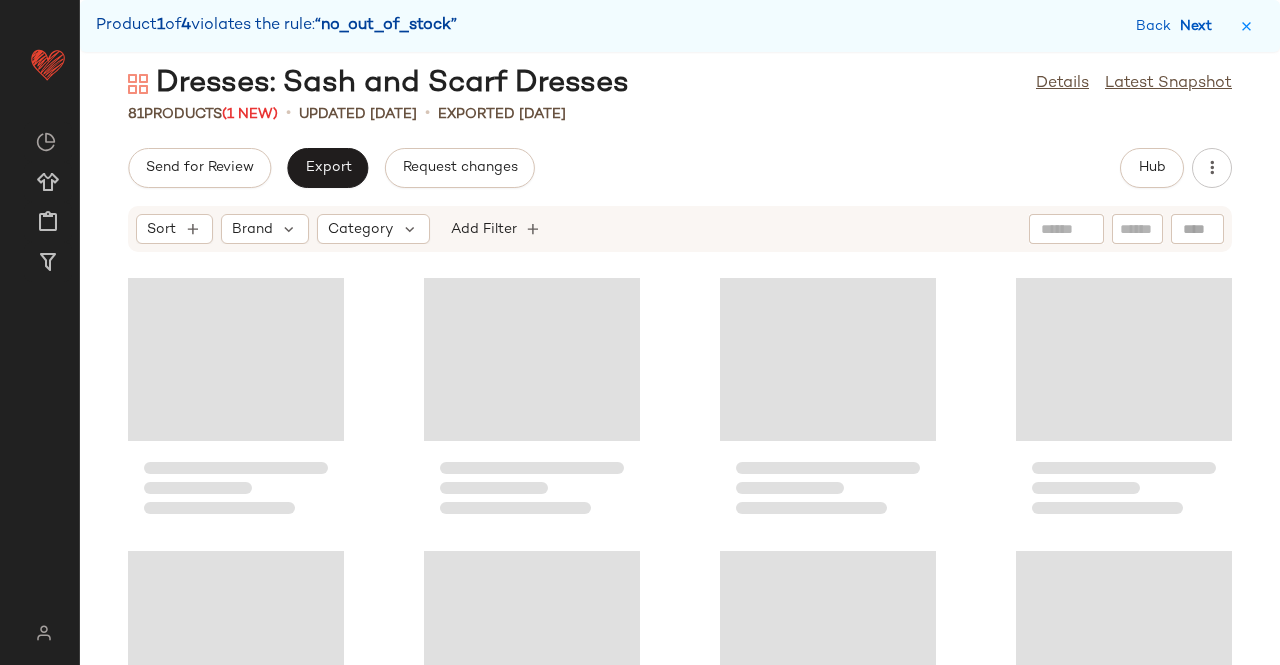 click on "Next" at bounding box center (1200, 26) 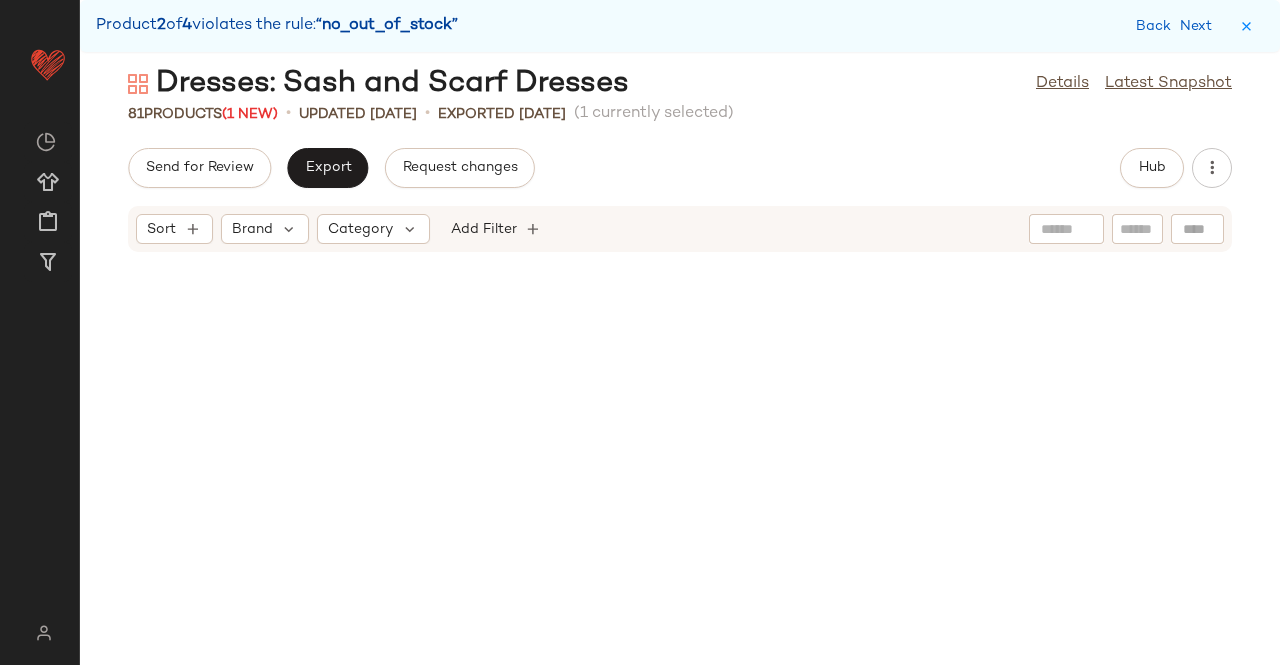 scroll, scrollTop: 2928, scrollLeft: 0, axis: vertical 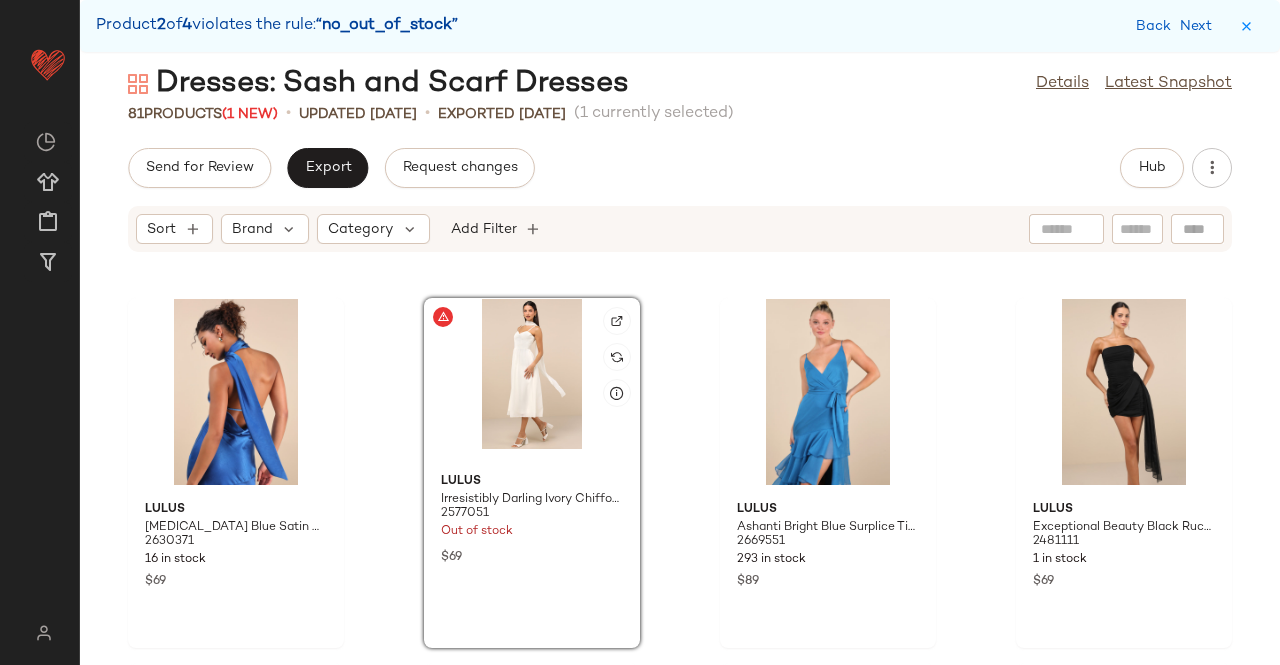 click 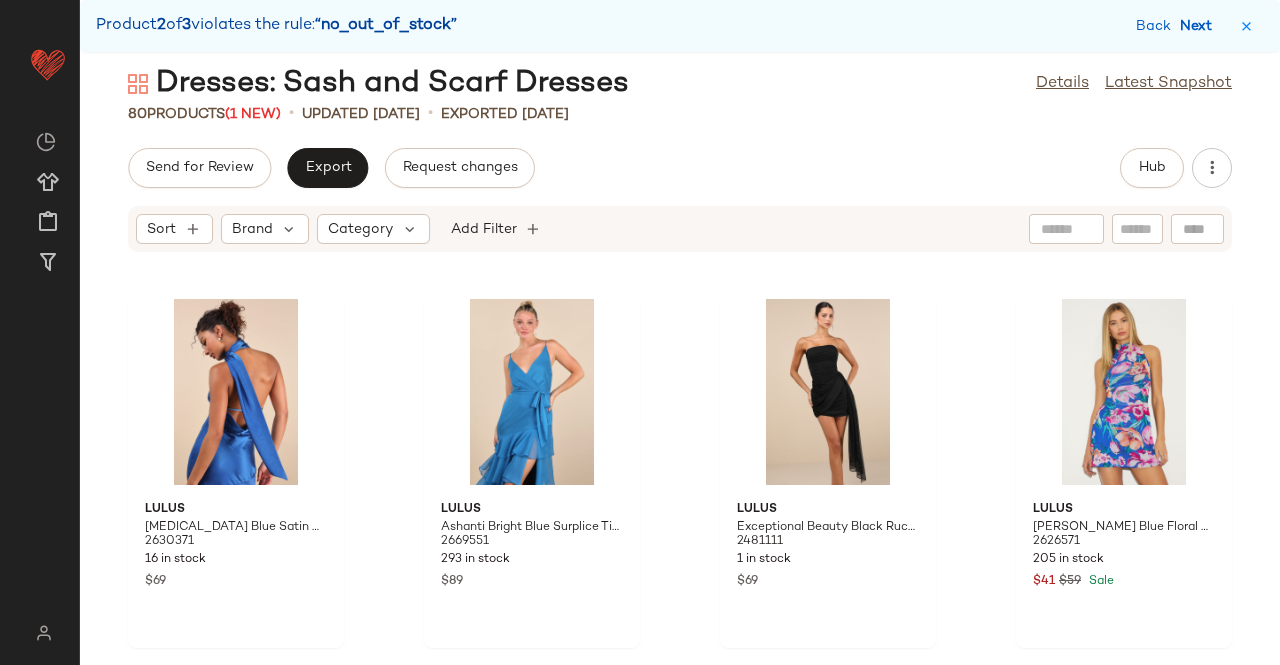 click on "Next" at bounding box center [1200, 26] 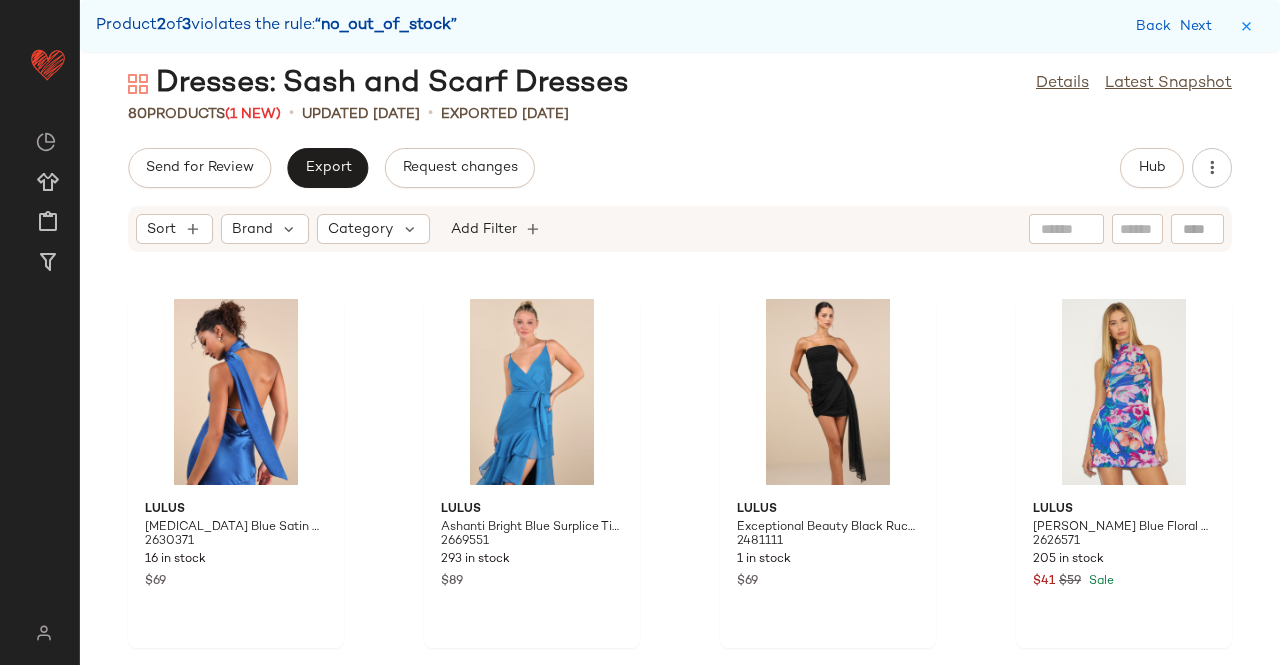 scroll, scrollTop: 6588, scrollLeft: 0, axis: vertical 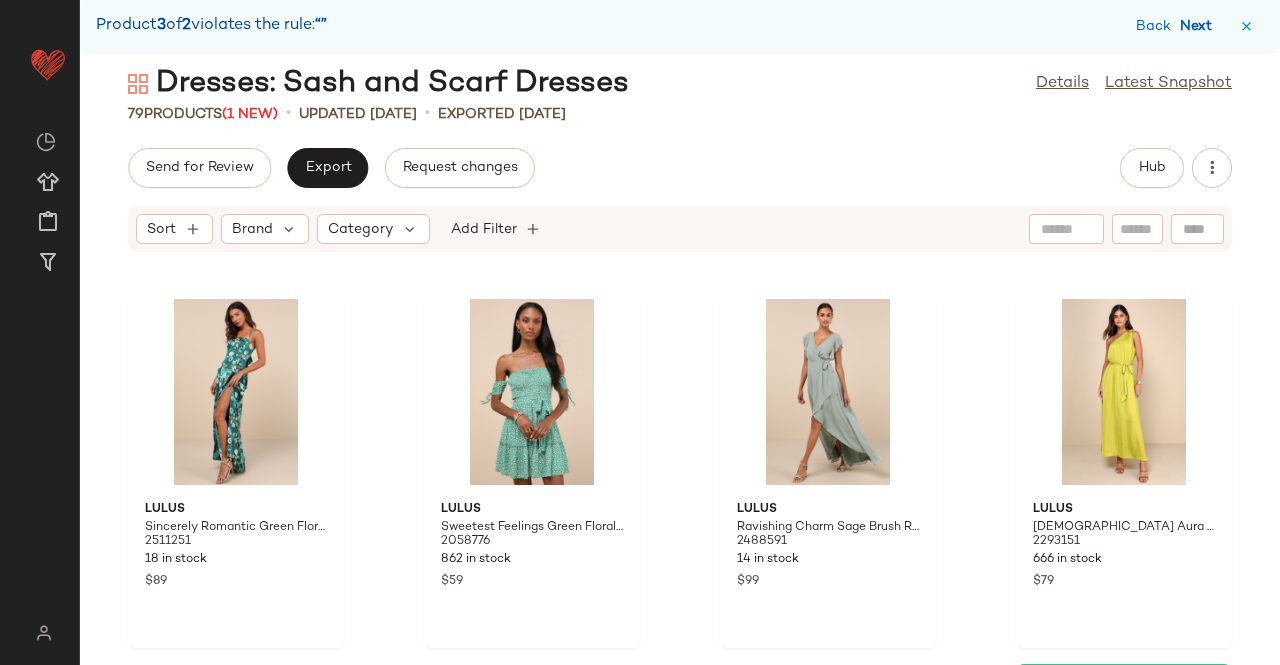 click on "Next" at bounding box center (1200, 26) 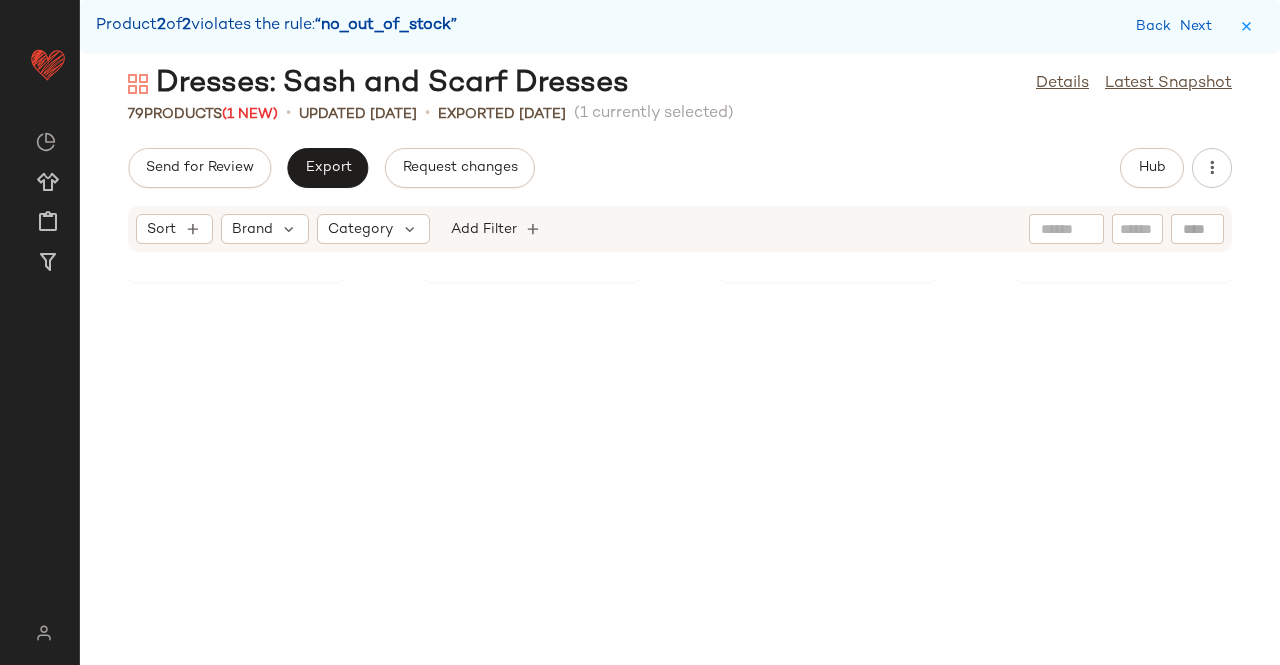 scroll, scrollTop: 5124, scrollLeft: 0, axis: vertical 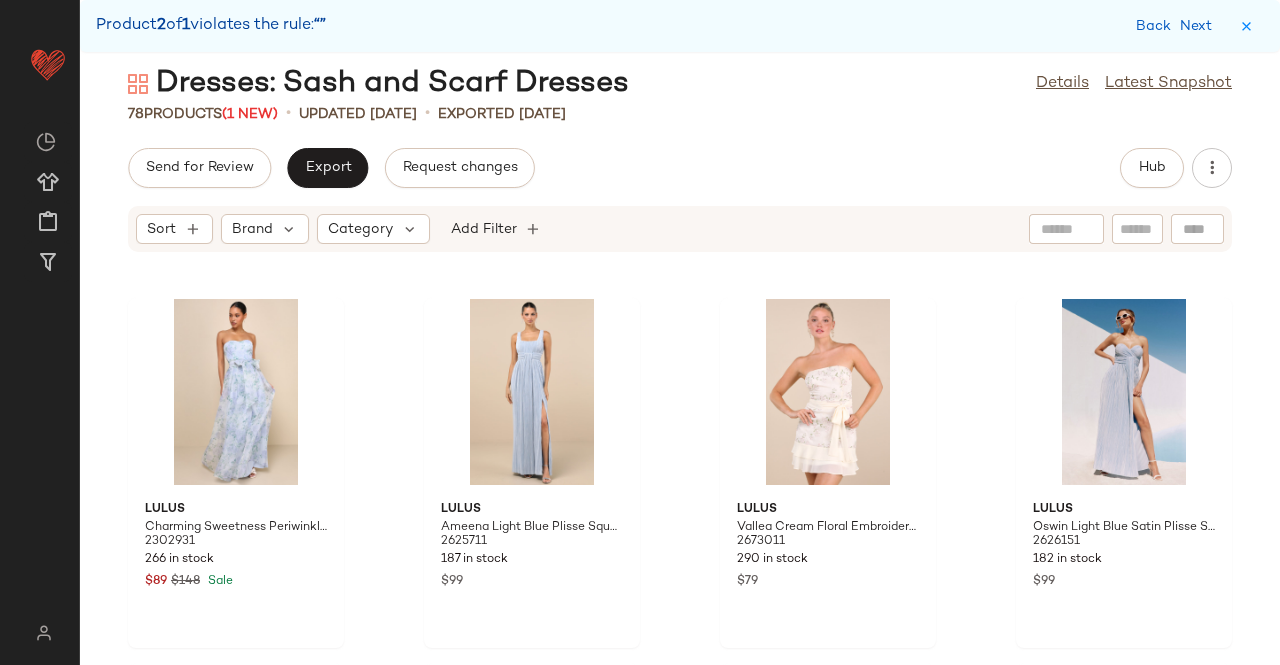 click on "Back Next" at bounding box center (1178, 26) 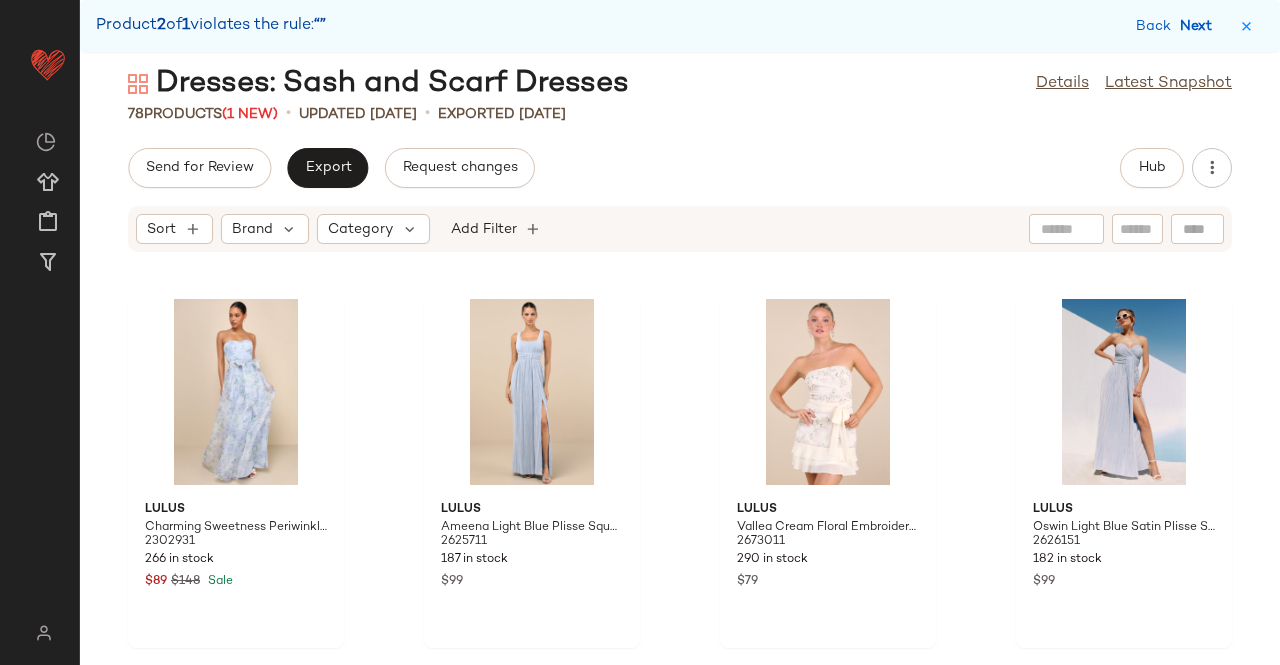 click on "Next" at bounding box center [1200, 26] 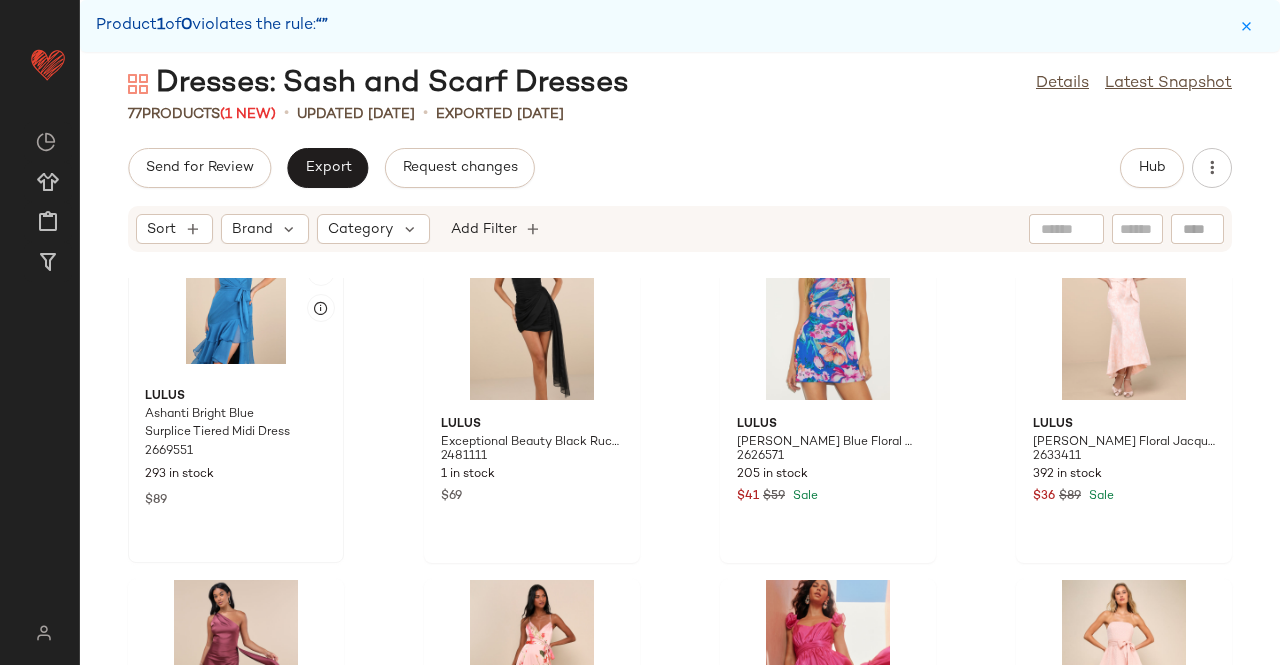 scroll, scrollTop: 2916, scrollLeft: 0, axis: vertical 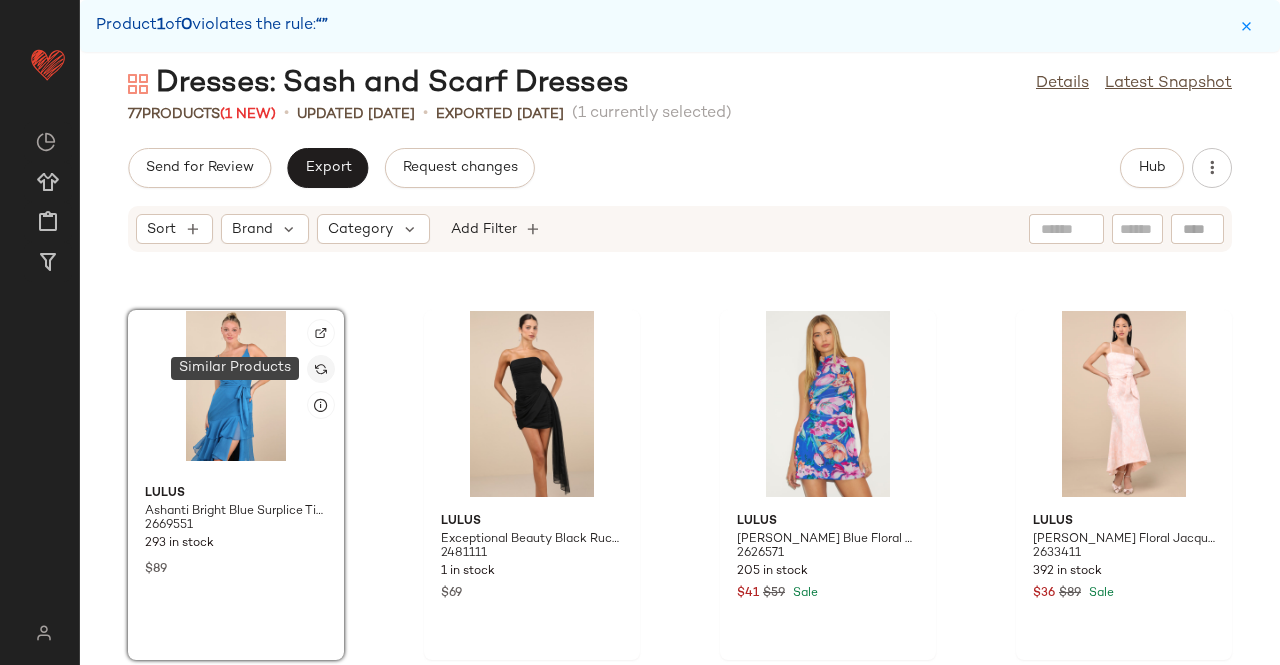 click 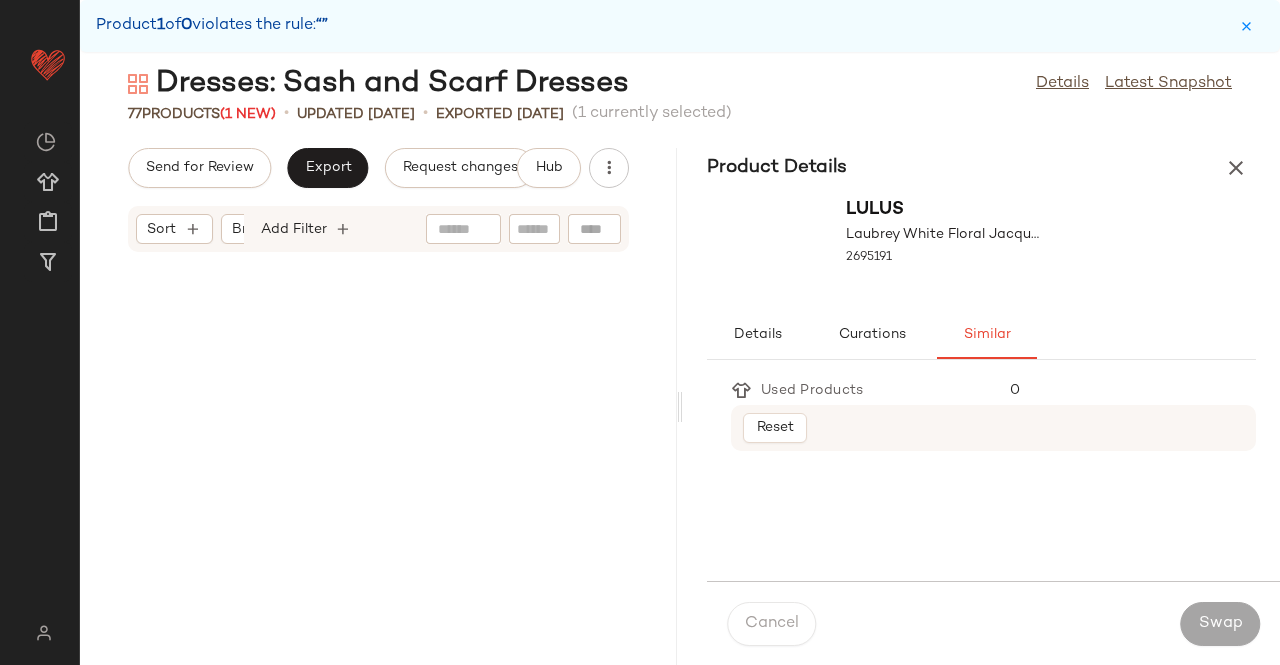 scroll, scrollTop: 3648, scrollLeft: 0, axis: vertical 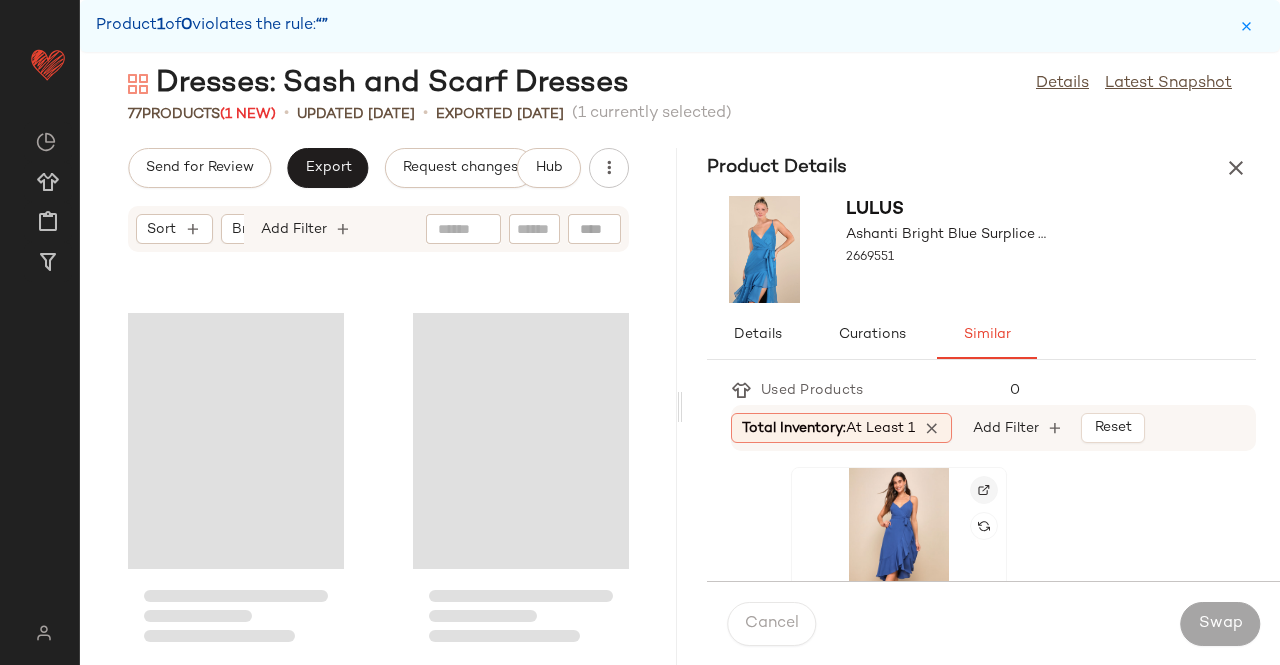 click at bounding box center (984, 490) 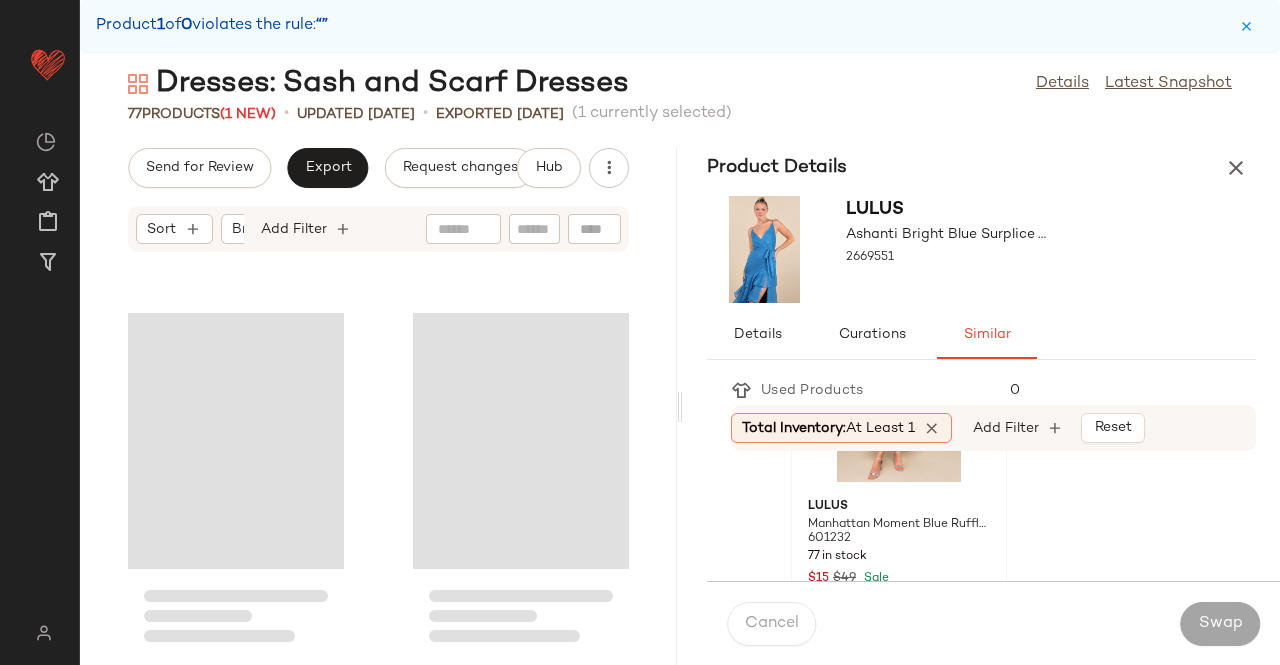 scroll, scrollTop: 172, scrollLeft: 0, axis: vertical 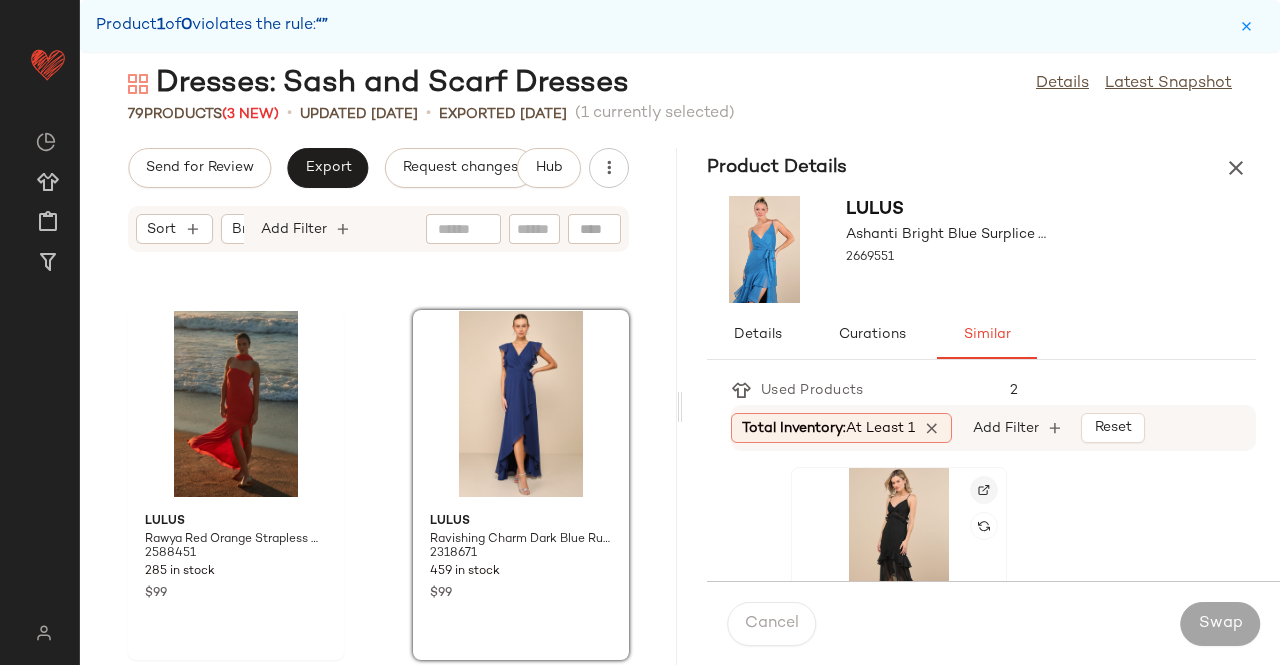 click at bounding box center [984, 490] 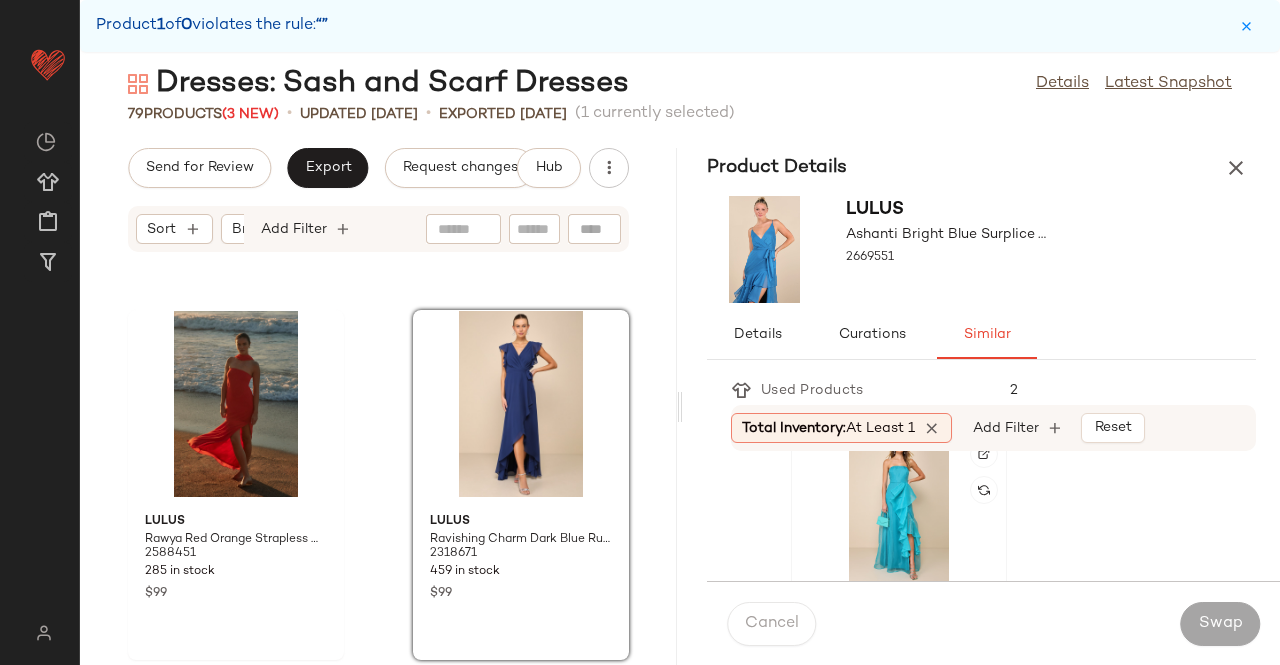 scroll, scrollTop: 800, scrollLeft: 0, axis: vertical 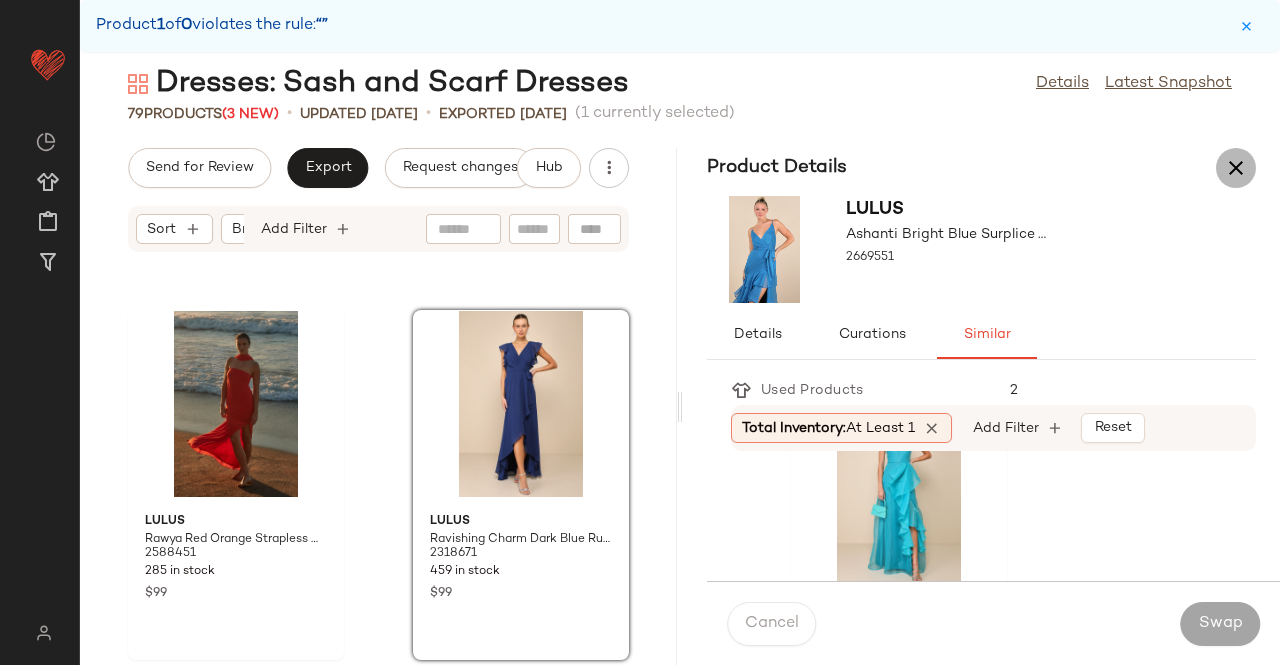 click at bounding box center [1236, 168] 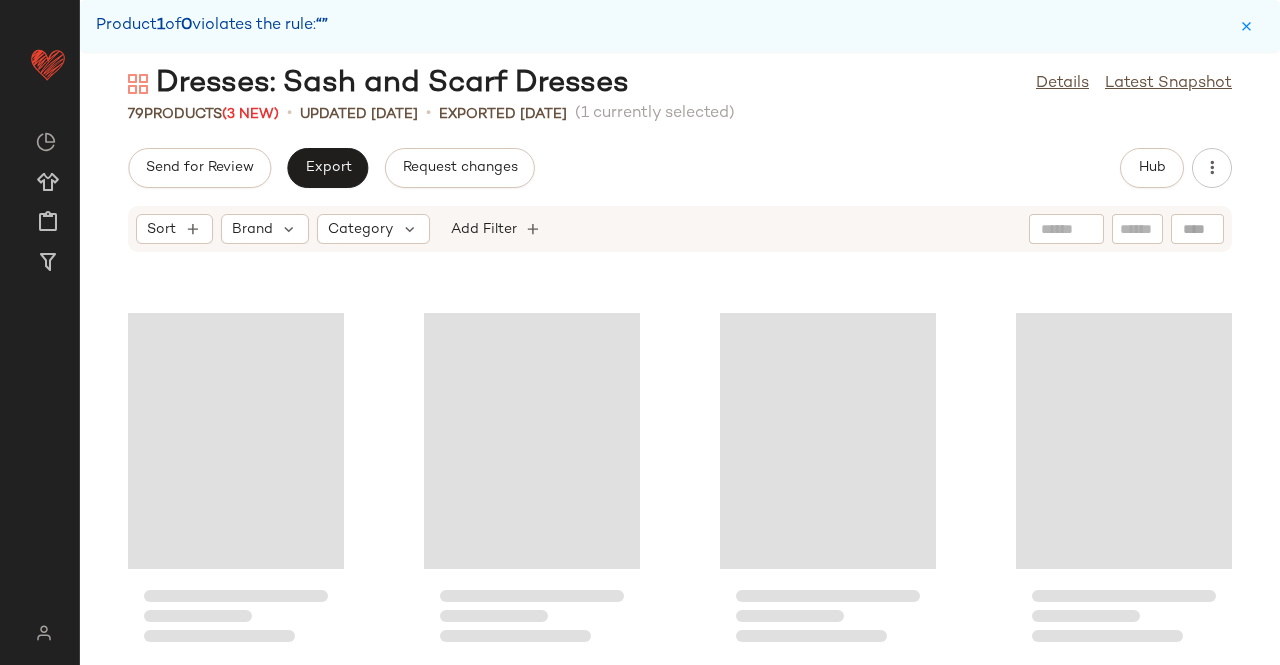 scroll, scrollTop: 3282, scrollLeft: 0, axis: vertical 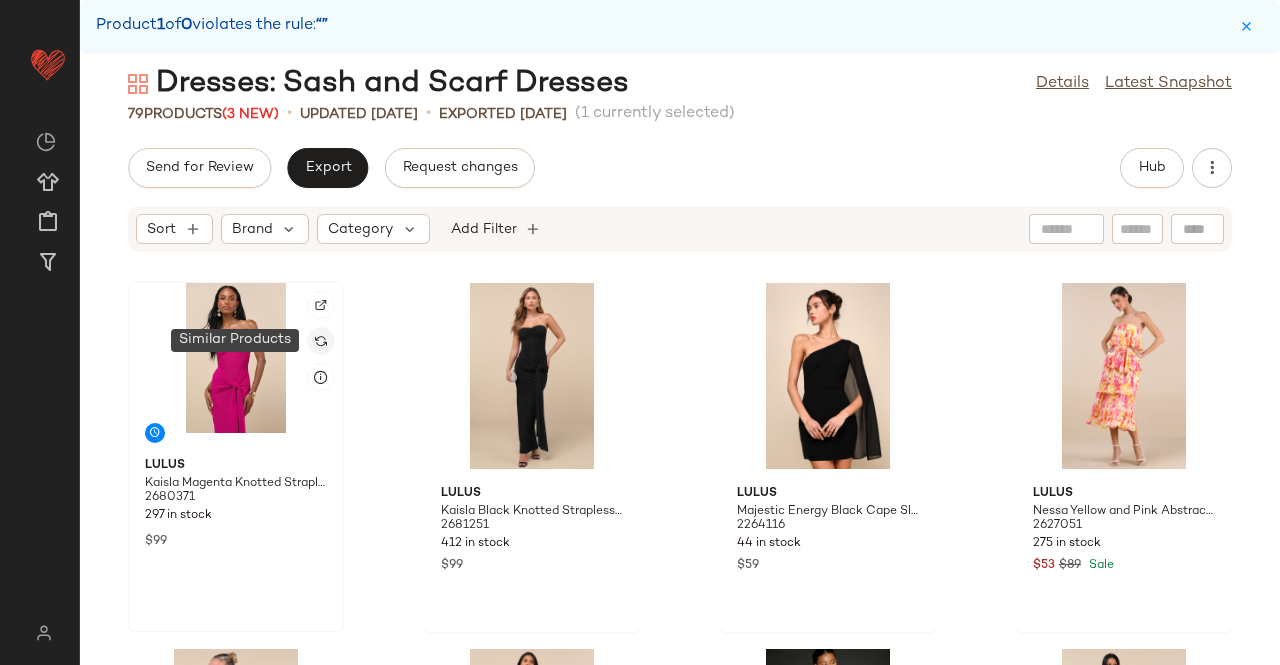 click 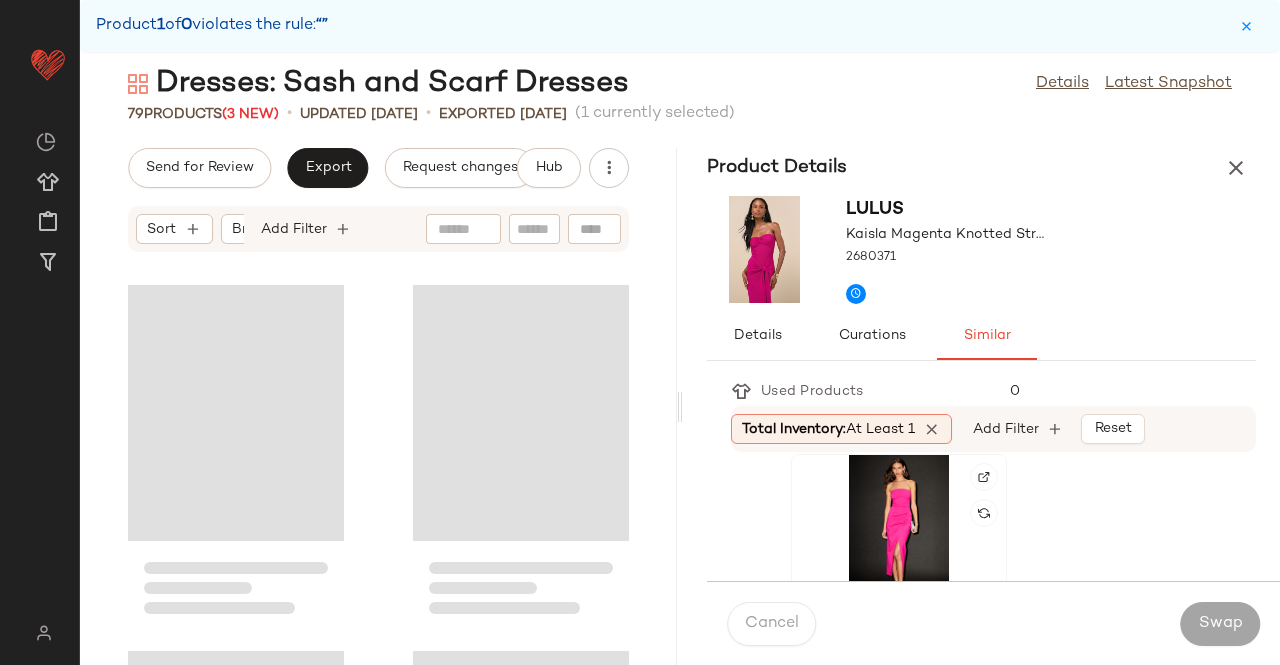 scroll, scrollTop: 776, scrollLeft: 0, axis: vertical 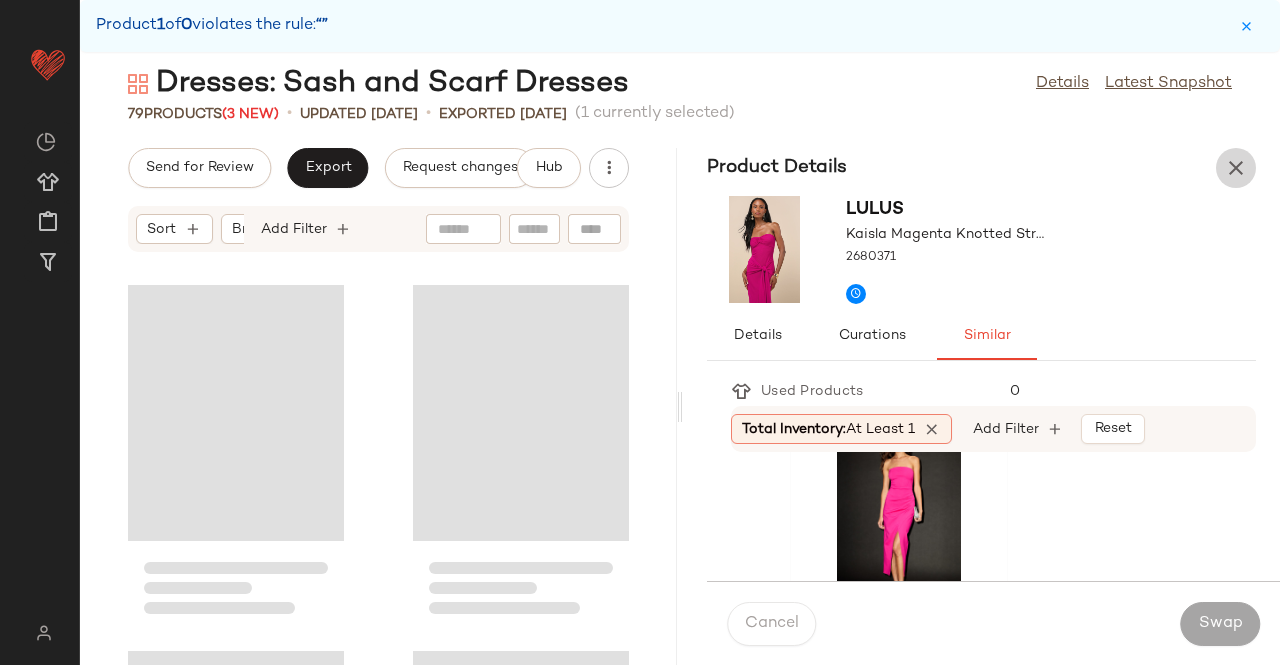 click at bounding box center (1236, 168) 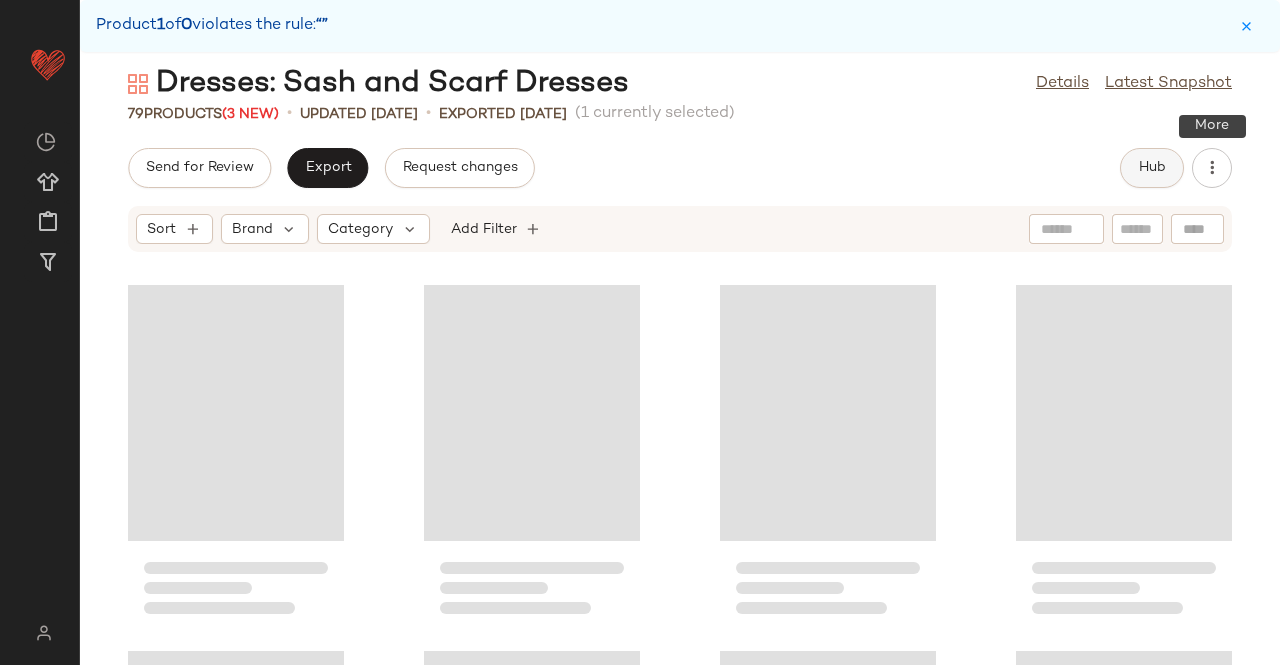 click on "Hub" at bounding box center [1152, 168] 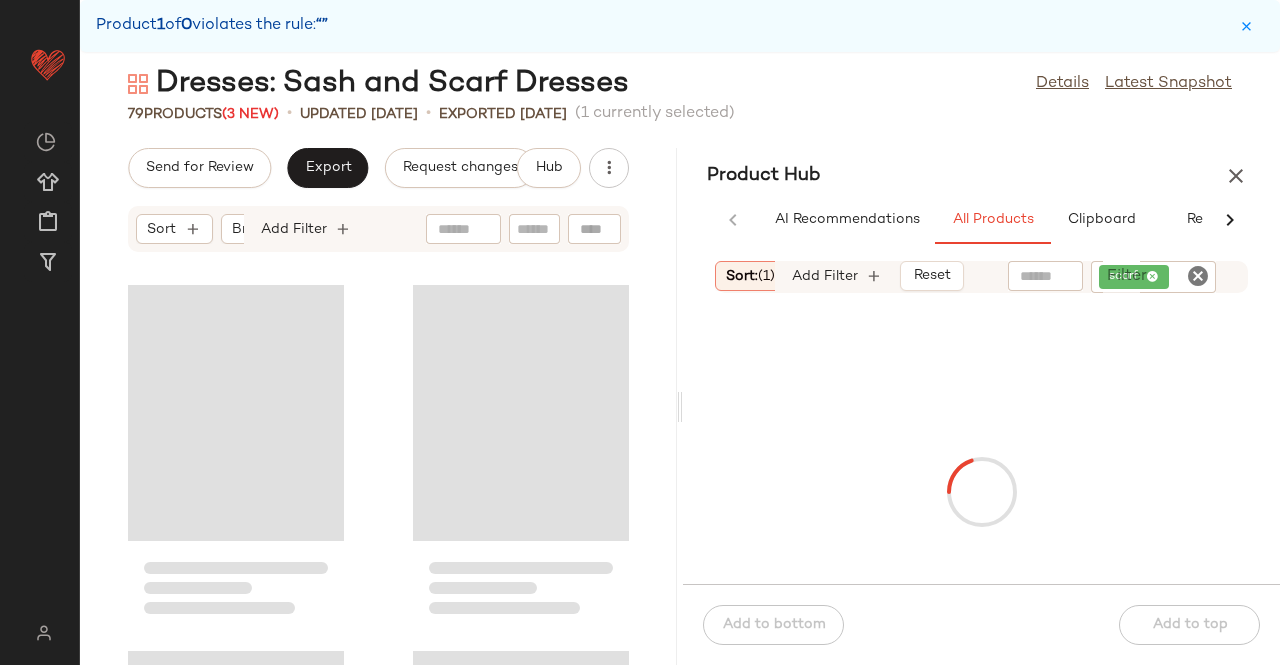 scroll, scrollTop: 0, scrollLeft: 54, axis: horizontal 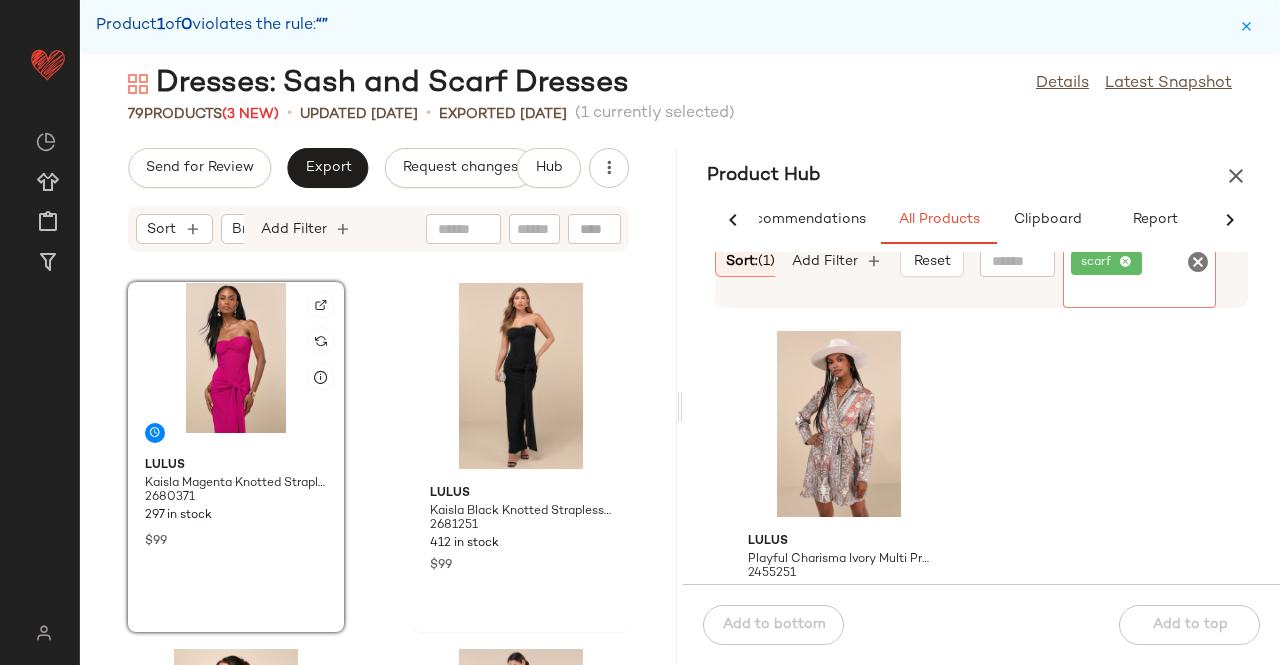 click on "scarf" 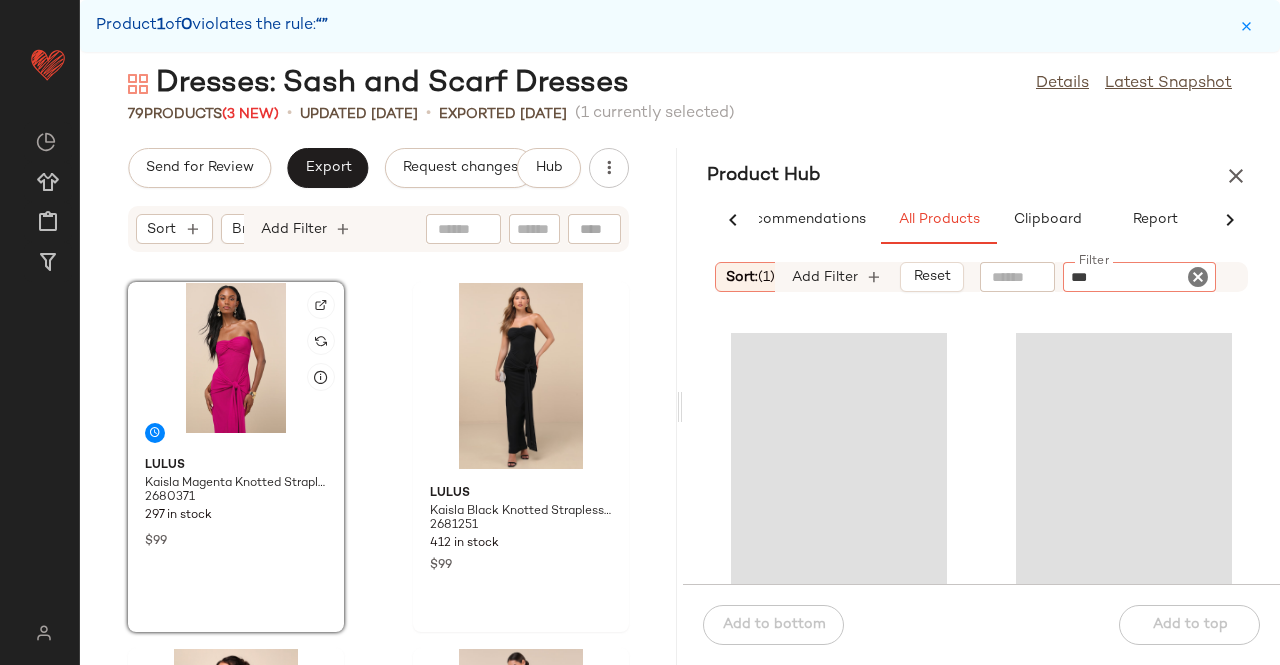 type on "****" 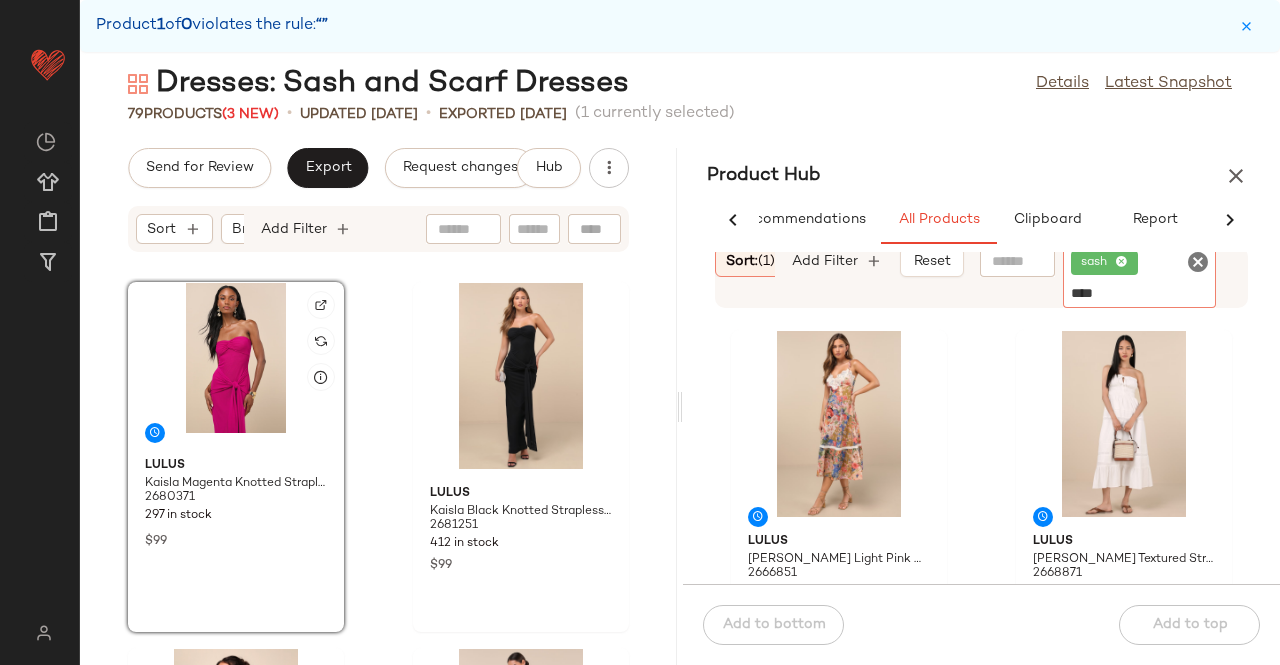 type 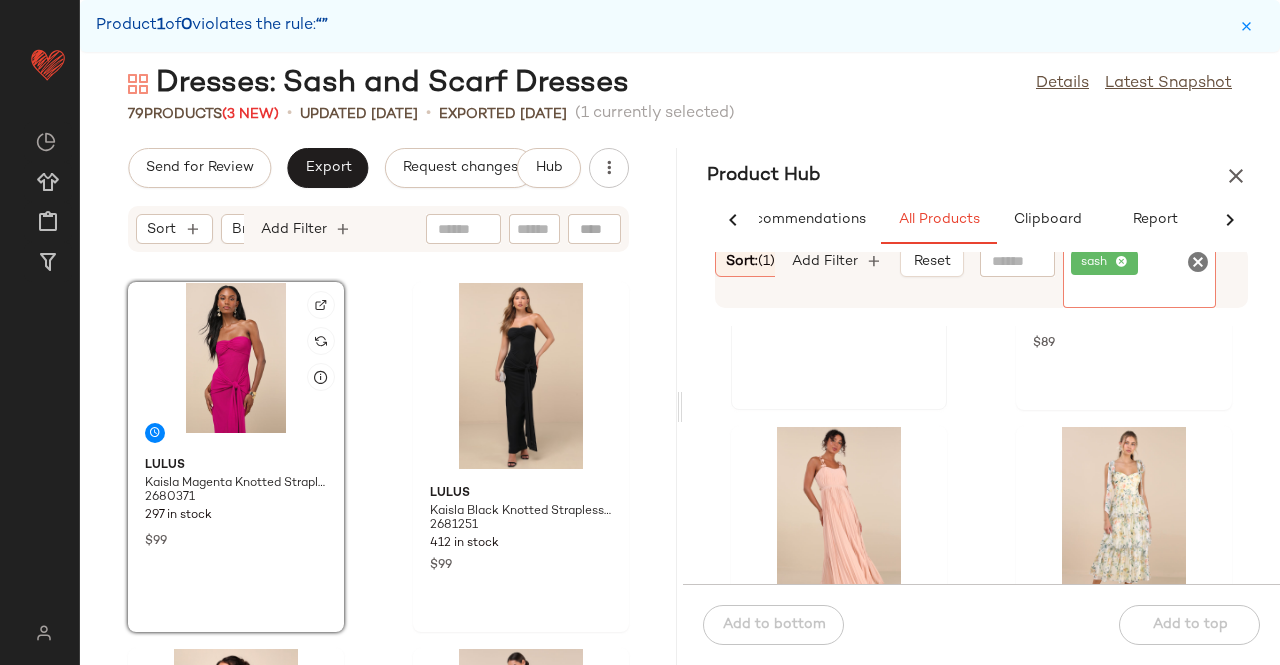 scroll, scrollTop: 2915, scrollLeft: 0, axis: vertical 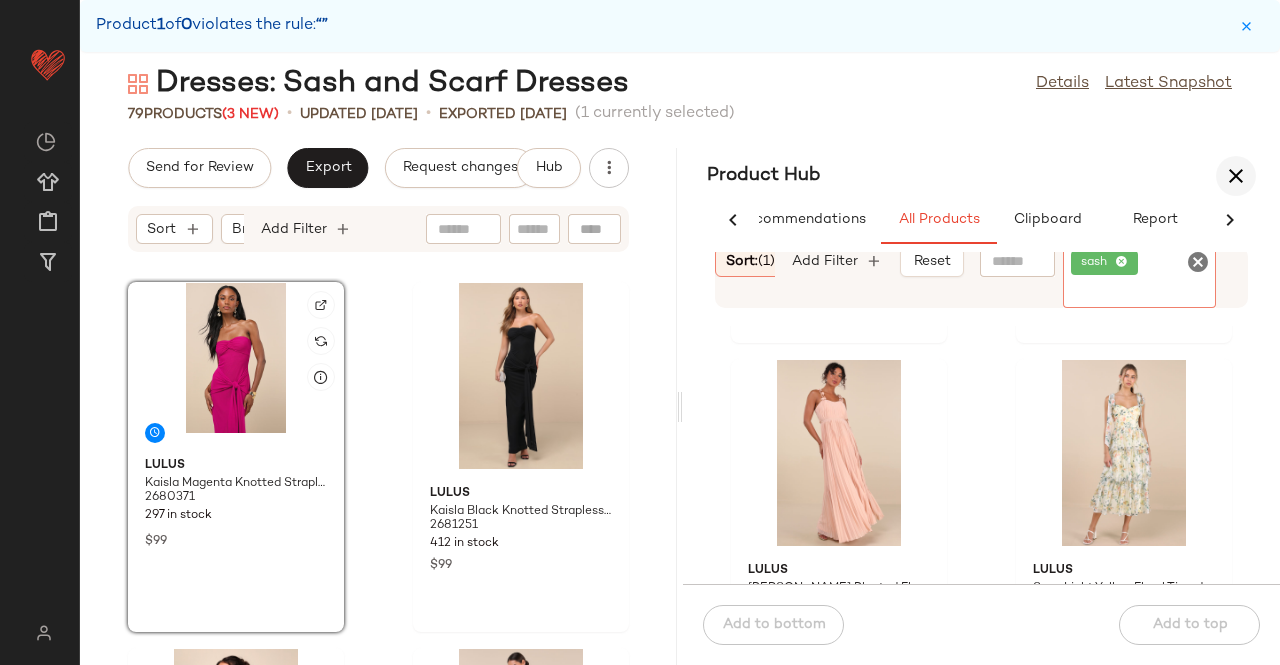 click at bounding box center [1236, 176] 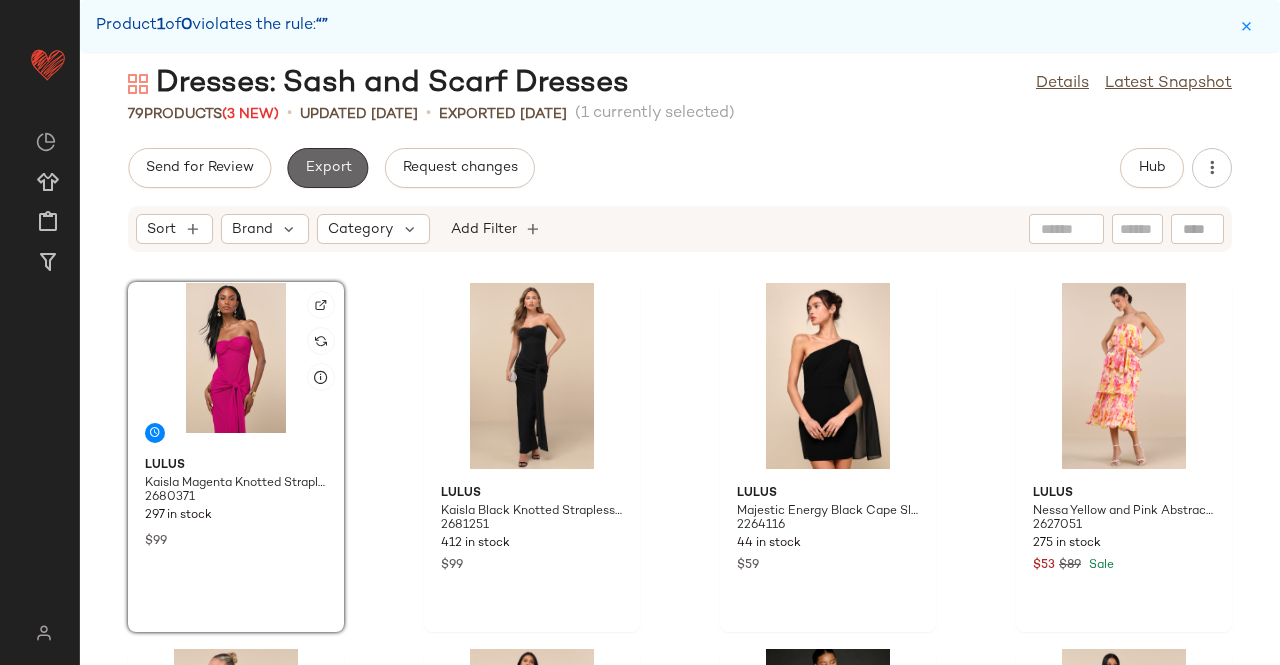 click on "Export" at bounding box center (327, 168) 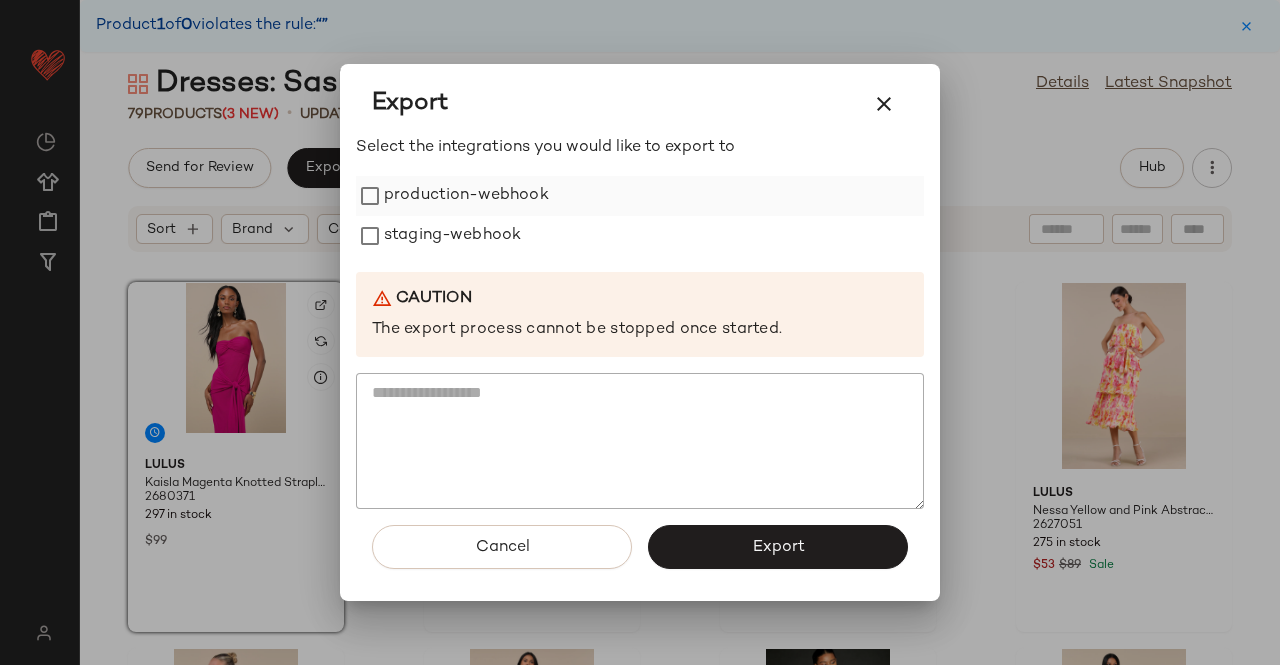 click on "production-webhook" at bounding box center [466, 196] 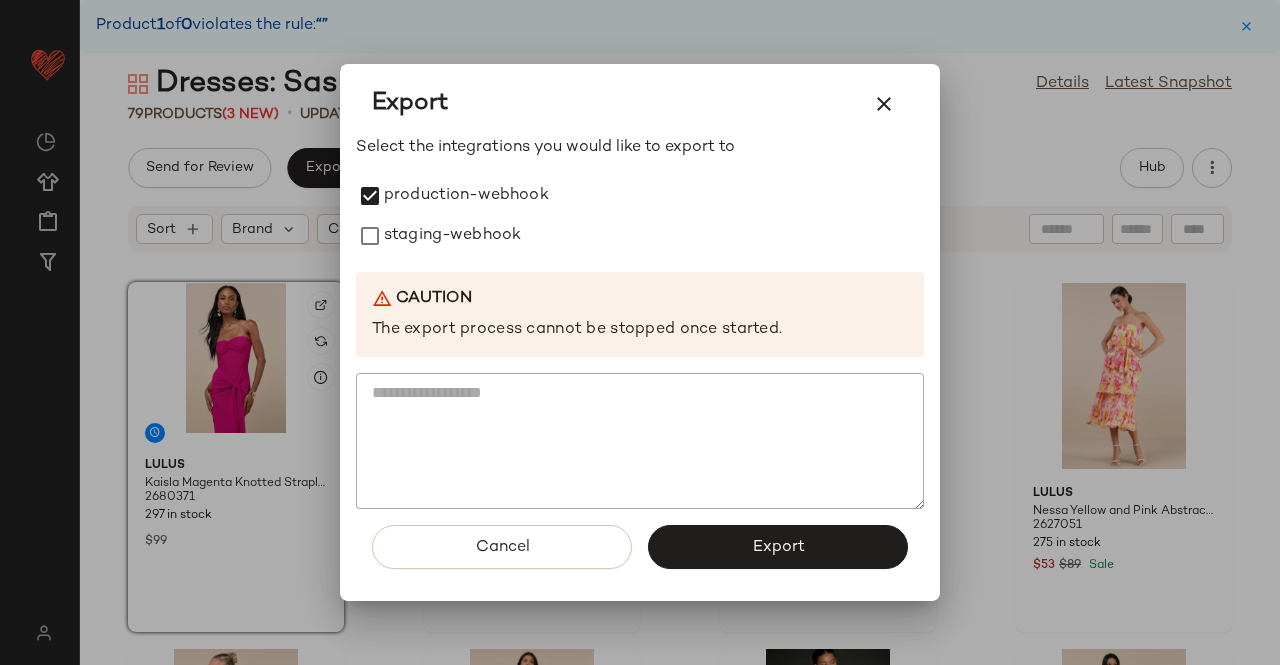 drag, startPoint x: 441, startPoint y: 225, endPoint x: 485, endPoint y: 308, distance: 93.941475 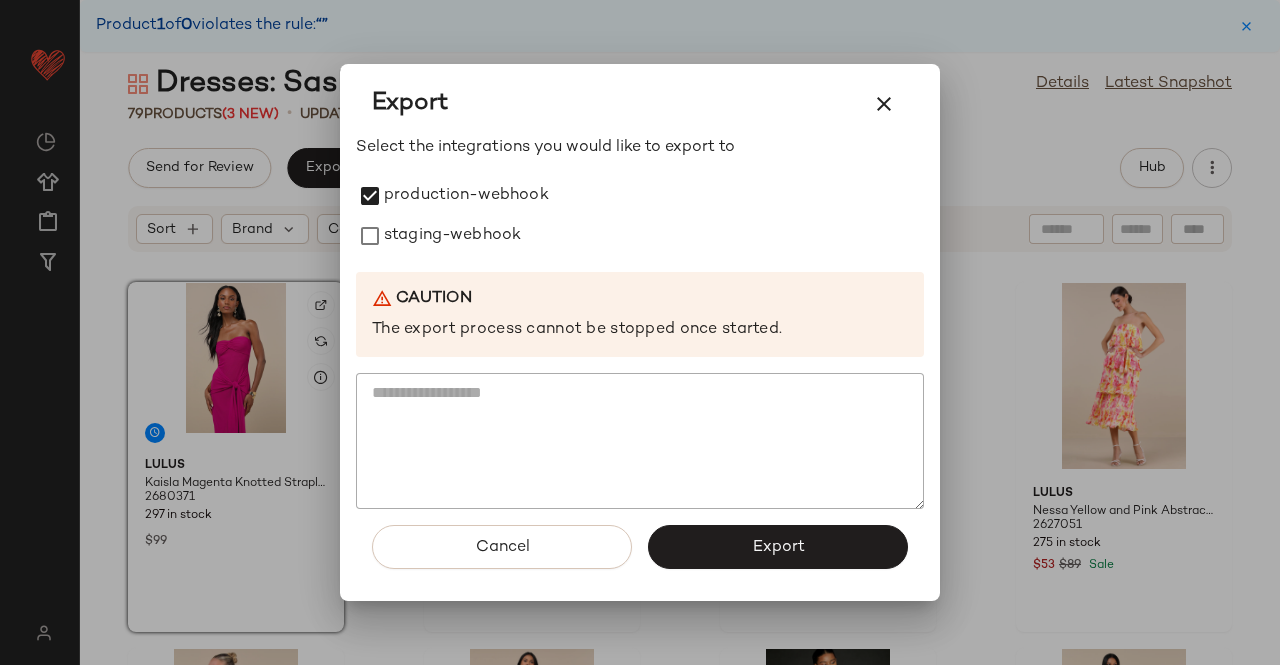 click on "staging-webhook" at bounding box center [452, 236] 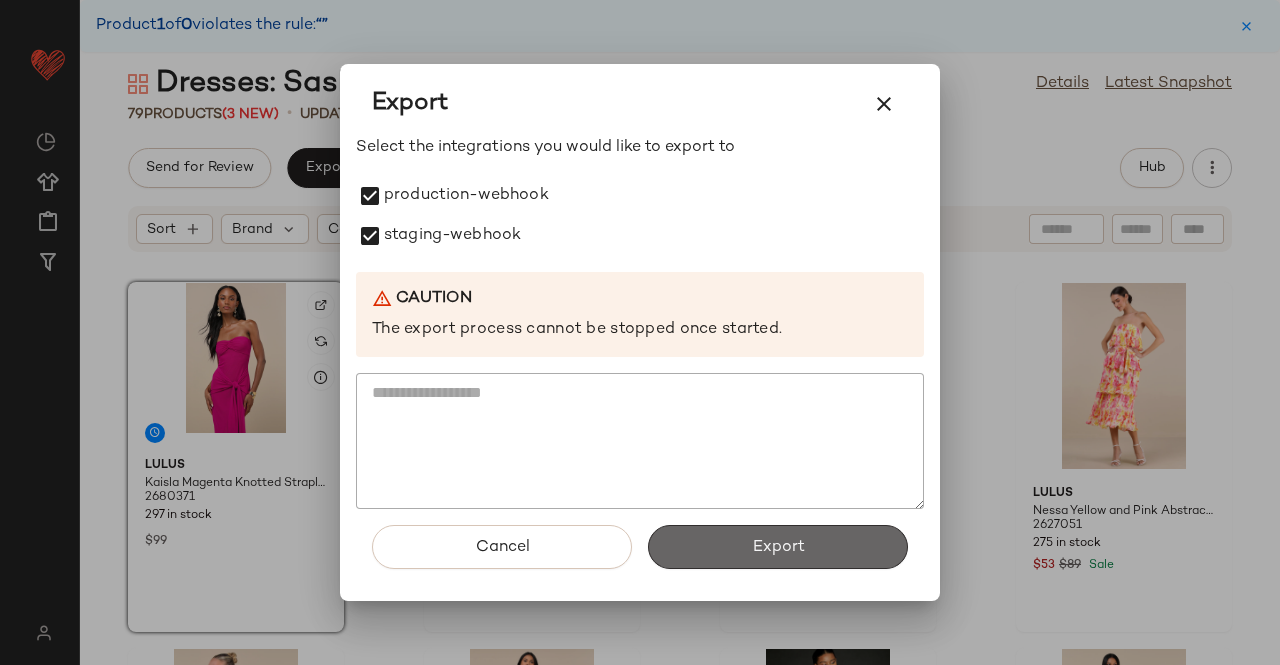 click on "Export" 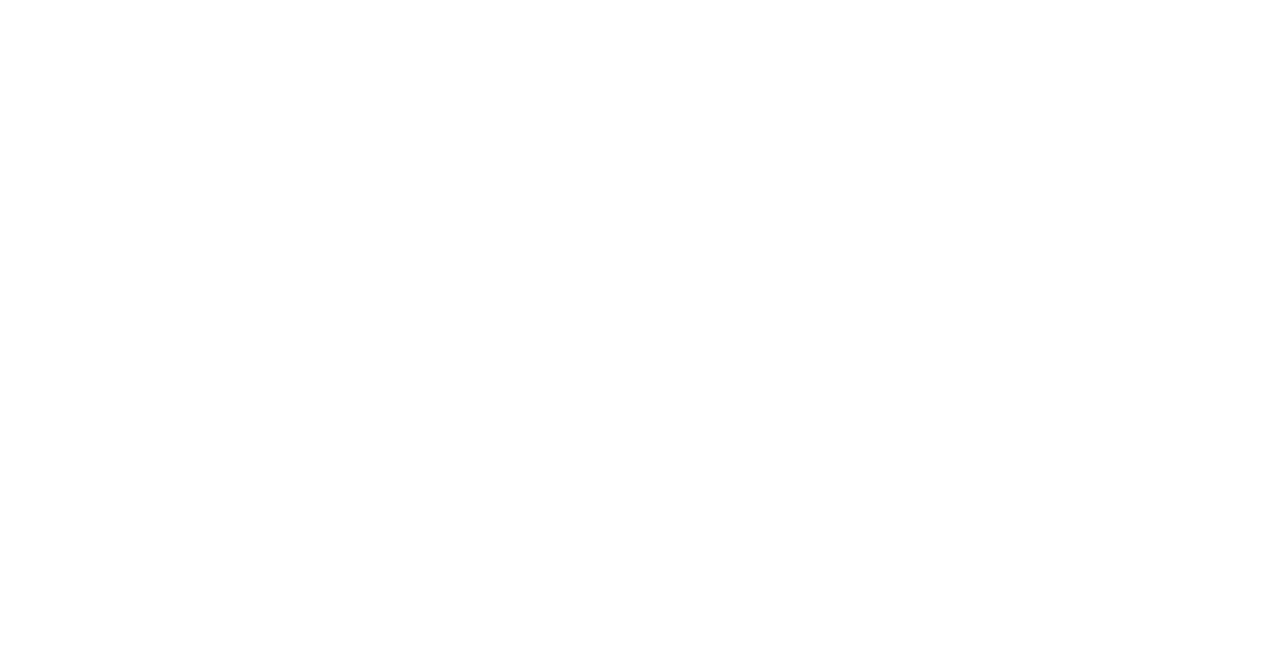 scroll, scrollTop: 0, scrollLeft: 0, axis: both 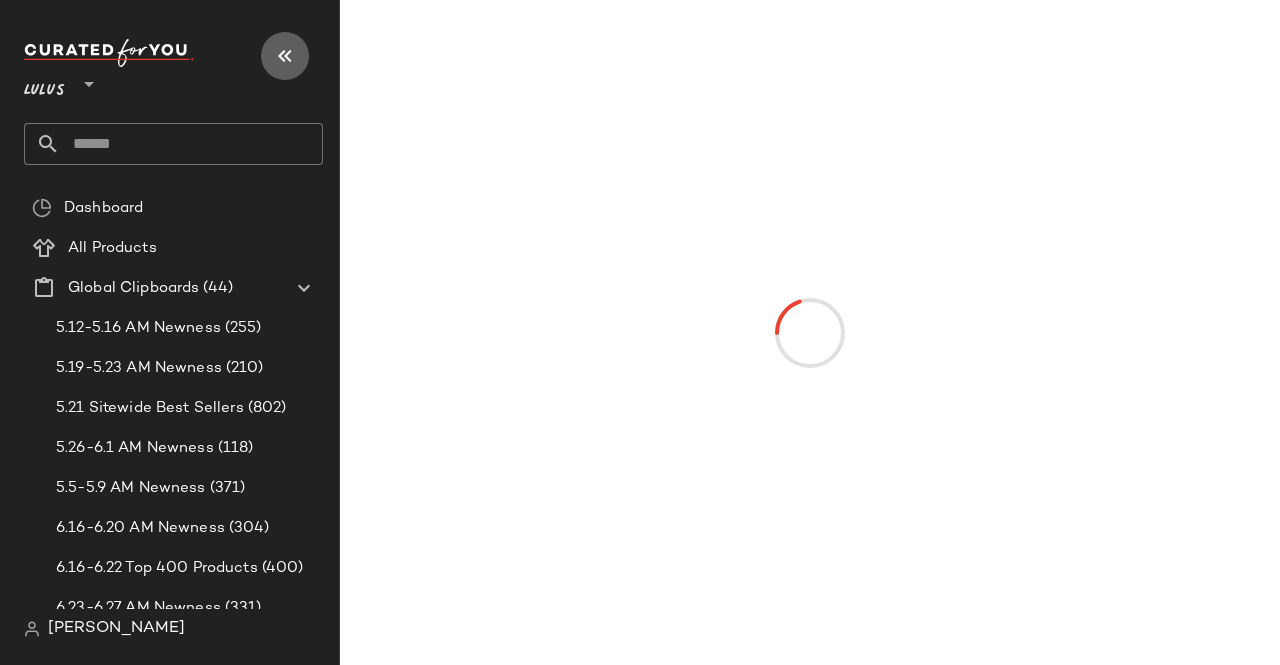 click at bounding box center (285, 56) 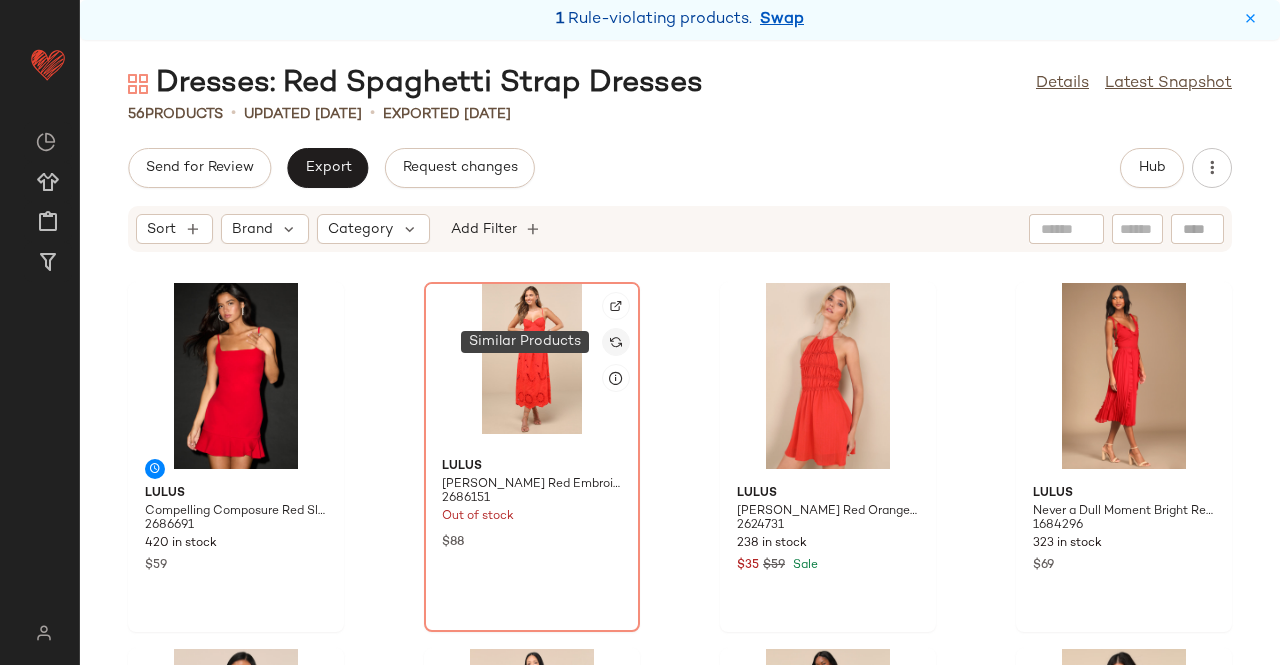 click 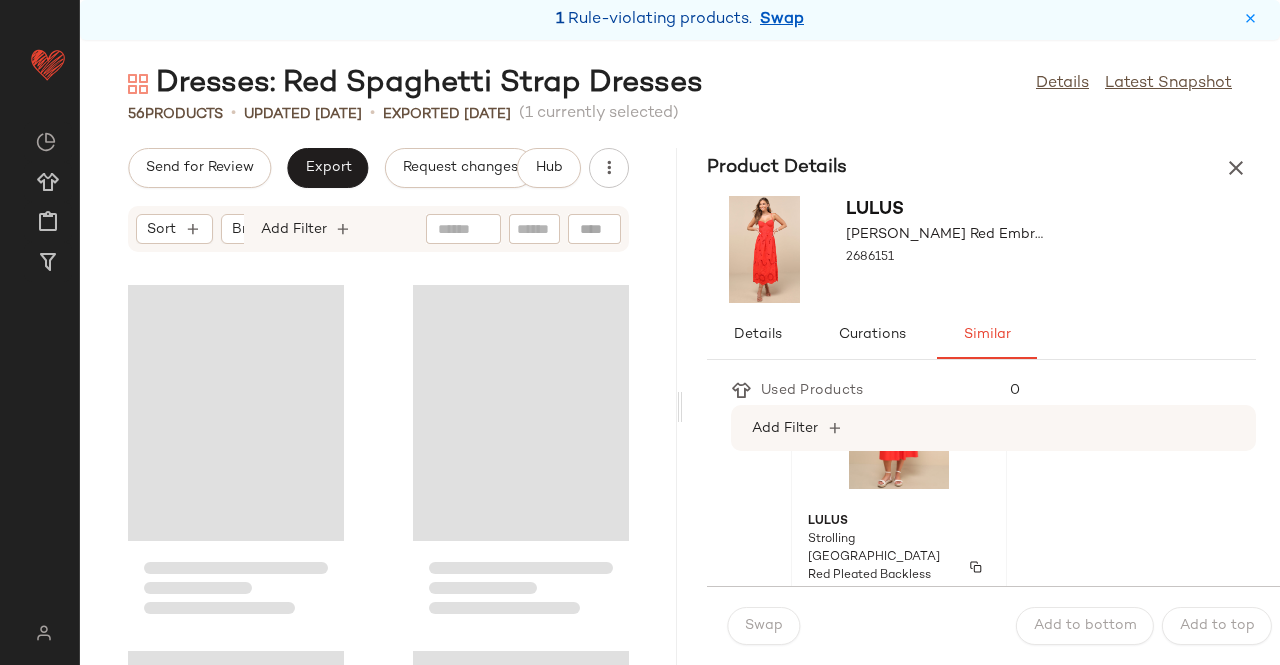 scroll, scrollTop: 0, scrollLeft: 0, axis: both 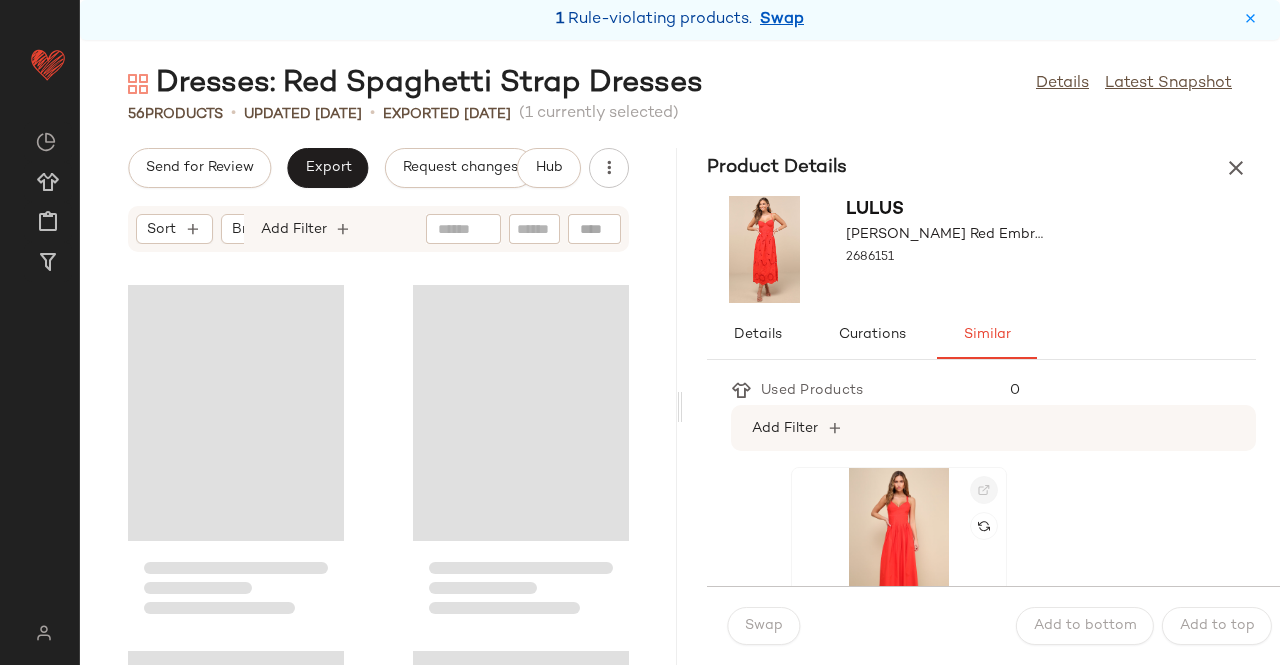 click at bounding box center (984, 490) 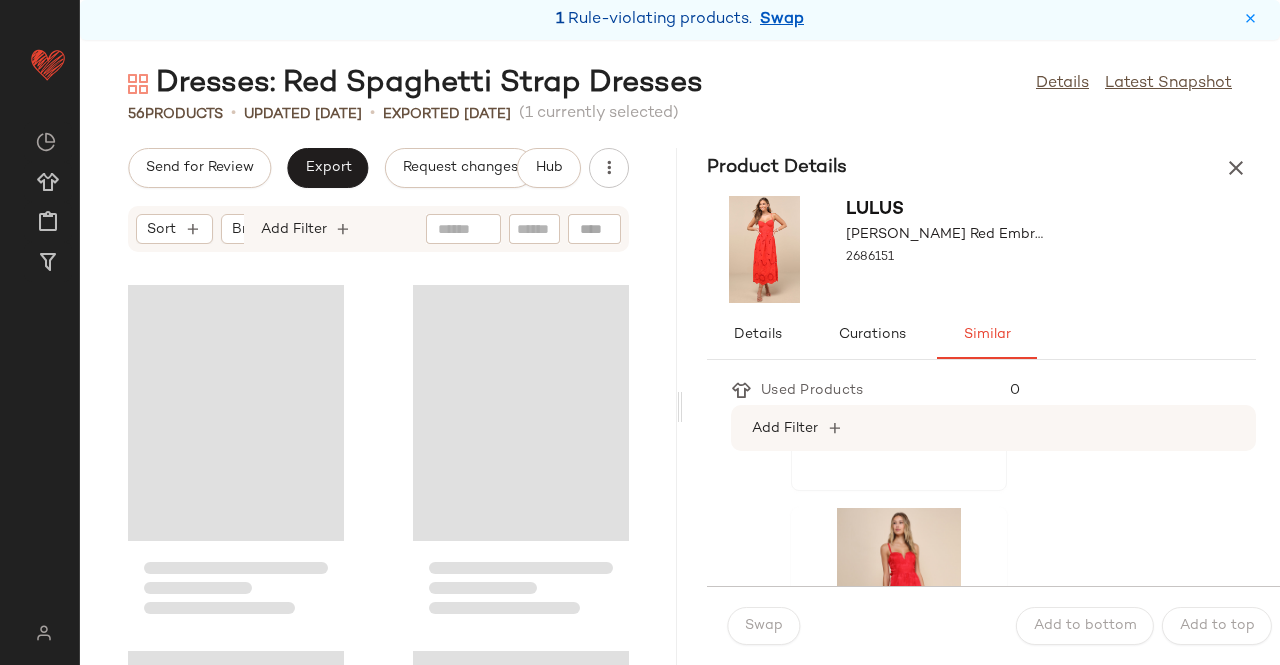 scroll, scrollTop: 295, scrollLeft: 0, axis: vertical 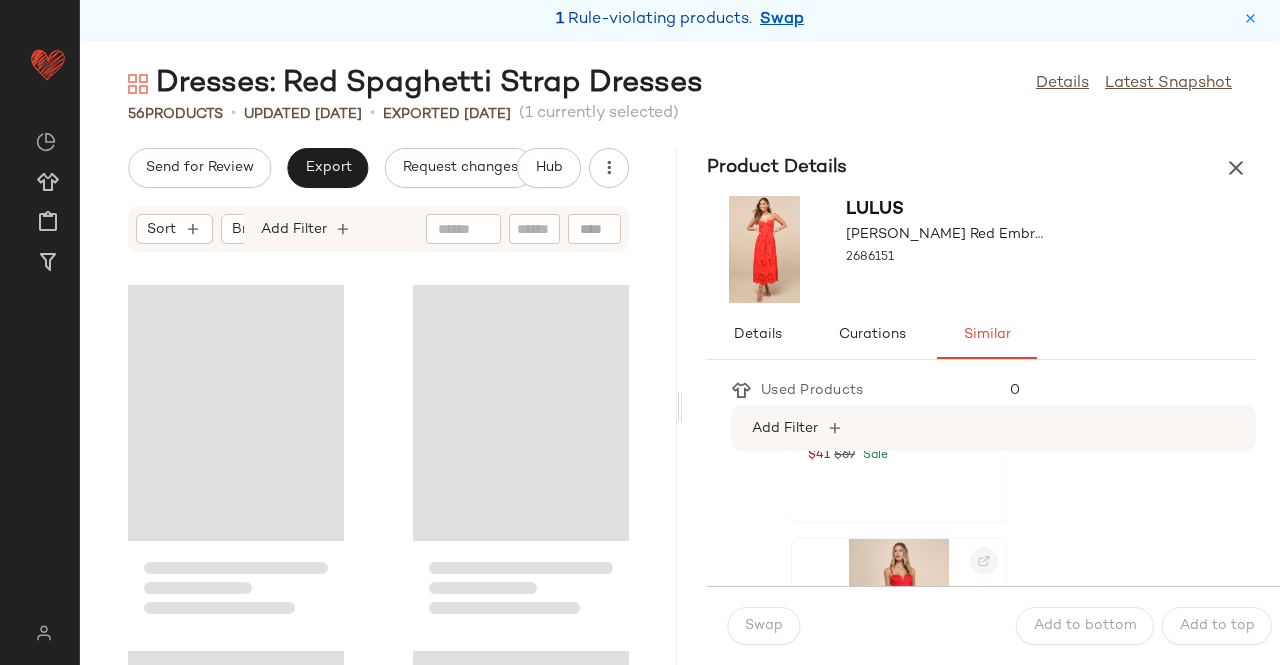 click 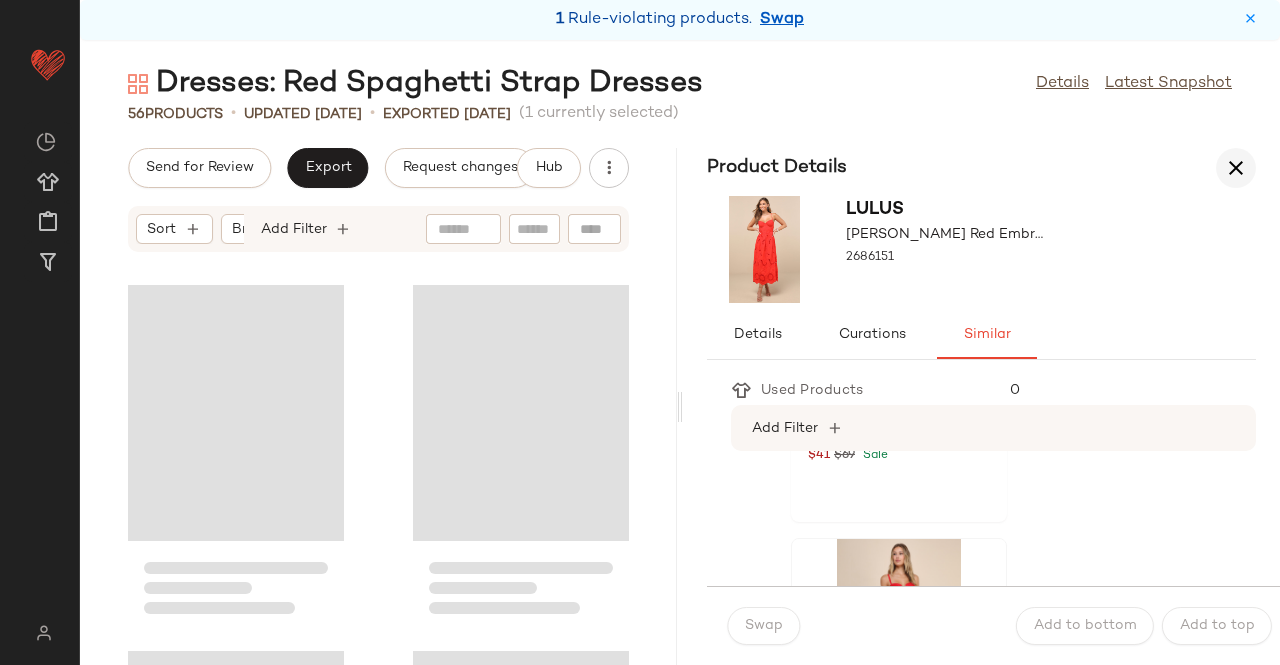 drag, startPoint x: 1239, startPoint y: 136, endPoint x: 1238, endPoint y: 161, distance: 25.019993 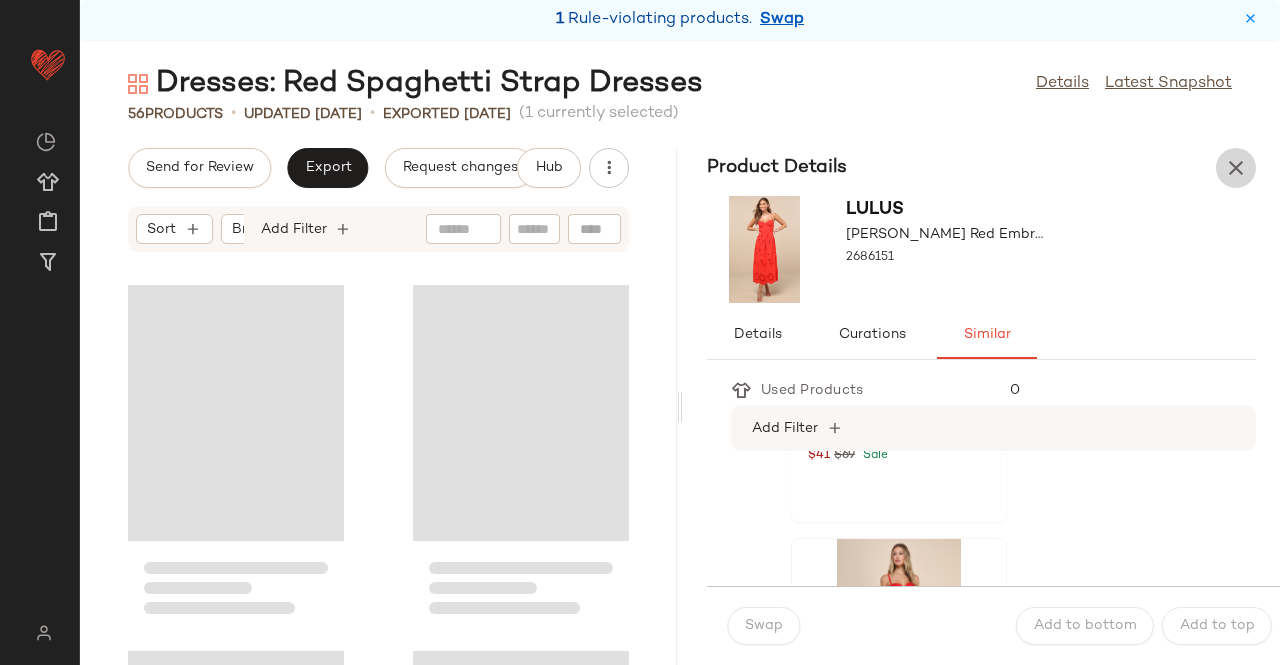 drag, startPoint x: 1238, startPoint y: 161, endPoint x: 1208, endPoint y: 182, distance: 36.619667 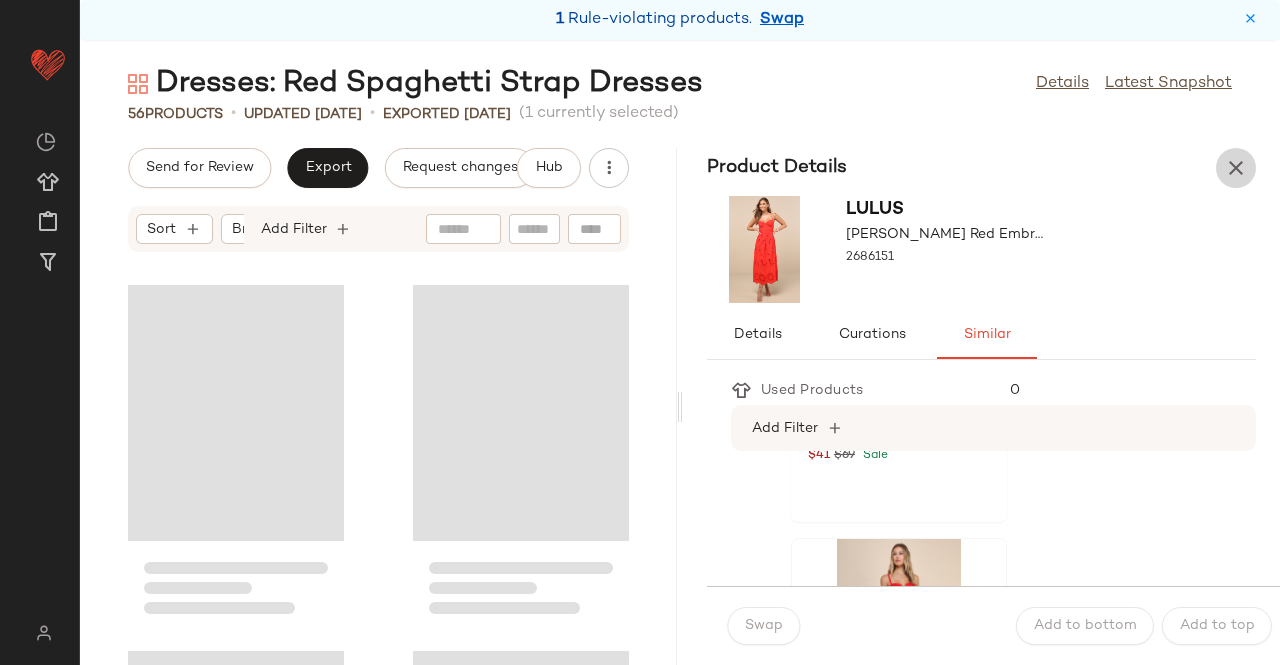 click at bounding box center [1236, 168] 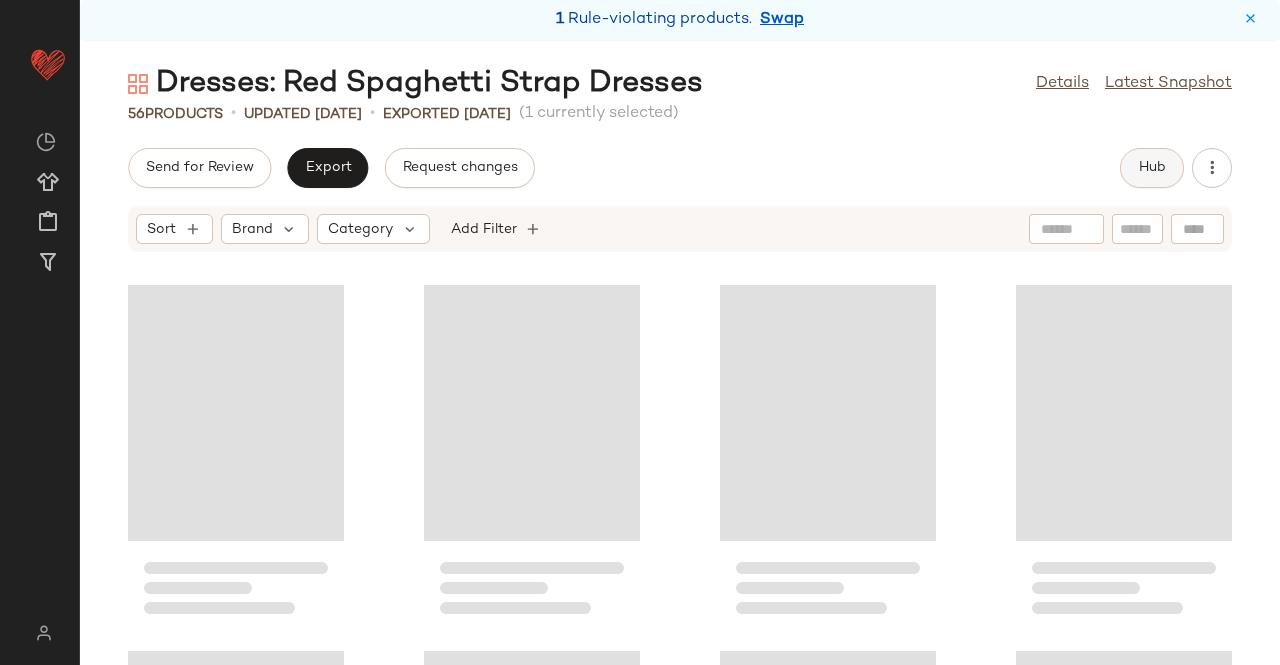 click on "Hub" at bounding box center (1152, 168) 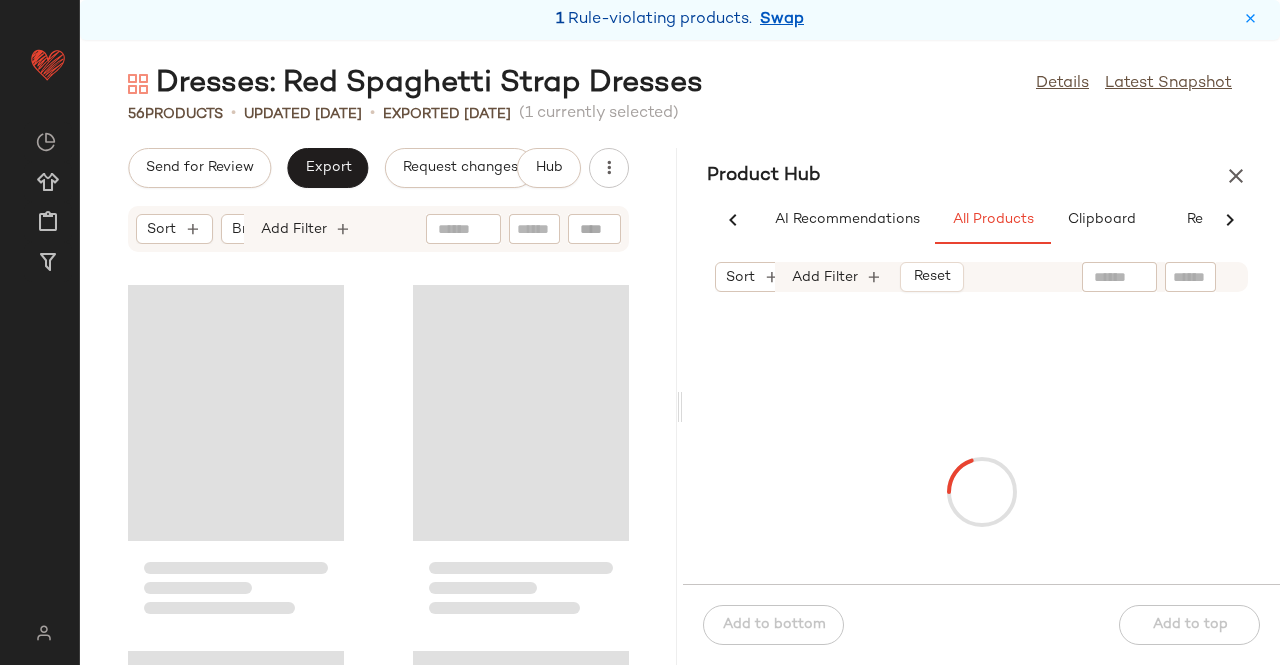 scroll, scrollTop: 0, scrollLeft: 62, axis: horizontal 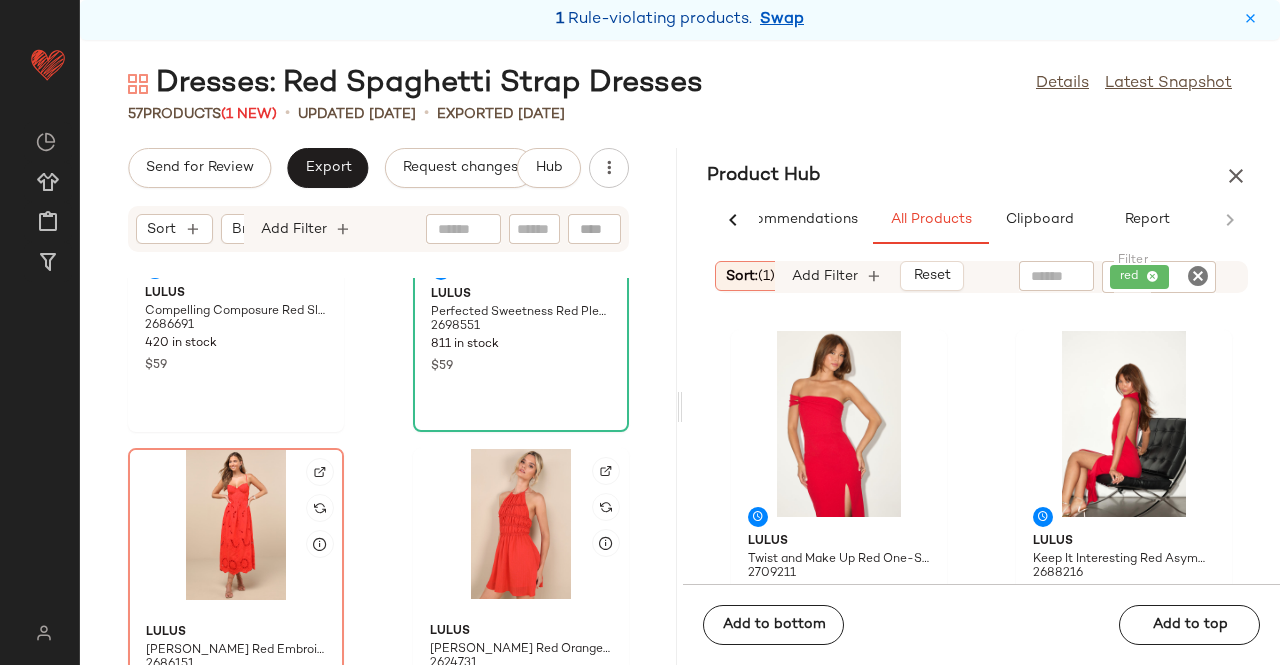 click 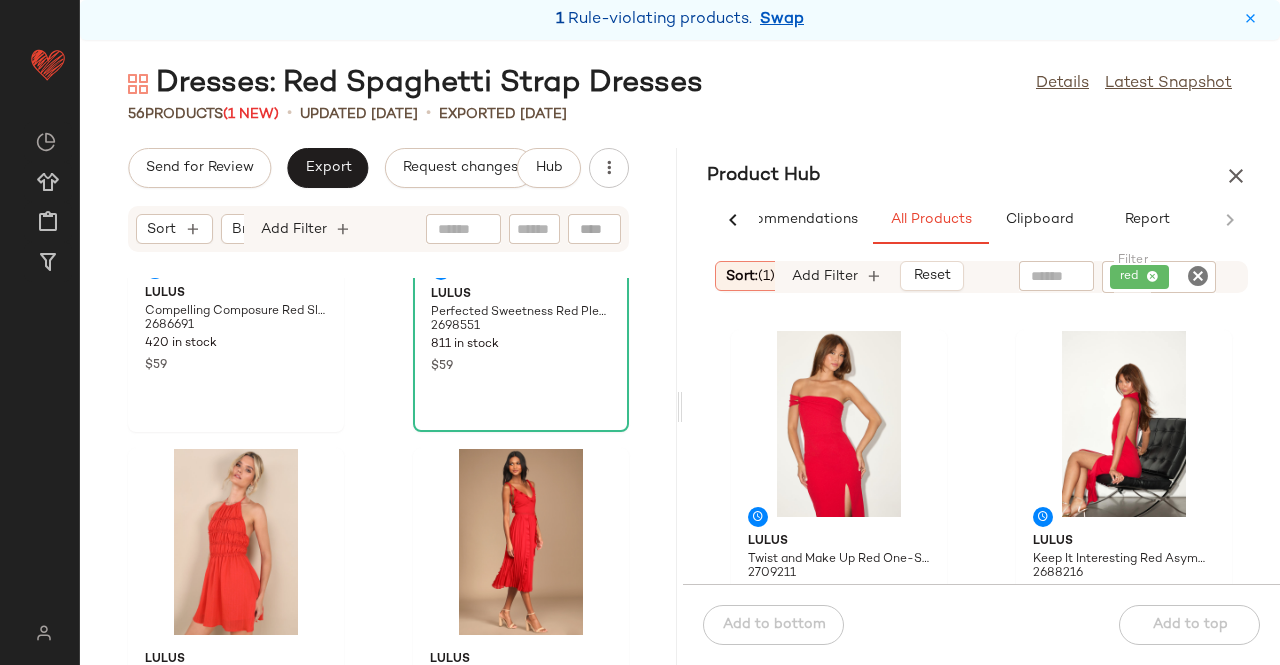 scroll, scrollTop: 0, scrollLeft: 0, axis: both 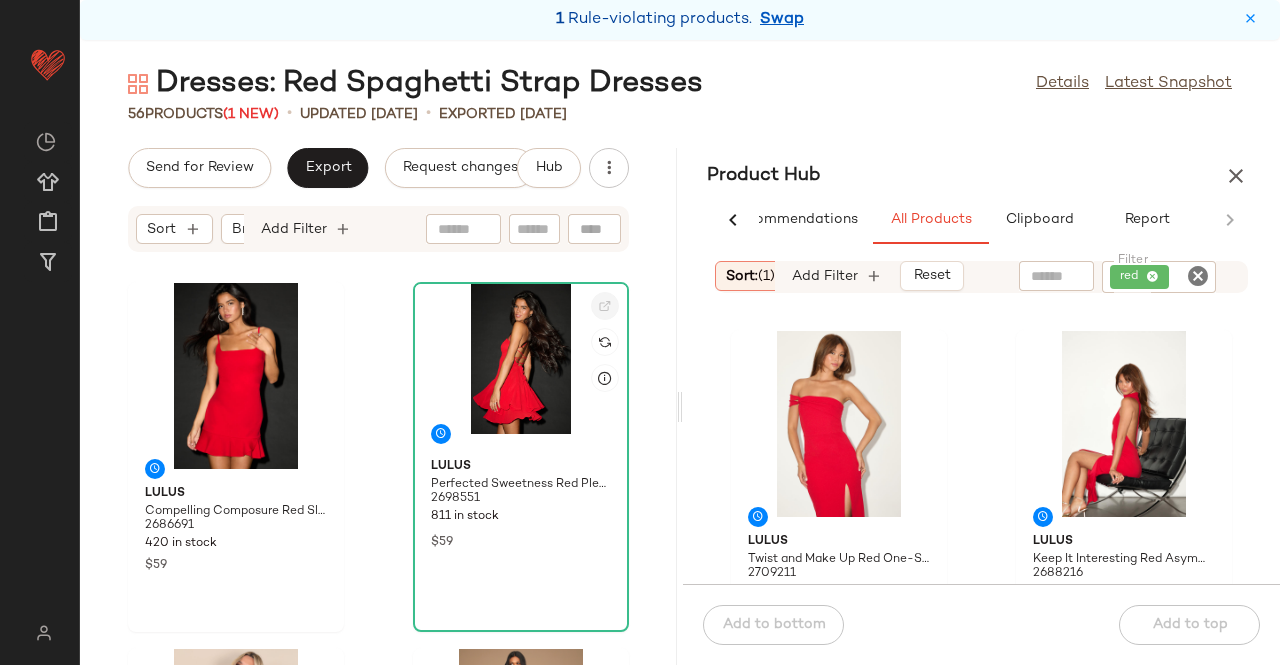 click 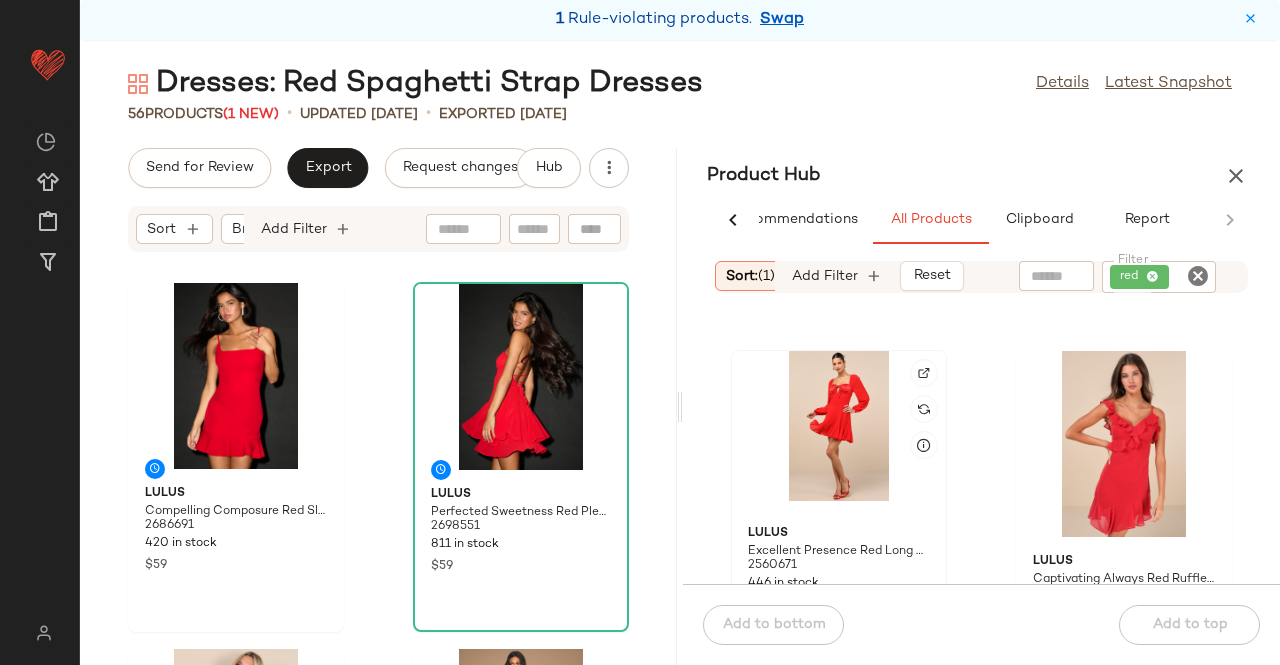 scroll, scrollTop: 7651, scrollLeft: 0, axis: vertical 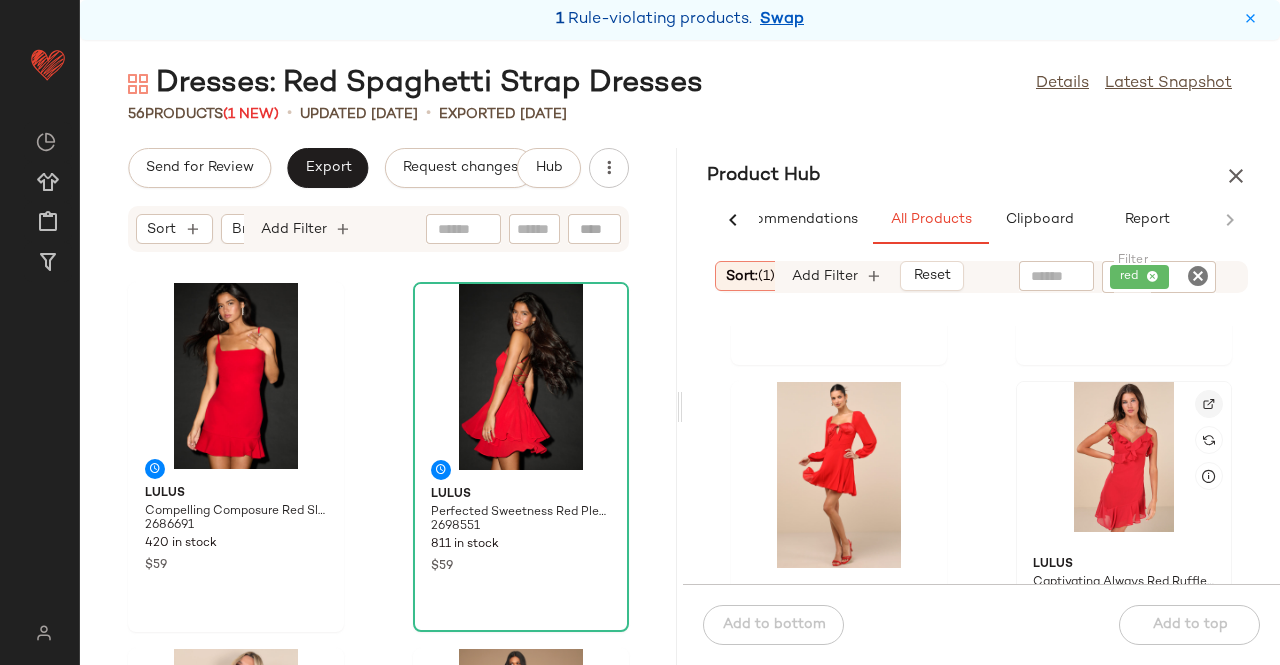 click 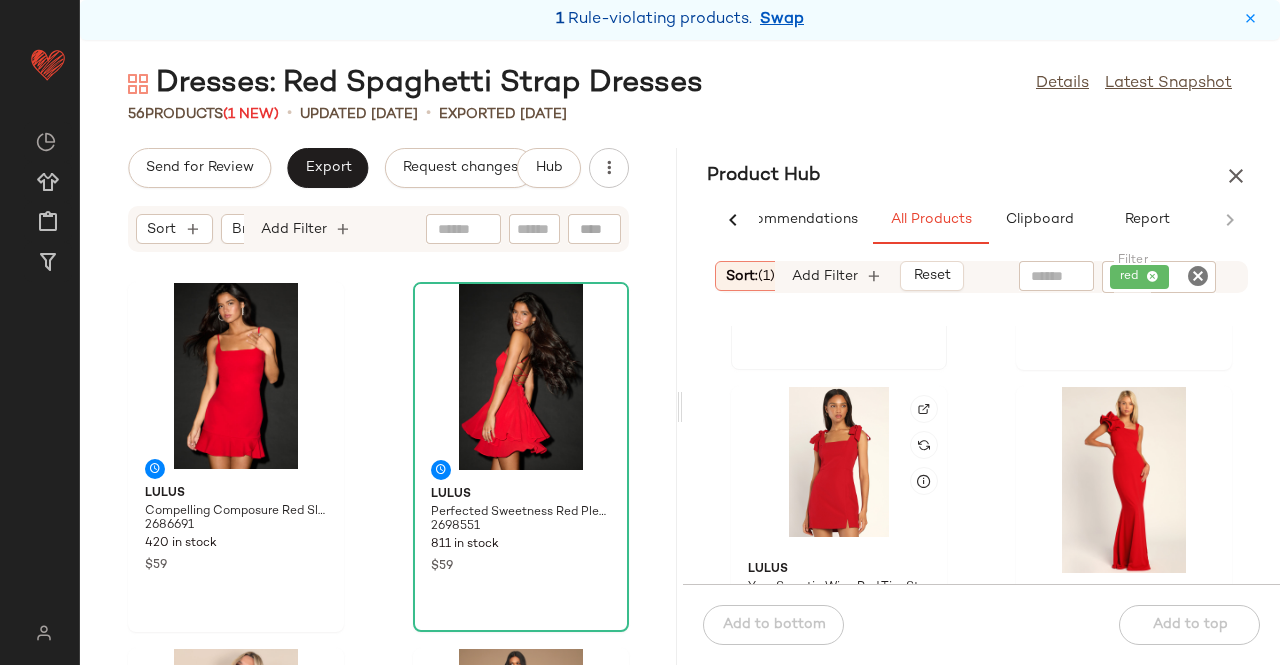 scroll, scrollTop: 21651, scrollLeft: 0, axis: vertical 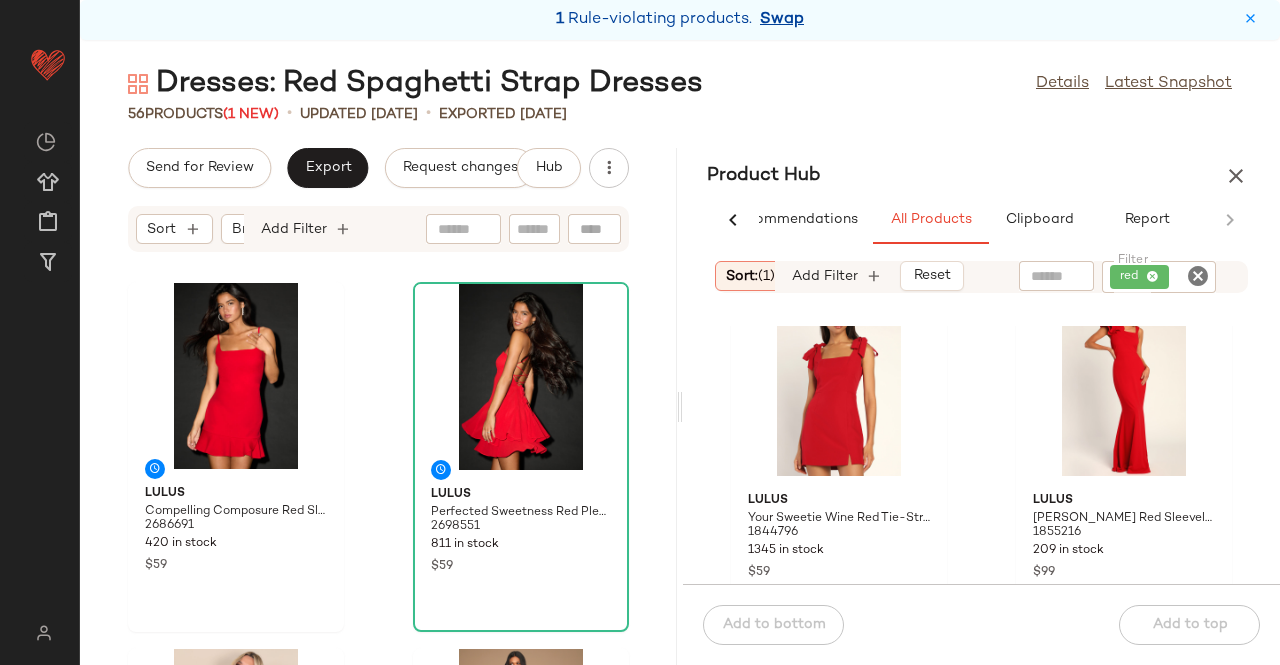 drag, startPoint x: 790, startPoint y: 7, endPoint x: 788, endPoint y: 22, distance: 15.132746 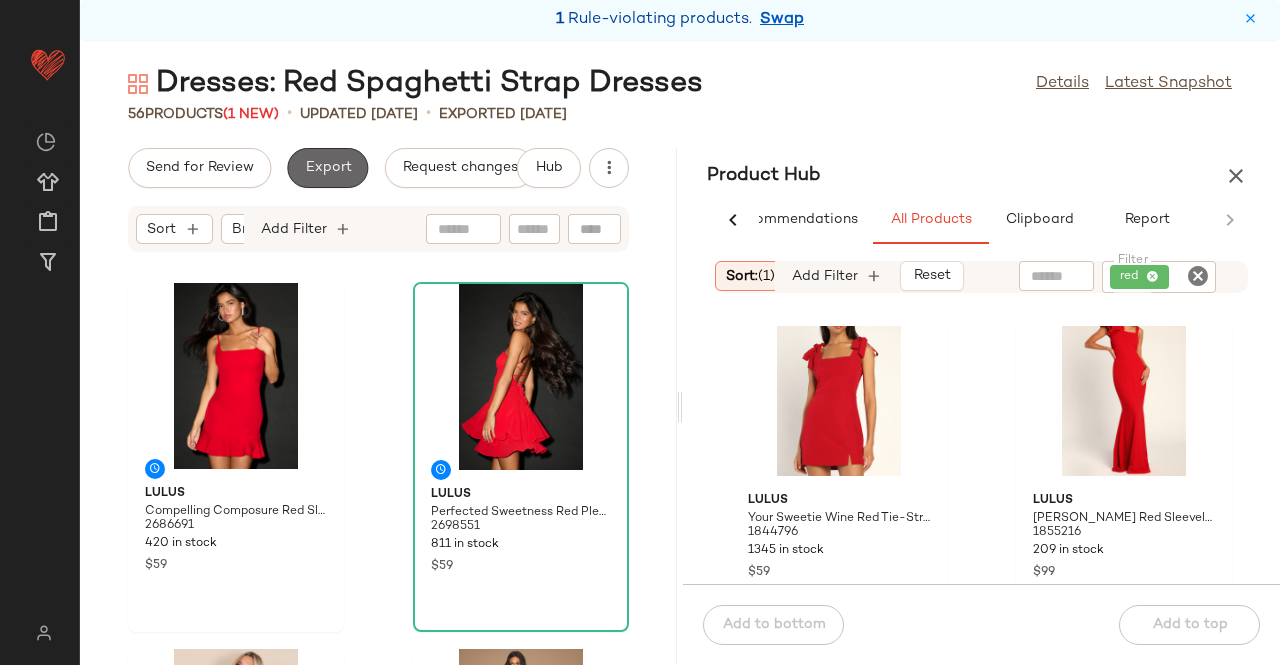 click on "Export" at bounding box center (327, 168) 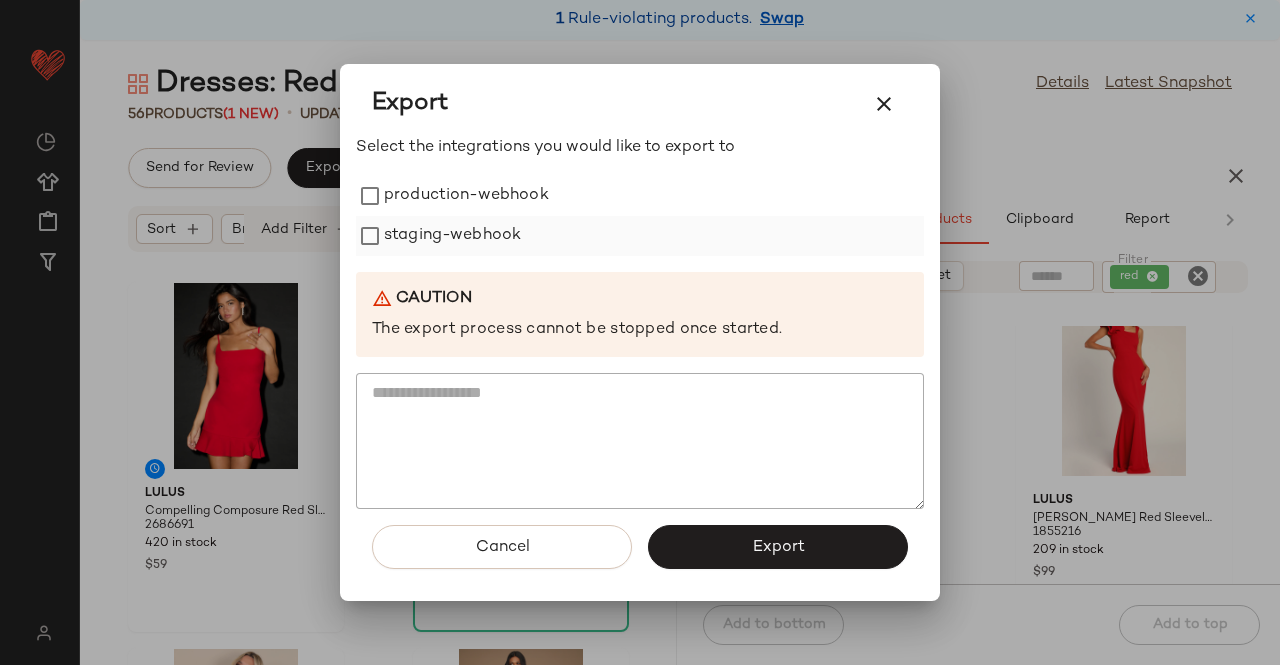 click on "staging-webhook" at bounding box center (452, 236) 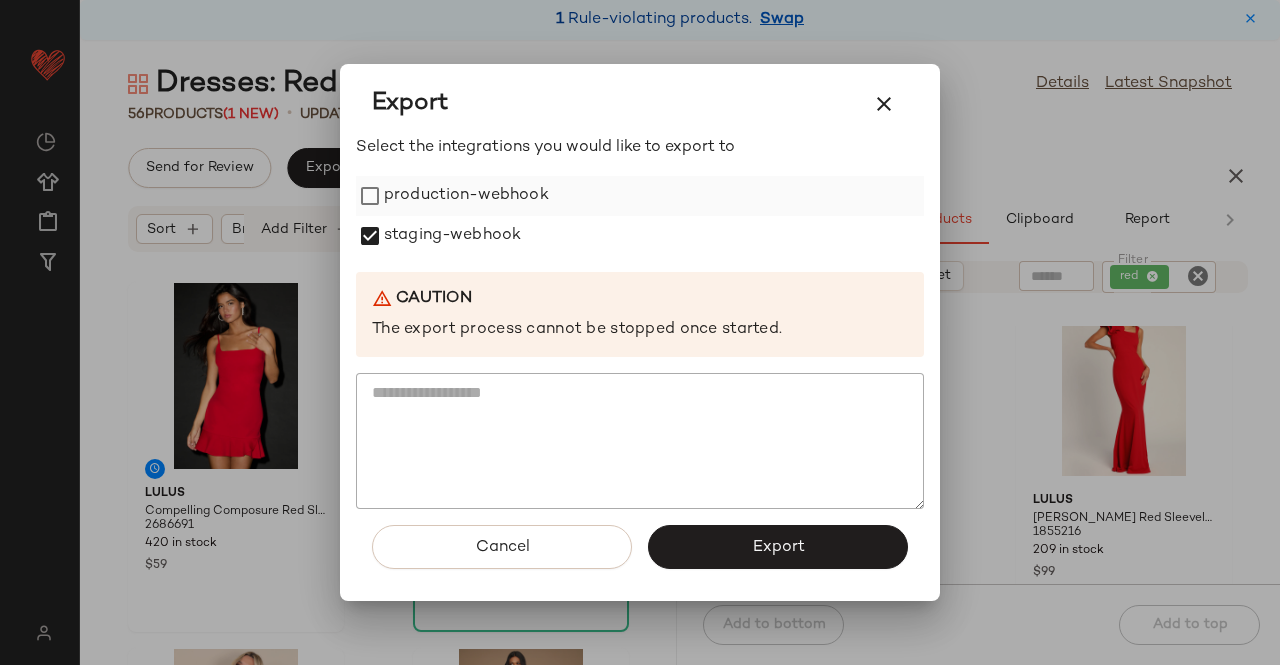 click on "production-webhook" at bounding box center [466, 196] 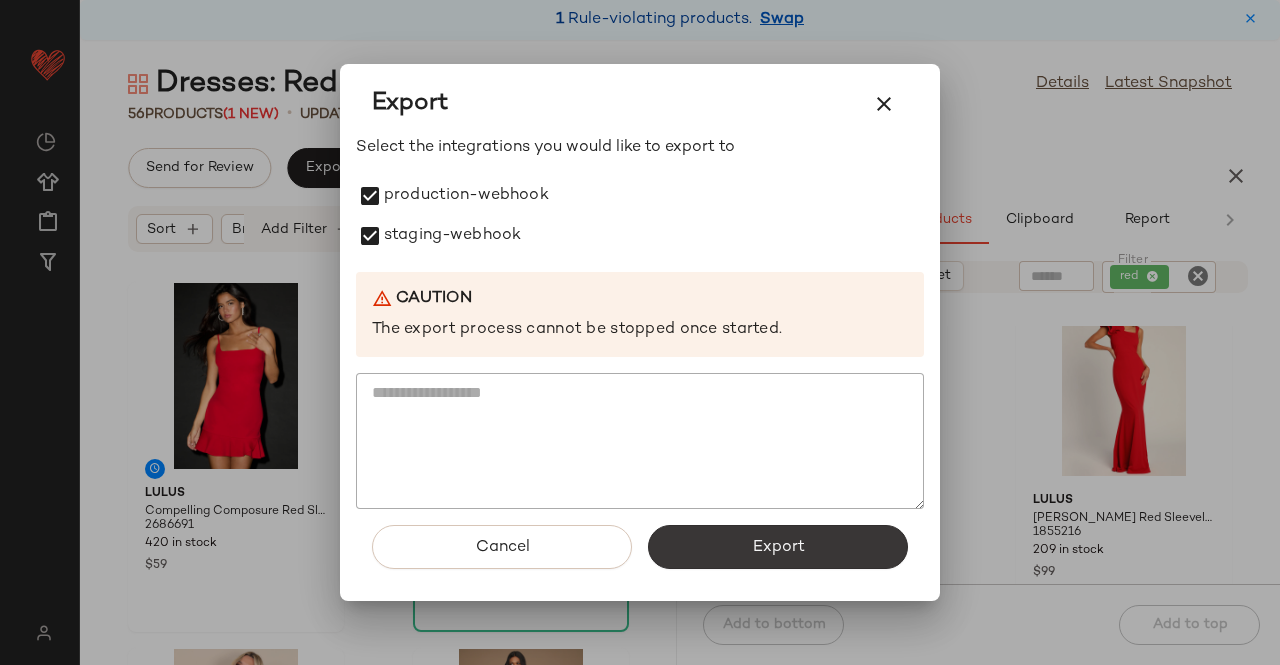 click on "Export" 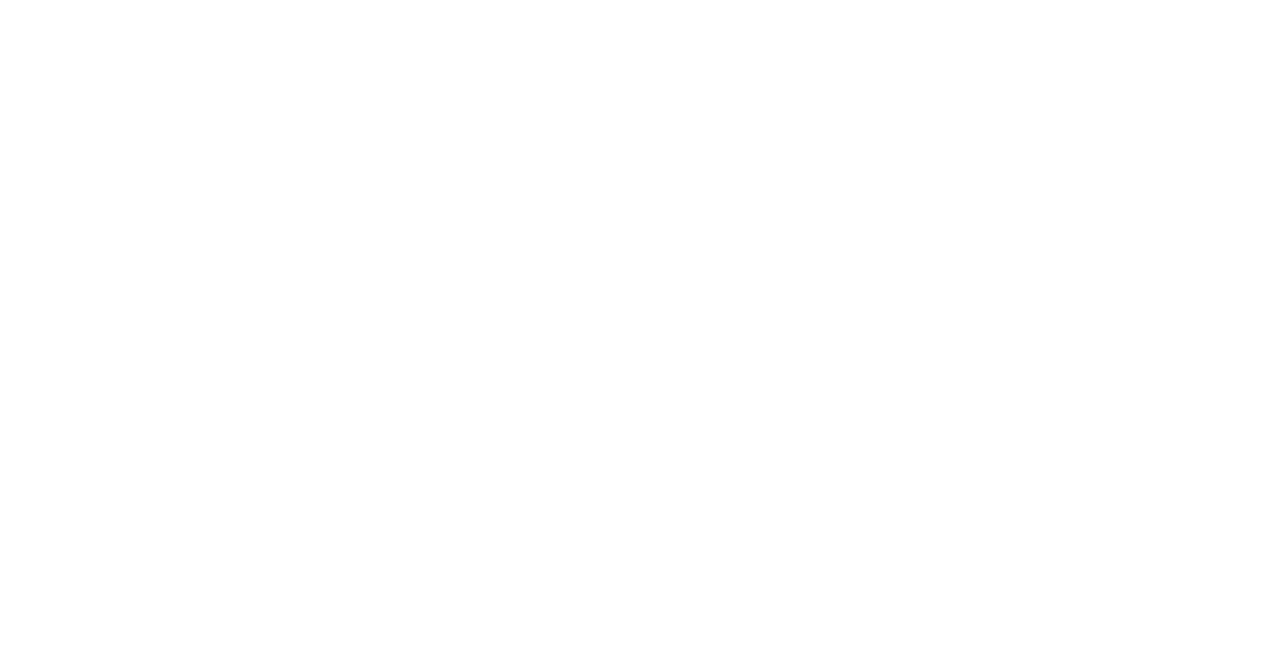 scroll, scrollTop: 0, scrollLeft: 0, axis: both 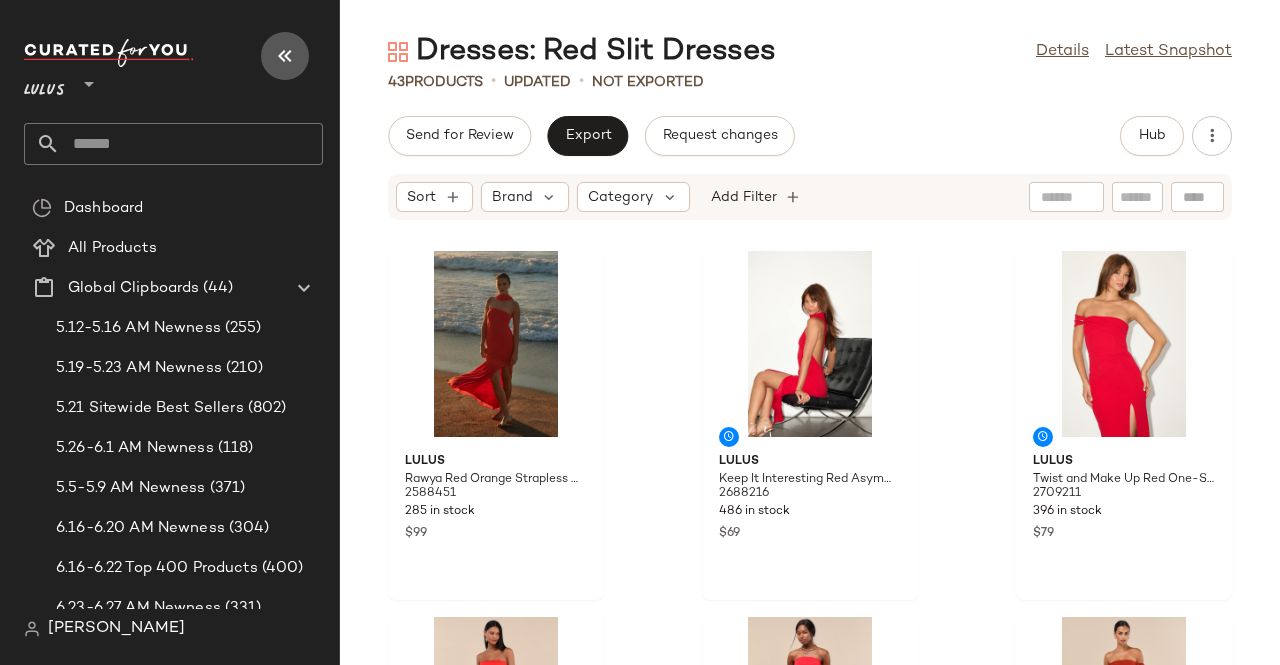click at bounding box center (285, 56) 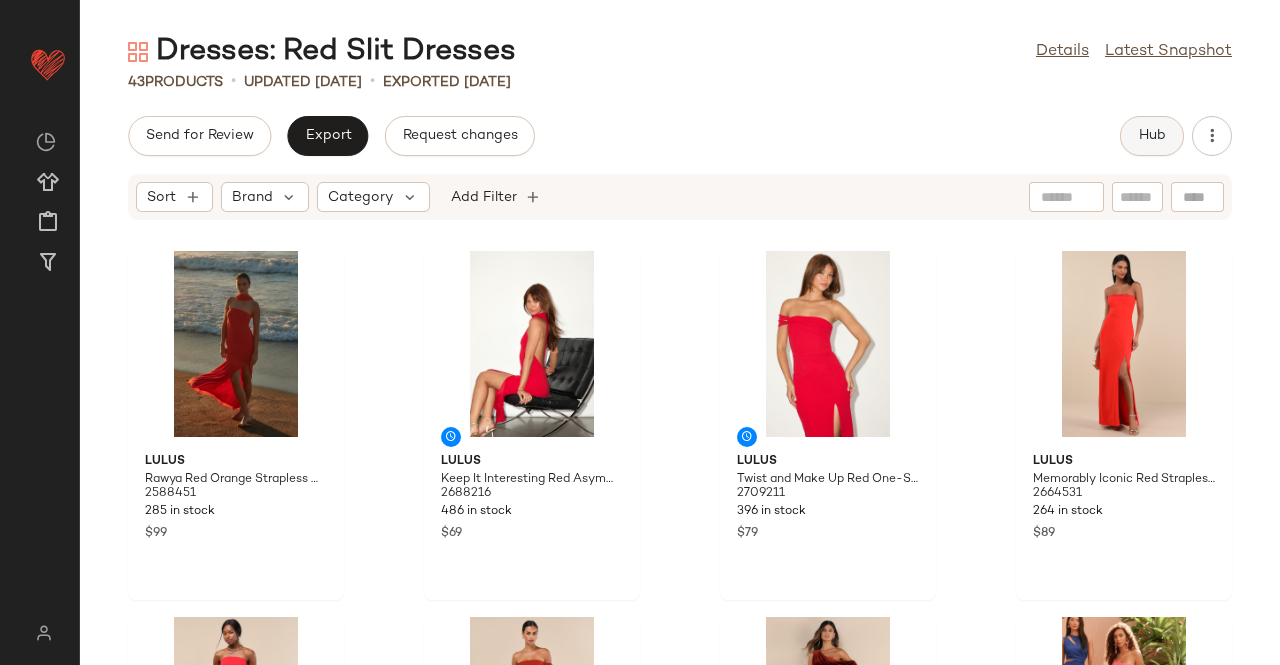 click on "Hub" 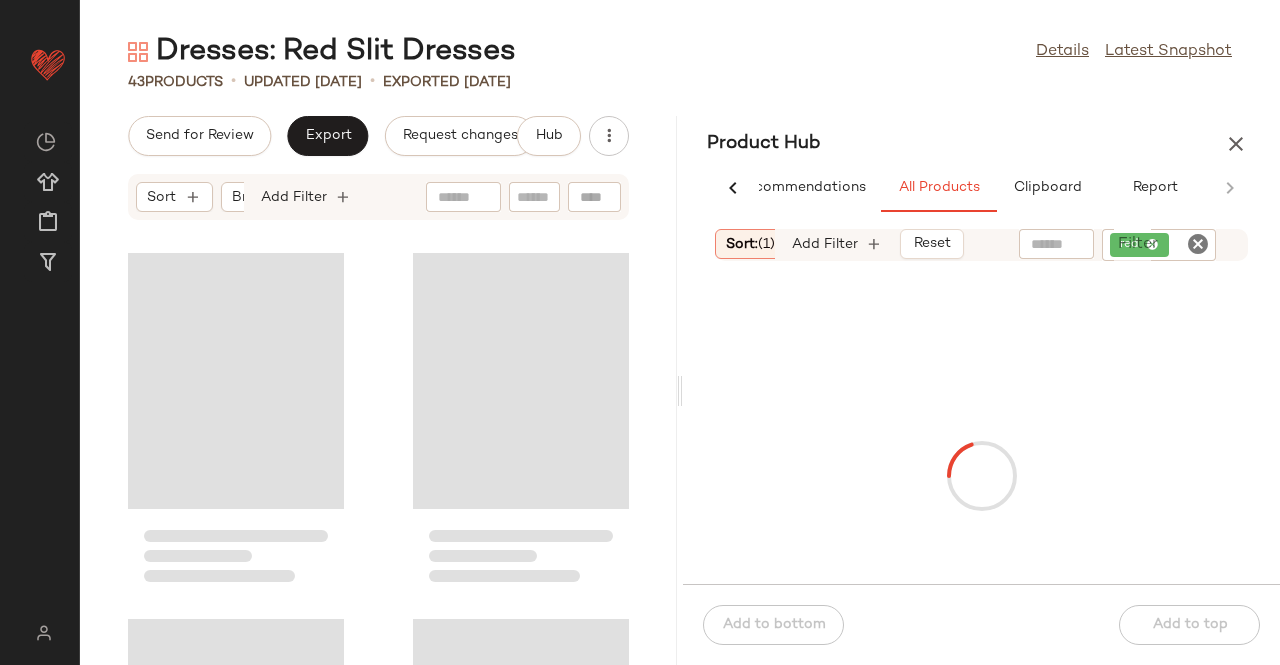 scroll, scrollTop: 0, scrollLeft: 62, axis: horizontal 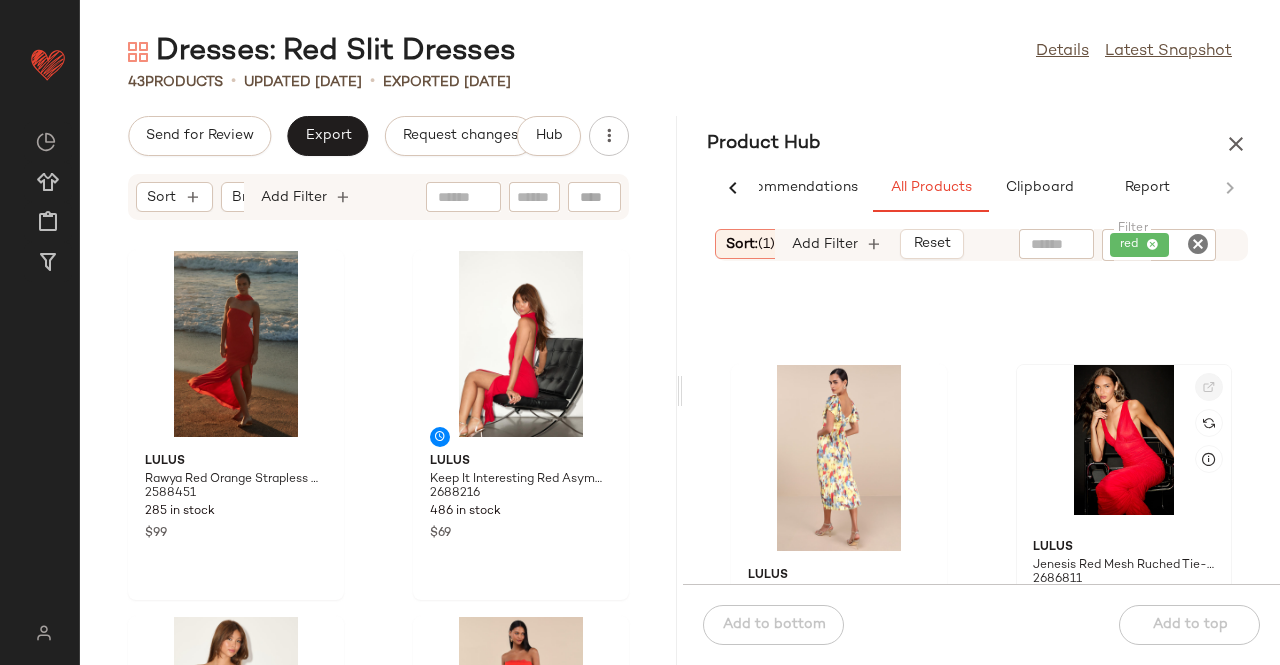 click 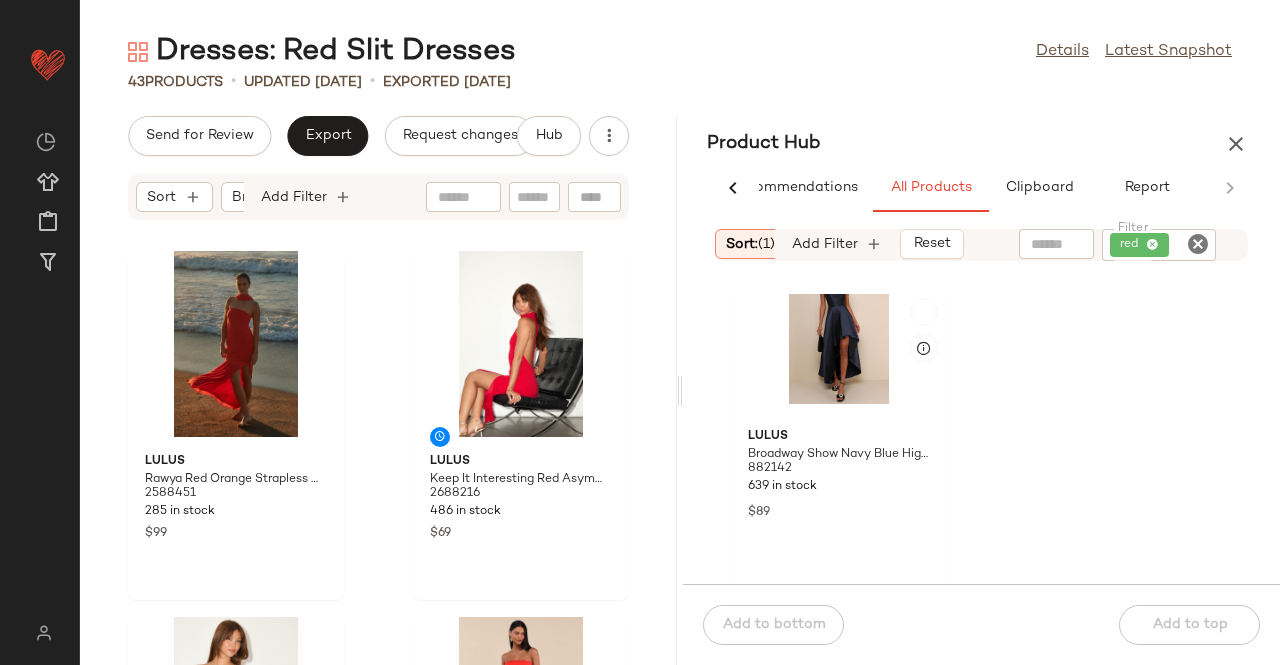scroll, scrollTop: 24967, scrollLeft: 0, axis: vertical 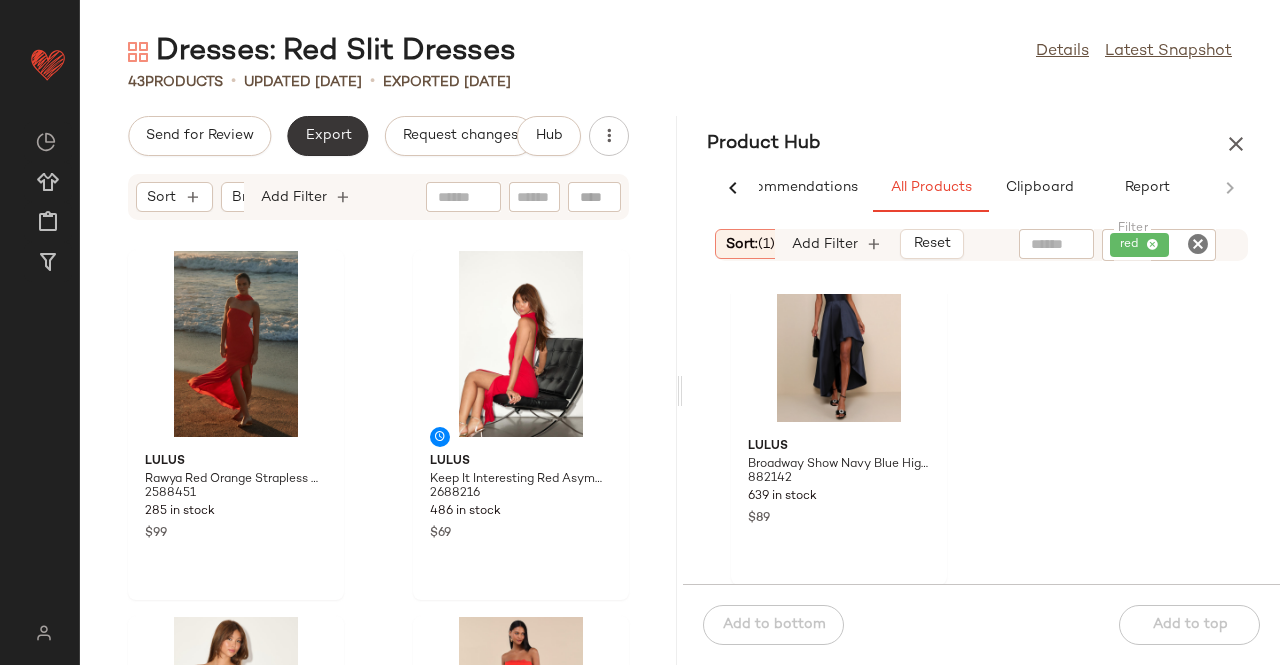 click on "Export" 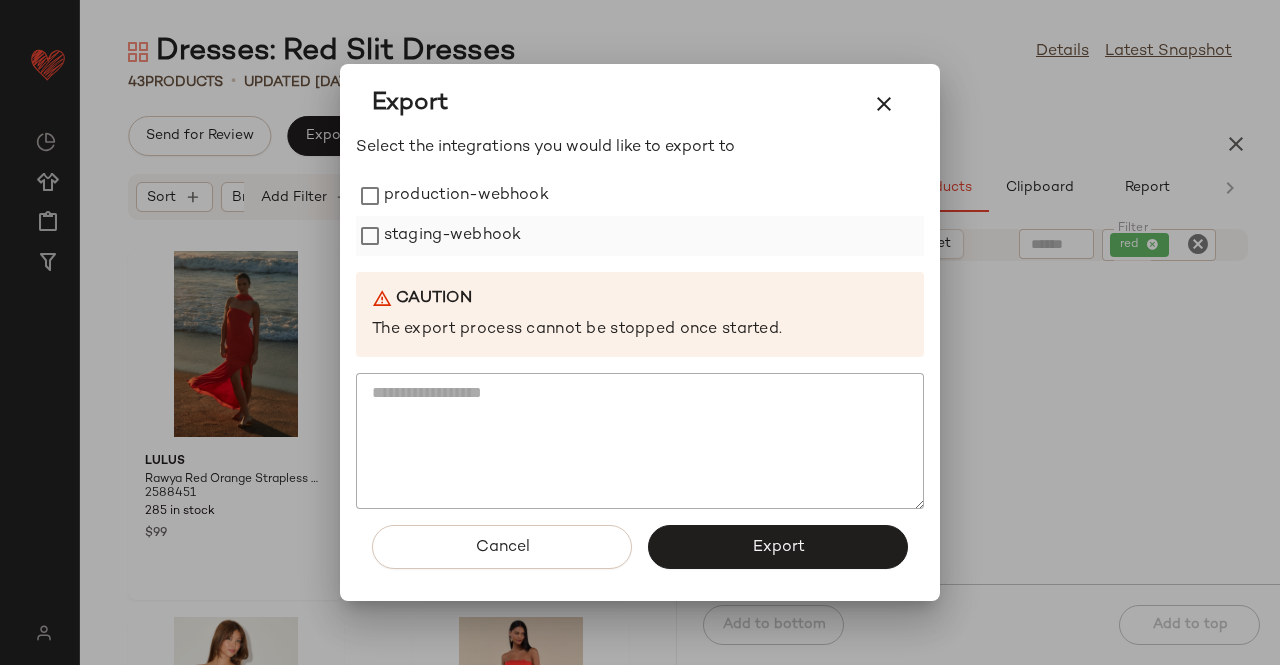 drag, startPoint x: 434, startPoint y: 209, endPoint x: 450, endPoint y: 231, distance: 27.202942 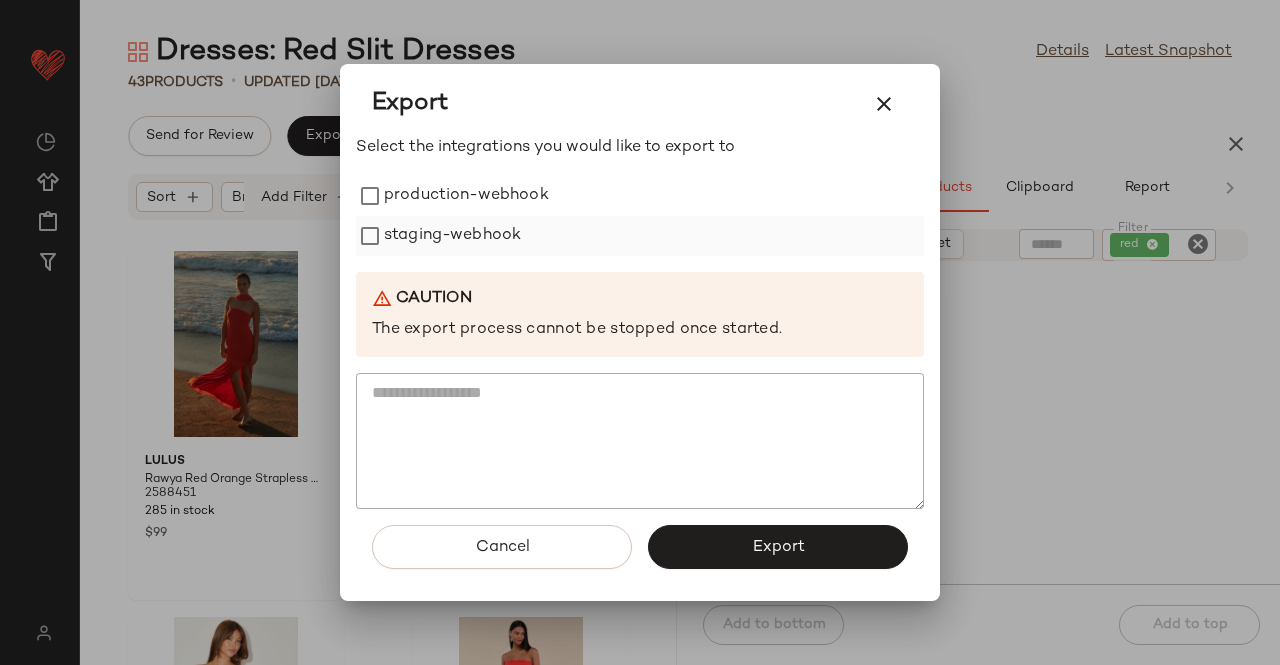 click on "production-webhook" at bounding box center [466, 196] 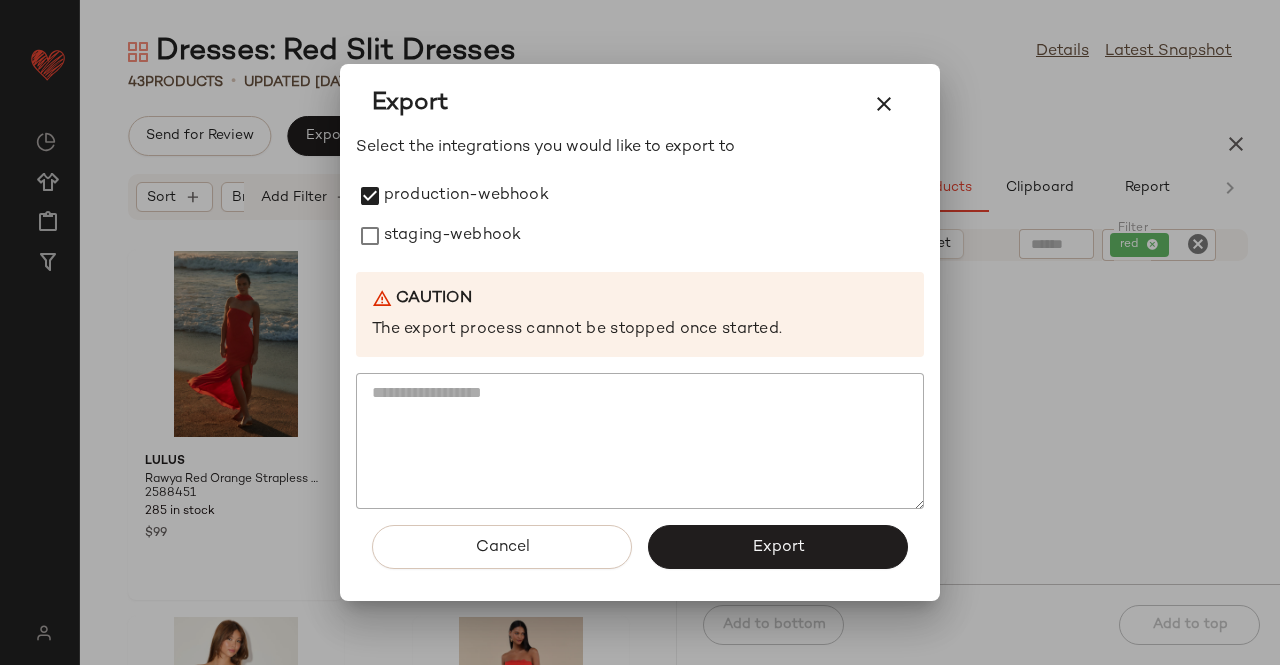 drag, startPoint x: 450, startPoint y: 231, endPoint x: 664, endPoint y: 350, distance: 244.86119 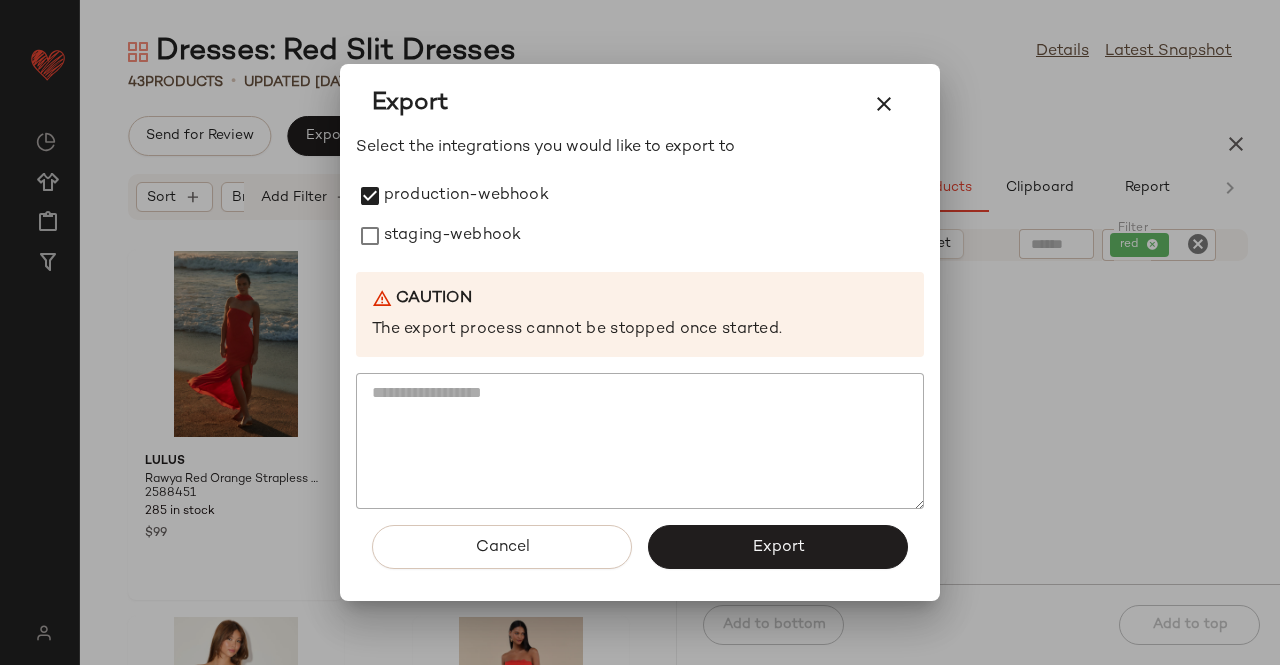click on "staging-webhook" at bounding box center (452, 236) 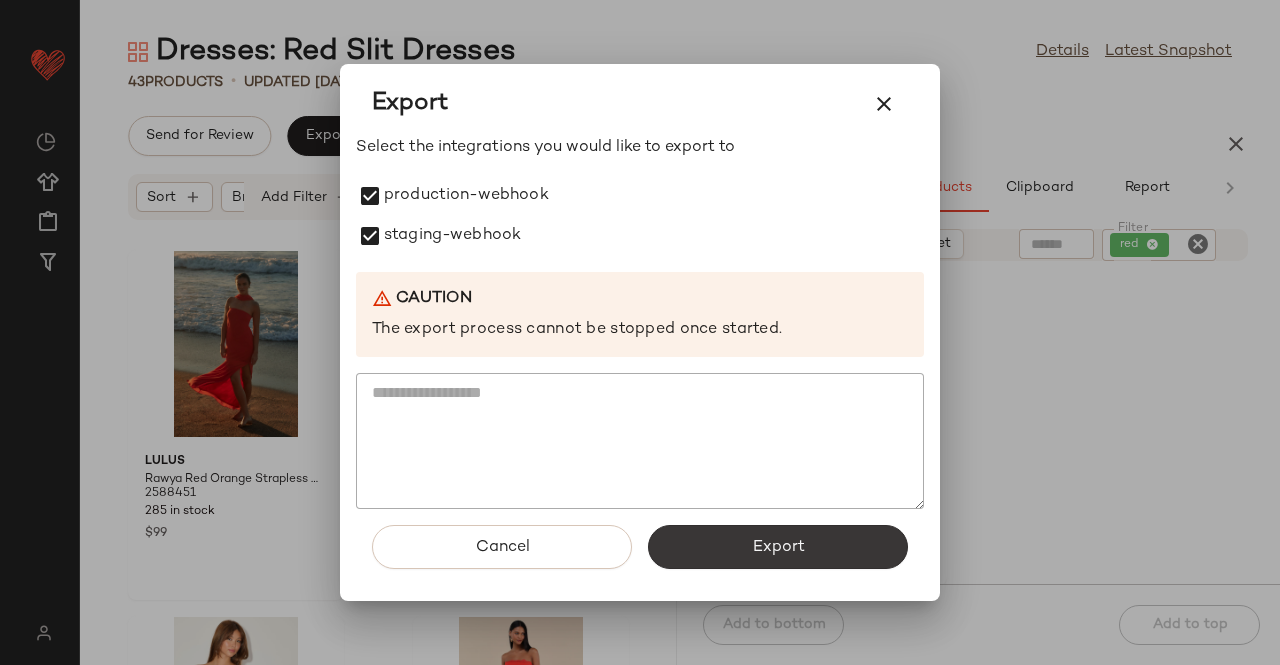 click on "Export" at bounding box center [778, 547] 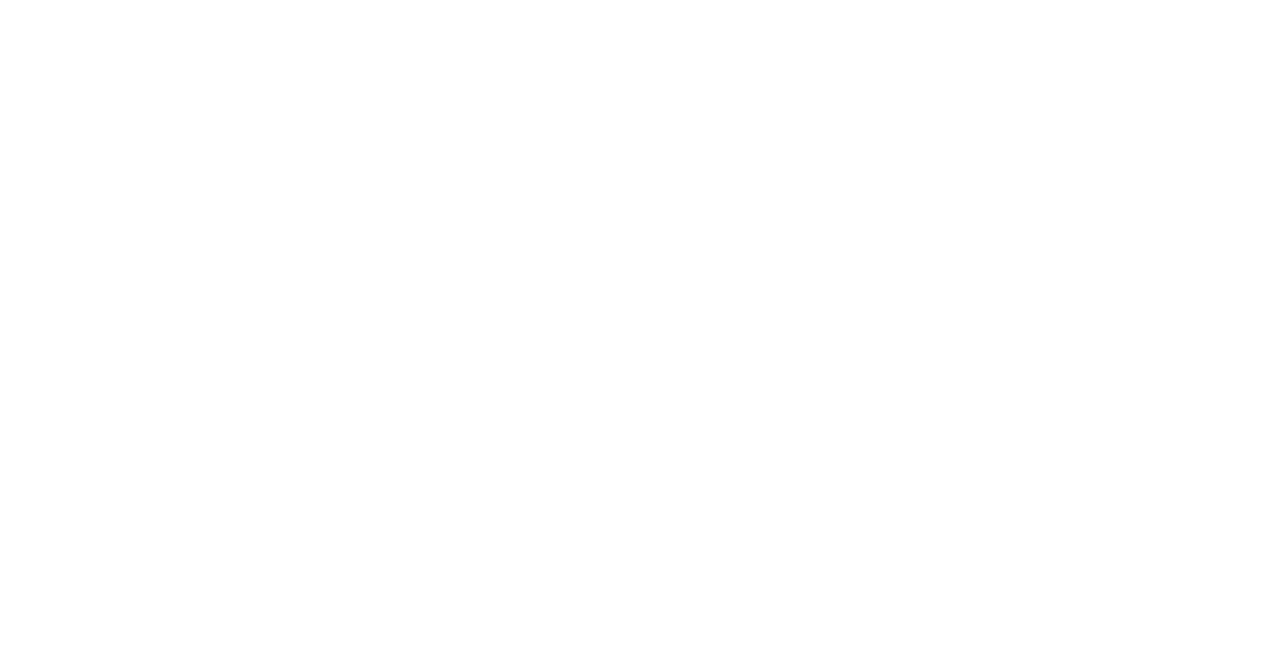 scroll, scrollTop: 0, scrollLeft: 0, axis: both 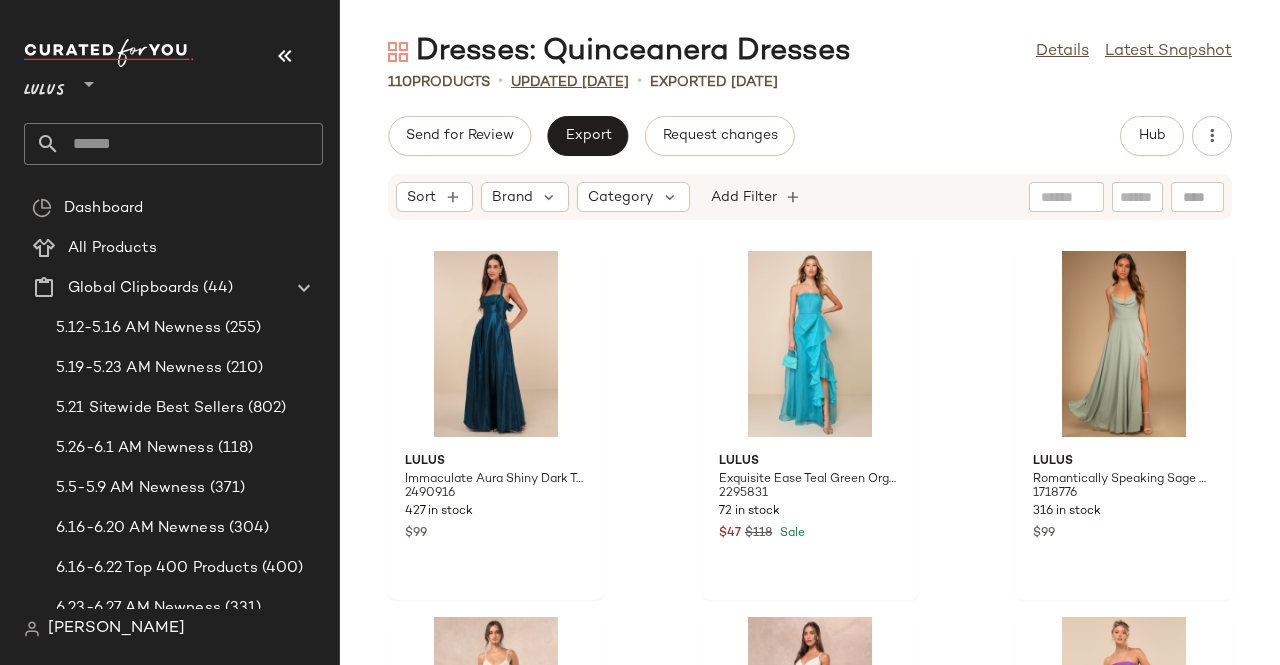 drag, startPoint x: 278, startPoint y: 53, endPoint x: 375, endPoint y: 87, distance: 102.78619 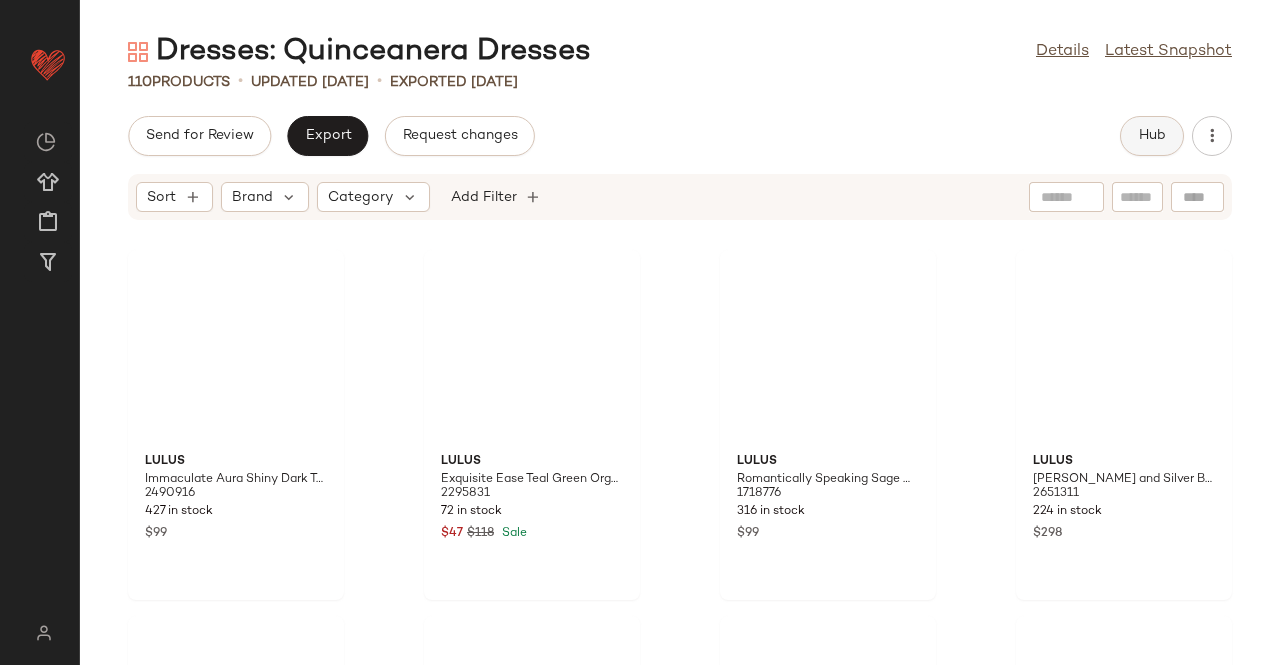 click on "Hub" at bounding box center (1152, 136) 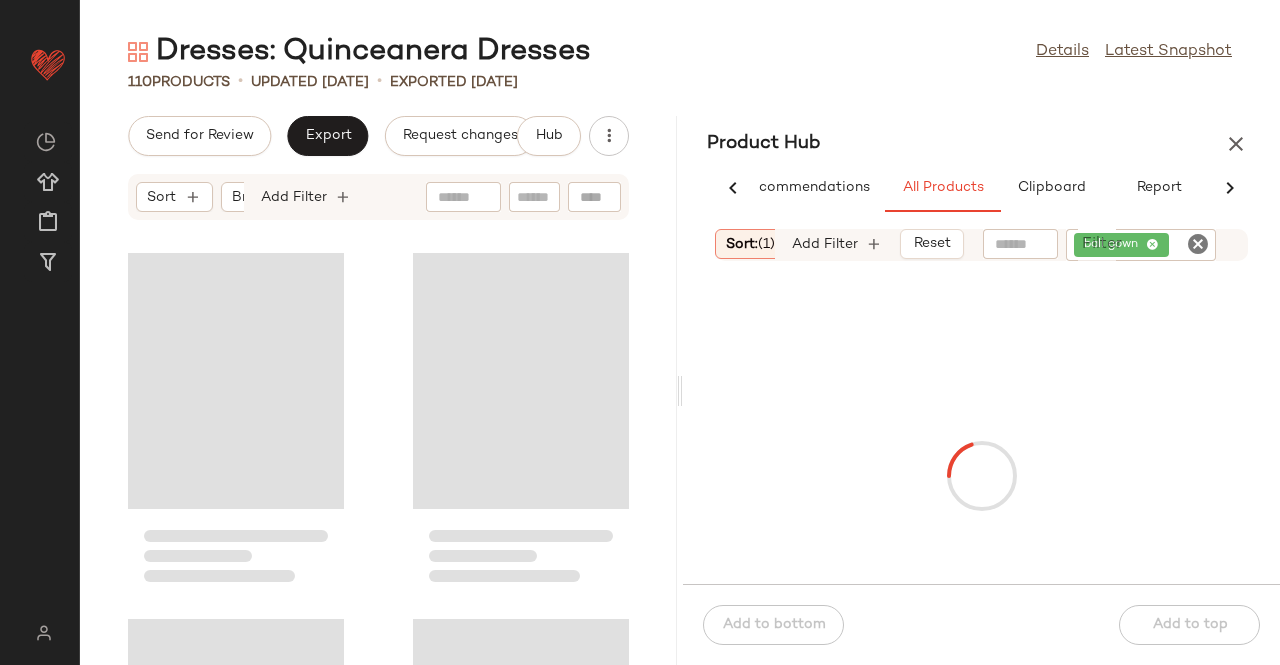 scroll, scrollTop: 0, scrollLeft: 62, axis: horizontal 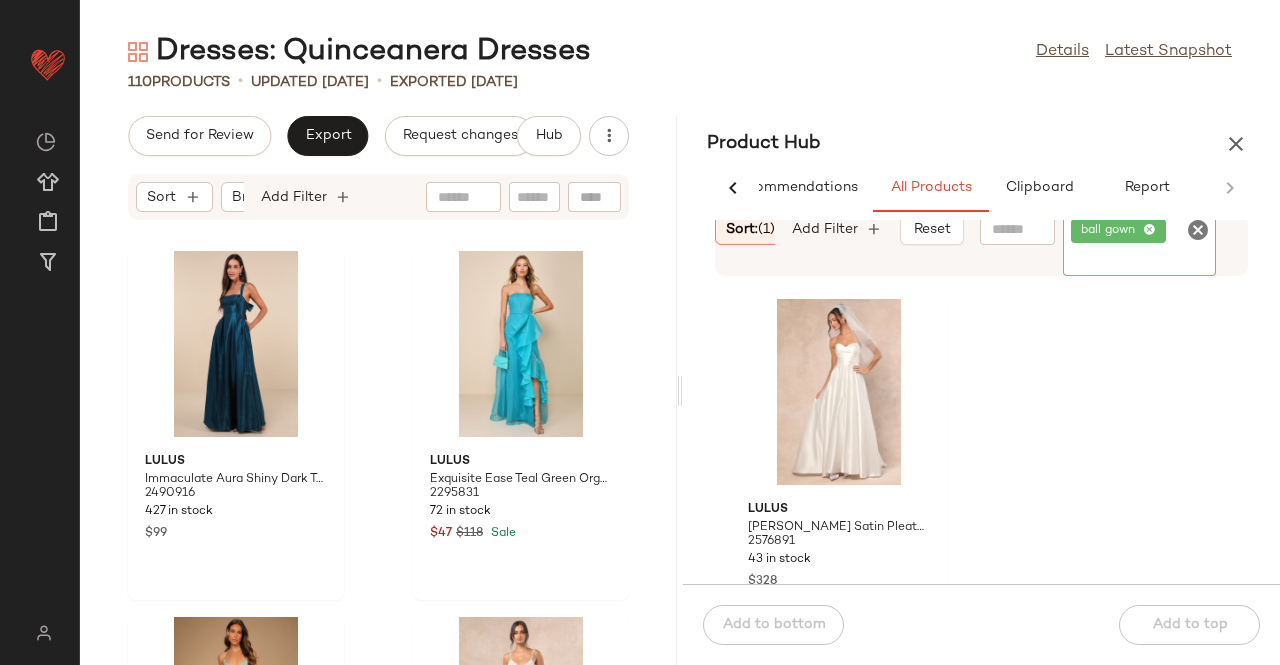 drag, startPoint x: 1134, startPoint y: 234, endPoint x: 1145, endPoint y: 238, distance: 11.7046995 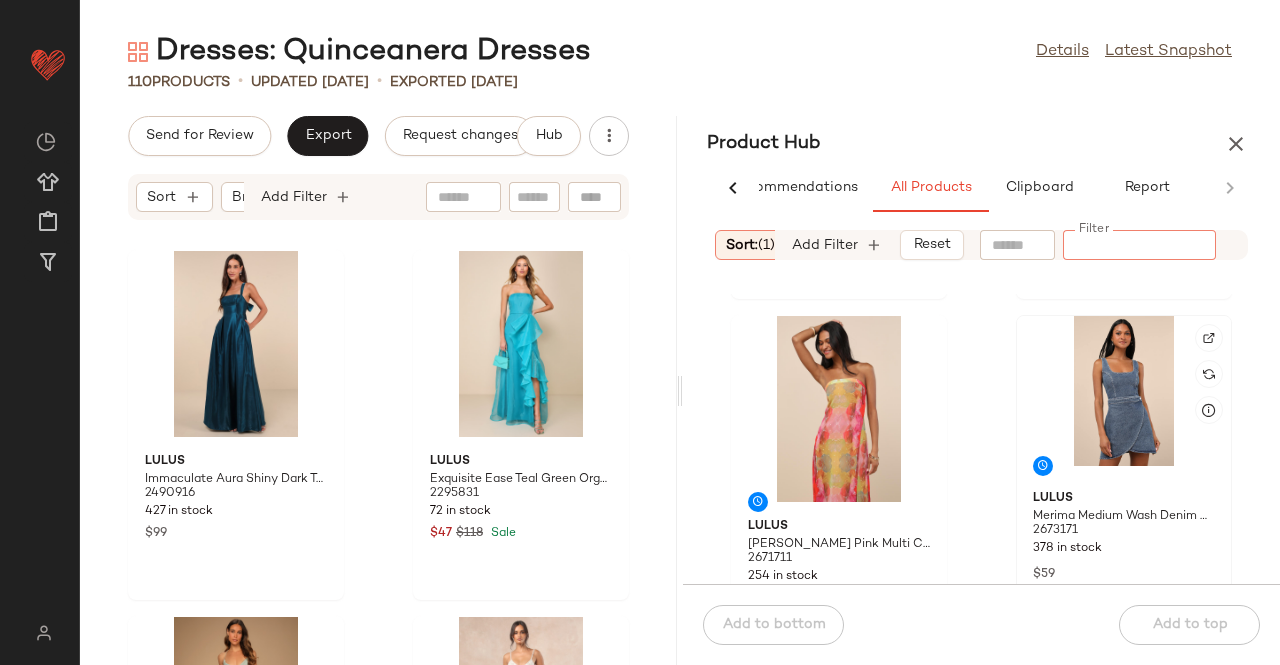 scroll, scrollTop: 400, scrollLeft: 0, axis: vertical 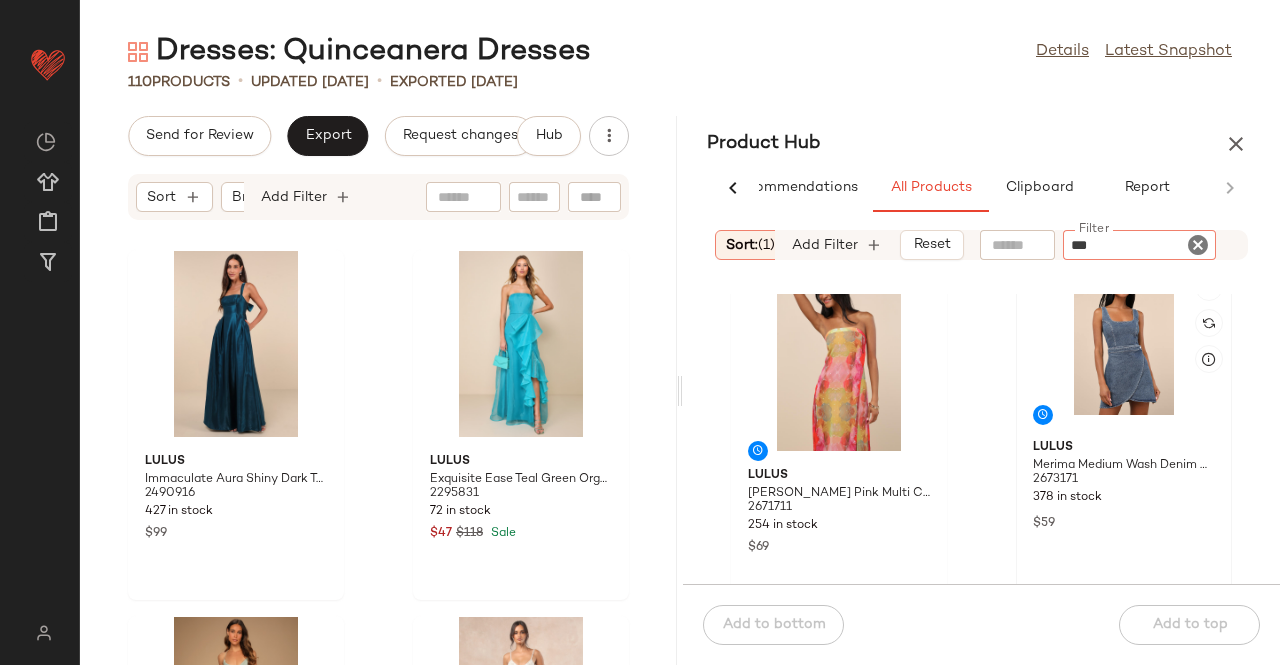 type on "****" 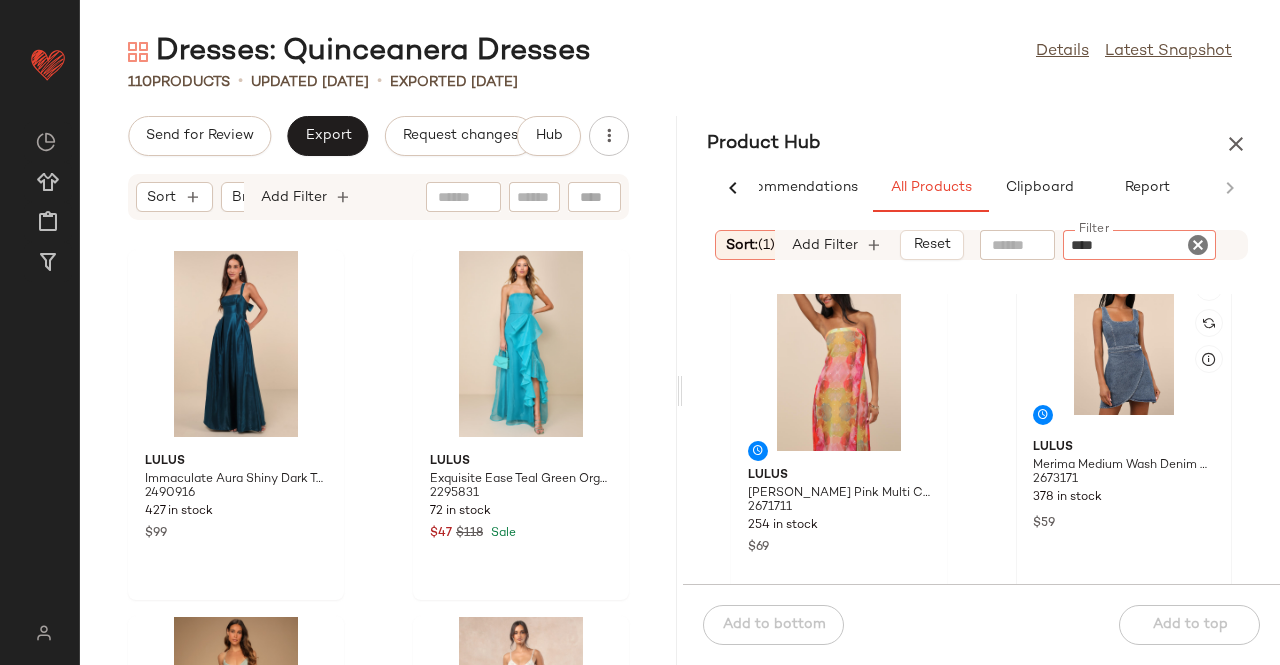 type 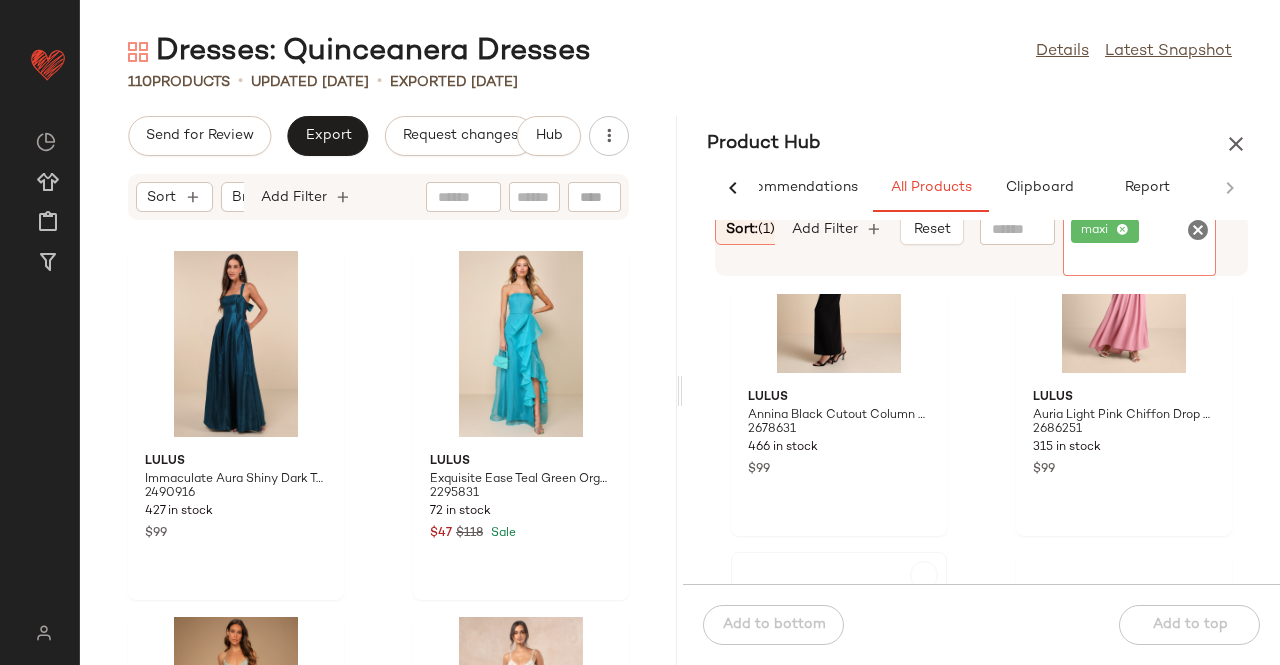 scroll, scrollTop: 3662, scrollLeft: 0, axis: vertical 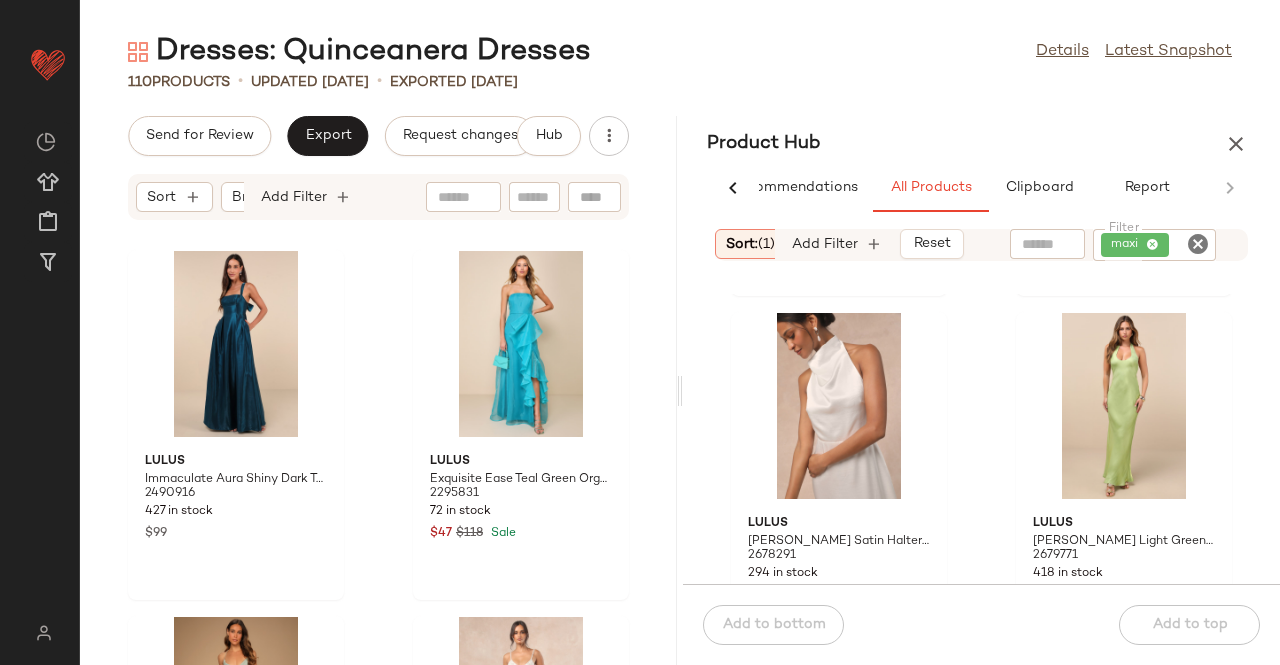 drag, startPoint x: 986, startPoint y: 429, endPoint x: 959, endPoint y: 459, distance: 40.36087 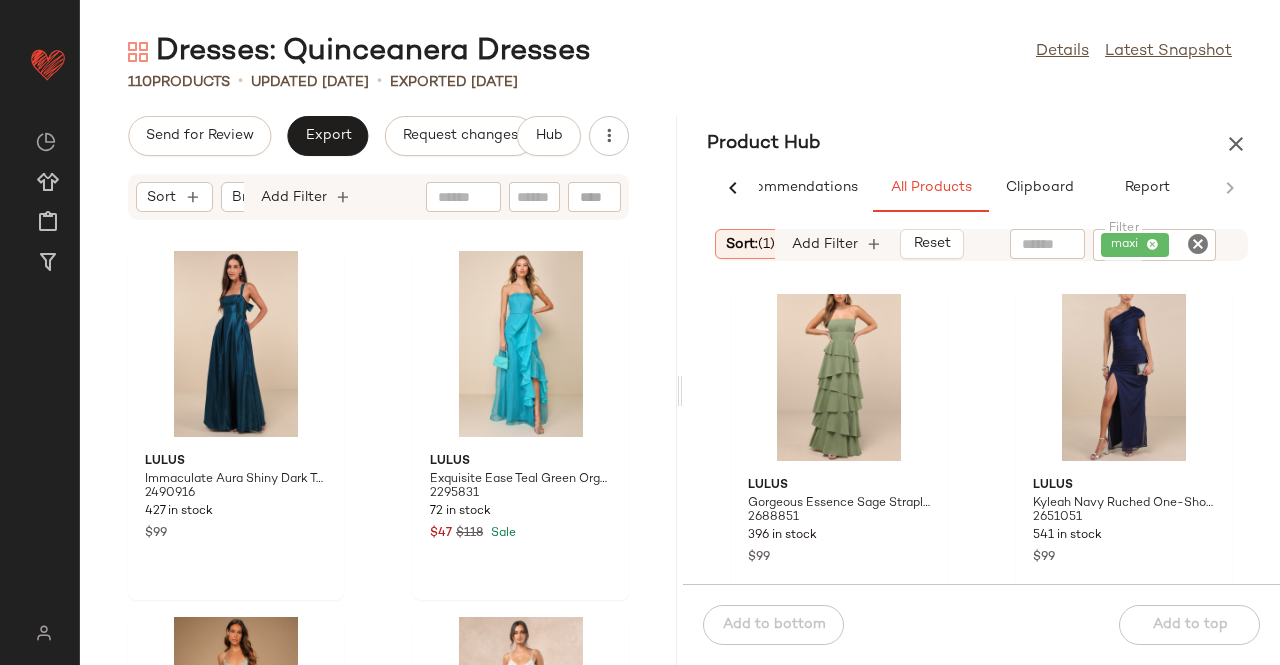 scroll, scrollTop: 9216, scrollLeft: 0, axis: vertical 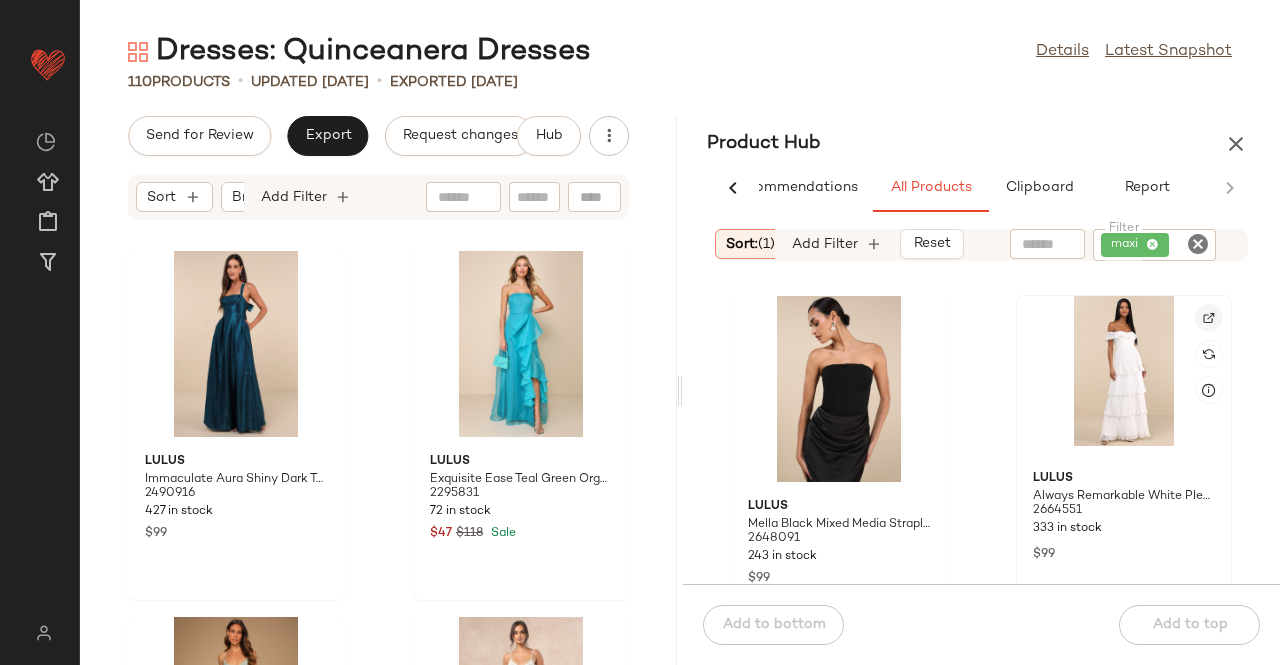 click 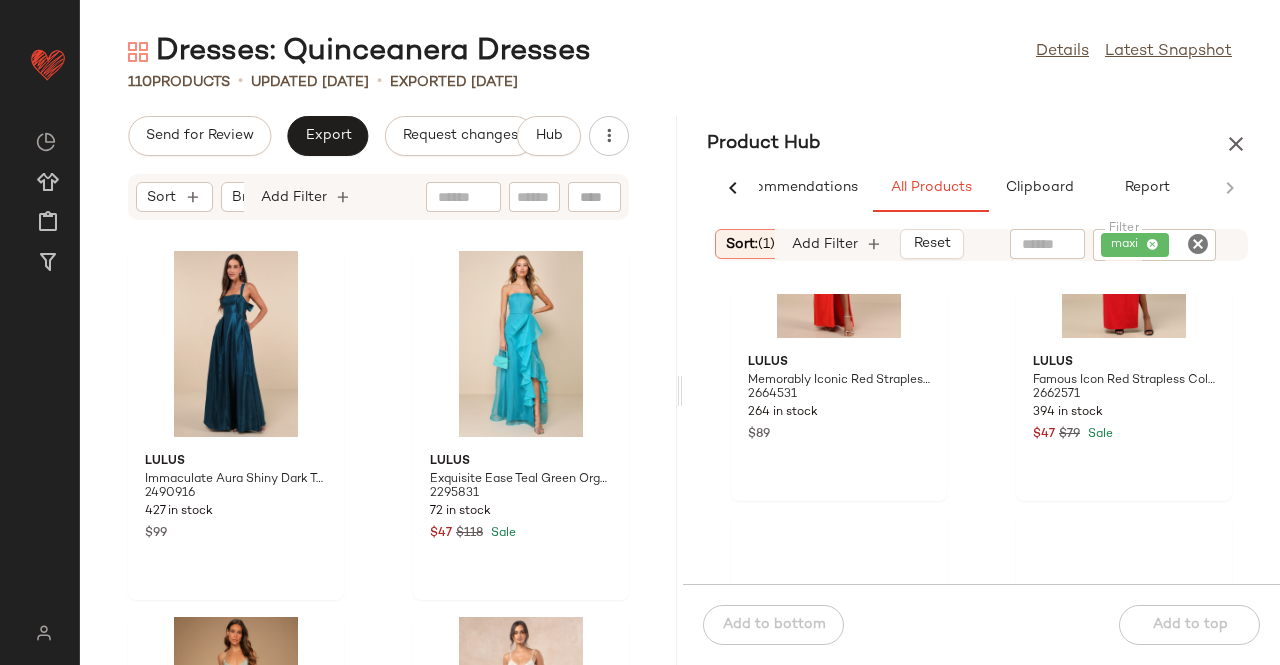 scroll, scrollTop: 16195, scrollLeft: 0, axis: vertical 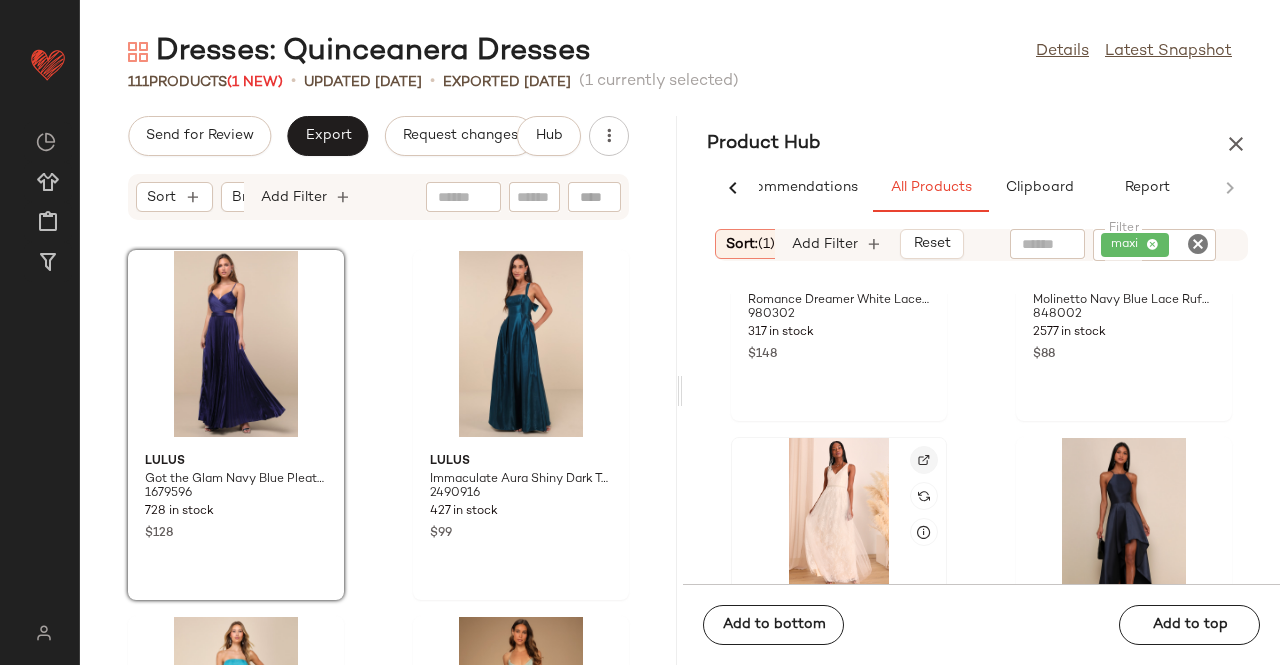 click 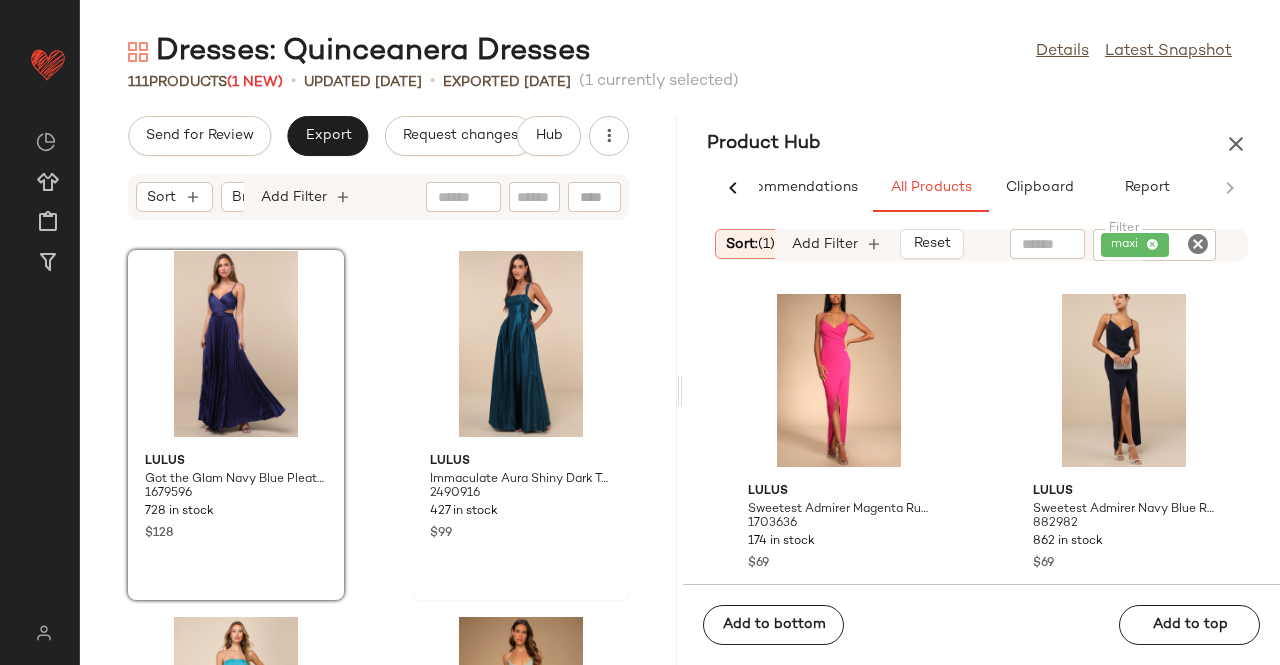 scroll, scrollTop: 249981, scrollLeft: 0, axis: vertical 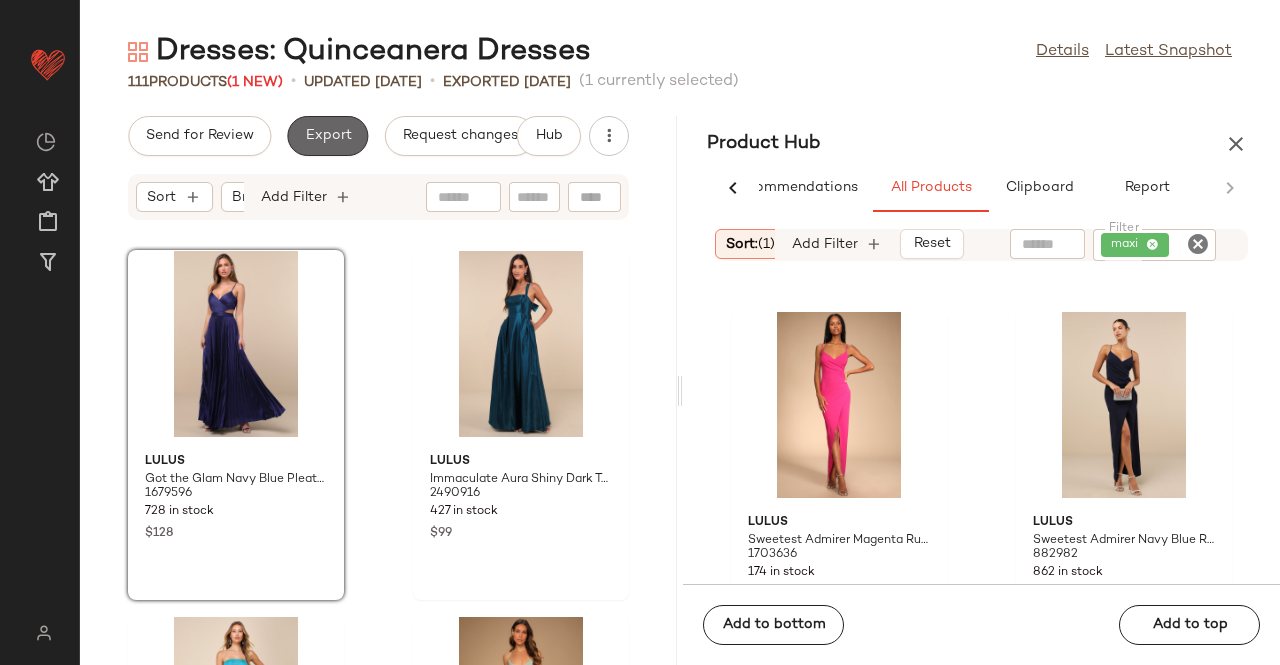 click on "Export" 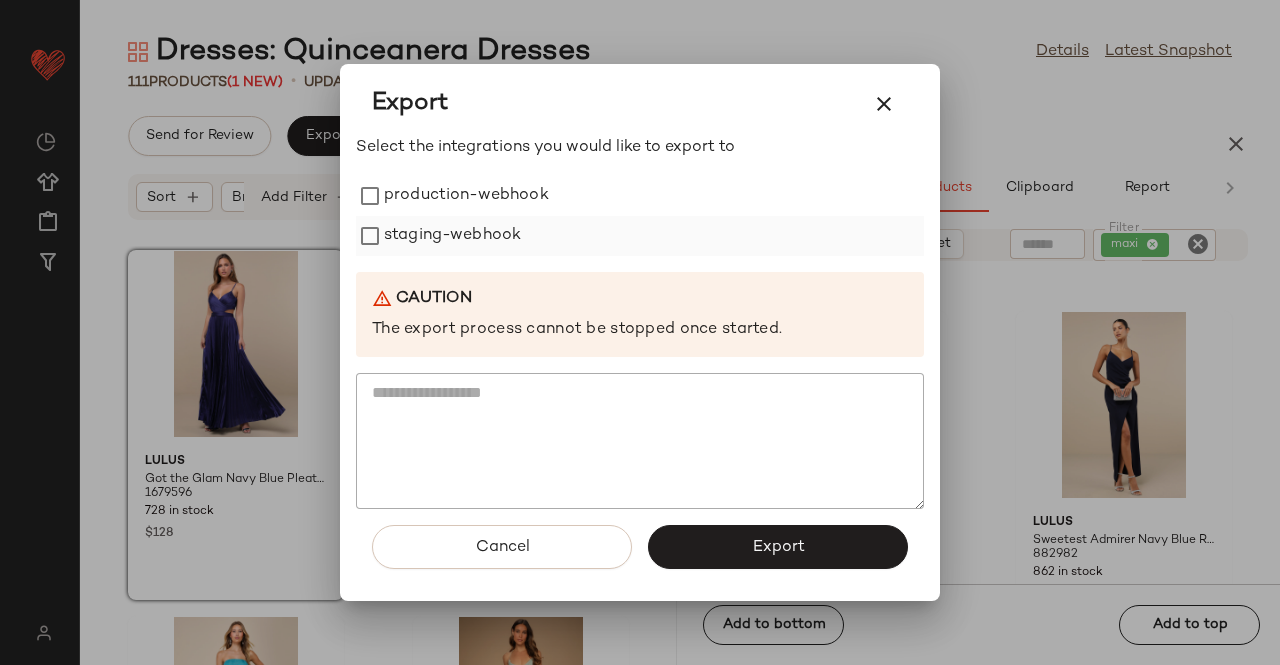 drag, startPoint x: 413, startPoint y: 209, endPoint x: 427, endPoint y: 248, distance: 41.4367 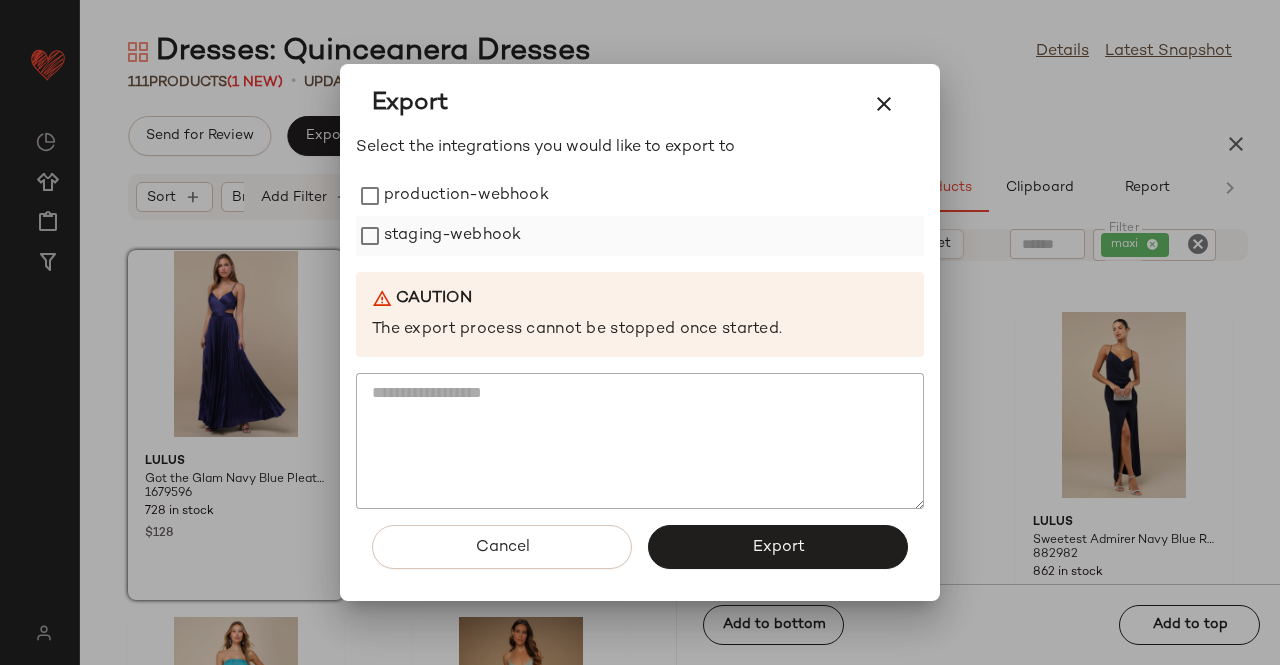 click on "production-webhook" at bounding box center [466, 196] 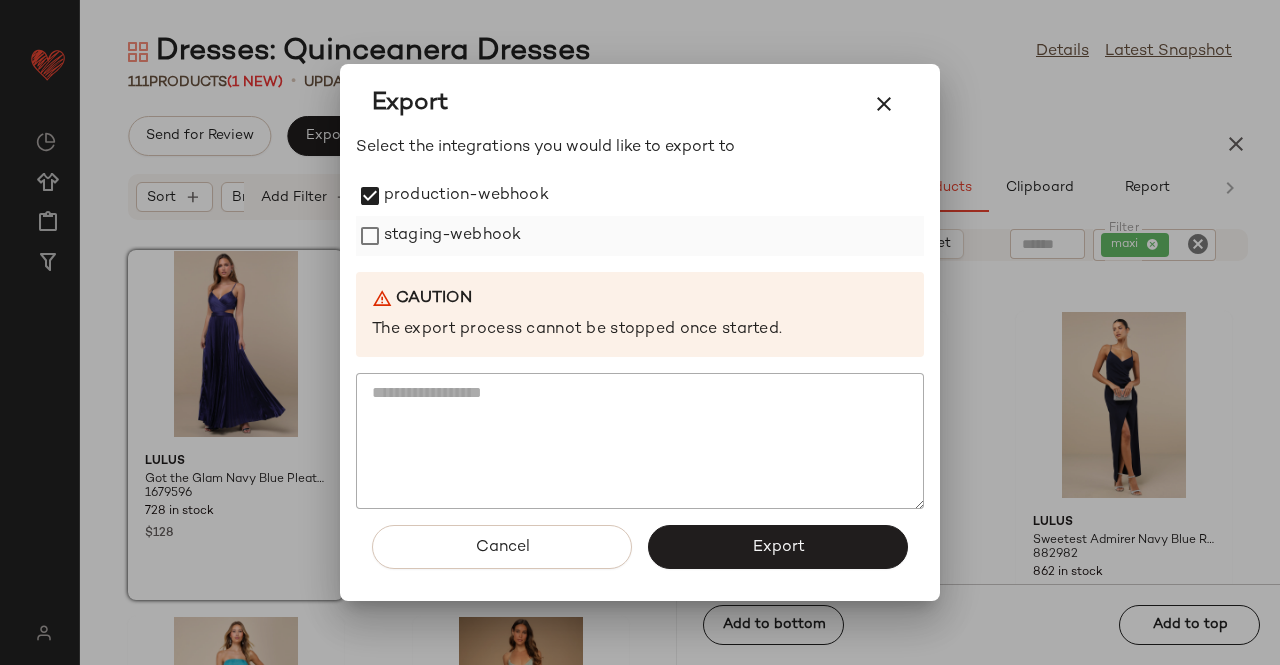 drag, startPoint x: 427, startPoint y: 248, endPoint x: 438, endPoint y: 249, distance: 11.045361 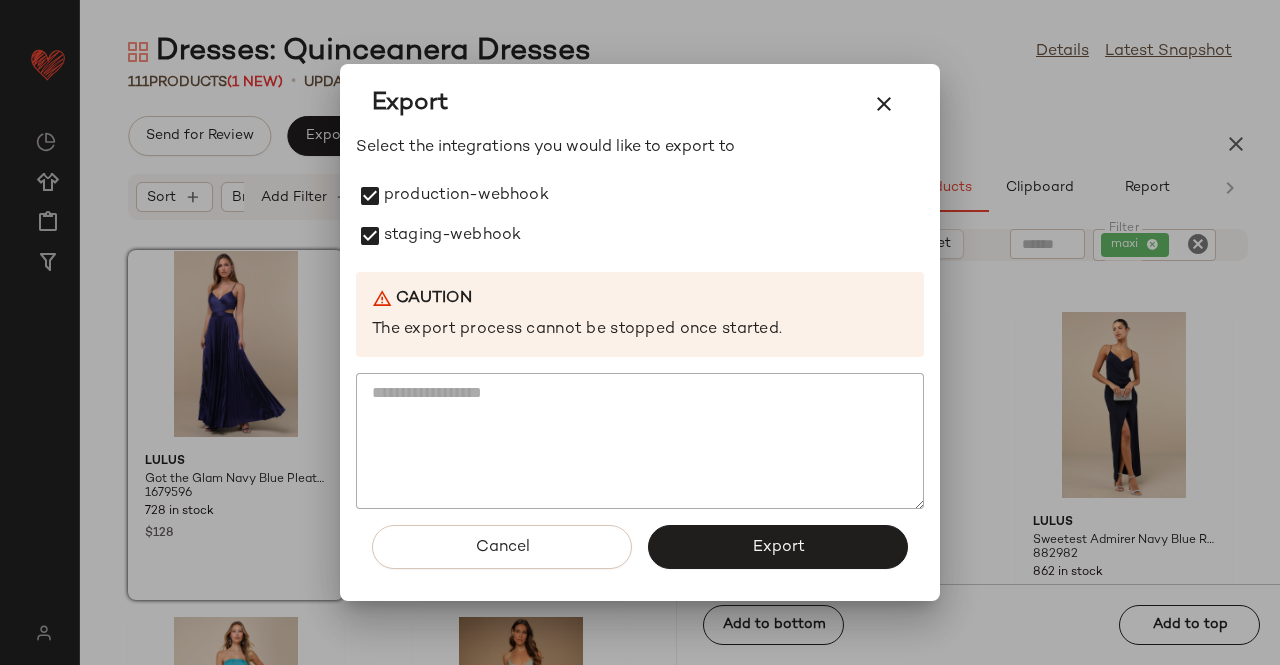 click on "Export" at bounding box center (778, 547) 